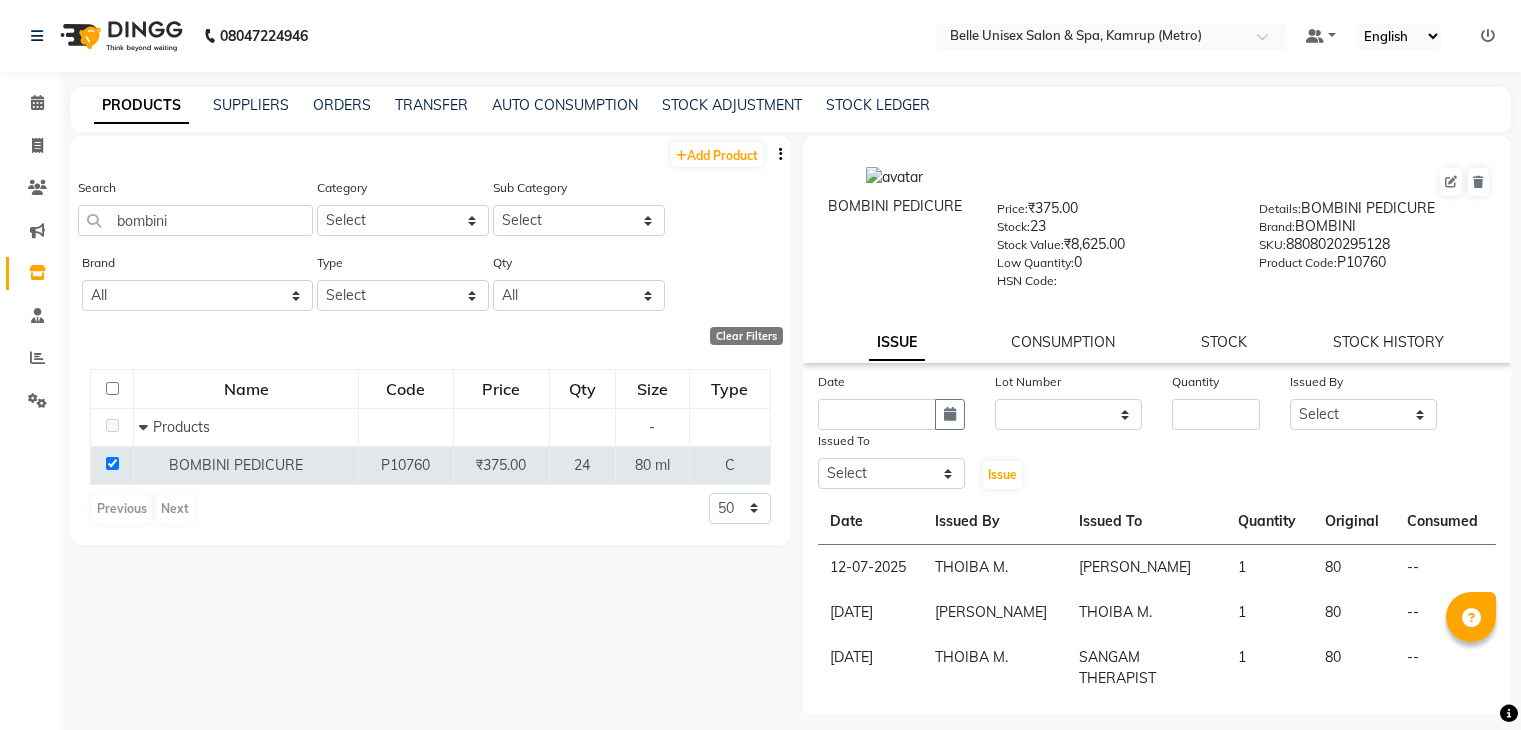 select 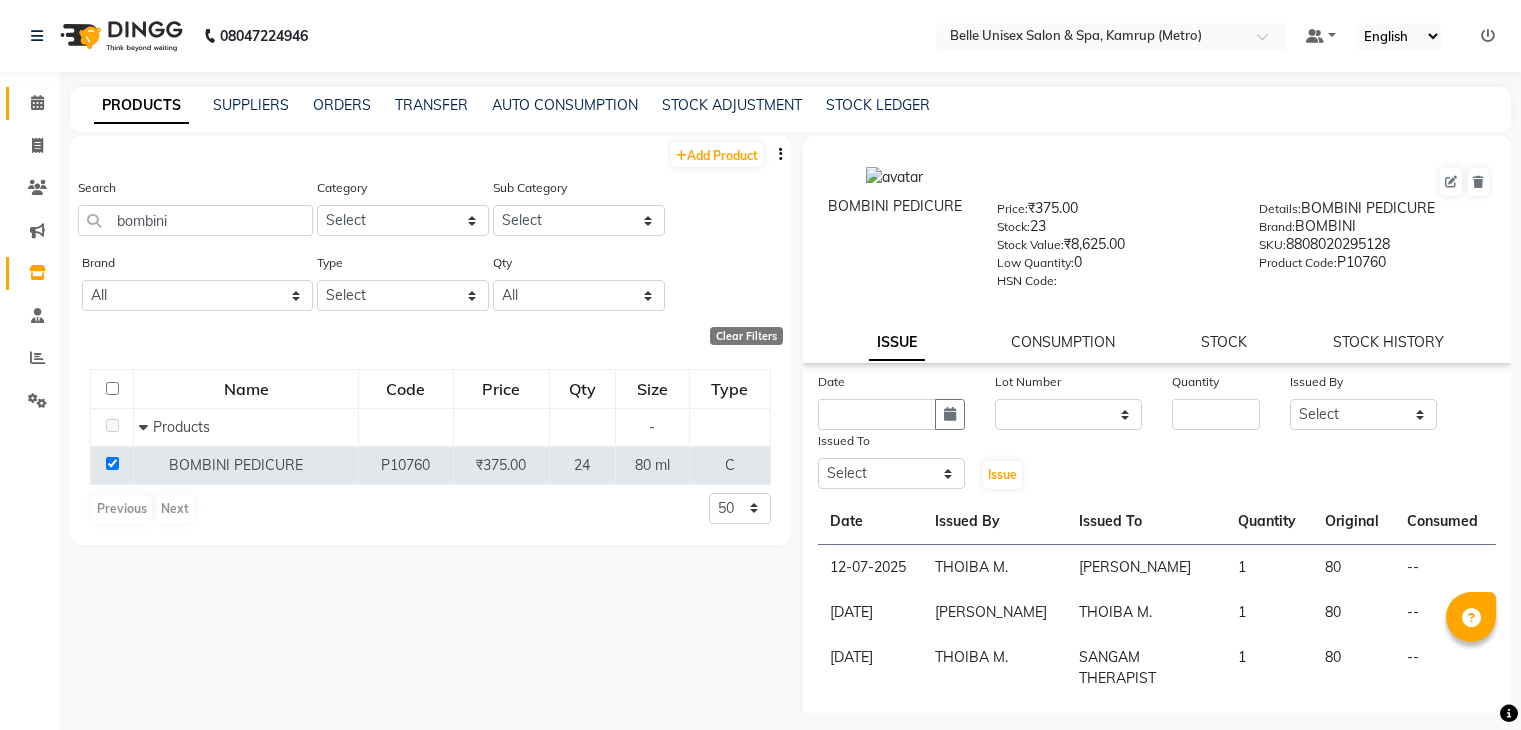 scroll, scrollTop: 0, scrollLeft: 0, axis: both 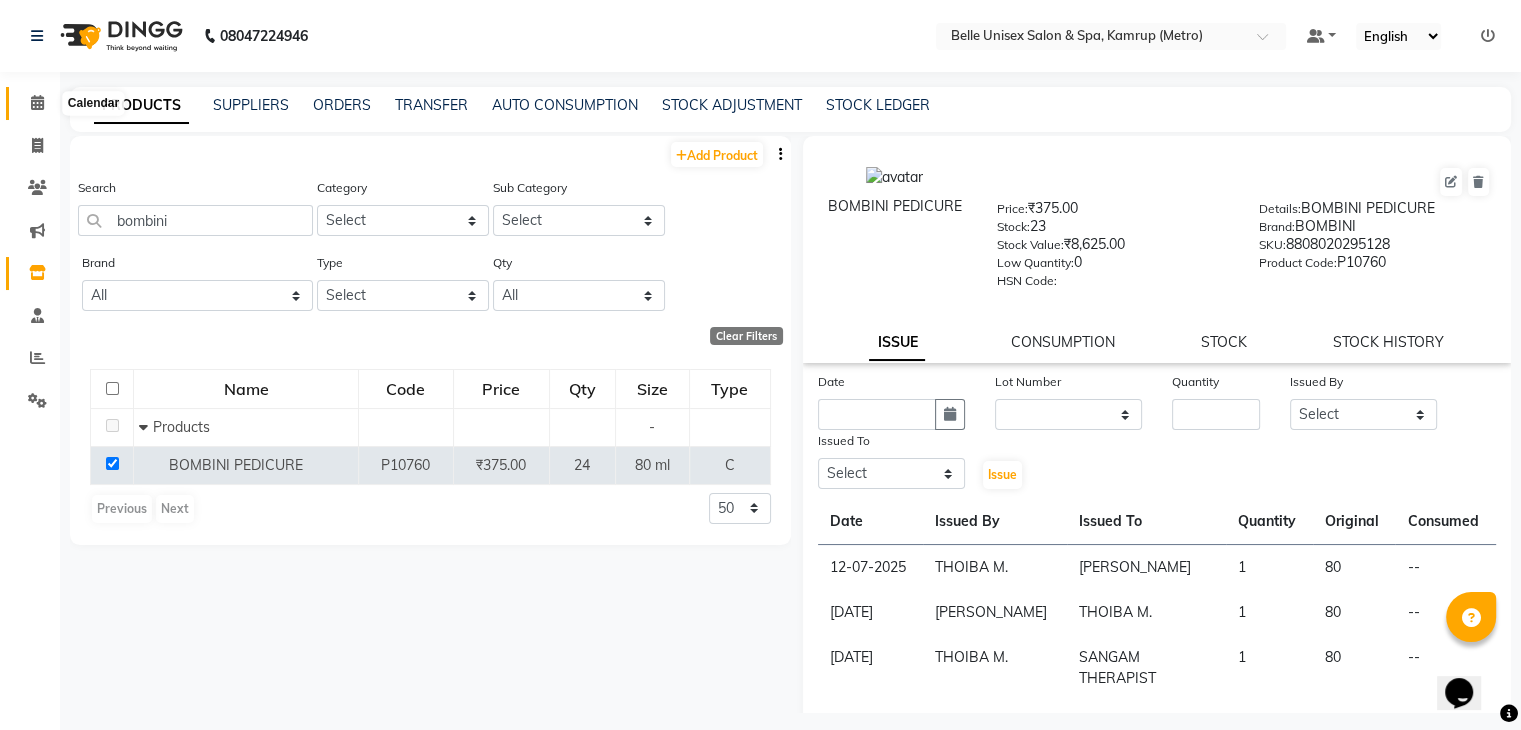 click 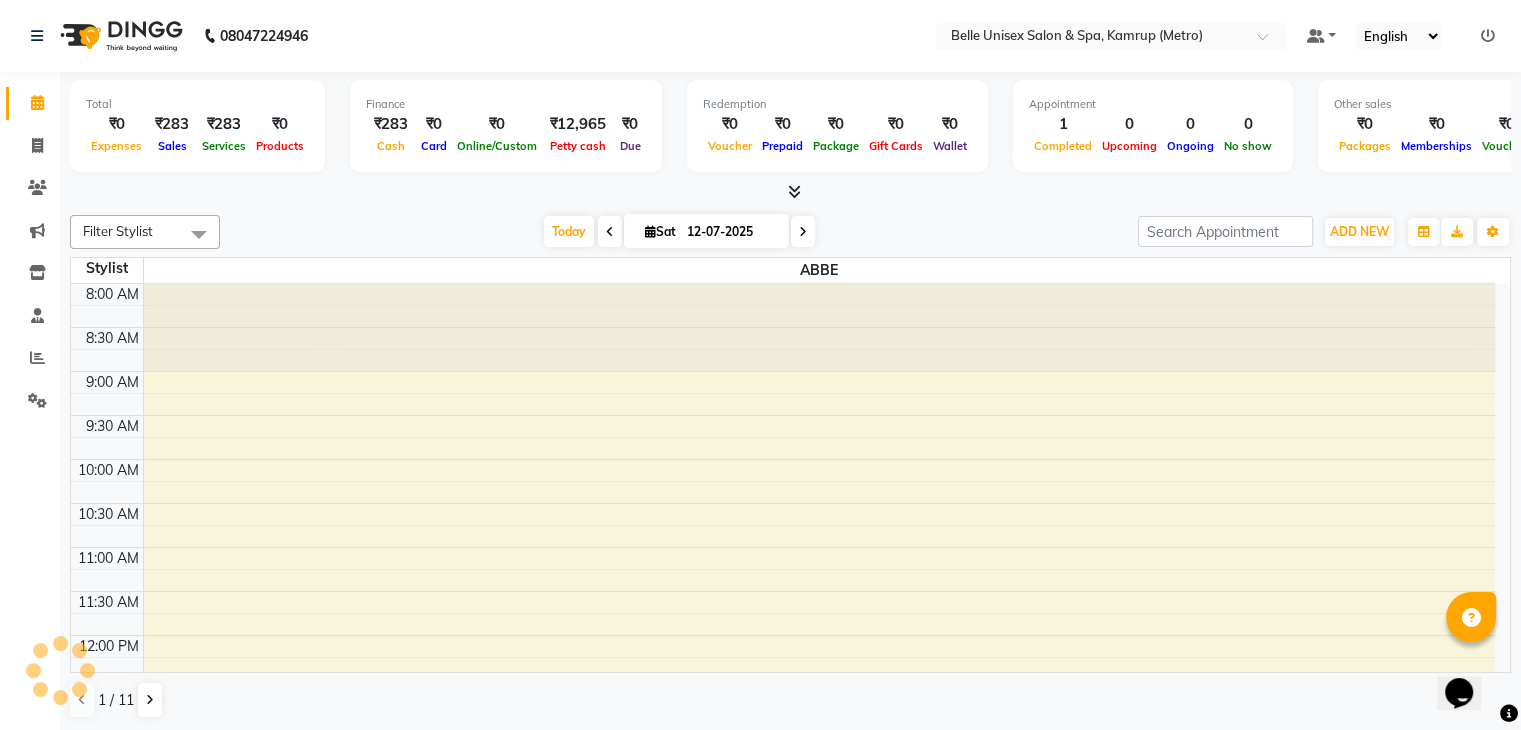 scroll, scrollTop: 0, scrollLeft: 0, axis: both 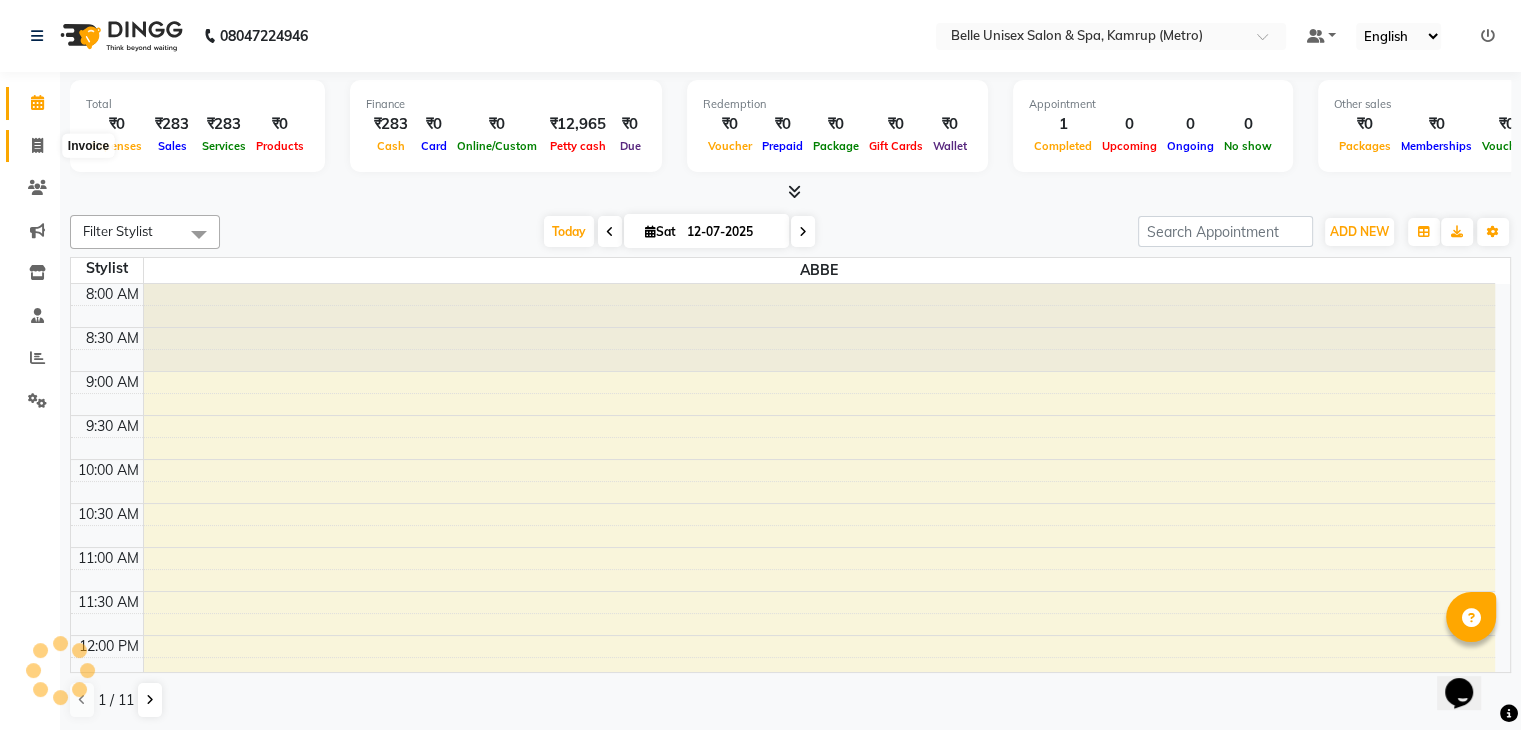 click 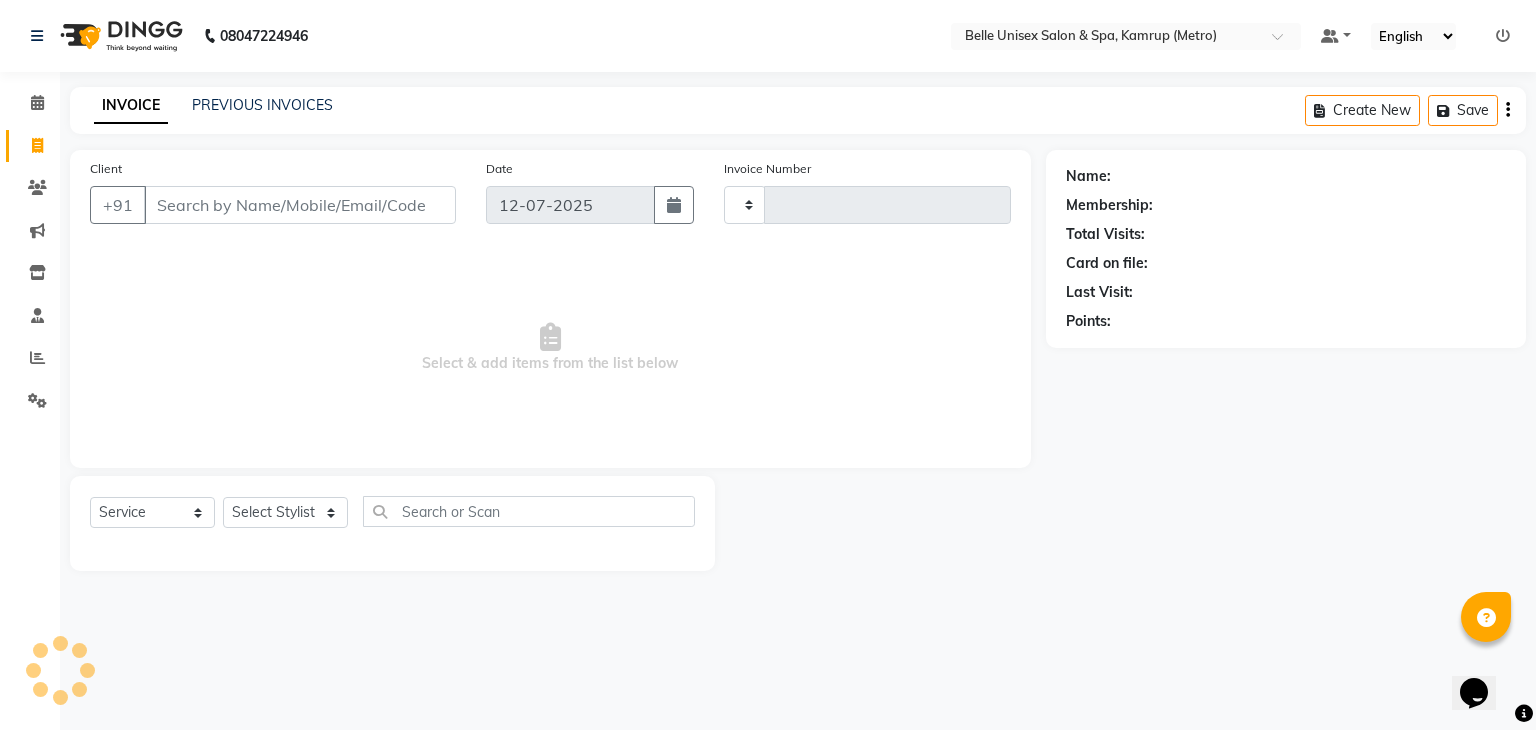 type on "0722" 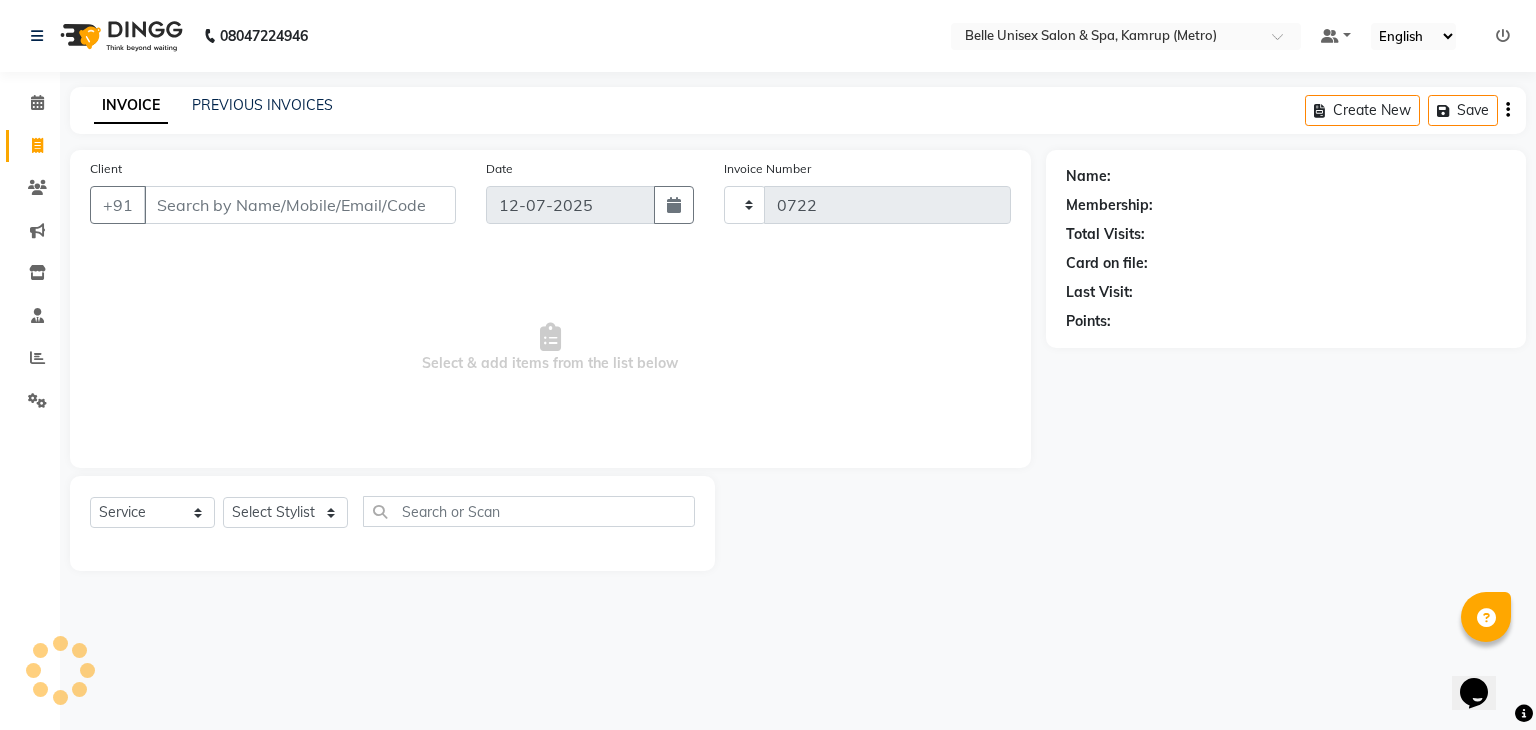 select on "7291" 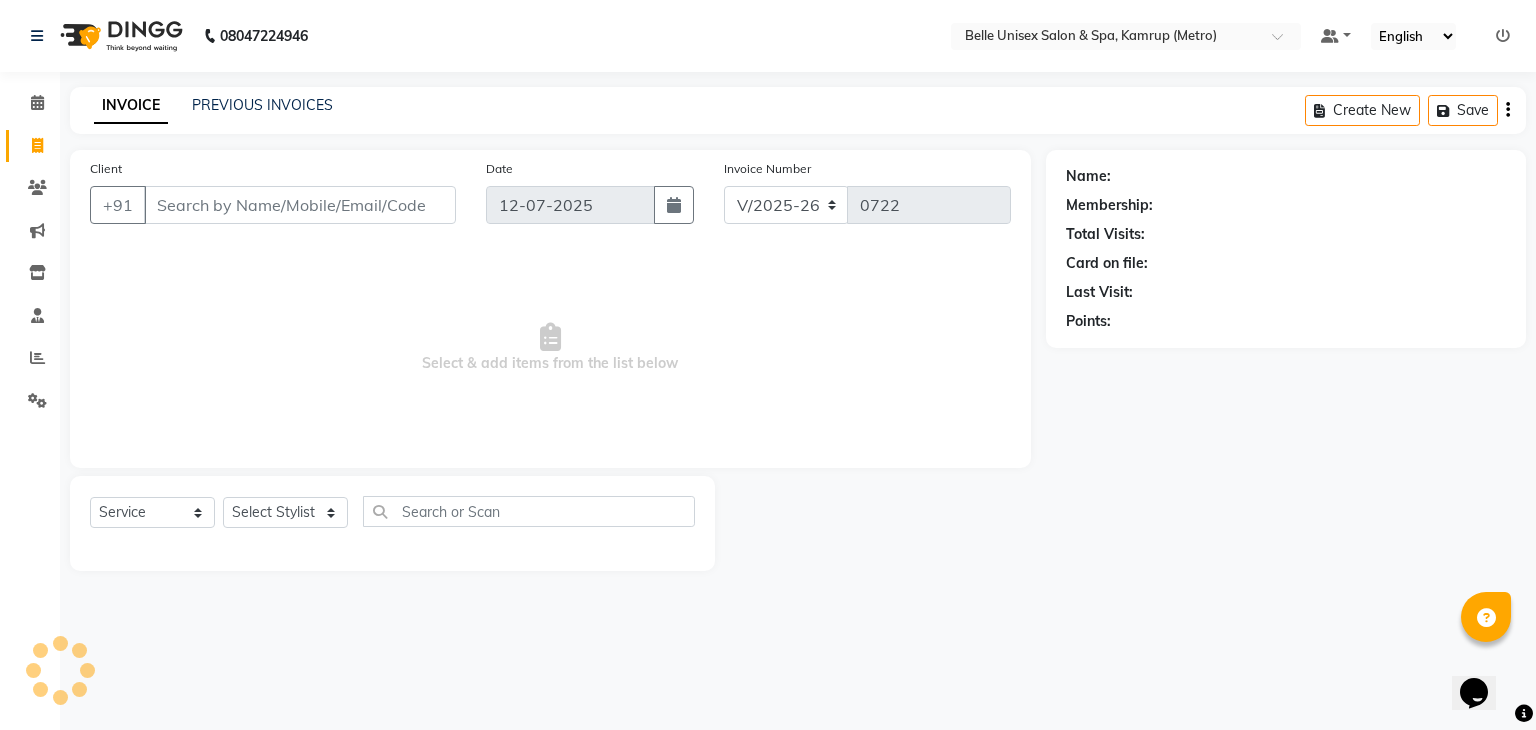 click on "Client" at bounding box center [300, 205] 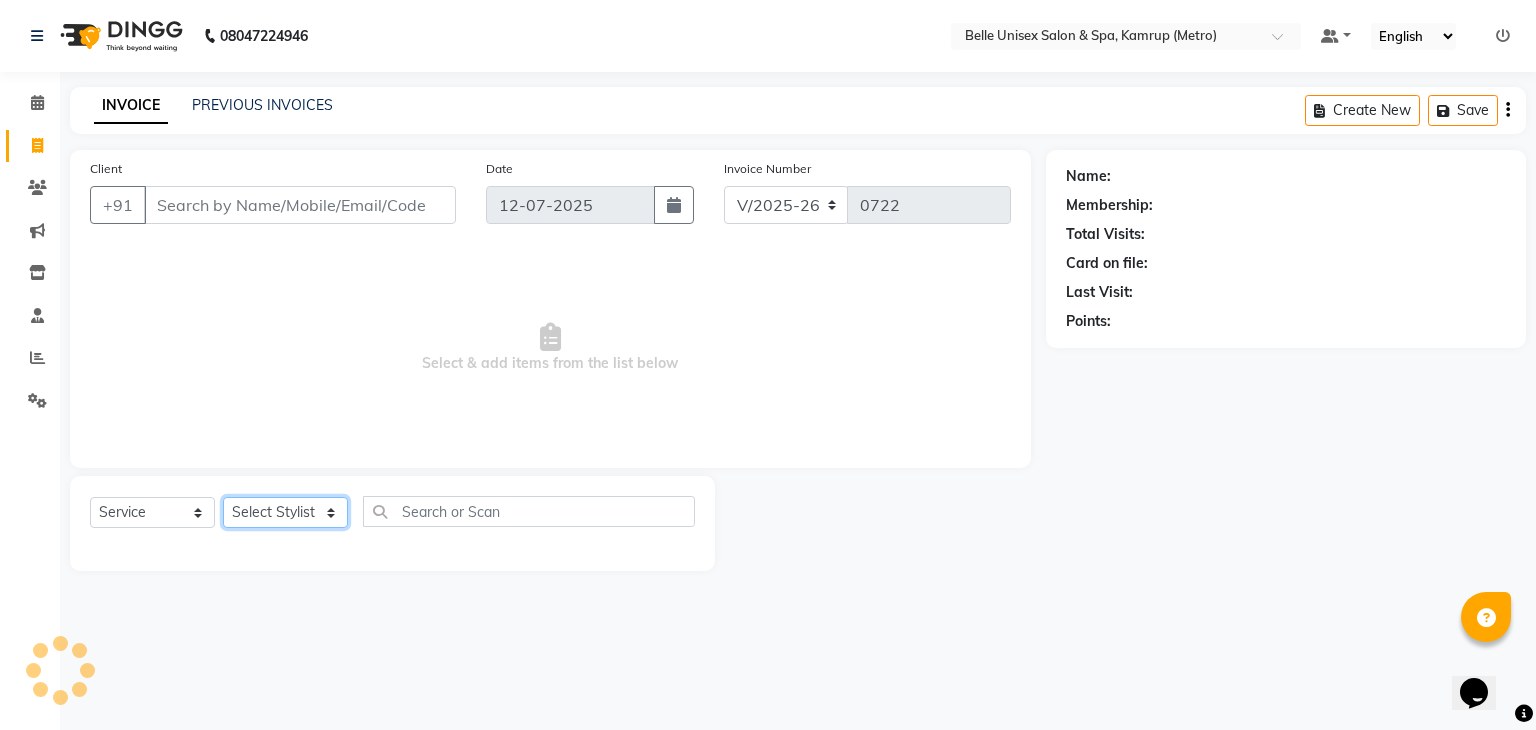 click on "Select Stylist" 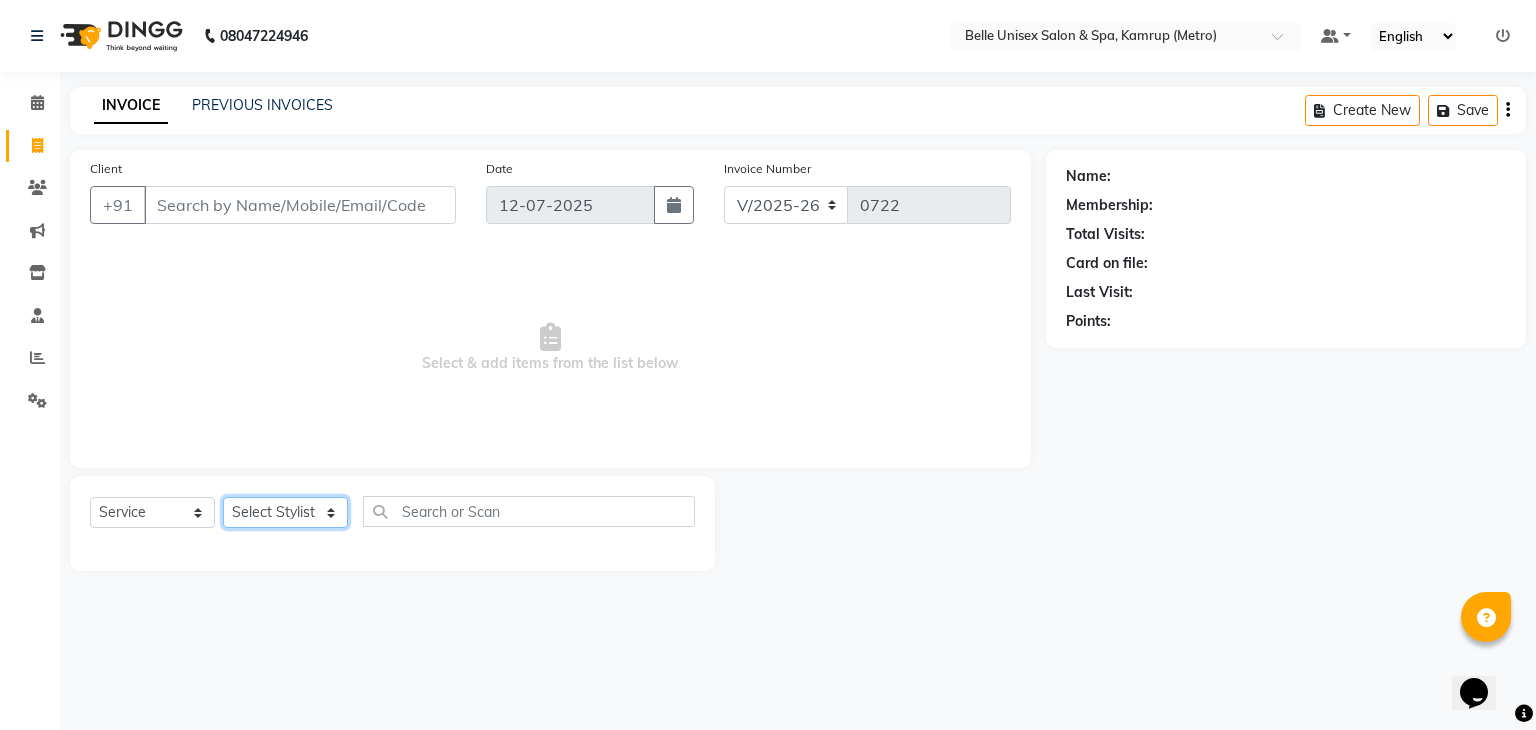 select on "67293" 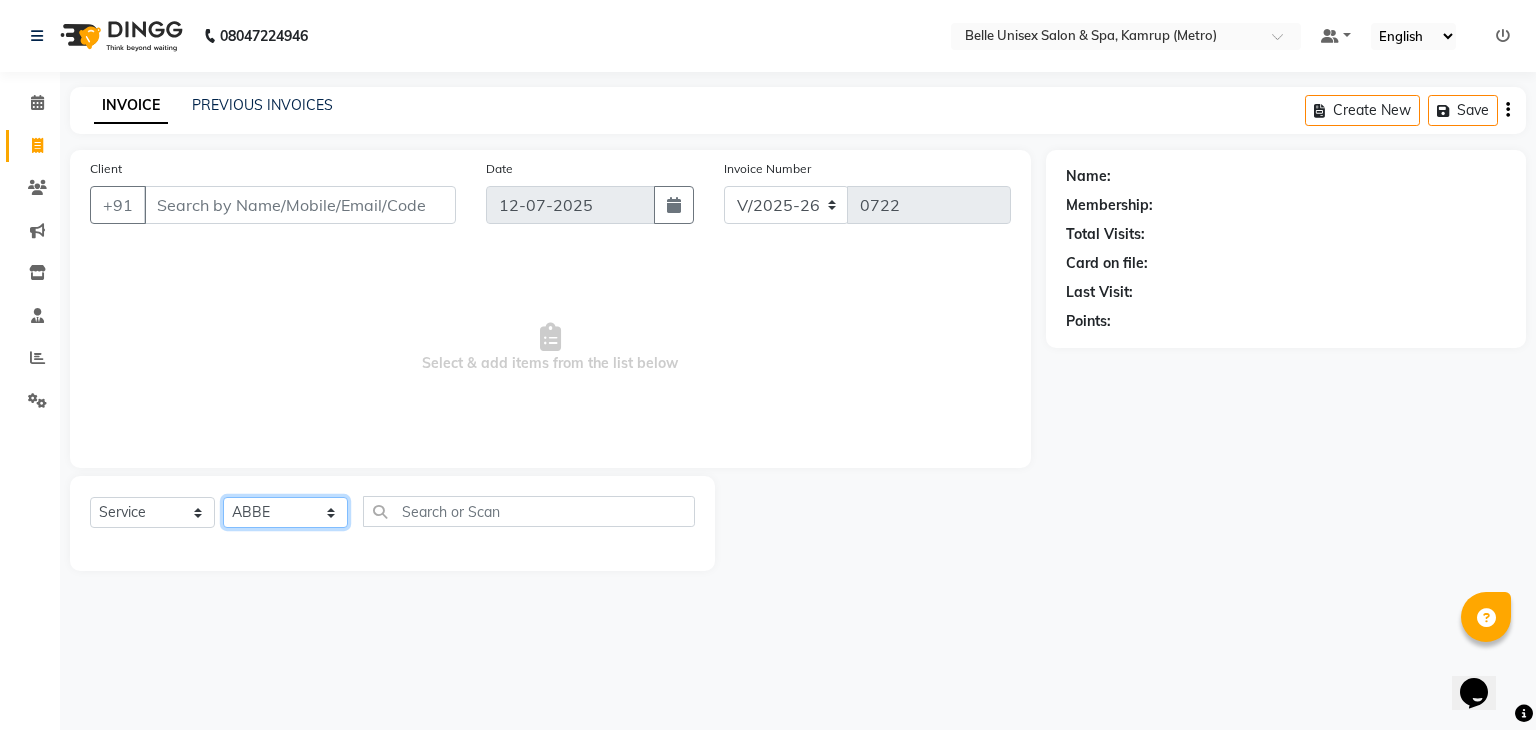 click on "Select Stylist ABBE Admin id [PERSON_NAME]  ASEM  COUNTER SALE  [PERSON_NAME] [PERSON_NAME](HK) PURNIMA [PERSON_NAME] [PERSON_NAME]   [PERSON_NAME] THERAPIST SOBITA BU THOIBA M." 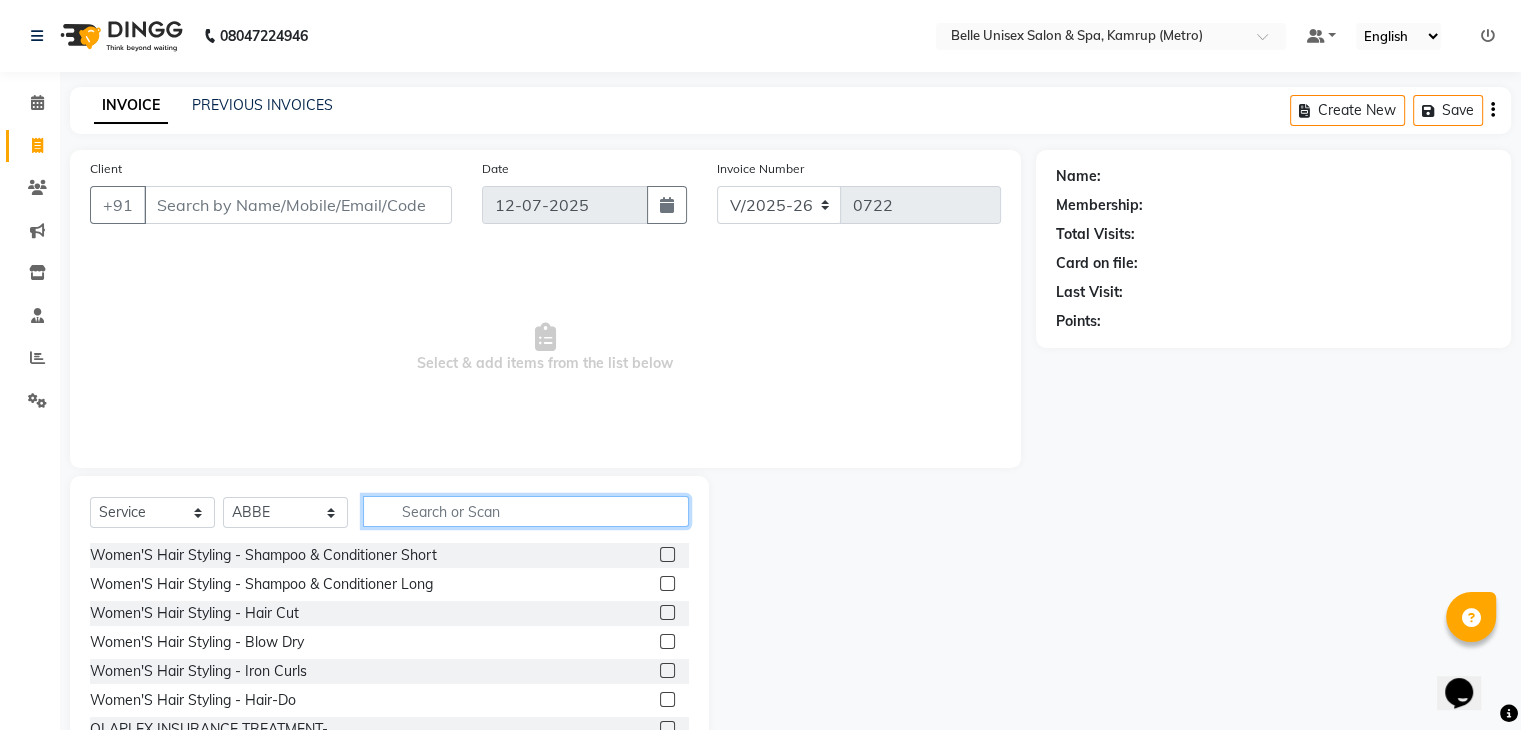 click 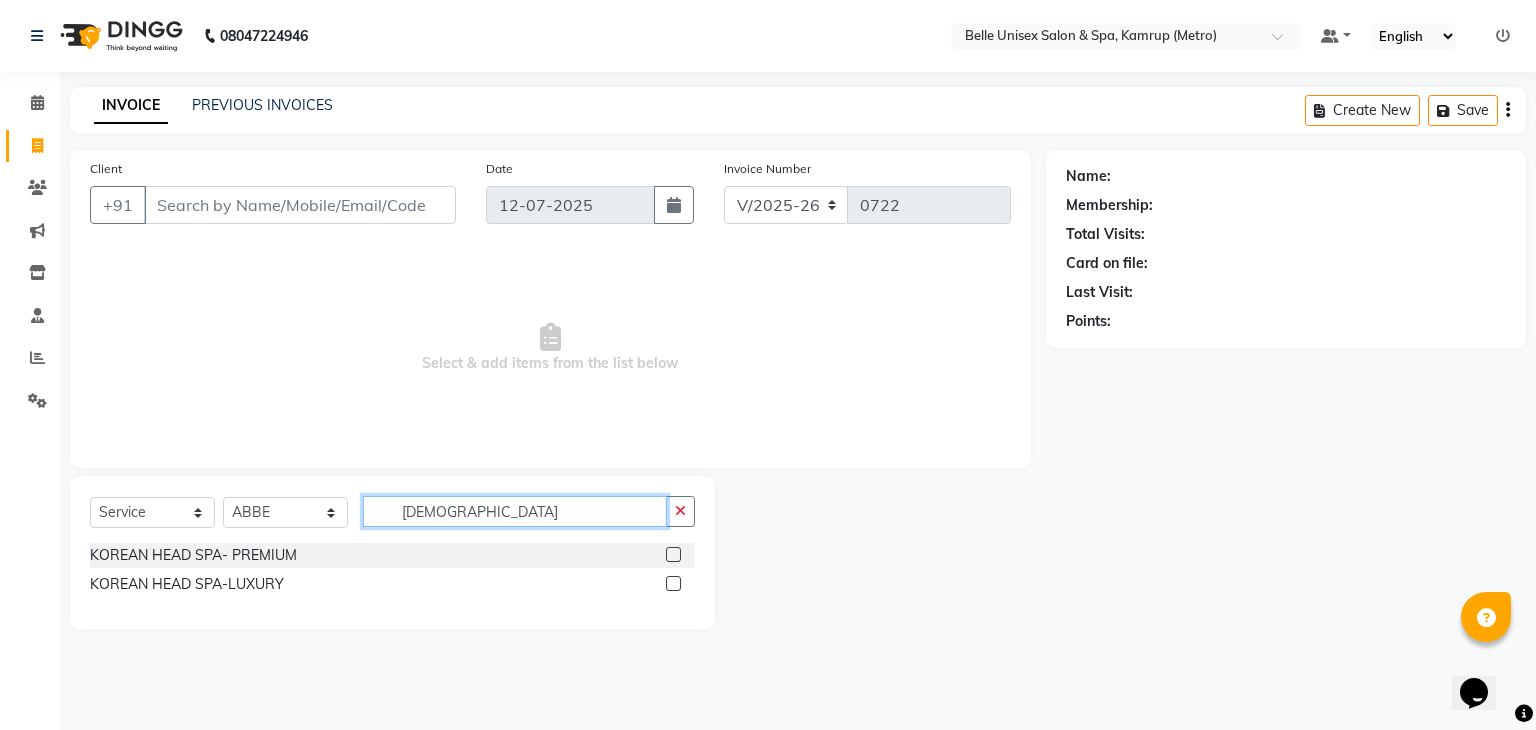 type on "korean" 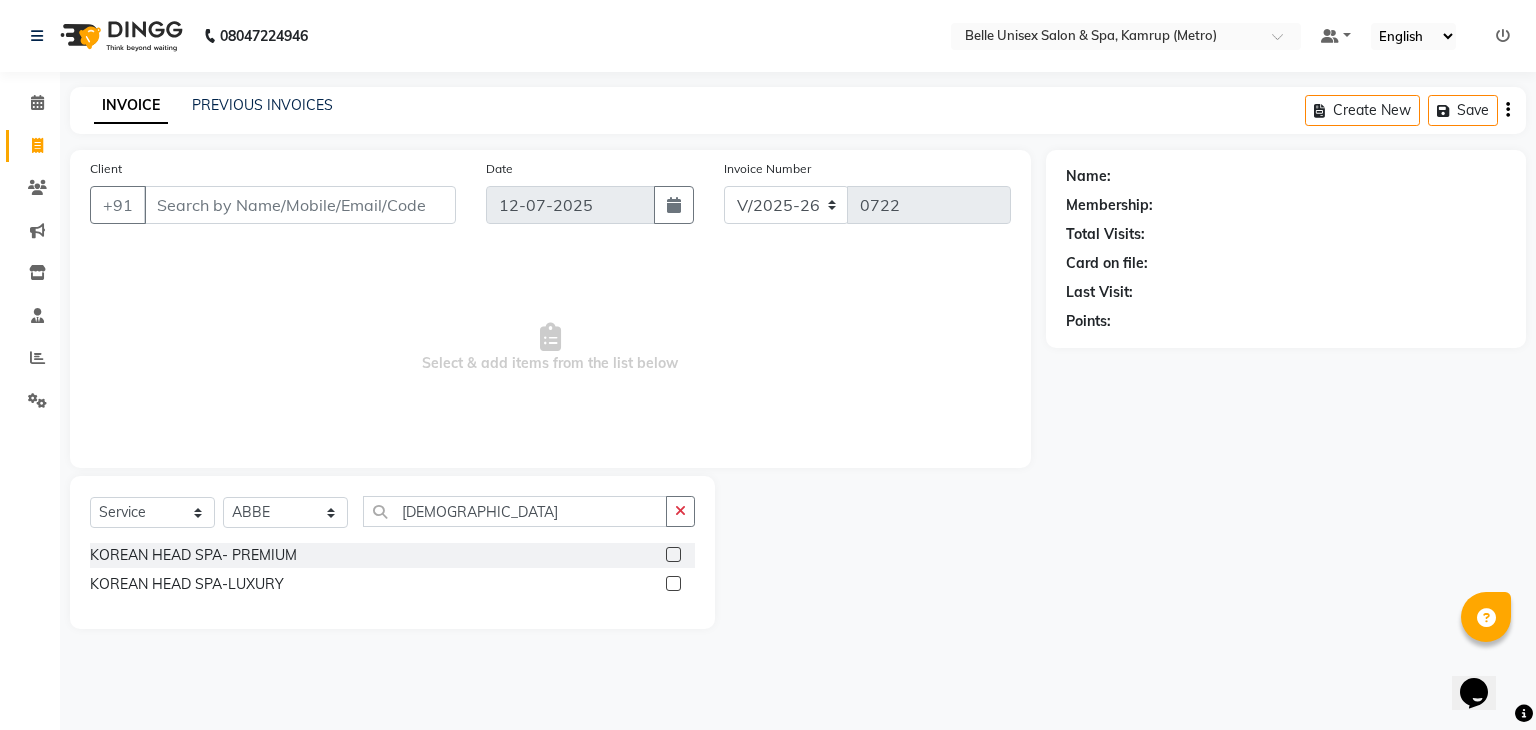 click 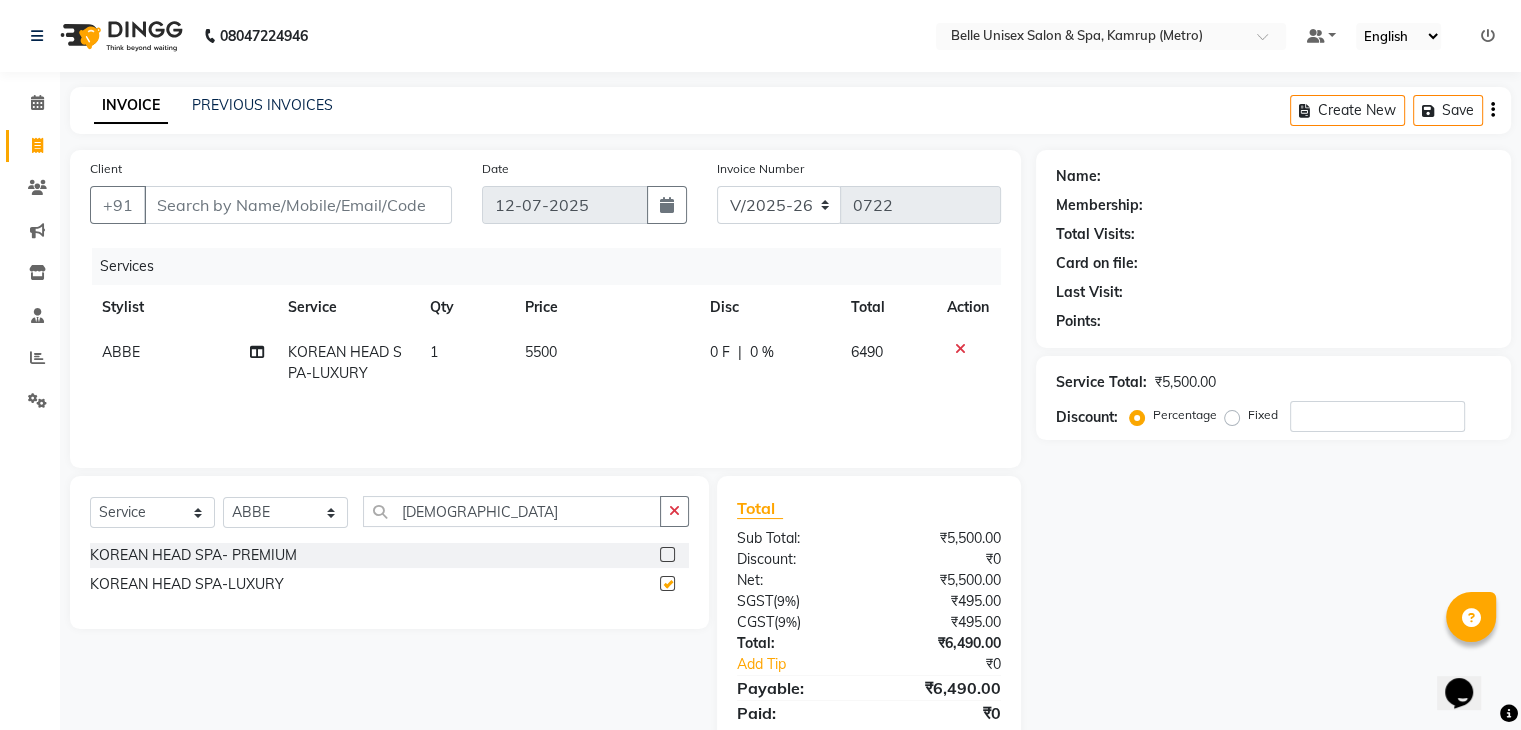 checkbox on "false" 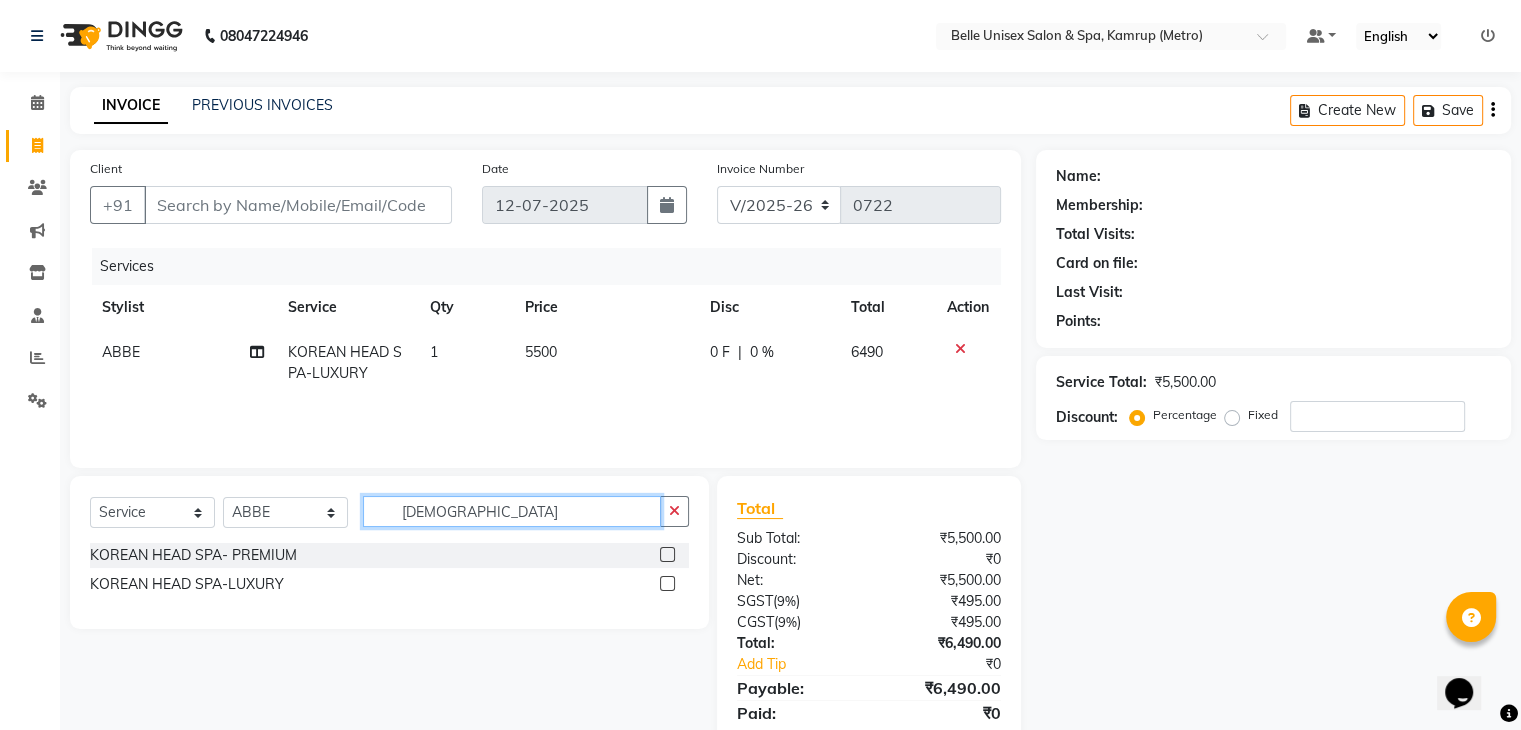 drag, startPoint x: 481, startPoint y: 506, endPoint x: 267, endPoint y: 523, distance: 214.67418 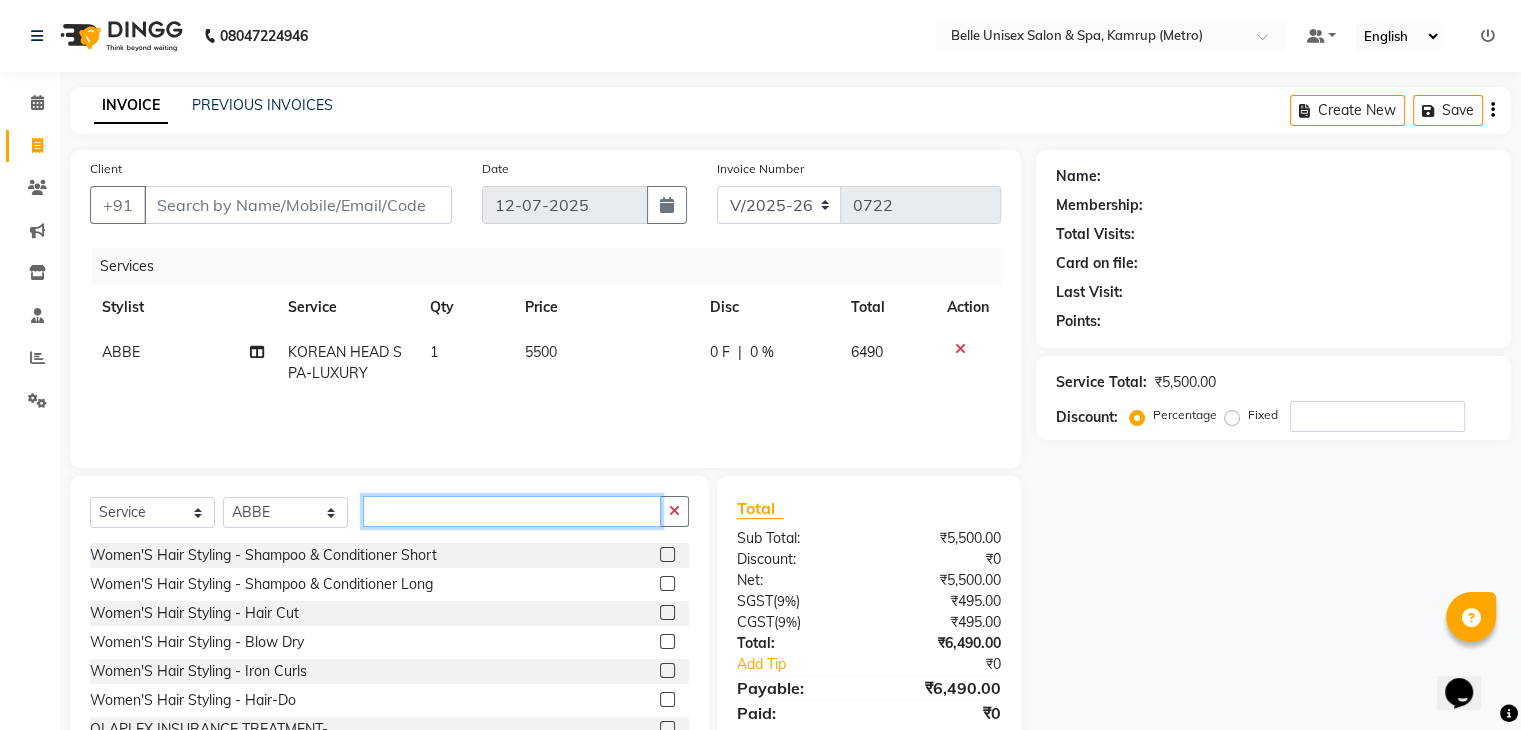 type 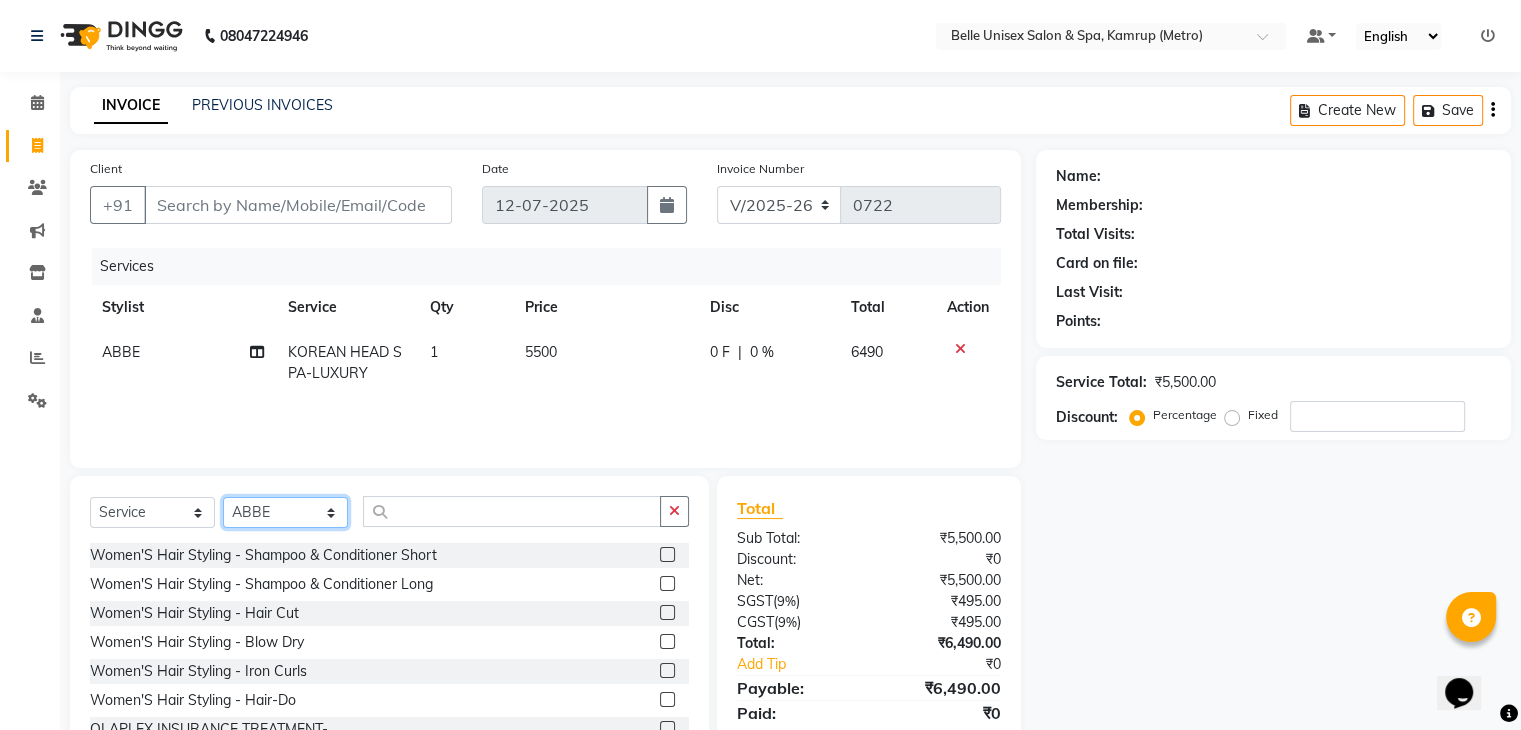 click on "Select Stylist ABBE Admin id [PERSON_NAME]  ASEM  COUNTER SALE  [PERSON_NAME] [PERSON_NAME](HK) PURNIMA [PERSON_NAME] [PERSON_NAME]   [PERSON_NAME] THERAPIST SOBITA BU THOIBA M." 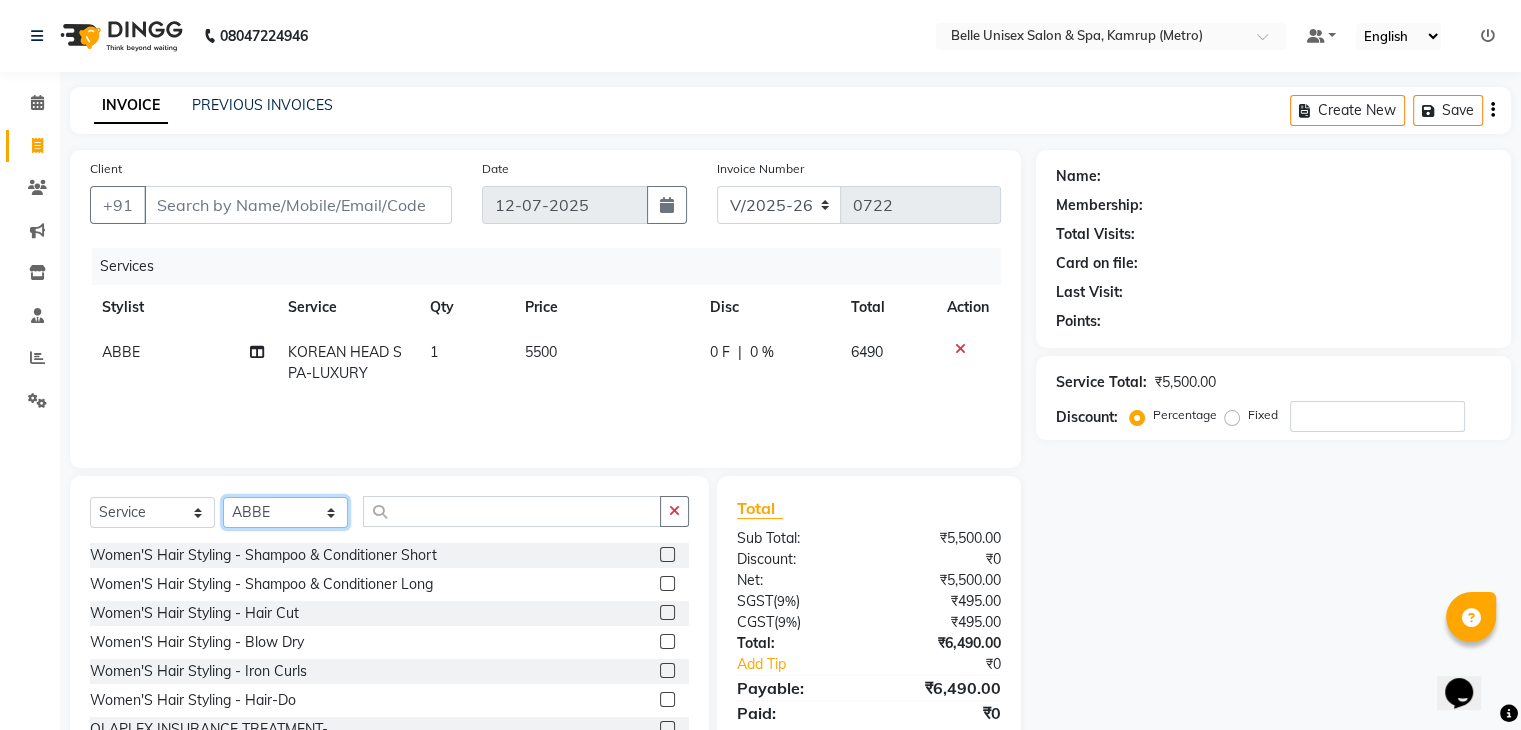 select on "76986" 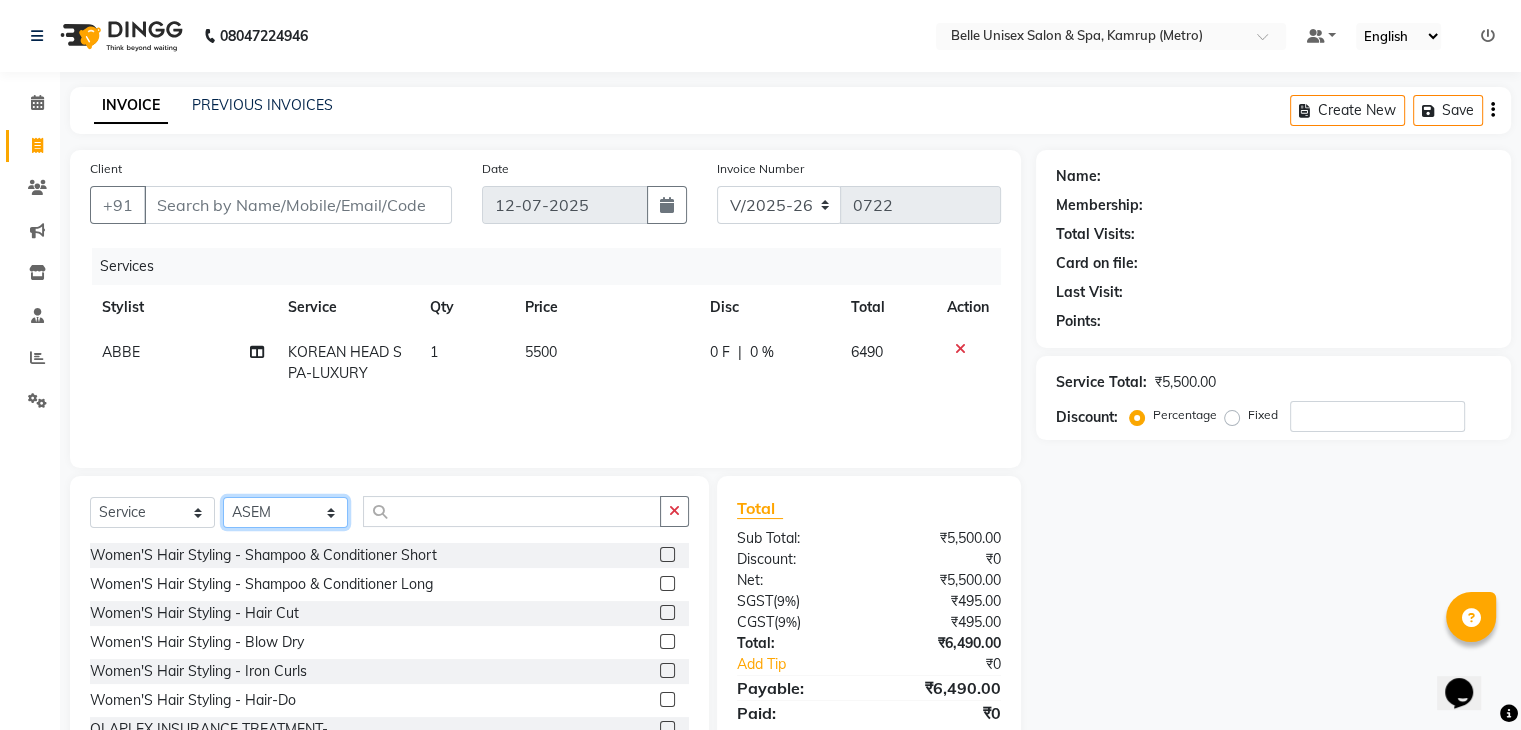 click on "Select Stylist ABBE Admin id [PERSON_NAME]  ASEM  COUNTER SALE  [PERSON_NAME] [PERSON_NAME](HK) PURNIMA [PERSON_NAME] [PERSON_NAME]   [PERSON_NAME] THERAPIST SOBITA BU THOIBA M." 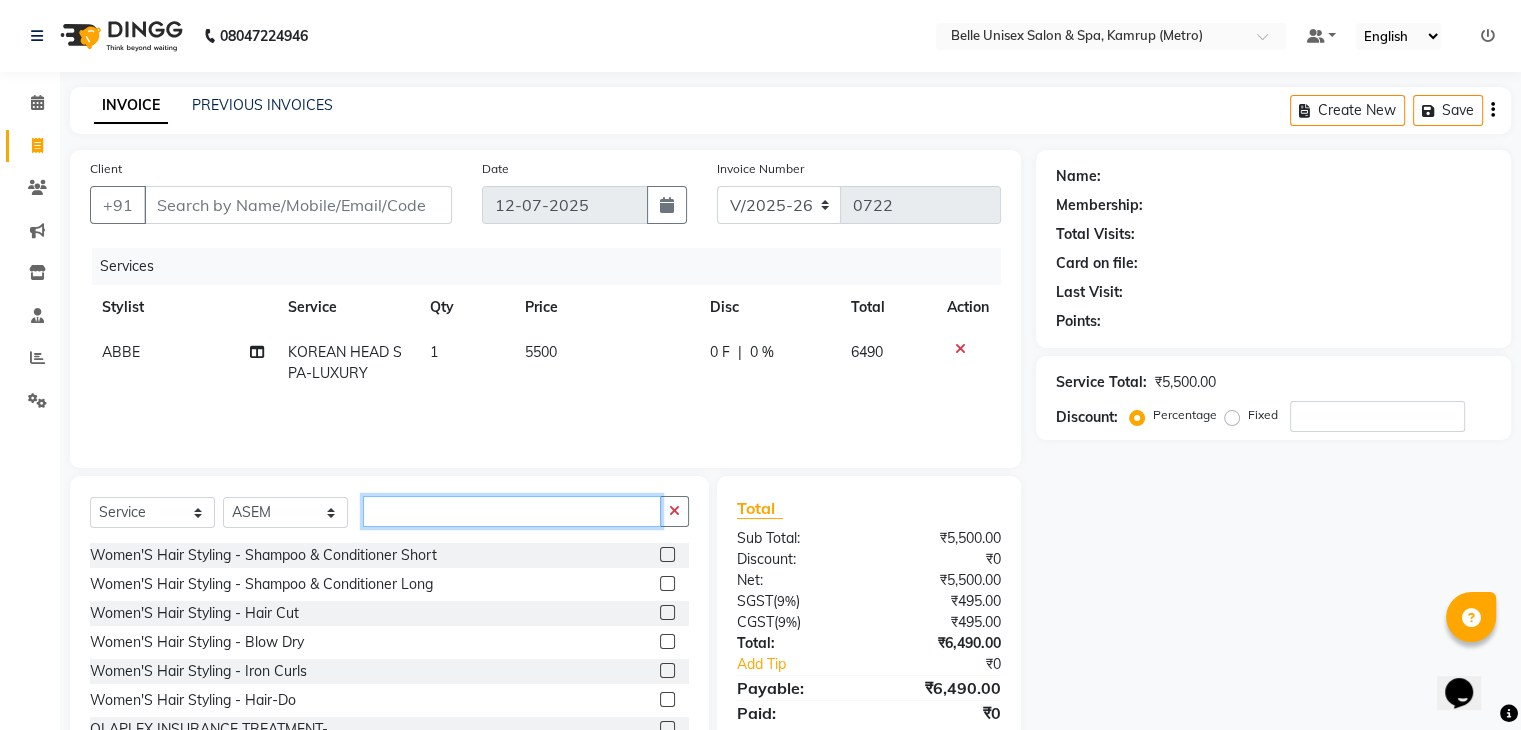 click 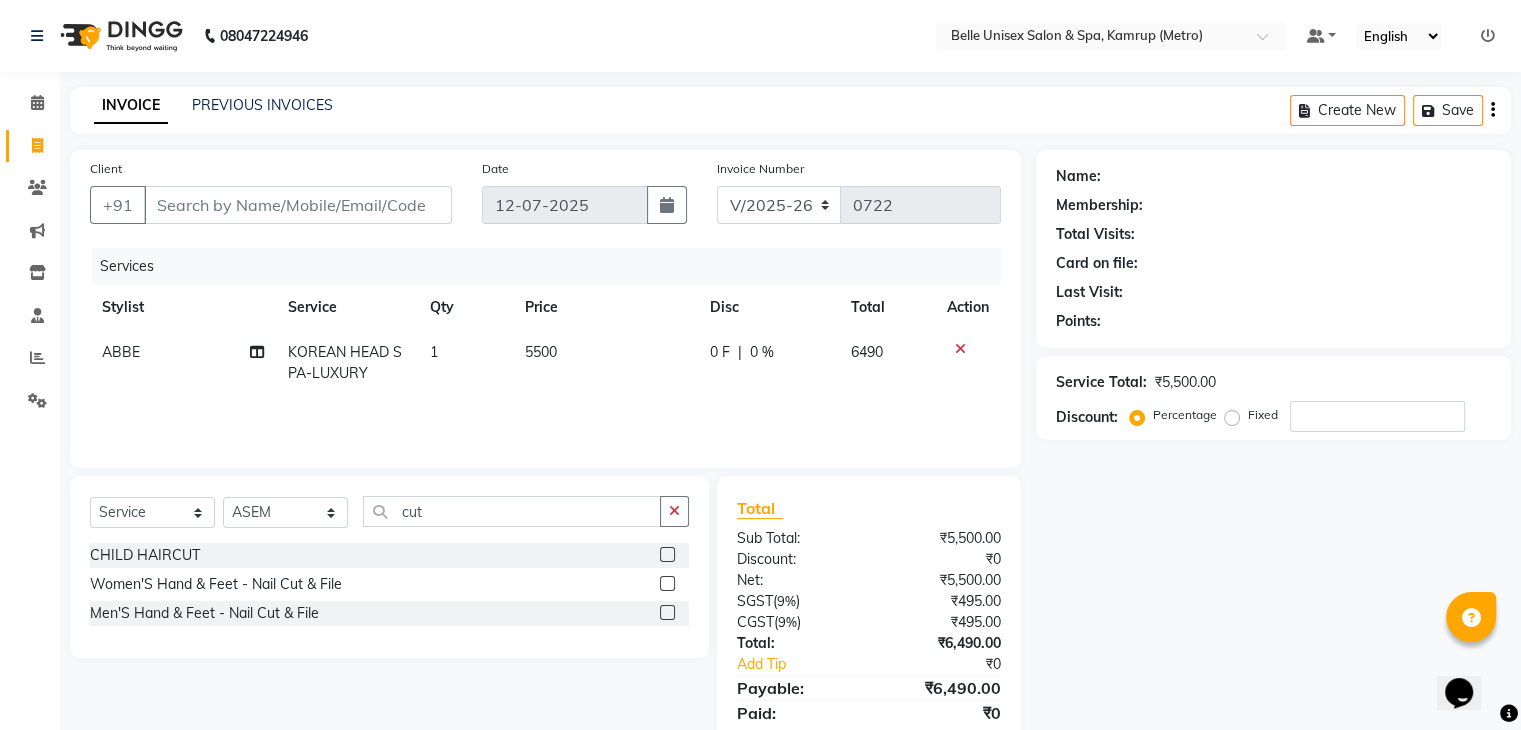 click 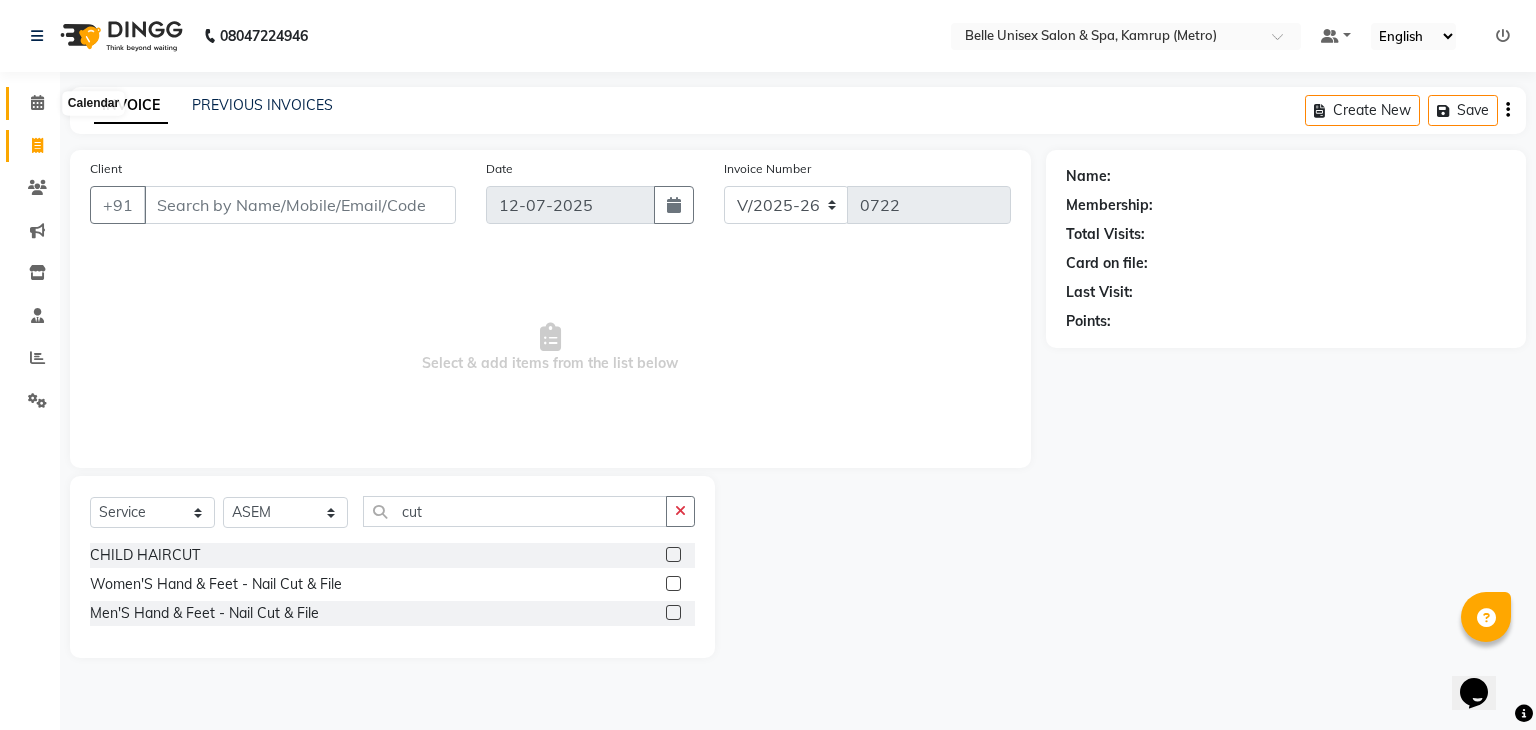 click 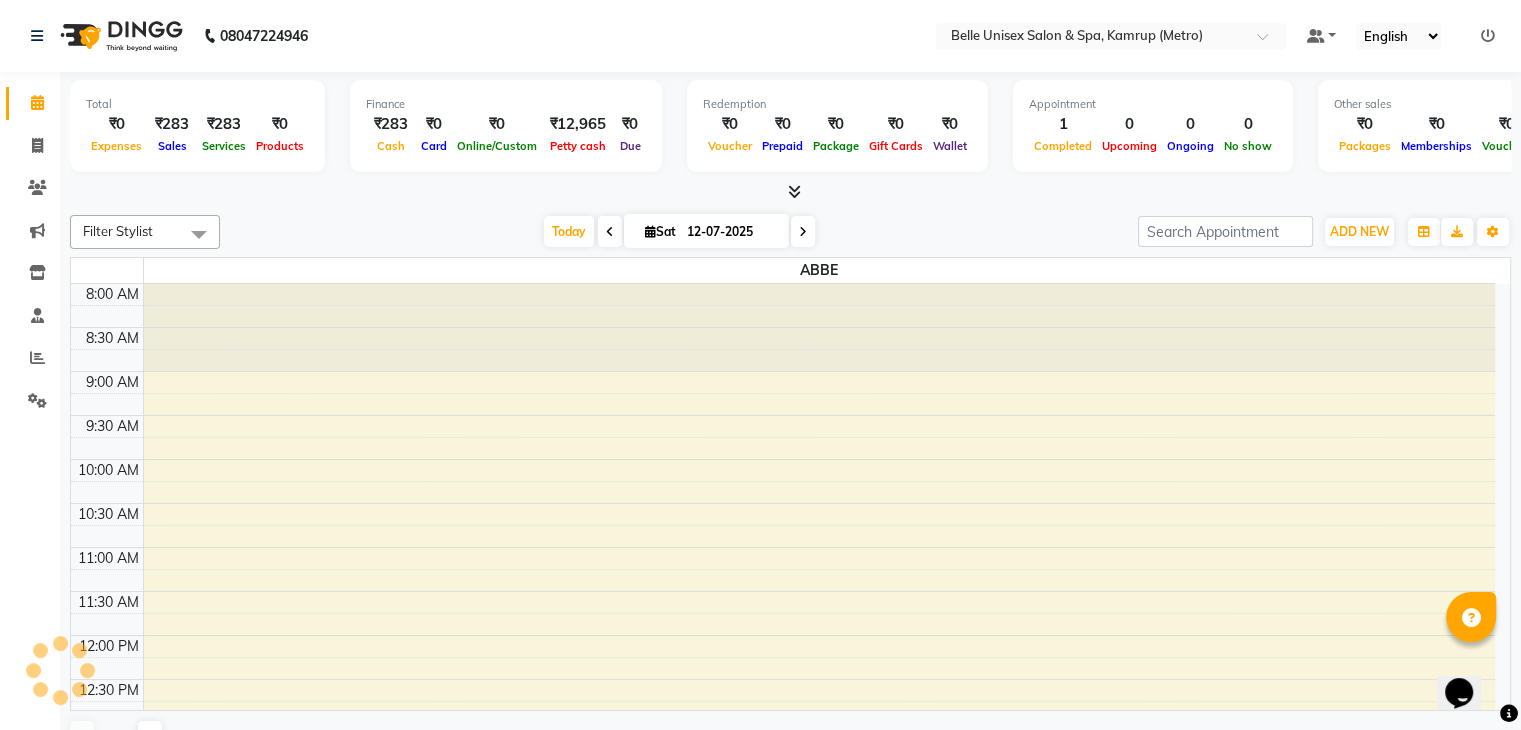 scroll, scrollTop: 0, scrollLeft: 0, axis: both 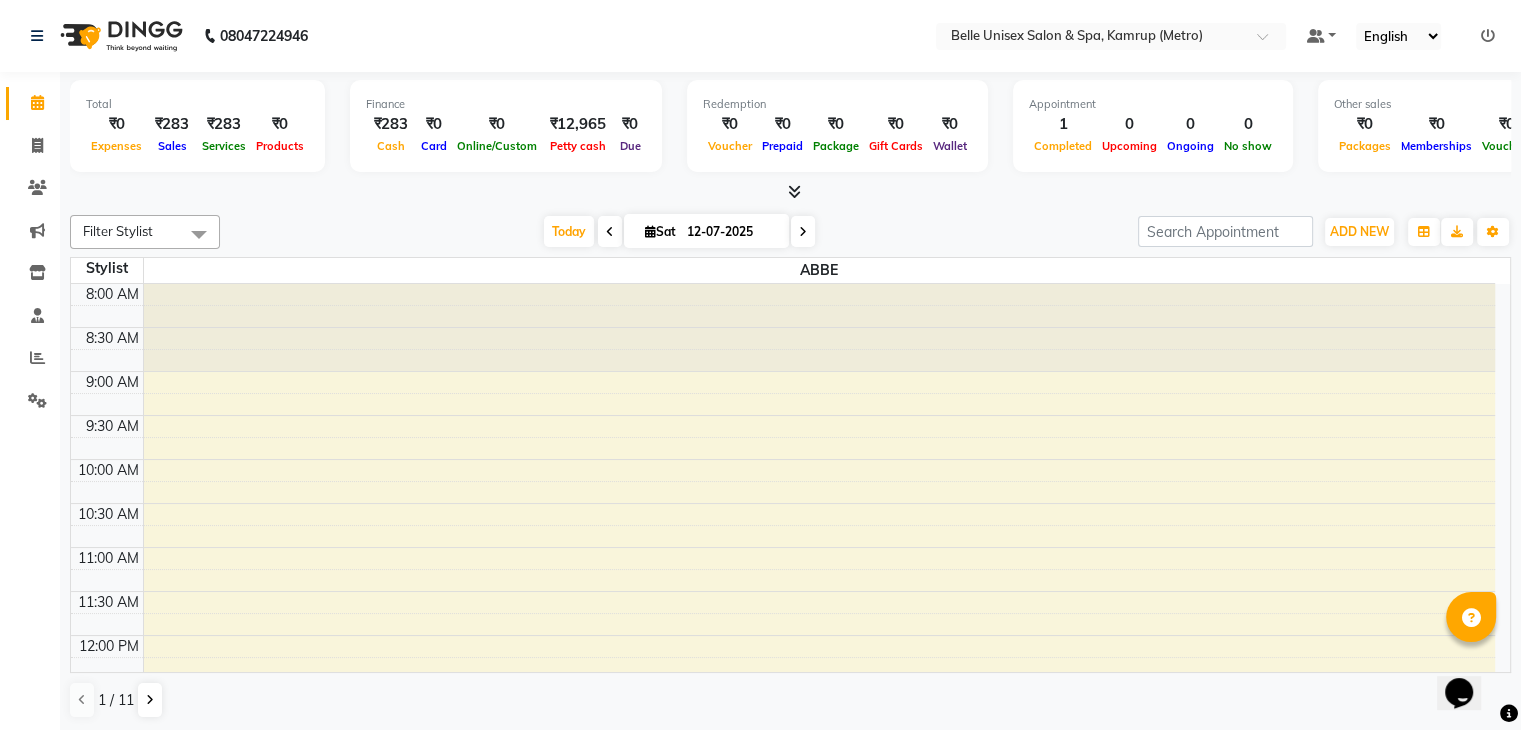 click on "Total  ₹0  Expenses ₹283  Sales ₹283  Services ₹0  Products Finance  ₹283  Cash ₹0  Card ₹0  Online/Custom ₹12,965 [PERSON_NAME] cash ₹0 Due  Redemption  ₹0 Voucher ₹0 Prepaid ₹0 Package ₹0  Gift Cards ₹0  Wallet  Appointment  1 Completed 0 Upcoming 0 Ongoing 0 No show  Other sales  ₹0  Packages ₹0  Memberships ₹0  Vouchers ₹0  Prepaids ₹0  Gift Cards Filter Stylist Select All [PERSON_NAME]  ASEM  COUNTER SALE  [PERSON_NAME] [PERSON_NAME](HK) PURNIMA [PERSON_NAME] [PERSON_NAME]  [PERSON_NAME] THERAPIST SOBITA BU THOIBA M. [DATE]  [DATE] Toggle Dropdown Add Appointment Add Invoice Add Expense Add Attendance Add Client Add Transaction Toggle Dropdown Add Appointment Add Invoice Add Expense Add Attendance Add Client ADD NEW Toggle Dropdown Add Appointment Add Invoice Add Expense Add Attendance Add Client Add Transaction Filter Stylist Select All [PERSON_NAME]  ASEM  COUNTER SALE  [PERSON_NAME] [PERSON_NAME](HK) PURNIMA [PERSON_NAME] [PERSON_NAME]  [PERSON_NAME] THERAPIST SOBITA BU THOIBA M. Group By  Staff View   Room View" 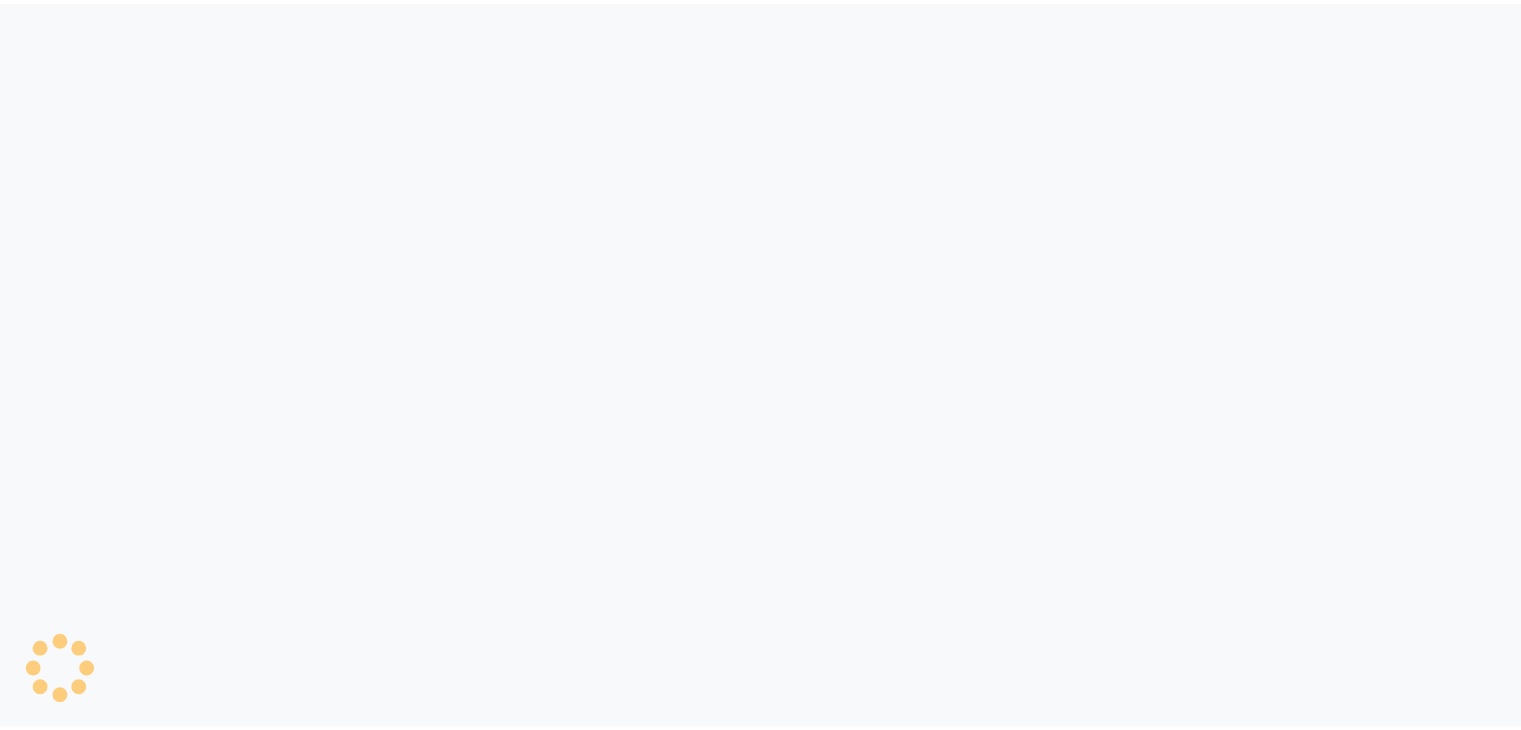 scroll, scrollTop: 0, scrollLeft: 0, axis: both 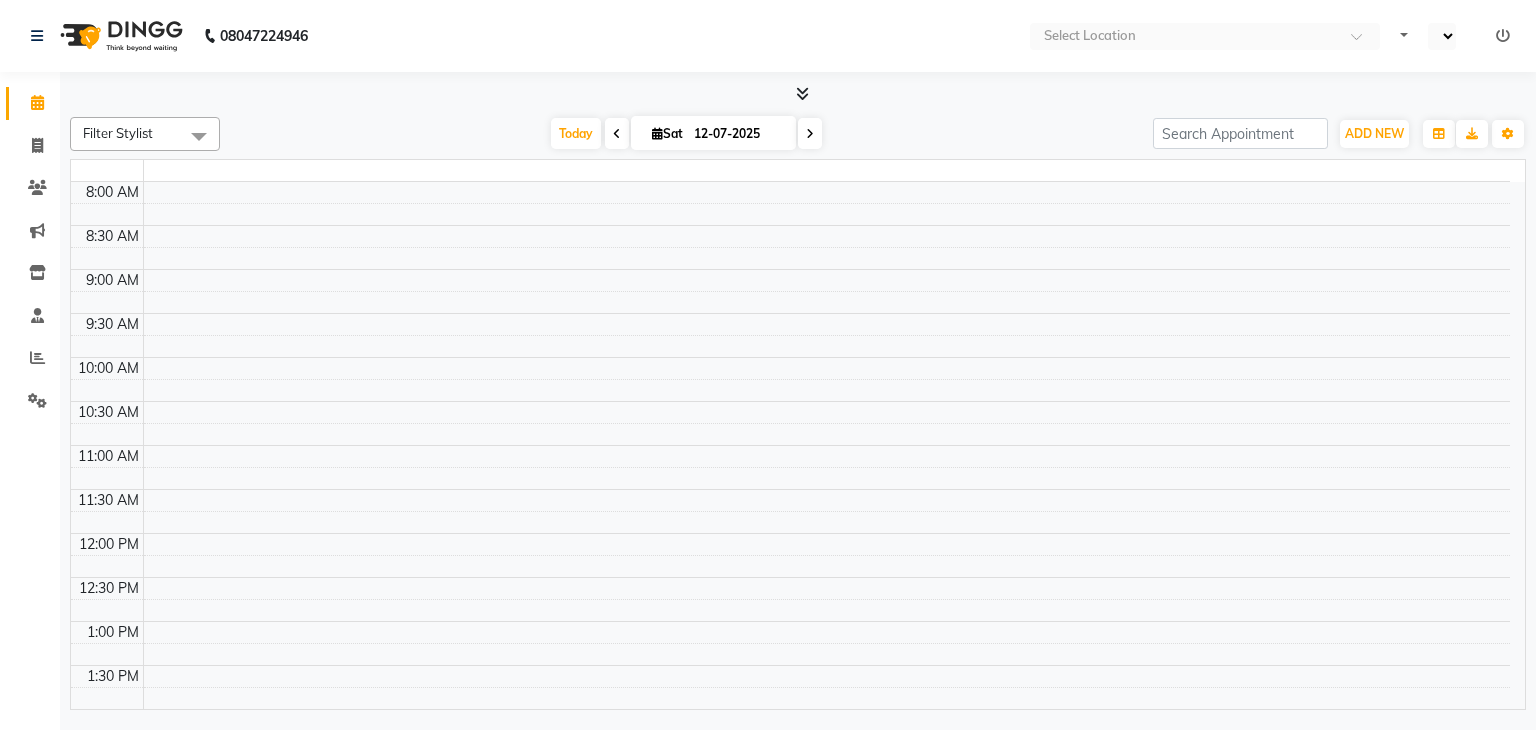 select on "en" 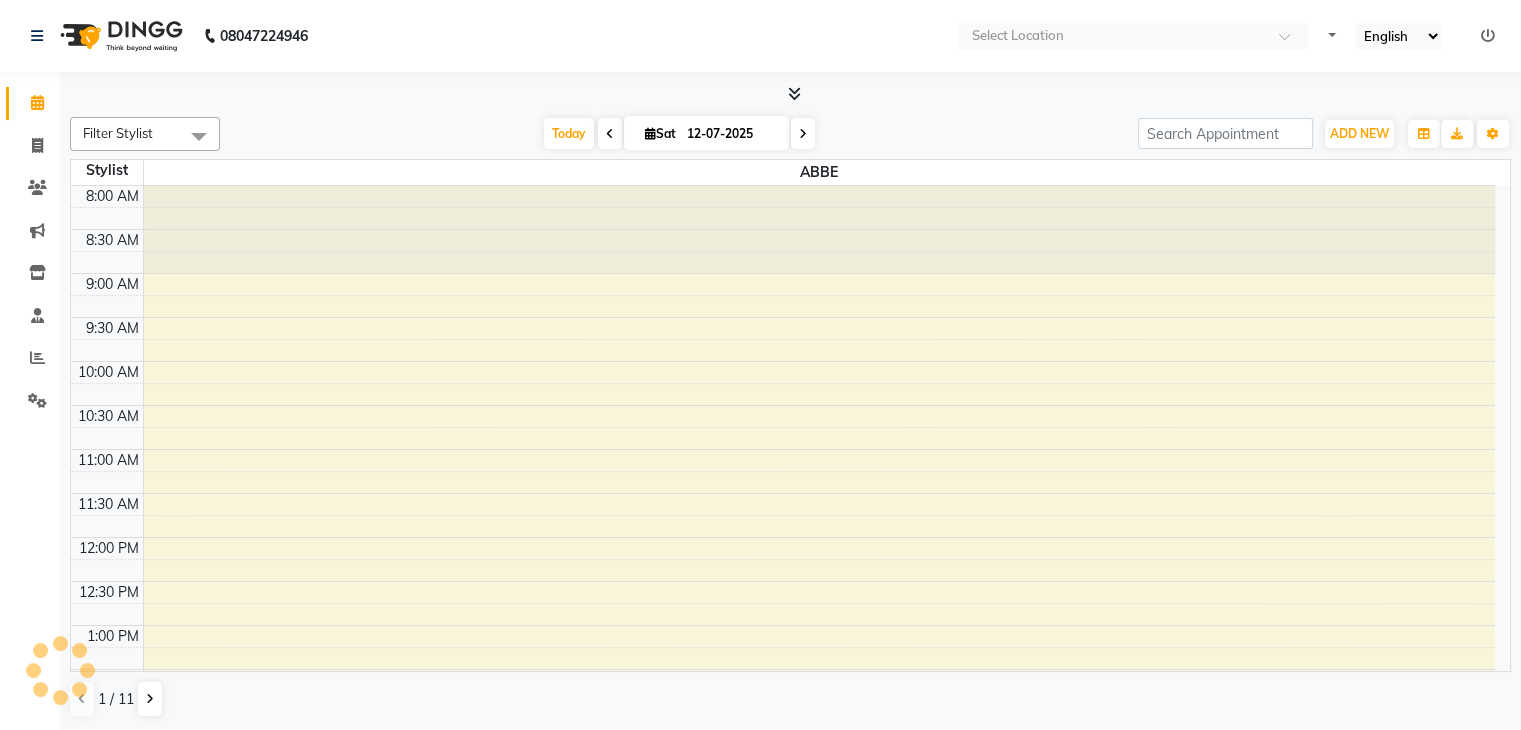 scroll, scrollTop: 0, scrollLeft: 0, axis: both 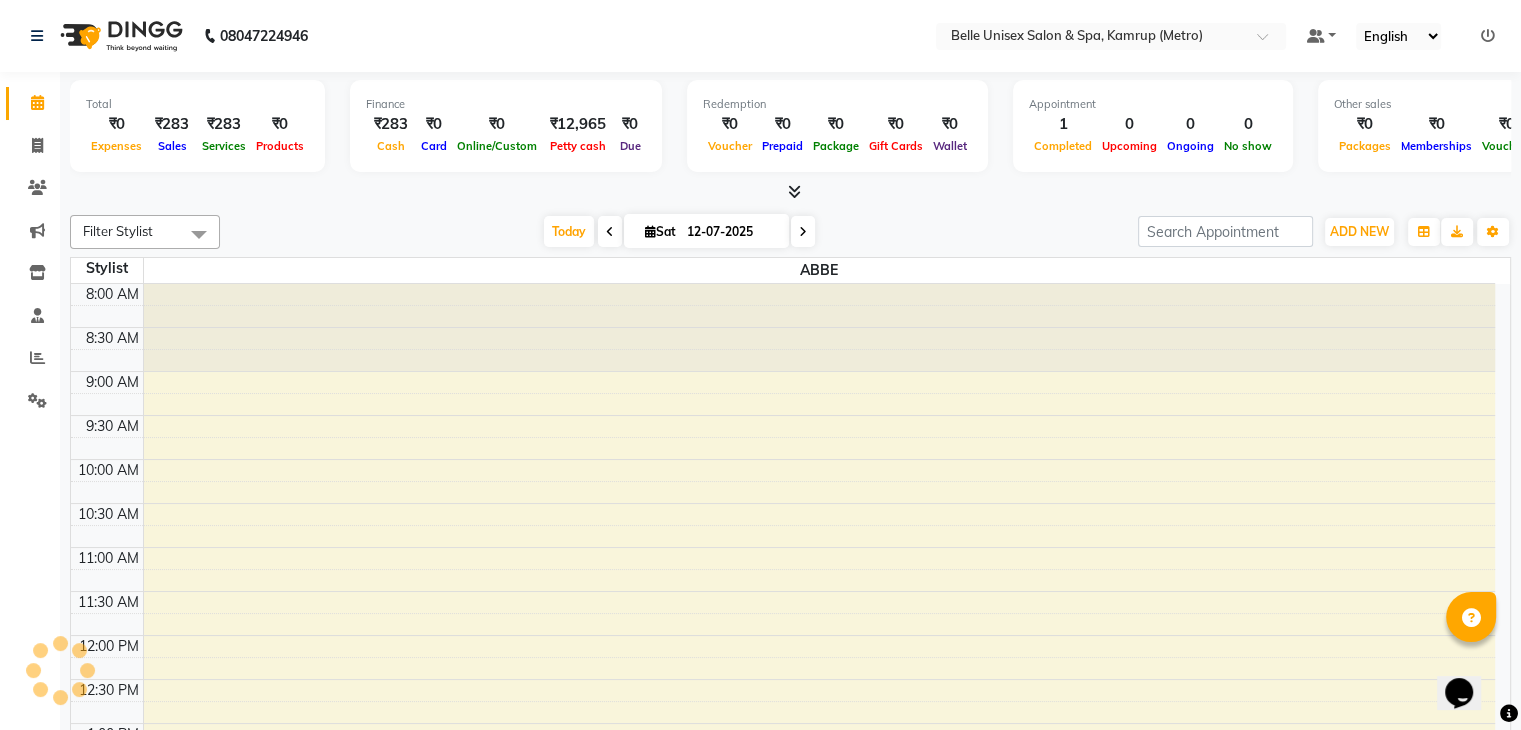 drag, startPoint x: 330, startPoint y: 205, endPoint x: 320, endPoint y: 204, distance: 10.049875 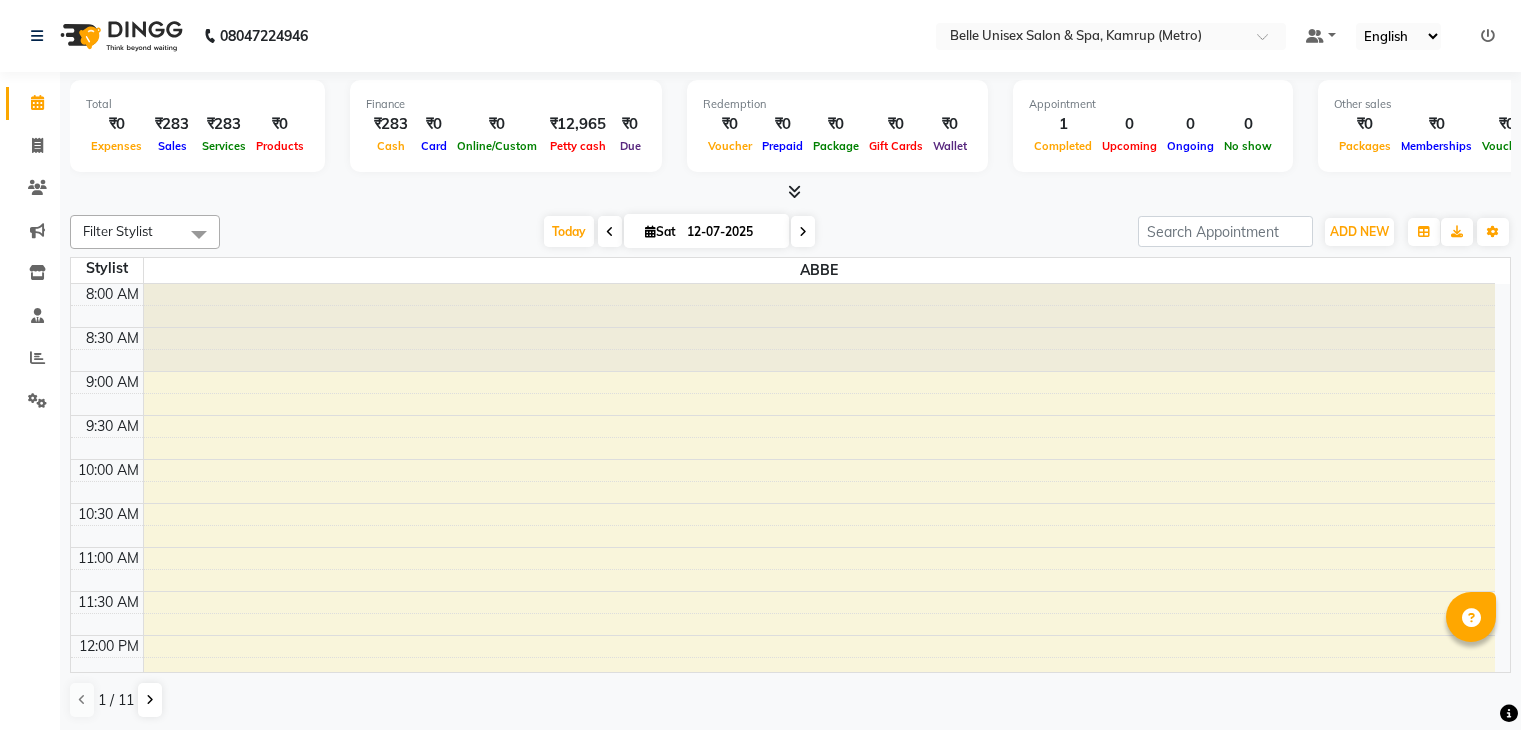 scroll, scrollTop: 0, scrollLeft: 0, axis: both 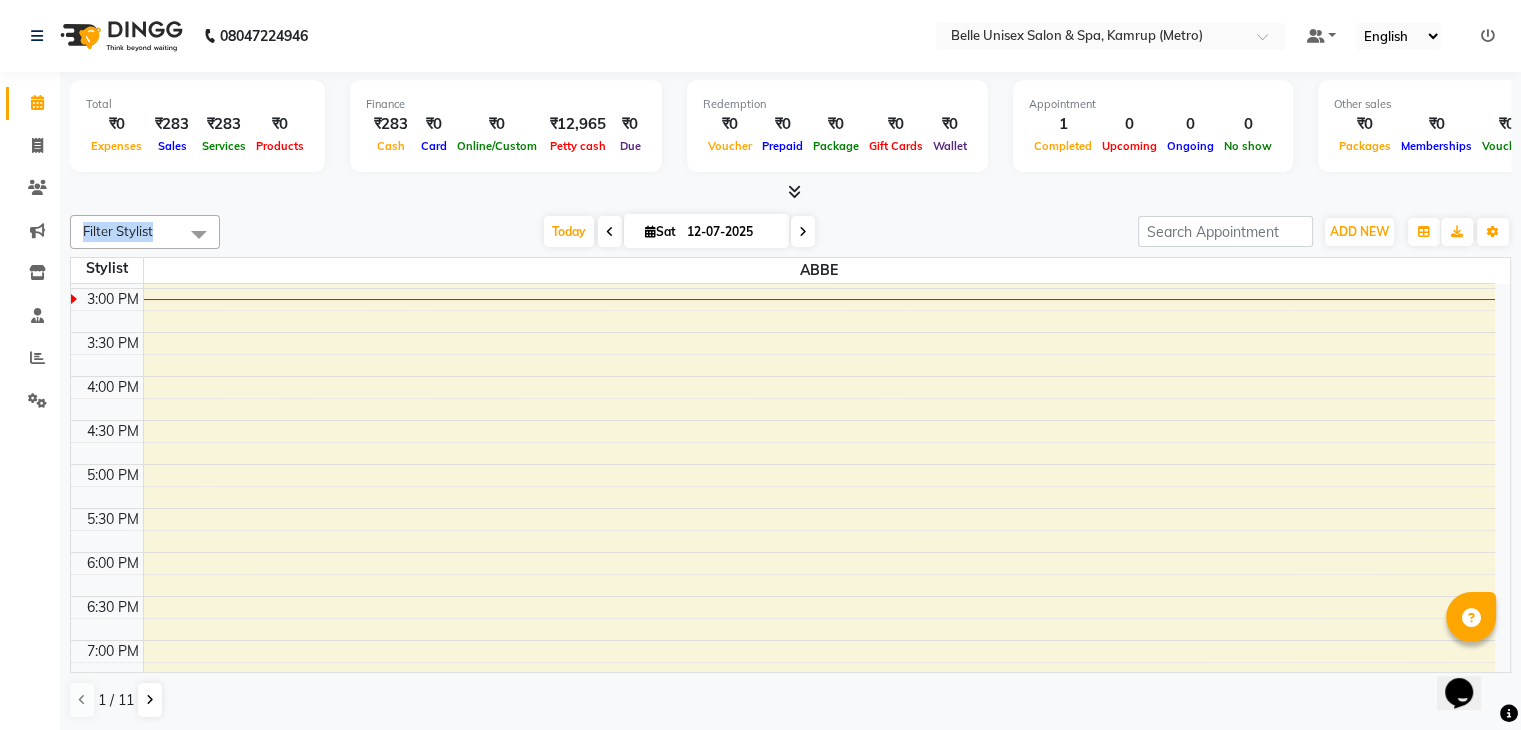 click on "Total  ₹0  Expenses ₹283  Sales ₹283  Services ₹0  Products Finance  ₹283  Cash ₹0  Card ₹0  Online/Custom ₹12,965 Petty cash ₹0 Due  Redemption  ₹0 Voucher ₹0 Prepaid ₹0 Package ₹0  Gift Cards ₹0  Wallet  Appointment  1 Completed 0 Upcoming 0 Ongoing 0 No show  Other sales  ₹0  Packages ₹0  Memberships ₹0  Vouchers ₹0  Prepaids ₹0  Gift Cards Filter Stylist Select All ABBE ALEX UHD  ASEM  COUNTER SALE  IMLE AO JUPITARA(HK) PURNIMA HK  RANA KANTI SINHA  SANGAM THERAPIST SOBITA BU THOIBA M. Today  Sat 12-07-2025 Toggle Dropdown Add Appointment Add Invoice Add Expense Add Attendance Add Client Add Transaction Toggle Dropdown Add Appointment Add Invoice Add Expense Add Attendance Add Client ADD NEW Toggle Dropdown Add Appointment Add Invoice Add Expense Add Attendance Add Client Add Transaction Filter Stylist Select All ABBE ALEX UHD  ASEM  COUNTER SALE  IMLE AO JUPITARA(HK) PURNIMA HK  RANA KANTI SINHA  SANGAM THERAPIST SOBITA BU THOIBA M. Group By  Staff View   Room View" 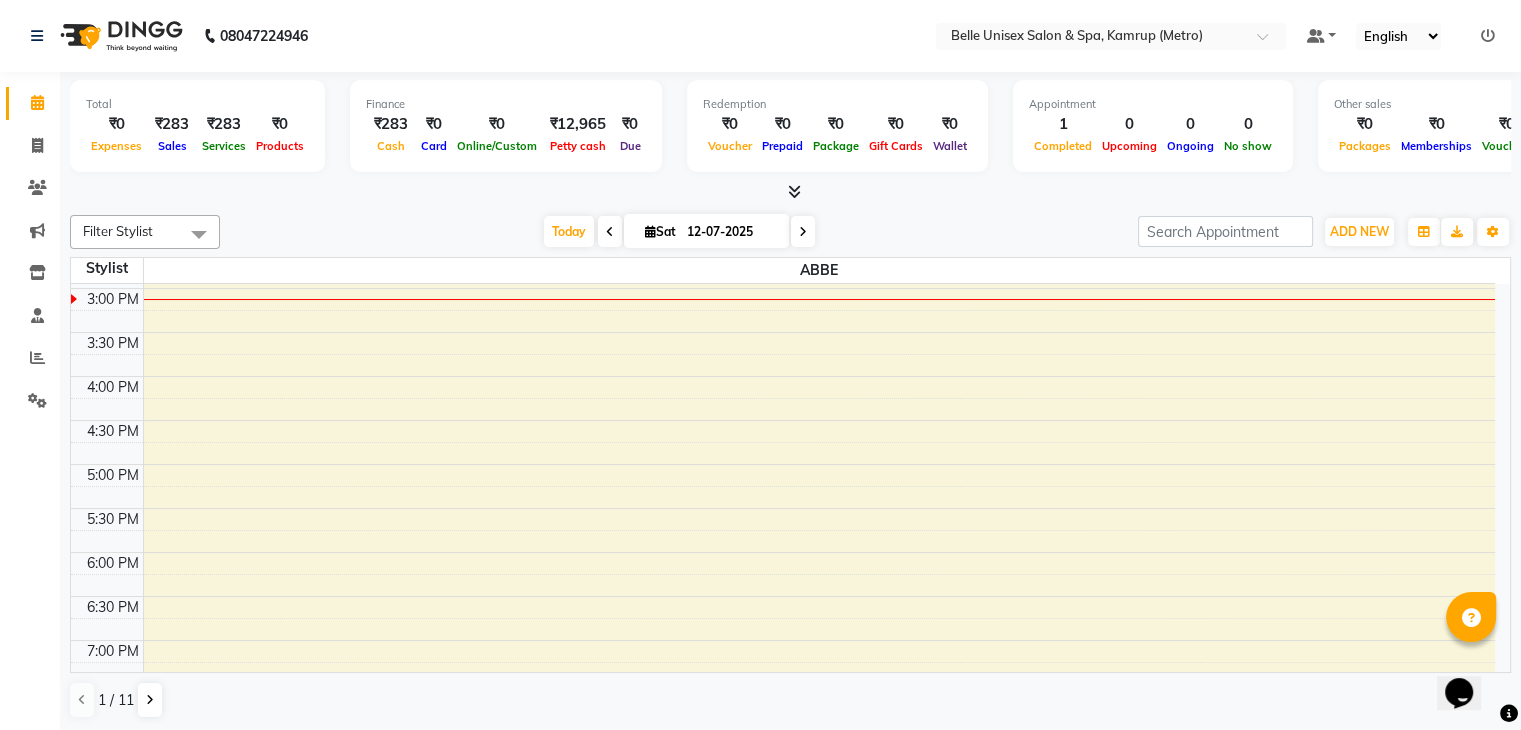 click at bounding box center (790, 192) 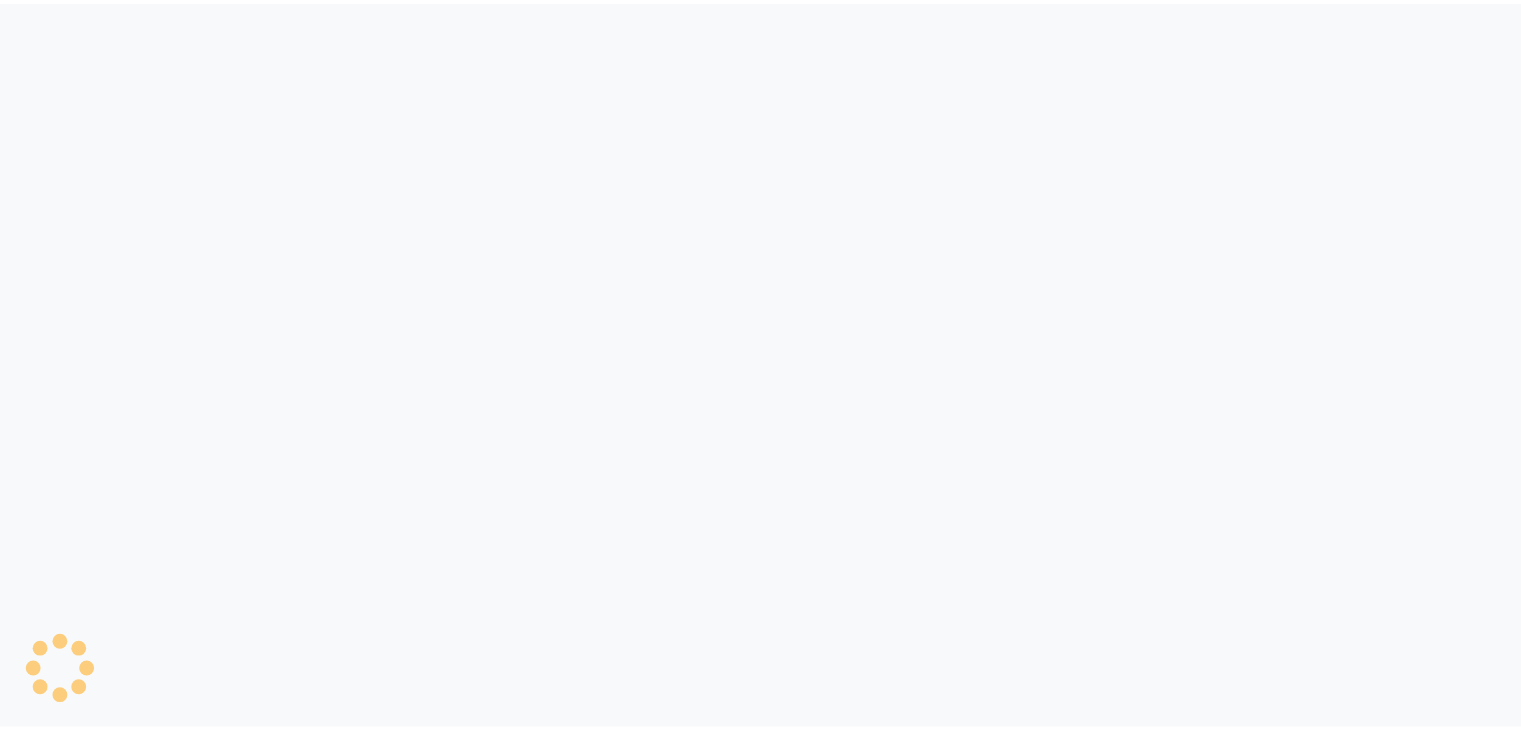 scroll, scrollTop: 0, scrollLeft: 0, axis: both 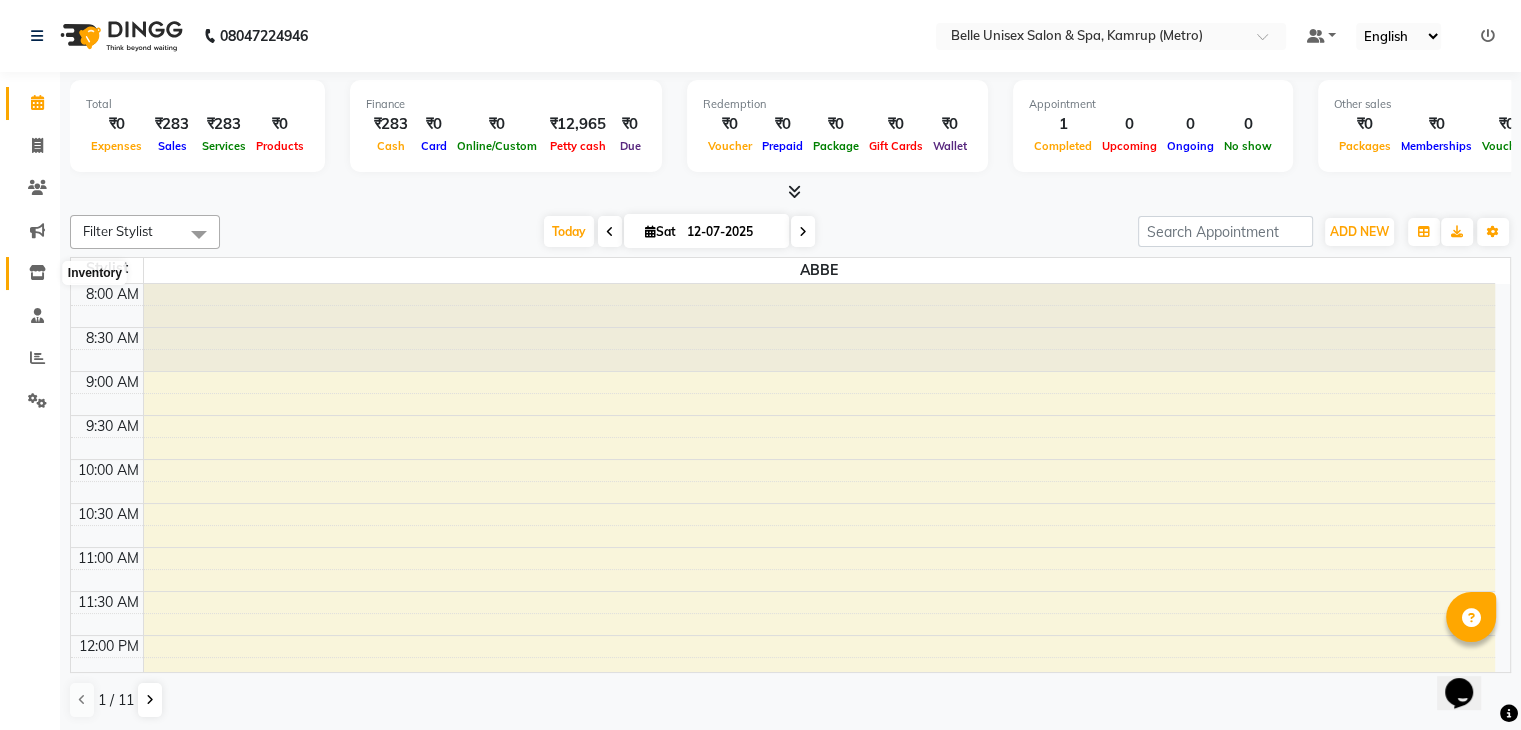 click 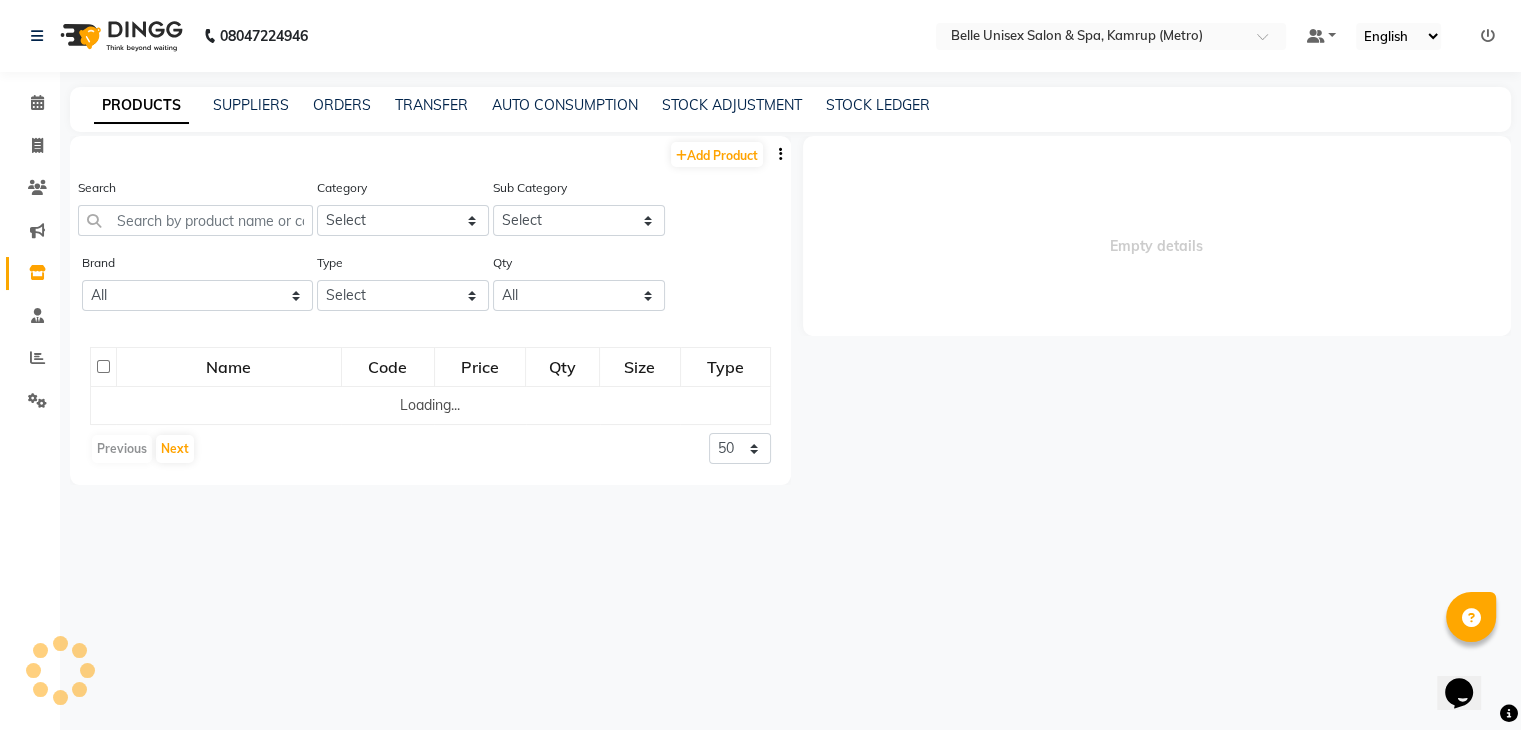 select 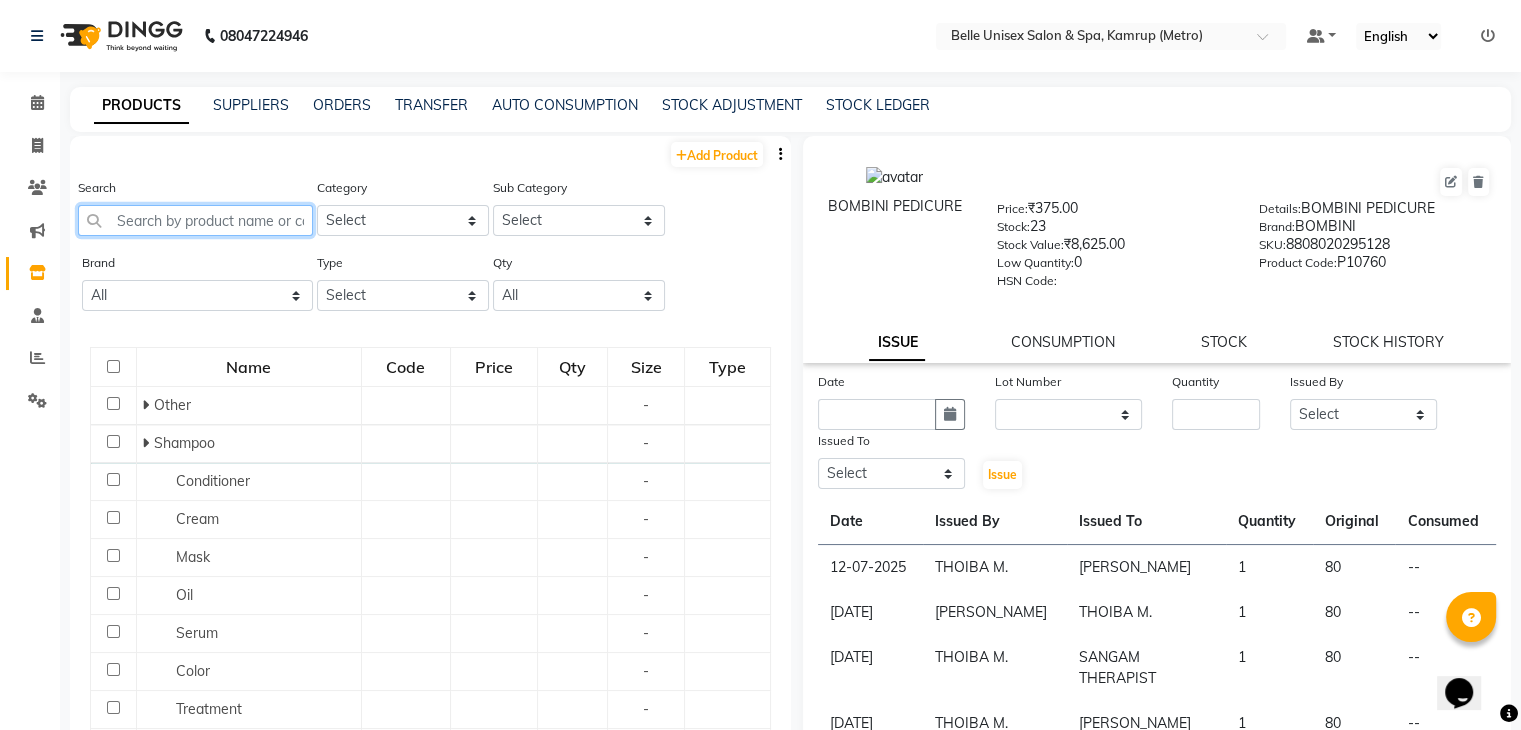 click 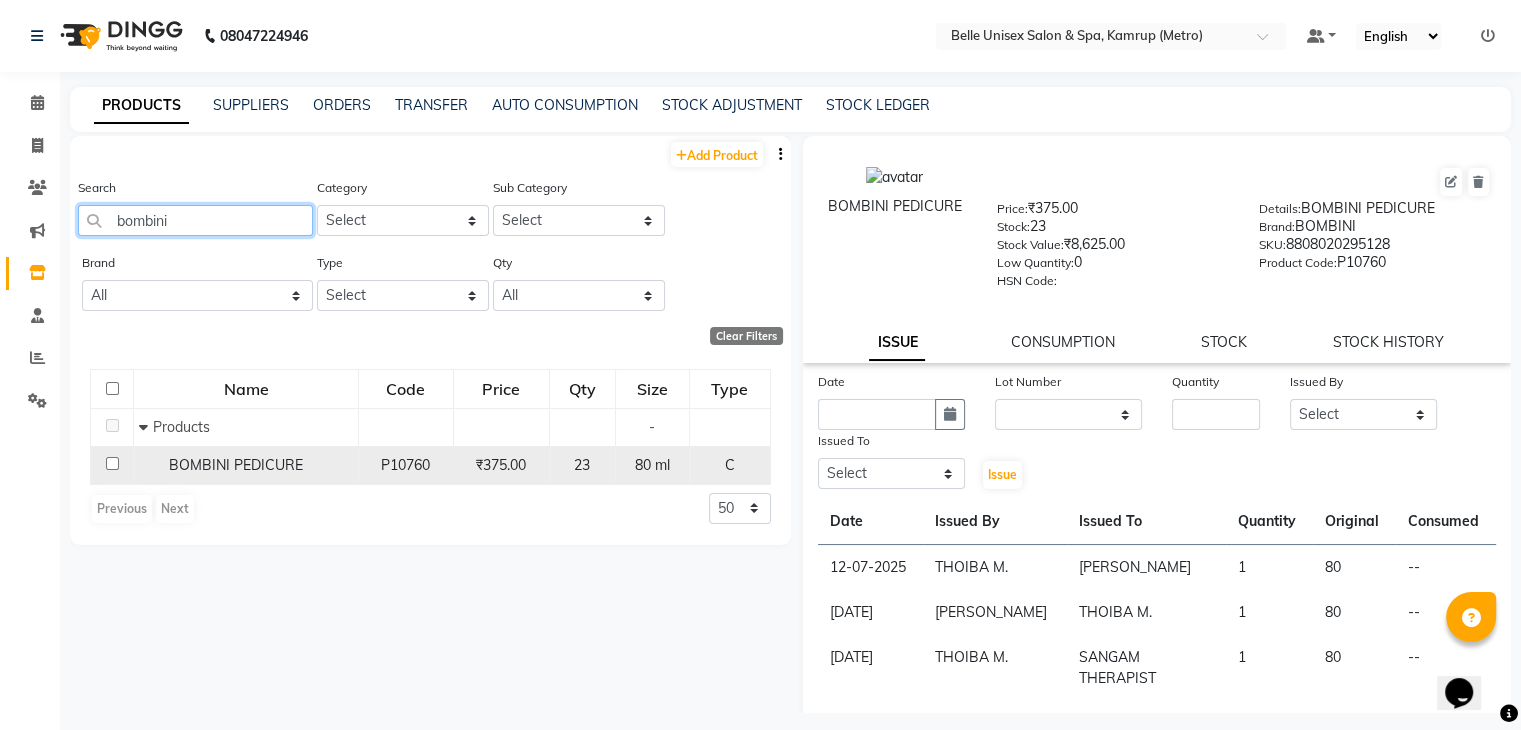 type on "bombini" 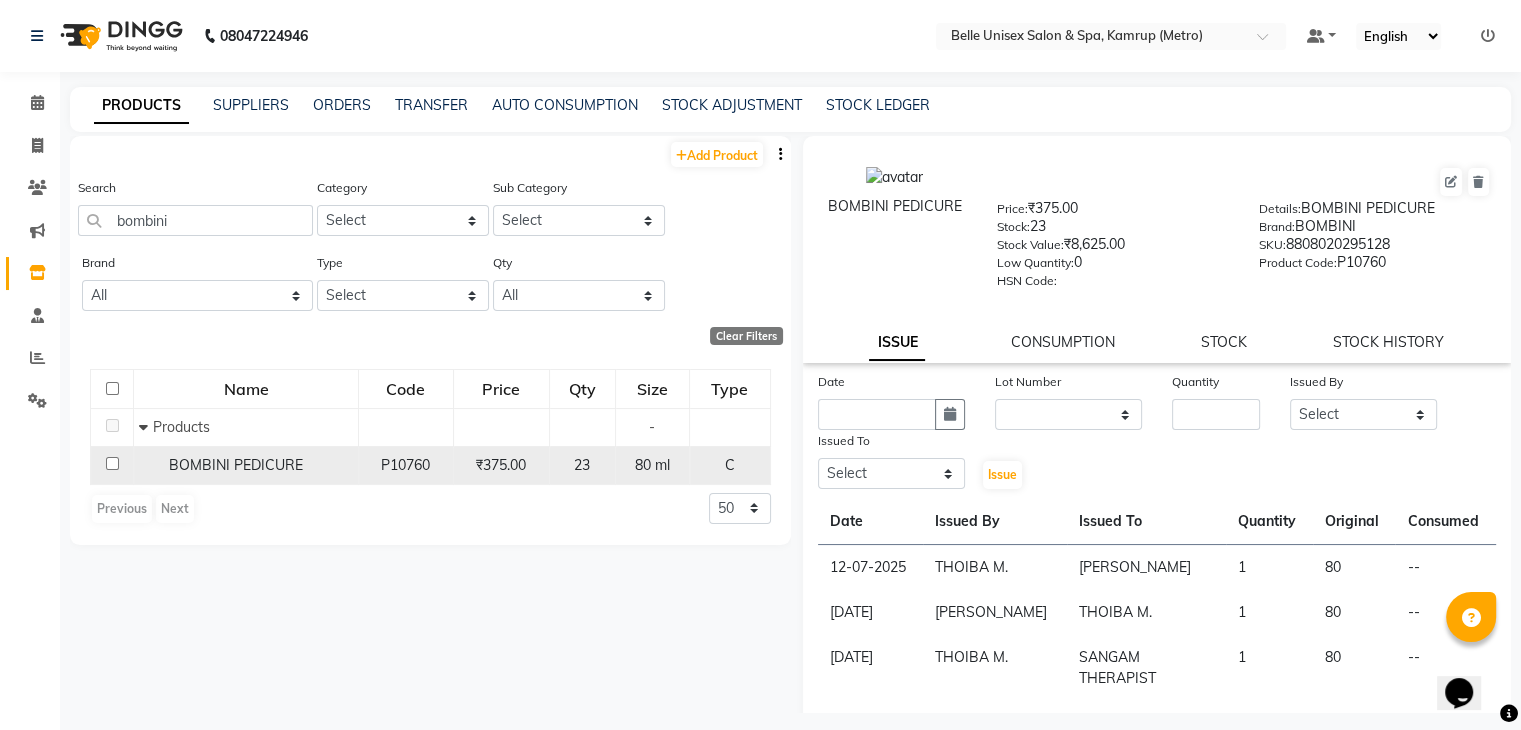 click 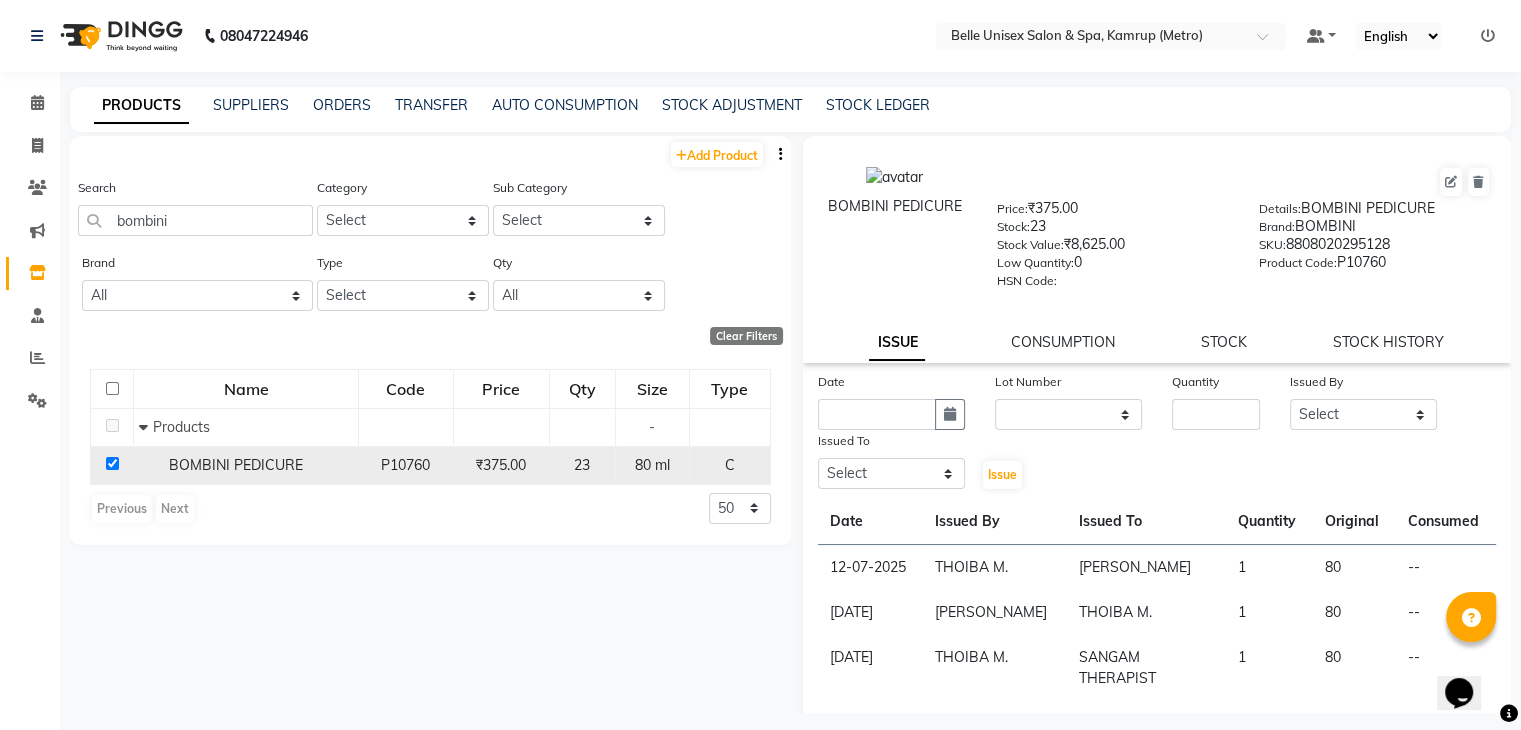 checkbox on "true" 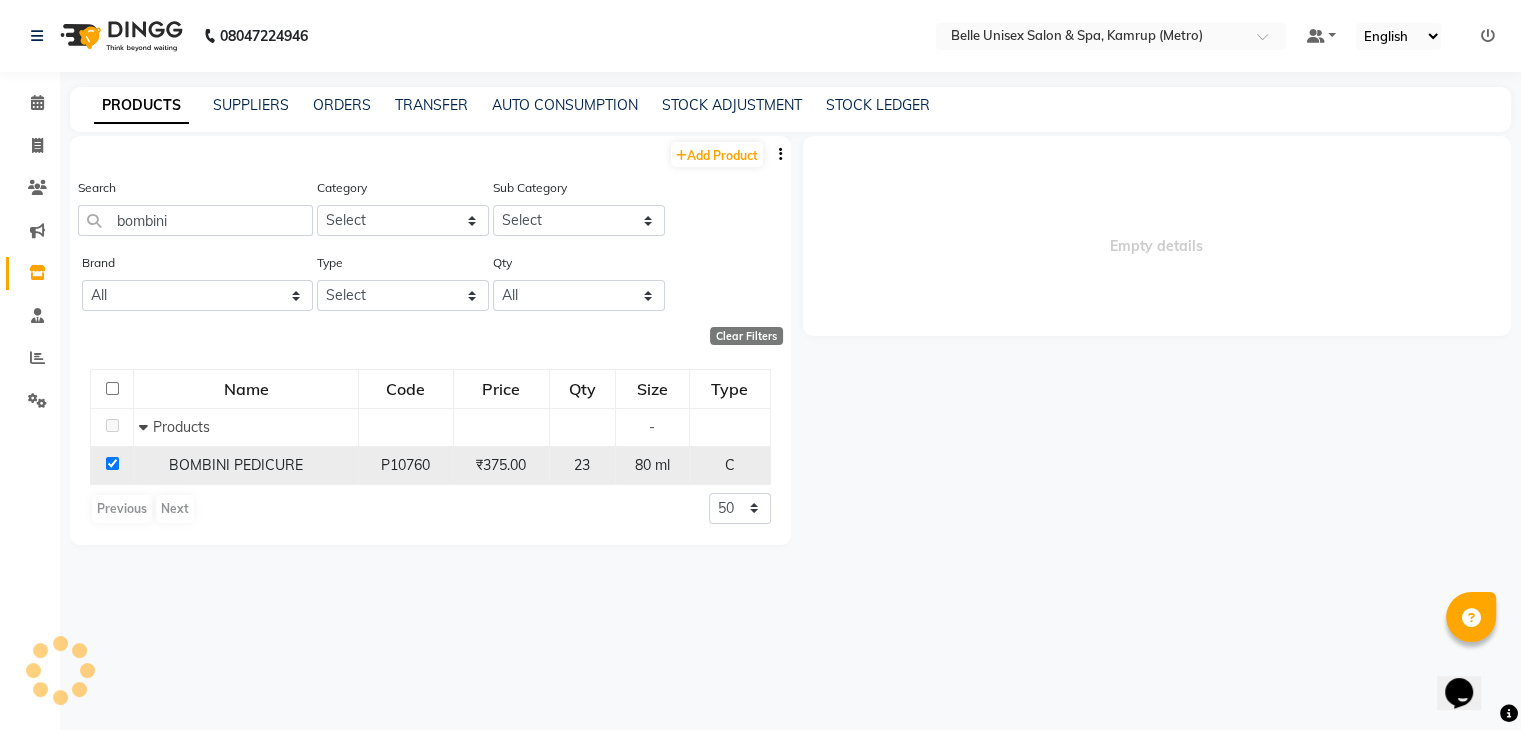 select 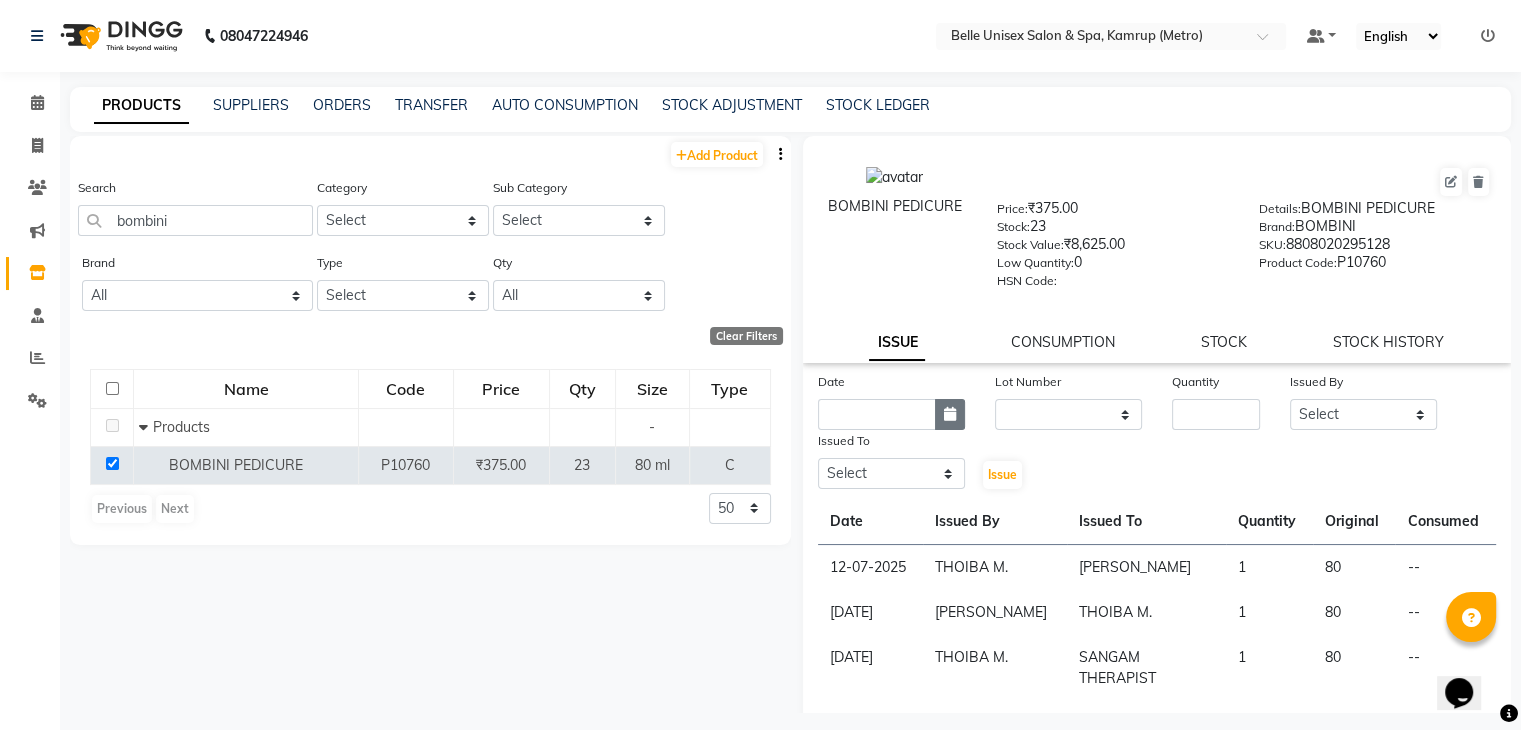 click 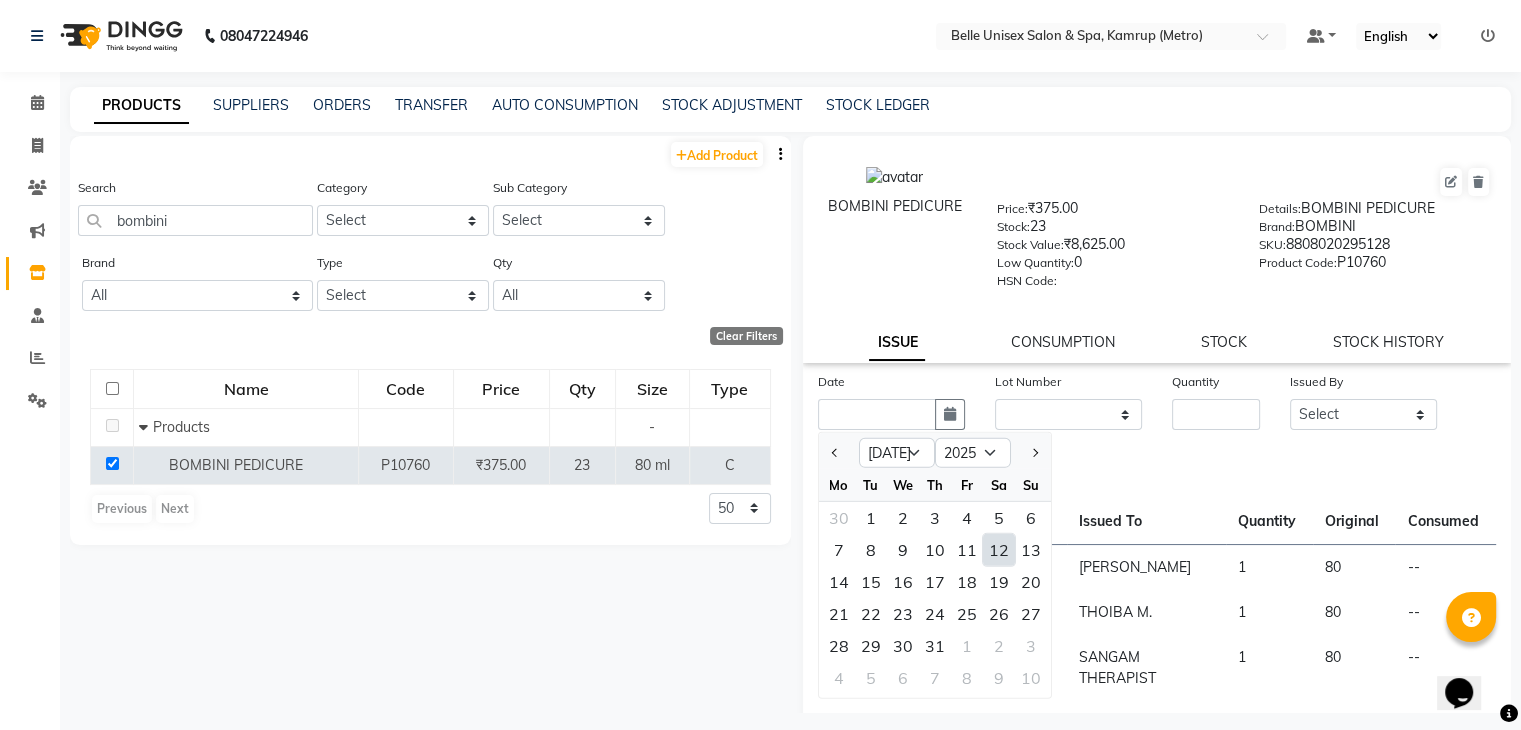 click on "12" 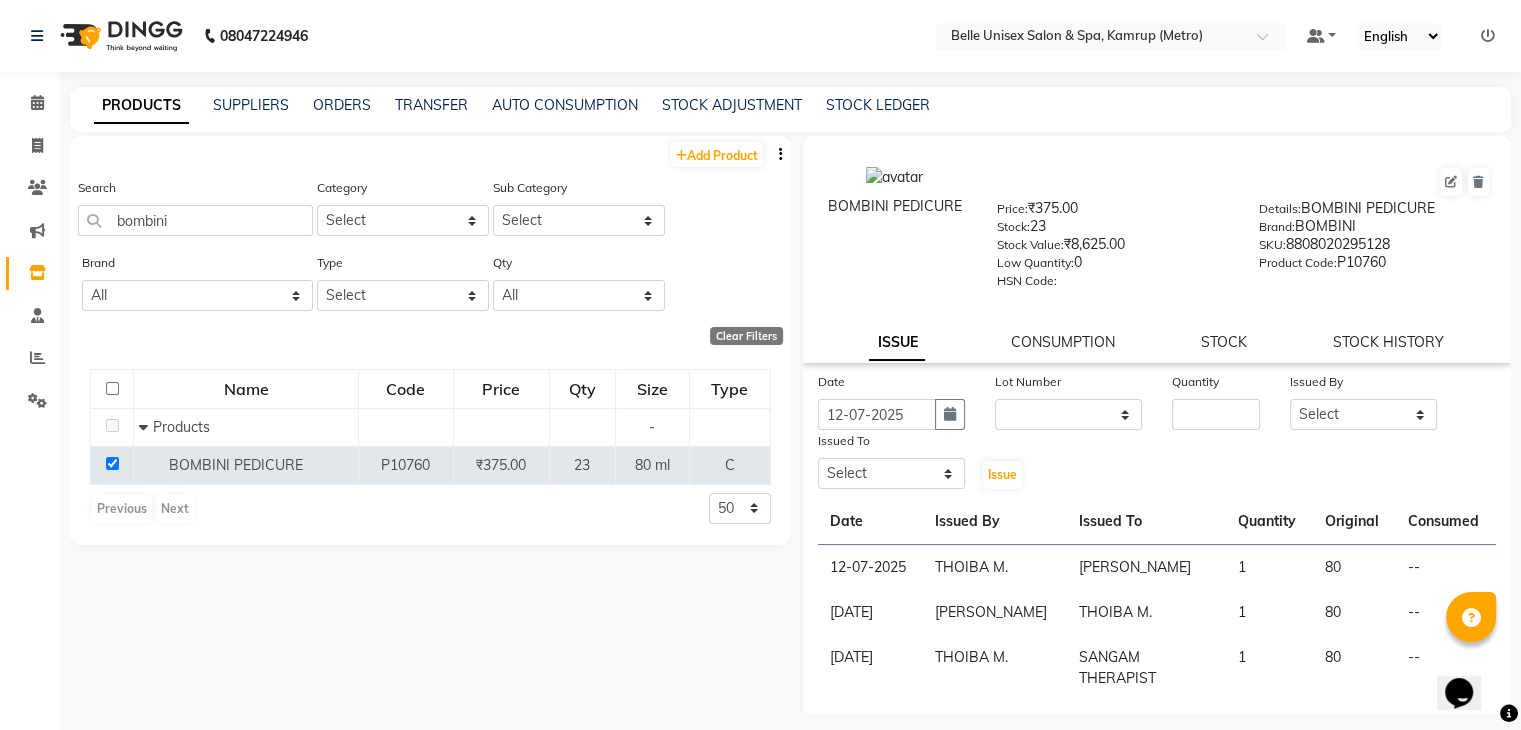 click on "Lot Number" 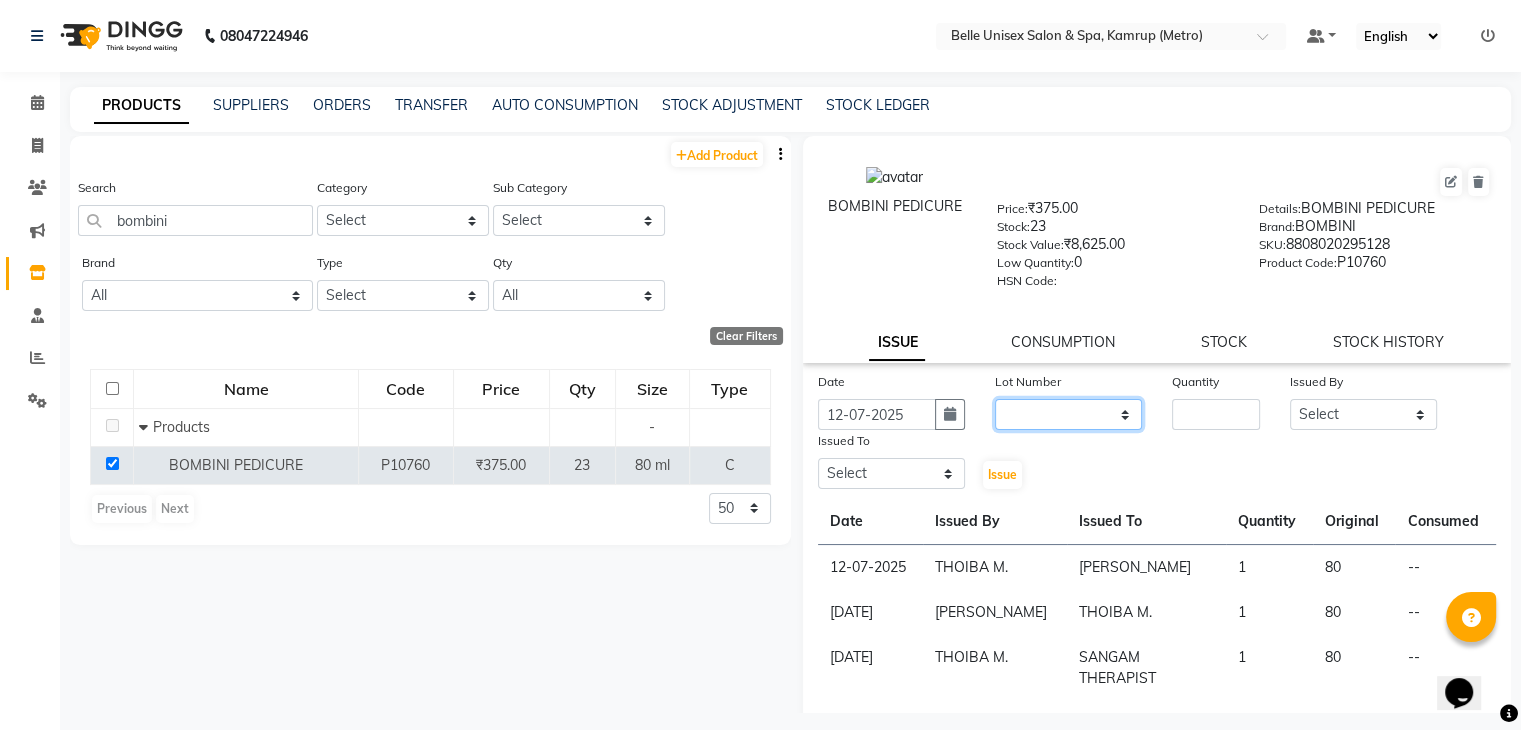 click on "None" 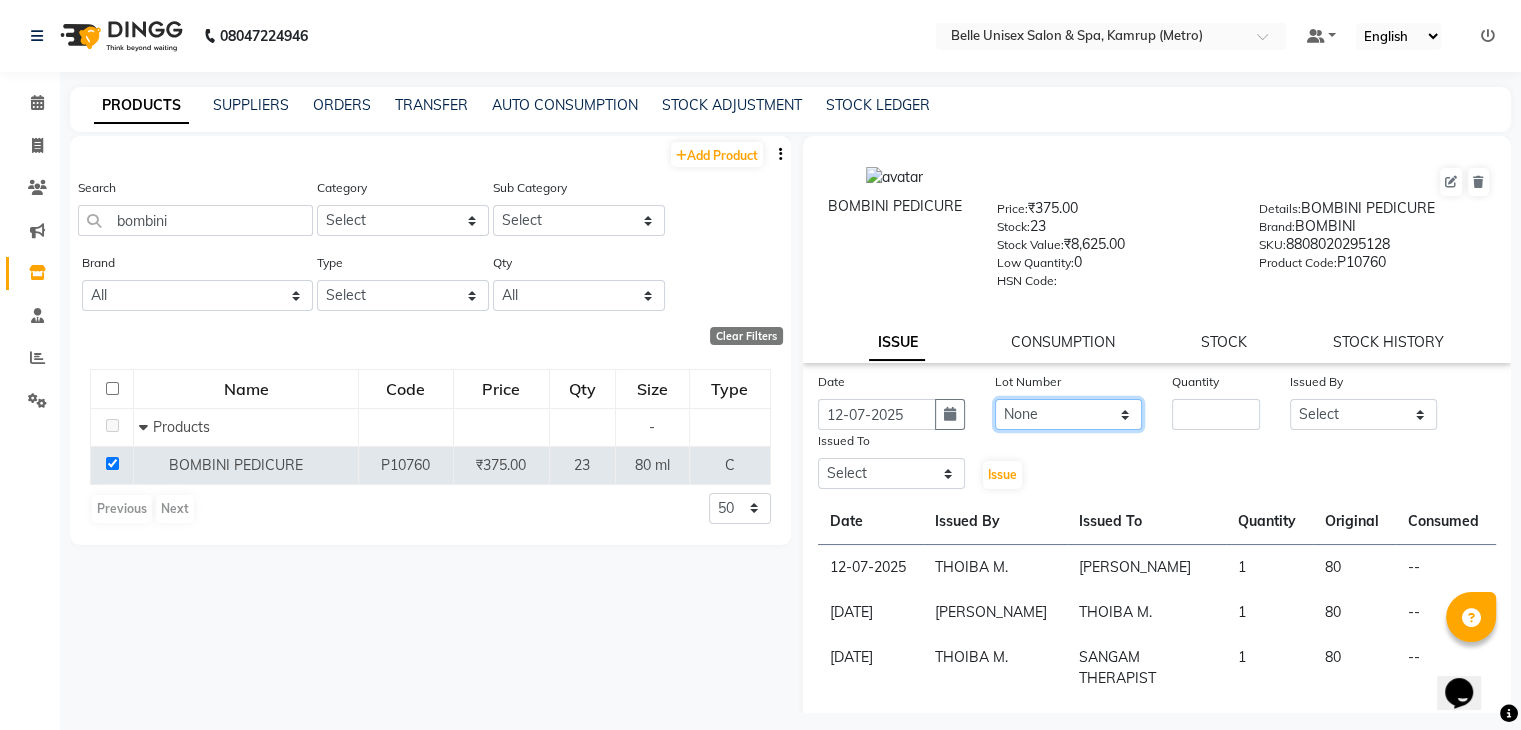 click on "None" 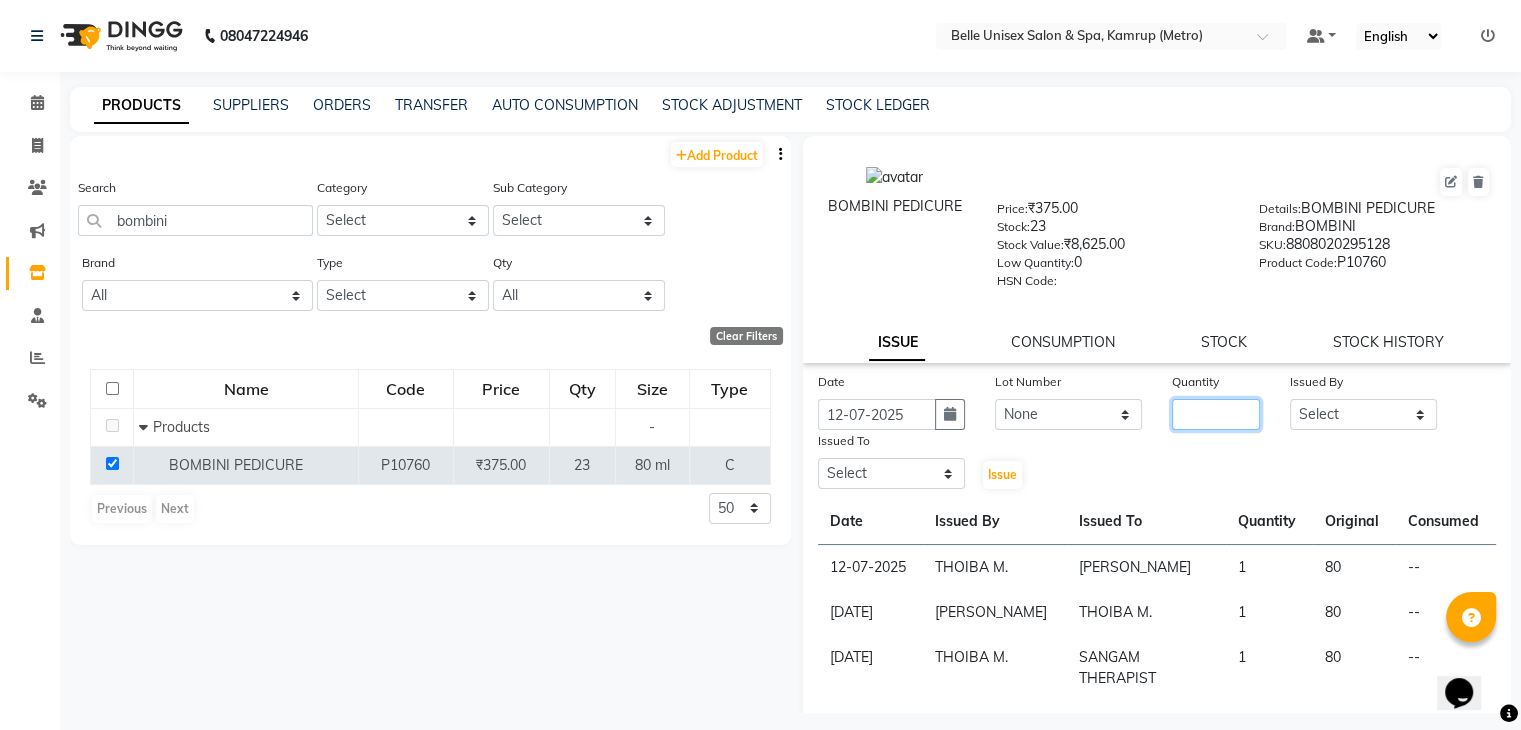 click 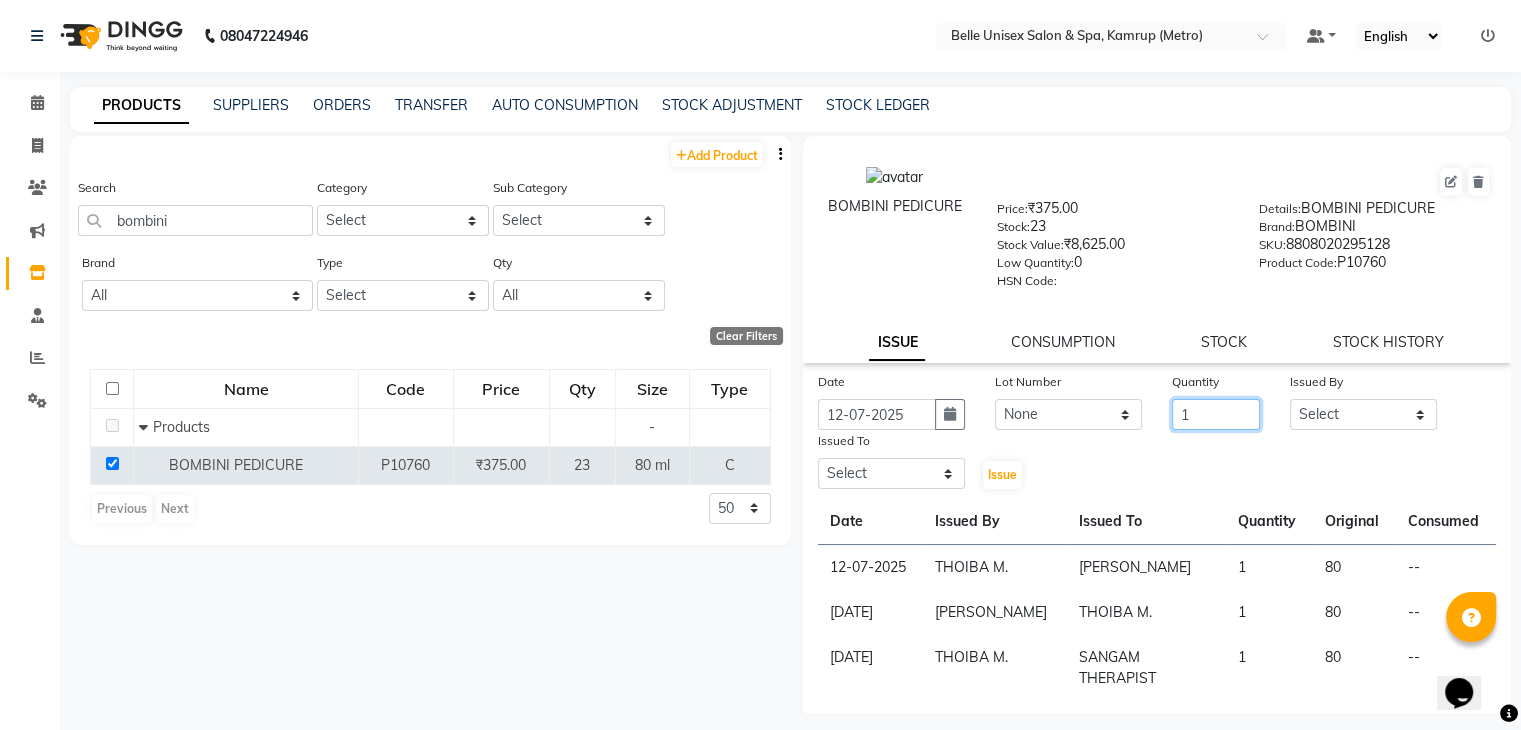 type on "1" 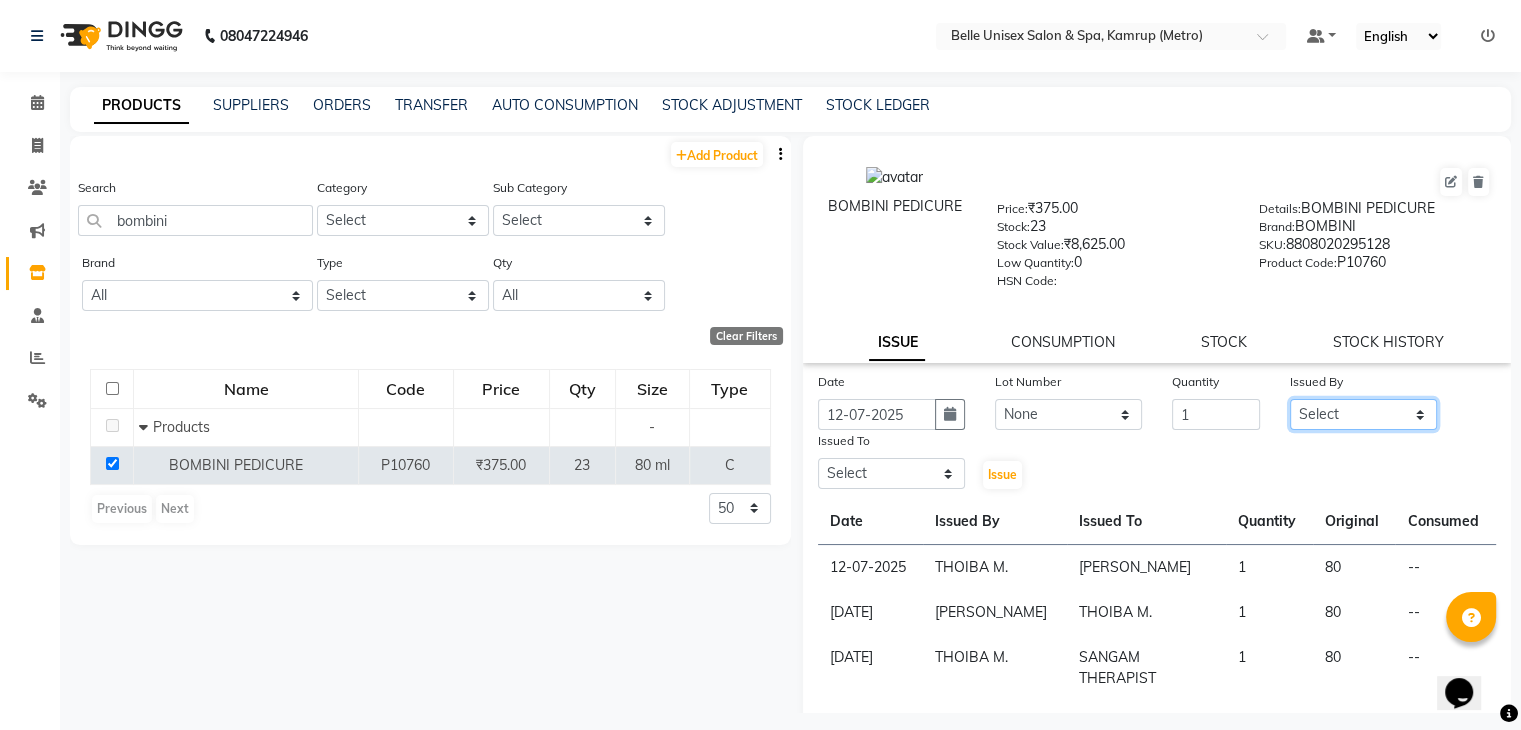 click on "Select ABBE Admin id [PERSON_NAME]  ASEM  COUNTER SALE  [PERSON_NAME] [PERSON_NAME](HK) PURNIMA [PERSON_NAME] [PERSON_NAME]   [PERSON_NAME] THERAPIST SOBITA BU THOIBA M." 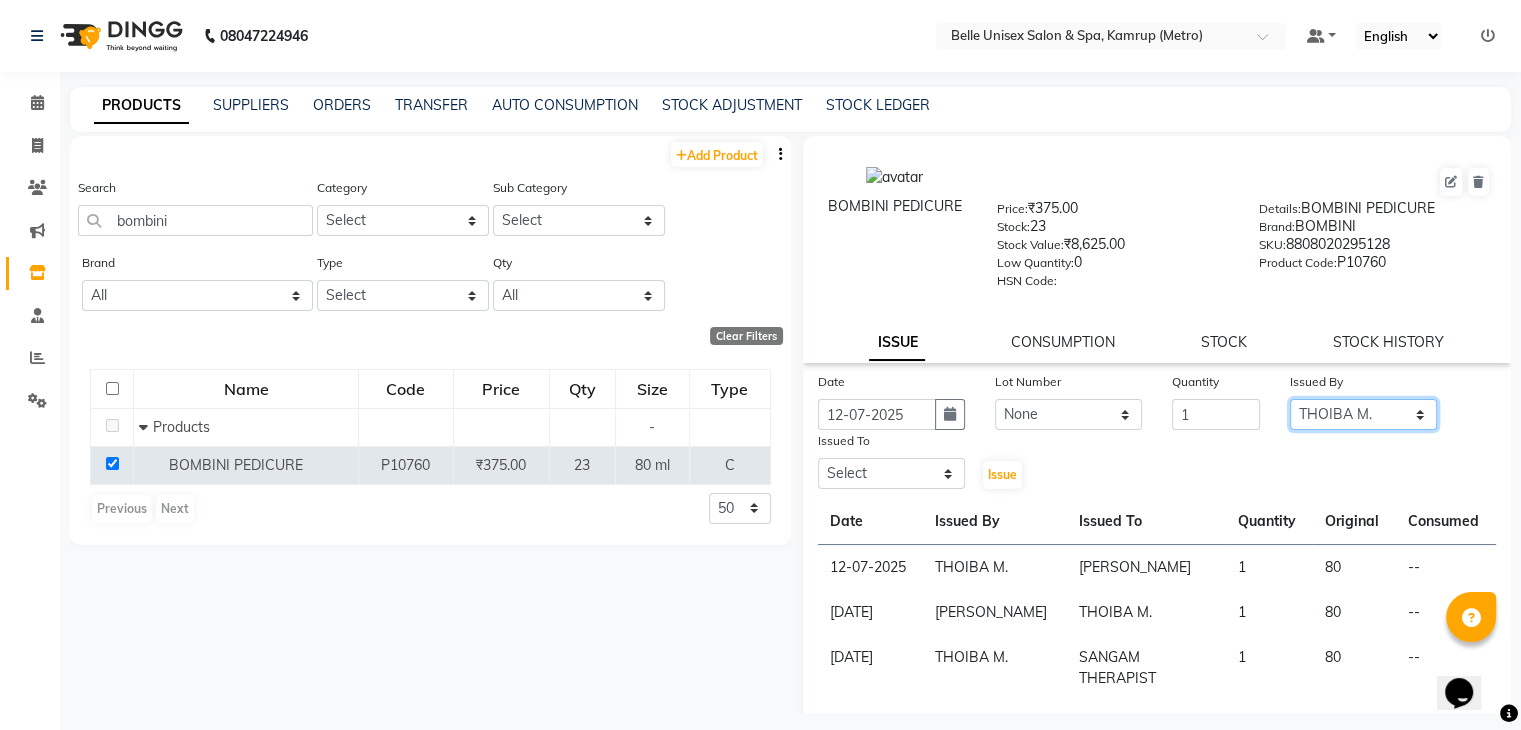 click on "Select ABBE Admin id [PERSON_NAME]  ASEM  COUNTER SALE  [PERSON_NAME] [PERSON_NAME](HK) PURNIMA [PERSON_NAME] [PERSON_NAME]   [PERSON_NAME] THERAPIST SOBITA BU THOIBA M." 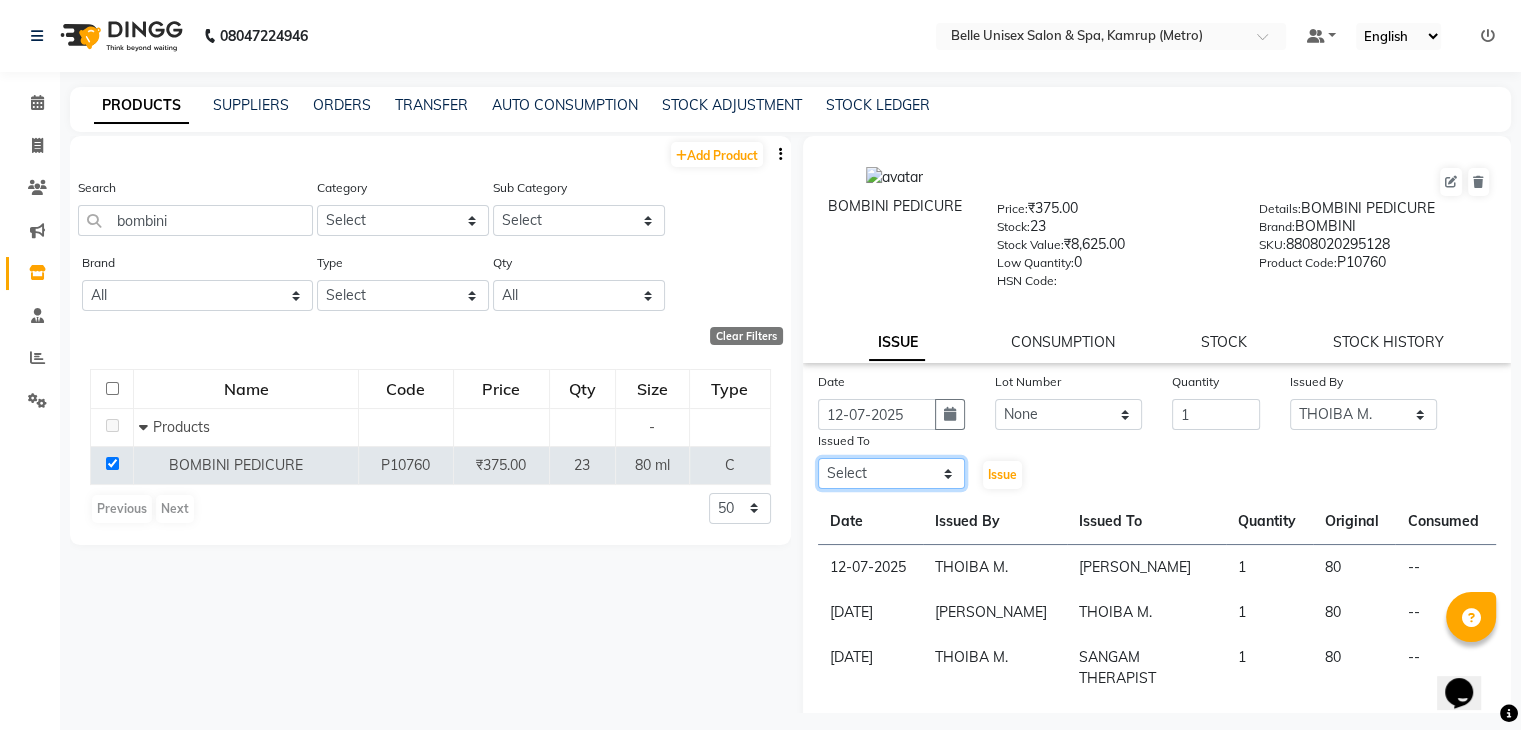 click on "Select ABBE Admin id [PERSON_NAME]  ASEM  COUNTER SALE  [PERSON_NAME] [PERSON_NAME](HK) PURNIMA [PERSON_NAME] [PERSON_NAME]   [PERSON_NAME] THERAPIST SOBITA BU THOIBA M." 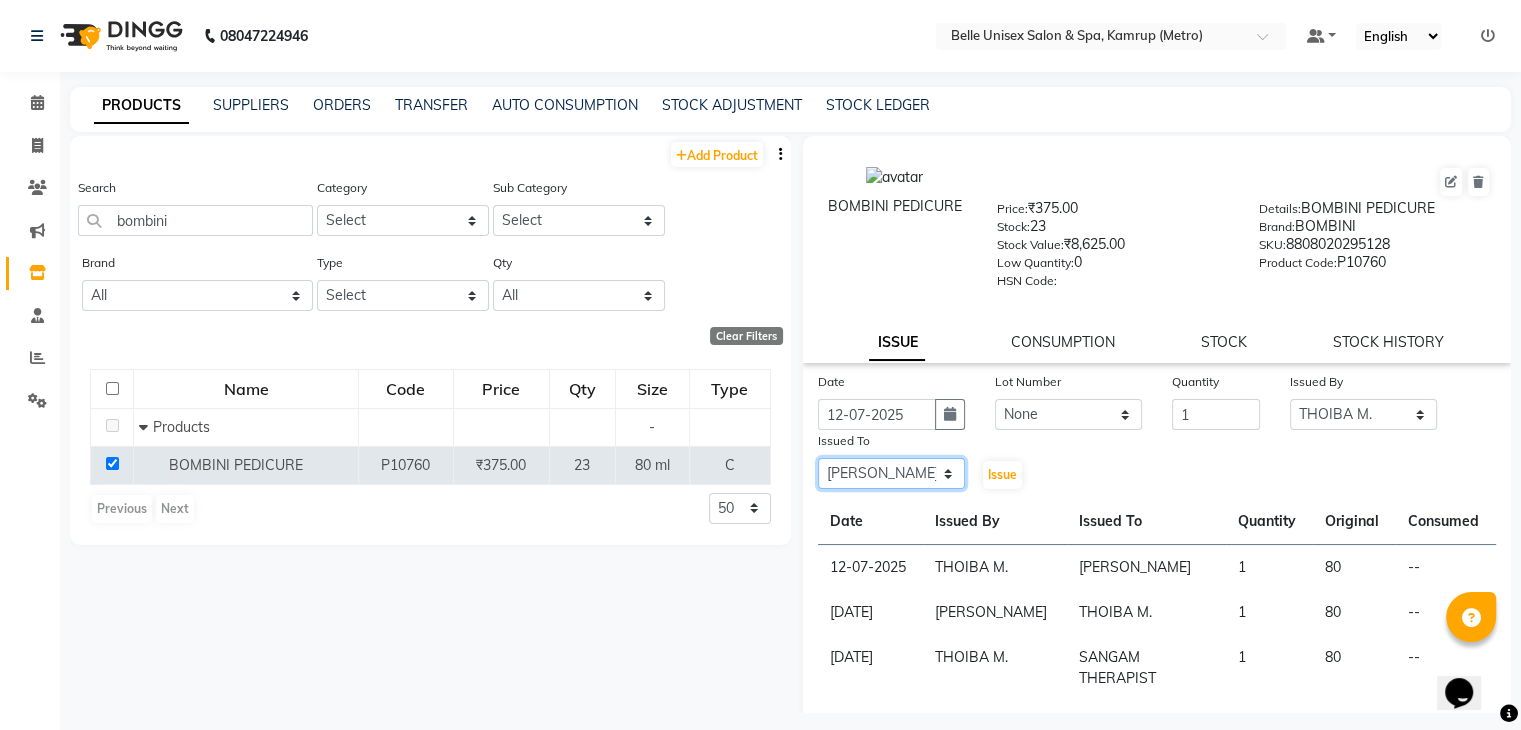 click on "Select ABBE Admin id [PERSON_NAME]  ASEM  COUNTER SALE  [PERSON_NAME] [PERSON_NAME](HK) PURNIMA [PERSON_NAME] [PERSON_NAME]   [PERSON_NAME] THERAPIST SOBITA BU THOIBA M." 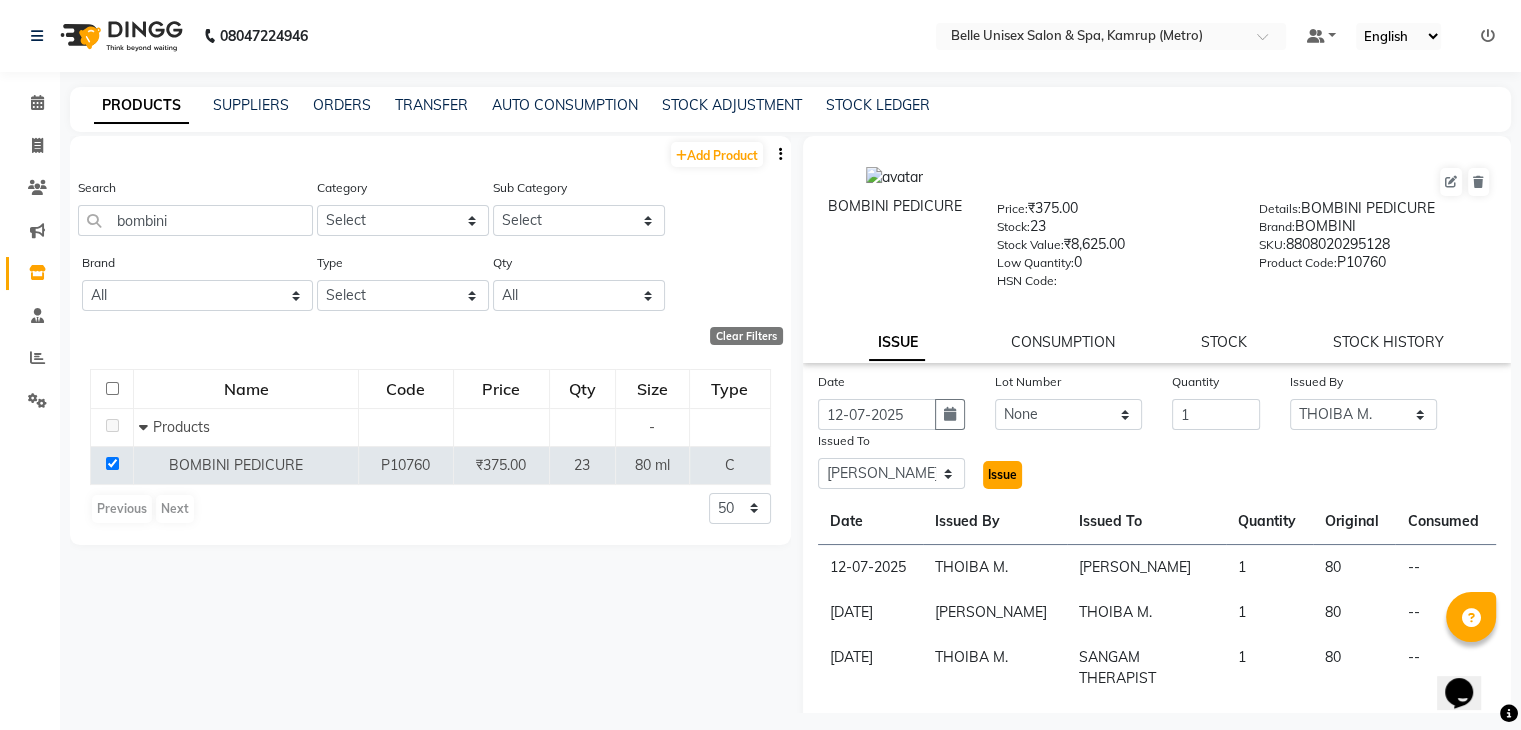 click on "Issue" 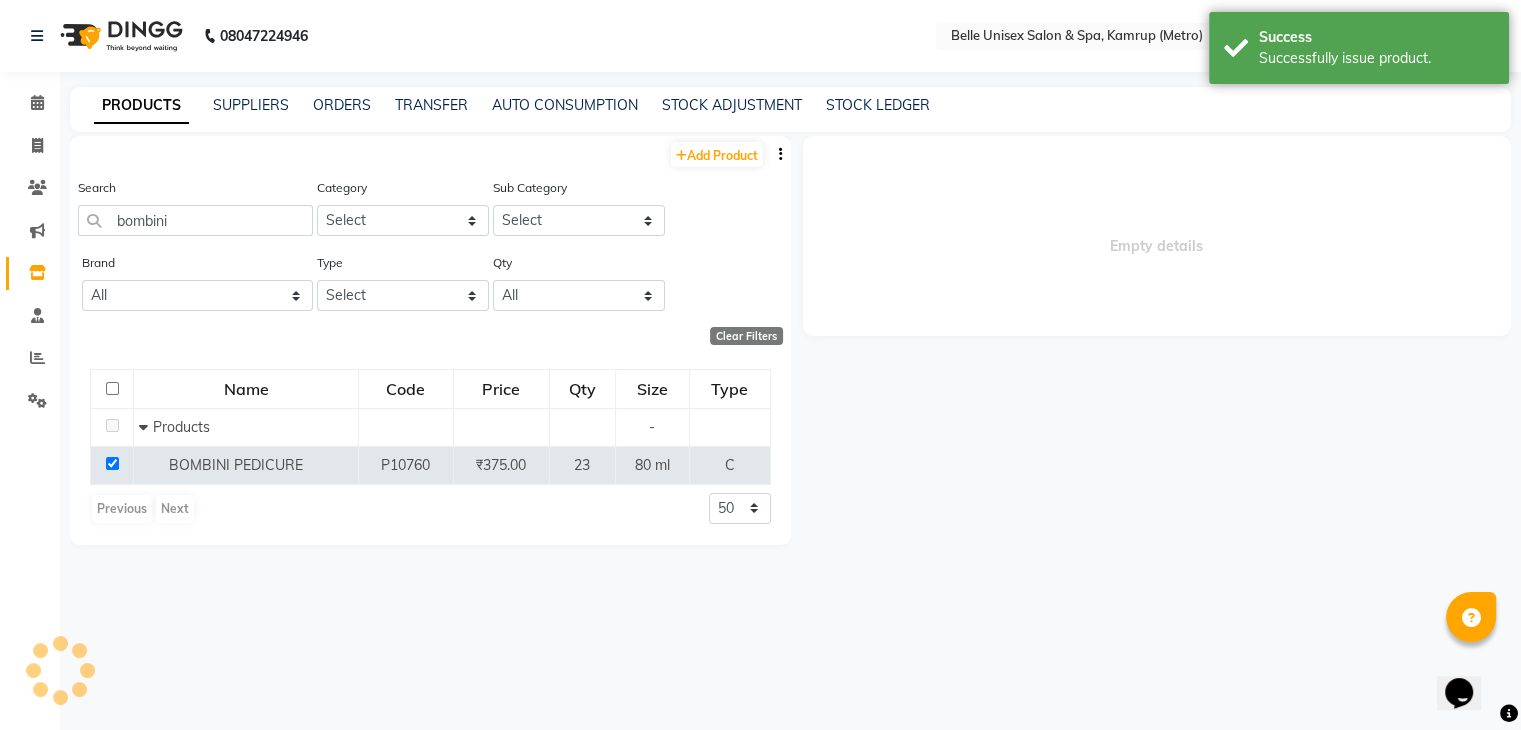 select 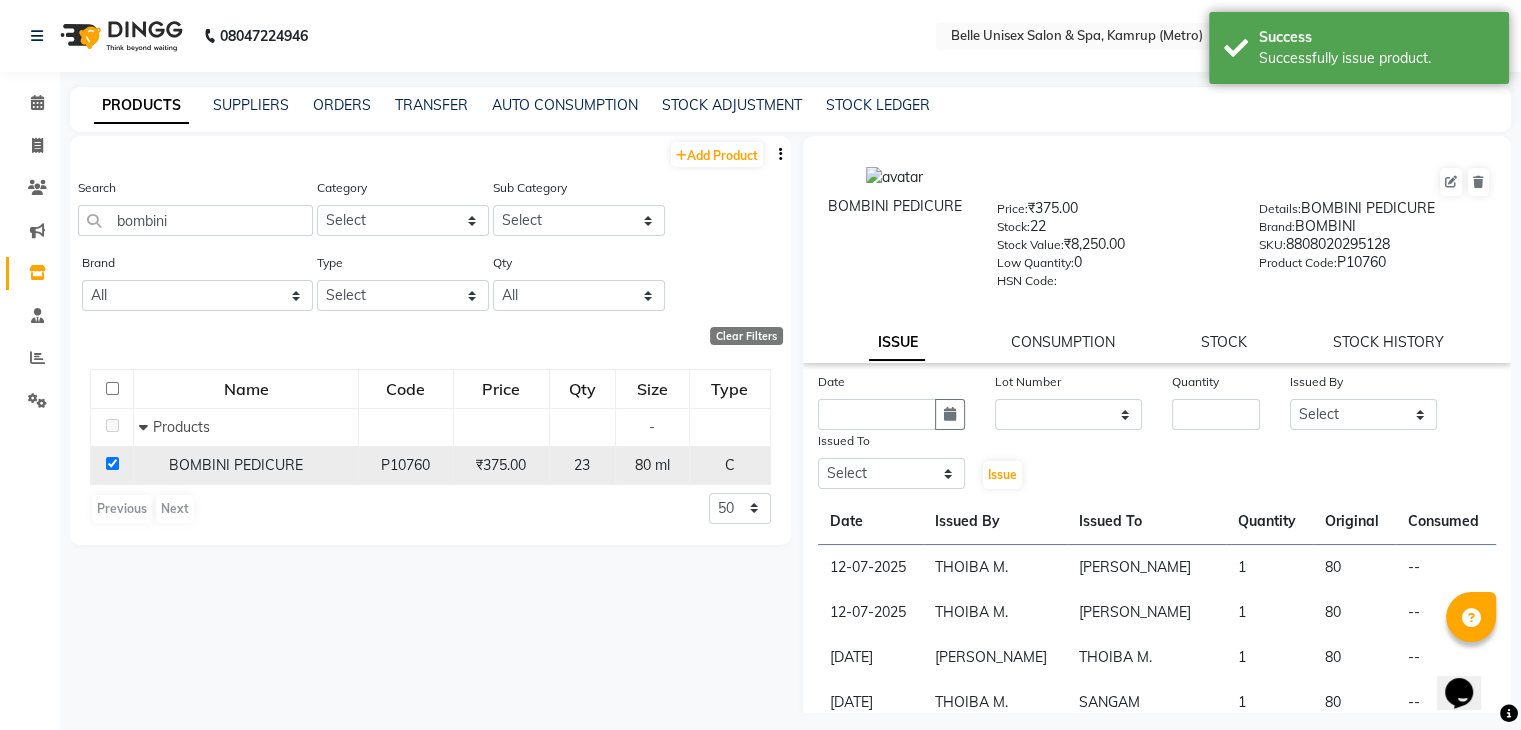 click 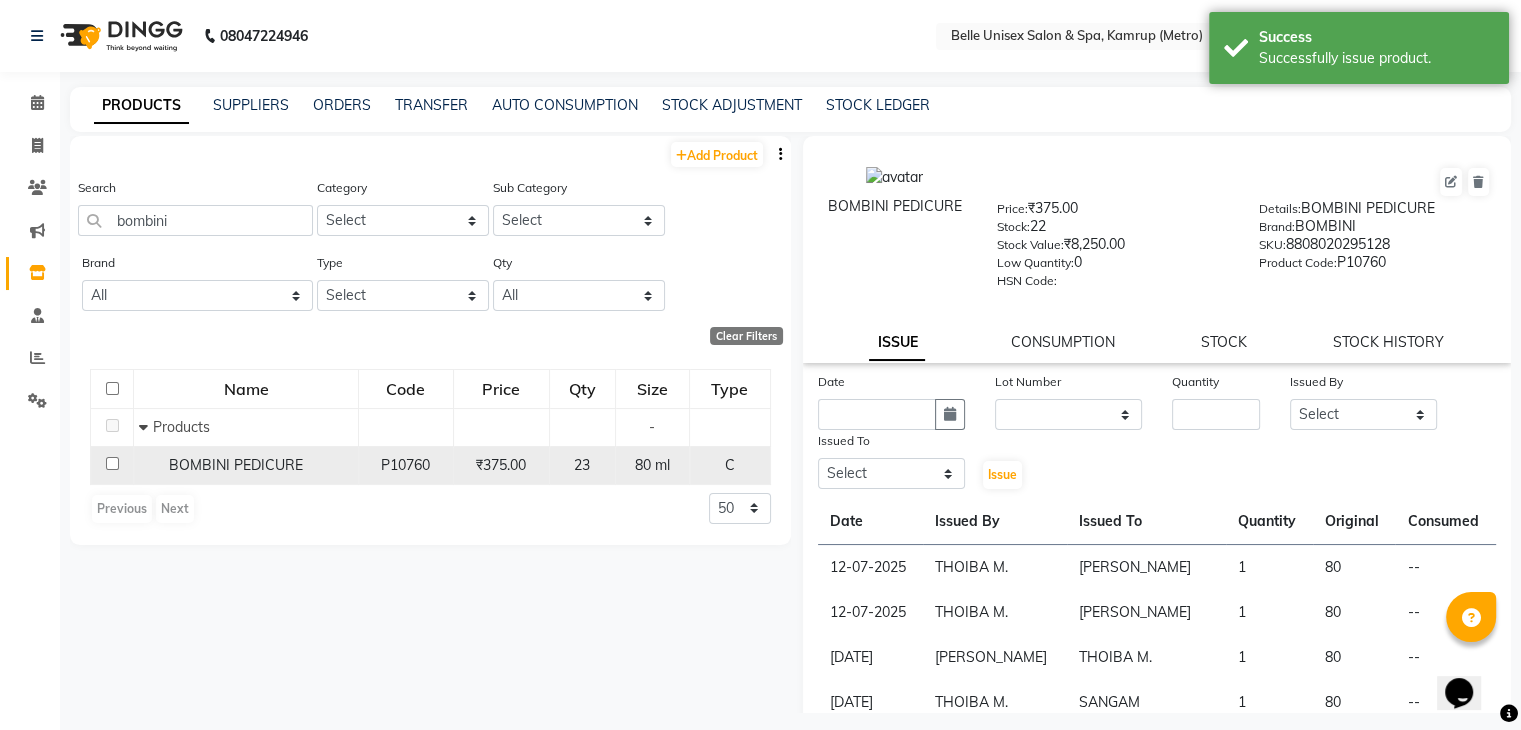 checkbox on "false" 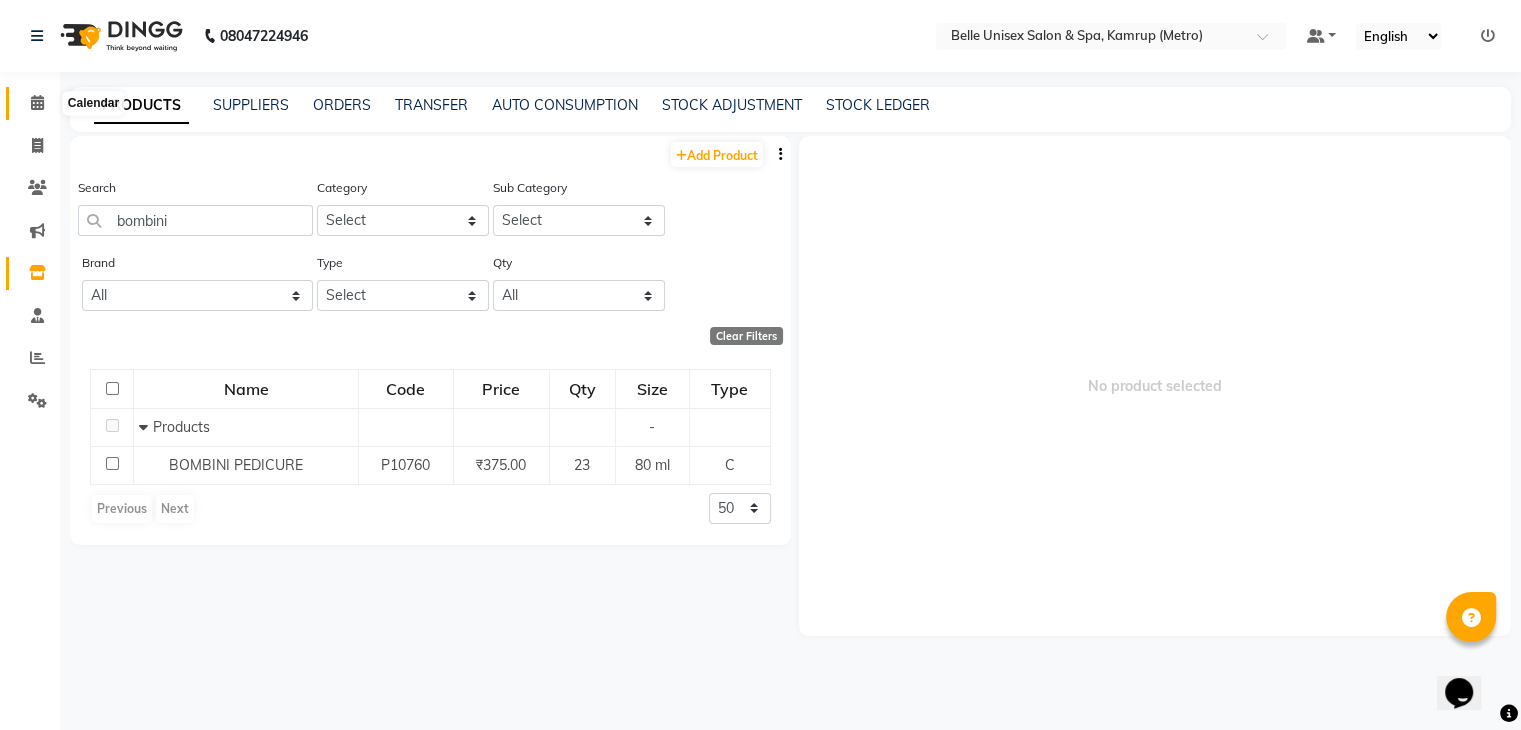 click 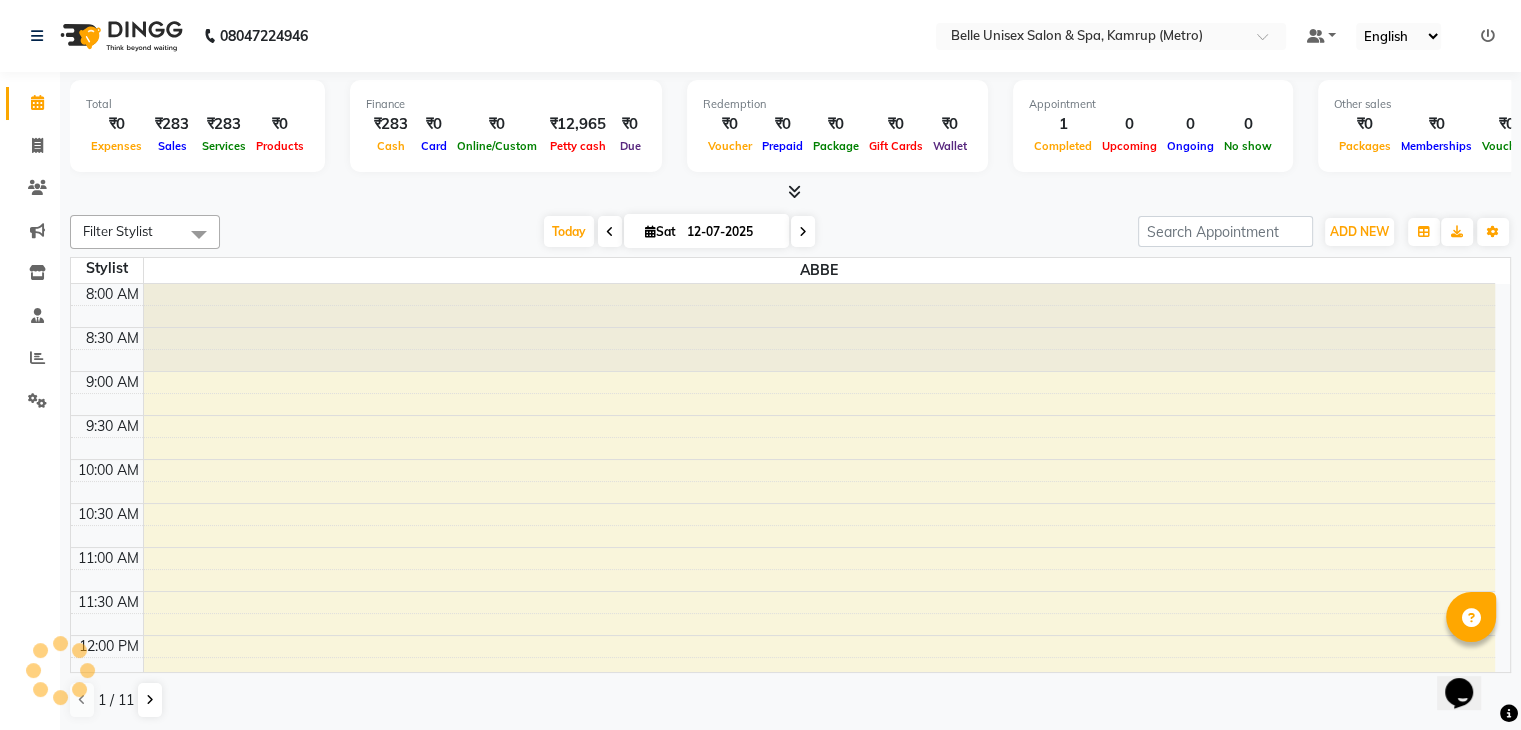 scroll, scrollTop: 611, scrollLeft: 0, axis: vertical 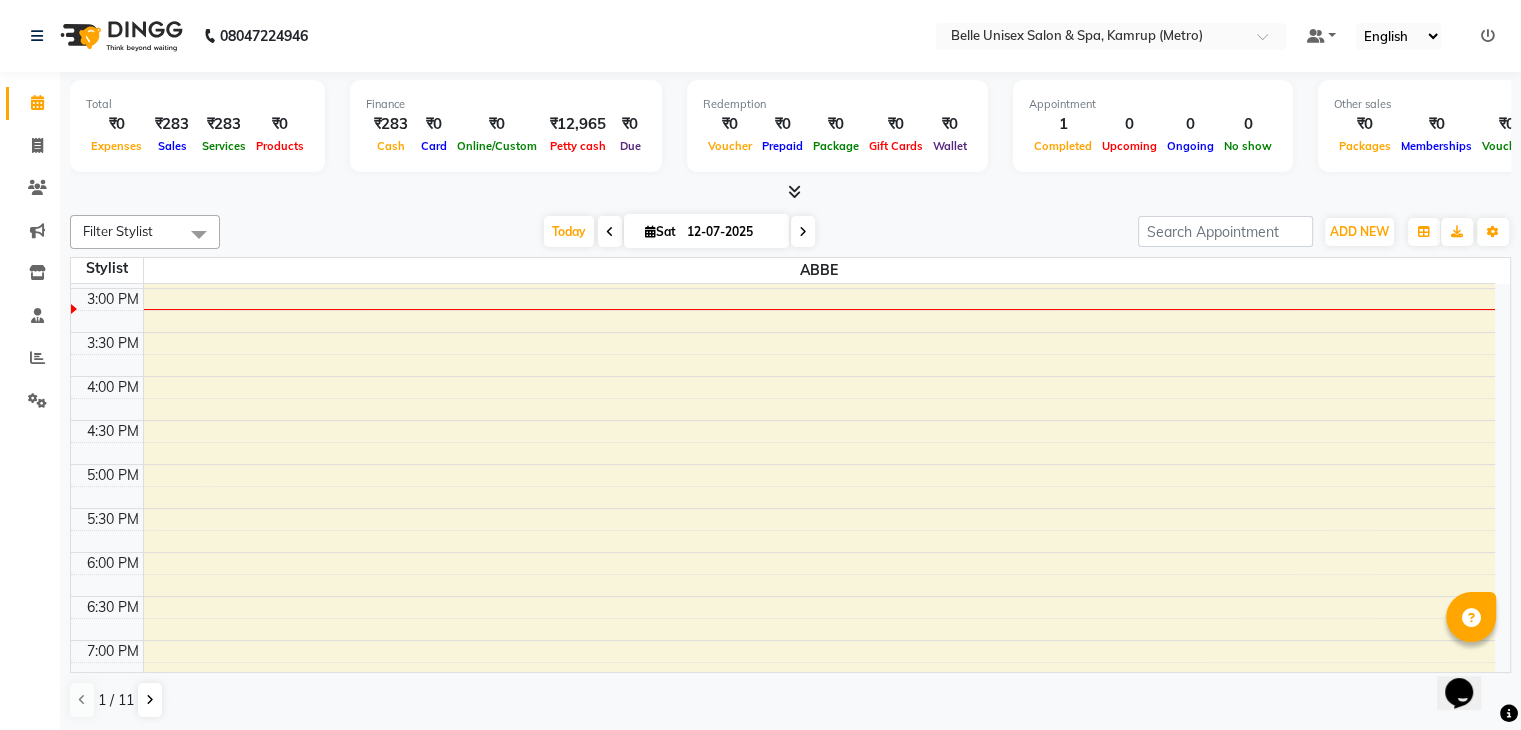 click at bounding box center [790, 192] 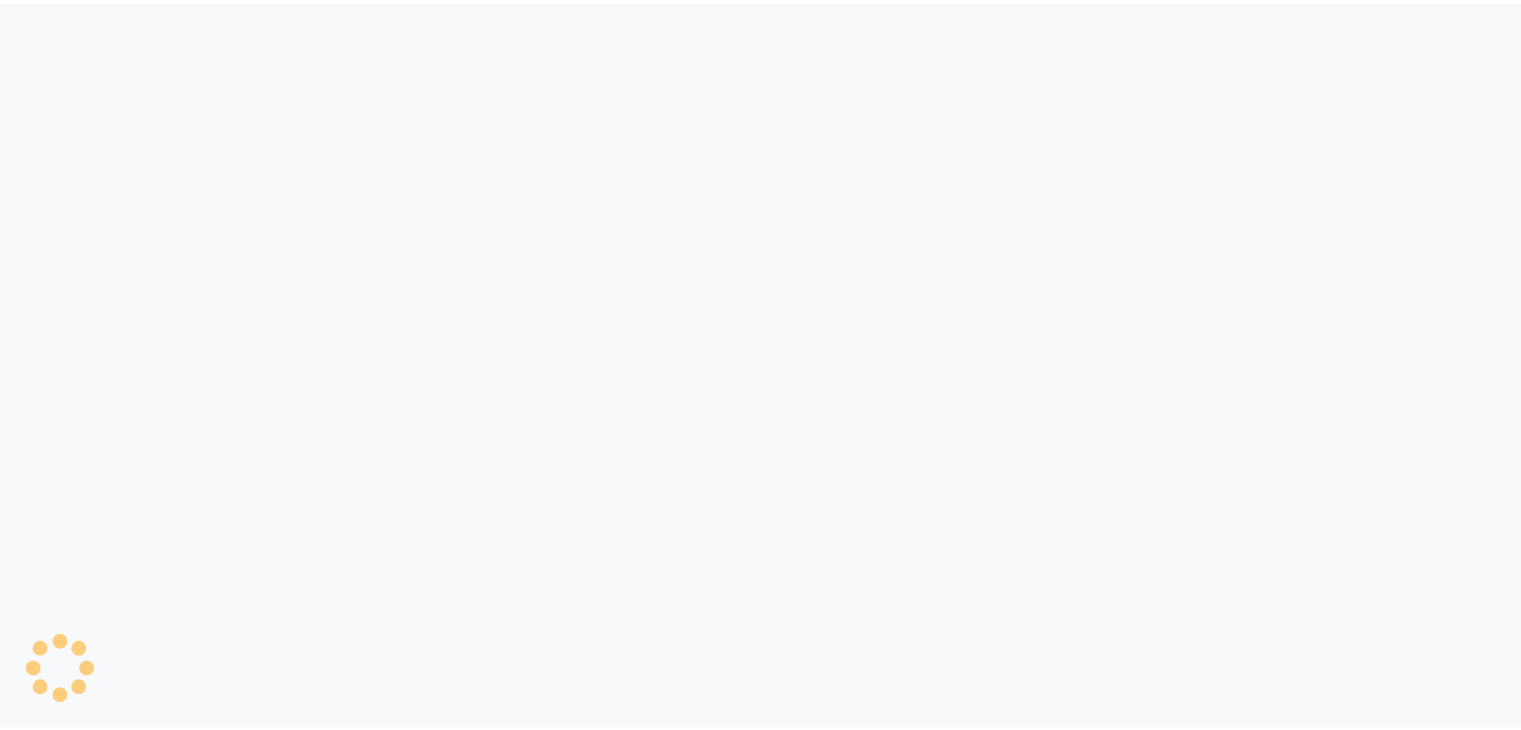 scroll, scrollTop: 0, scrollLeft: 0, axis: both 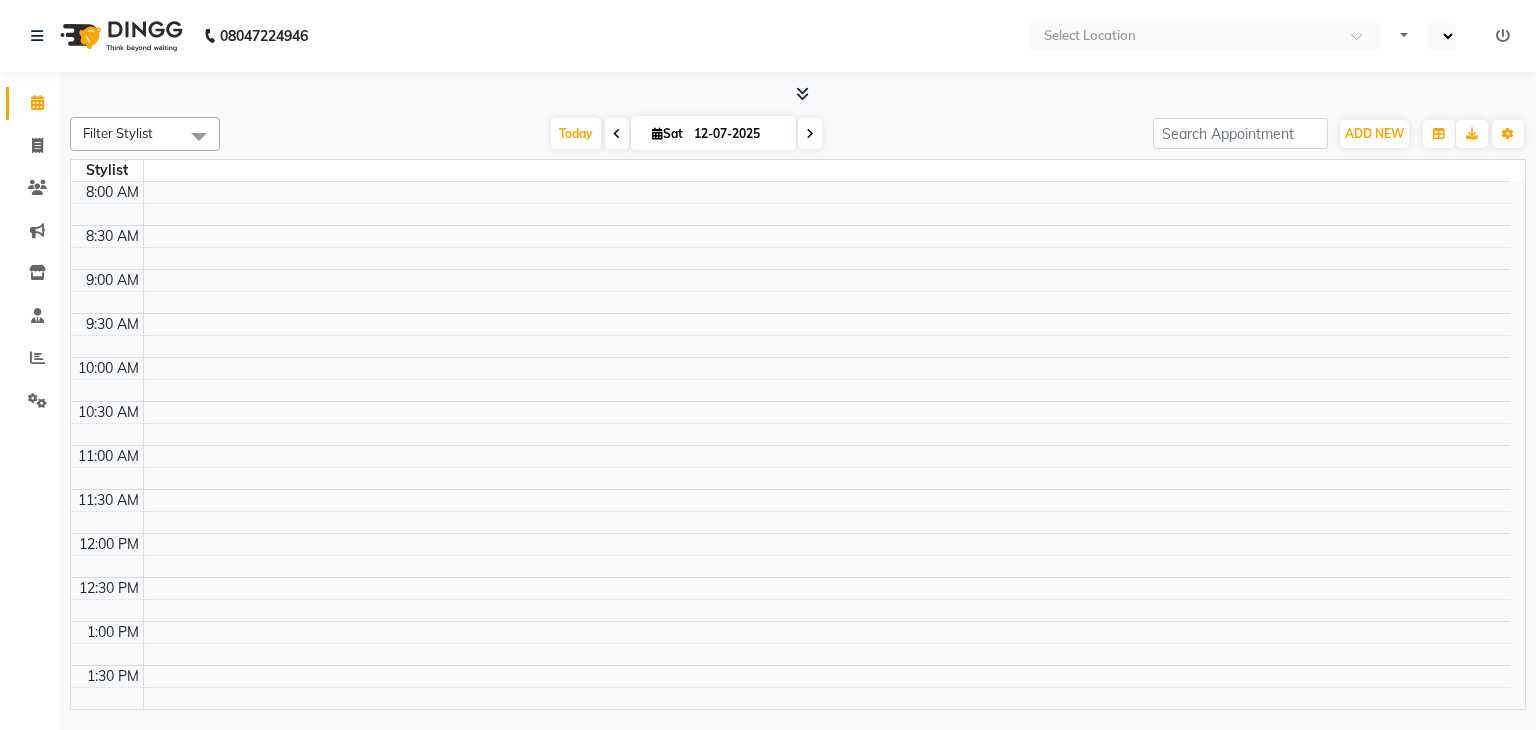 select on "en" 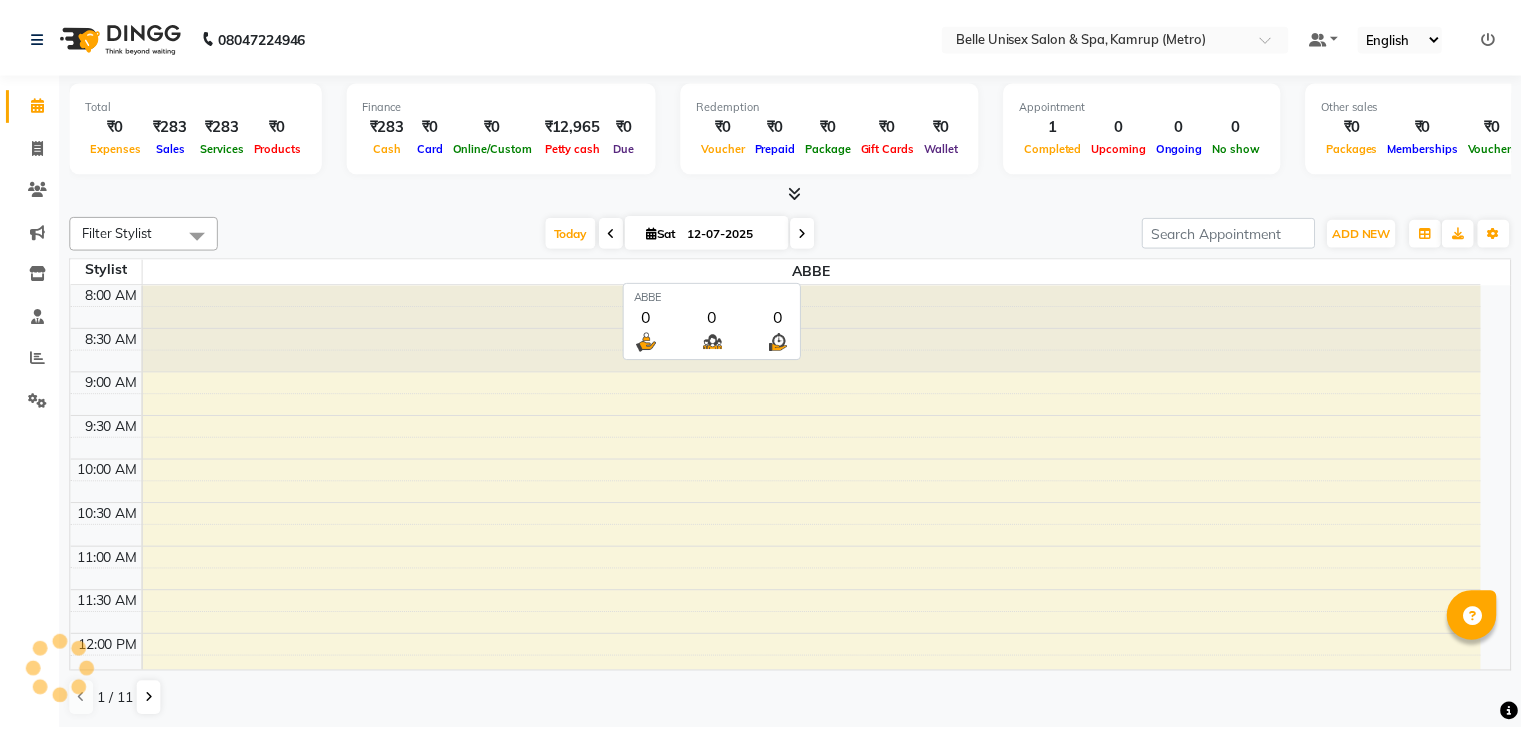 scroll, scrollTop: 0, scrollLeft: 0, axis: both 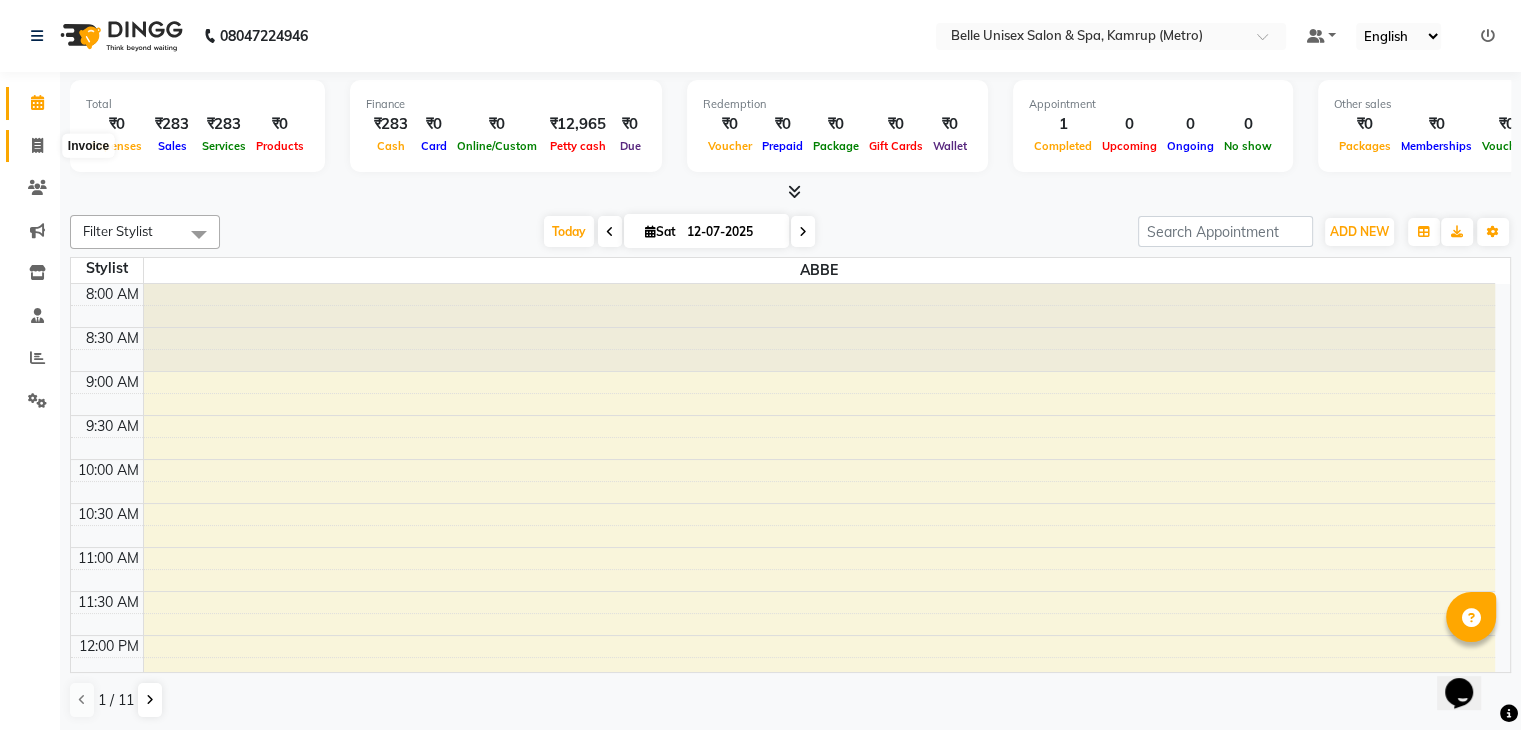 click 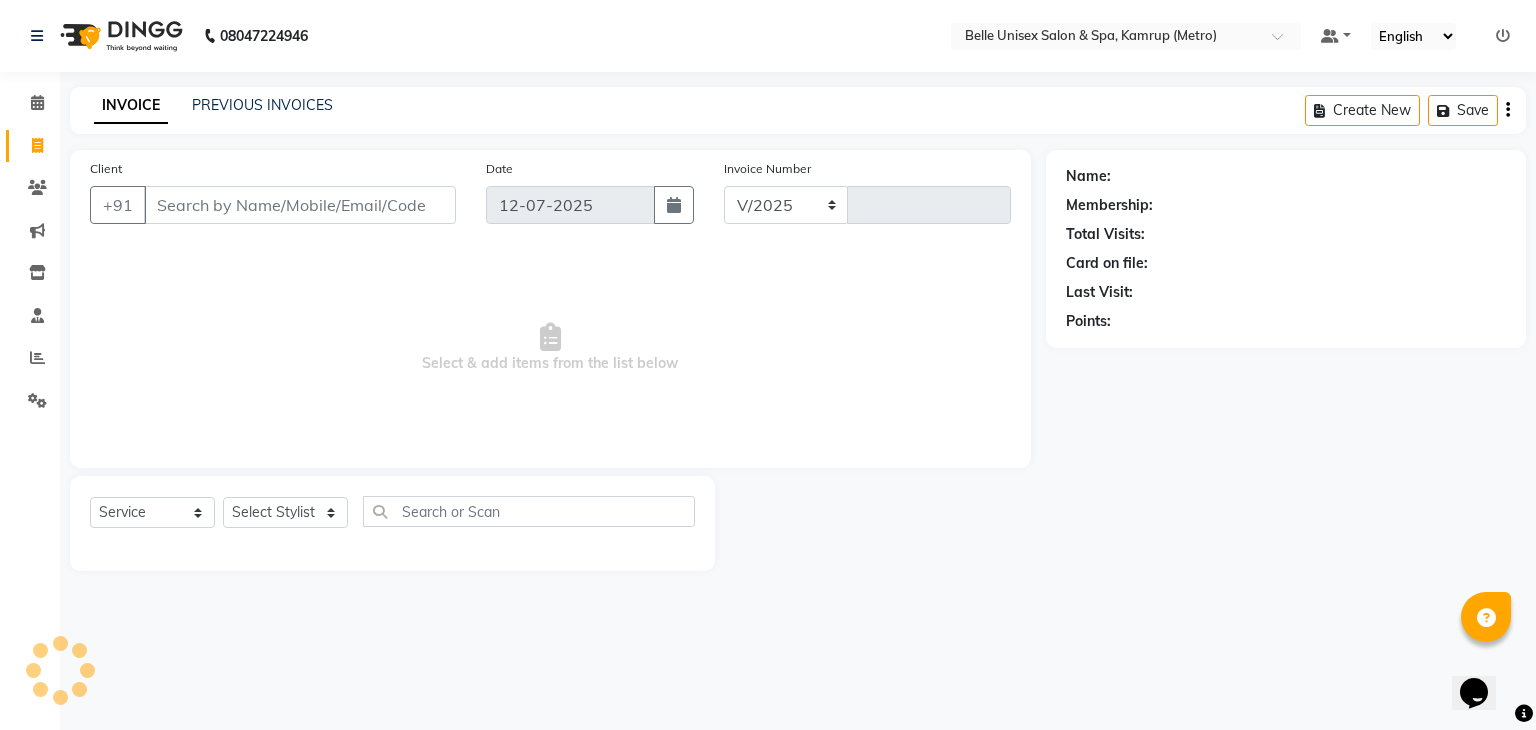 select on "7291" 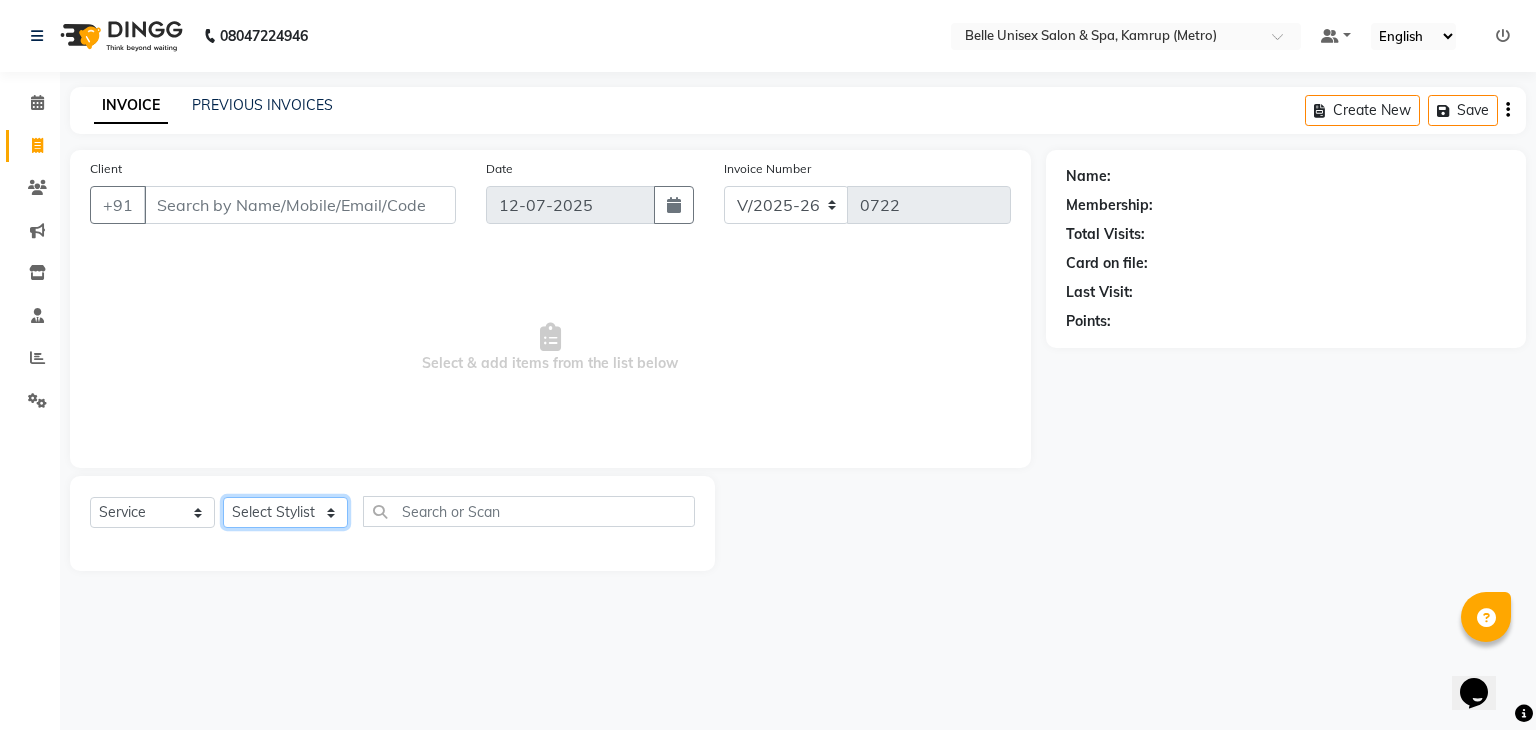 click on "Select Stylist" 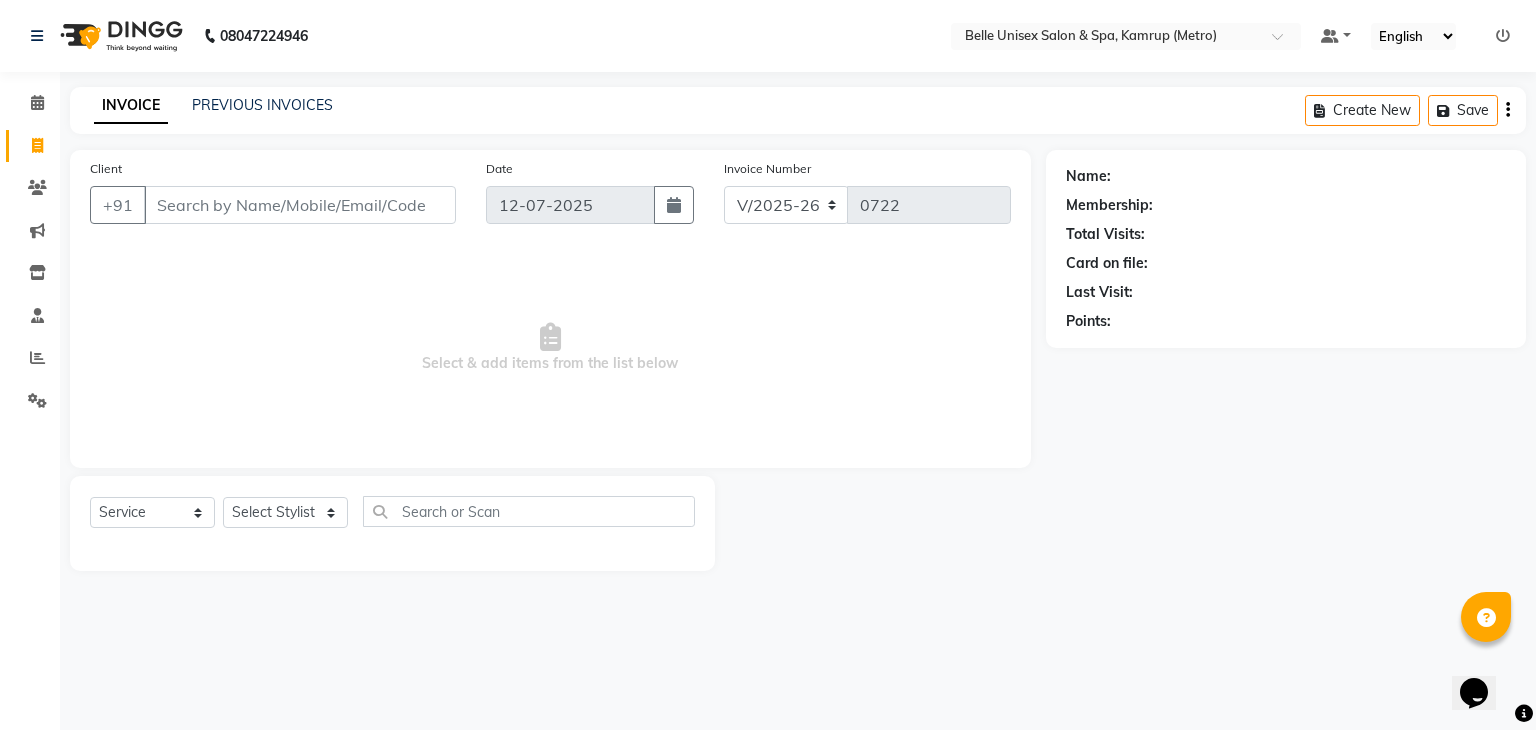 click on "Select  Service  Product  Membership  Package Voucher Prepaid Gift Card  Select Stylist" 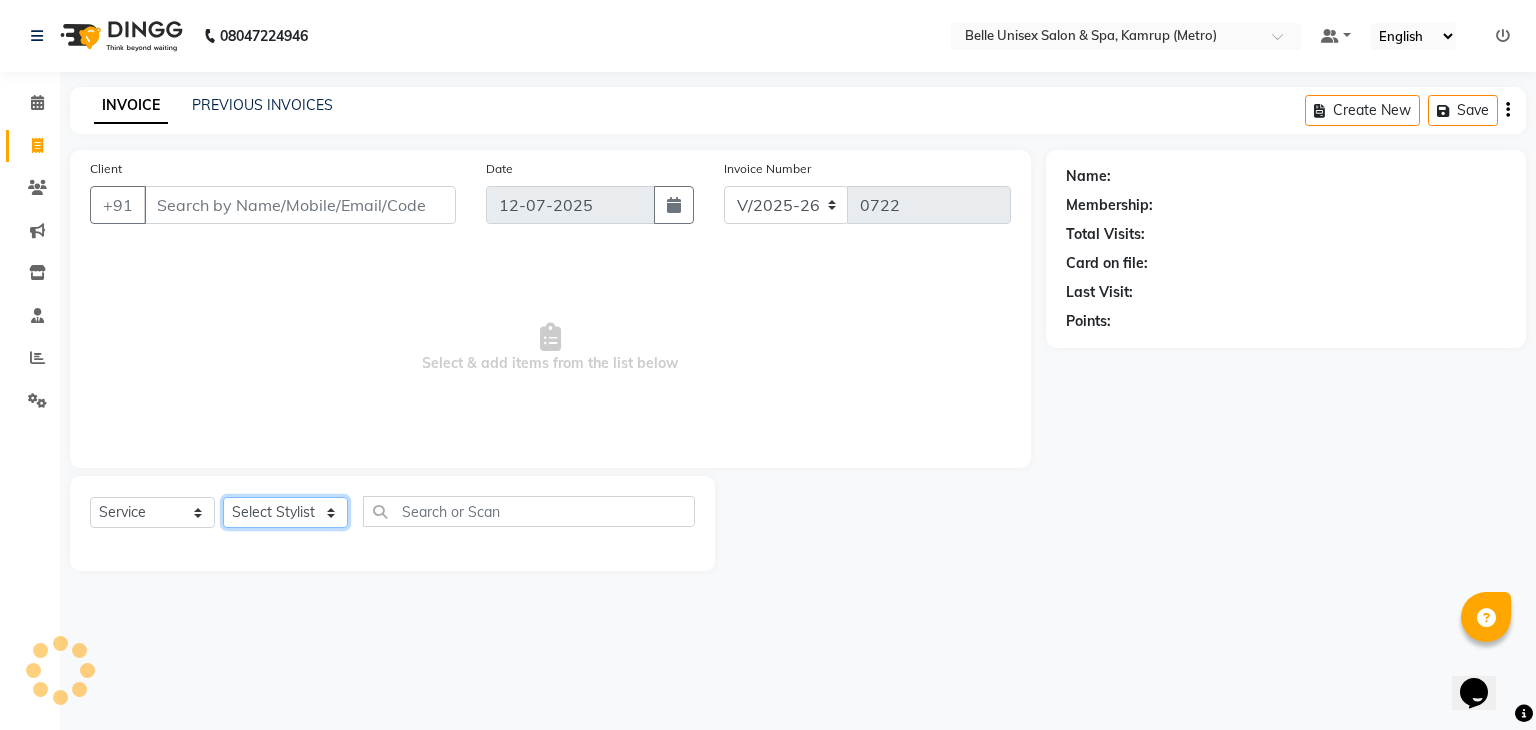 select on "82302" 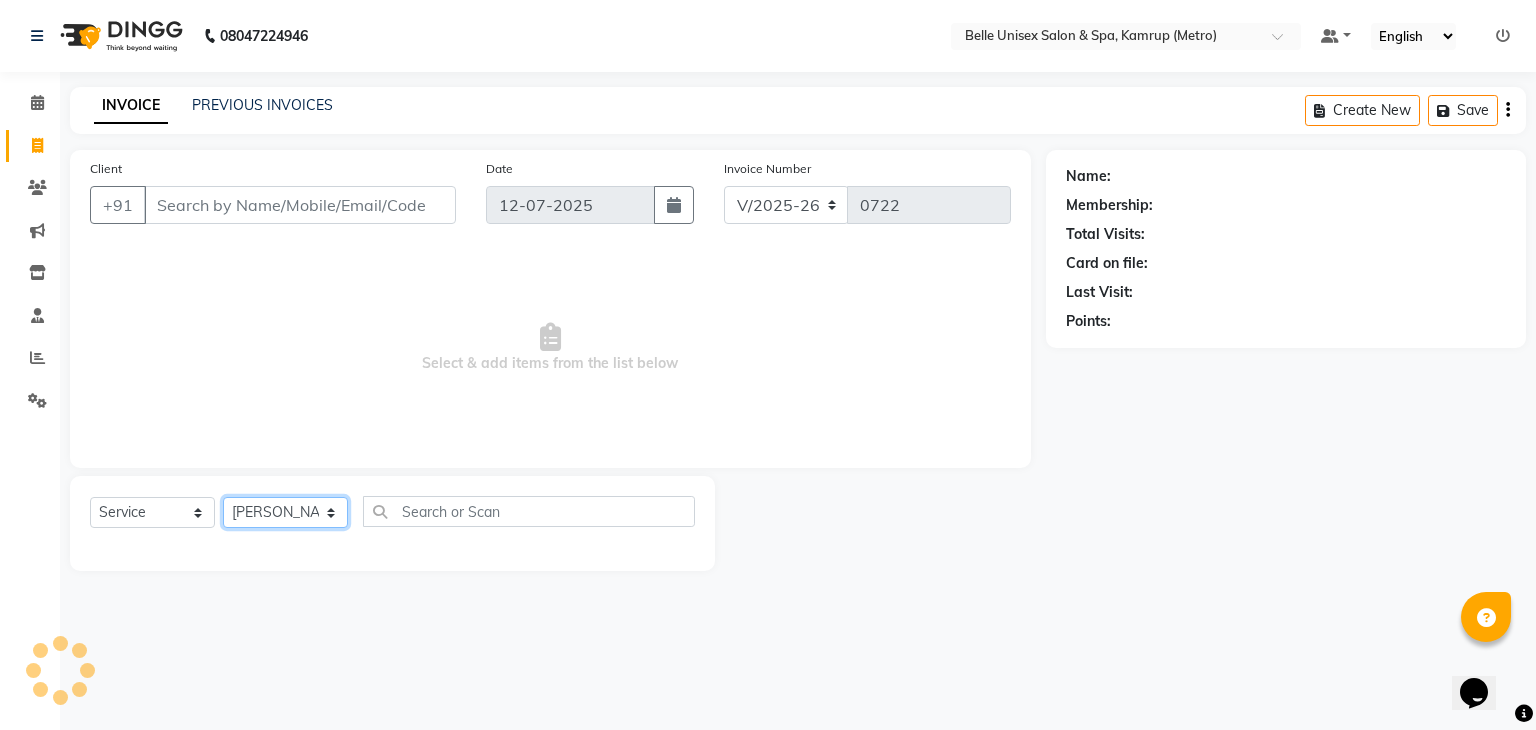 click on "Select Stylist ABBE Admin id [PERSON_NAME]  ASEM  COUNTER SALE  [PERSON_NAME] [PERSON_NAME](HK) PURNIMA [PERSON_NAME] [PERSON_NAME]   [PERSON_NAME] THERAPIST SOBITA BU THOIBA M." 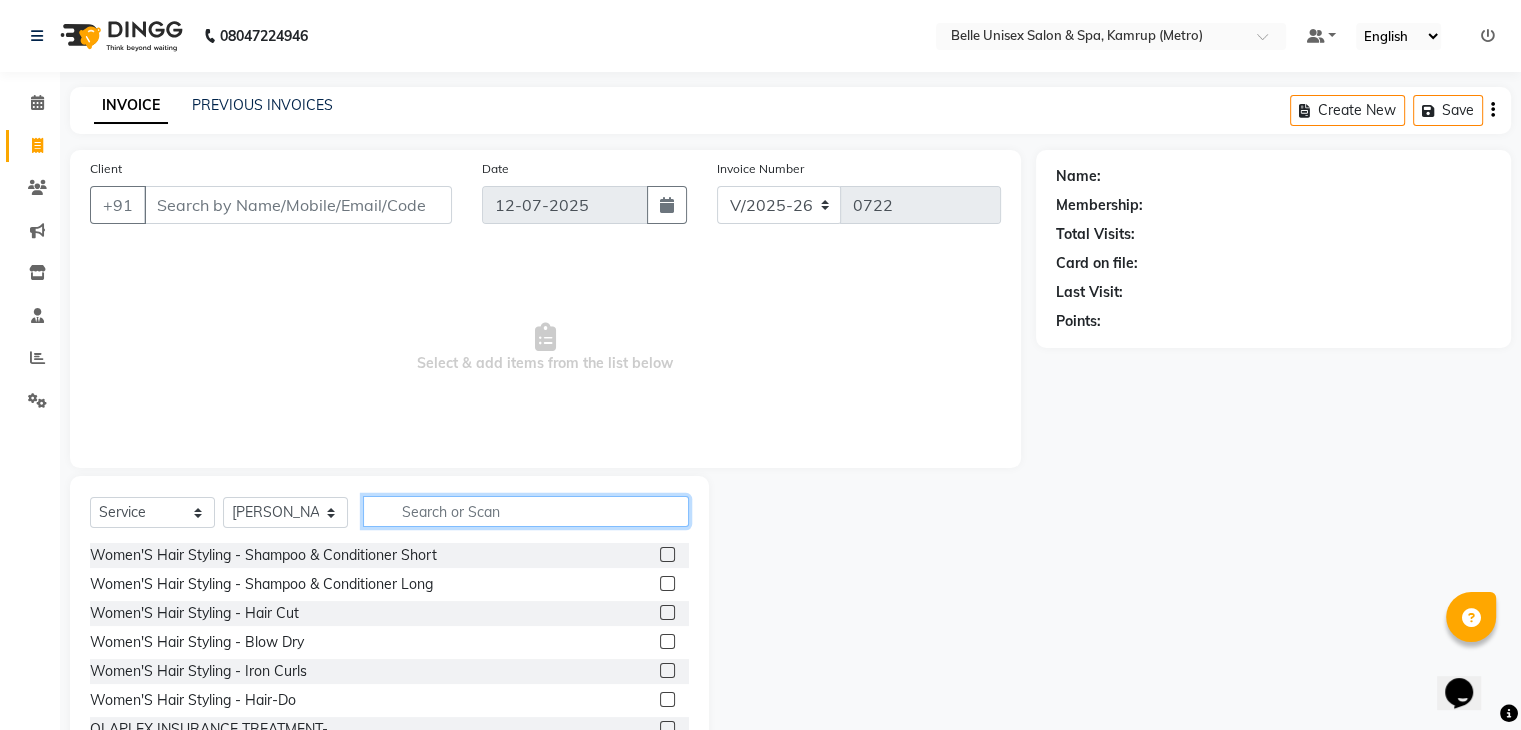 click 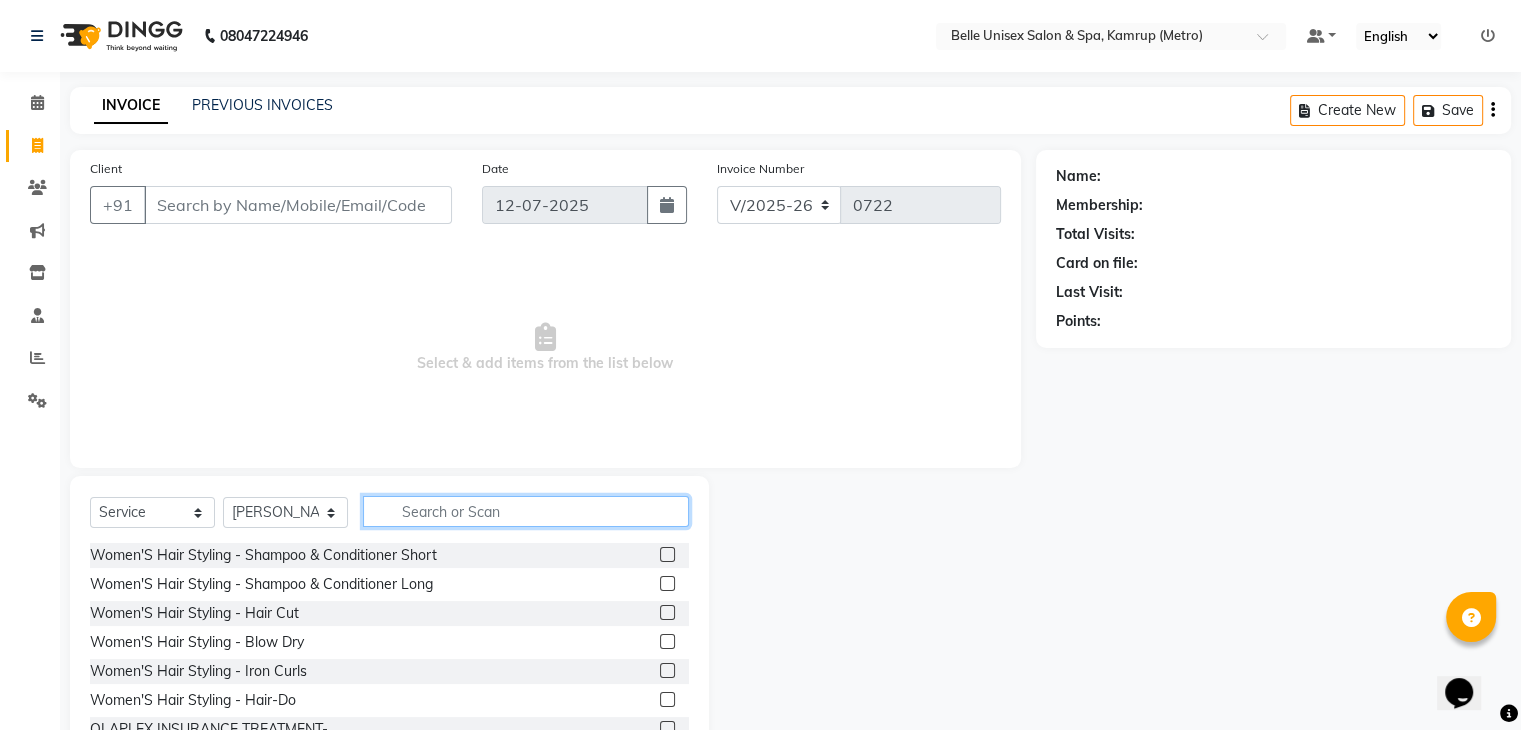 click 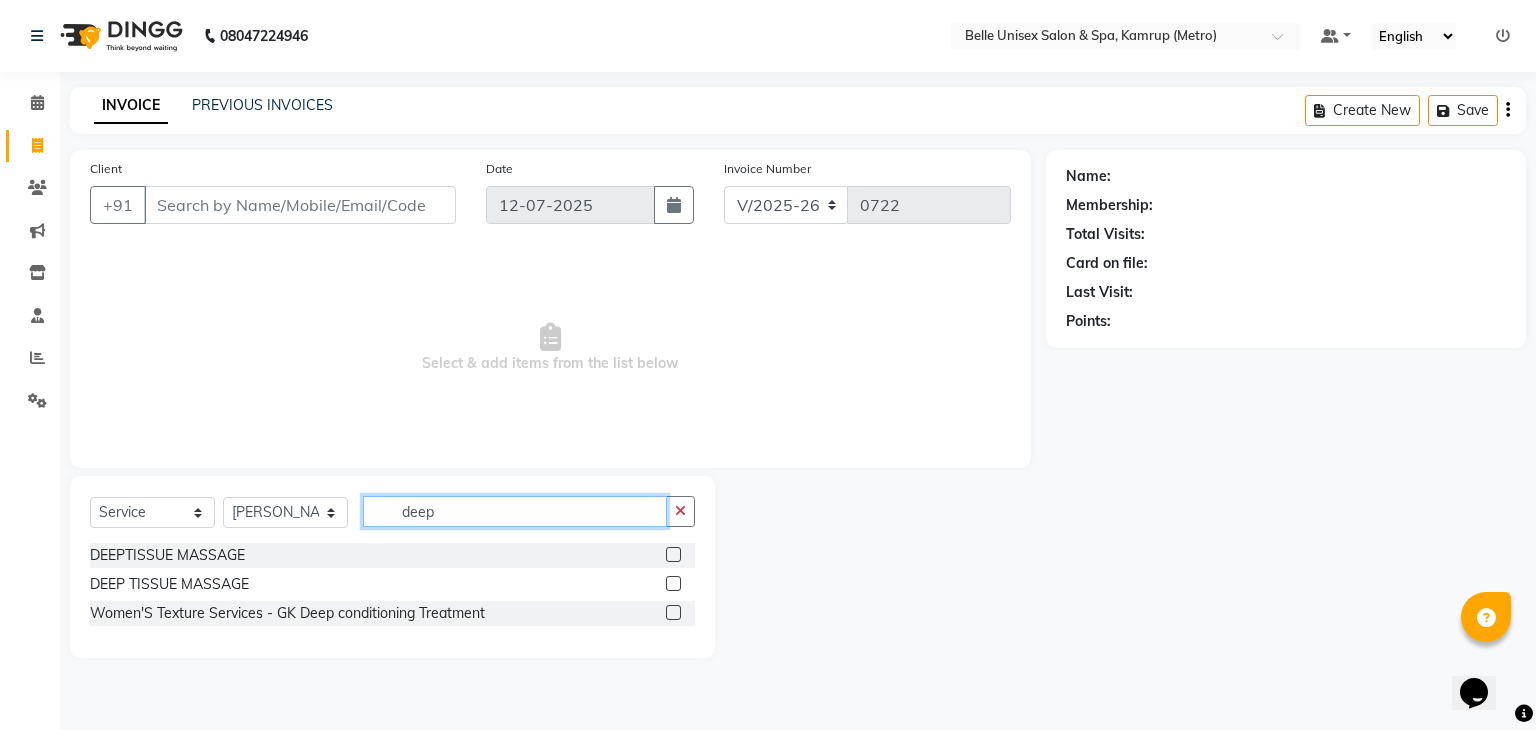 type on "deep" 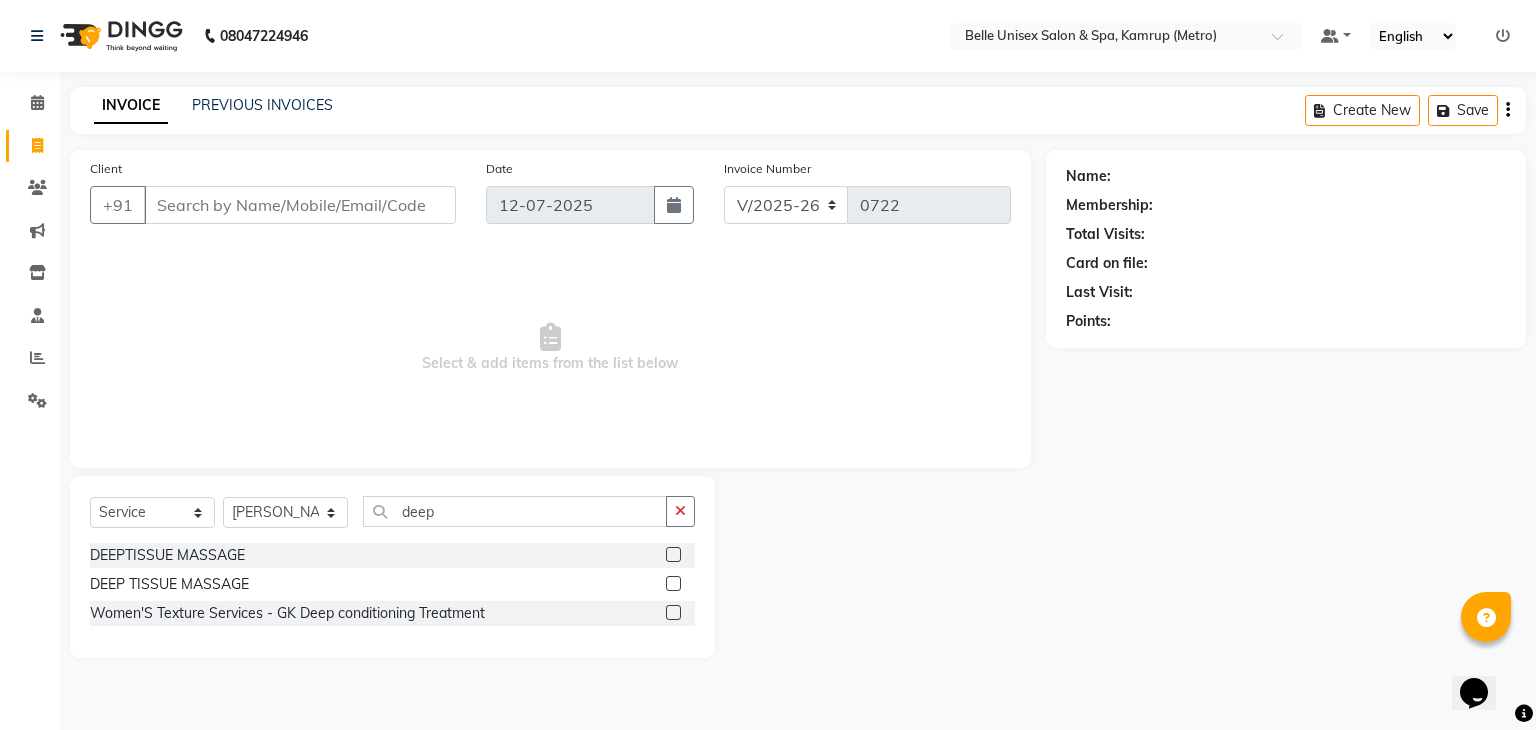 click 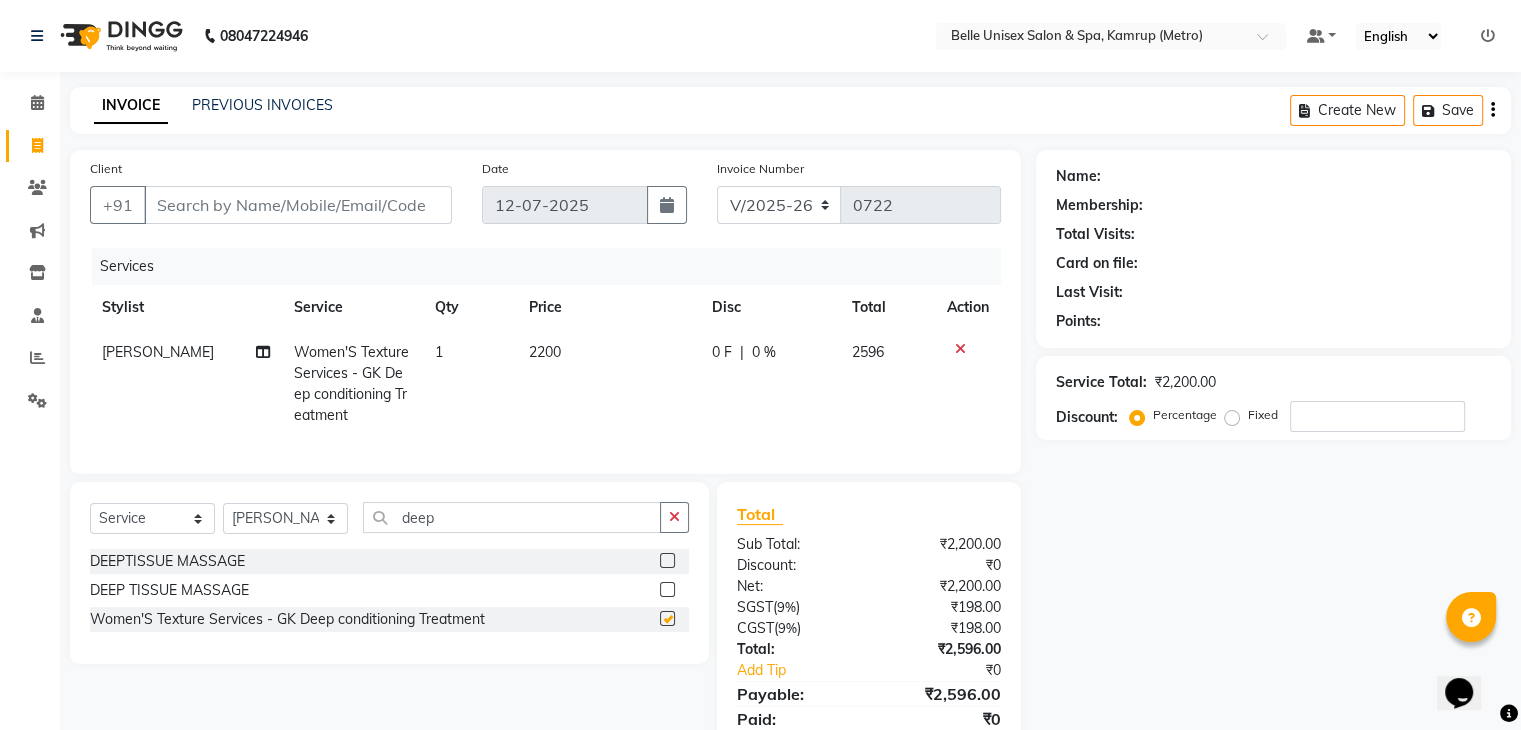 checkbox on "false" 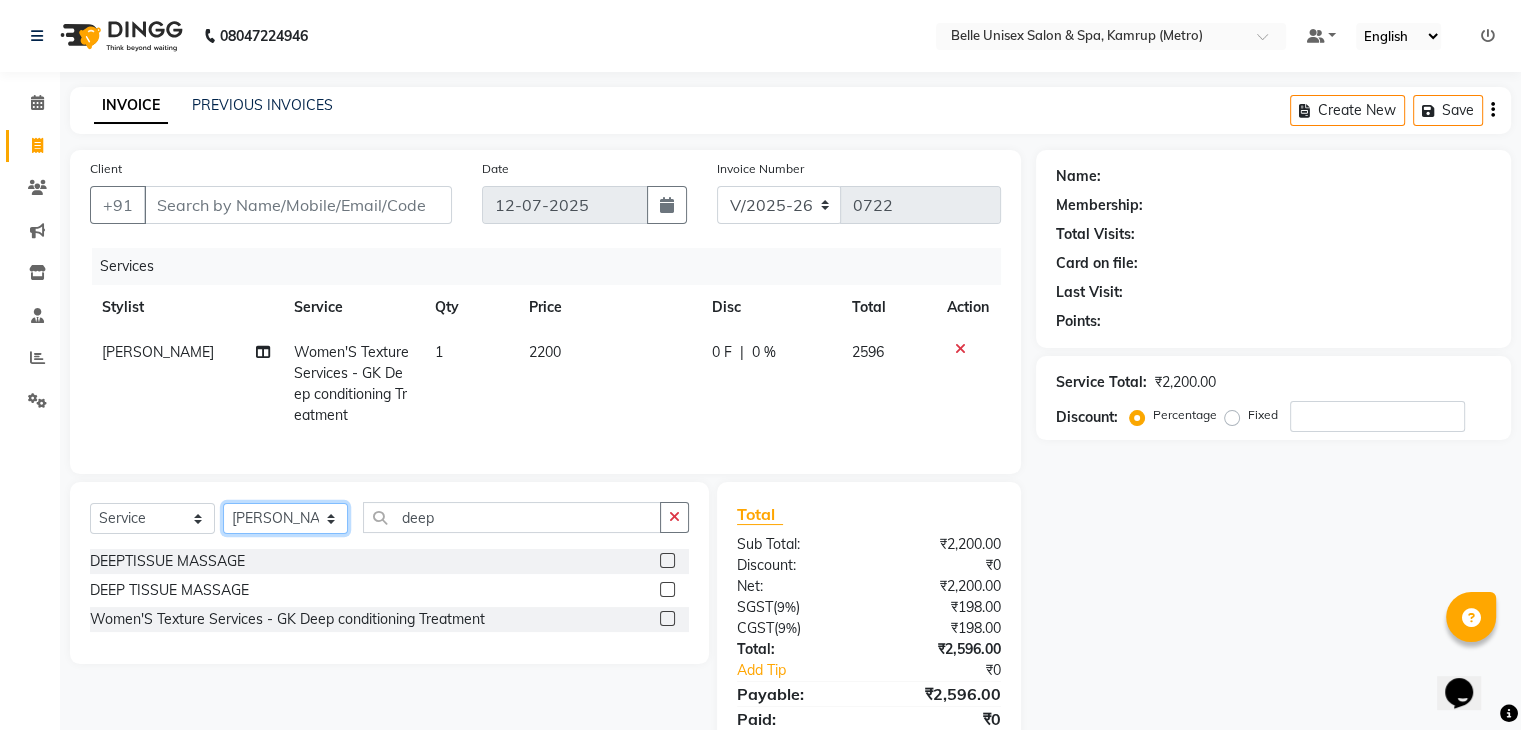 click on "Select Stylist ABBE Admin id ALEX UHD  ASEM  COUNTER SALE  IMLE AO JUPITARA(HK) PURNIMA HK  RANA KANTI SINHA   SABEHA SANGAM THERAPIST SOBITA BU THOIBA M." 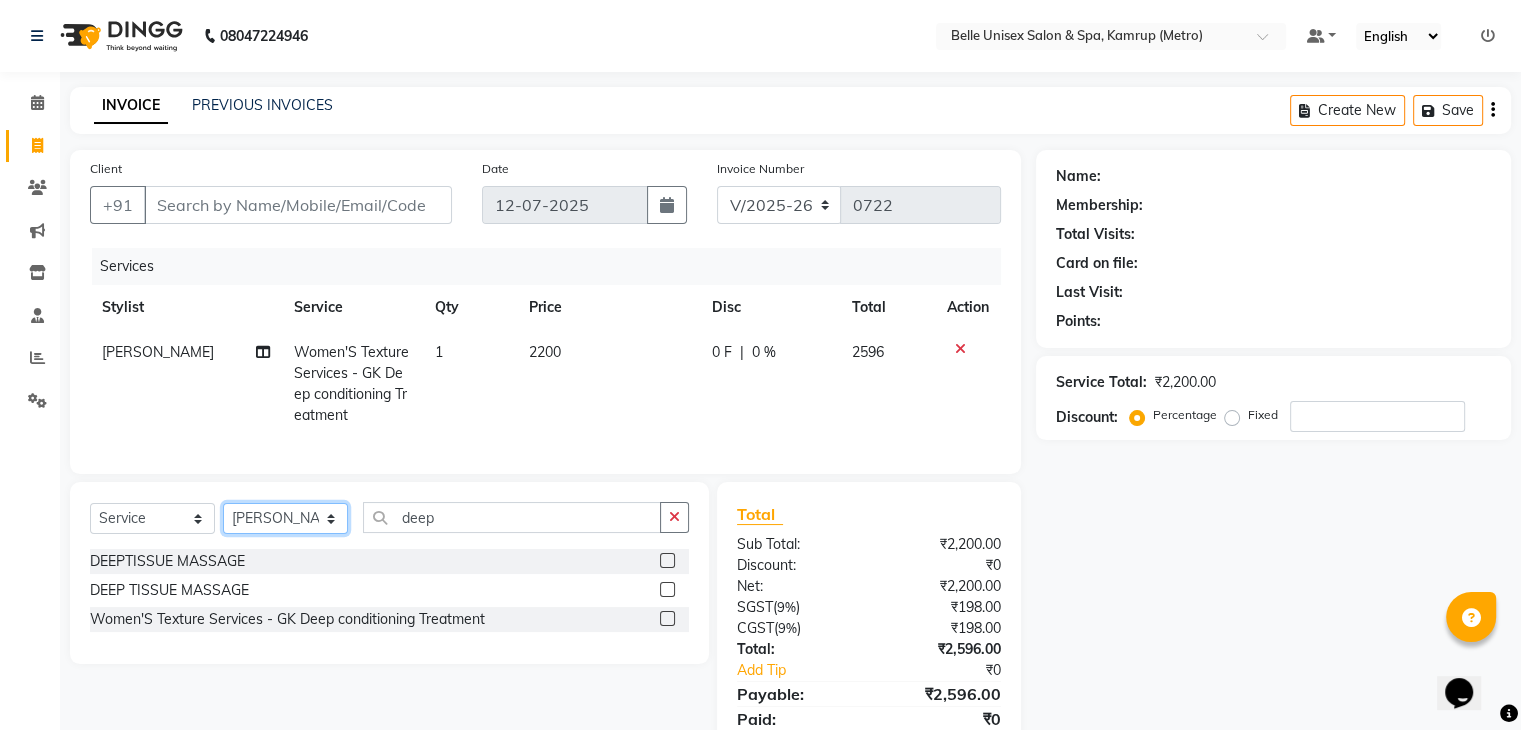 select on "76986" 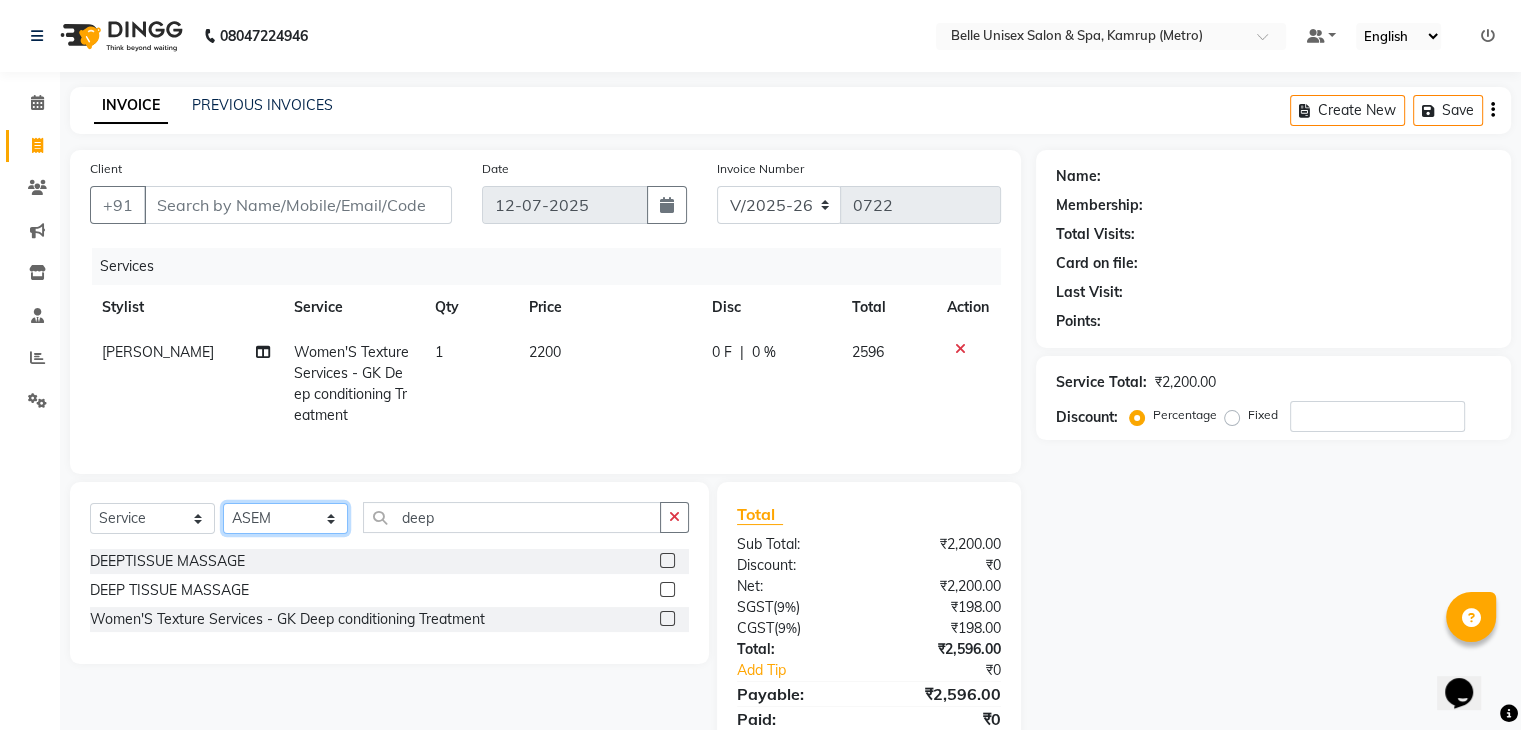 click on "Select Stylist ABBE Admin id ALEX UHD  ASEM  COUNTER SALE  IMLE AO JUPITARA(HK) PURNIMA HK  RANA KANTI SINHA   SABEHA SANGAM THERAPIST SOBITA BU THOIBA M." 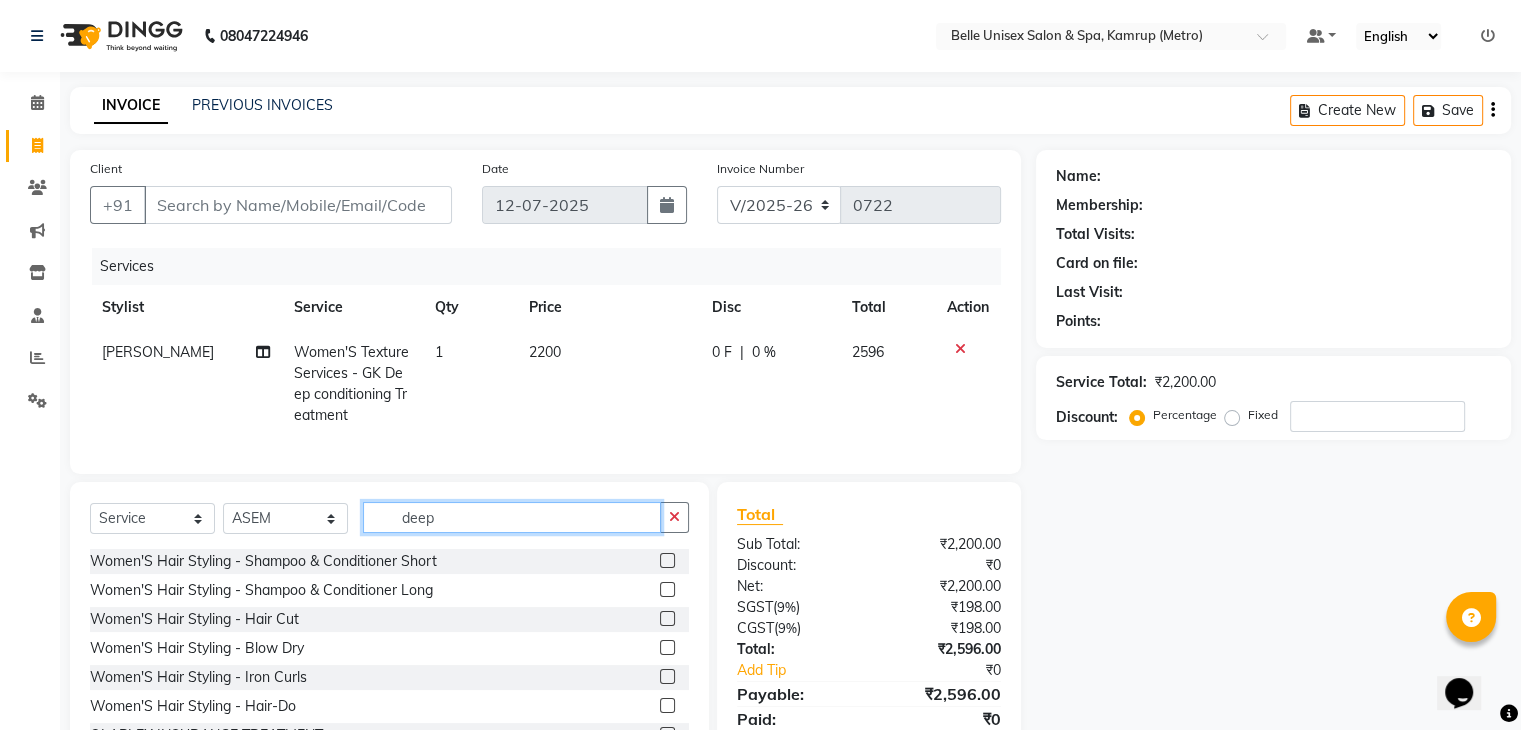 drag, startPoint x: 453, startPoint y: 529, endPoint x: 440, endPoint y: 528, distance: 13.038404 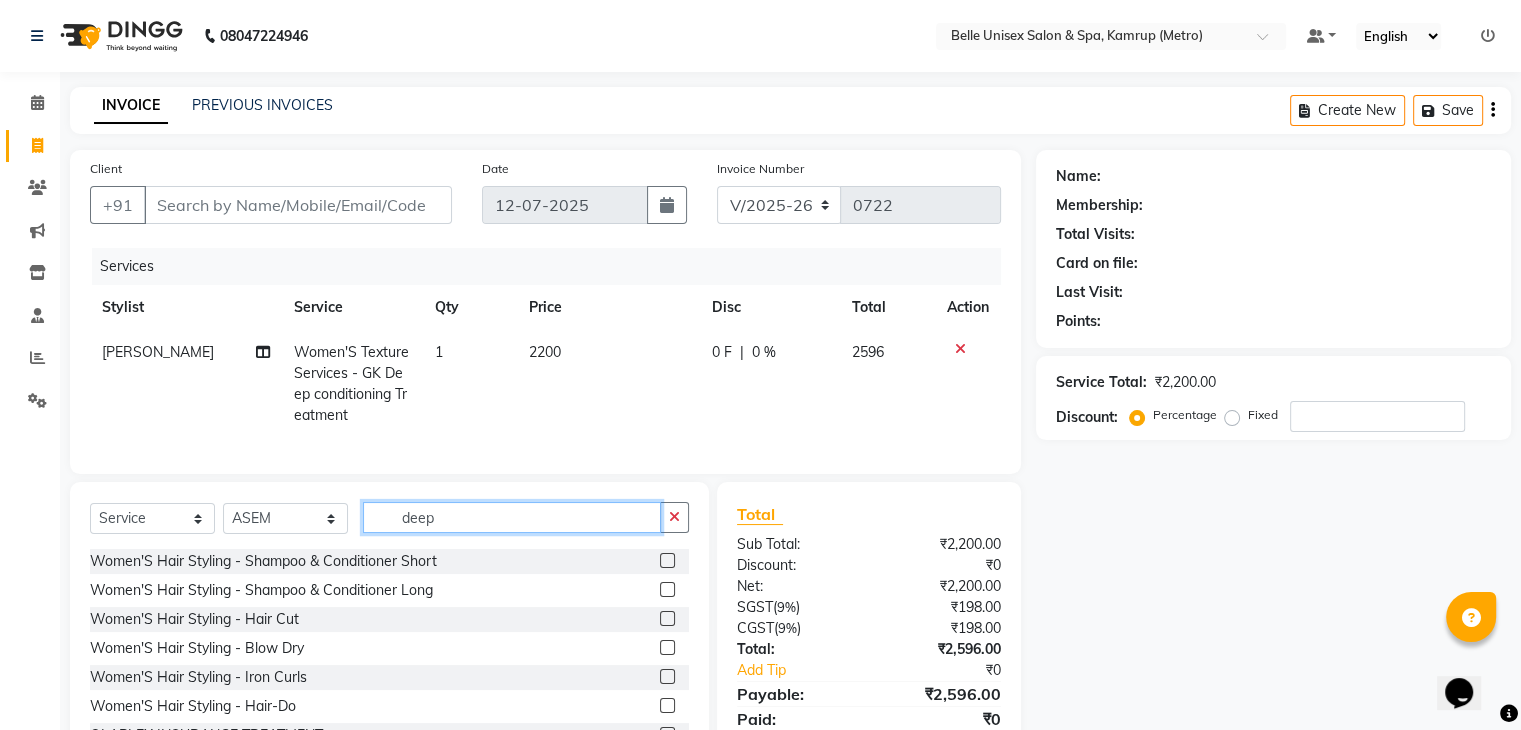 click on "deep" 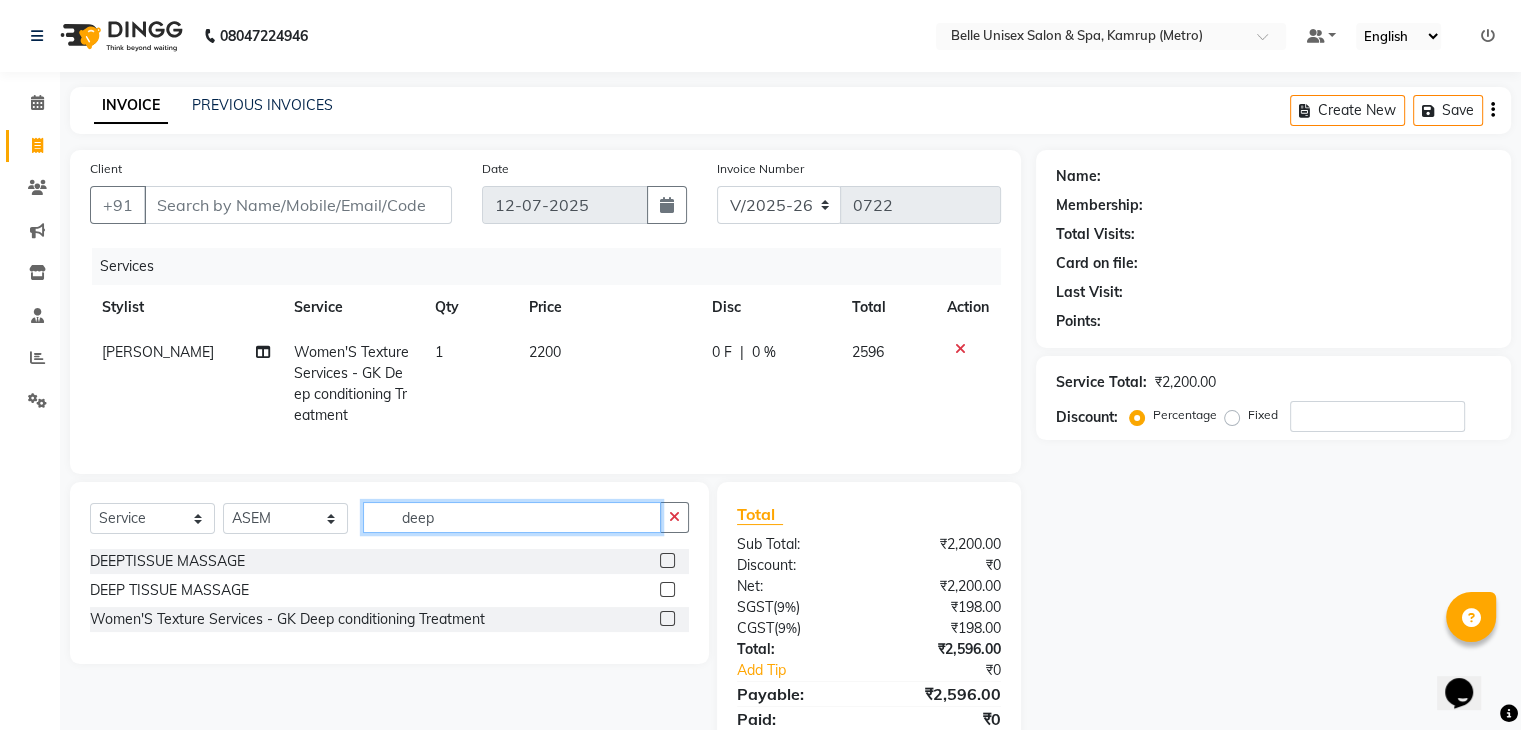 type on "deep" 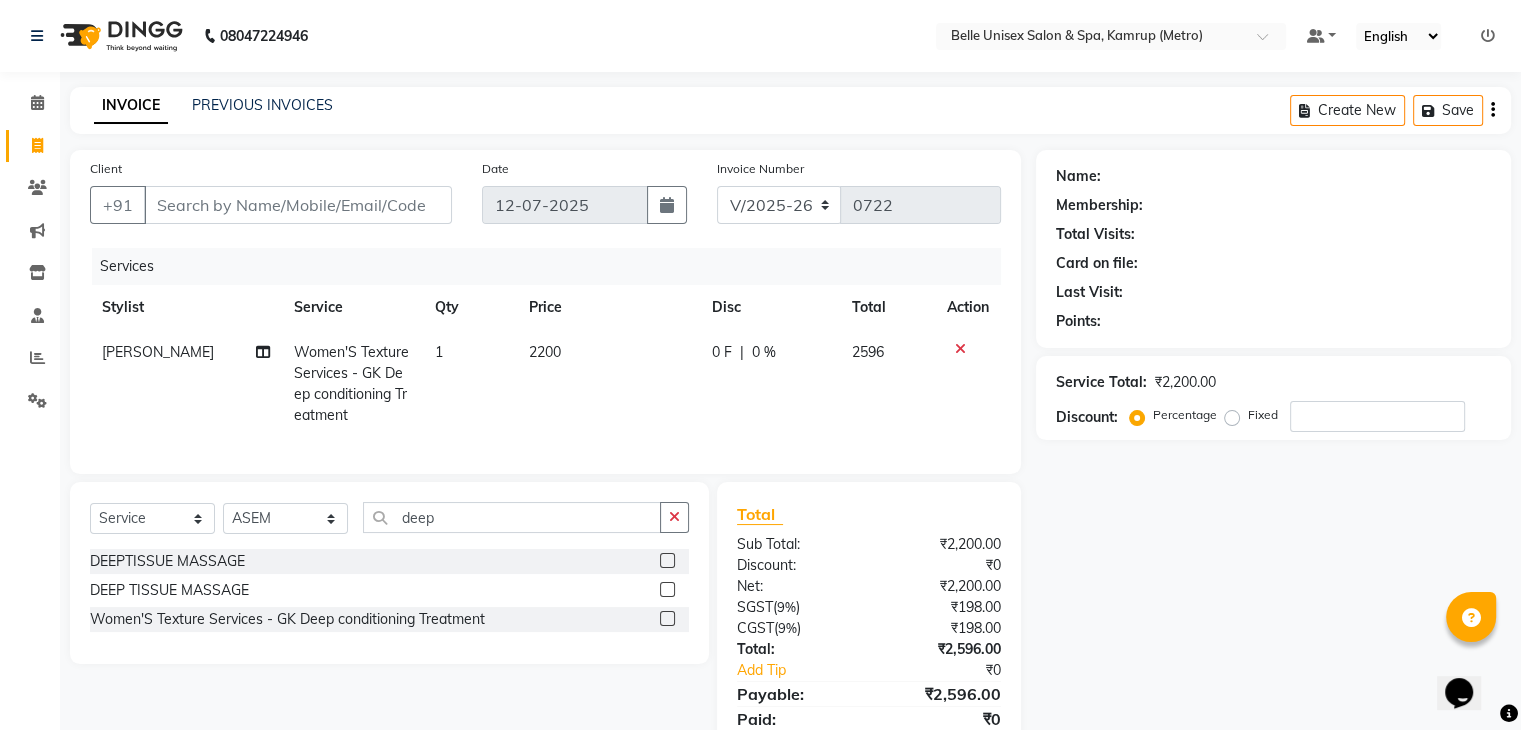 click 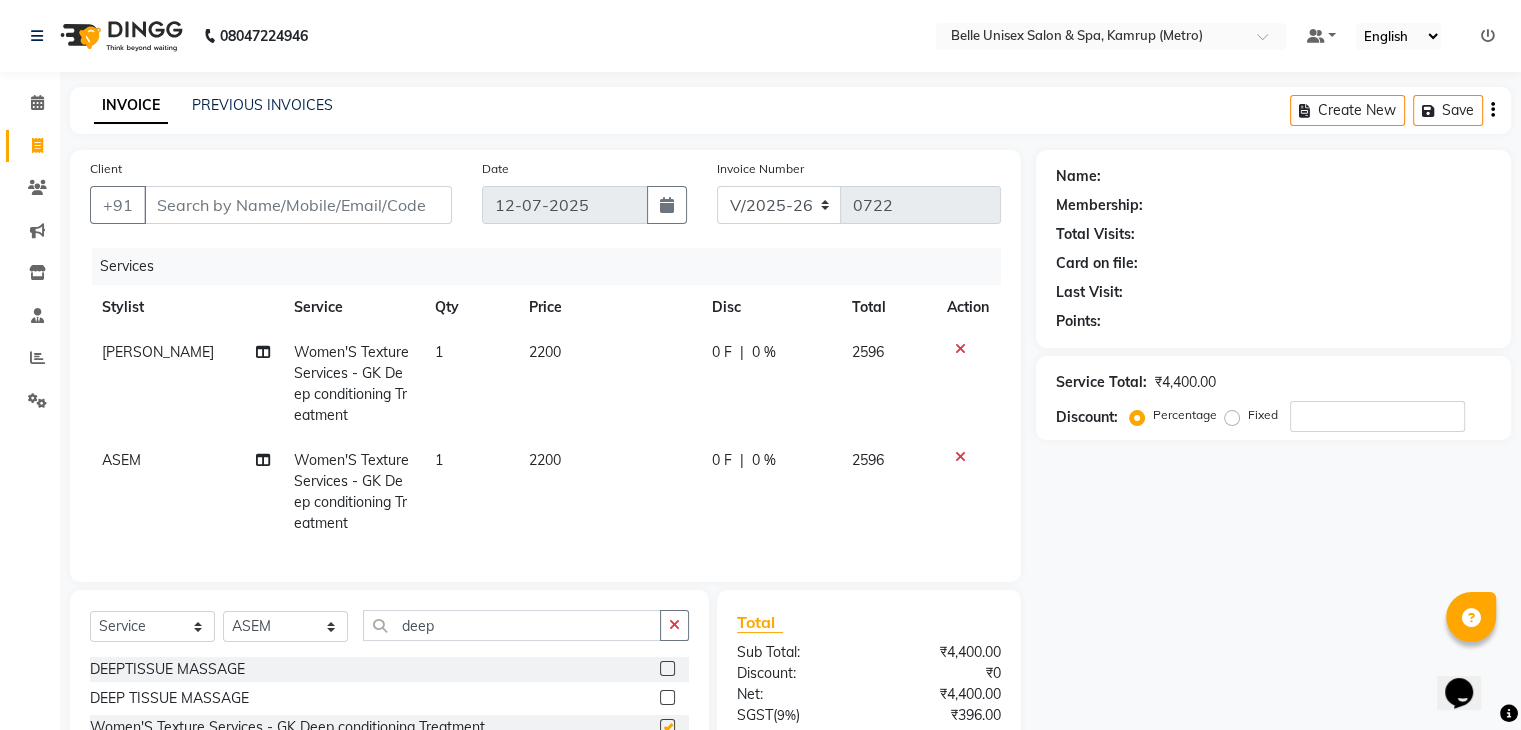 checkbox on "false" 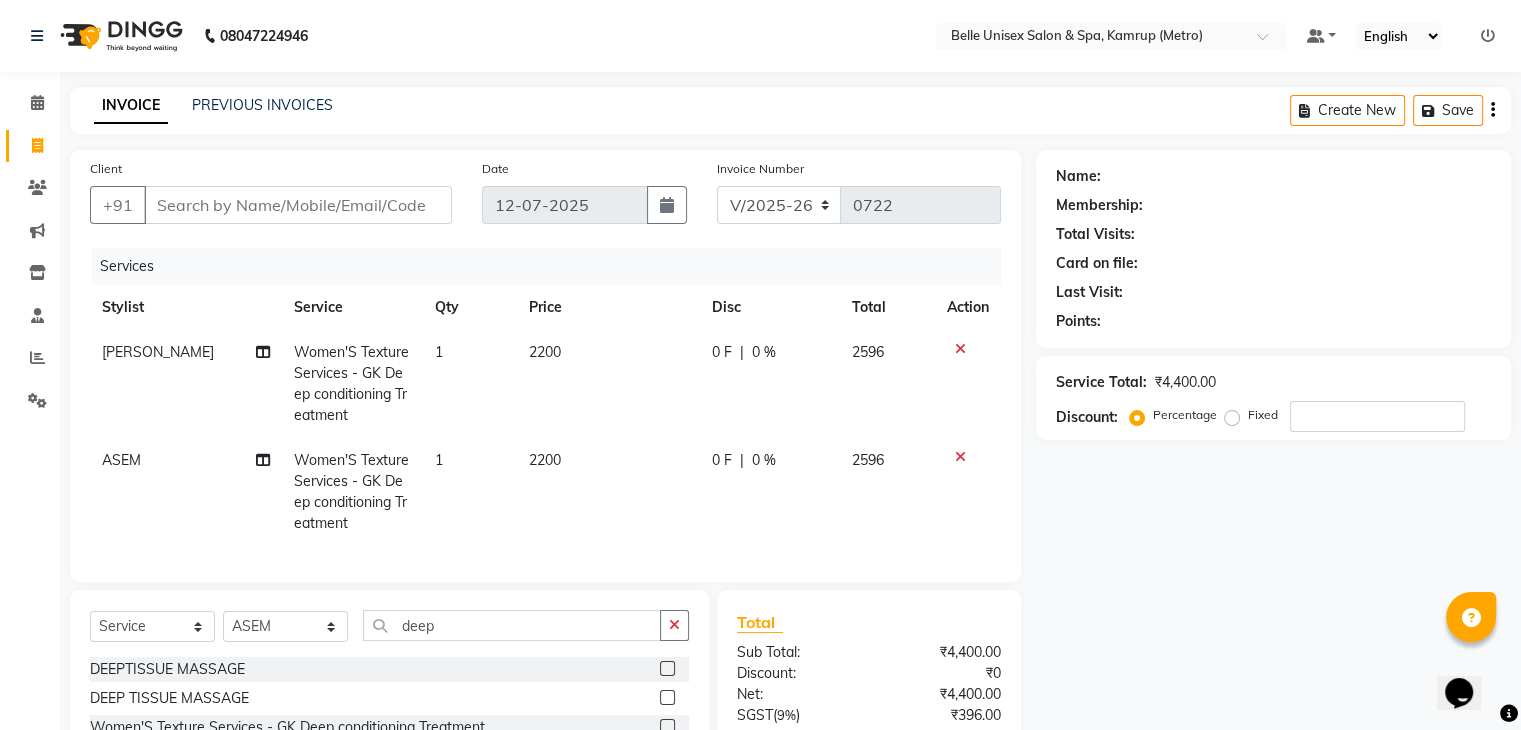 click on "2200" 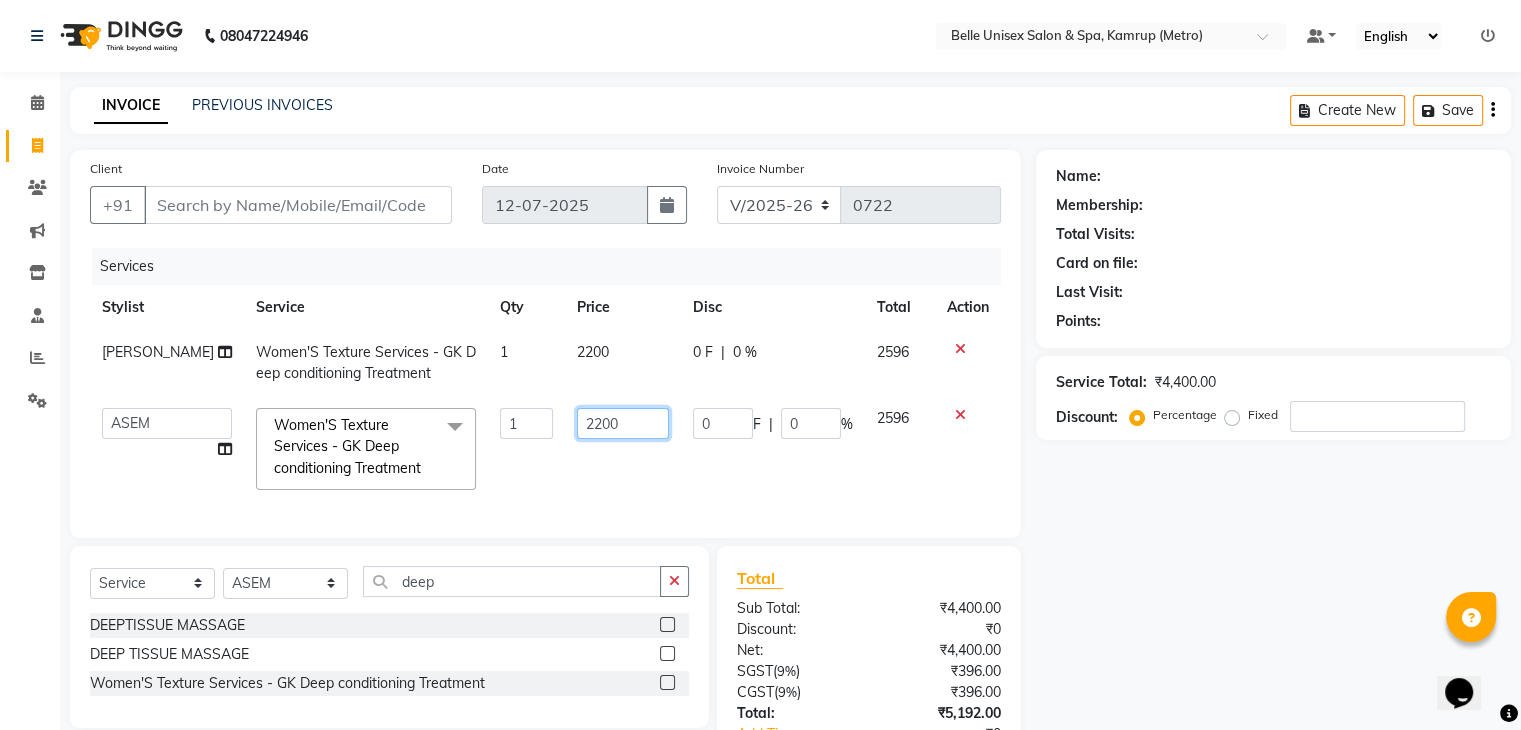 drag, startPoint x: 611, startPoint y: 425, endPoint x: 406, endPoint y: 436, distance: 205.2949 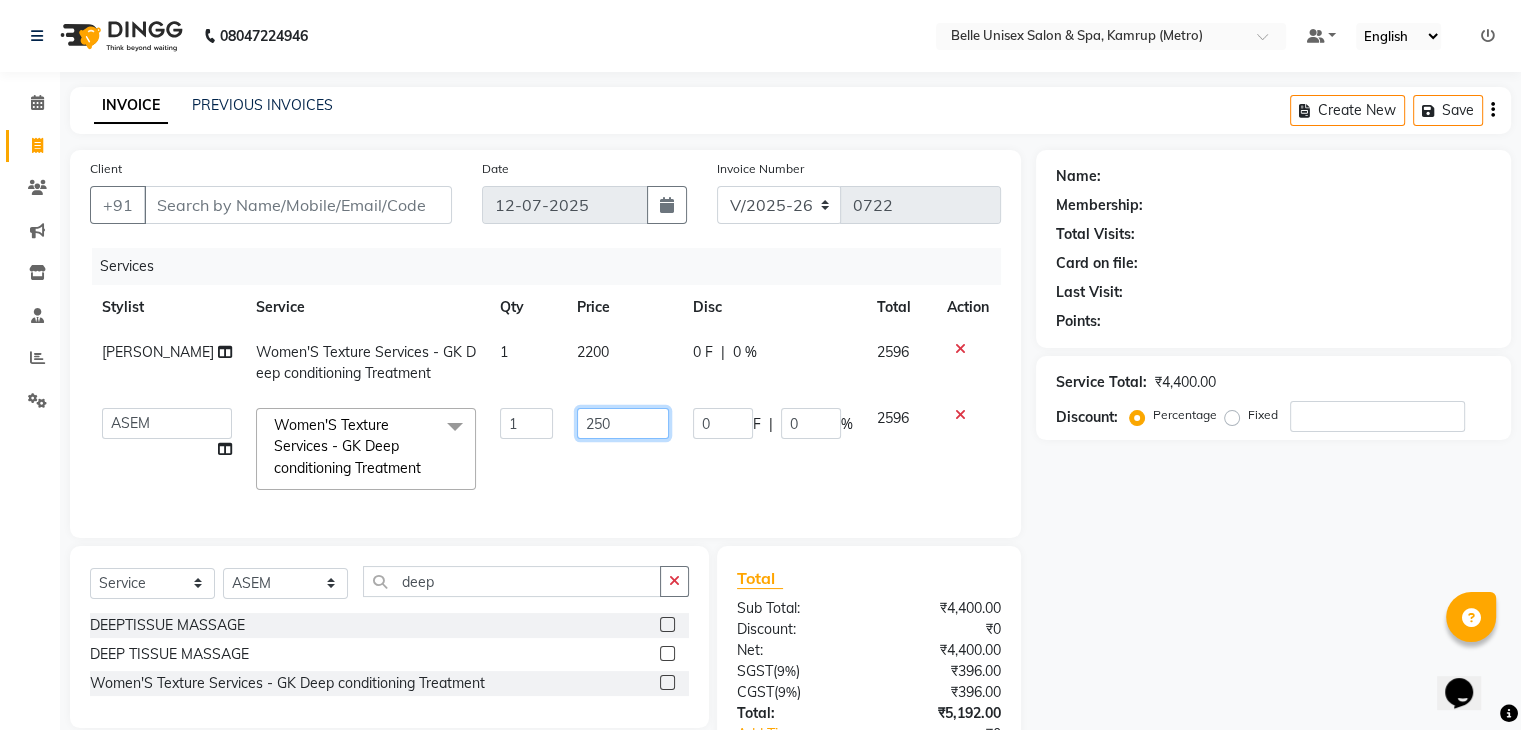 type on "2500" 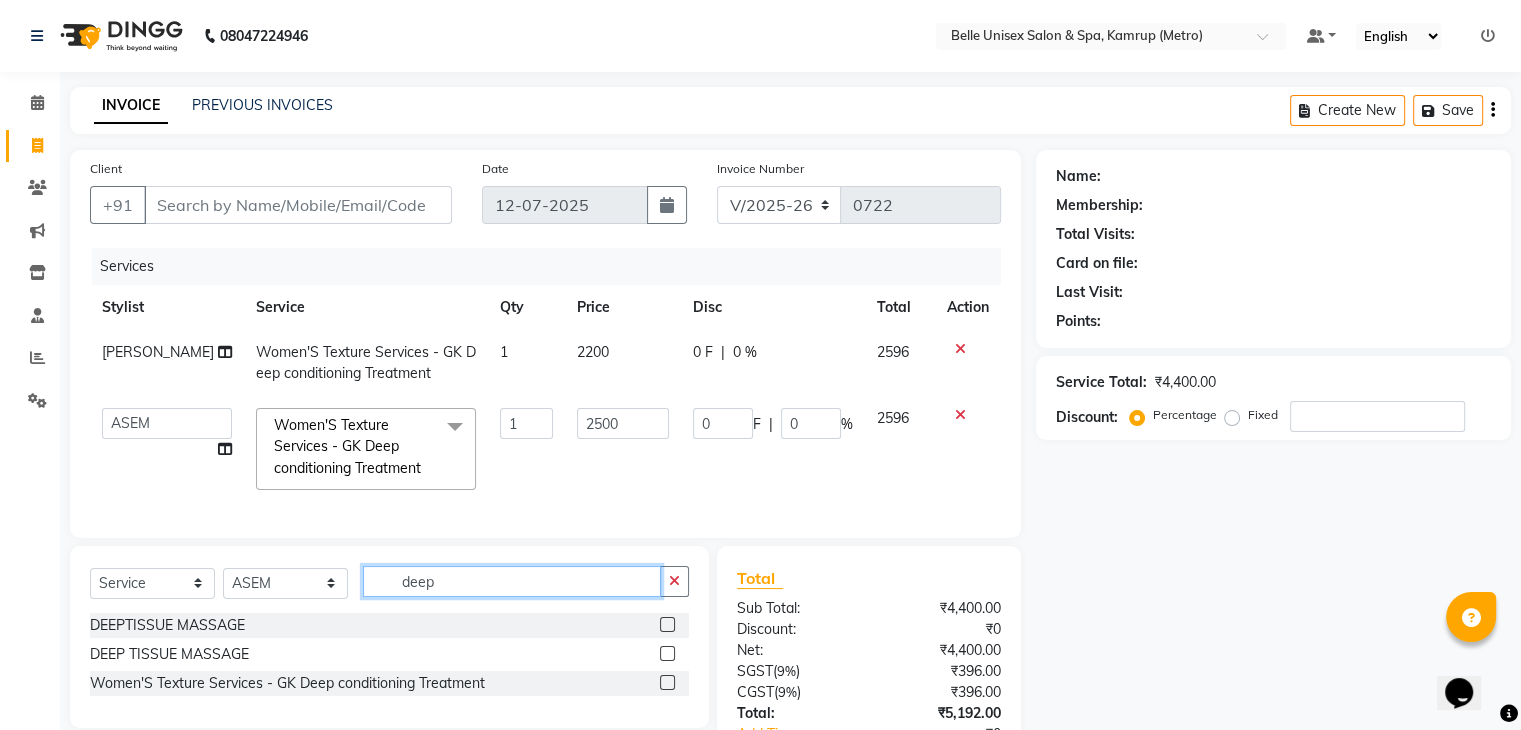 click on "Select  Service  Product  Membership  Package Voucher Prepaid Gift Card  Select Stylist ABBE Admin id ALEX UHD  ASEM  COUNTER SALE  IMLE AO JUPITARA(HK) PURNIMA HK  RANA KANTI SINHA   SABEHA SANGAM THERAPIST SOBITA BU THOIBA M. deep DEEPTISSUE MASSAGE  DEEP TISSUE MASSAGE  Women'S Texture Services - GK Deep conditioning Treatment" 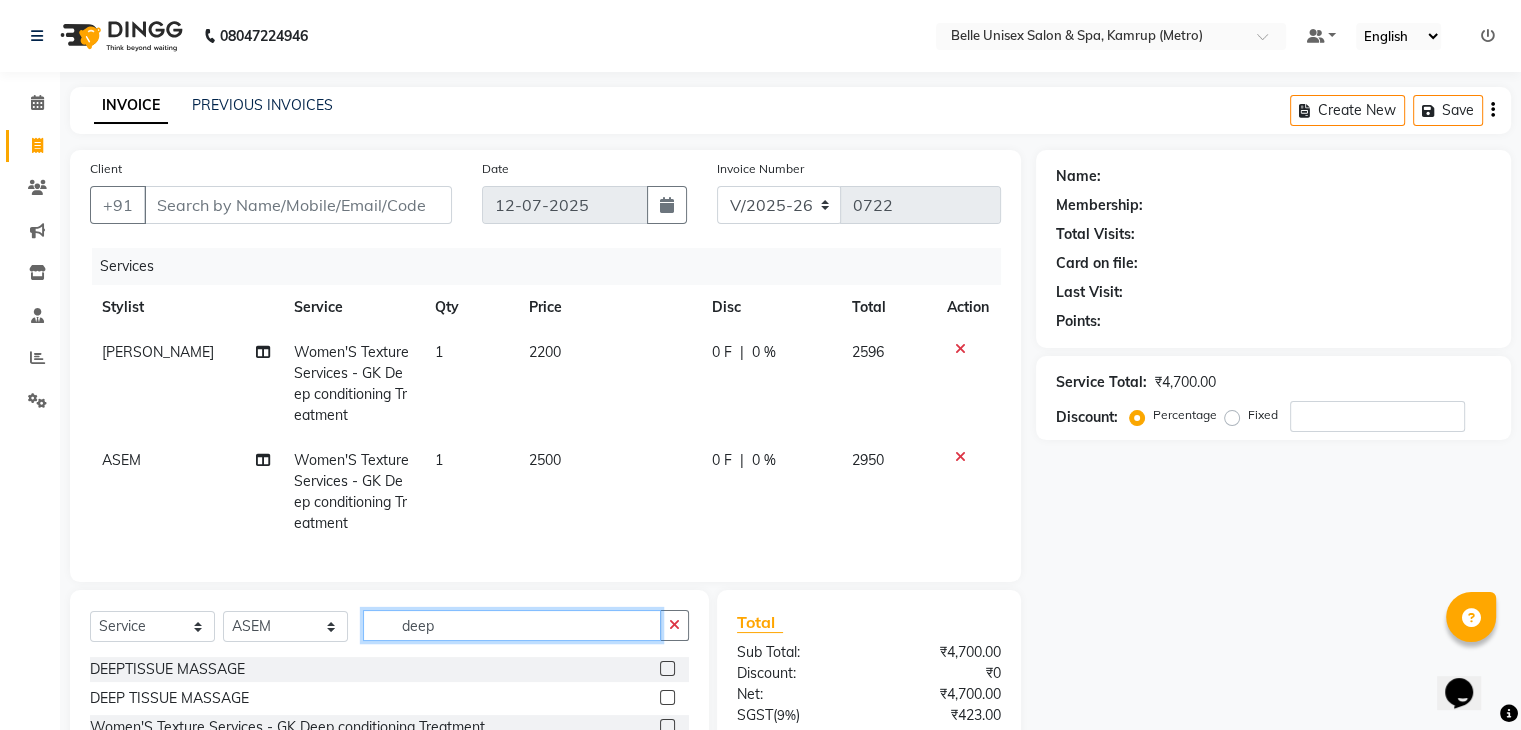 drag, startPoint x: 468, startPoint y: 635, endPoint x: 13, endPoint y: 661, distance: 455.74225 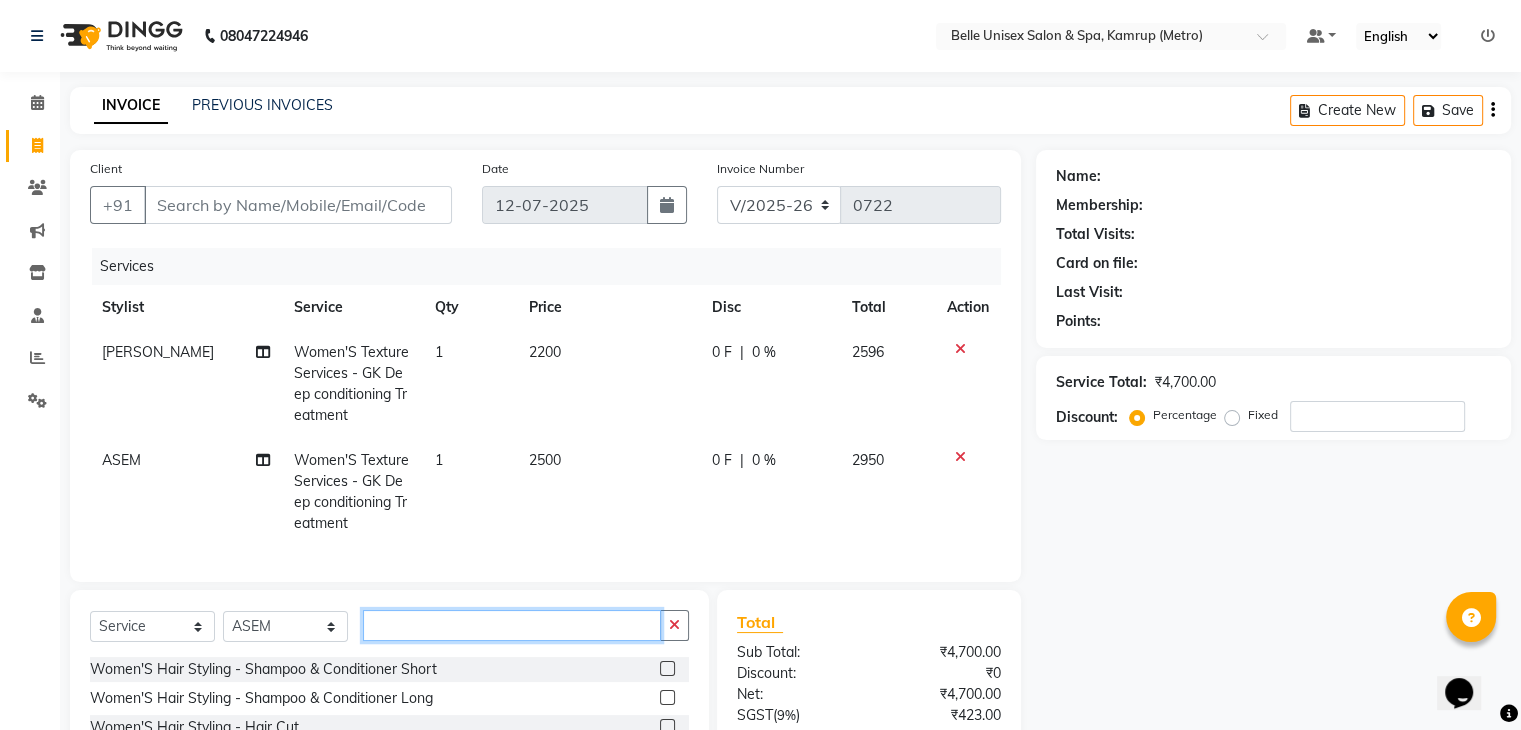 type 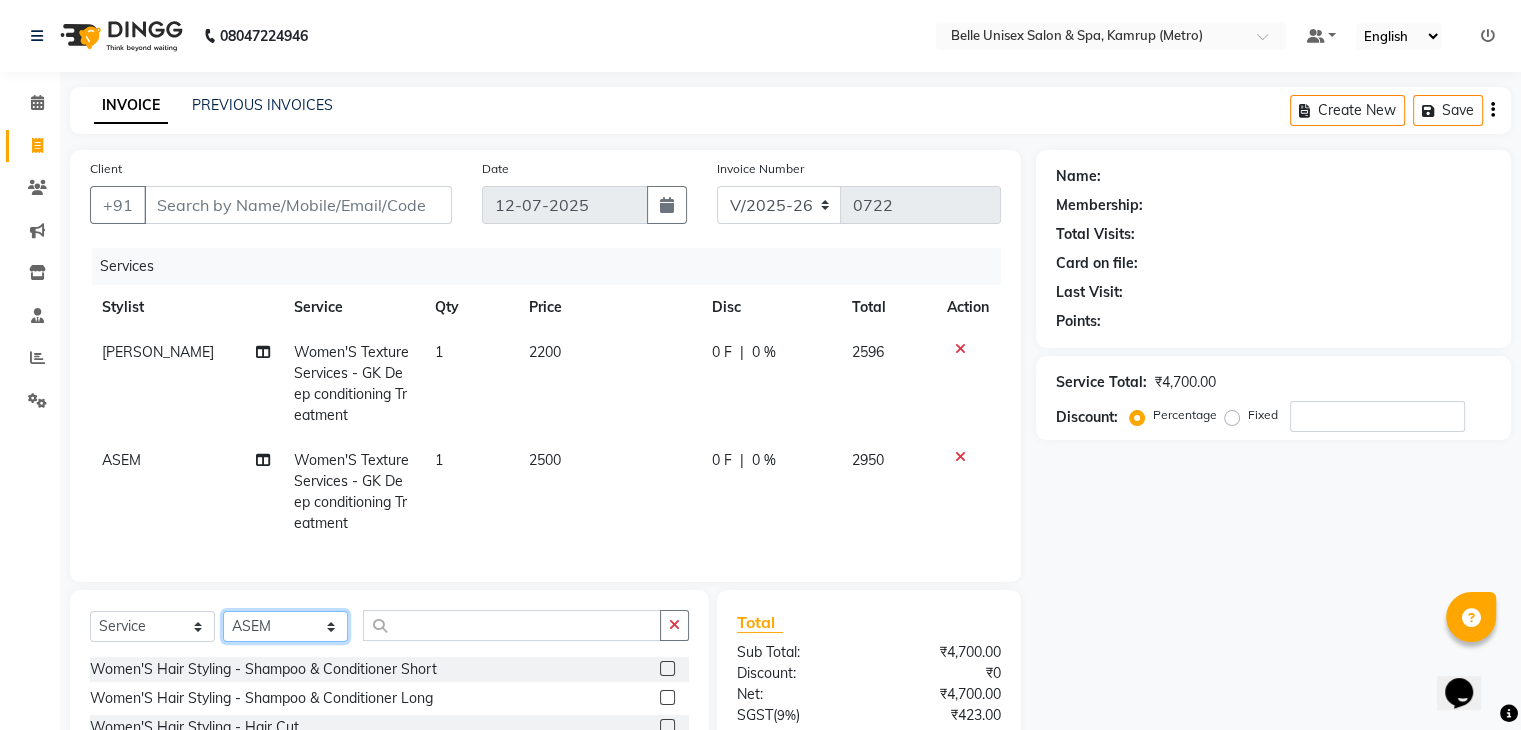 click on "Select Stylist ABBE Admin id ALEX UHD  ASEM  COUNTER SALE  IMLE AO JUPITARA(HK) PURNIMA HK  RANA KANTI SINHA   SABEHA SANGAM THERAPIST SOBITA BU THOIBA M." 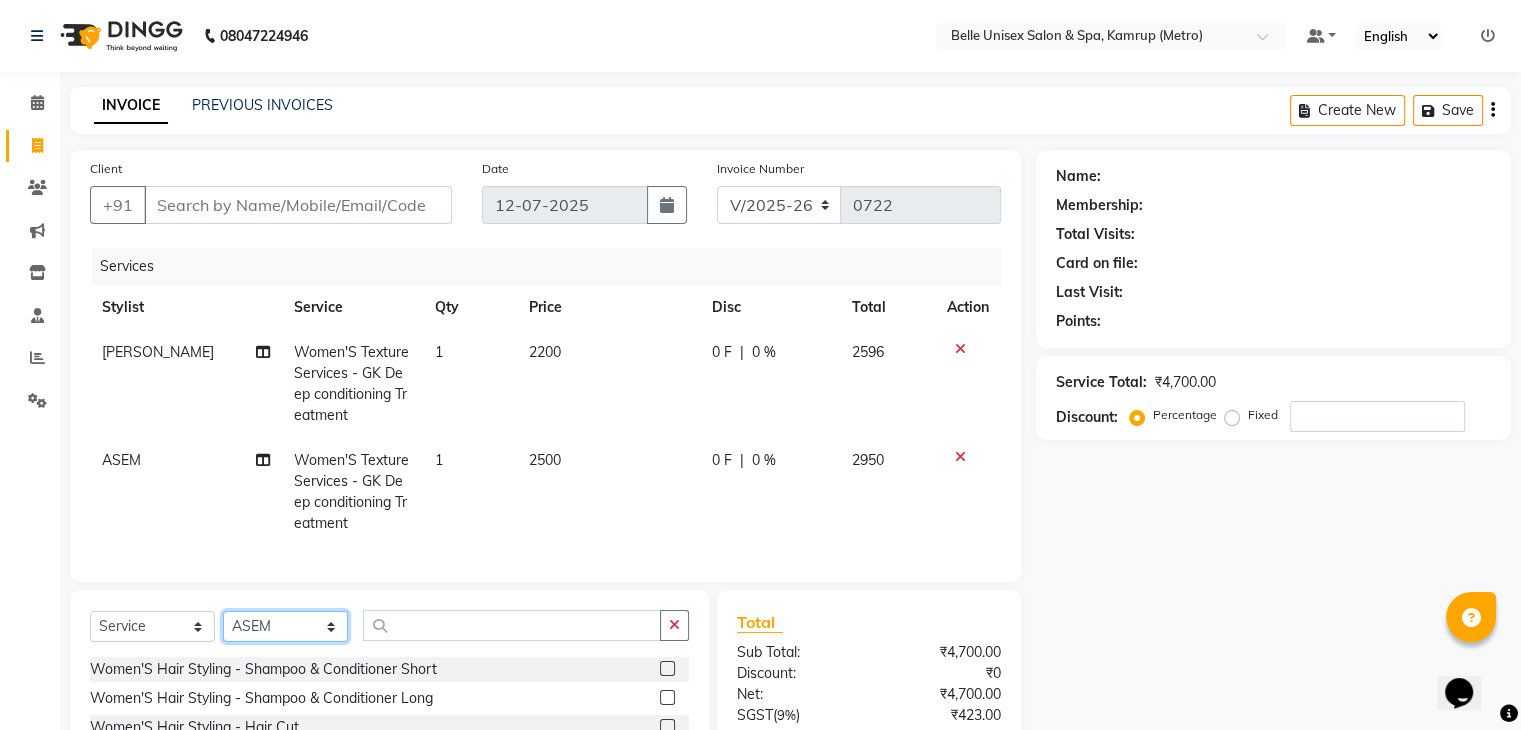 select on "83129" 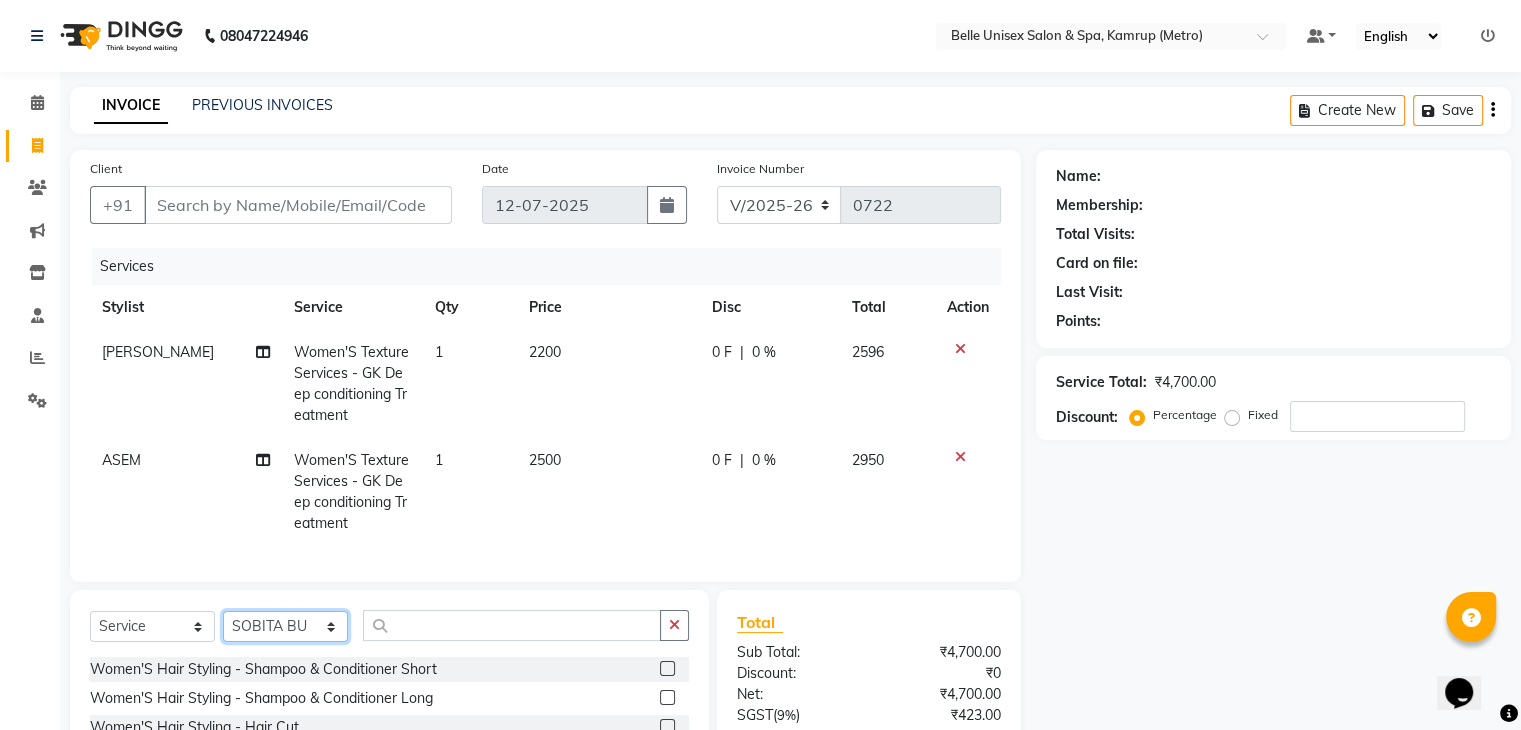 click on "Select Stylist ABBE Admin id ALEX UHD  ASEM  COUNTER SALE  IMLE AO JUPITARA(HK) PURNIMA HK  RANA KANTI SINHA   SABEHA SANGAM THERAPIST SOBITA BU THOIBA M." 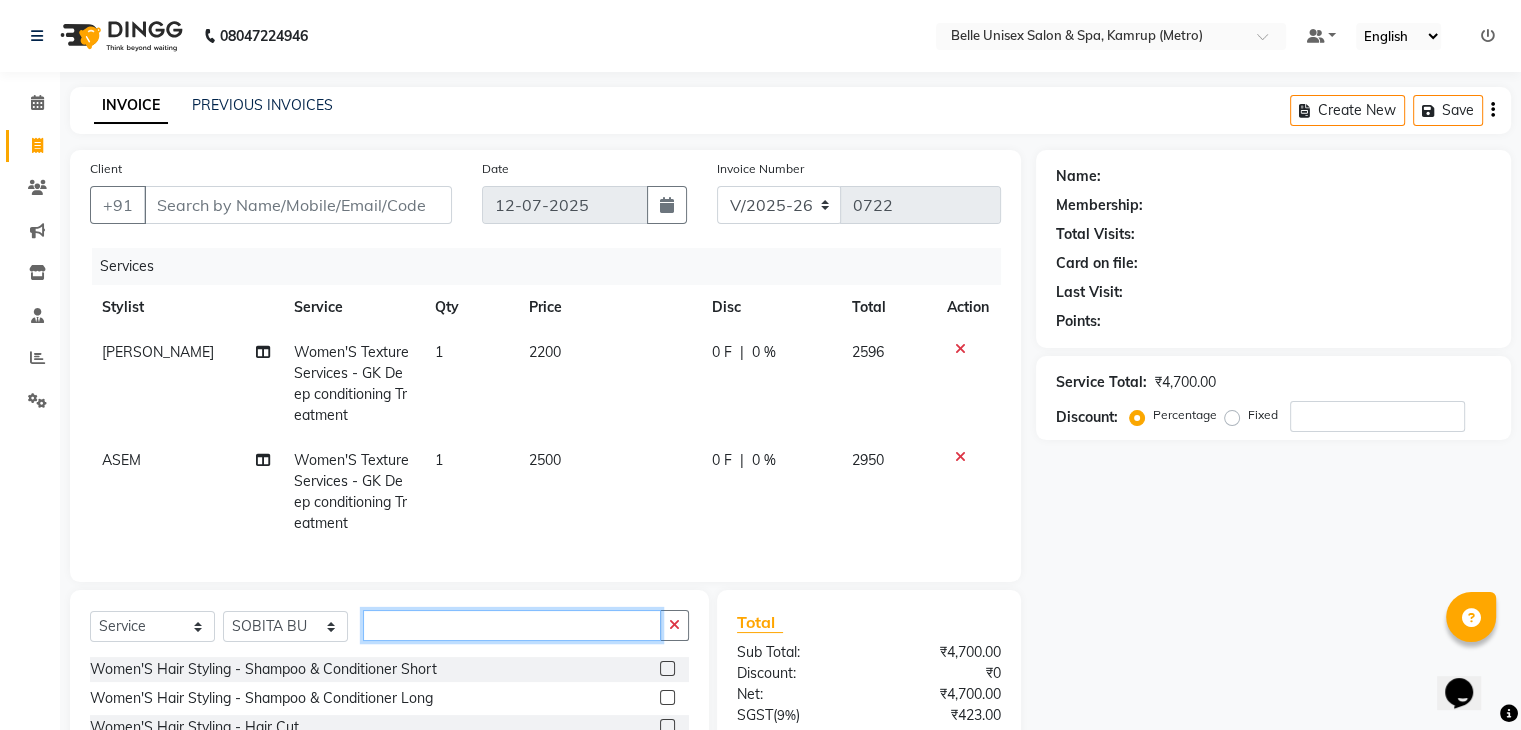 click 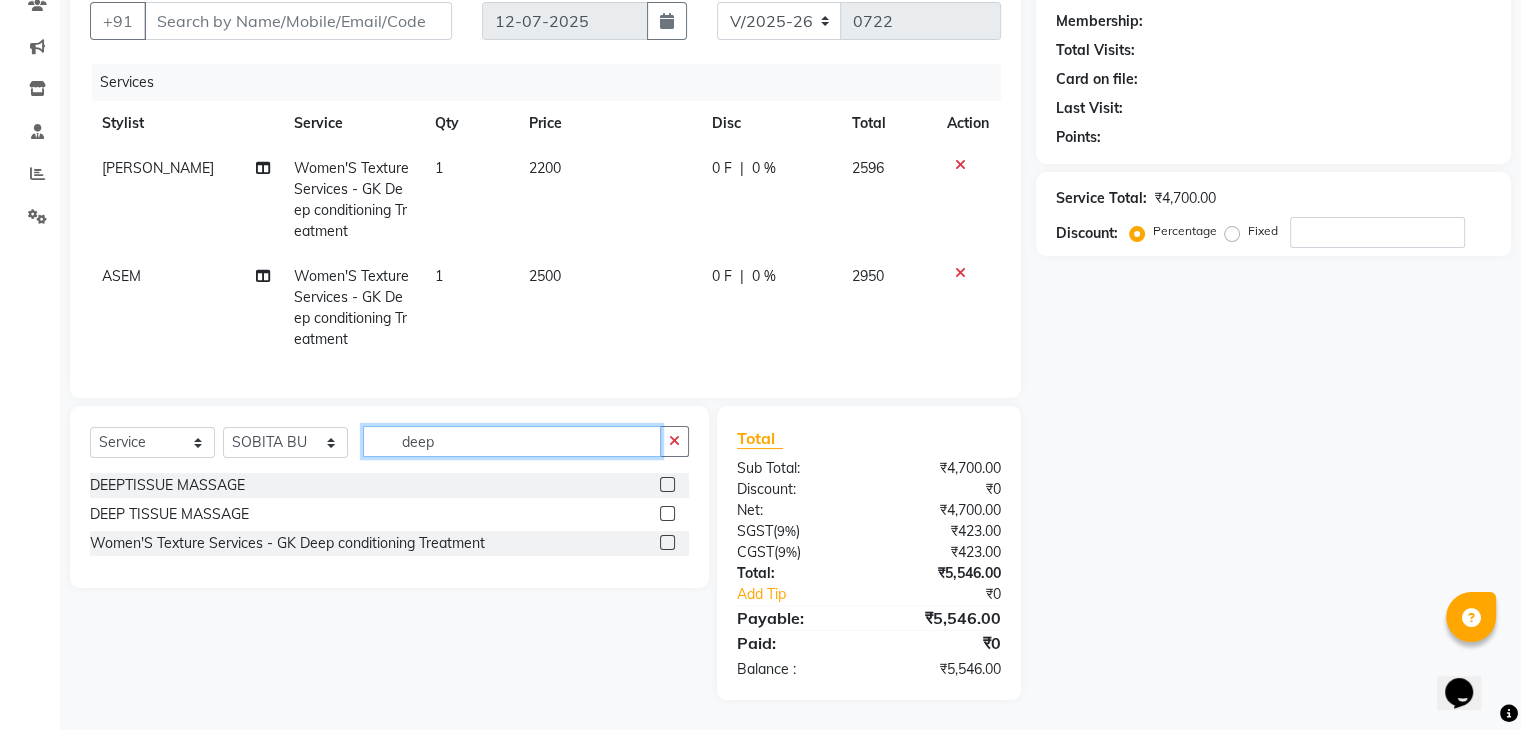 scroll, scrollTop: 200, scrollLeft: 0, axis: vertical 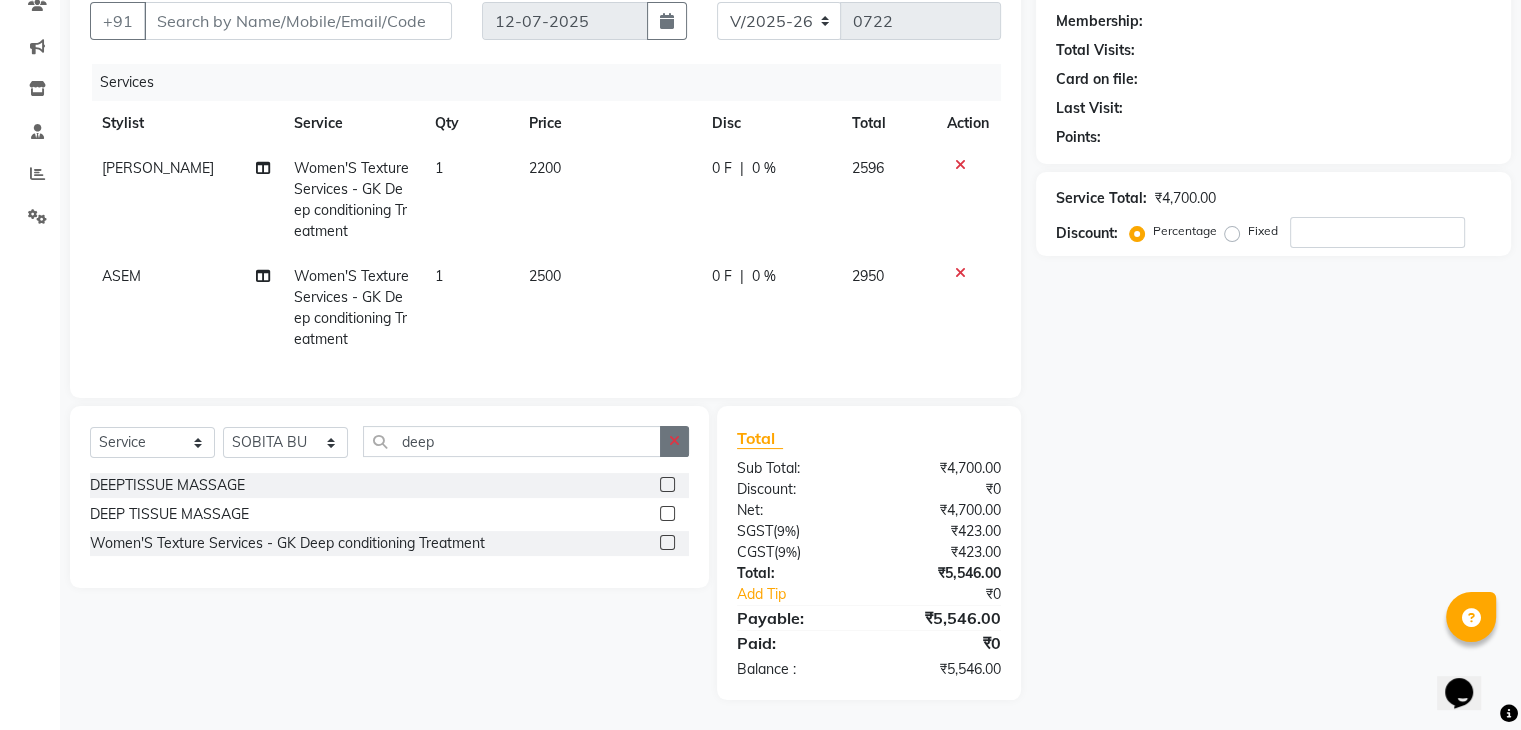 click 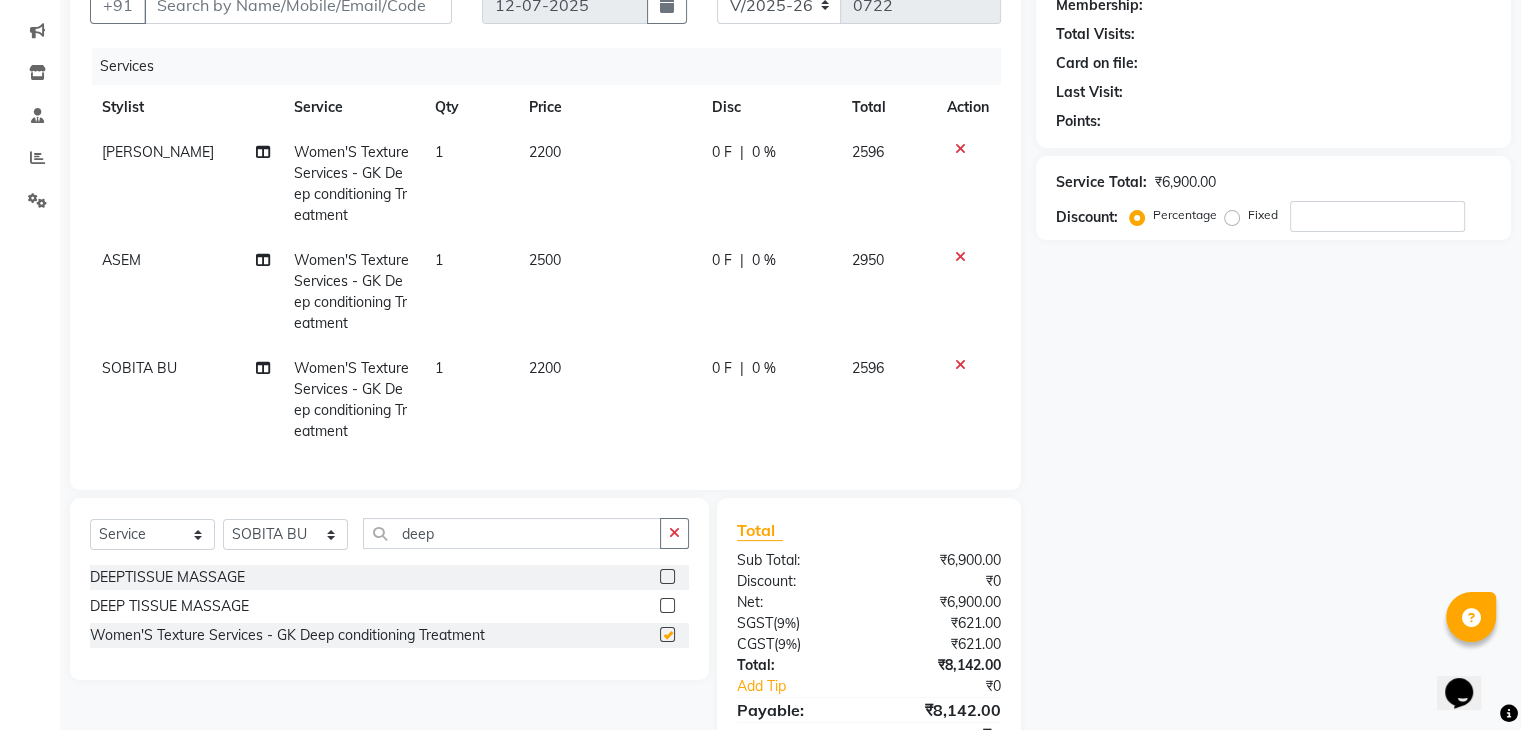 checkbox on "false" 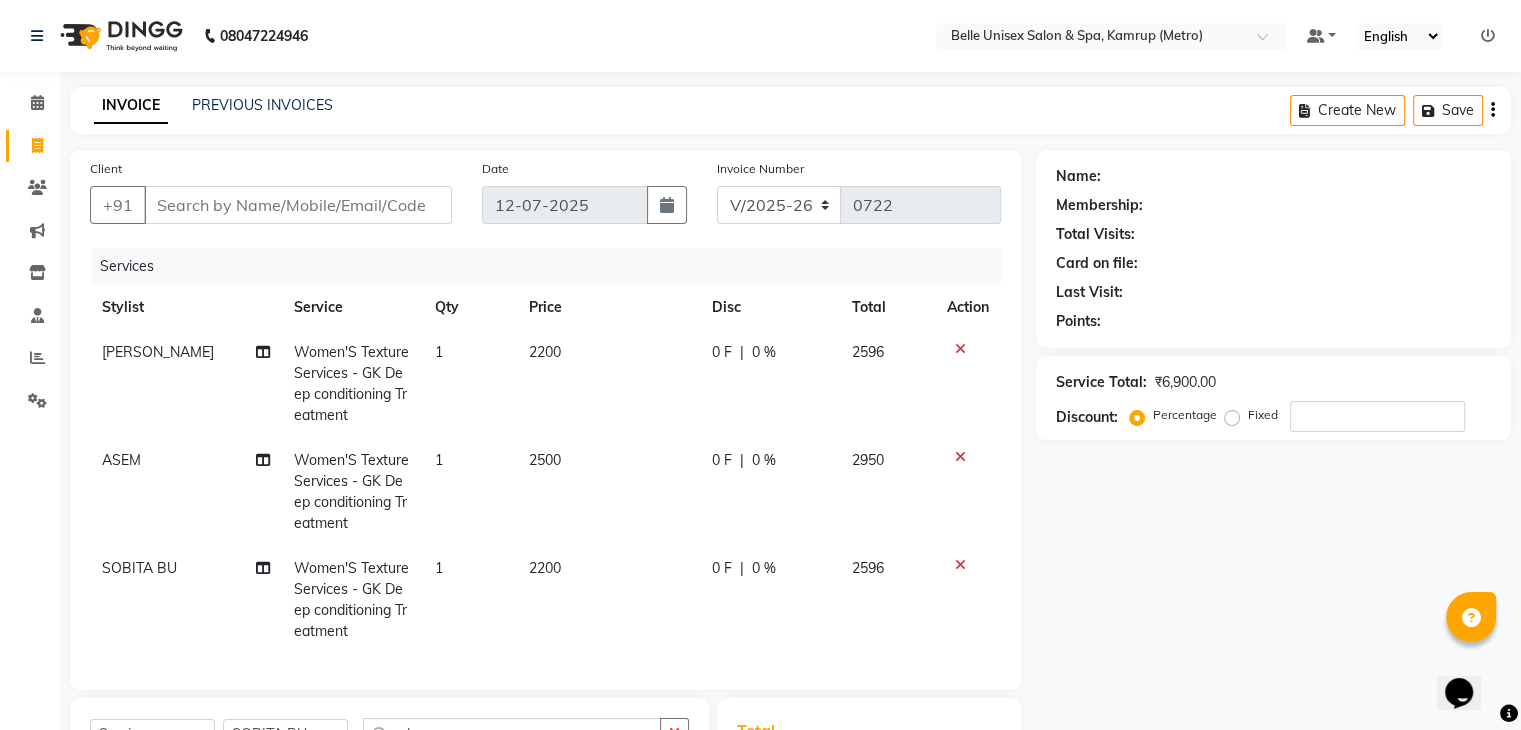 scroll, scrollTop: 308, scrollLeft: 0, axis: vertical 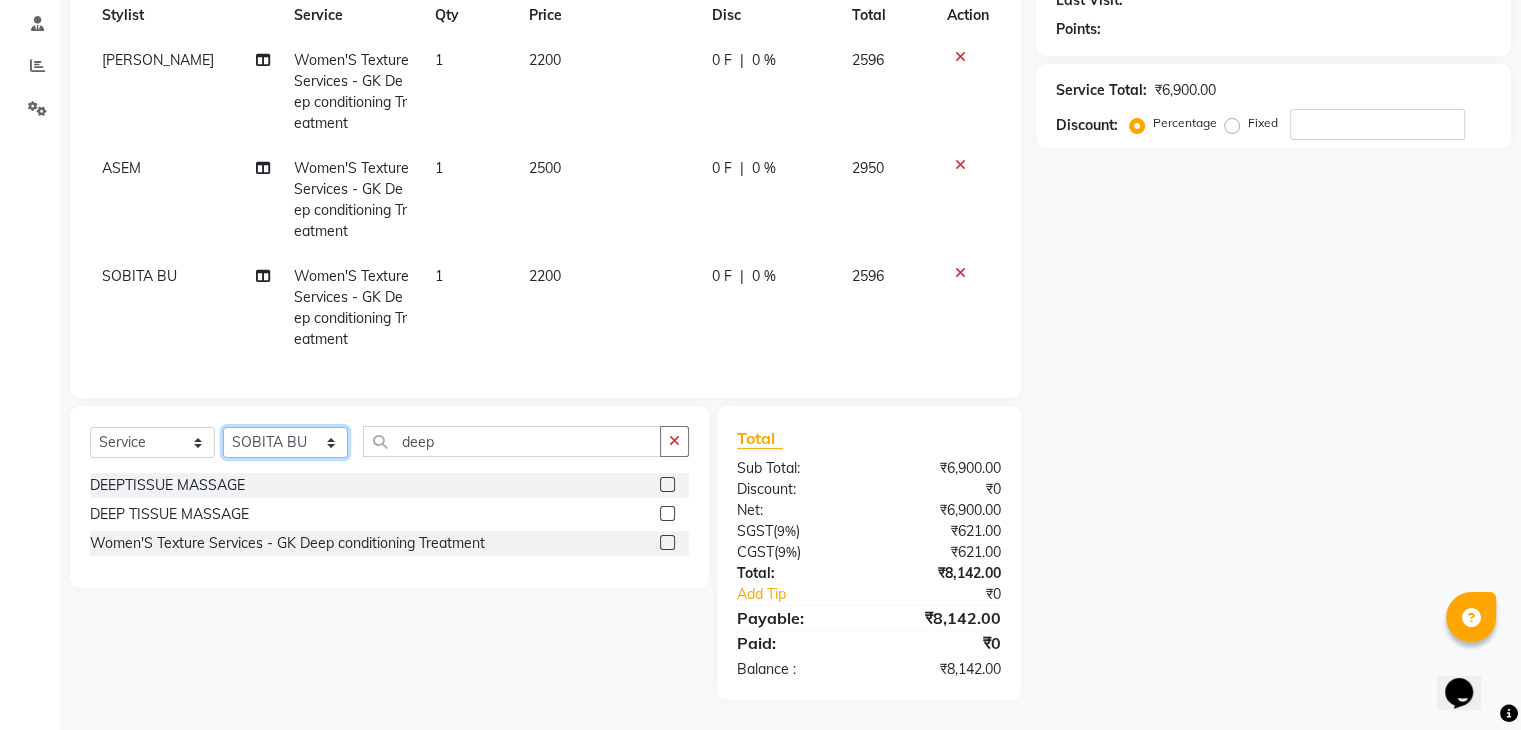 click on "Select Stylist ABBE Admin id ALEX UHD  ASEM  COUNTER SALE  IMLE AO JUPITARA(HK) PURNIMA HK  RANA KANTI SINHA   SABEHA SANGAM THERAPIST SOBITA BU THOIBA M." 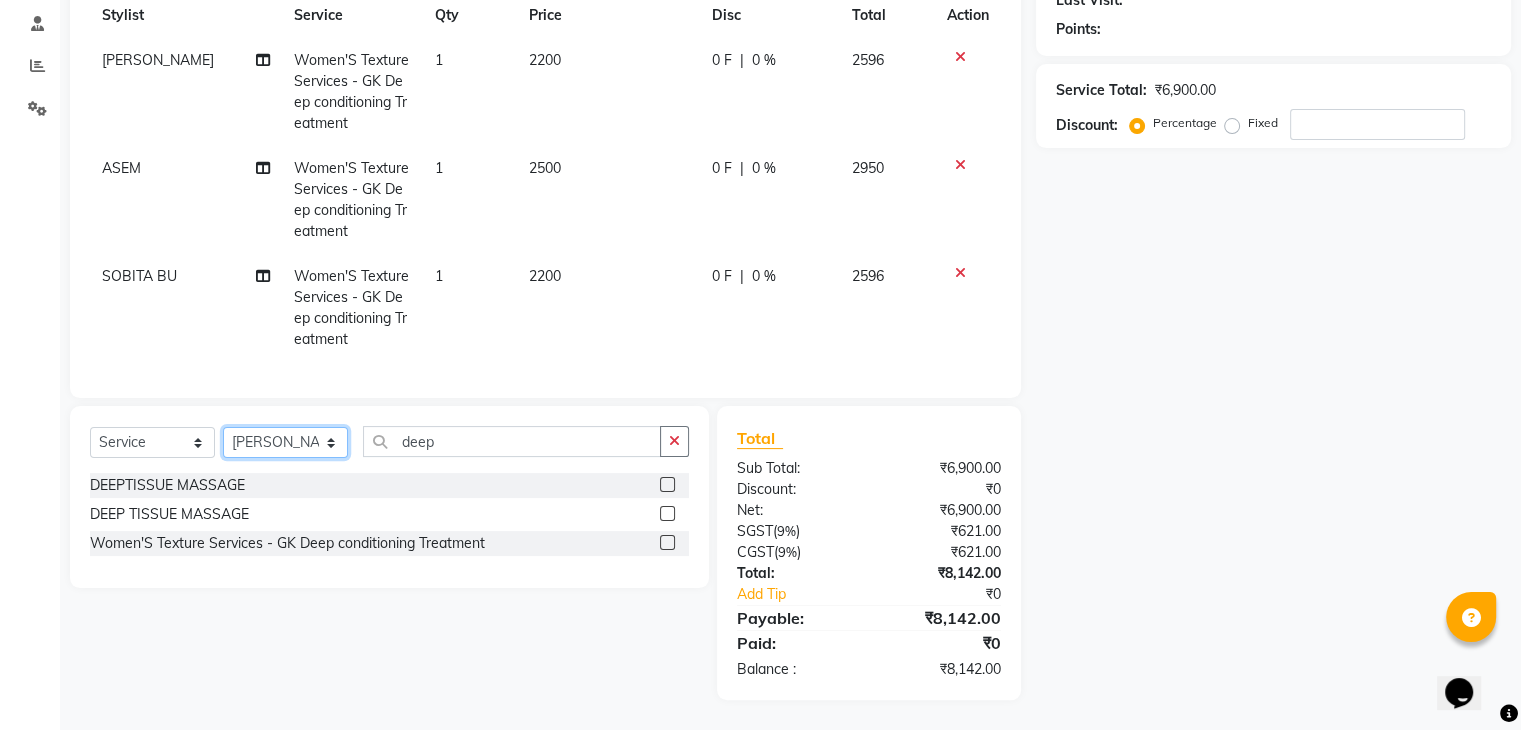 click on "Select Stylist ABBE Admin id ALEX UHD  ASEM  COUNTER SALE  IMLE AO JUPITARA(HK) PURNIMA HK  RANA KANTI SINHA   SABEHA SANGAM THERAPIST SOBITA BU THOIBA M." 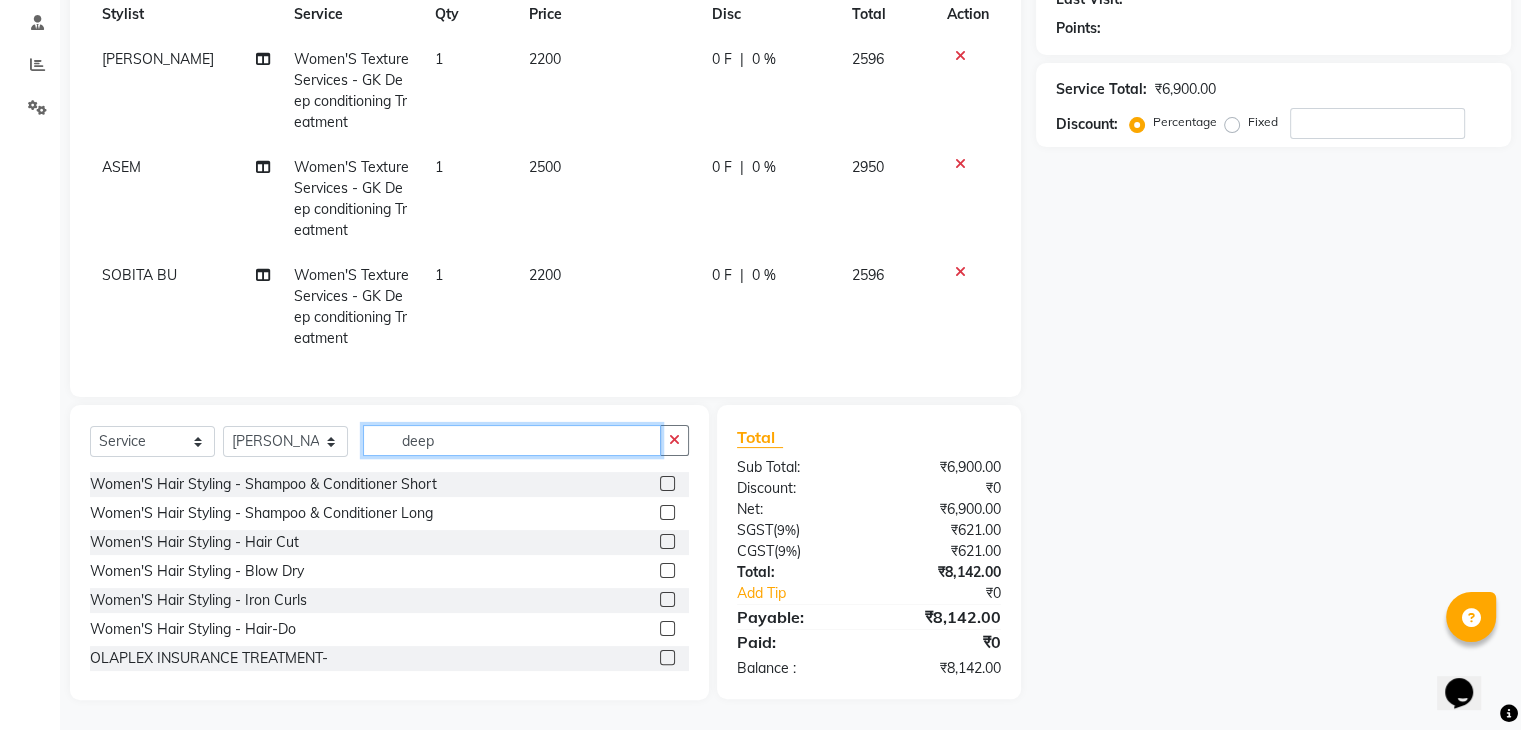 drag, startPoint x: 481, startPoint y: 441, endPoint x: 37, endPoint y: 444, distance: 444.01013 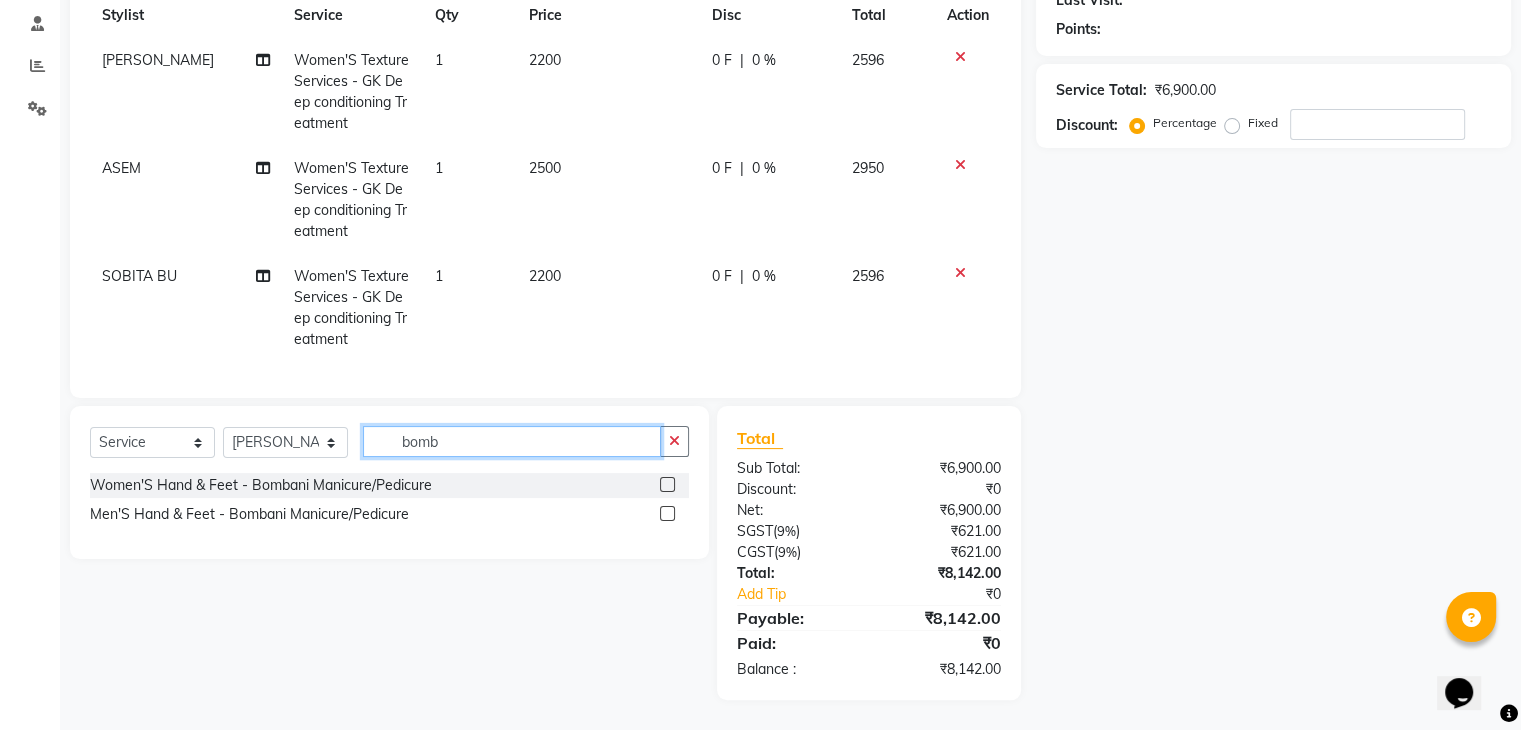 type on "bomb" 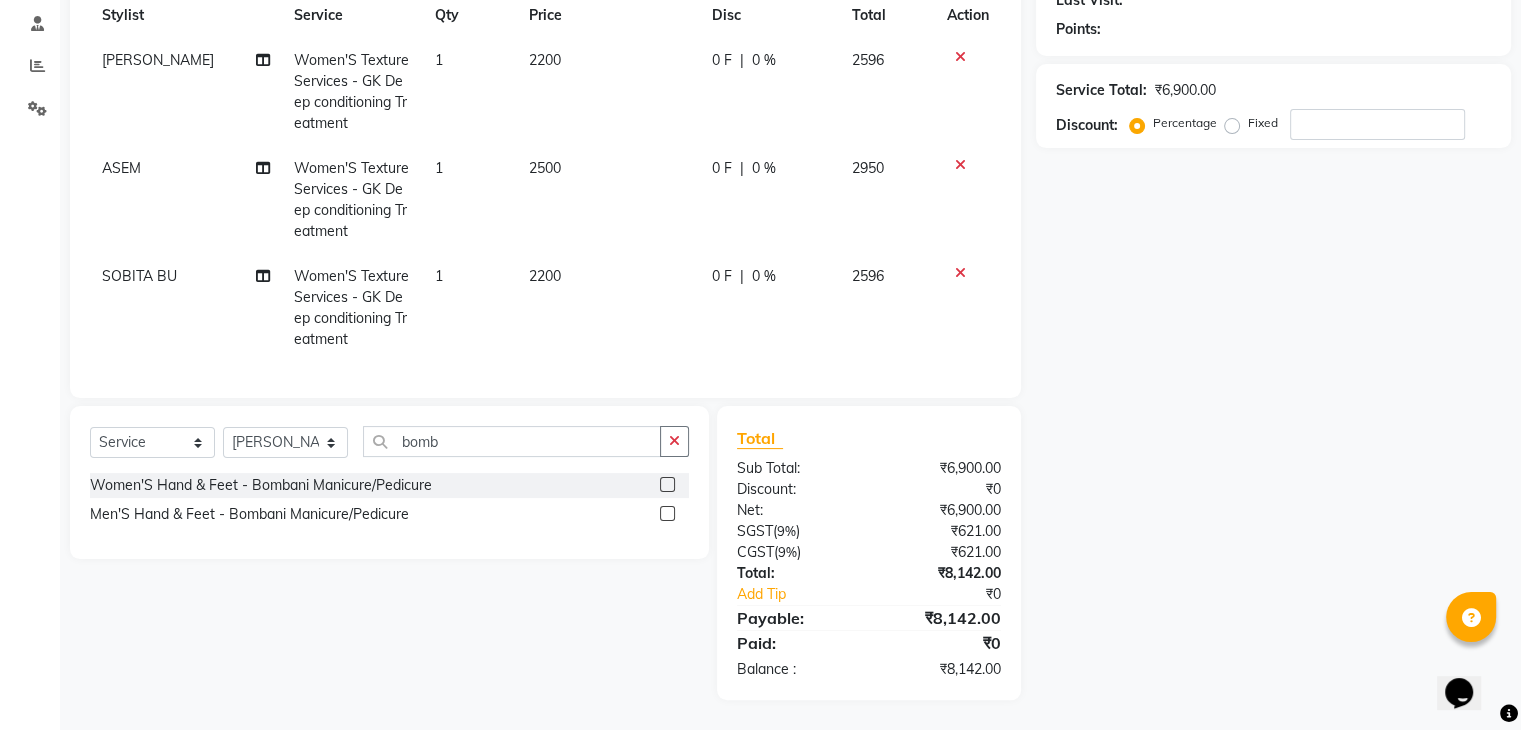click 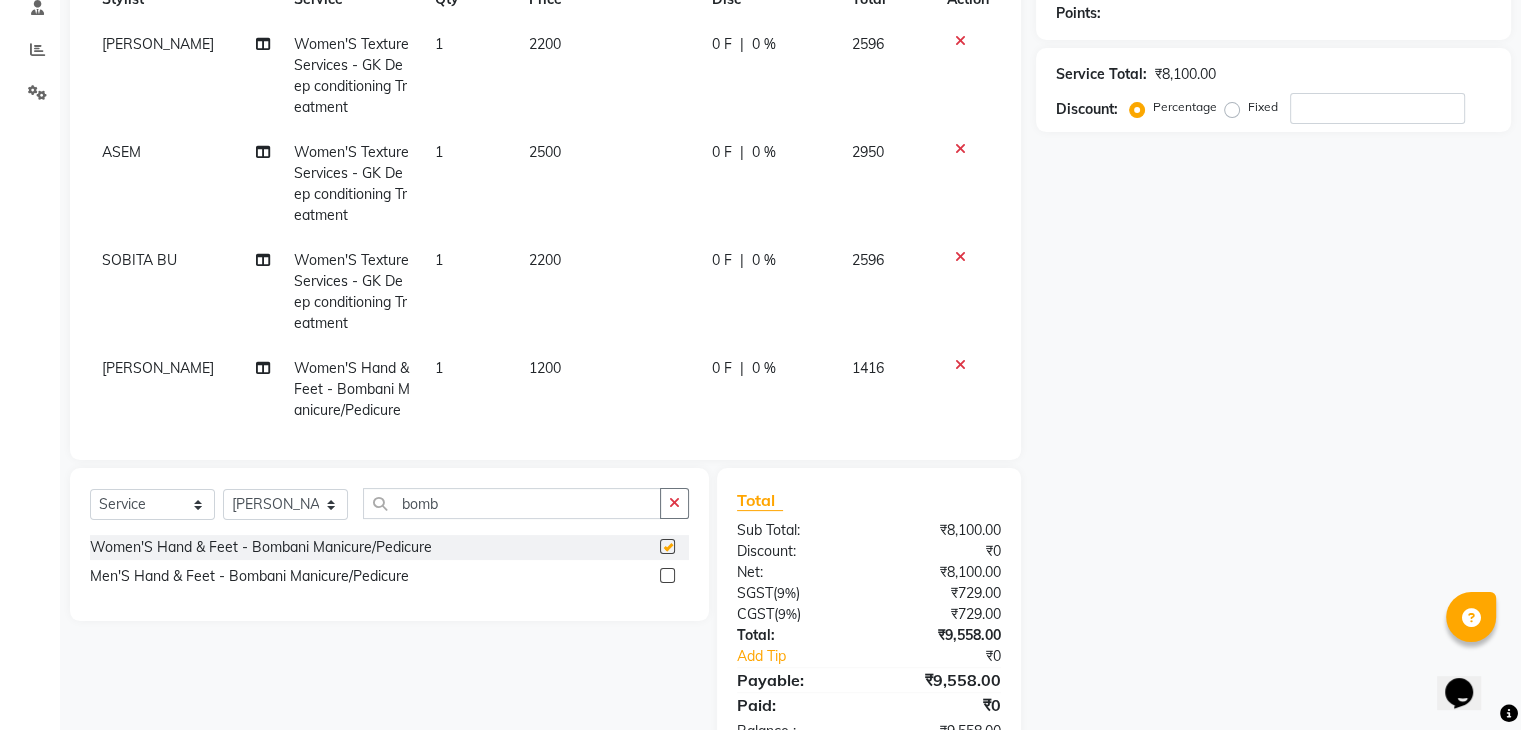 checkbox on "false" 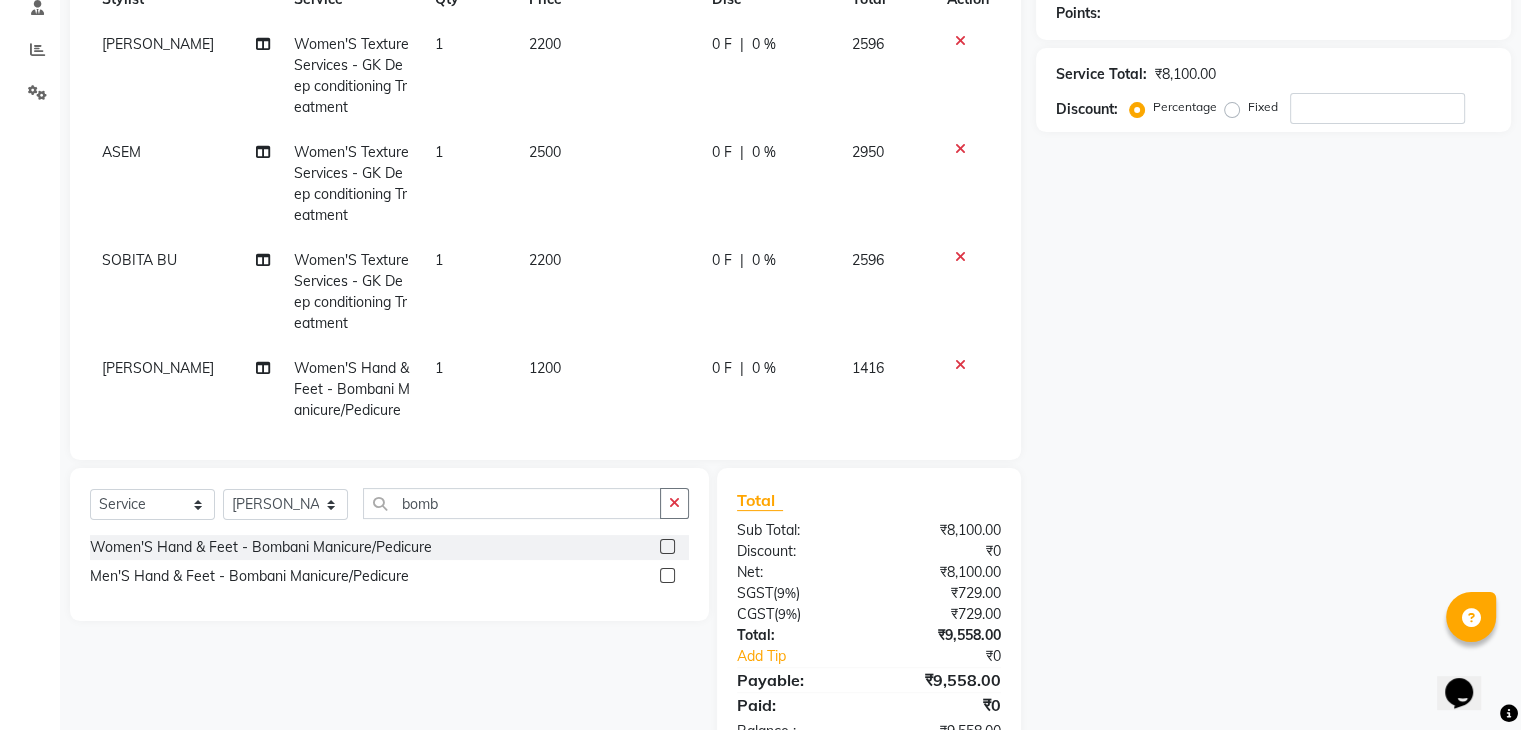 scroll, scrollTop: 24, scrollLeft: 0, axis: vertical 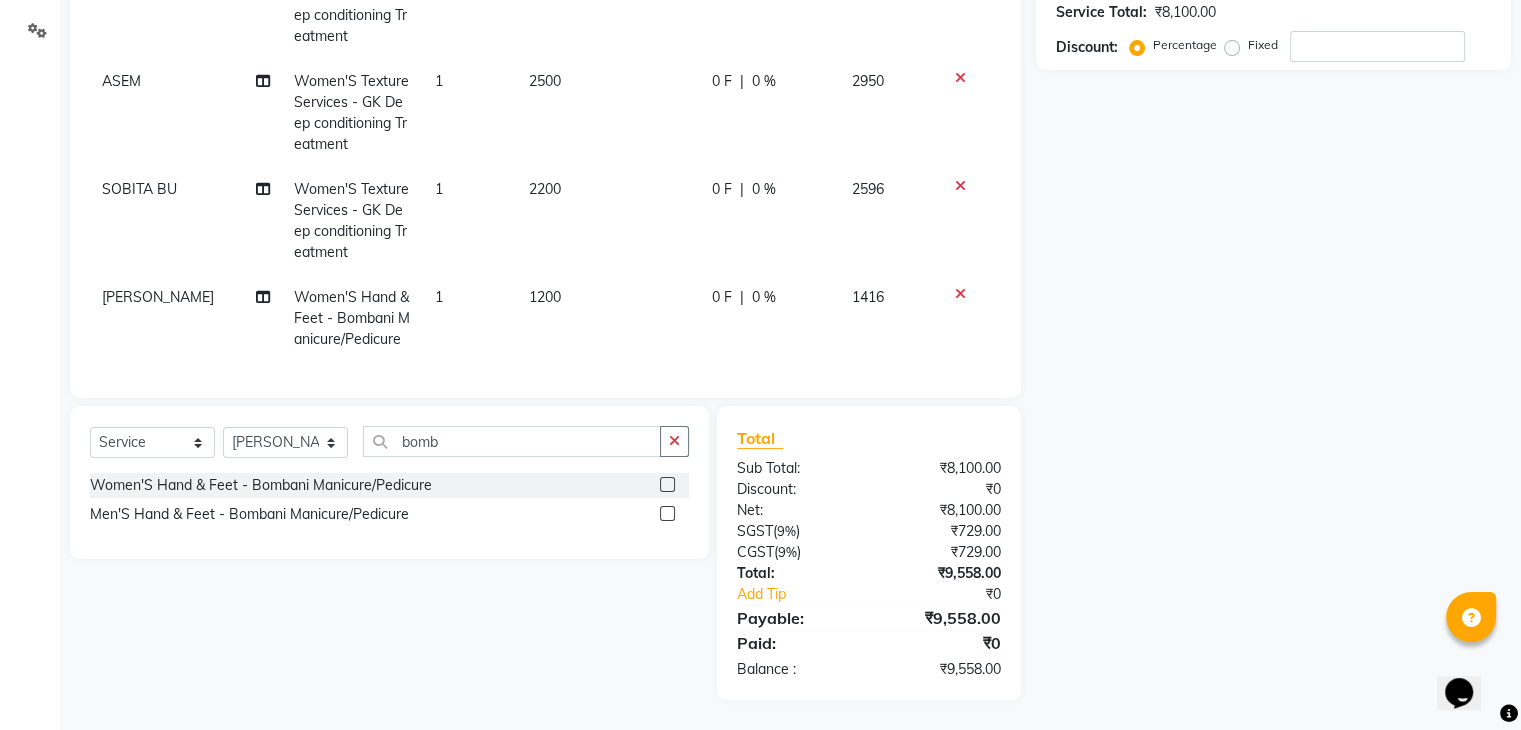 click on "1" 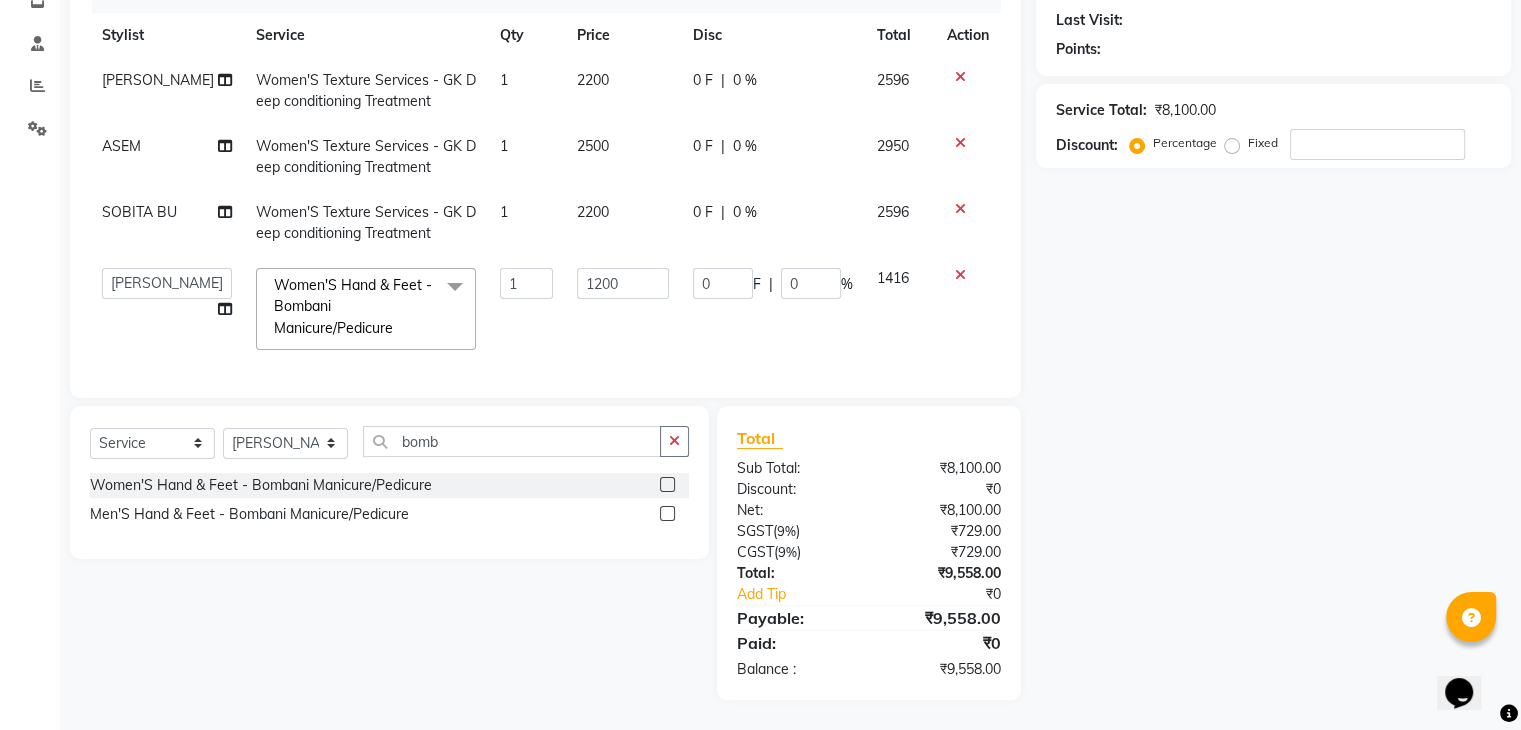 scroll, scrollTop: 272, scrollLeft: 0, axis: vertical 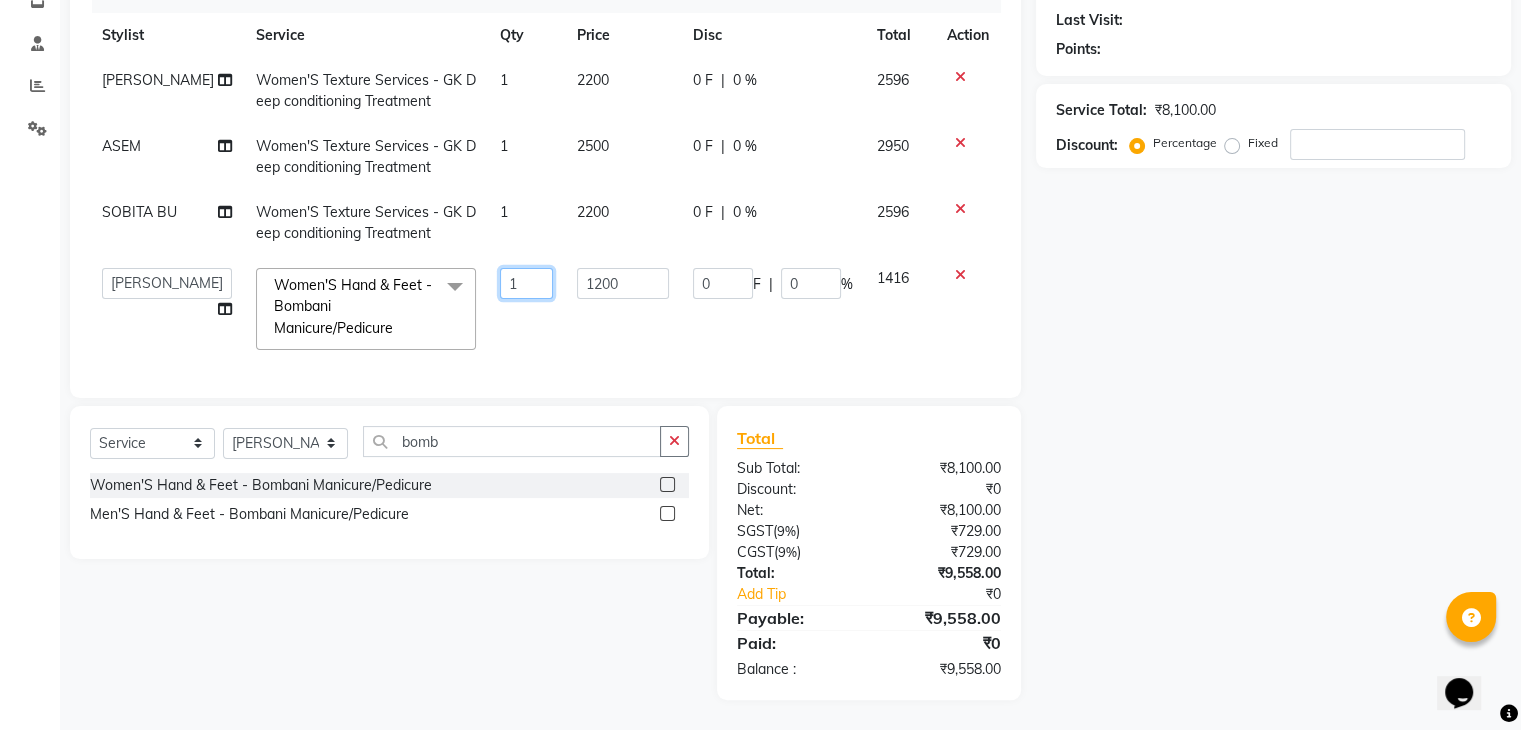 click on "1" 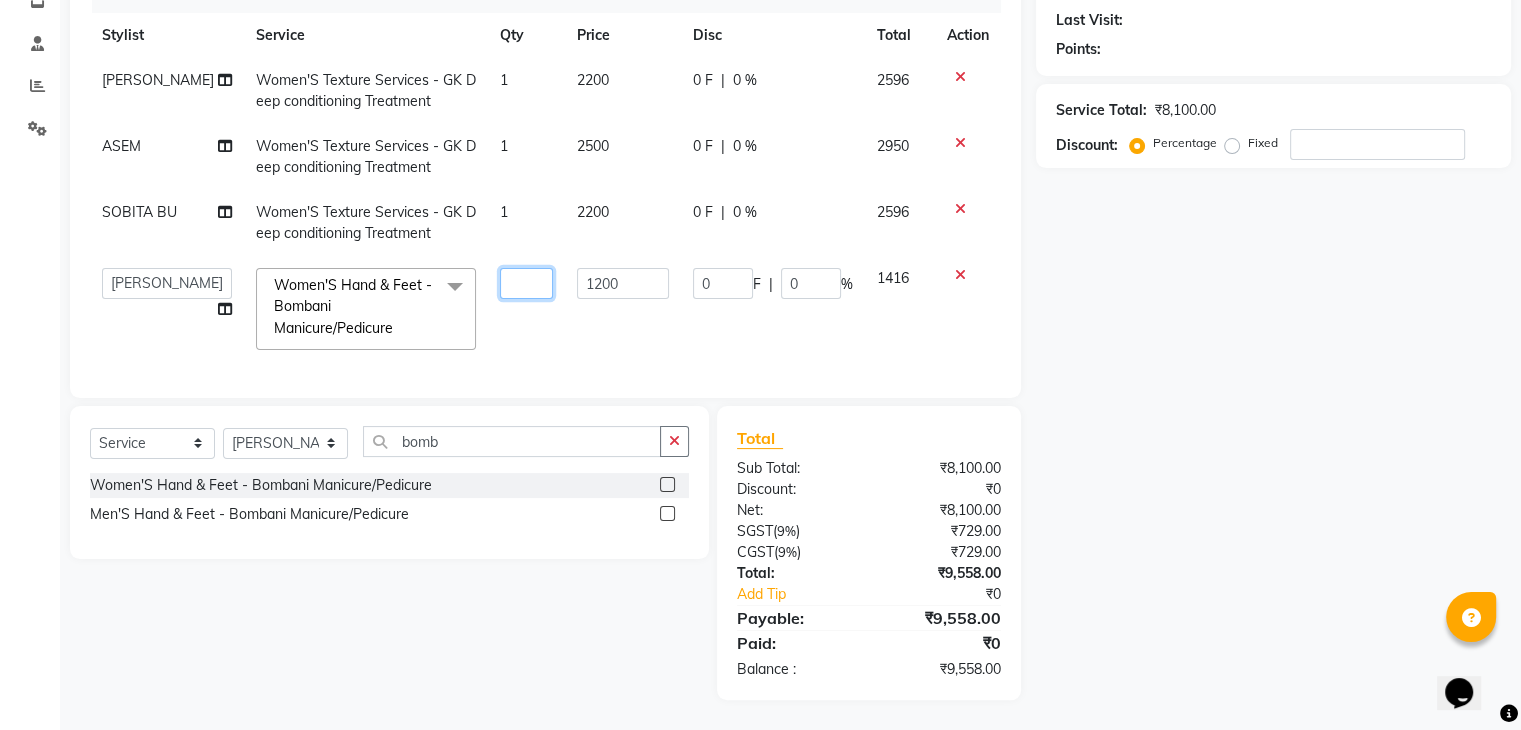 type on "2" 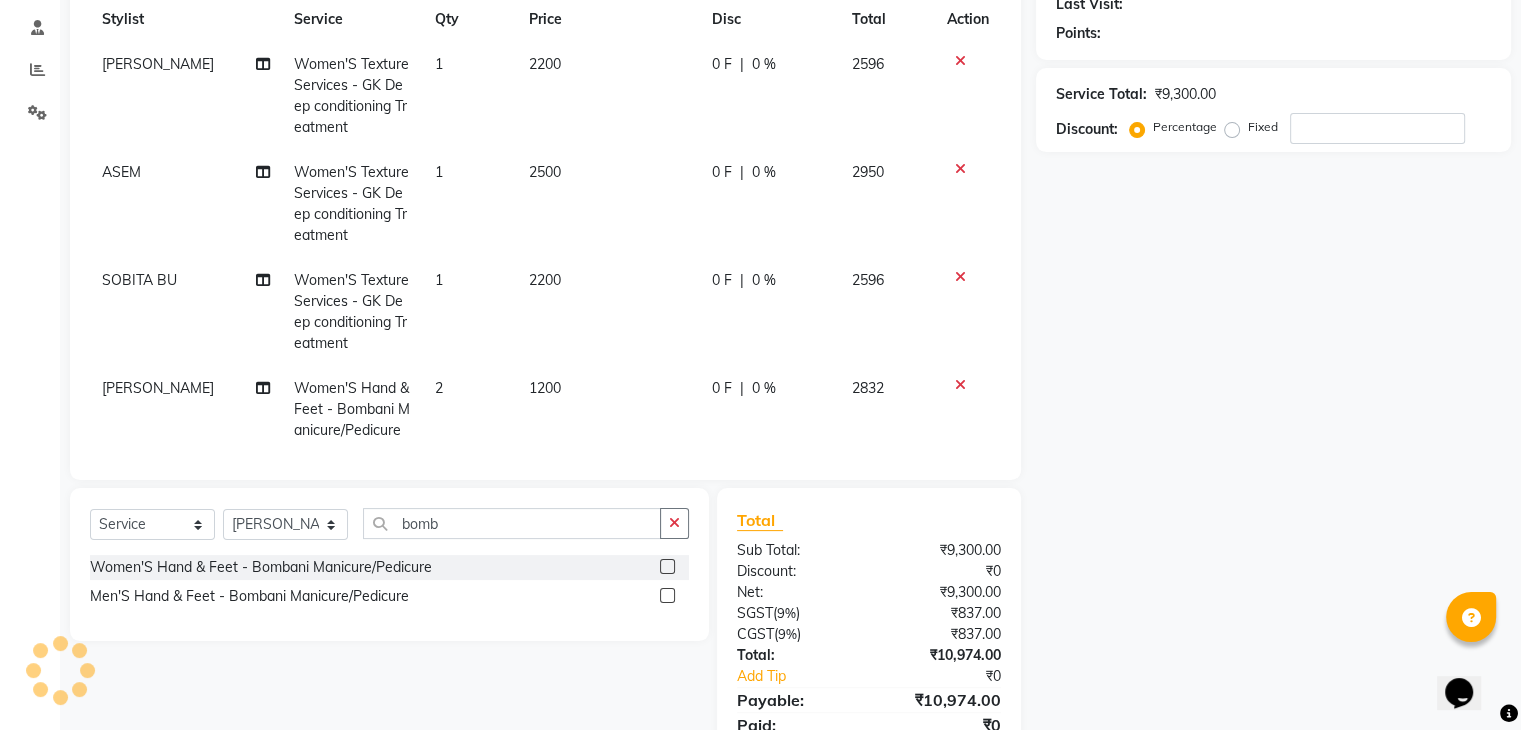click on "ALEX UHD  Women'S Texture Services - GK Deep conditioning Treatment 1 2200 0 F | 0 % 2596 ASEM  Women'S Texture Services - GK Deep conditioning Treatment 1 2500 0 F | 0 % 2950 SOBITA BU Women'S Texture Services - GK Deep conditioning Treatment 1 2200 0 F | 0 % 2596 RANA KANTI SINHA  Women'S Hand & Feet - Bombani Manicure/Pedicure 2 1200 0 F | 0 % 2832" 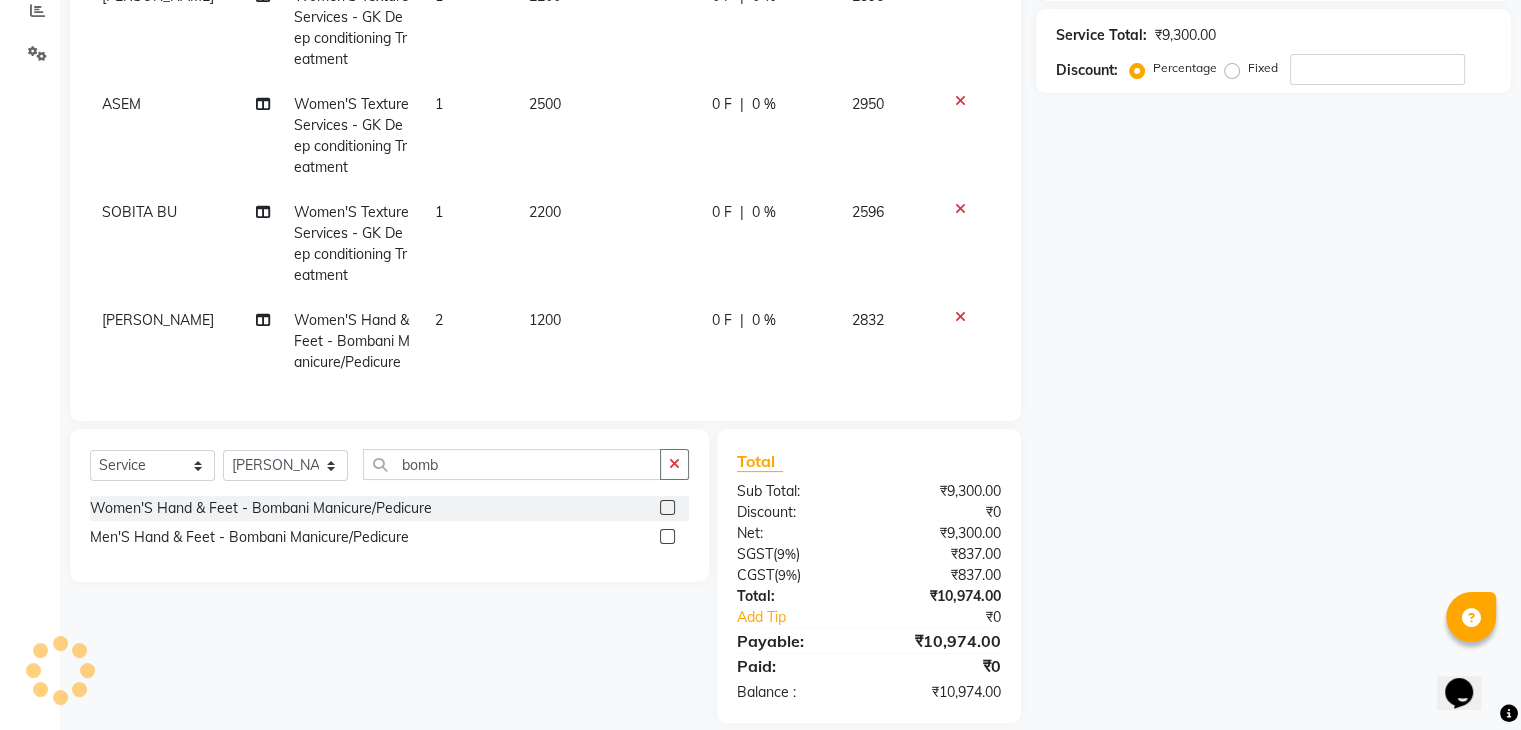 scroll, scrollTop: 371, scrollLeft: 0, axis: vertical 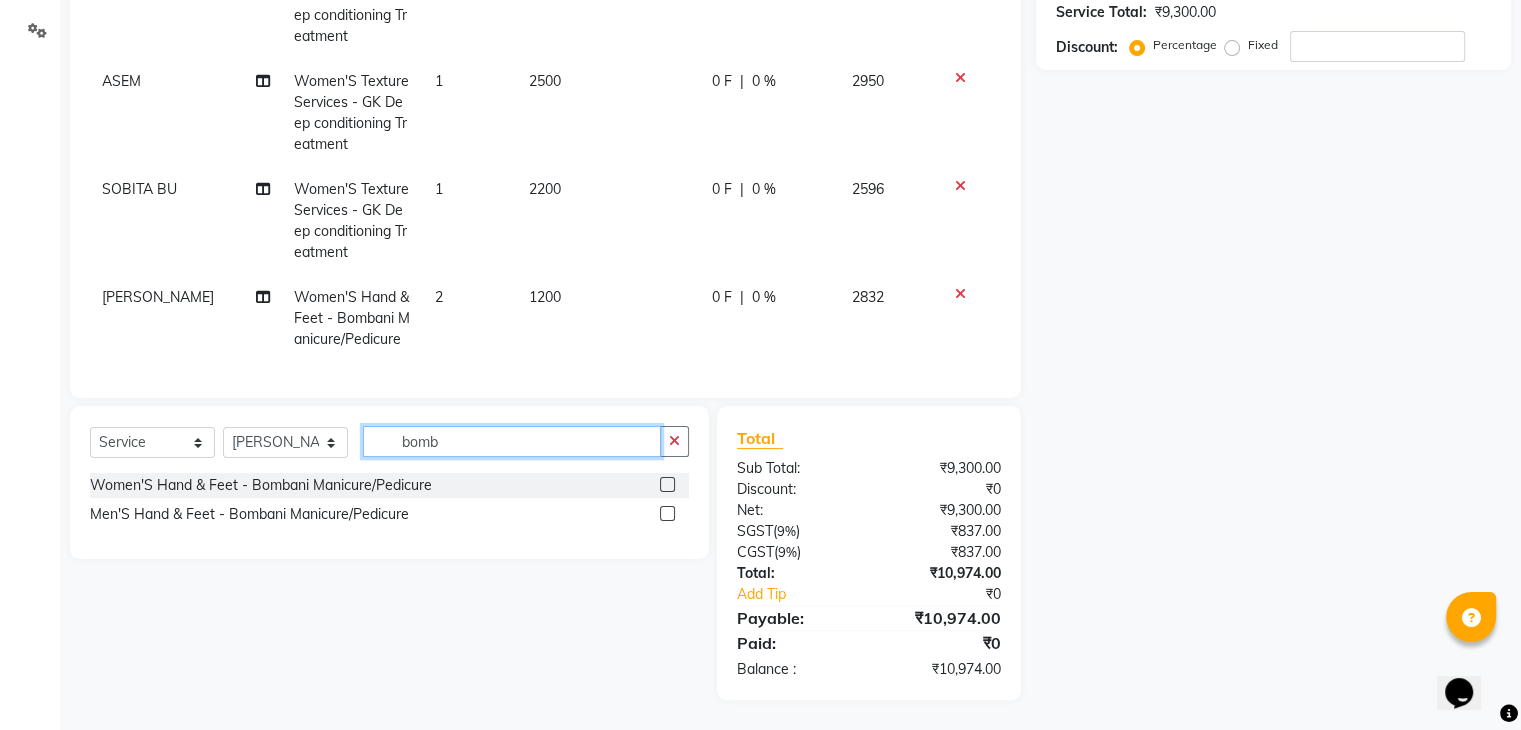 drag, startPoint x: 465, startPoint y: 439, endPoint x: 334, endPoint y: 441, distance: 131.01526 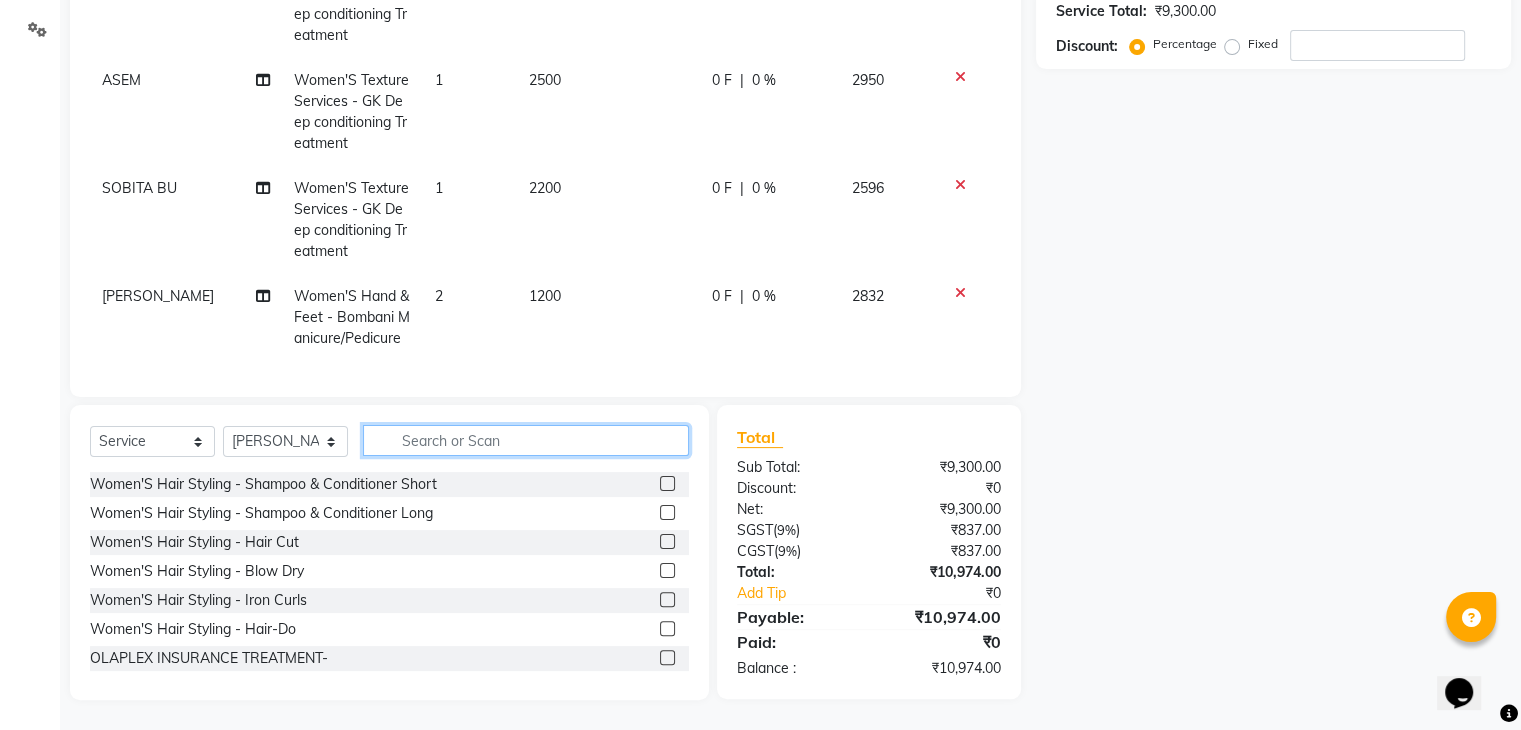 type 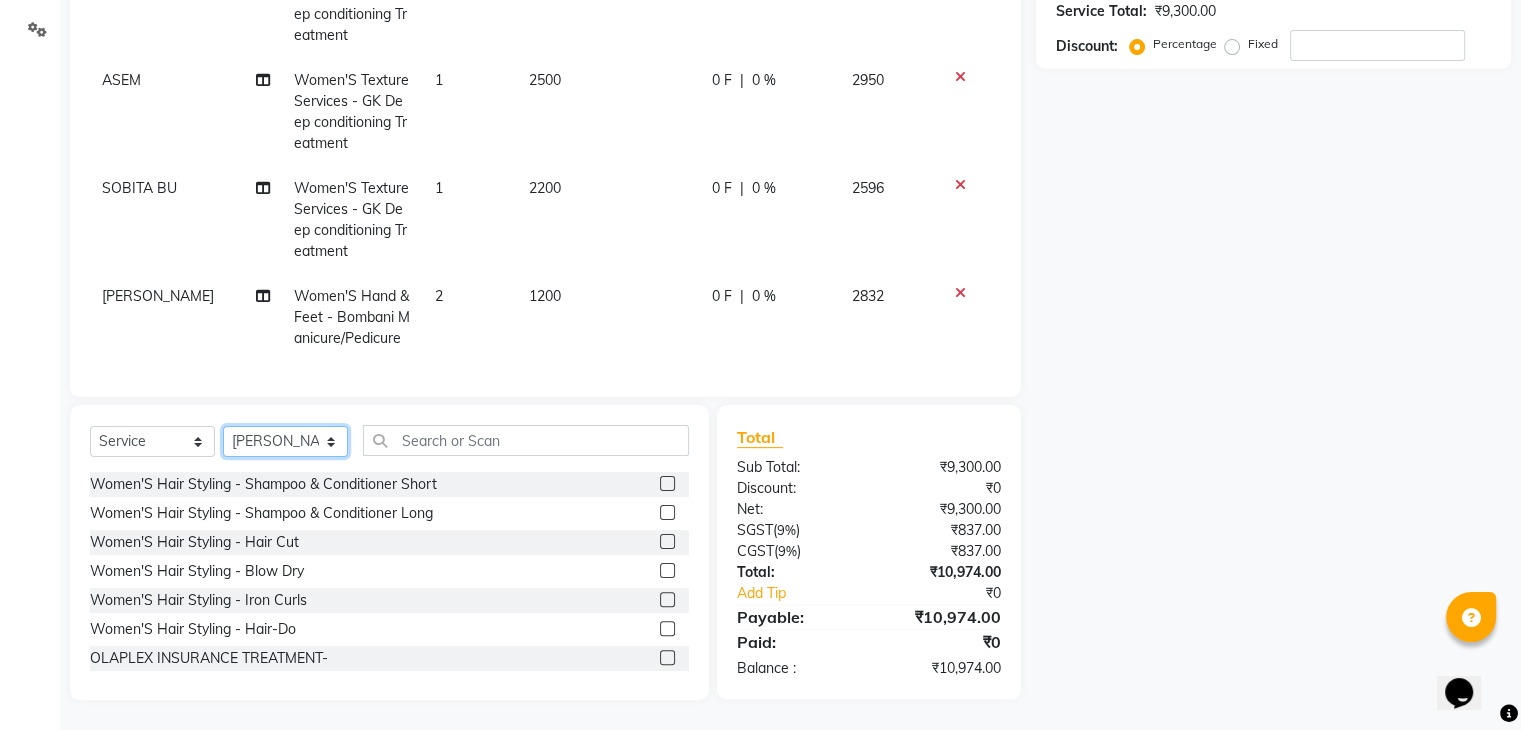 click on "Select Stylist ABBE Admin id ALEX UHD  ASEM  COUNTER SALE  IMLE AO JUPITARA(HK) PURNIMA HK  RANA KANTI SINHA   SABEHA SANGAM THERAPIST SOBITA BU THOIBA M." 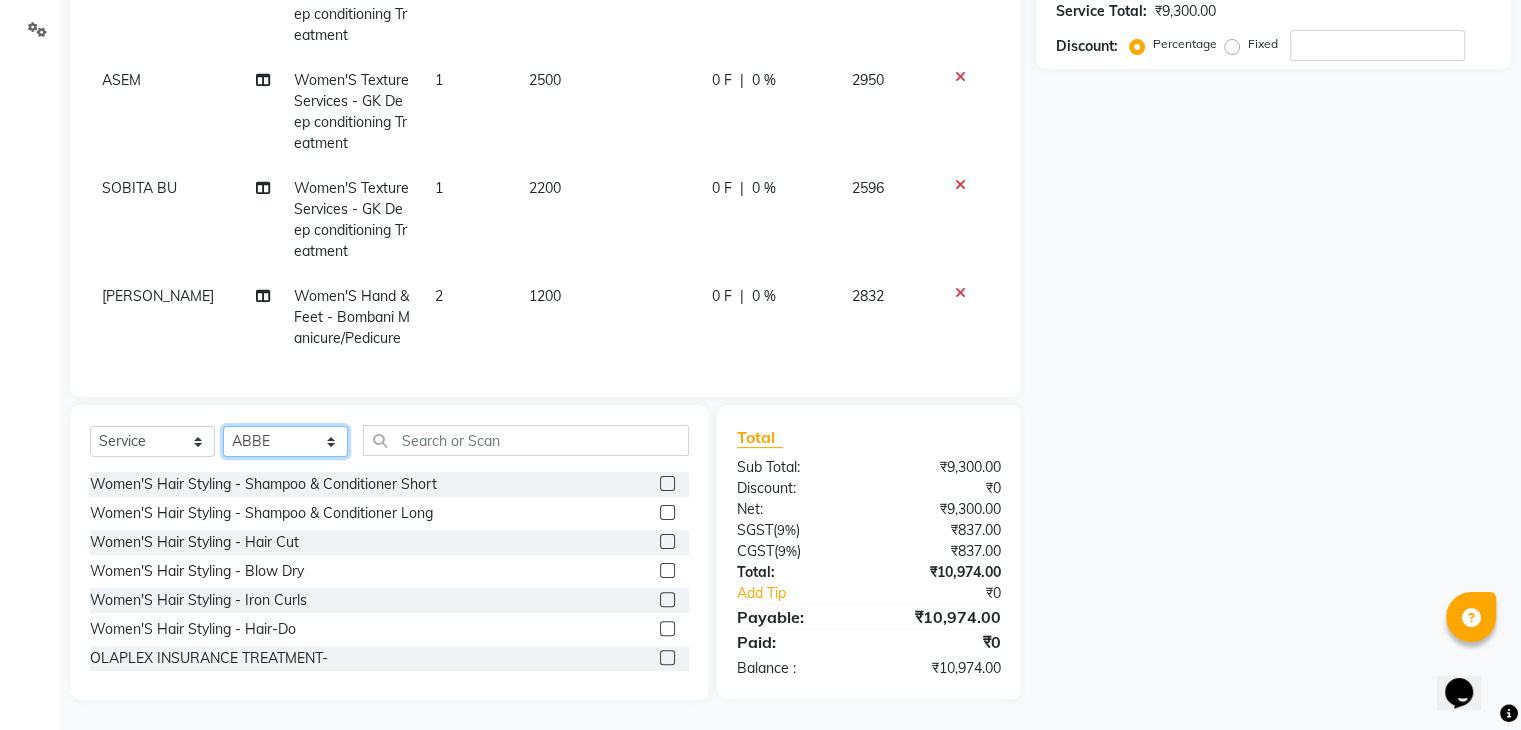 click on "Select Stylist ABBE Admin id ALEX UHD  ASEM  COUNTER SALE  IMLE AO JUPITARA(HK) PURNIMA HK  RANA KANTI SINHA   SABEHA SANGAM THERAPIST SOBITA BU THOIBA M." 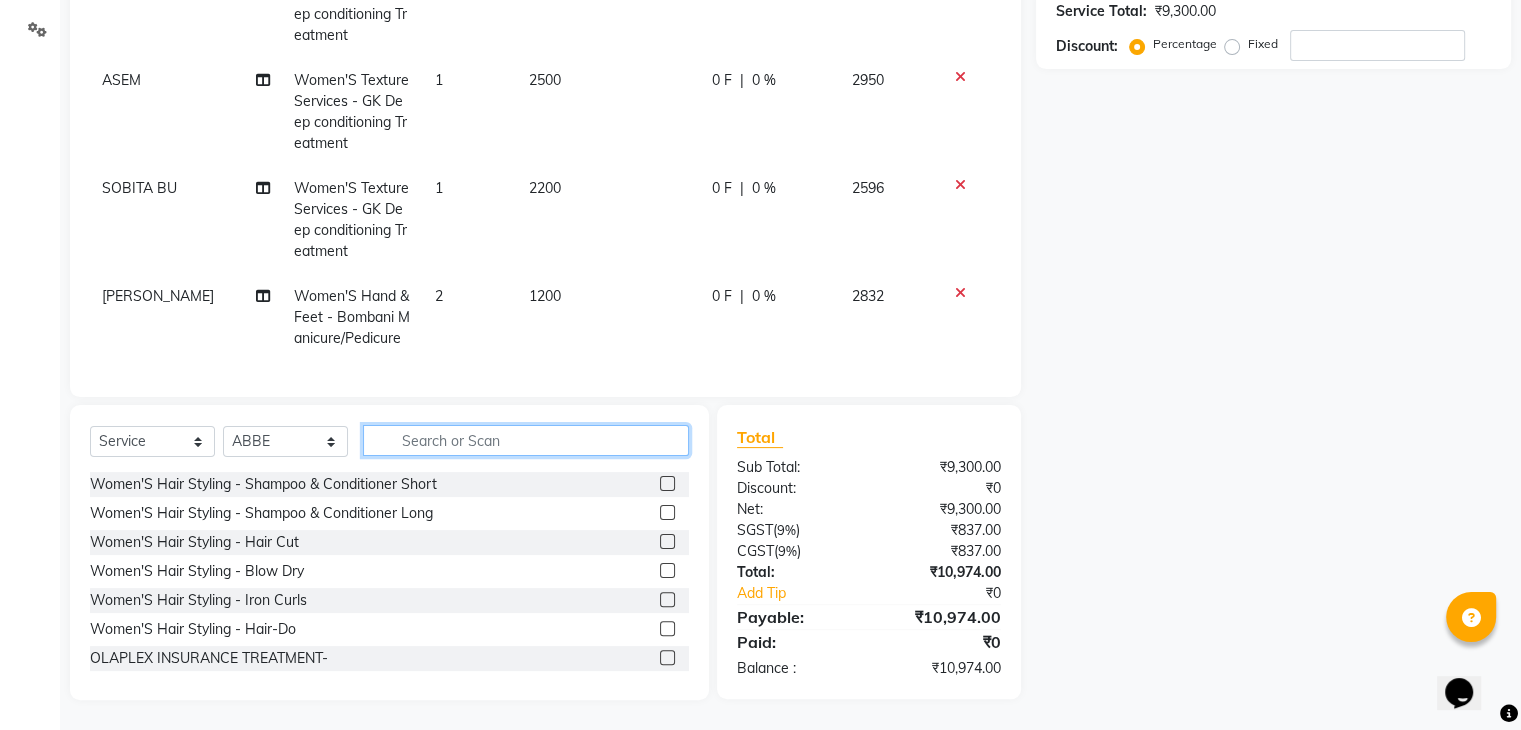 click 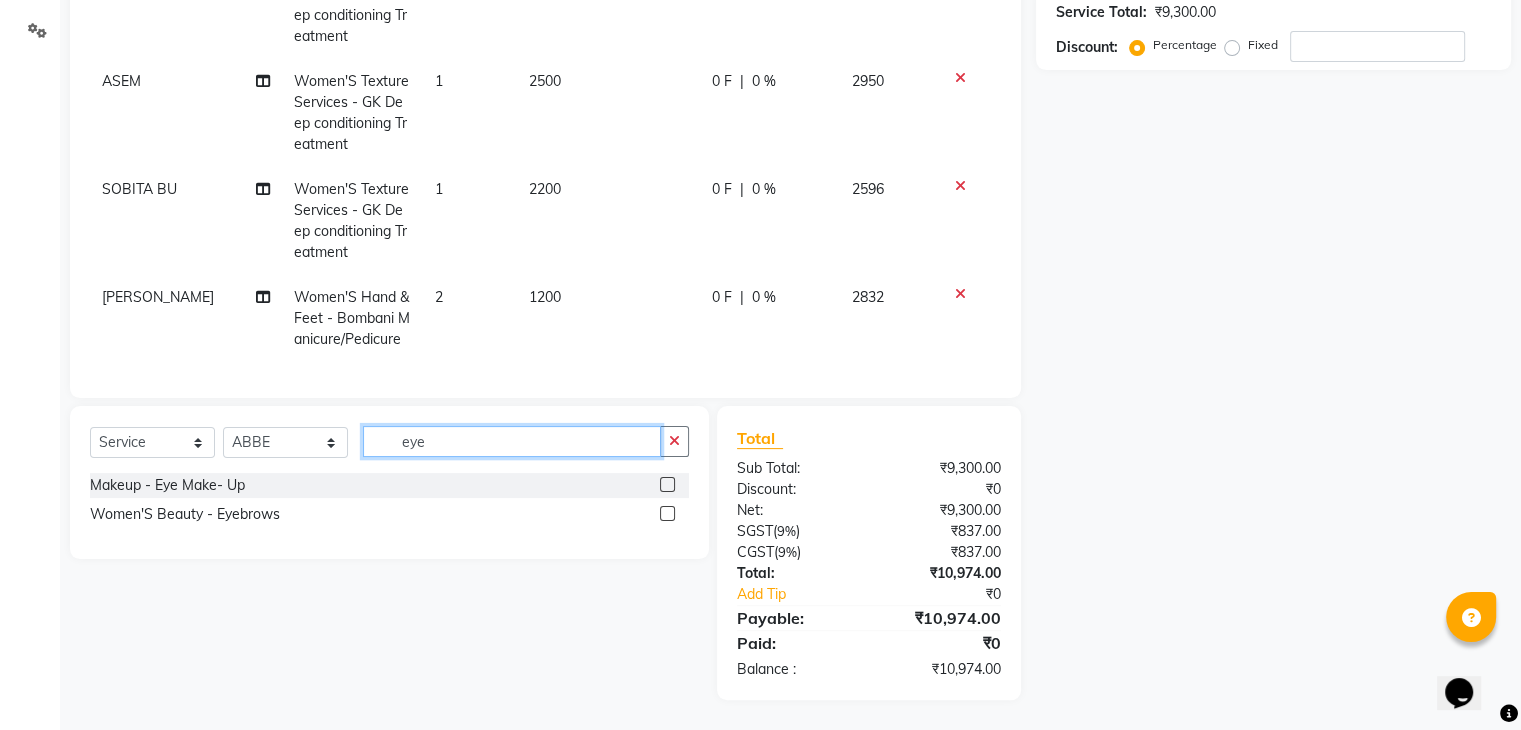 type on "eye" 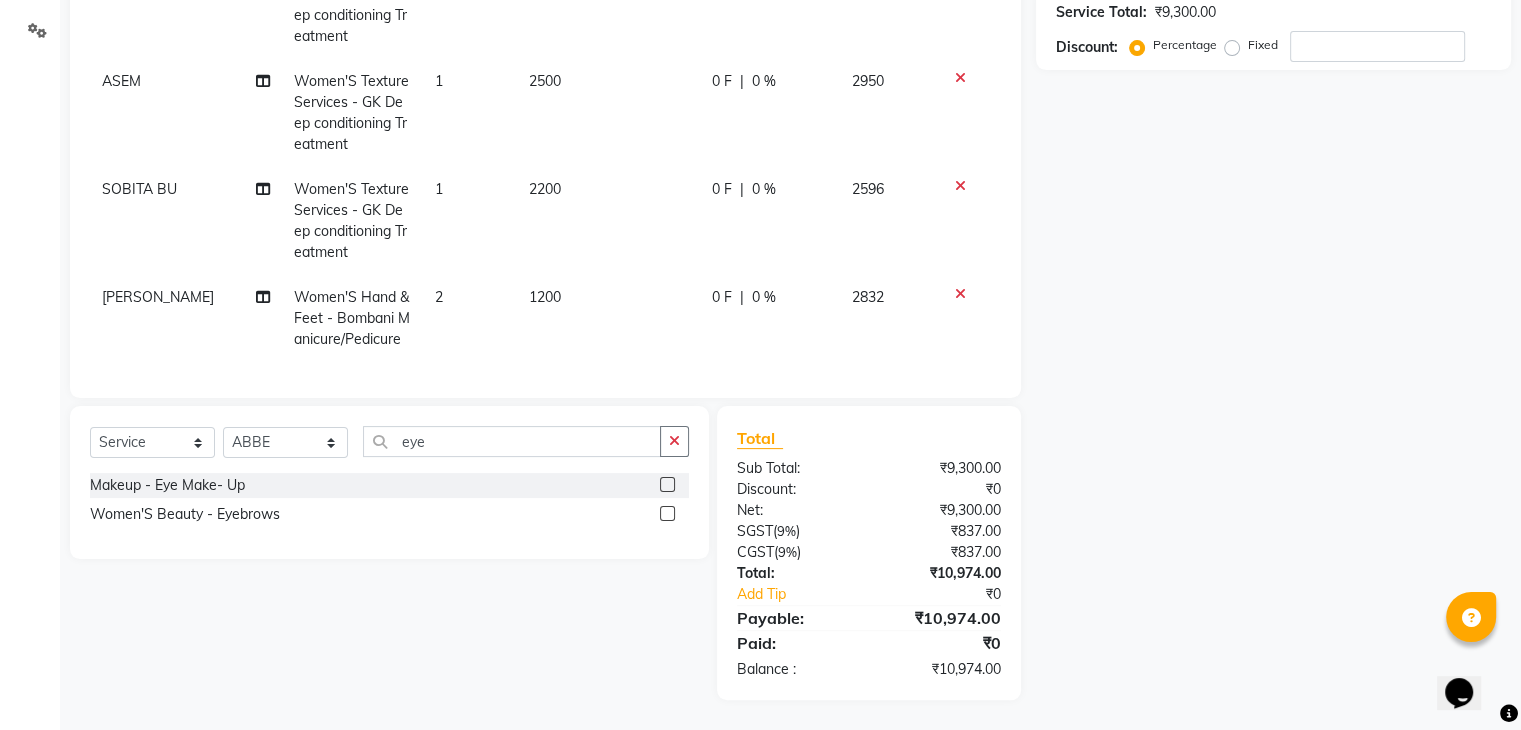 click 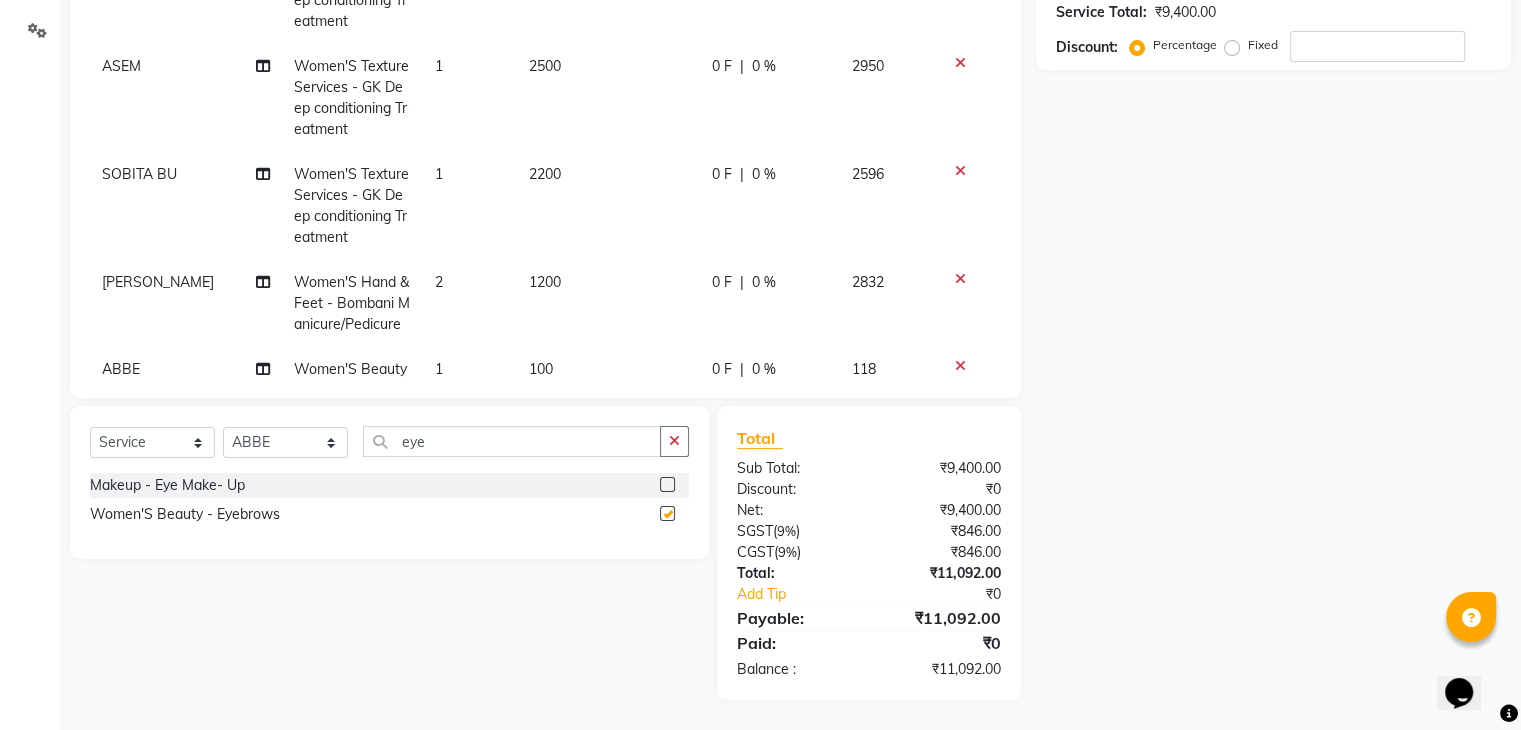 checkbox on "false" 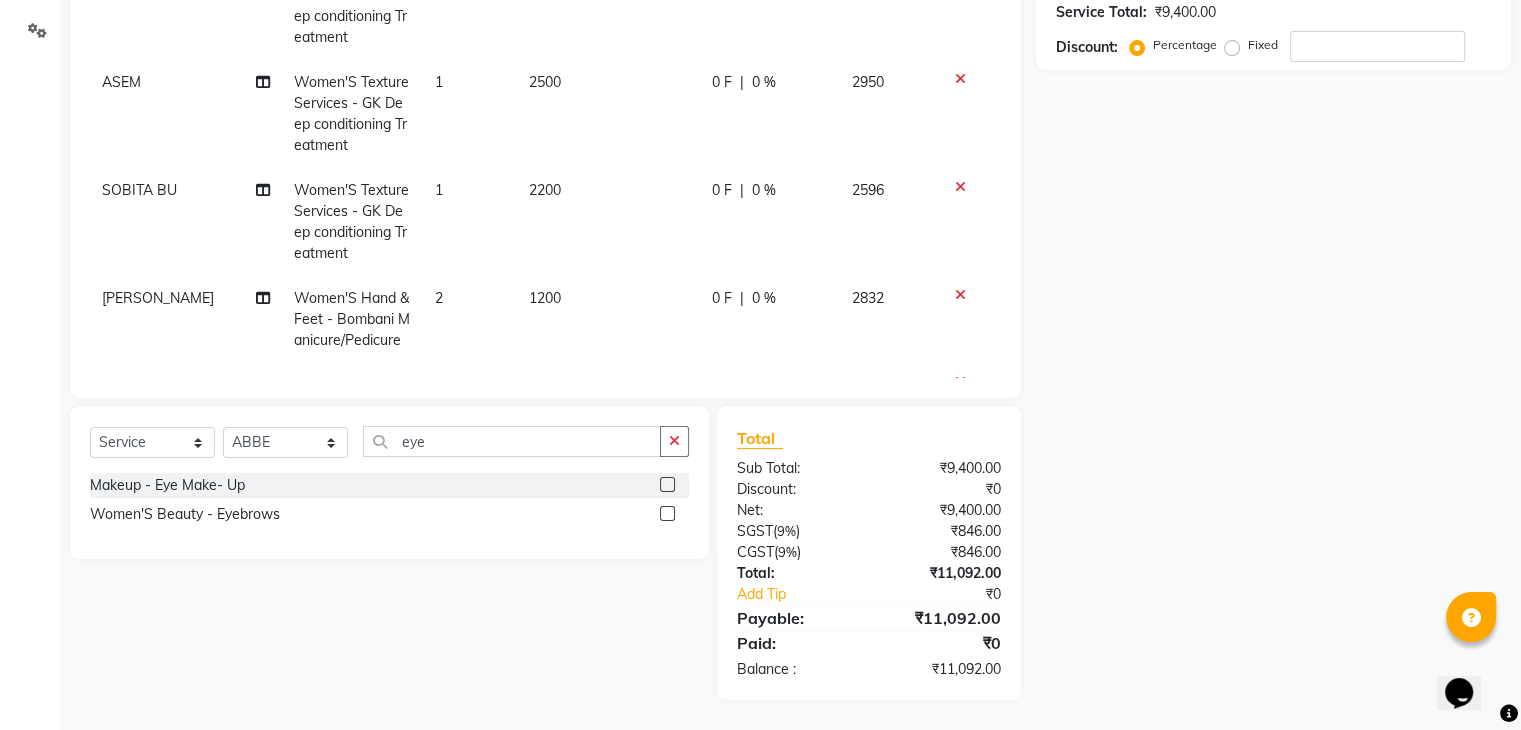 scroll, scrollTop: 0, scrollLeft: 0, axis: both 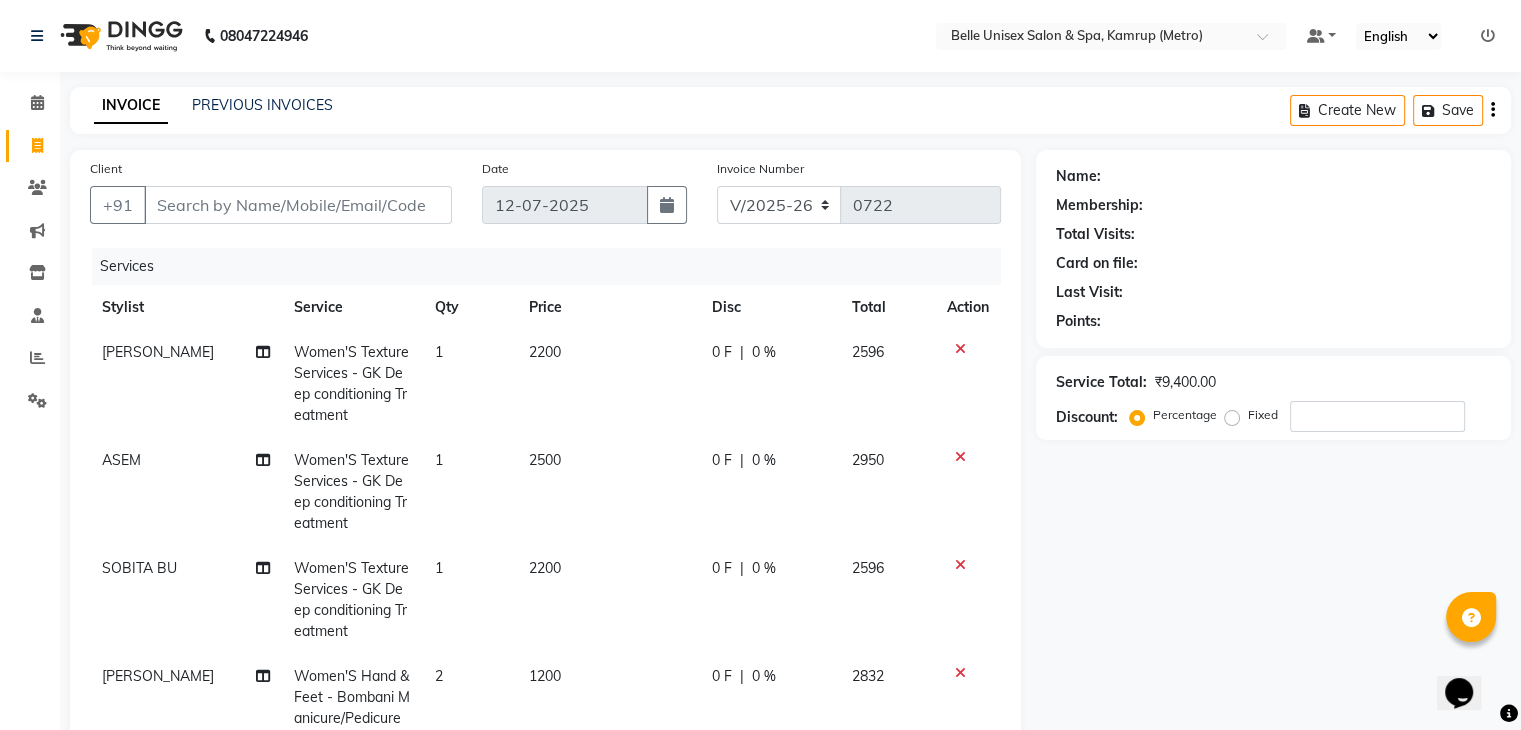 click on "1" 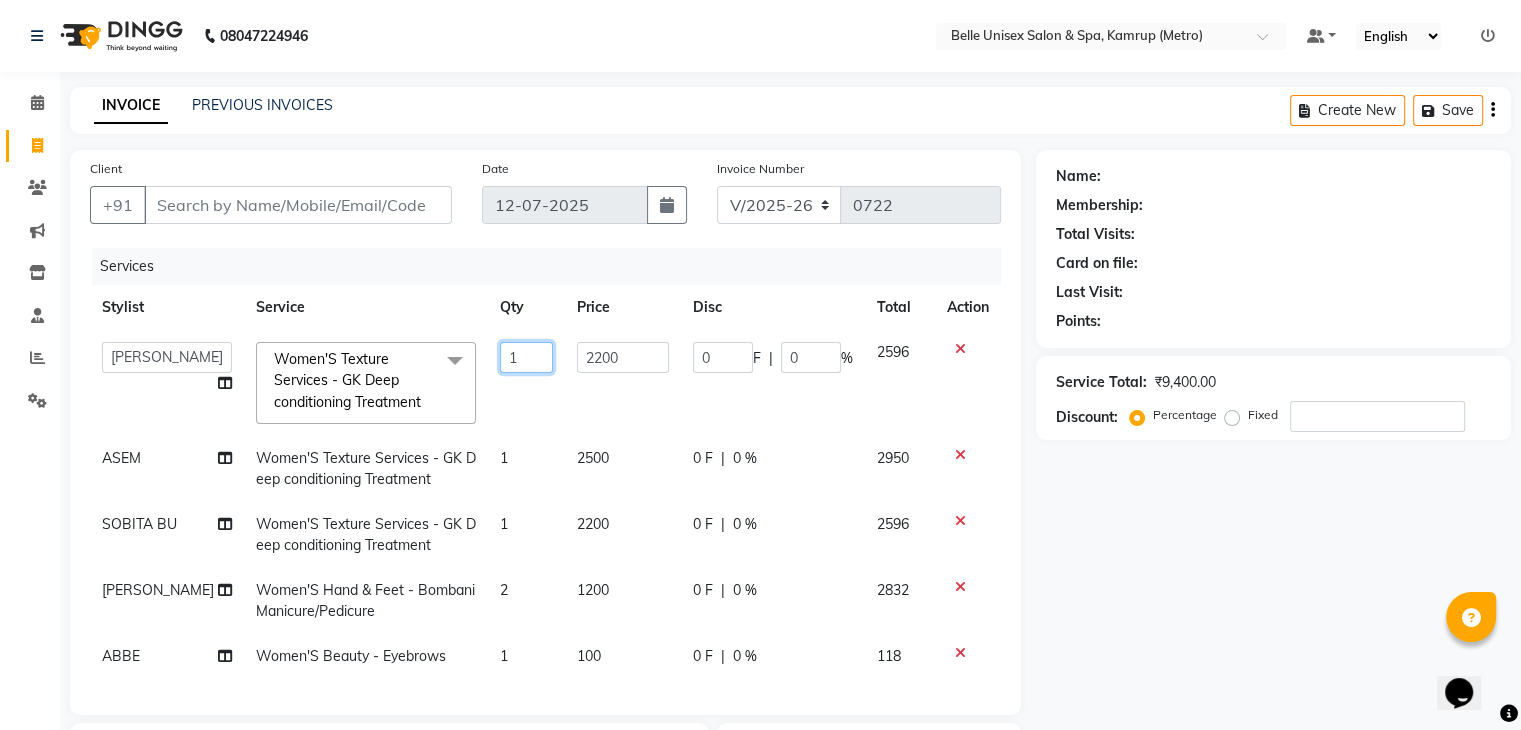 click on "1" 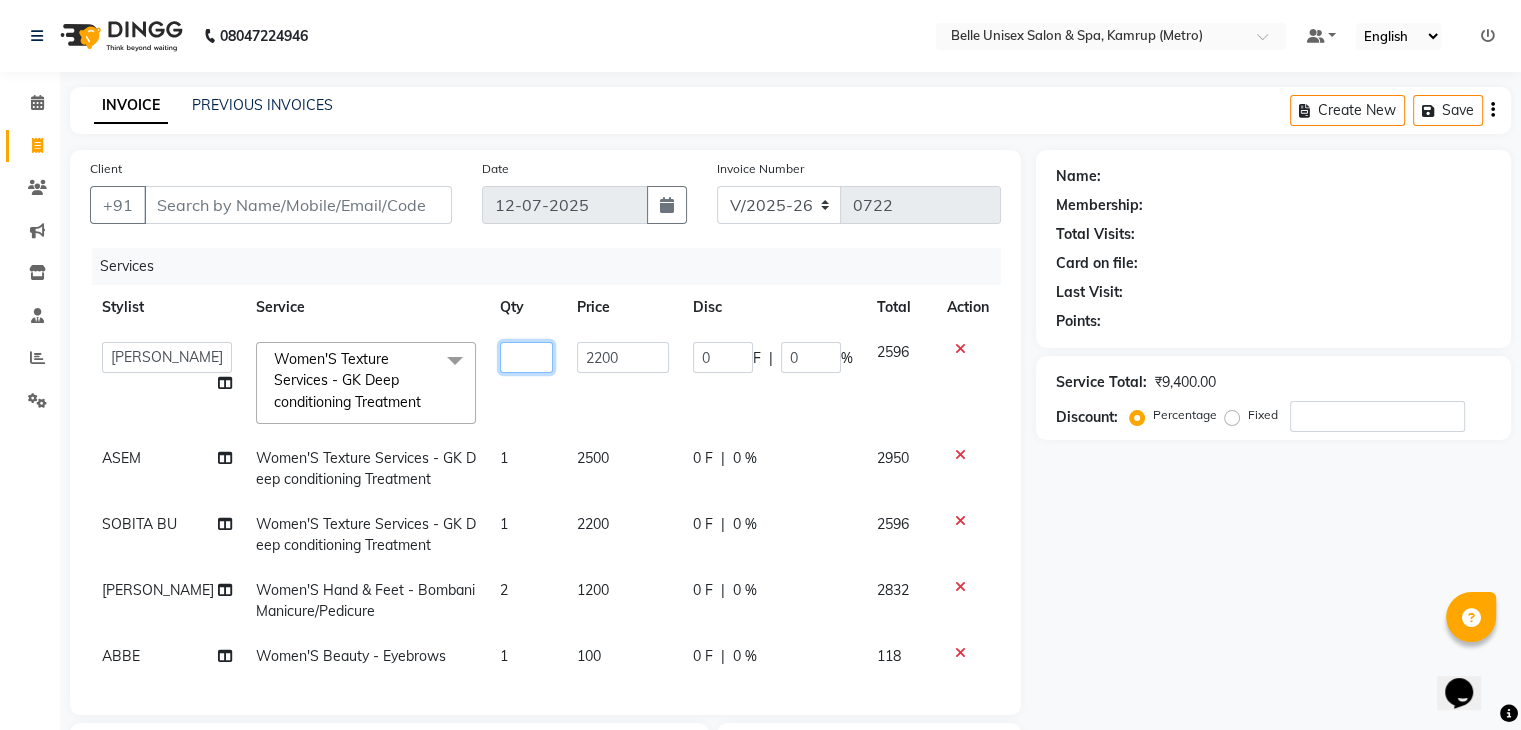 type on "2" 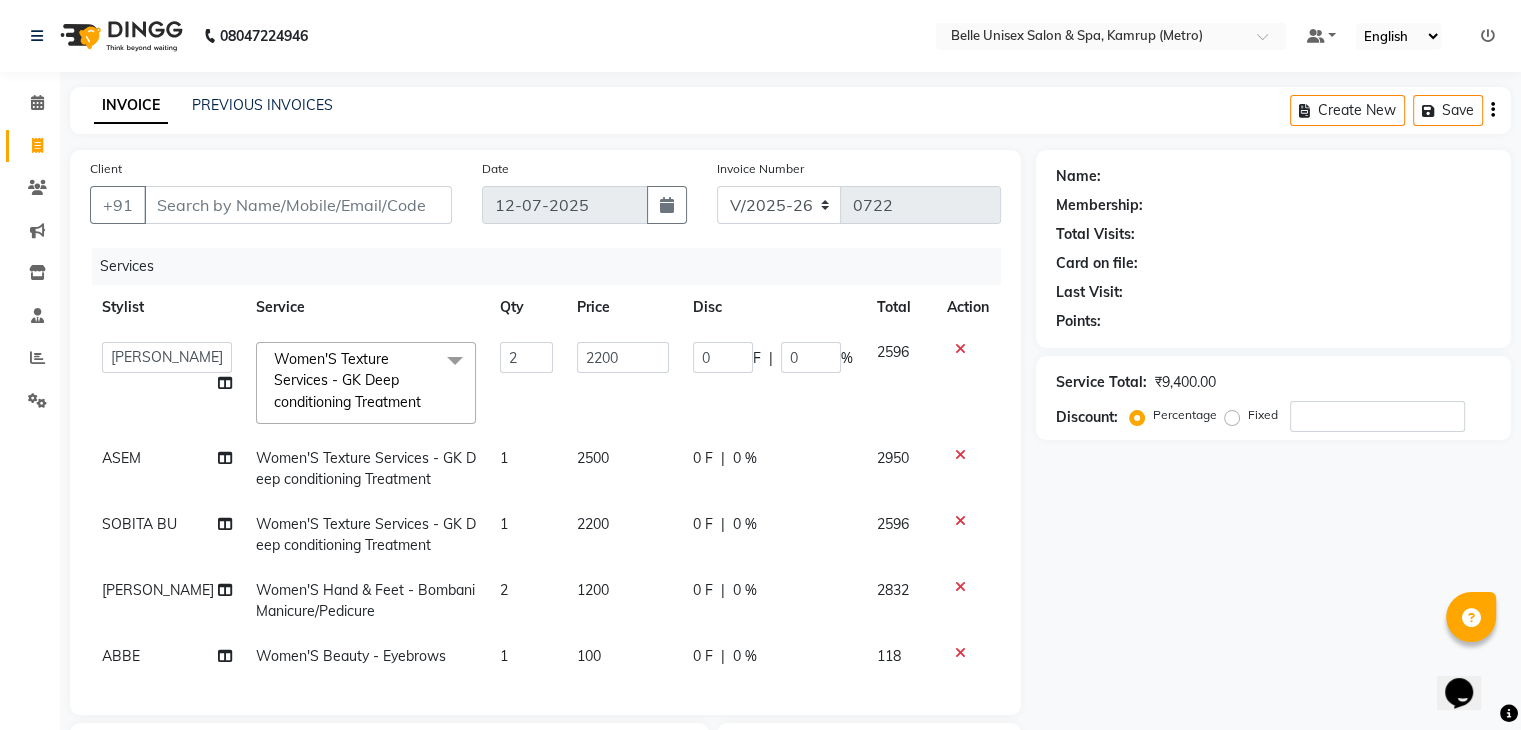 click on "2200" 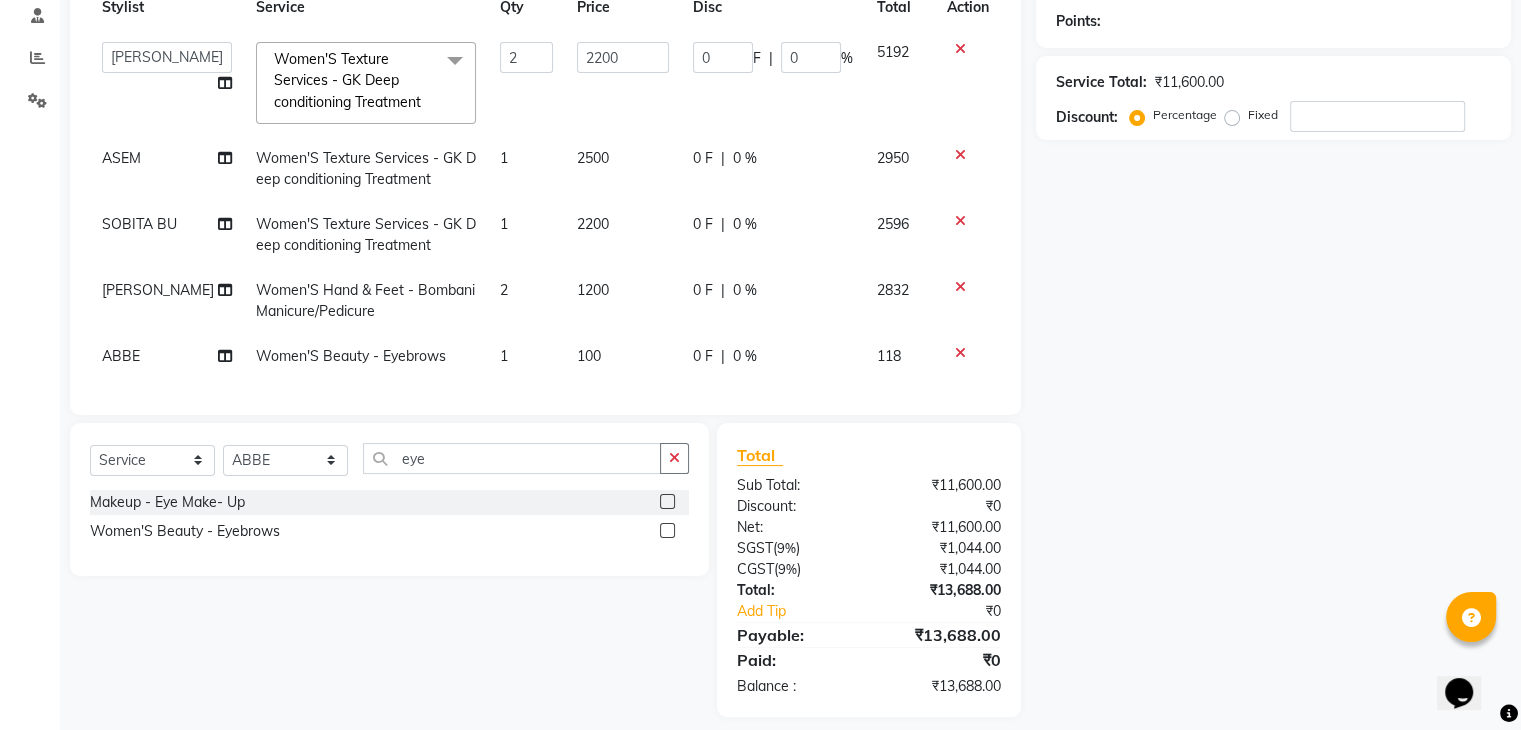 scroll, scrollTop: 0, scrollLeft: 0, axis: both 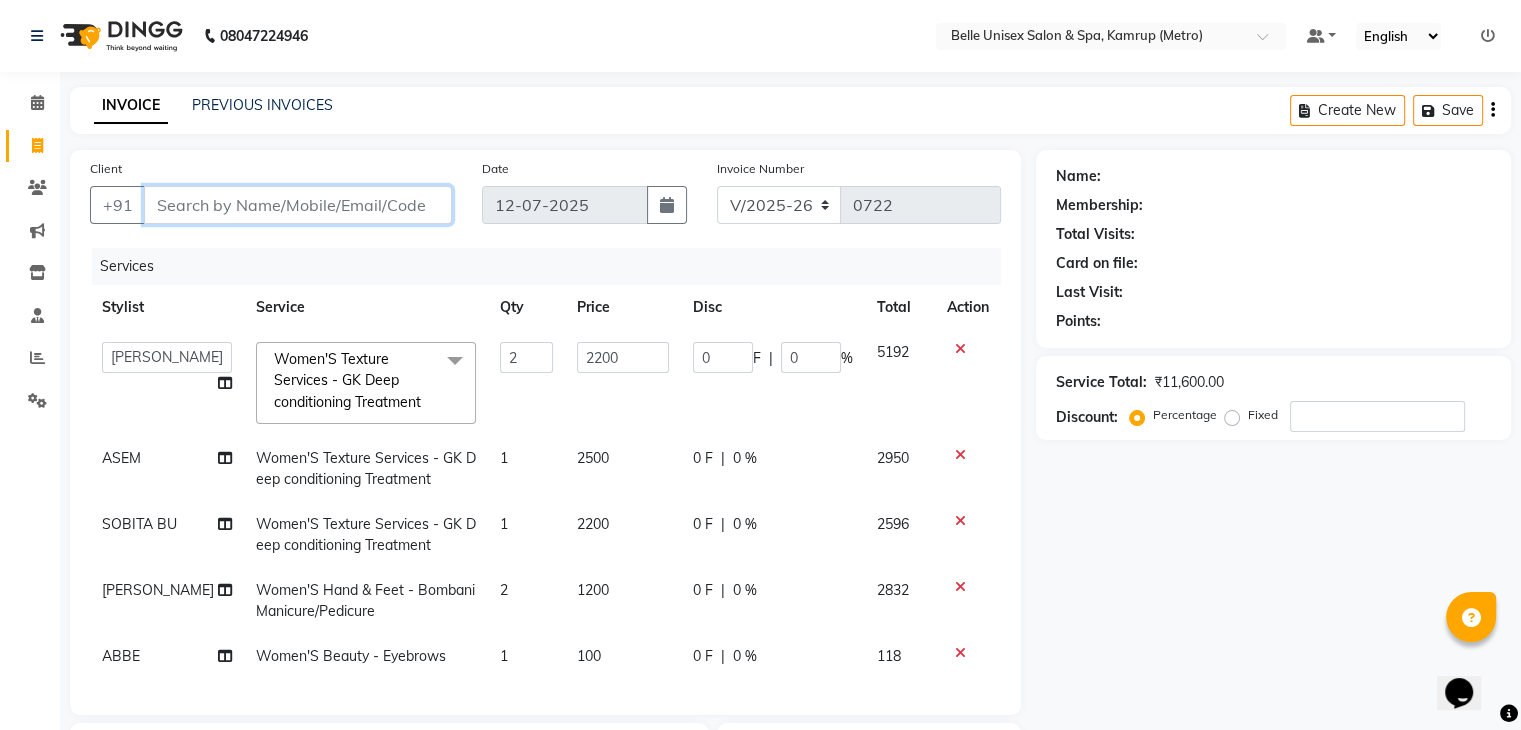 click on "Client" at bounding box center (298, 205) 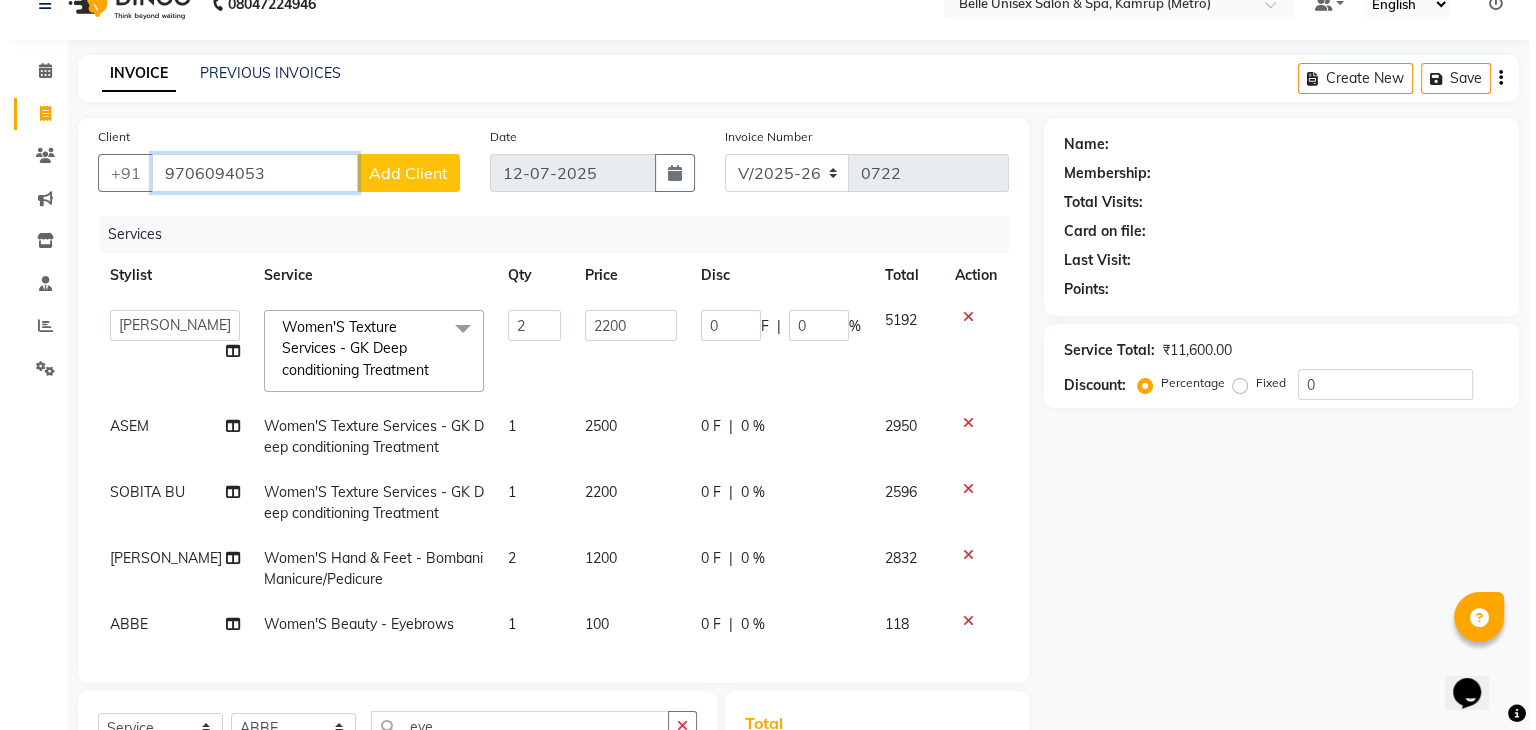 scroll, scrollTop: 0, scrollLeft: 0, axis: both 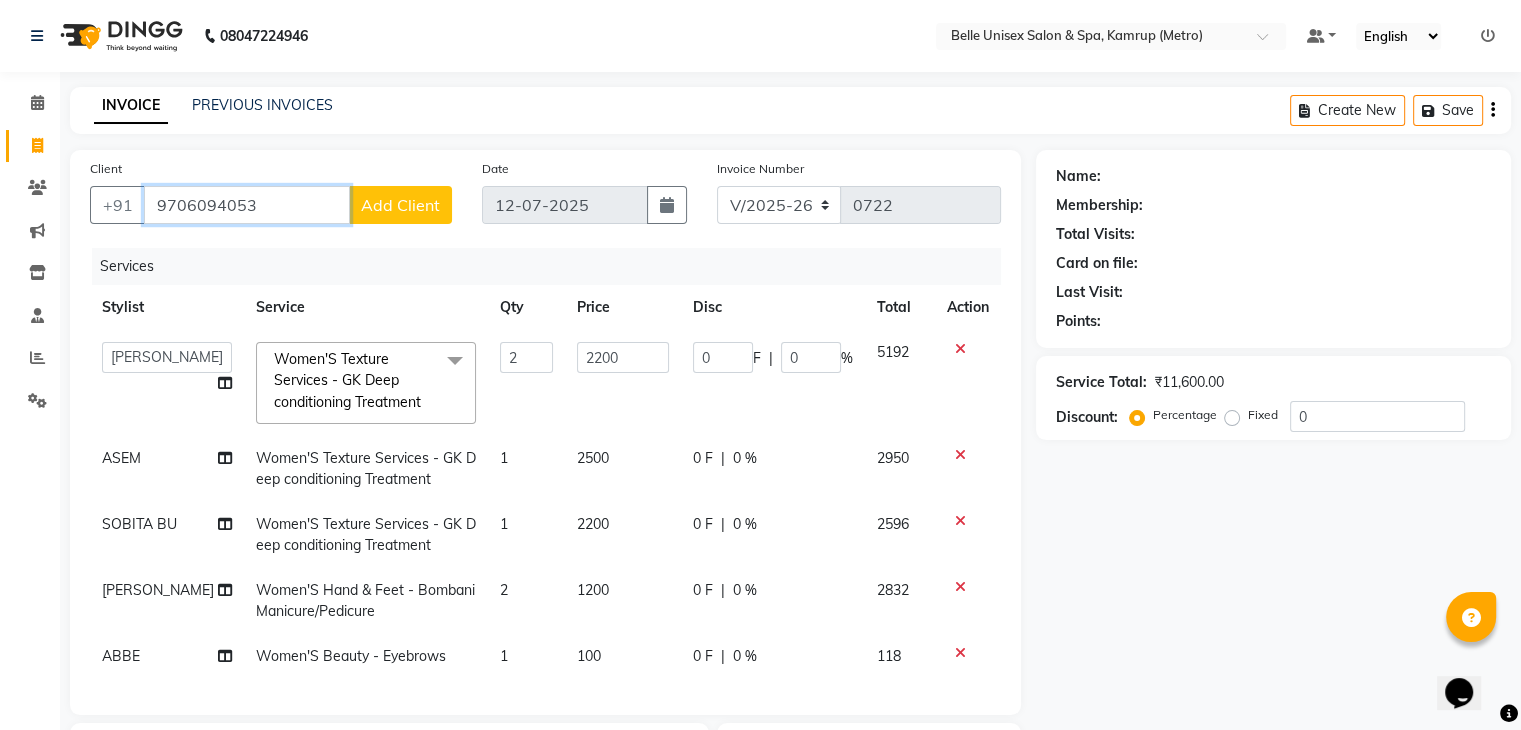 type on "9706094053" 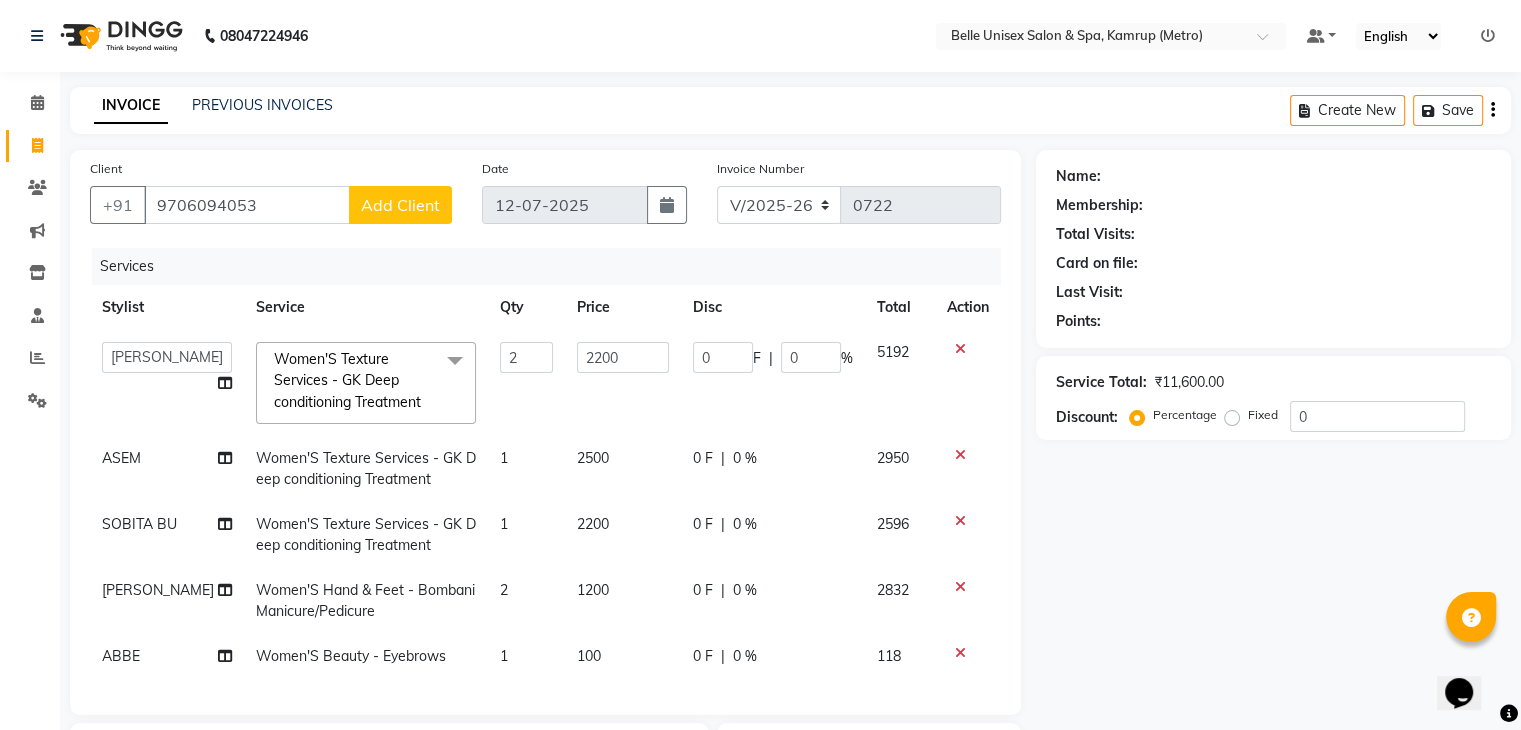 click on "Add Client" 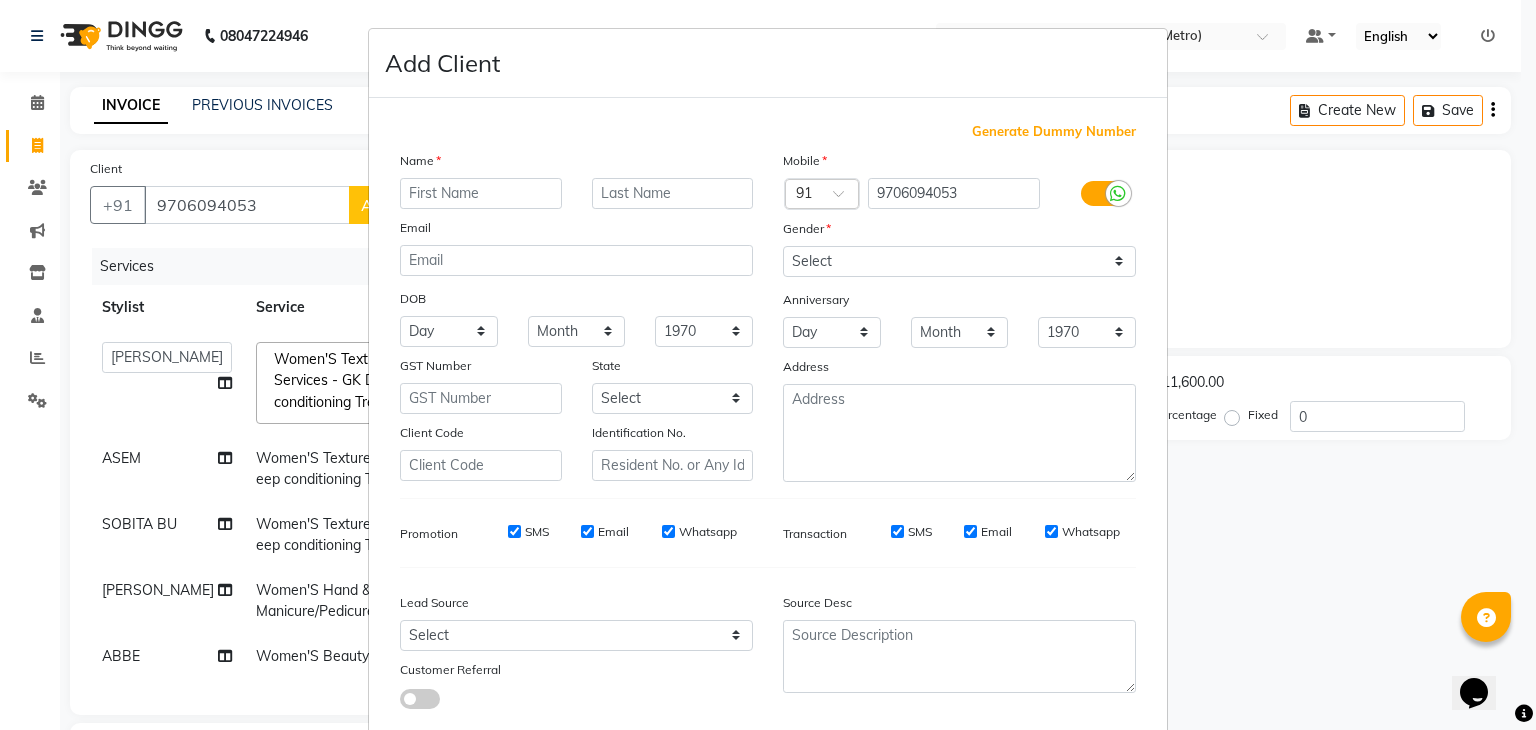click at bounding box center (481, 193) 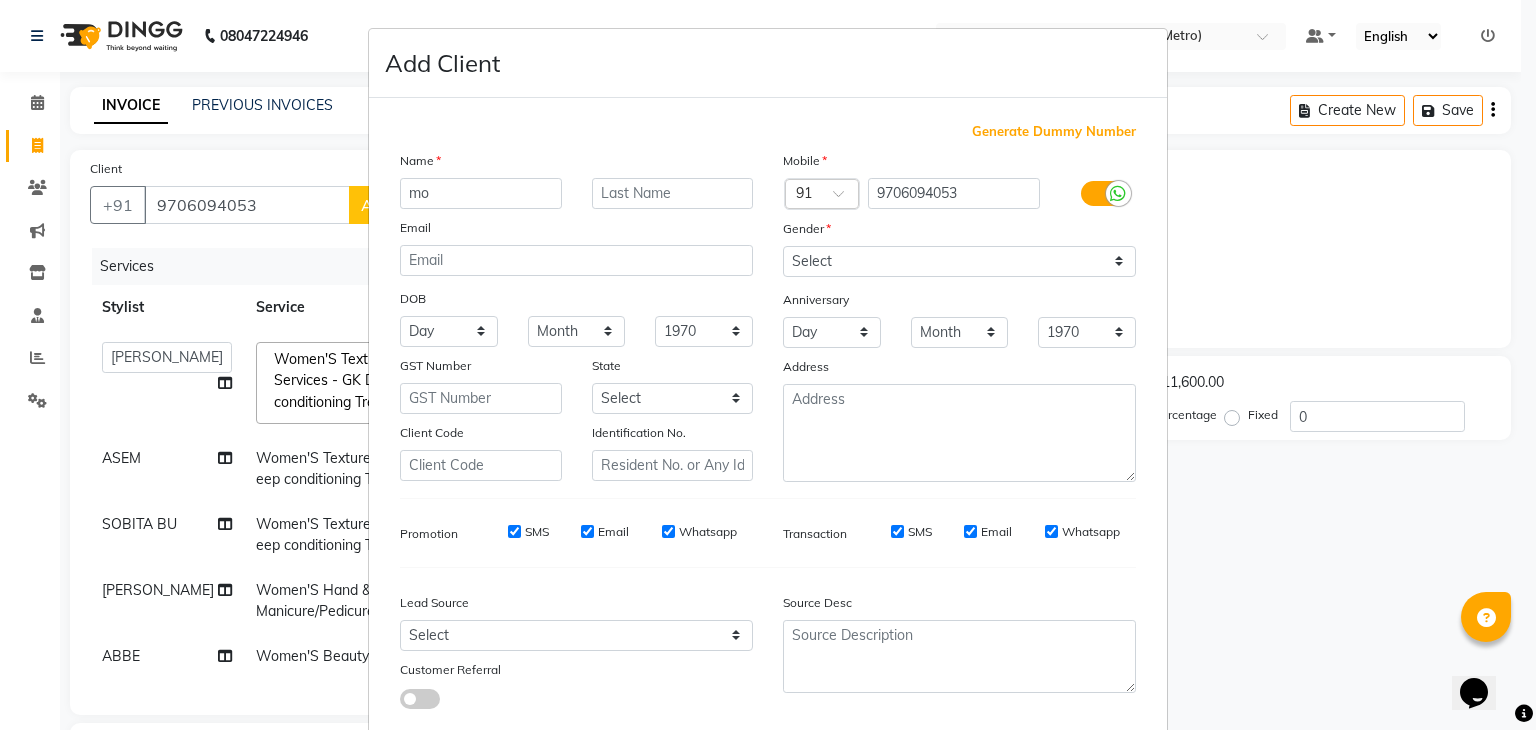 type on "m" 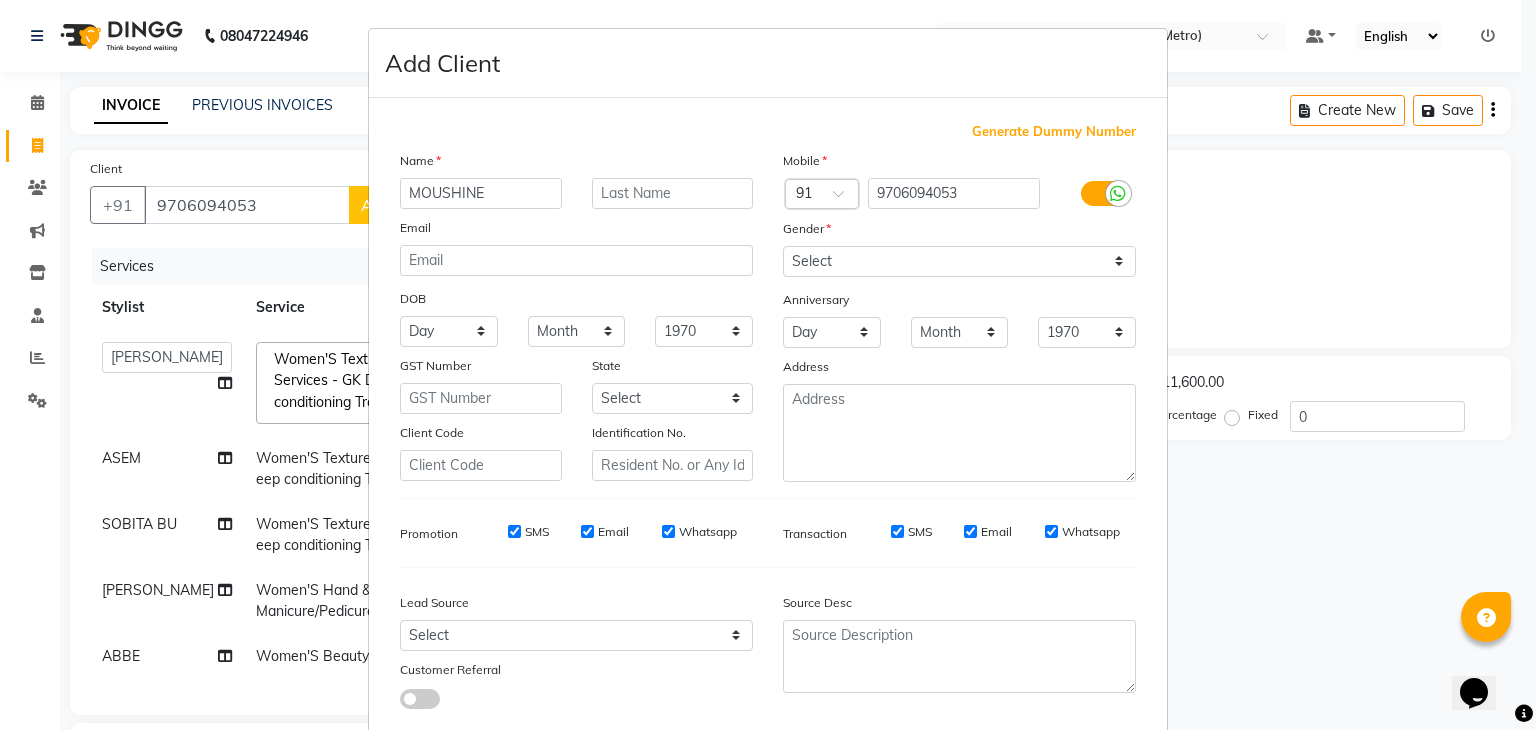 type on "MOUSHINE" 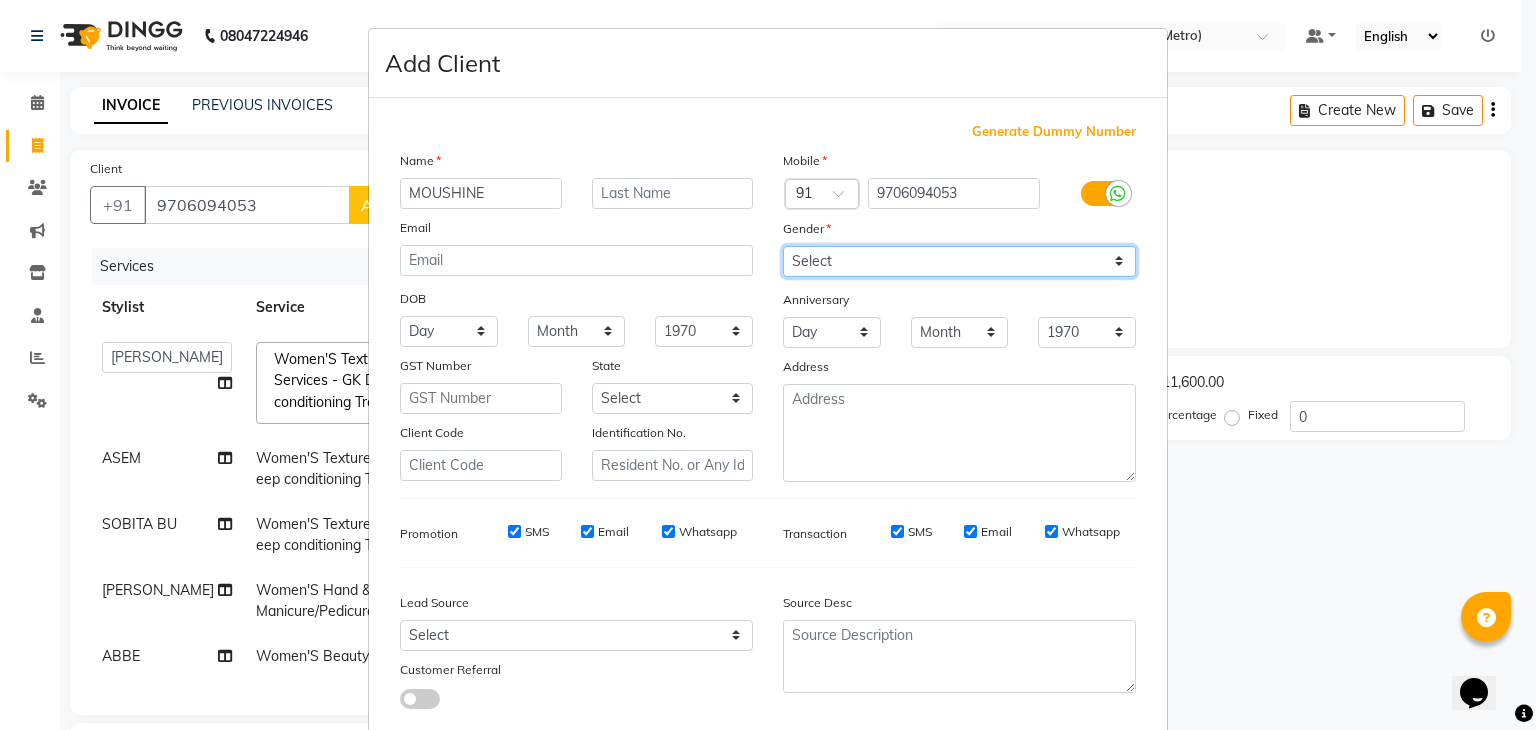 click on "Select Male Female Other Prefer Not To Say" at bounding box center [959, 261] 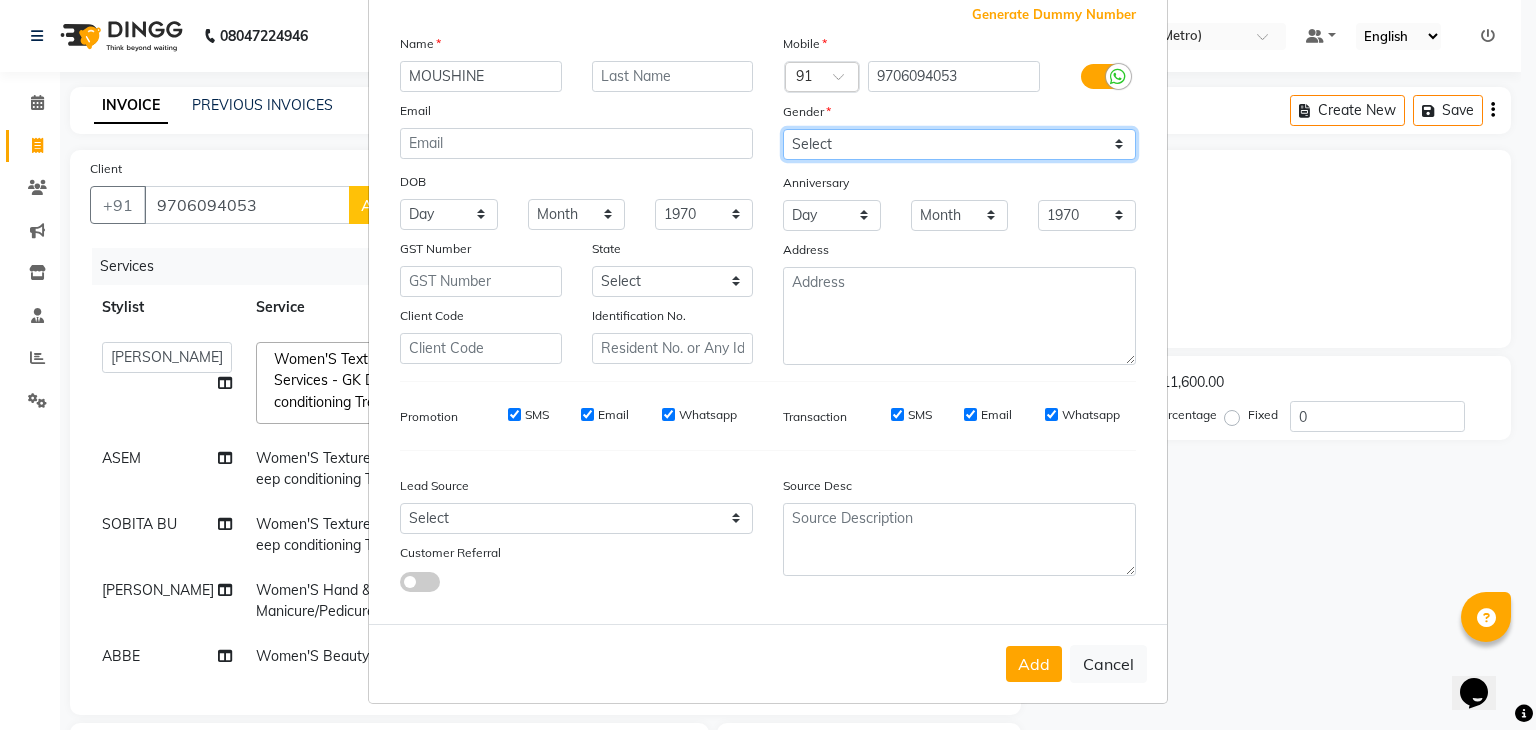 scroll, scrollTop: 127, scrollLeft: 0, axis: vertical 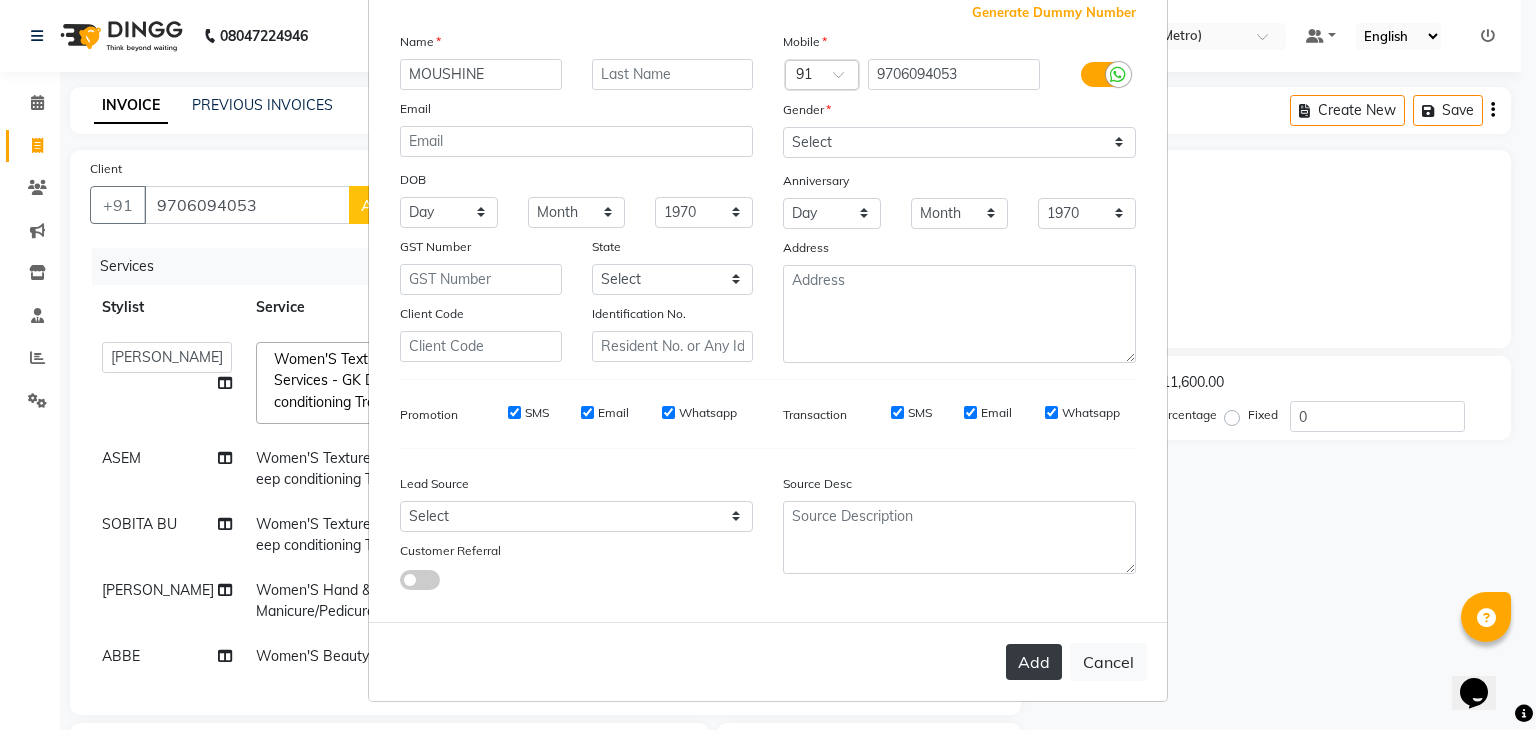 click on "Add" at bounding box center (1034, 662) 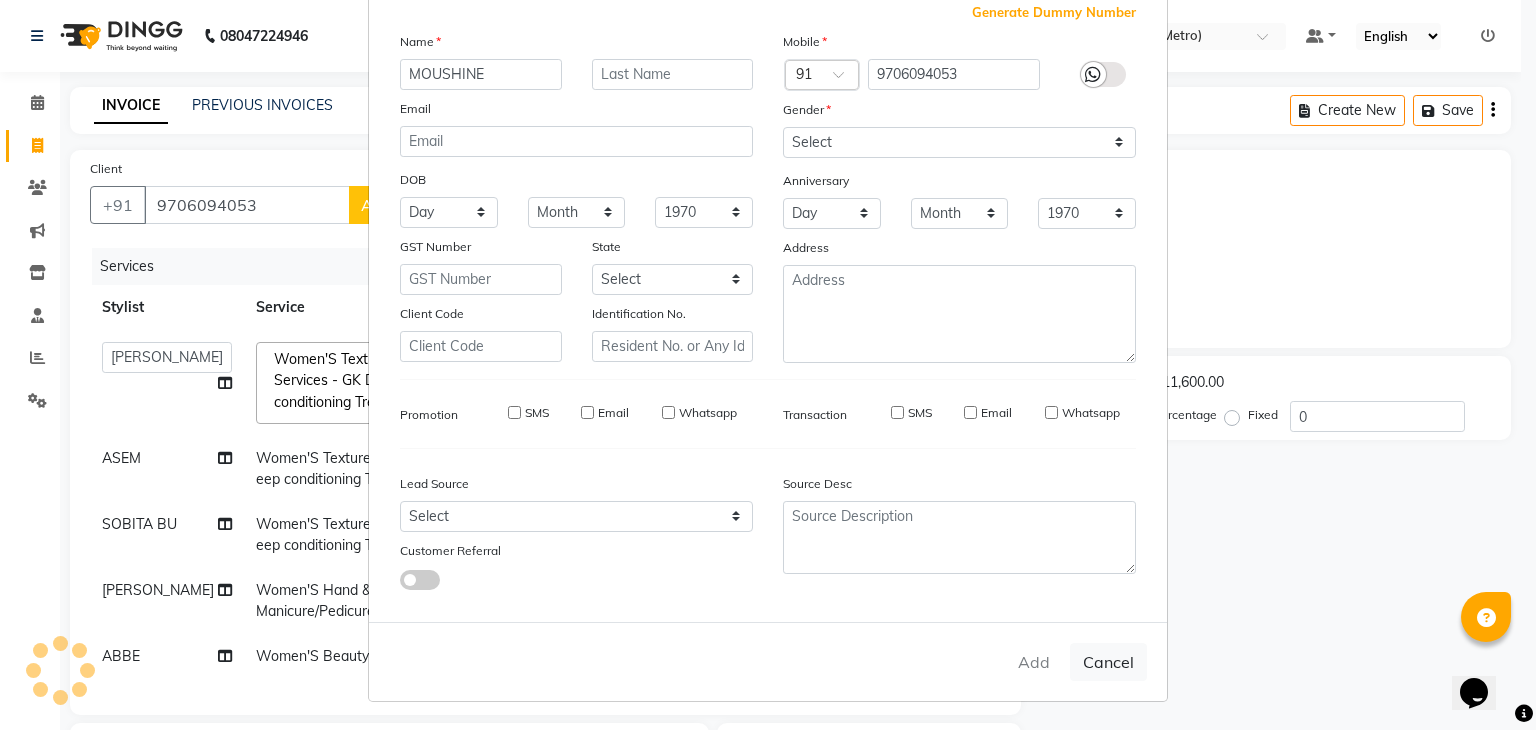 type on "97******53" 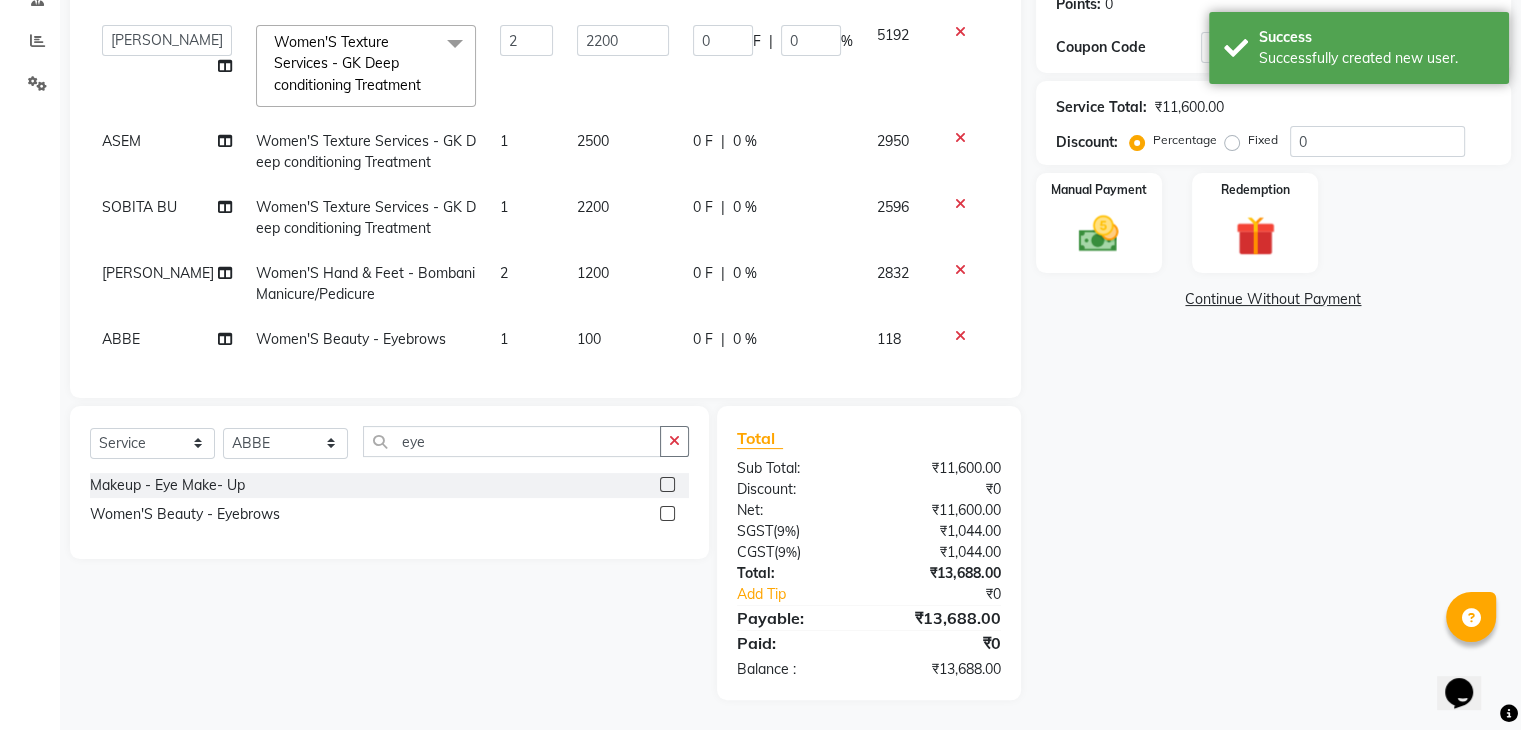 scroll, scrollTop: 332, scrollLeft: 0, axis: vertical 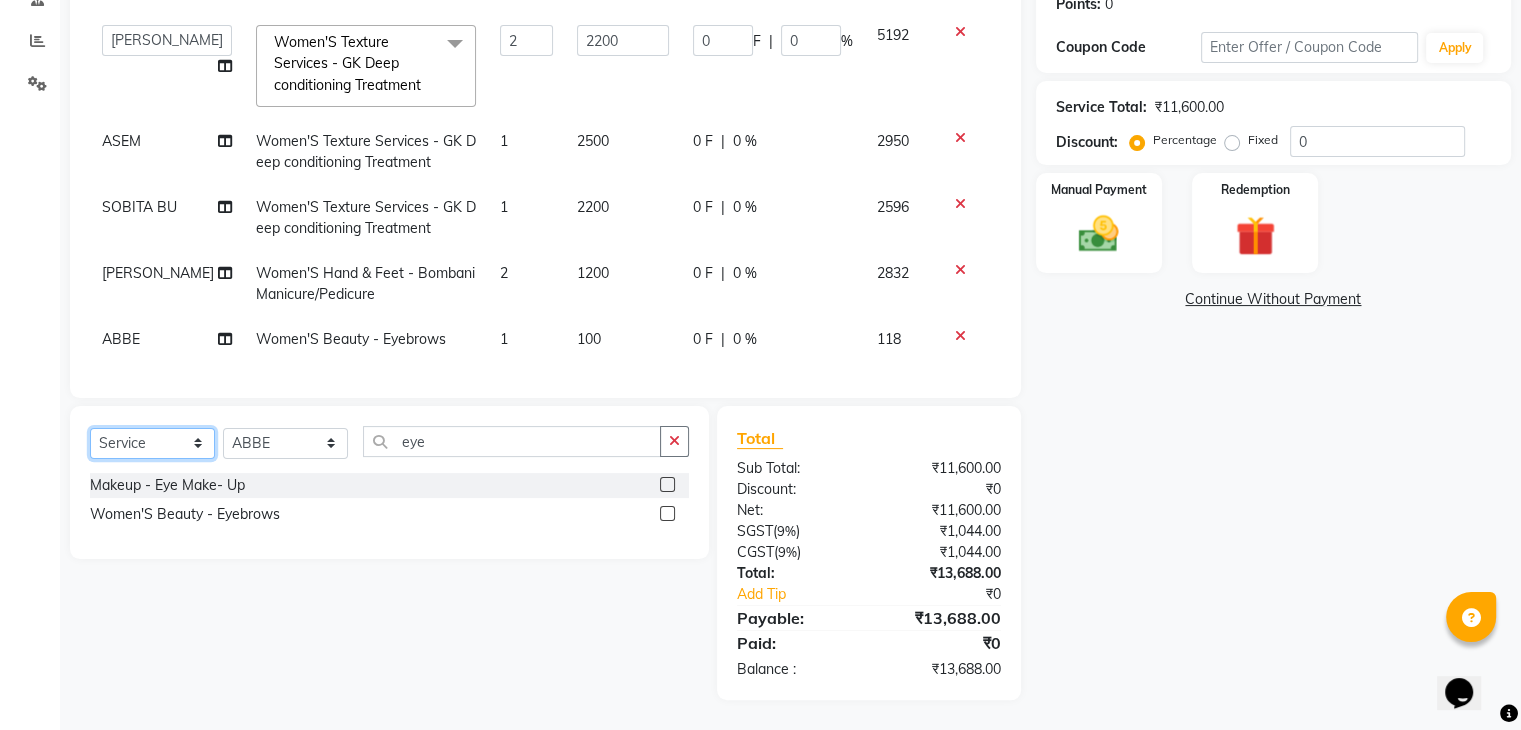 click on "Select  Service  Product  Membership  Package Voucher Prepaid Gift Card" 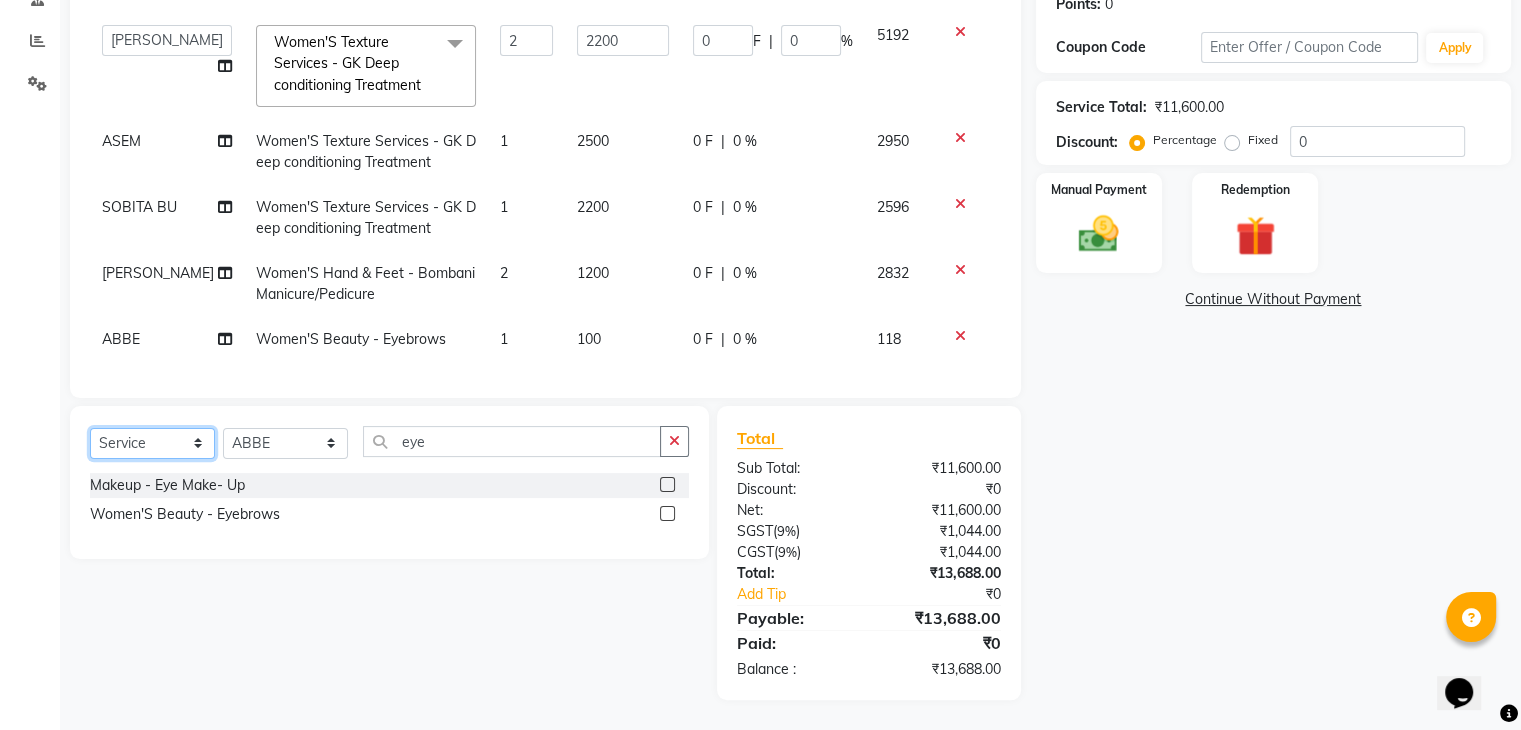 select on "membership" 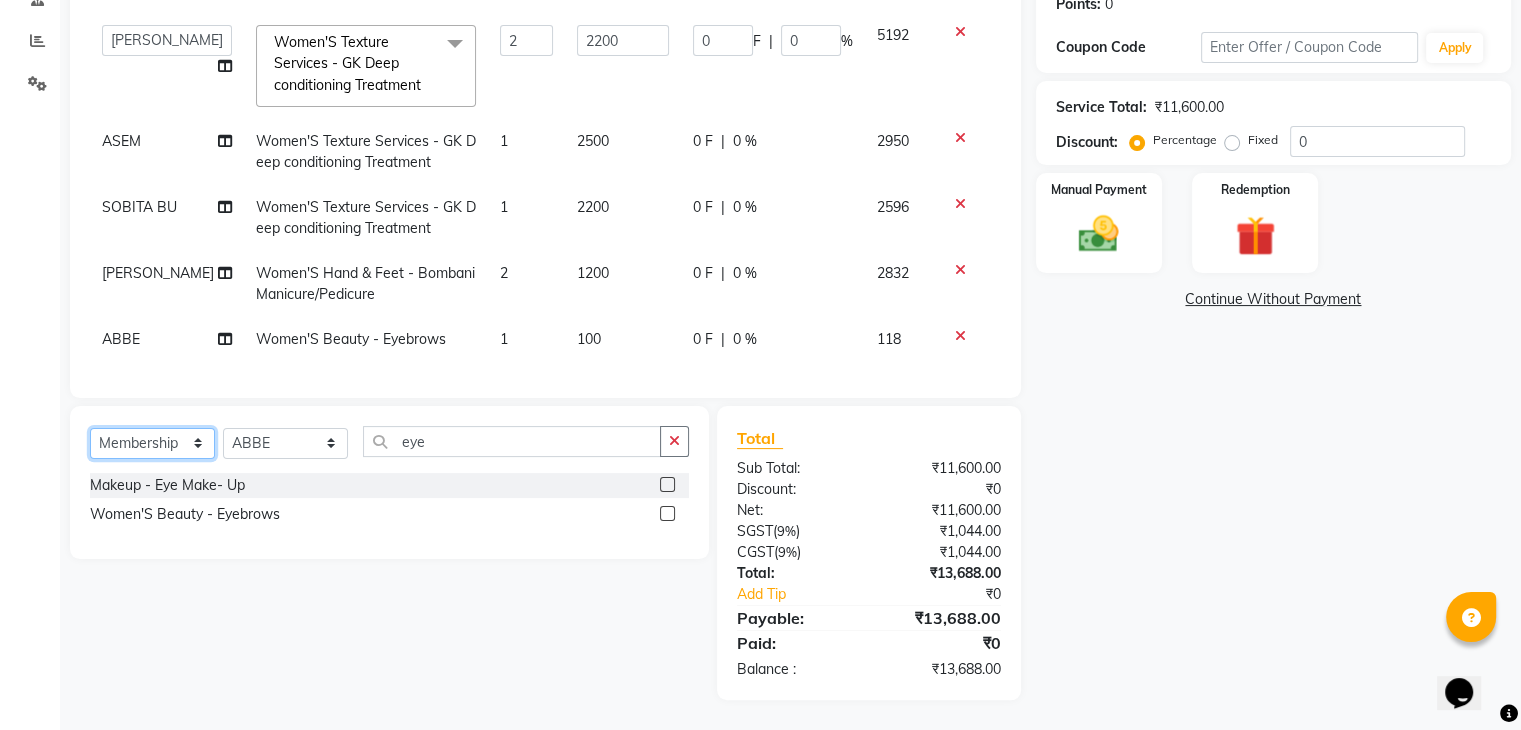 click on "Select  Service  Product  Membership  Package Voucher Prepaid Gift Card" 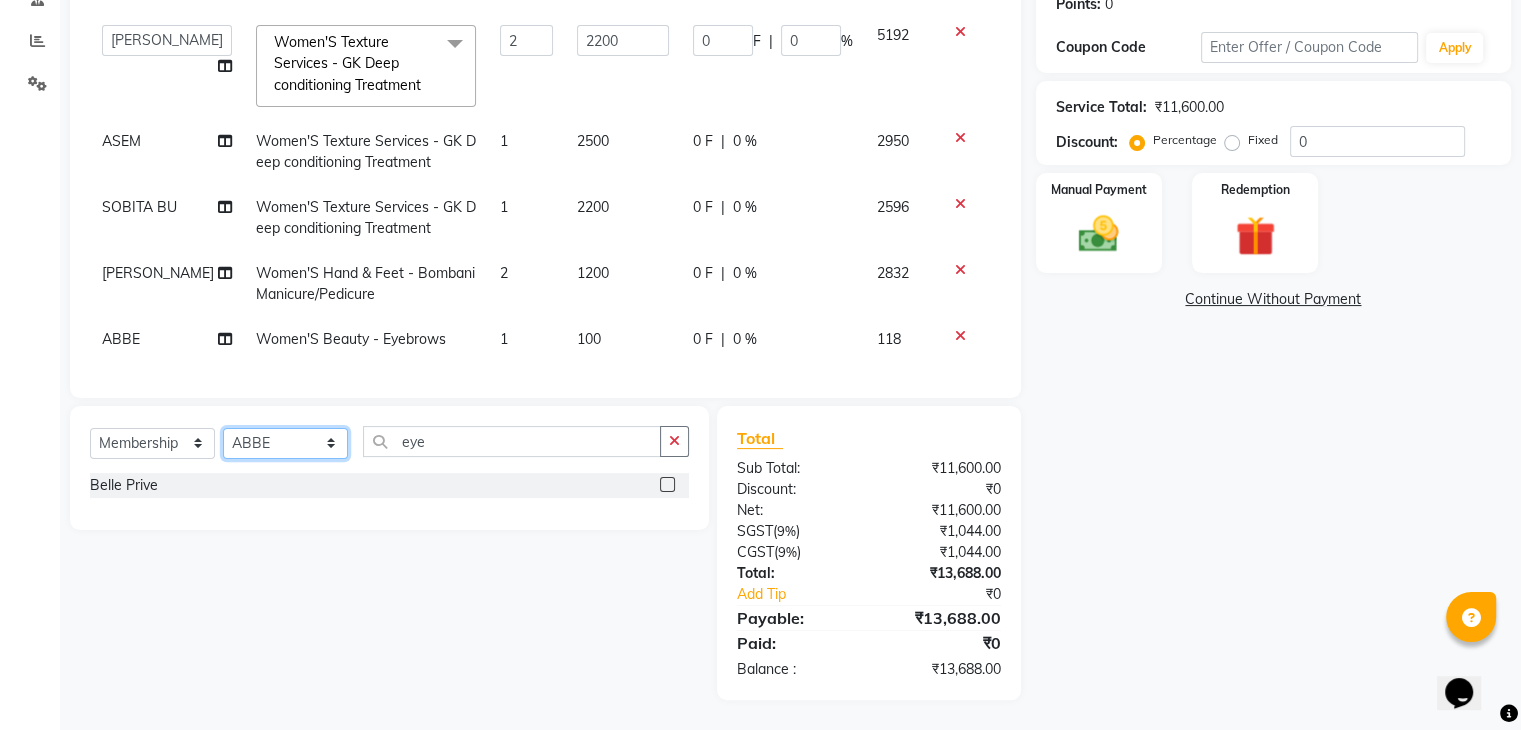 click on "Select Stylist ABBE Admin id ALEX UHD  ASEM  COUNTER SALE  IMLE AO JUPITARA(HK) PURNIMA HK  RANA KANTI SINHA   SABEHA SANGAM THERAPIST SOBITA BU THOIBA M." 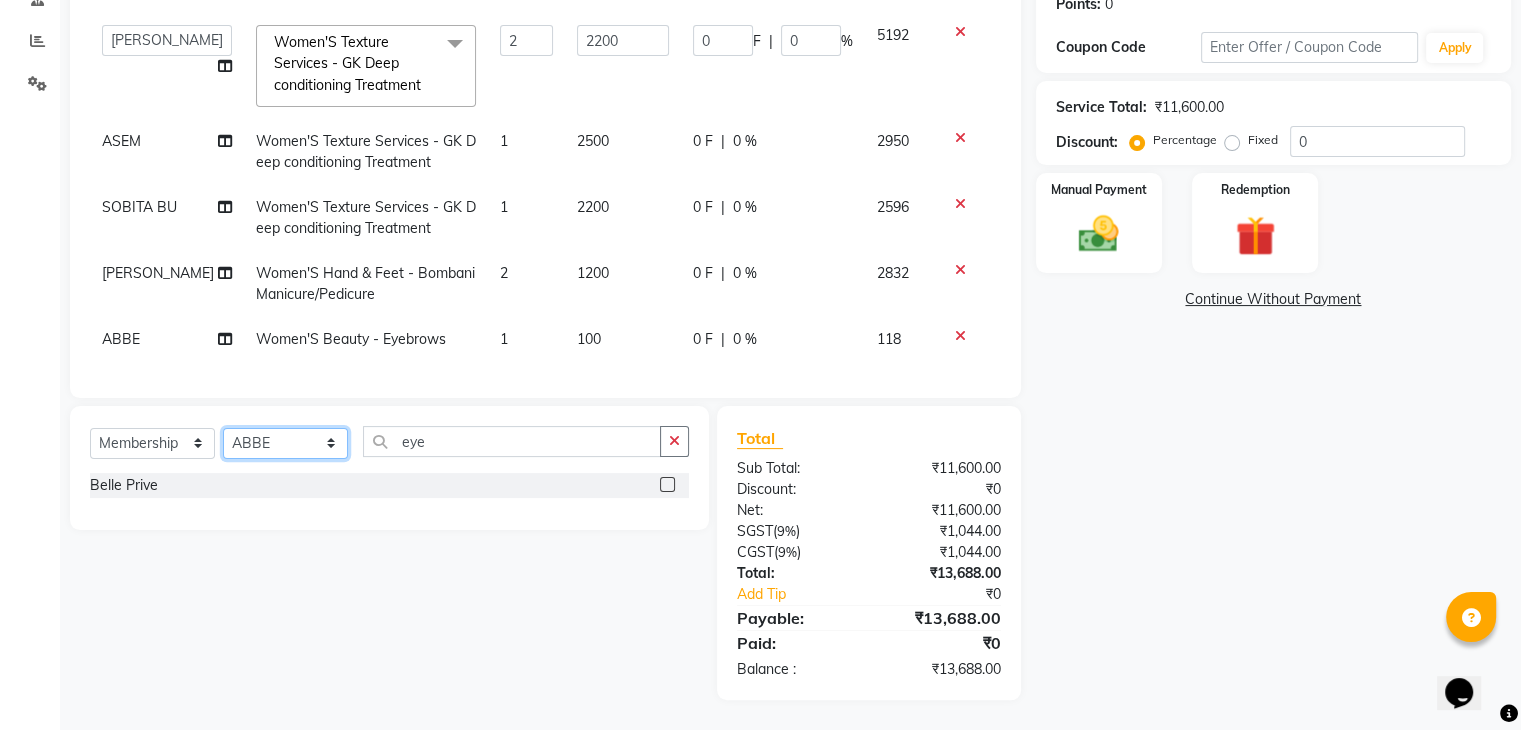select on "66076" 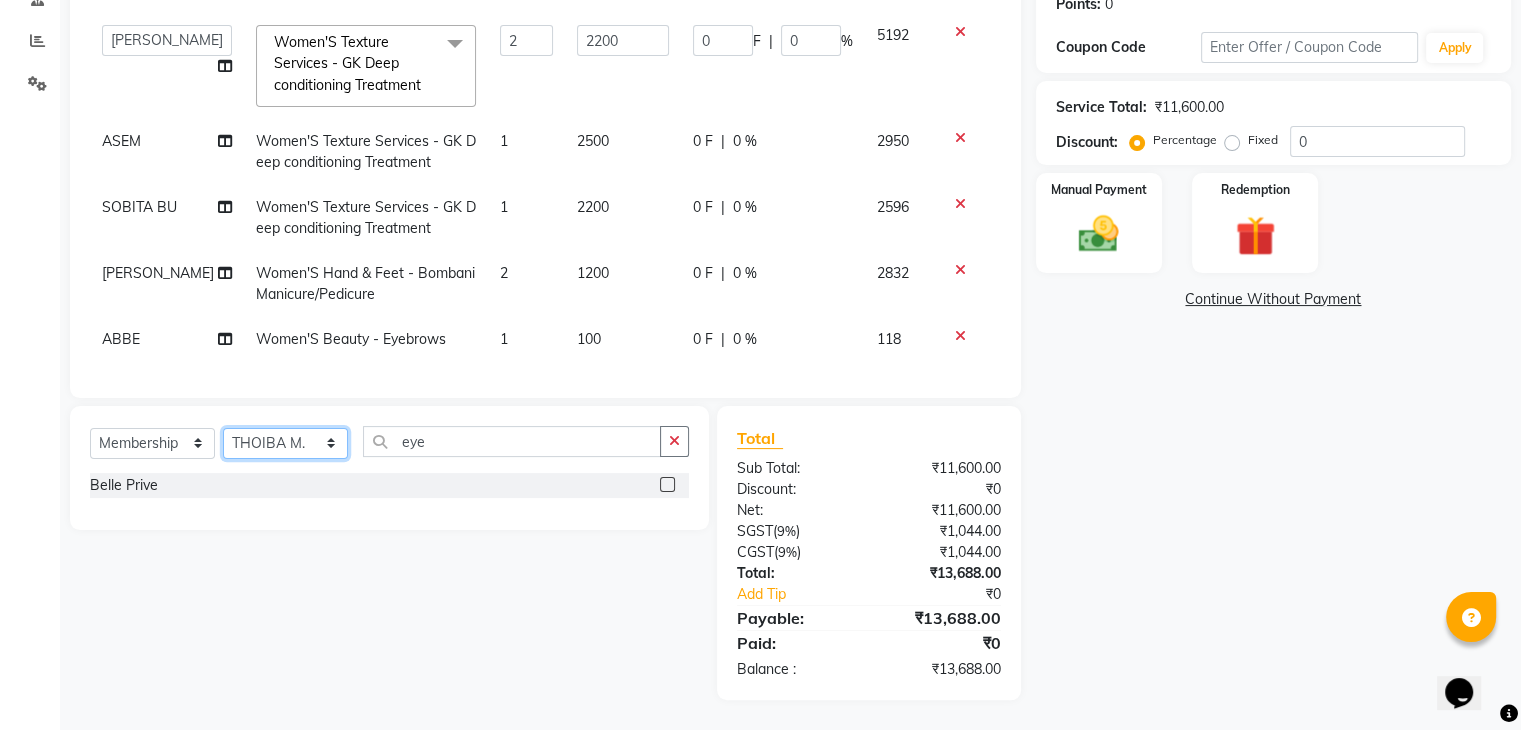 click on "Select Stylist ABBE Admin id ALEX UHD  ASEM  COUNTER SALE  IMLE AO JUPITARA(HK) PURNIMA HK  RANA KANTI SINHA   SABEHA SANGAM THERAPIST SOBITA BU THOIBA M." 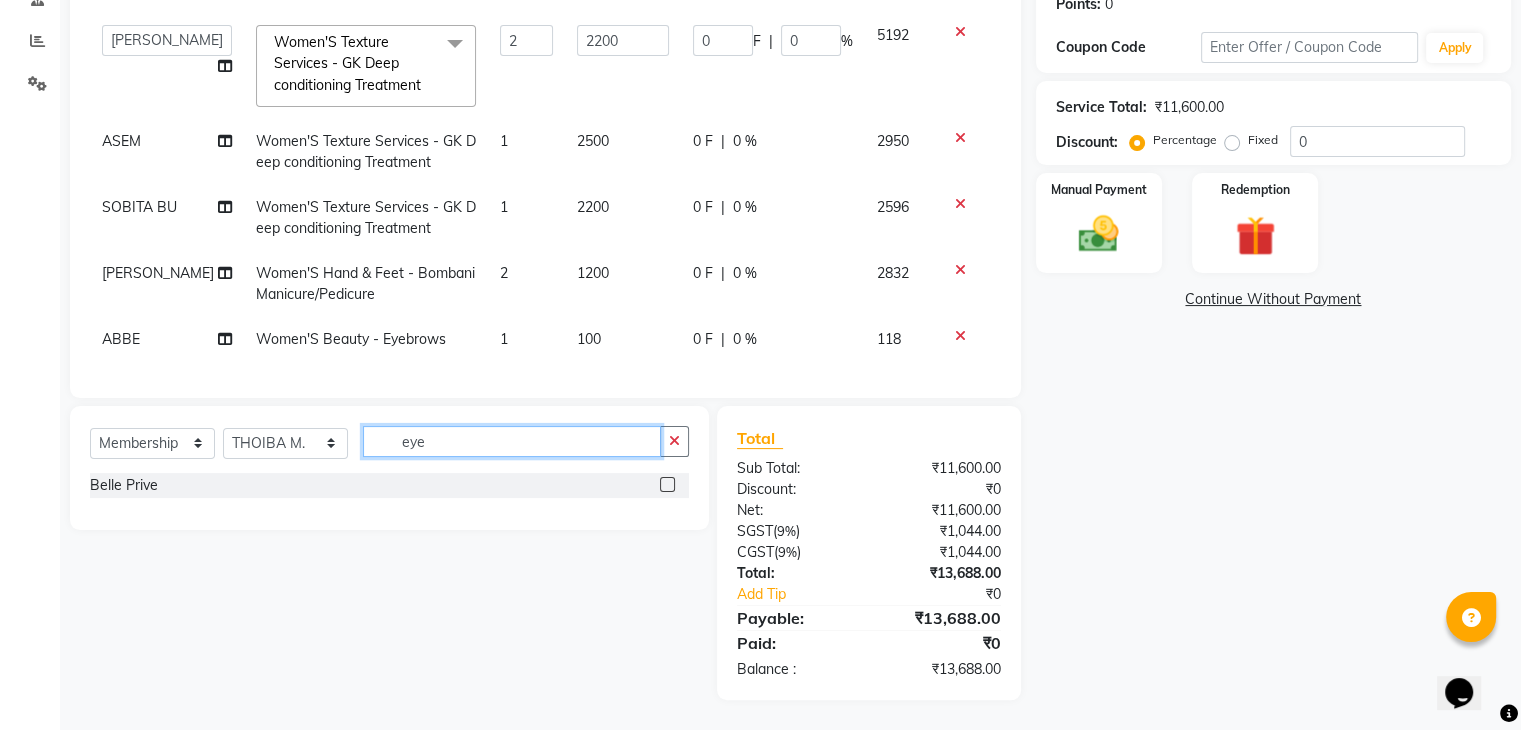 drag, startPoint x: 461, startPoint y: 436, endPoint x: 293, endPoint y: 449, distance: 168.50223 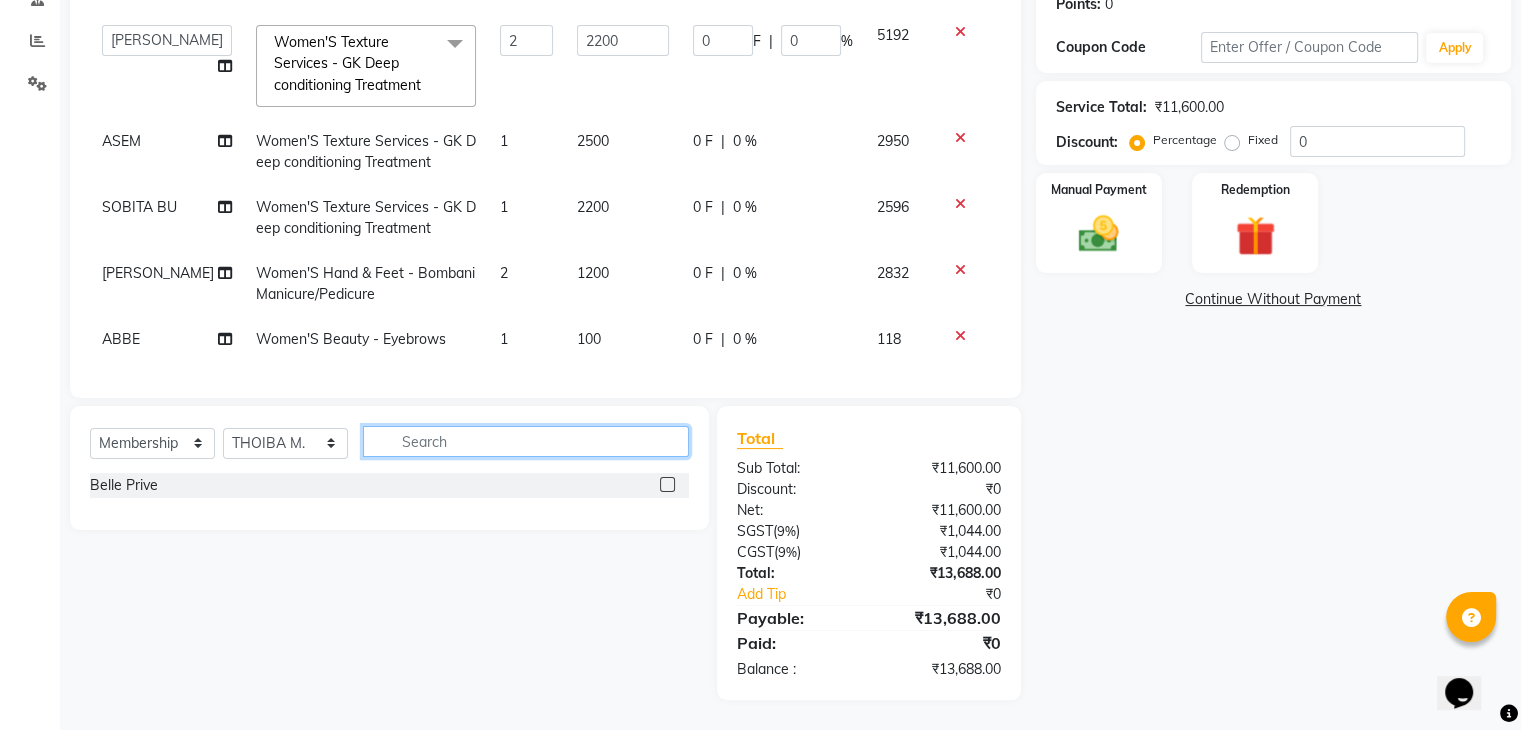 type 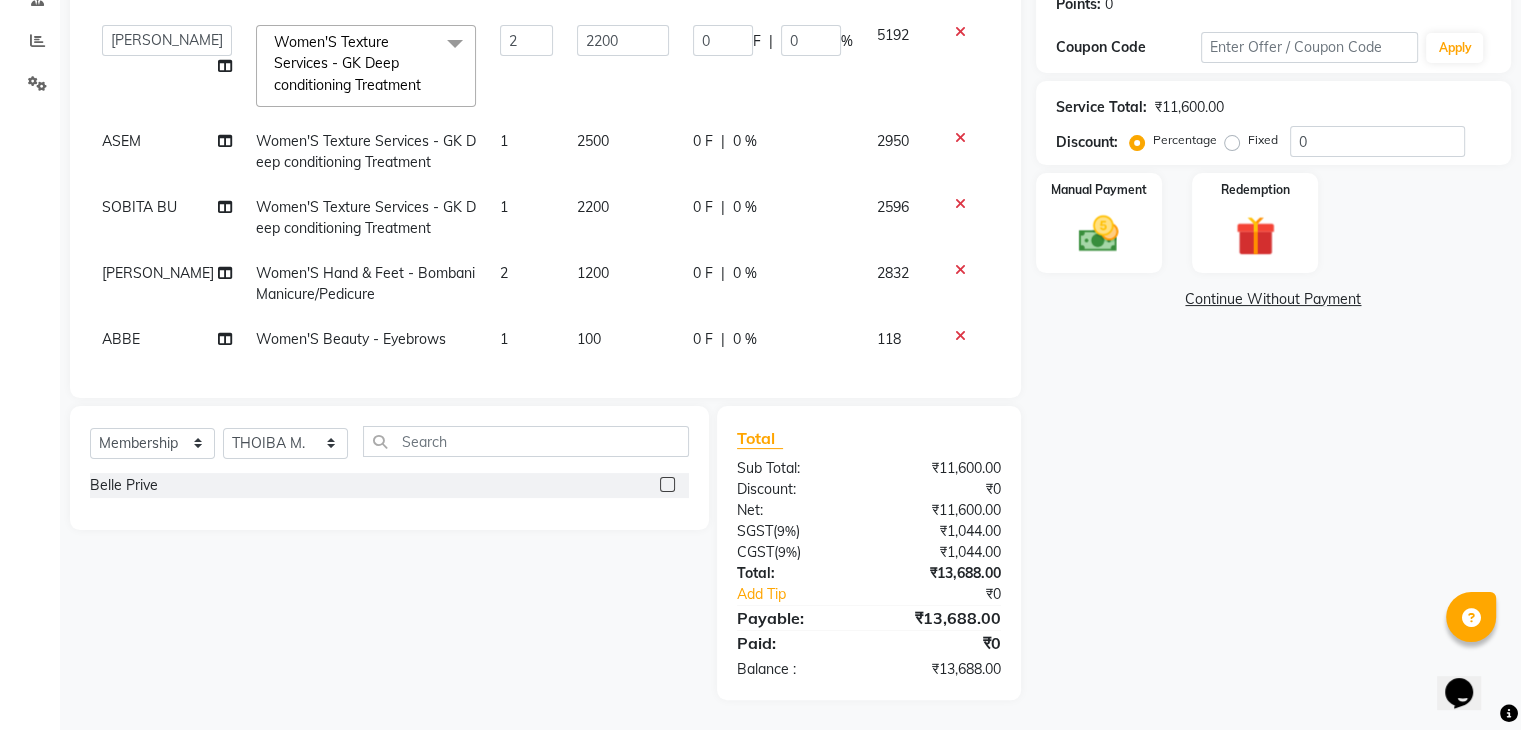 click 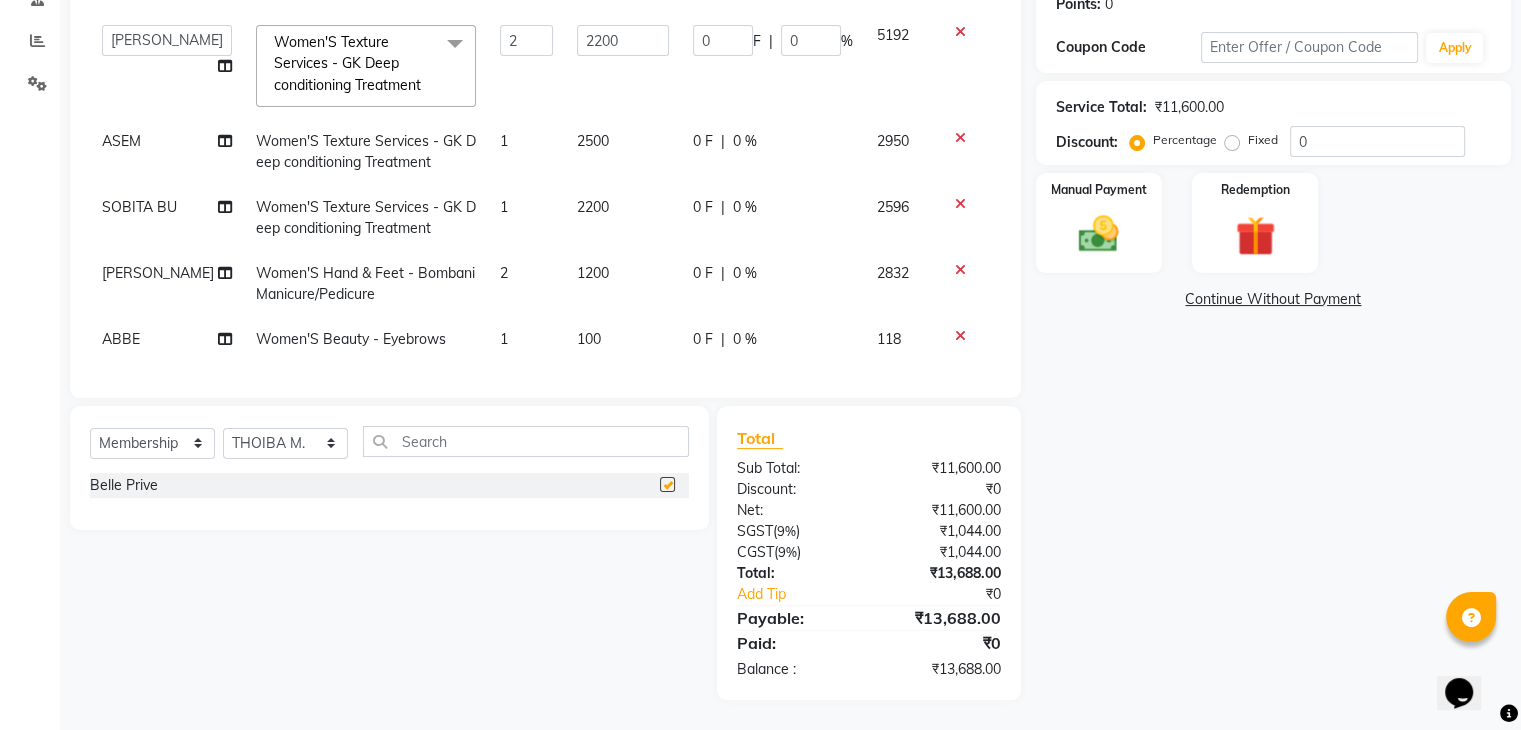 select on "select" 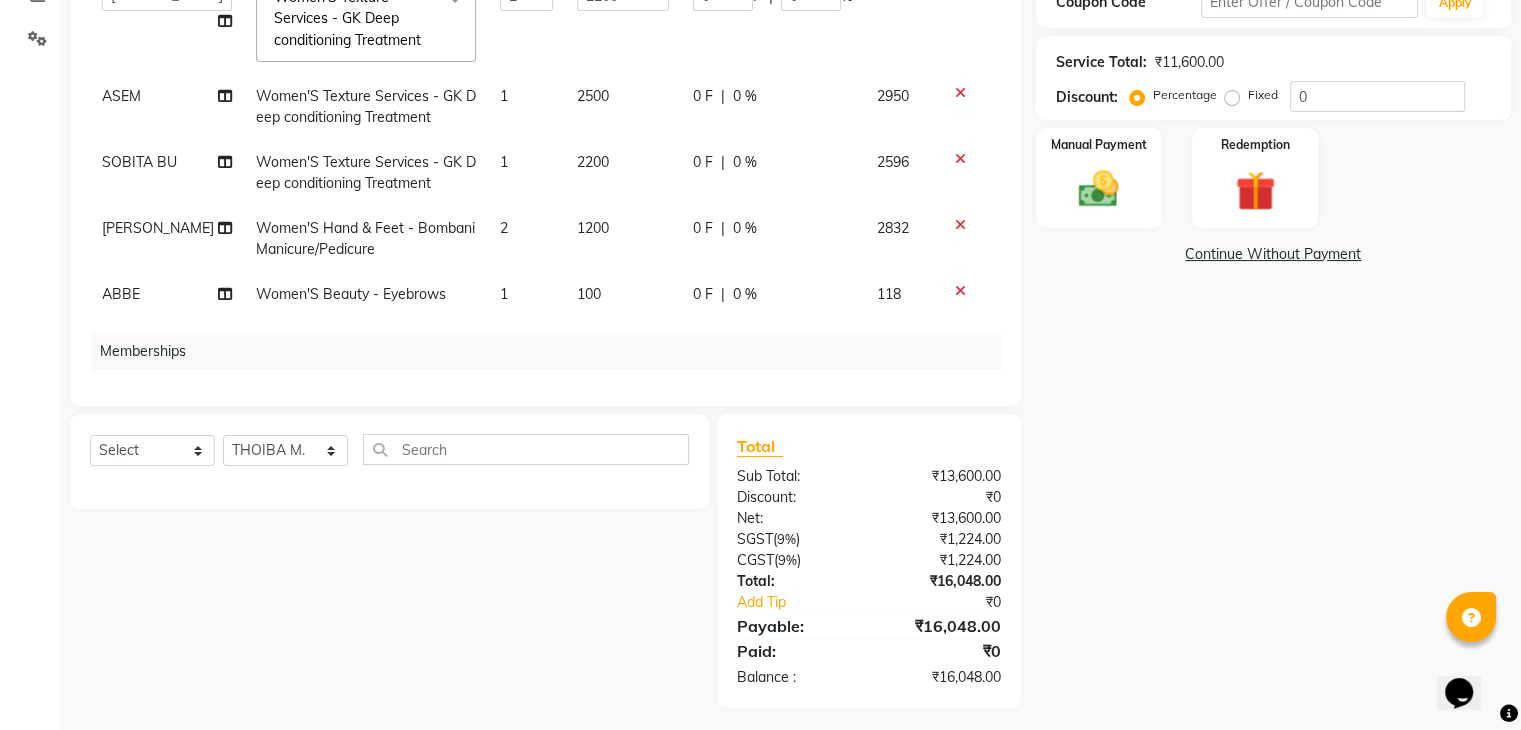 scroll, scrollTop: 371, scrollLeft: 0, axis: vertical 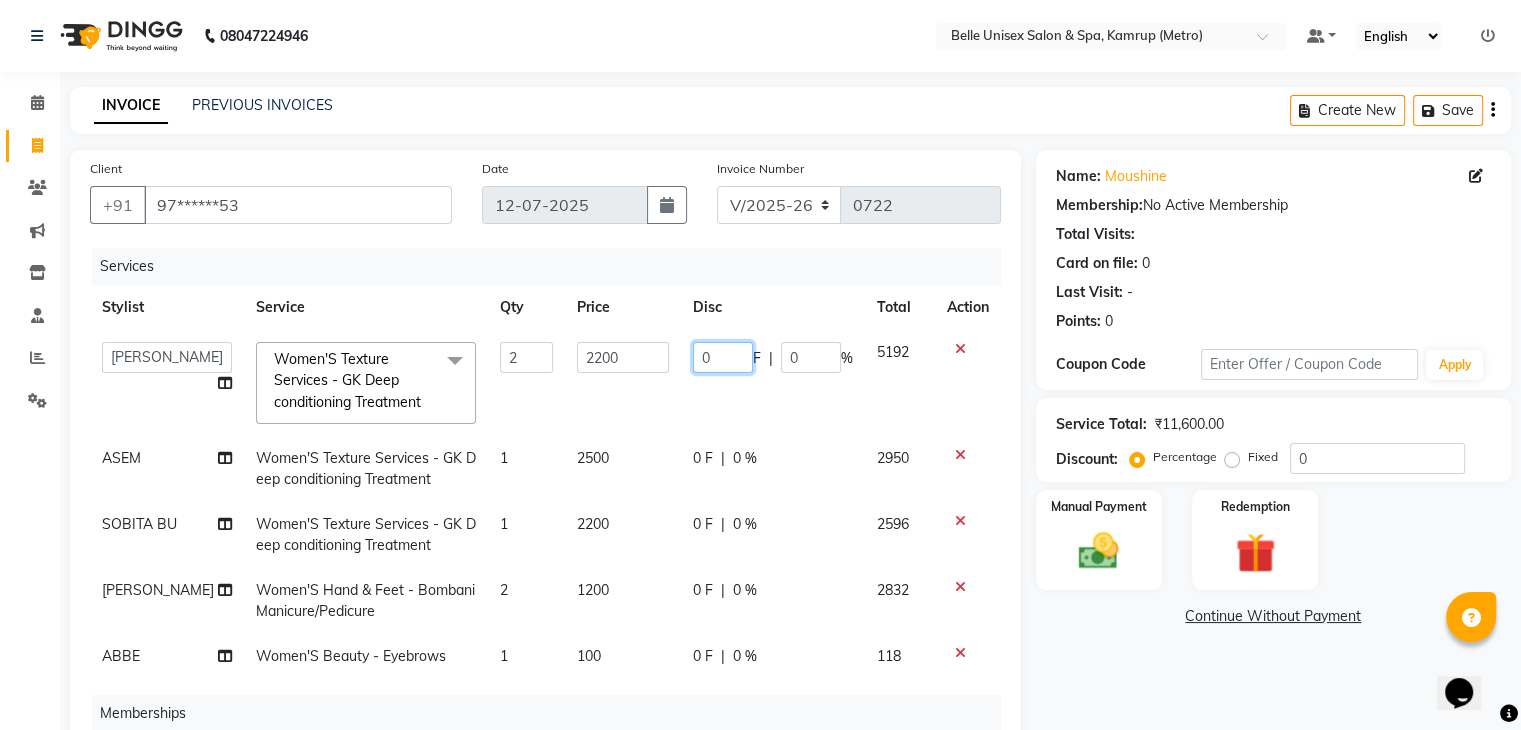 click on "0" 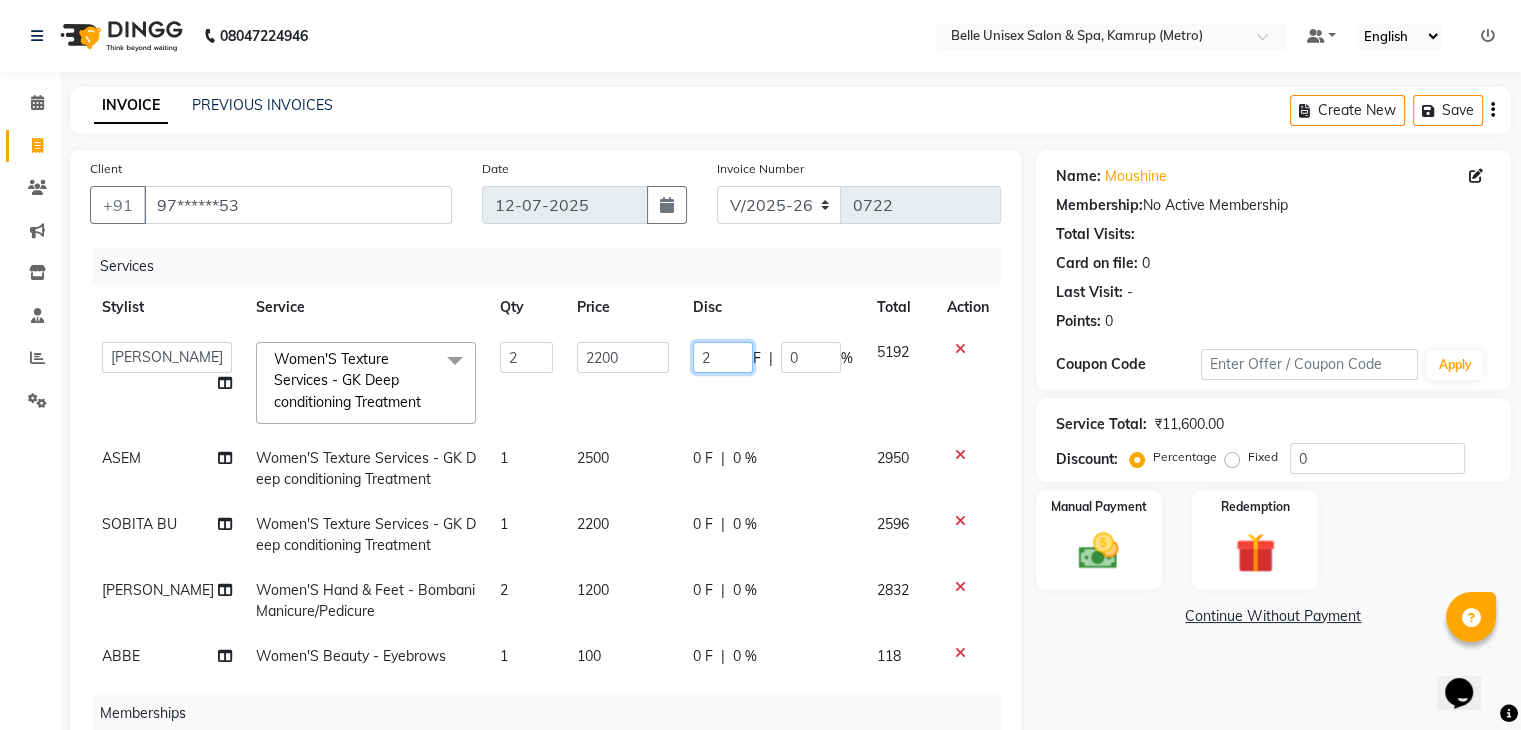 type on "20" 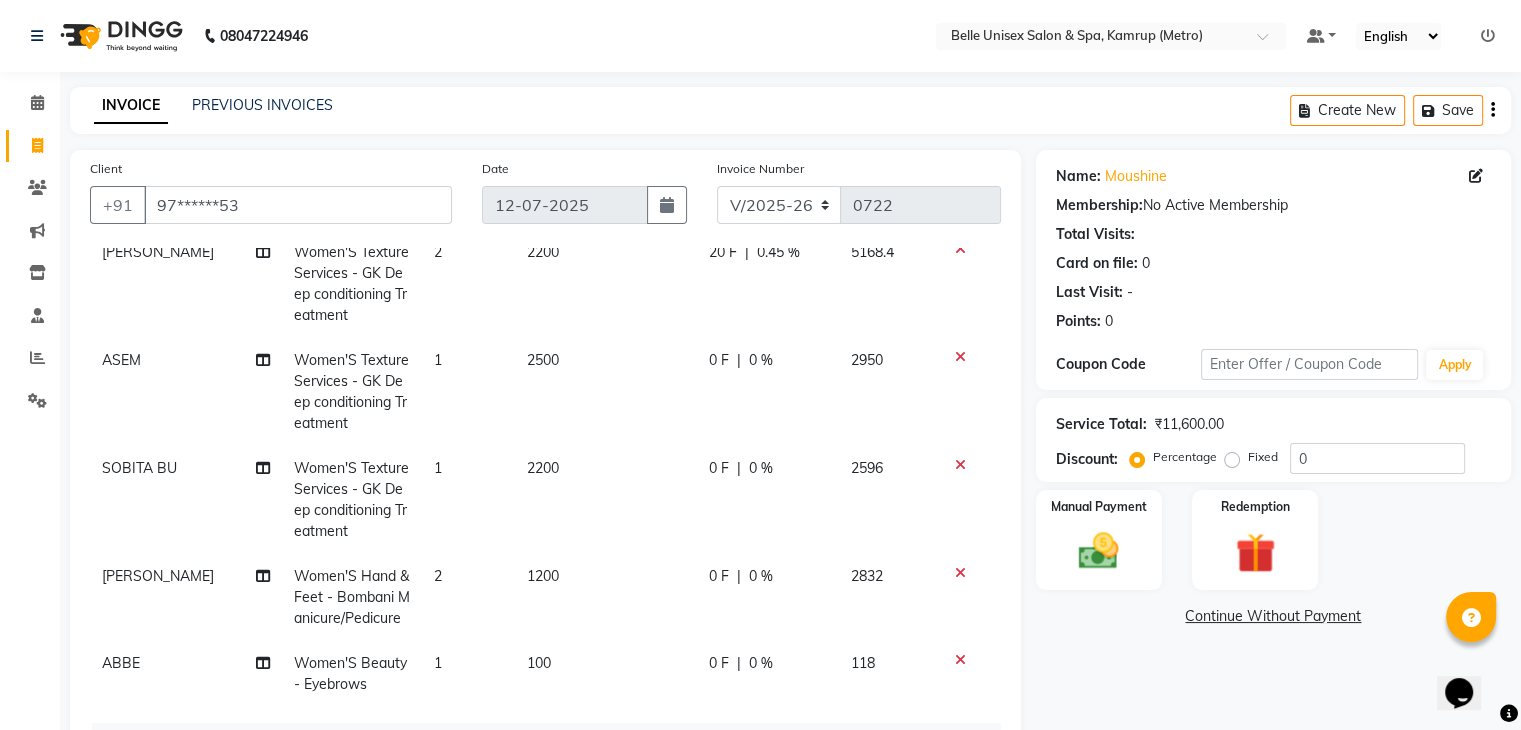 click on "ALEX UHD  Women'S Texture Services - GK Deep conditioning Treatment 2 2200 20 F | 0.45 % 5168.4 ASEM  Women'S Texture Services - GK Deep conditioning Treatment 1 2500 0 F | 0 % 2950 SOBITA BU Women'S Texture Services - GK Deep conditioning Treatment 1 2200 0 F | 0 % 2596 RANA KANTI SINHA  Women'S Hand & Feet - Bombani Manicure/Pedicure 2 1200 0 F | 0 % 2832 ABBE Women'S Beauty - Eyebrows 1 100 0 F | 0 % 118" 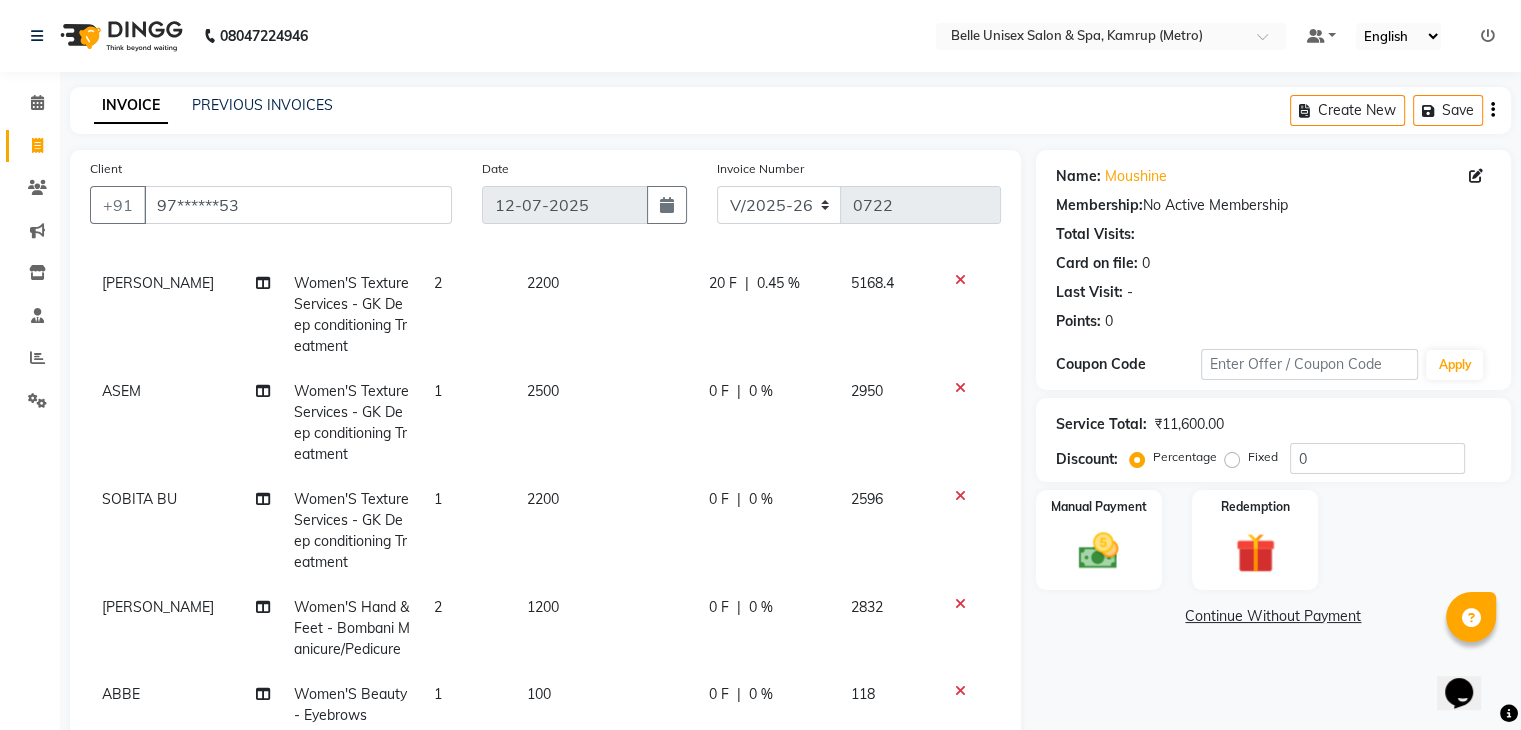 scroll, scrollTop: 300, scrollLeft: 0, axis: vertical 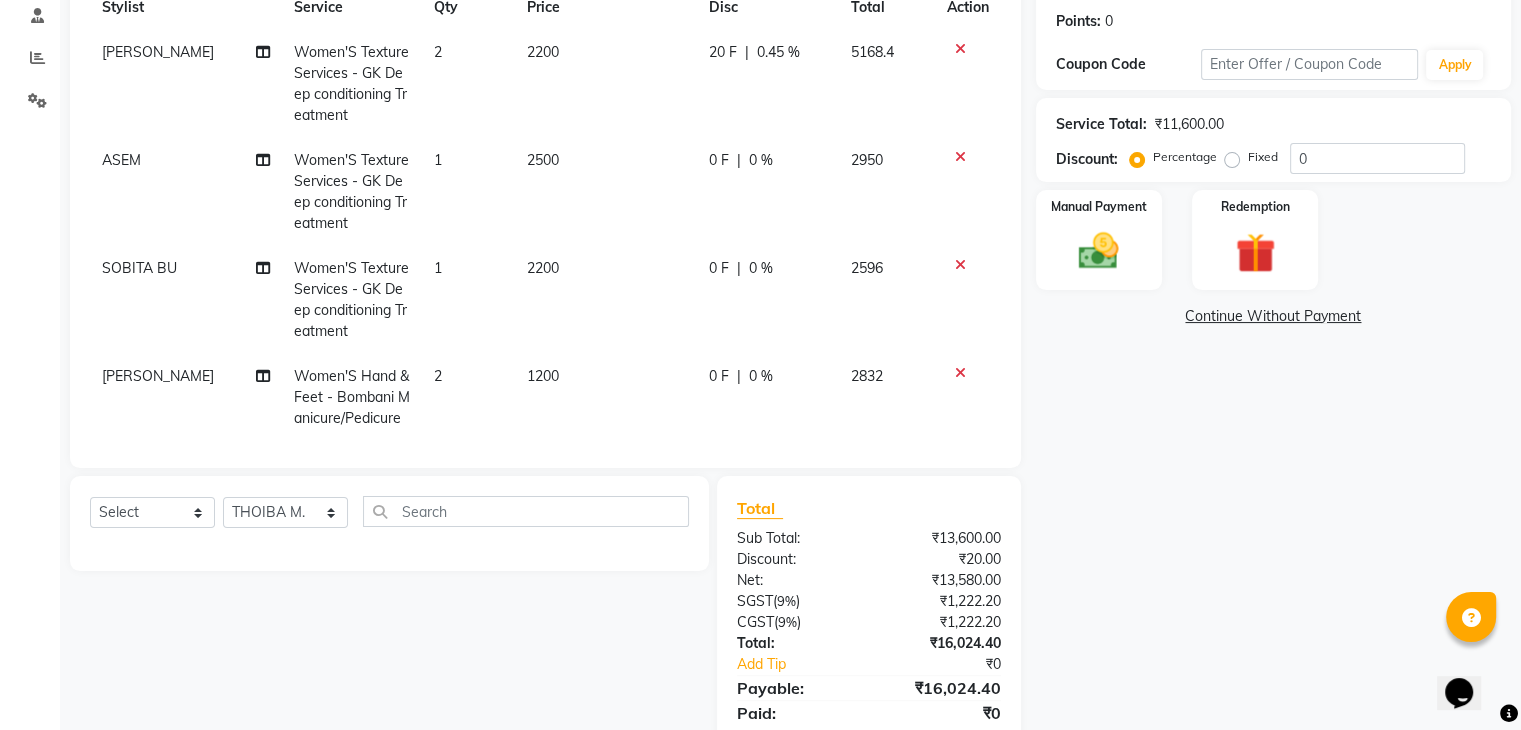 click on "0 %" 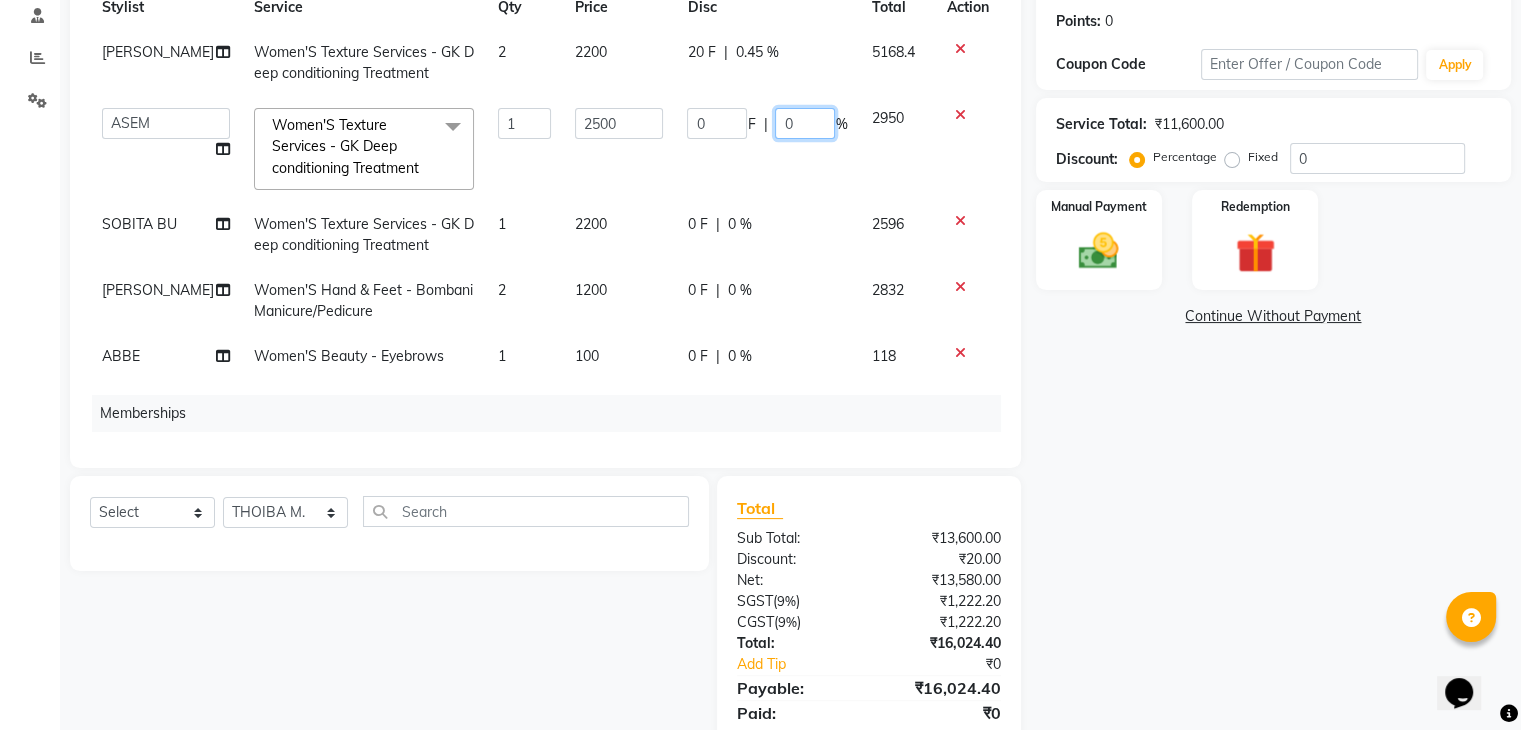 click on "0" 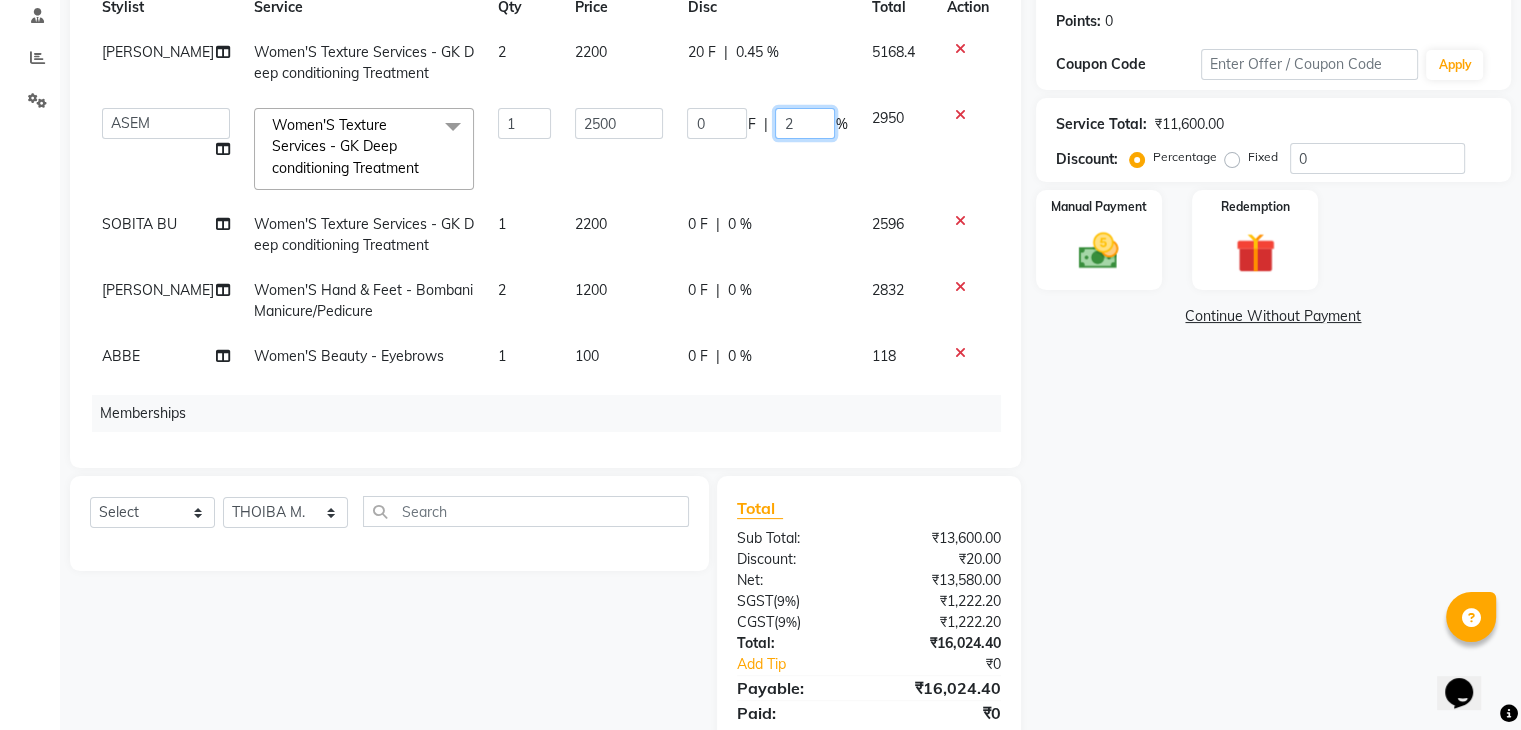 type on "20" 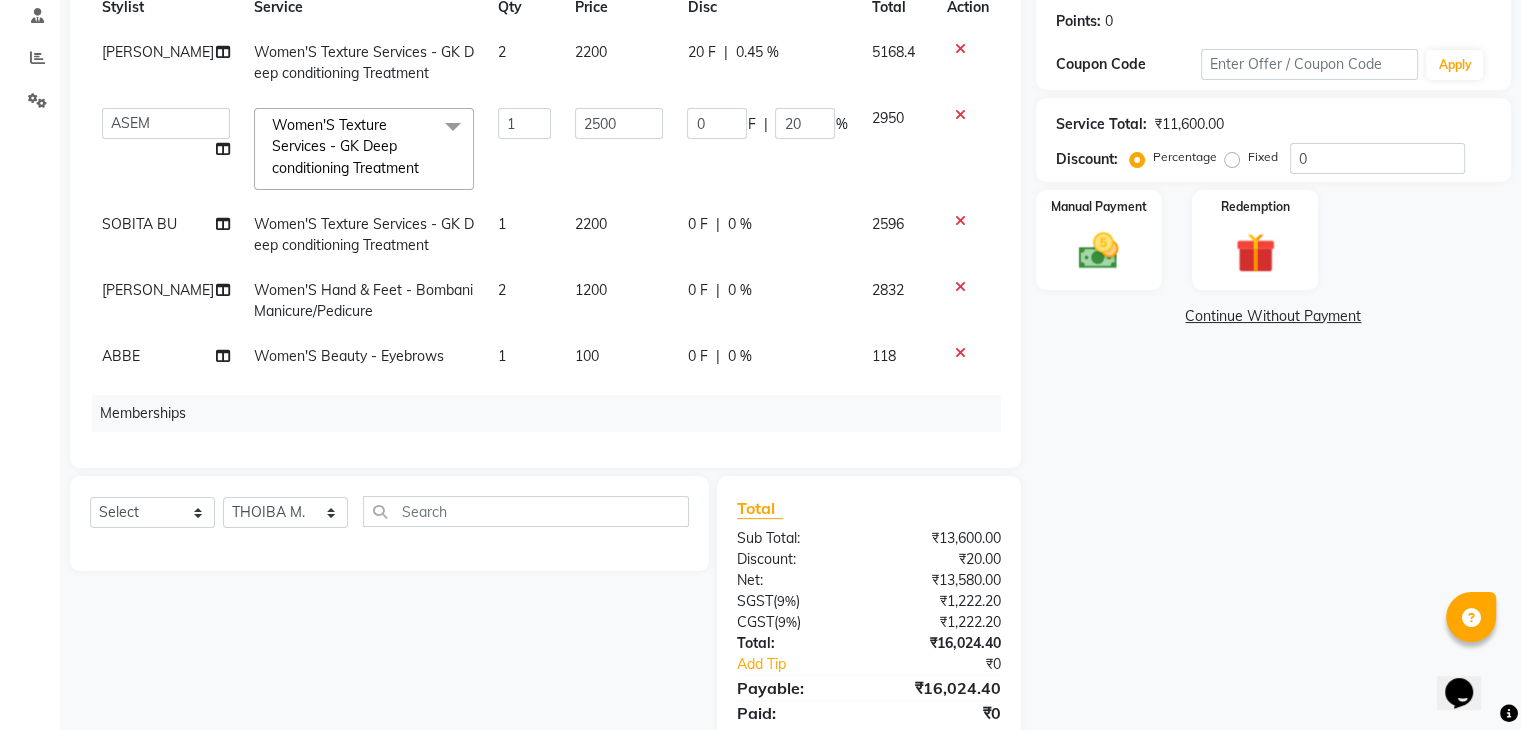 click on "ALEX UHD  Women'S Texture Services - GK Deep conditioning Treatment 2 2200 20 F | 0.45 % 5168.4  ABBE   Admin id   ALEX UHD    ASEM    COUNTER SALE    IMLE AO   JUPITARA(HK)   PURNIMA HK    RANA KANTI SINHA     SABEHA   SANGAM THERAPIST   SOBITA BU   THOIBA M.  Women'S Texture Services - GK Deep conditioning Treatment  x Women'S Hair Styling - Shampoo & Conditioner Short Women'S Hair Styling - Shampoo & Conditioner Long Women'S Hair Styling - Hair Cut Women'S Hair Styling - Blow Dry Women'S Hair Styling - Iron Curls Women'S Hair Styling - Hair-Do OLAPLEX INSURANCE TREATMENT- DEEPTISSUE MASSAGE DEEP TISSUE MASSAGE BELLYNESS MASSAGE SWEDISH  SAREEDRAPING KANPEKI PAPAYA MARSHMELLOW KANPEKI GINGER WALLNUT JAMAICAN SORELL BLANCH FACIAL KANPEKI UPENDICE KANPEKI SENSI ACE FACIAL  KANPEKI SAVE THE DATE BRIDAL FACIAL  KANPEKI PRO HYDRA FACIAL  KANPEKI PRO MATTE FACIAL  KANPEKI PRO MERGE FACIAL KANPEKI FRUITSHU CHOCOLATE FACIAL  KANPEKI FRUITSHU QUINAO WHITENING FACIAL  CASMARA RGNERIM TREATMENT  AROMA MASSAGE  1 2500" 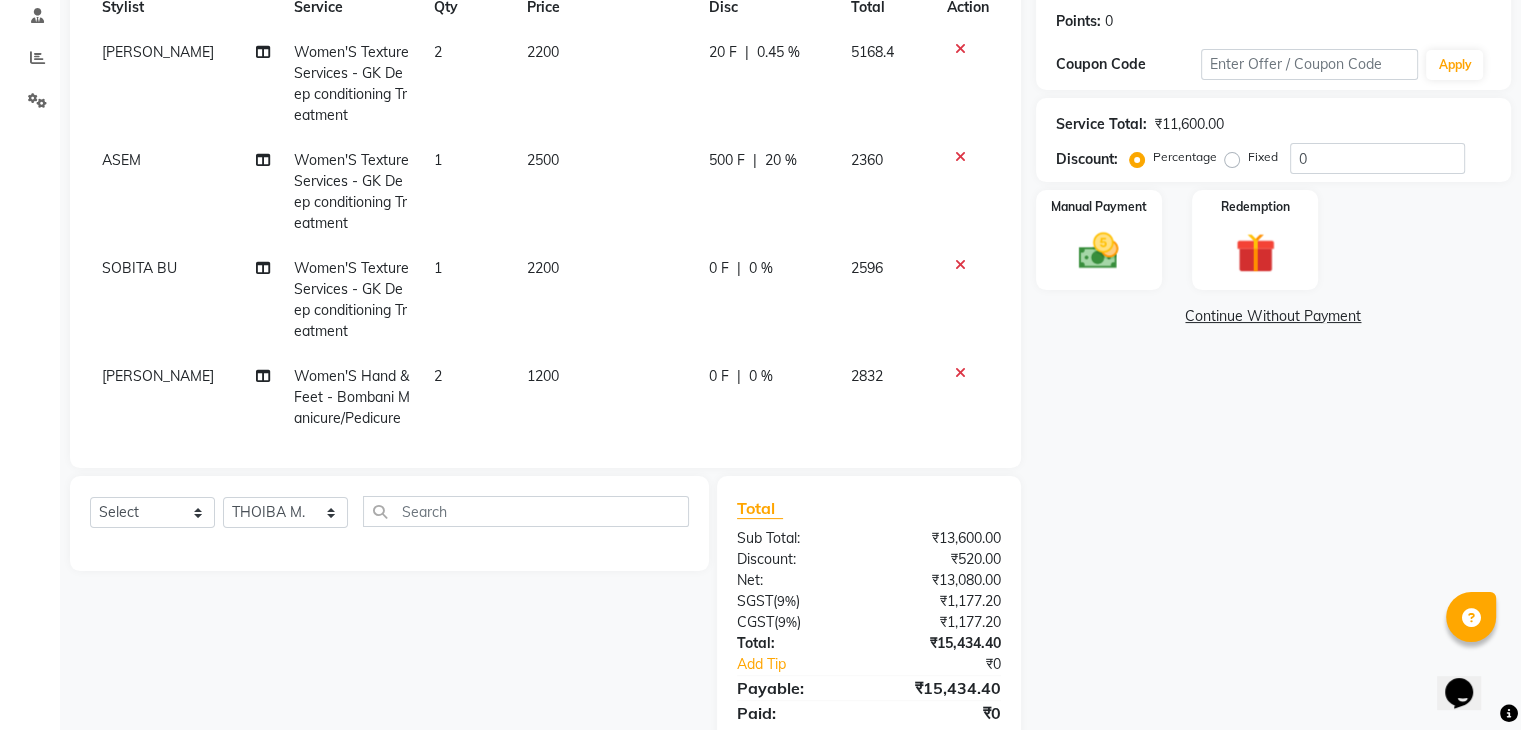 click on "0 %" 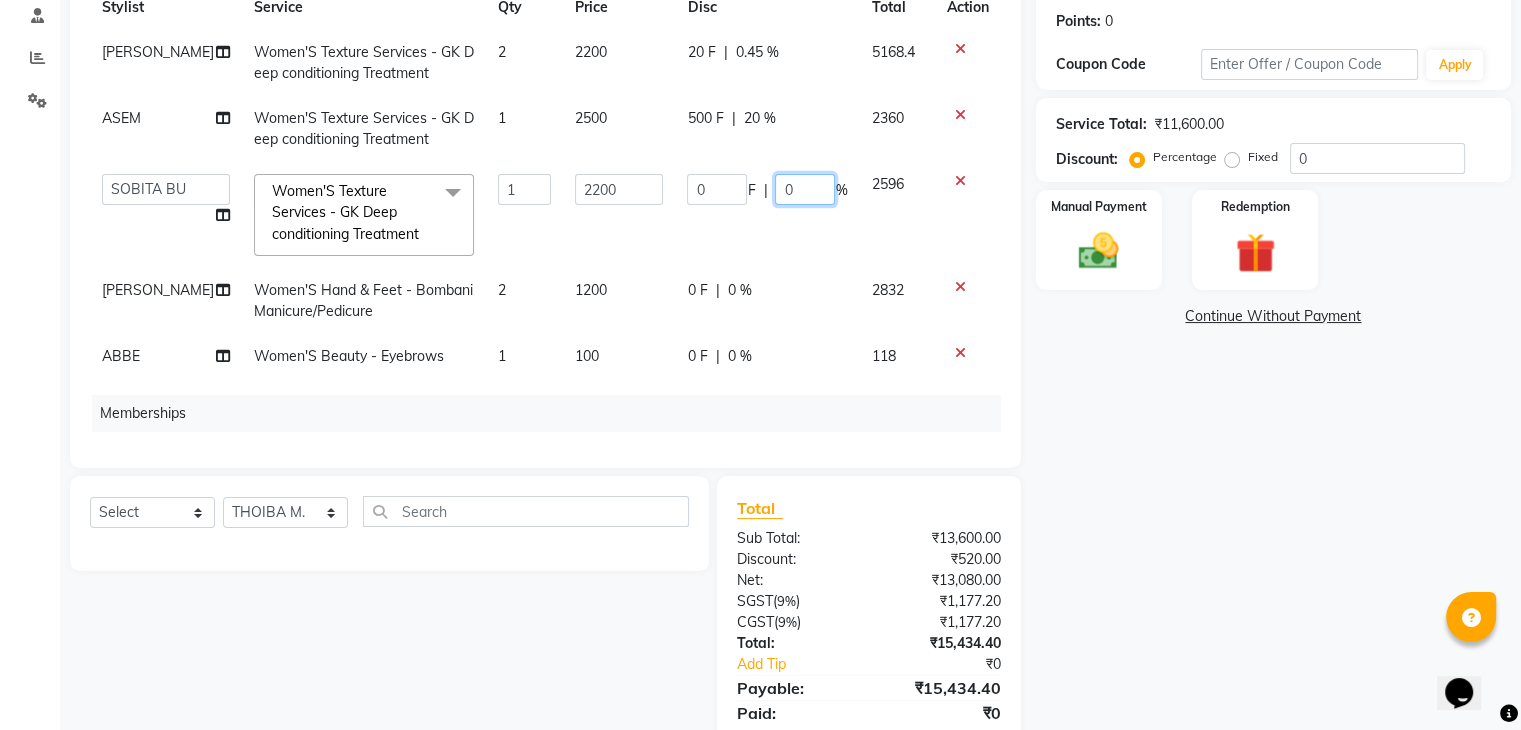 click on "0" 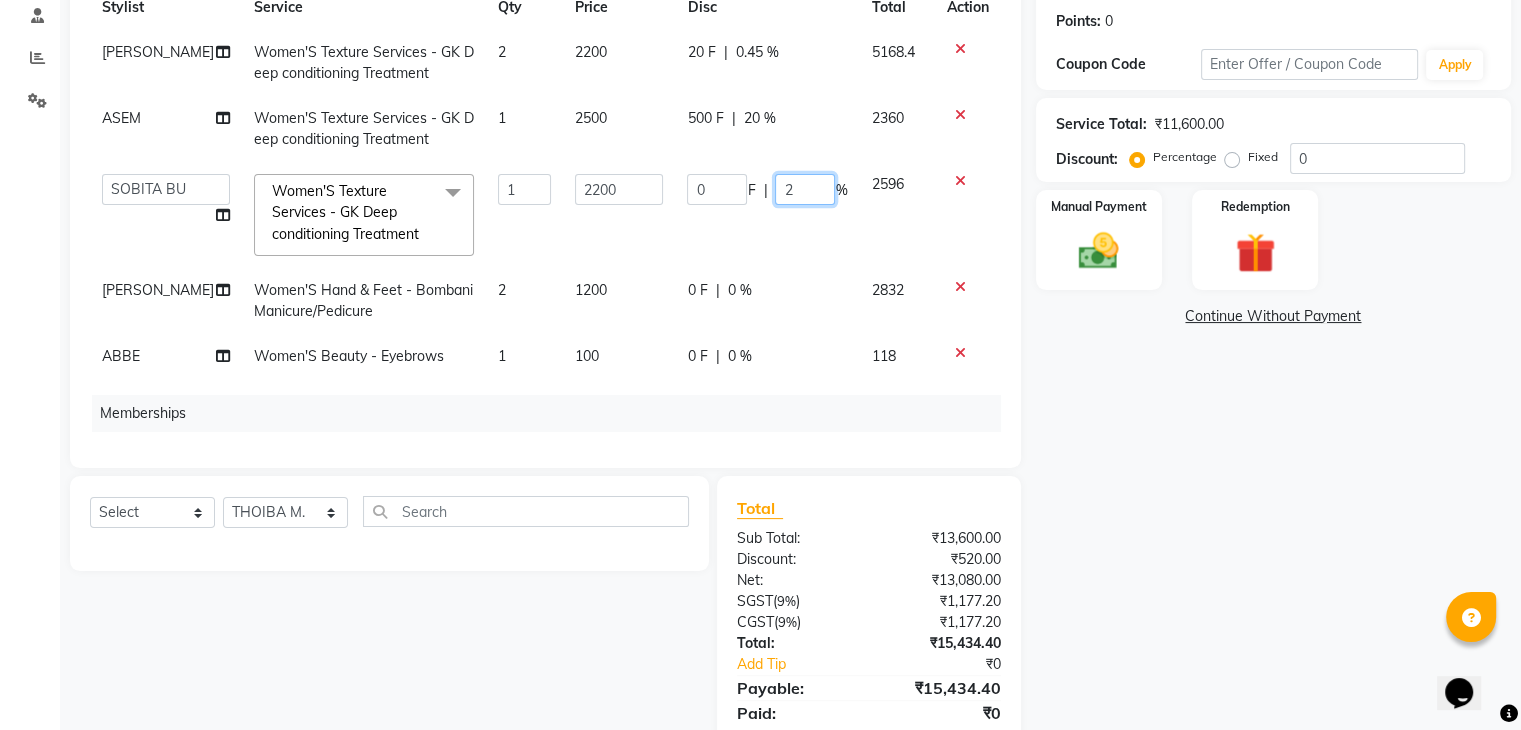 type on "20" 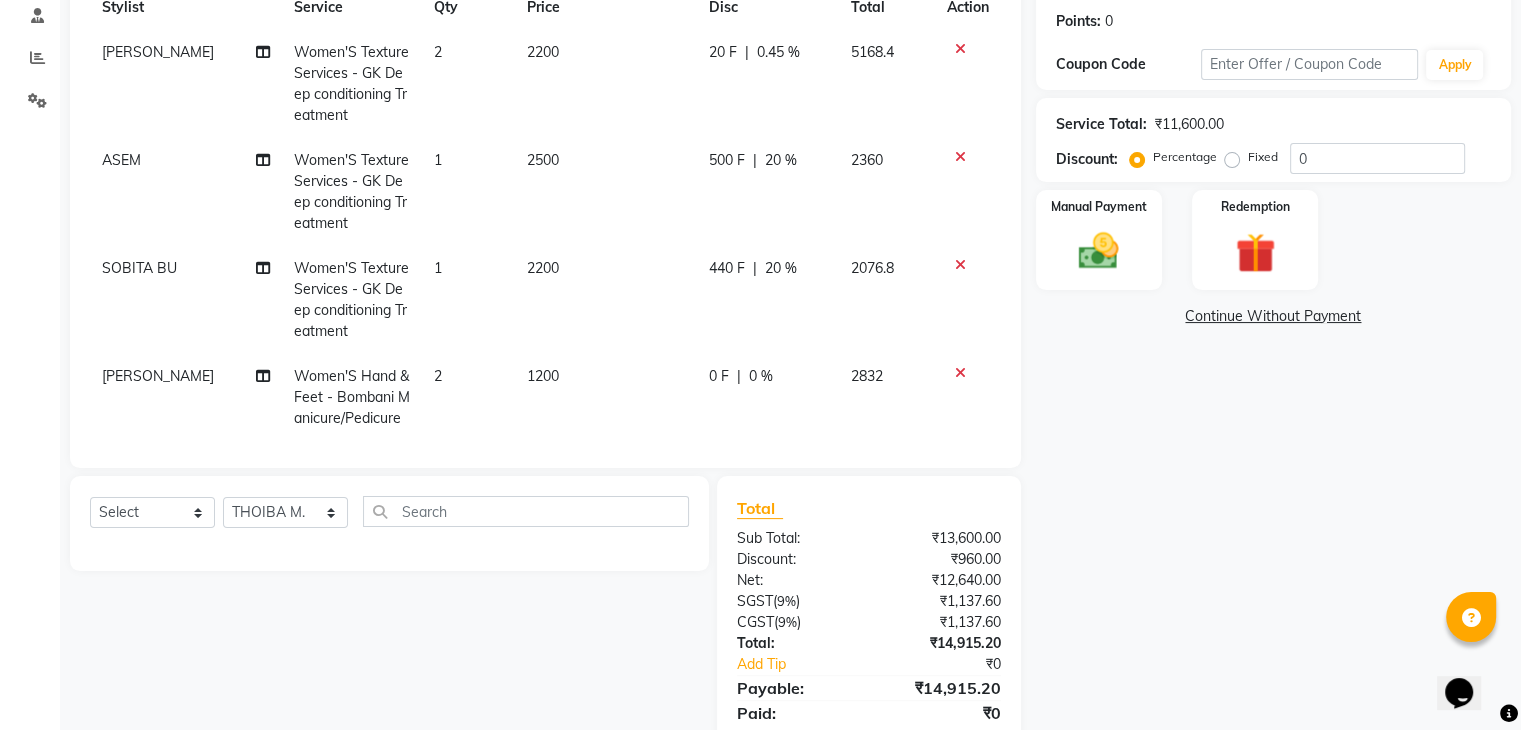 click on "ALEX UHD  Women'S Texture Services - GK Deep conditioning Treatment 2 2200 20 F | 0.45 % 5168.4 ASEM  Women'S Texture Services - GK Deep conditioning Treatment 1 2500 500 F | 20 % 2360 SOBITA BU Women'S Texture Services - GK Deep conditioning Treatment 1 2200 440 F | 20 % 2076.8 RANA KANTI SINHA  Women'S Hand & Feet - Bombani Manicure/Pedicure 2 1200 0 F | 0 % 2832 ABBE Women'S Beauty - Eyebrows 1 100 0 F | 0 % 118" 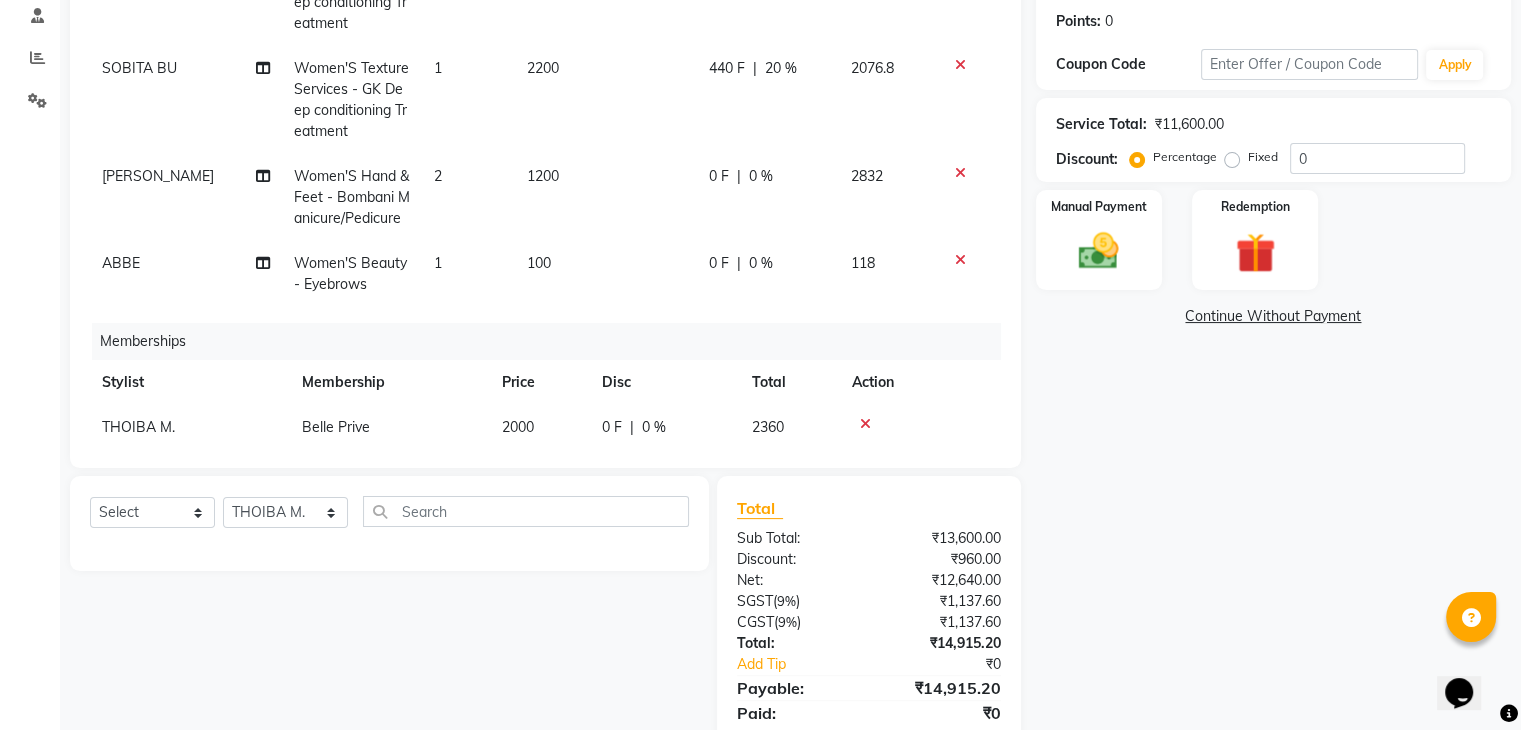 click on "0 %" 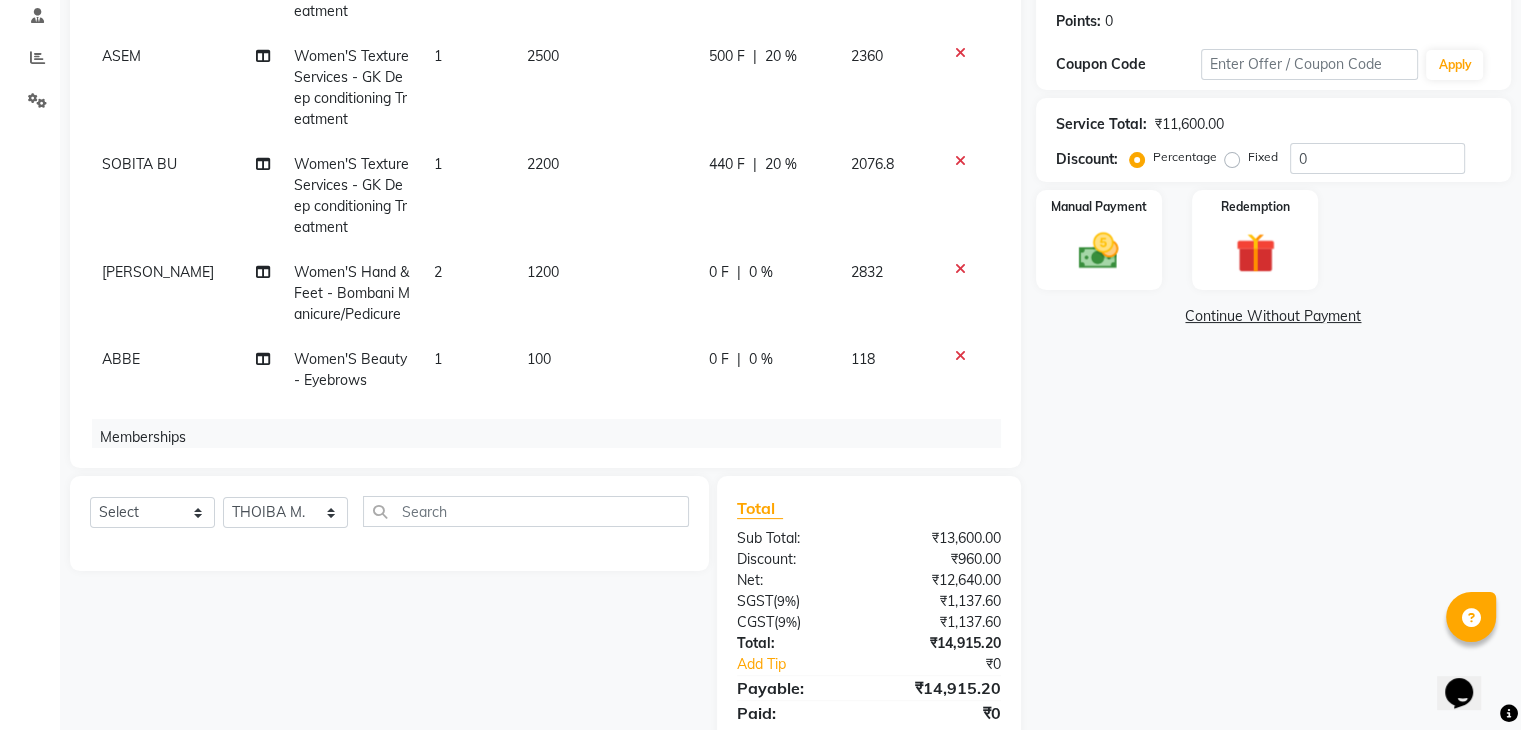 select on "82274" 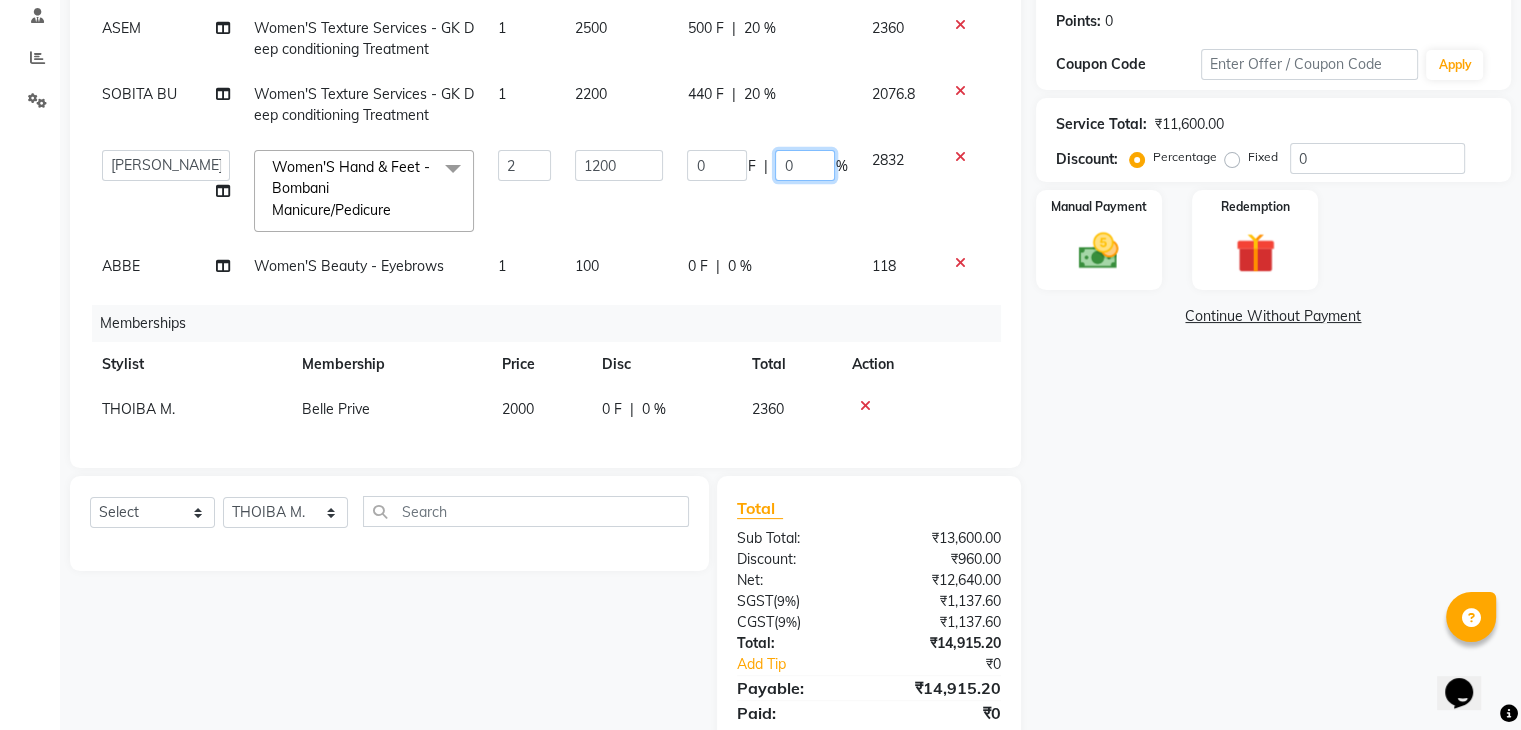 click on "0" 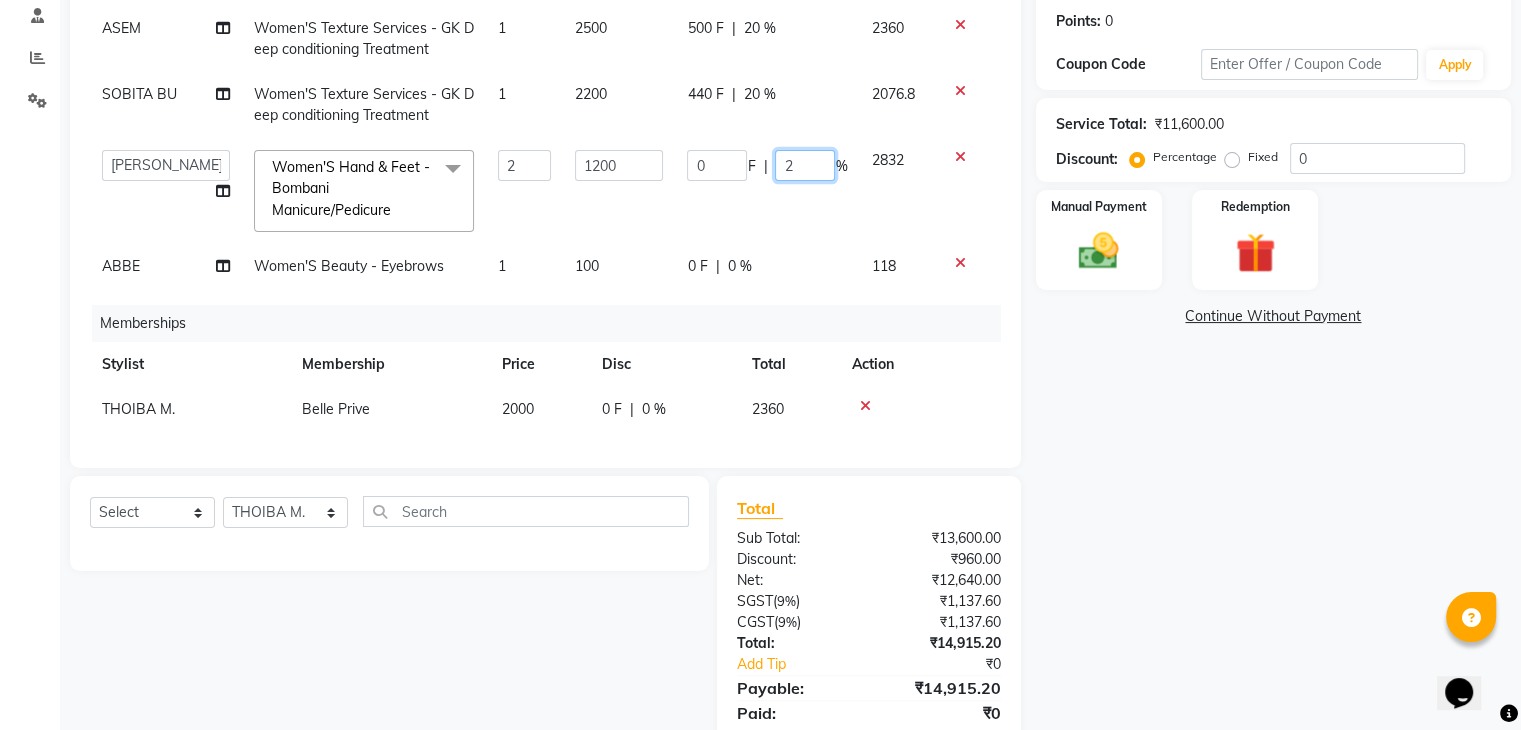 type on "20" 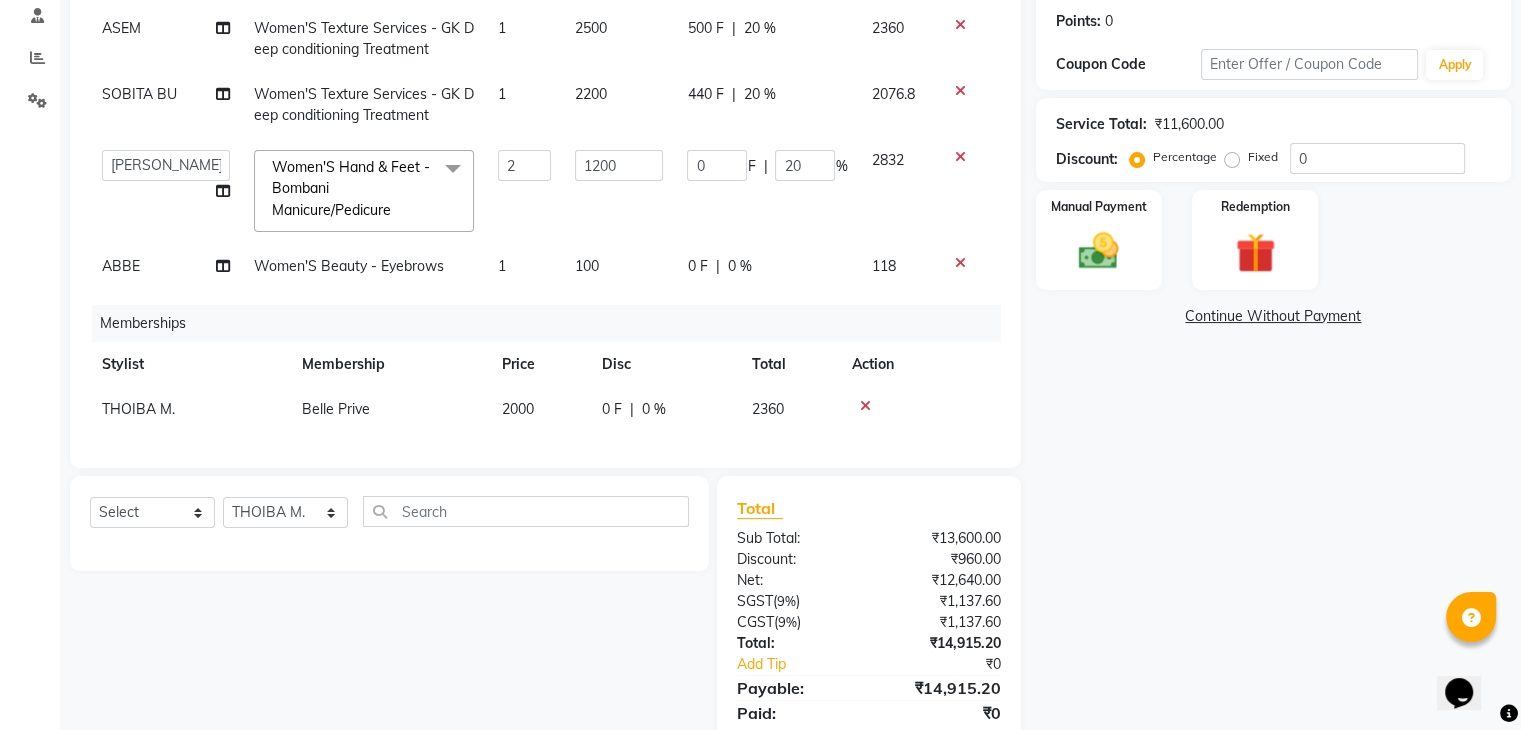 click on "ALEX UHD  Women'S Texture Services - GK Deep conditioning Treatment 2 2200 20 F | 0.45 % 5168.4 ASEM  Women'S Texture Services - GK Deep conditioning Treatment 1 2500 500 F | 20 % 2360 SOBITA BU Women'S Texture Services - GK Deep conditioning Treatment 1 2200 440 F | 20 % 2076.8  ABBE   Admin id   ALEX UHD    ASEM    COUNTER SALE    IMLE AO   JUPITARA(HK)   PURNIMA HK    RANA KANTI SINHA     SABEHA   SANGAM THERAPIST   SOBITA BU   THOIBA M.  Women'S Hand & Feet - Bombani Manicure/Pedicure  x Women'S Hair Styling - Shampoo & Conditioner Short Women'S Hair Styling - Shampoo & Conditioner Long Women'S Hair Styling - Hair Cut Women'S Hair Styling - Blow Dry Women'S Hair Styling - Iron Curls Women'S Hair Styling - Hair-Do OLAPLEX INSURANCE TREATMENT- DEEPTISSUE MASSAGE DEEP TISSUE MASSAGE BELLYNESS MASSAGE SWEDISH  SAREEDRAPING KANPEKI PAPAYA MARSHMELLOW KANPEKI GINGER WALLNUT JAMAICAN SORELL BLANCH FACIAL KANPEKI UPENDICE KANPEKI SENSI ACE FACIAL  KANPEKI SAVE THE DATE BRIDAL FACIAL  KANPEKI PRO HYDRA FACIAL  2" 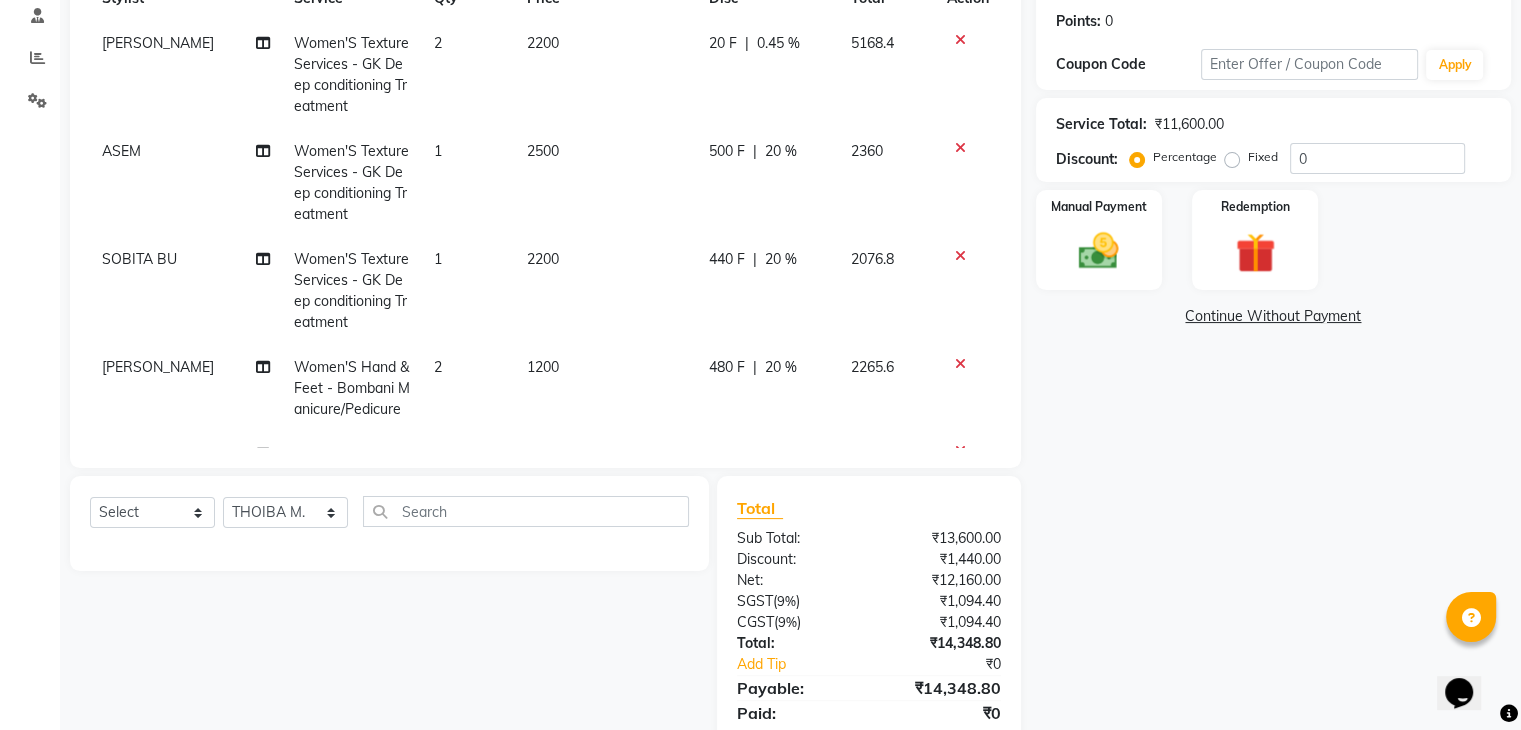 scroll, scrollTop: 0, scrollLeft: 0, axis: both 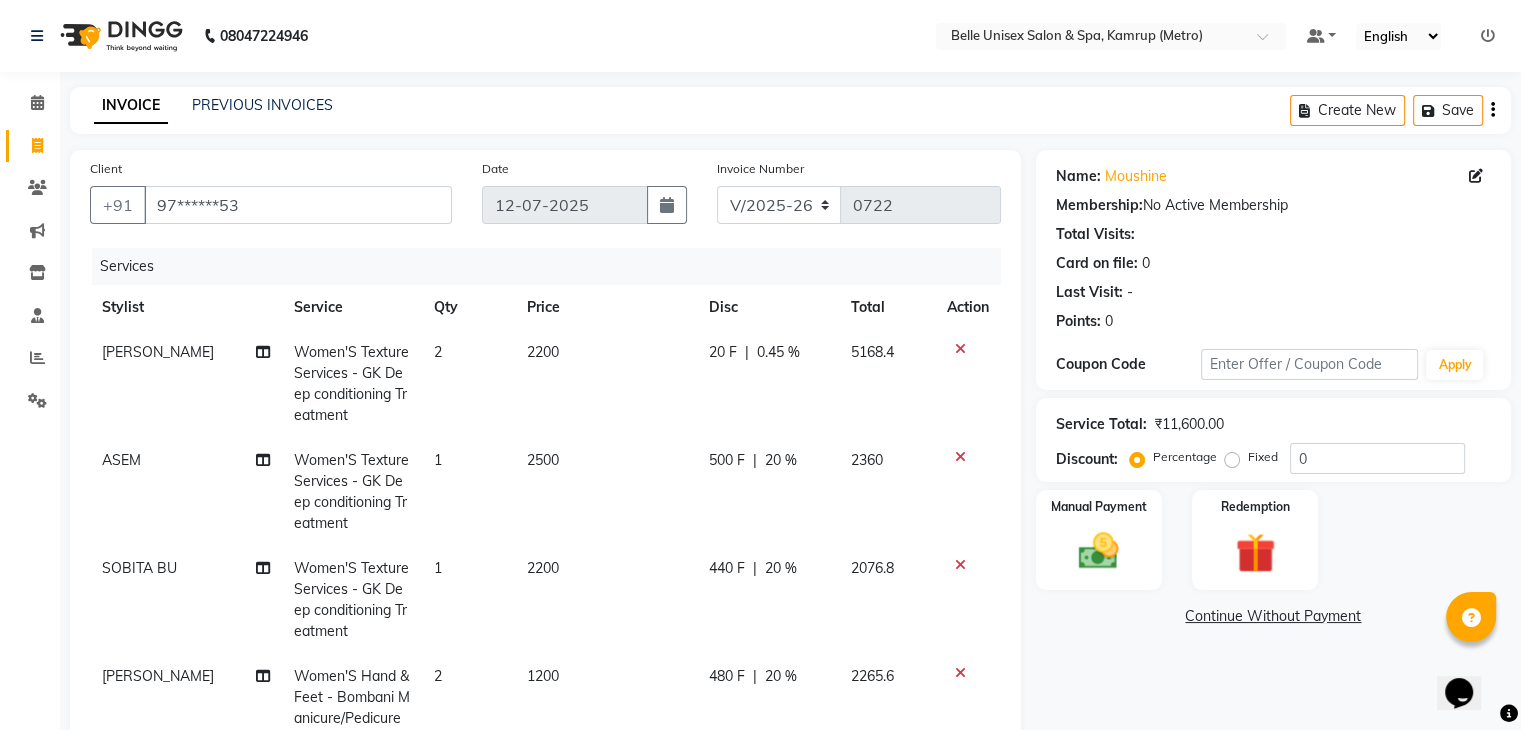 click on "20 F" 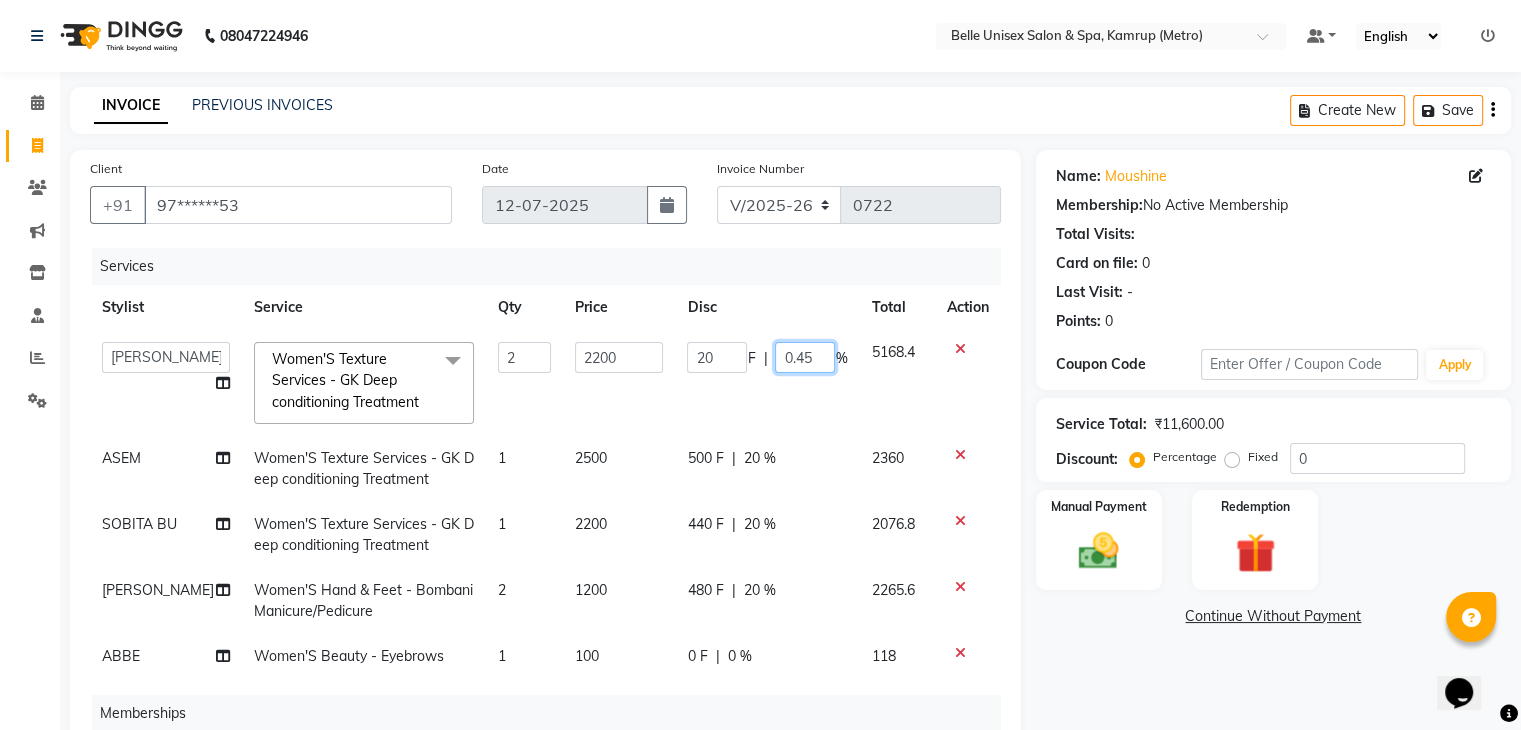 drag, startPoint x: 791, startPoint y: 356, endPoint x: 693, endPoint y: 360, distance: 98.0816 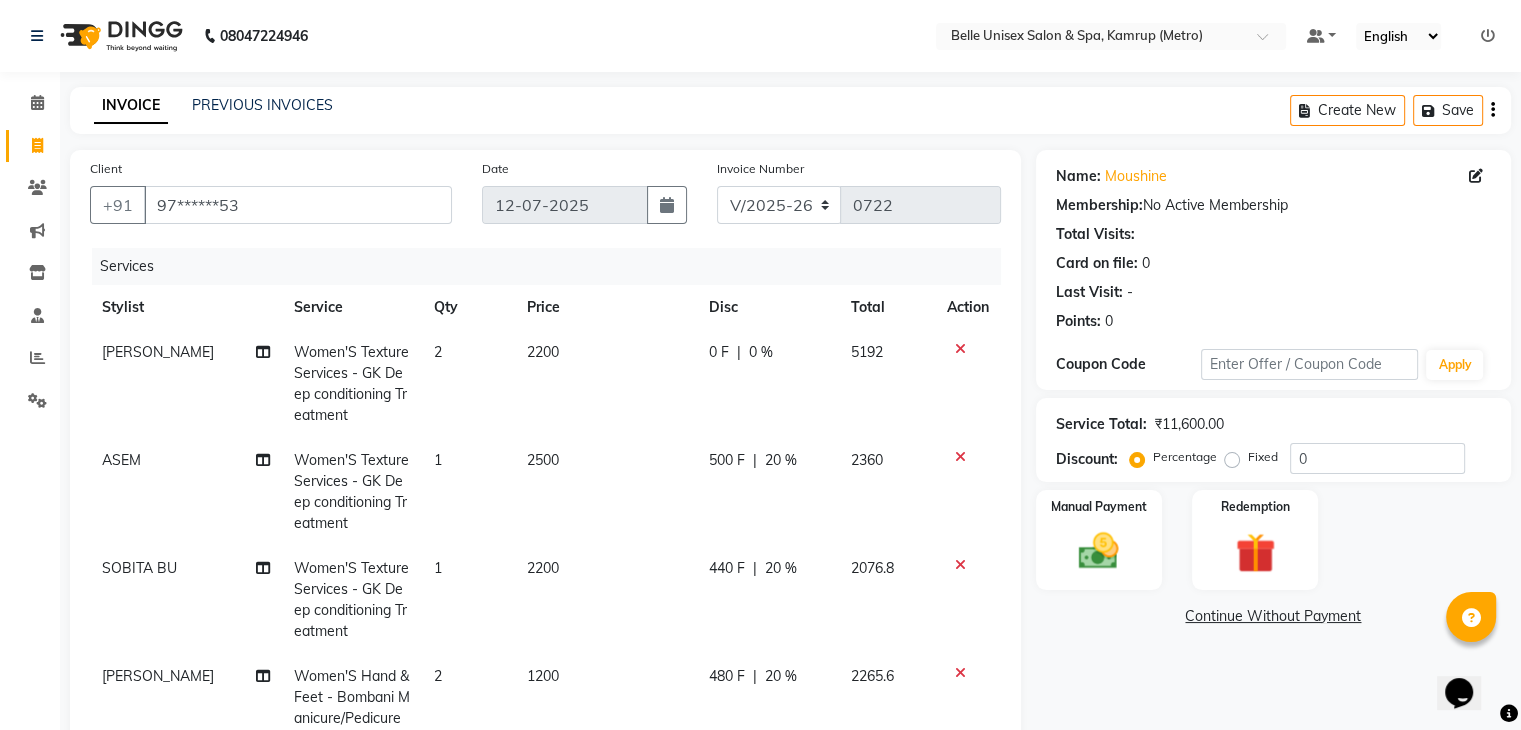drag, startPoint x: 696, startPoint y: 359, endPoint x: 628, endPoint y: 358, distance: 68.007355 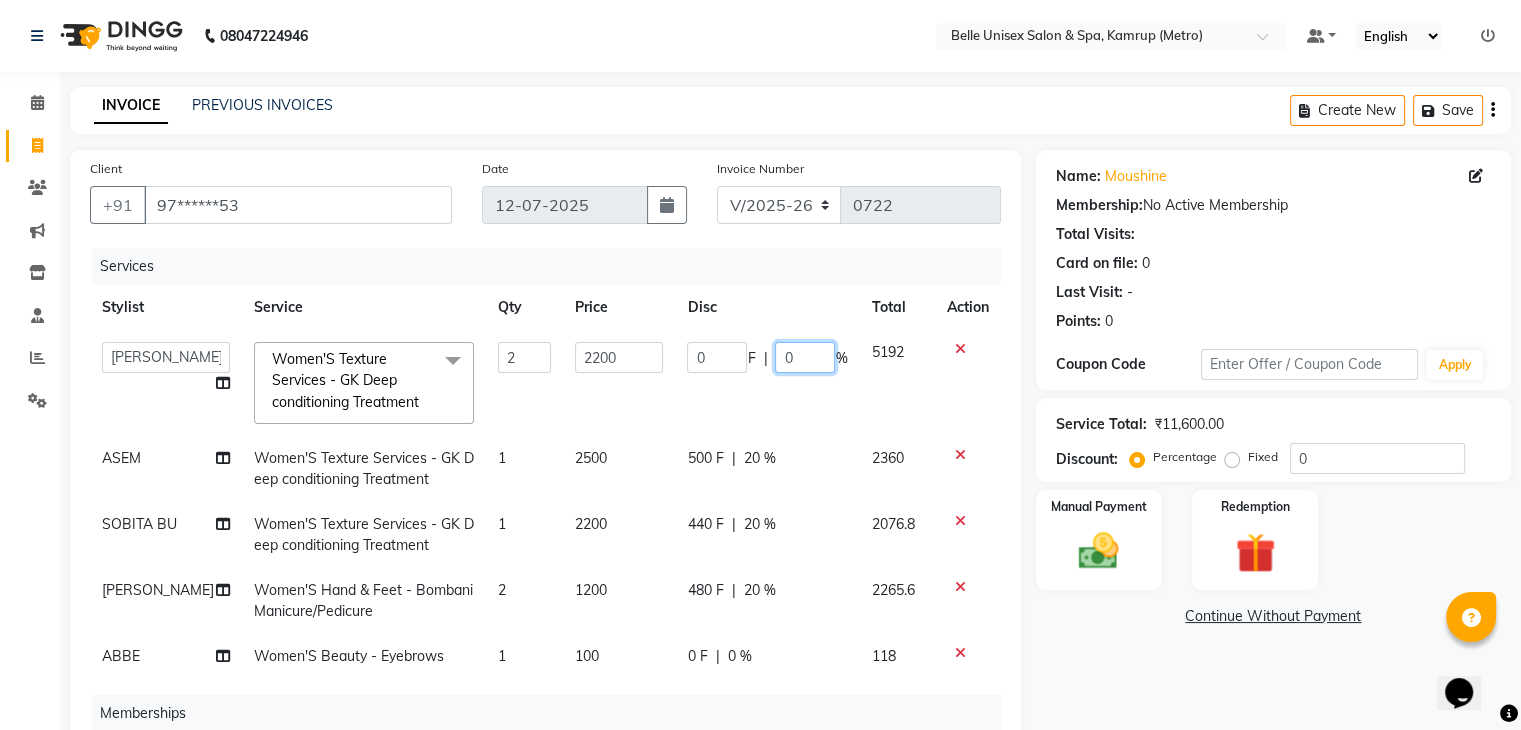click on "0" 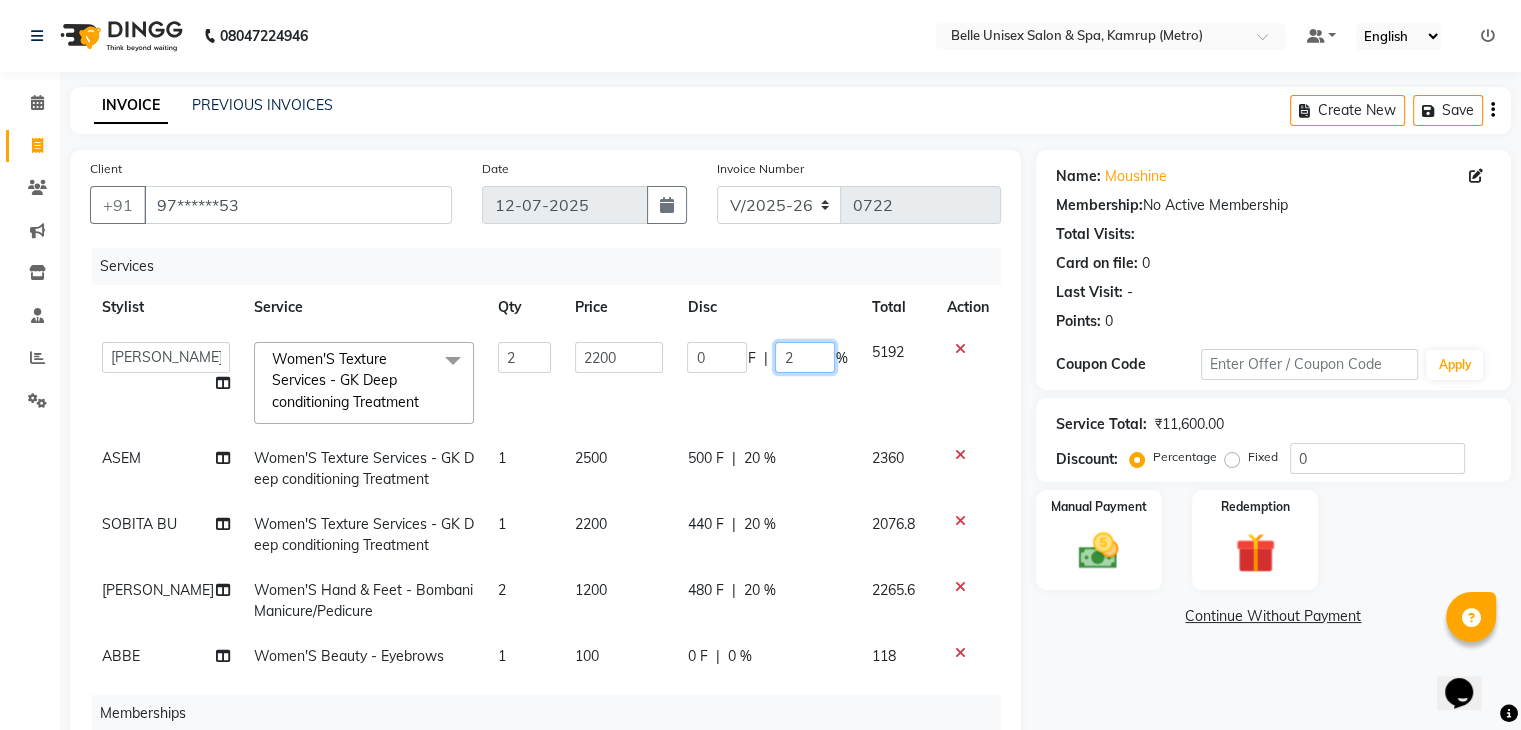 type on "20" 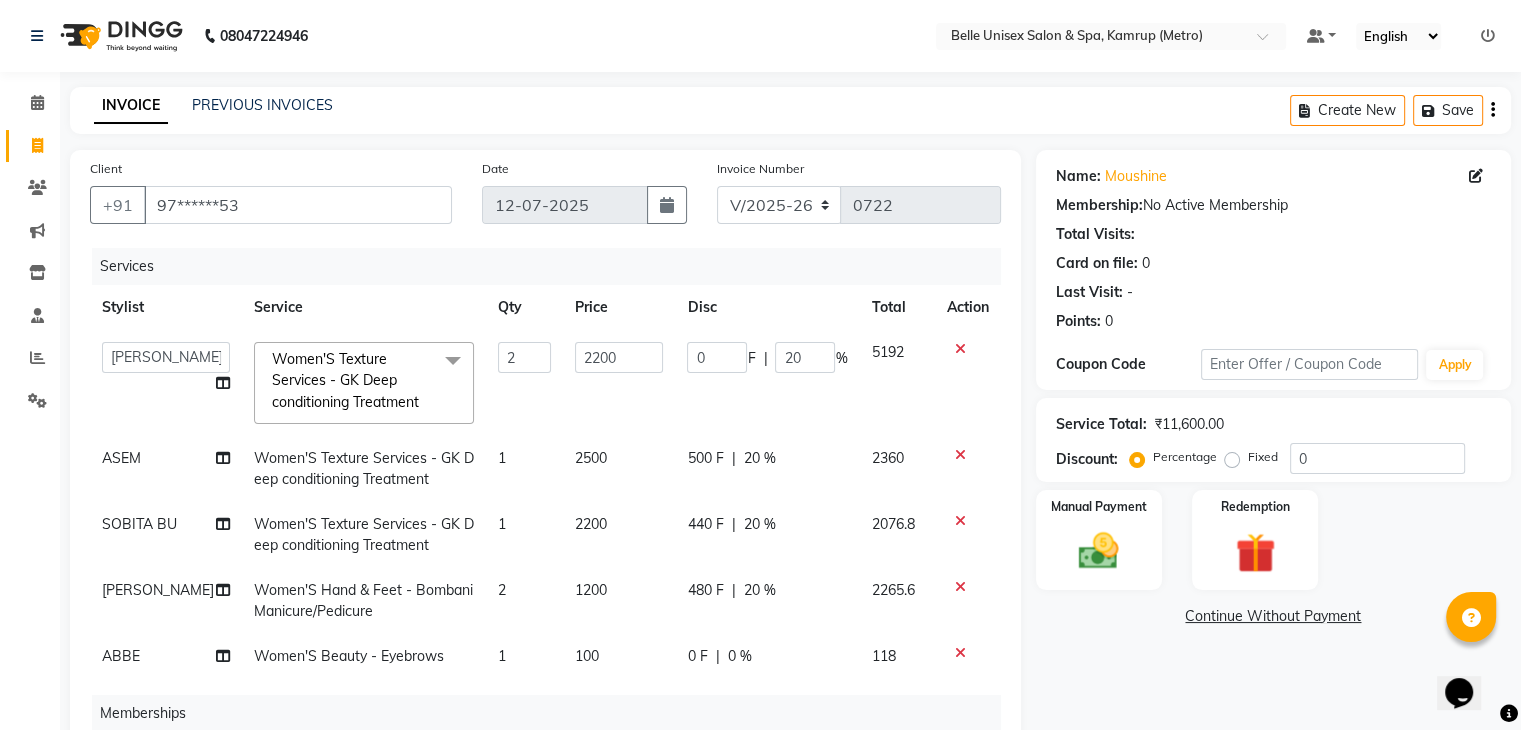 click on "0 F | 20 %" 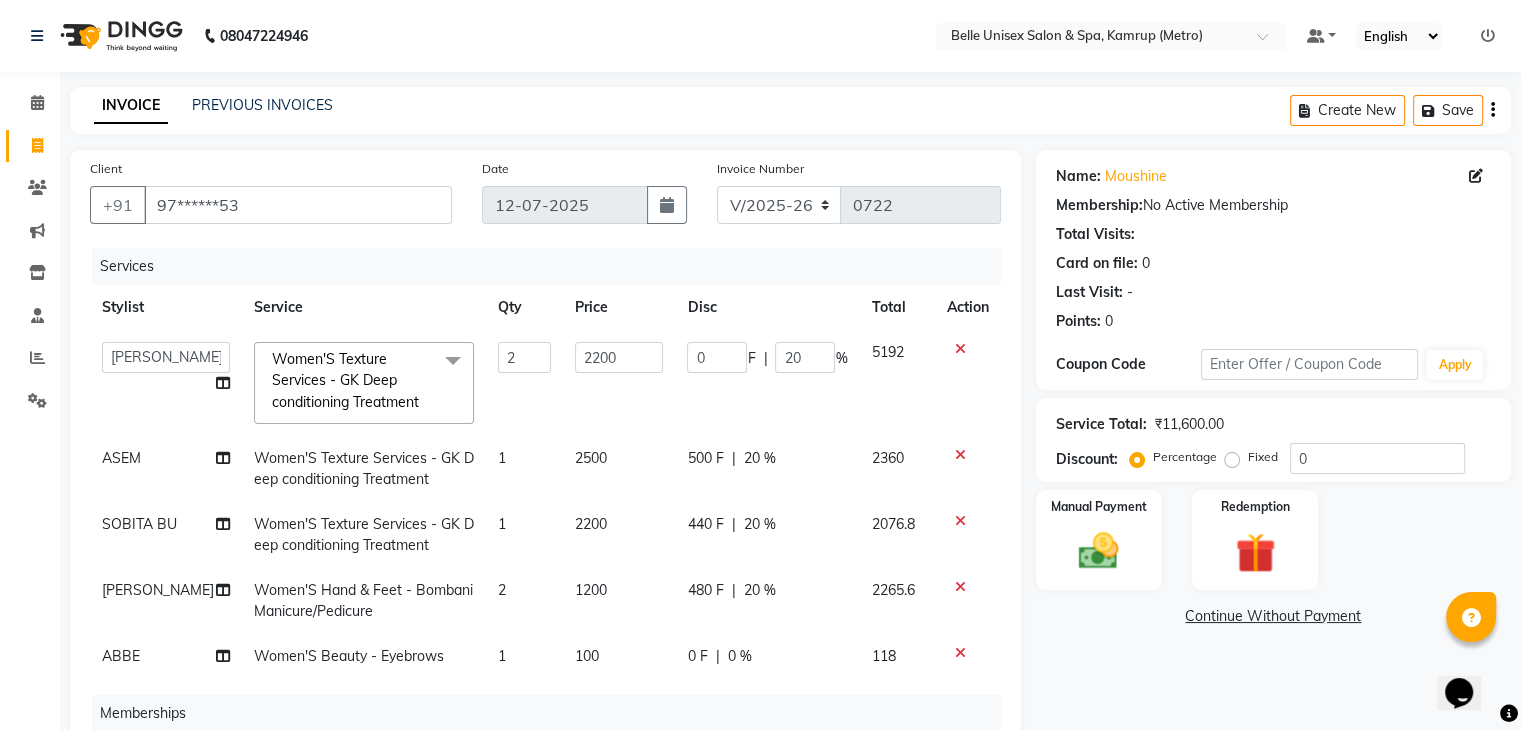 select on "82302" 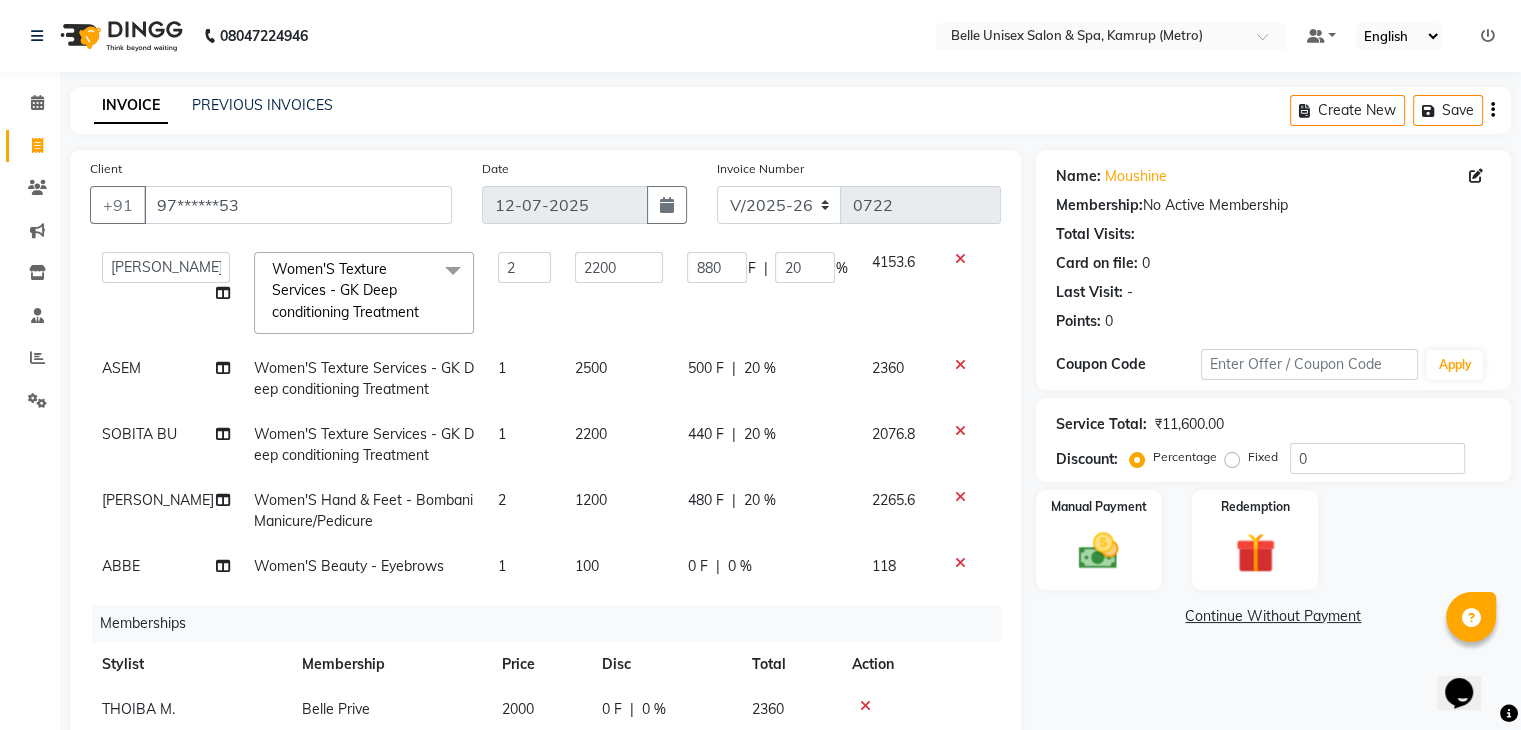 scroll, scrollTop: 100, scrollLeft: 0, axis: vertical 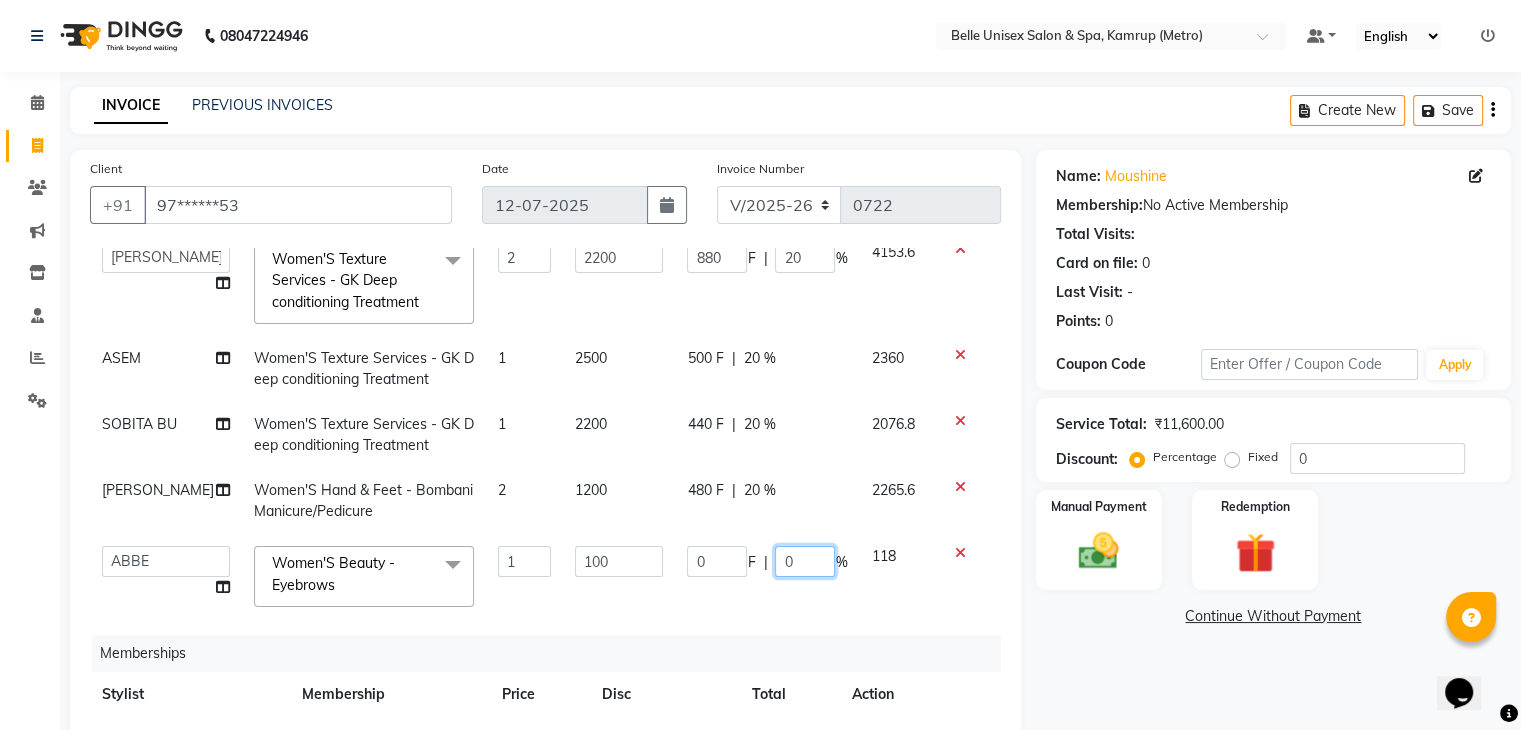 click on "0" 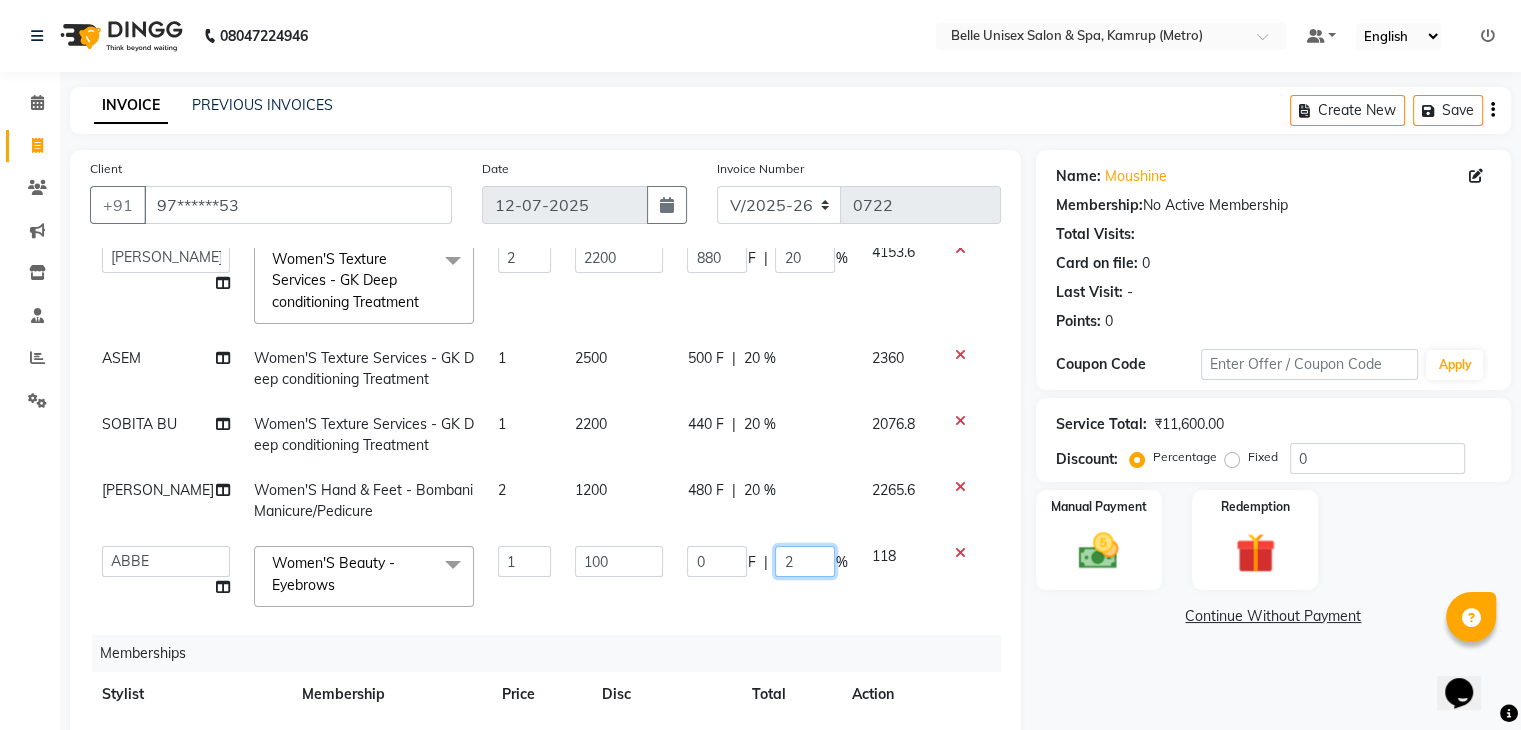 type on "20" 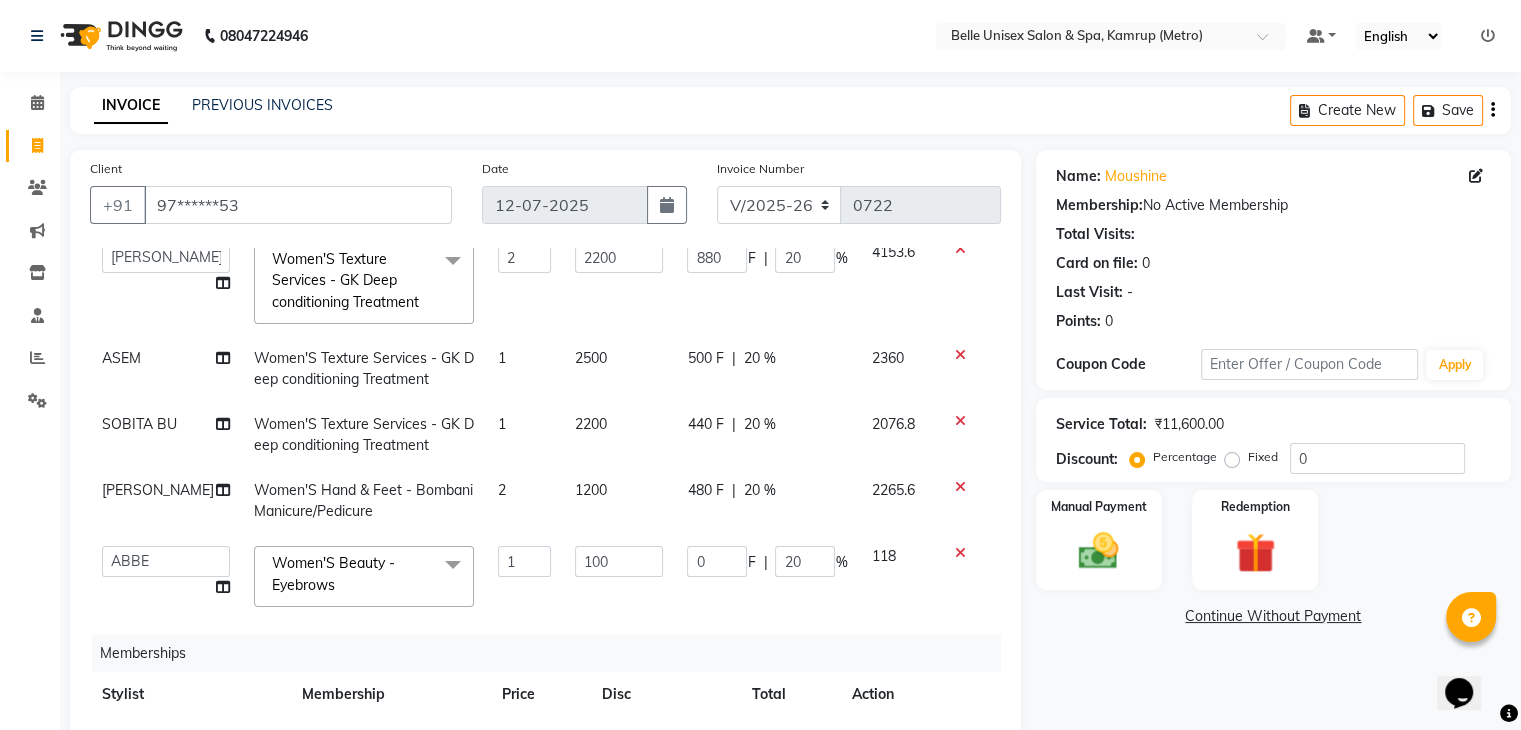click on "Services Stylist Service Qty Price Disc Total Action  ABBE   Admin id   ALEX UHD    ASEM    COUNTER SALE    IMLE AO   JUPITARA(HK)   PURNIMA HK    RANA KANTI SINHA     SABEHA   SANGAM THERAPIST   SOBITA BU   THOIBA M.  Women'S Texture Services - GK Deep conditioning Treatment  x Women'S Hair Styling - Shampoo & Conditioner Short Women'S Hair Styling - Shampoo & Conditioner Long Women'S Hair Styling - Hair Cut Women'S Hair Styling - Blow Dry Women'S Hair Styling - Iron Curls Women'S Hair Styling - Hair-Do OLAPLEX INSURANCE TREATMENT- DEEPTISSUE MASSAGE DEEP TISSUE MASSAGE BELLYNESS MASSAGE SWEDISH  SAREEDRAPING KANPEKI PAPAYA MARSHMELLOW KANPEKI GINGER WALLNUT JAMAICAN SORELL BLANCH FACIAL KANPEKI UPENDICE KANPEKI SENSI ACE FACIAL  KANPEKI SAVE THE DATE BRIDAL FACIAL  KANPEKI PRO HYDRA FACIAL  KANPEKI PRO MATTE FACIAL  KANPEKI PRO MERGE FACIAL KANPEKI FRUITSHU CHOCOLATE FACIAL  KANPEKI FRUITSHU QUINAO WHITENING FACIAL  CASMARA RGNERIM TREATMENT  CASMARA SKIN SENSATION TREATMENT  CASMARA GOJI TREATMENT  2 2200" 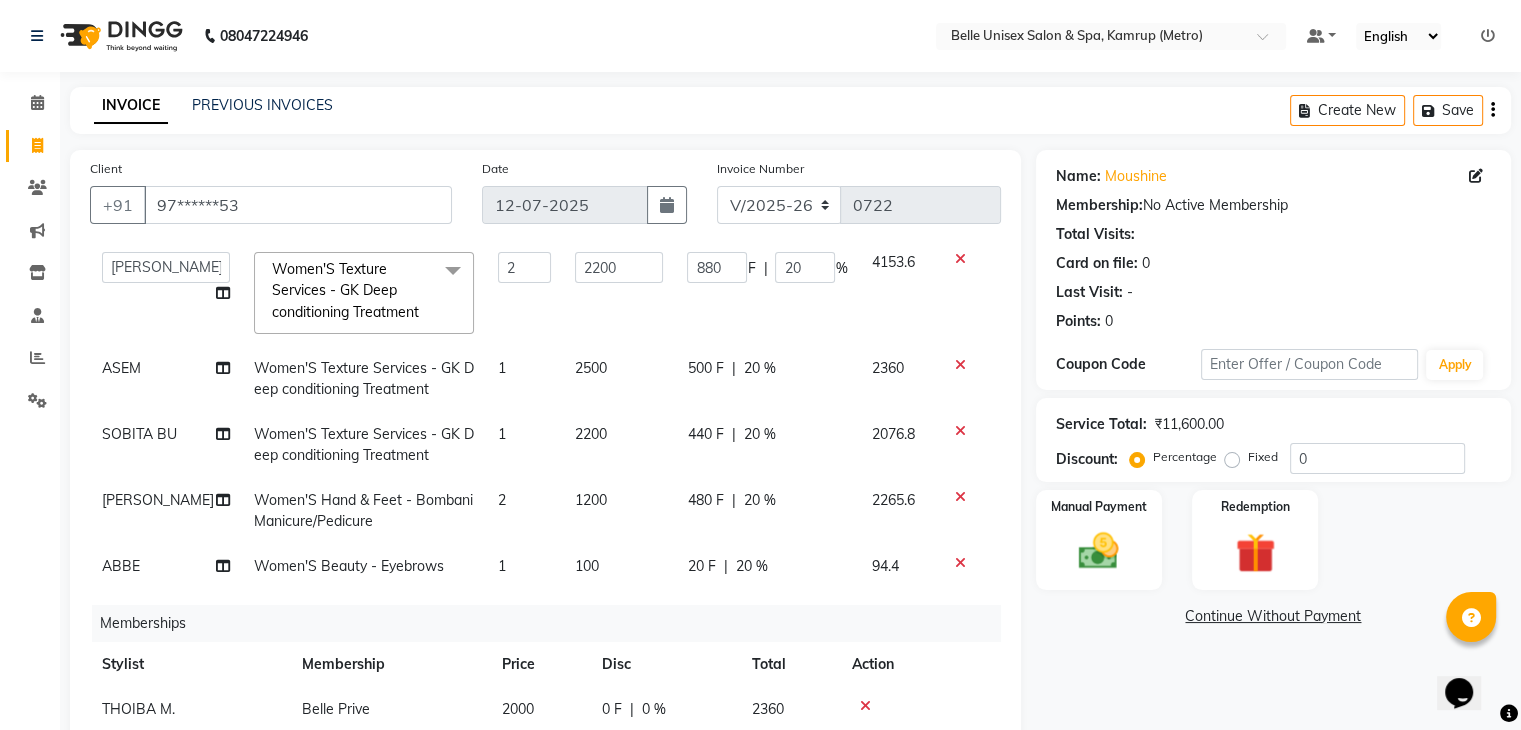 scroll, scrollTop: 104, scrollLeft: 0, axis: vertical 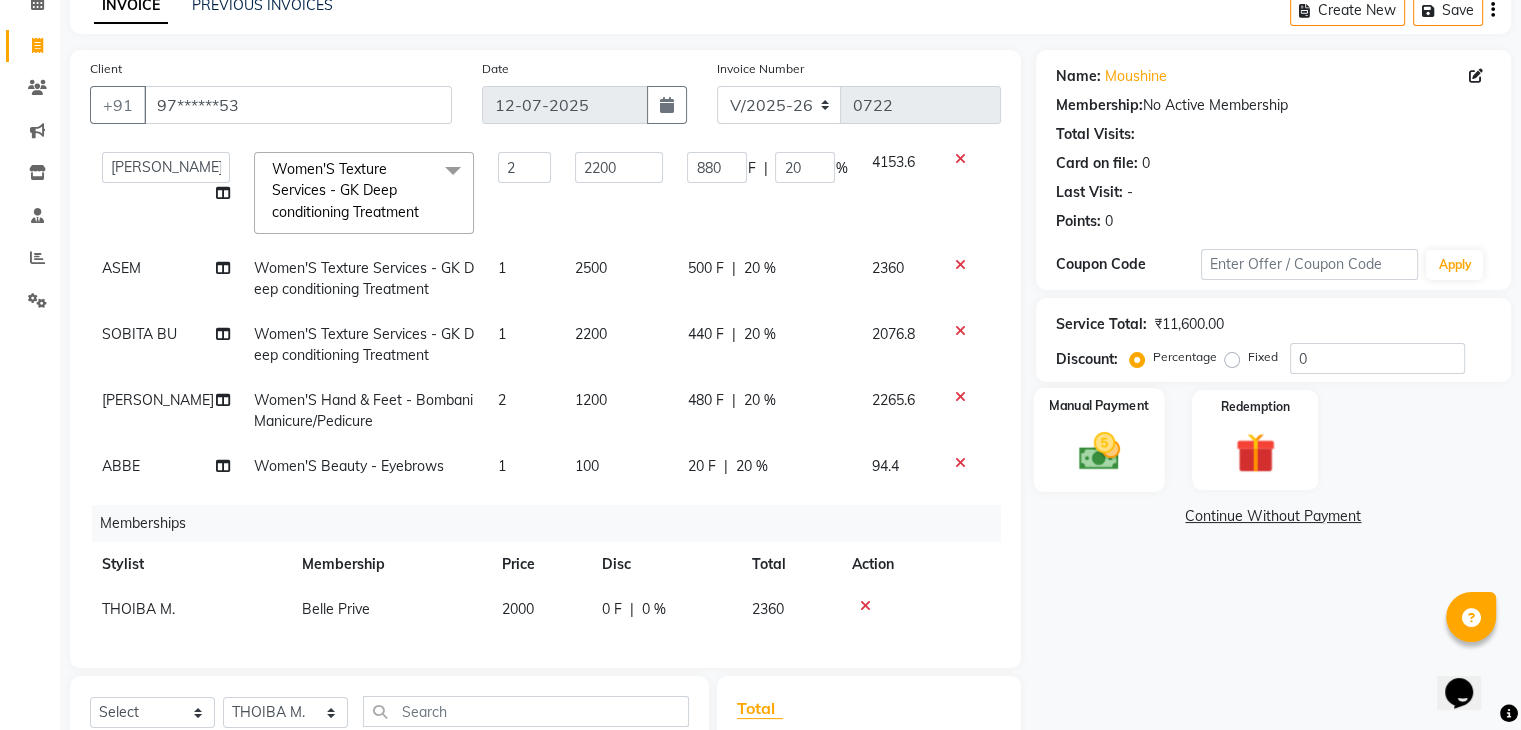 click 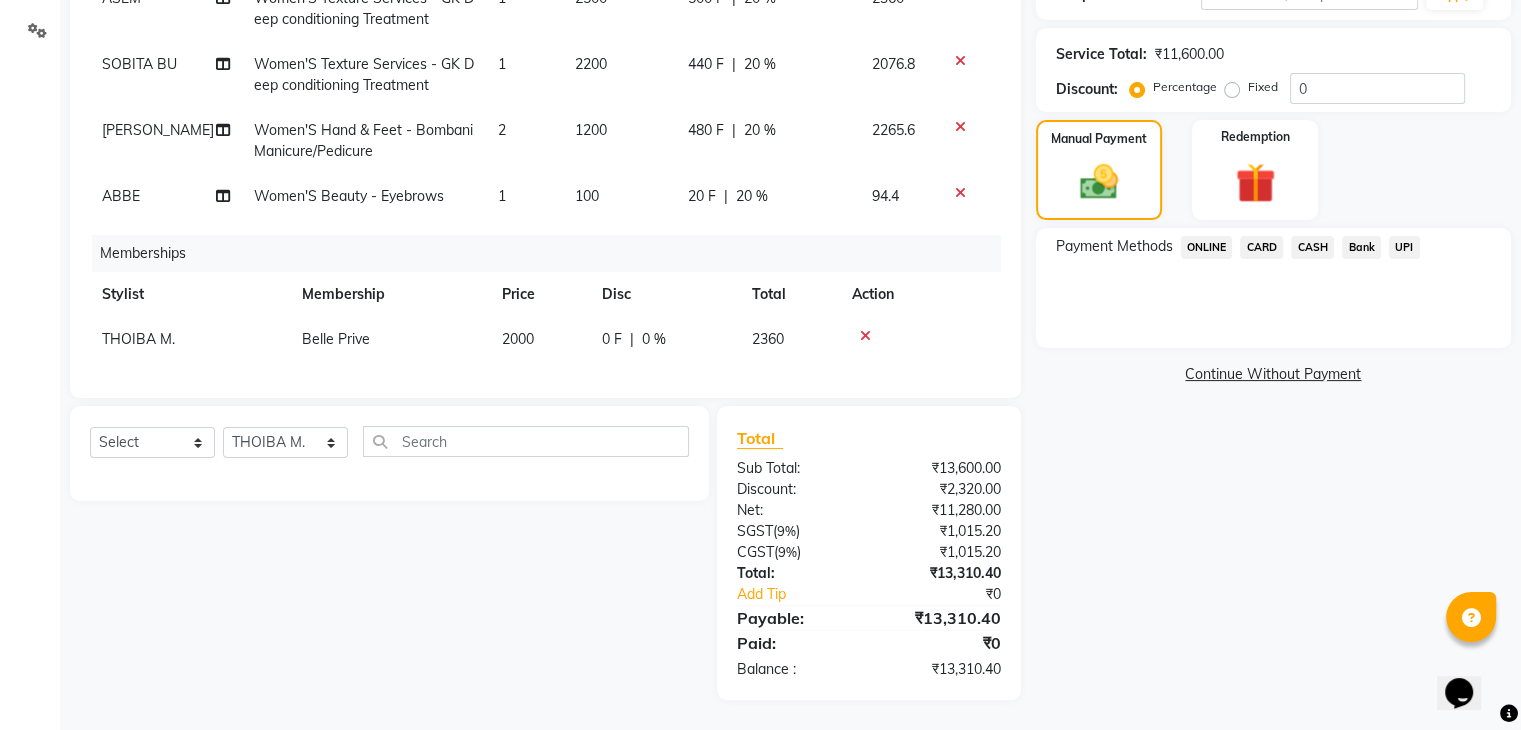 scroll, scrollTop: 371, scrollLeft: 0, axis: vertical 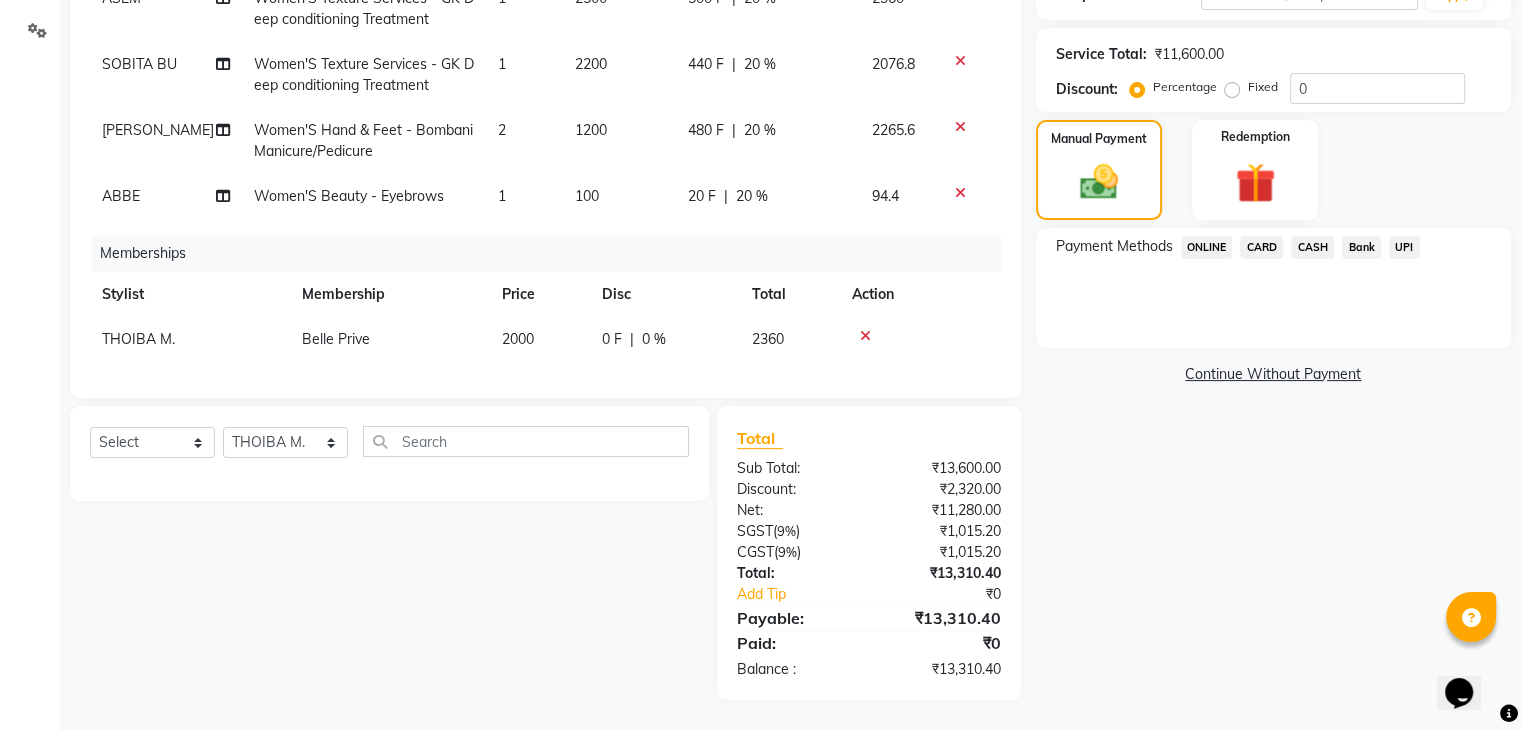 click on "CARD" 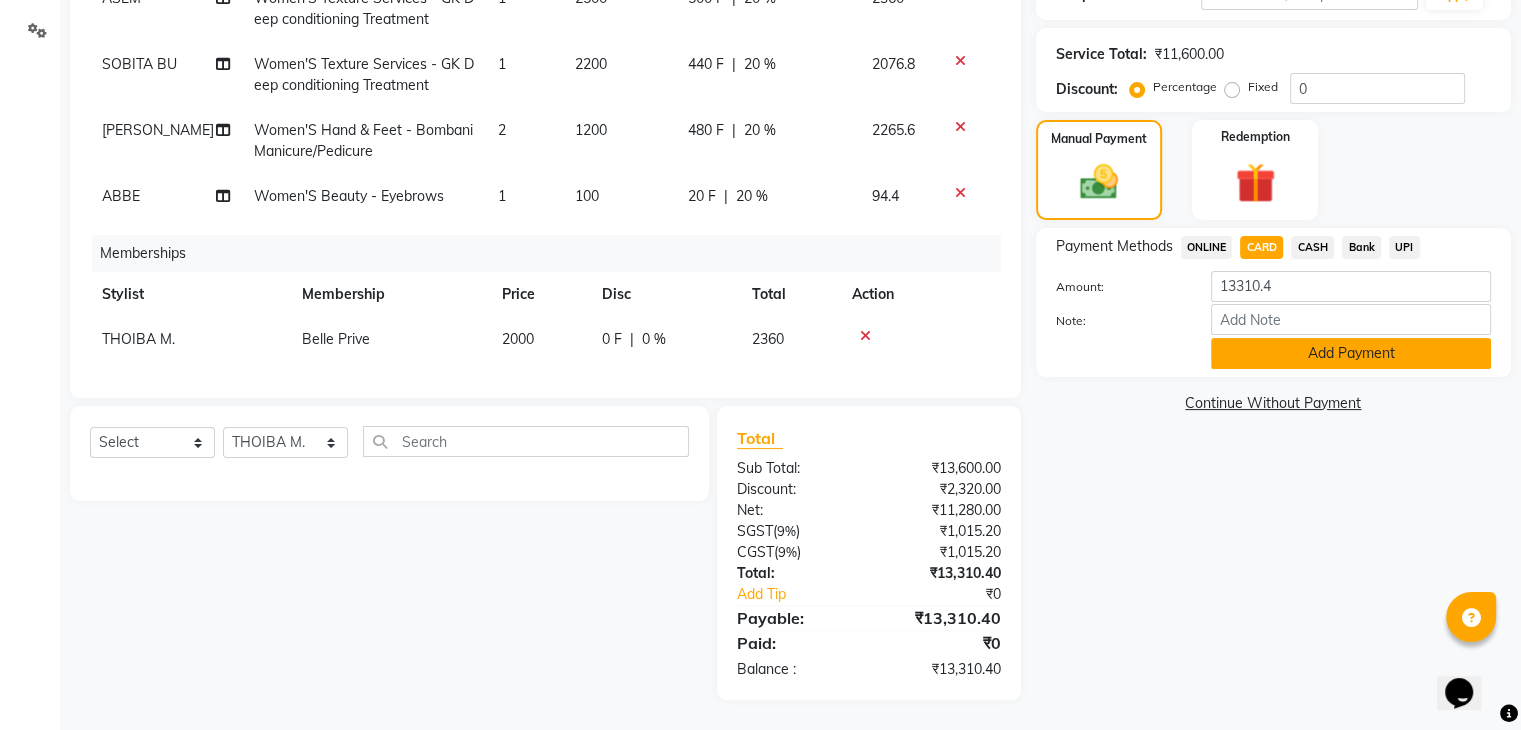 click on "Add Payment" 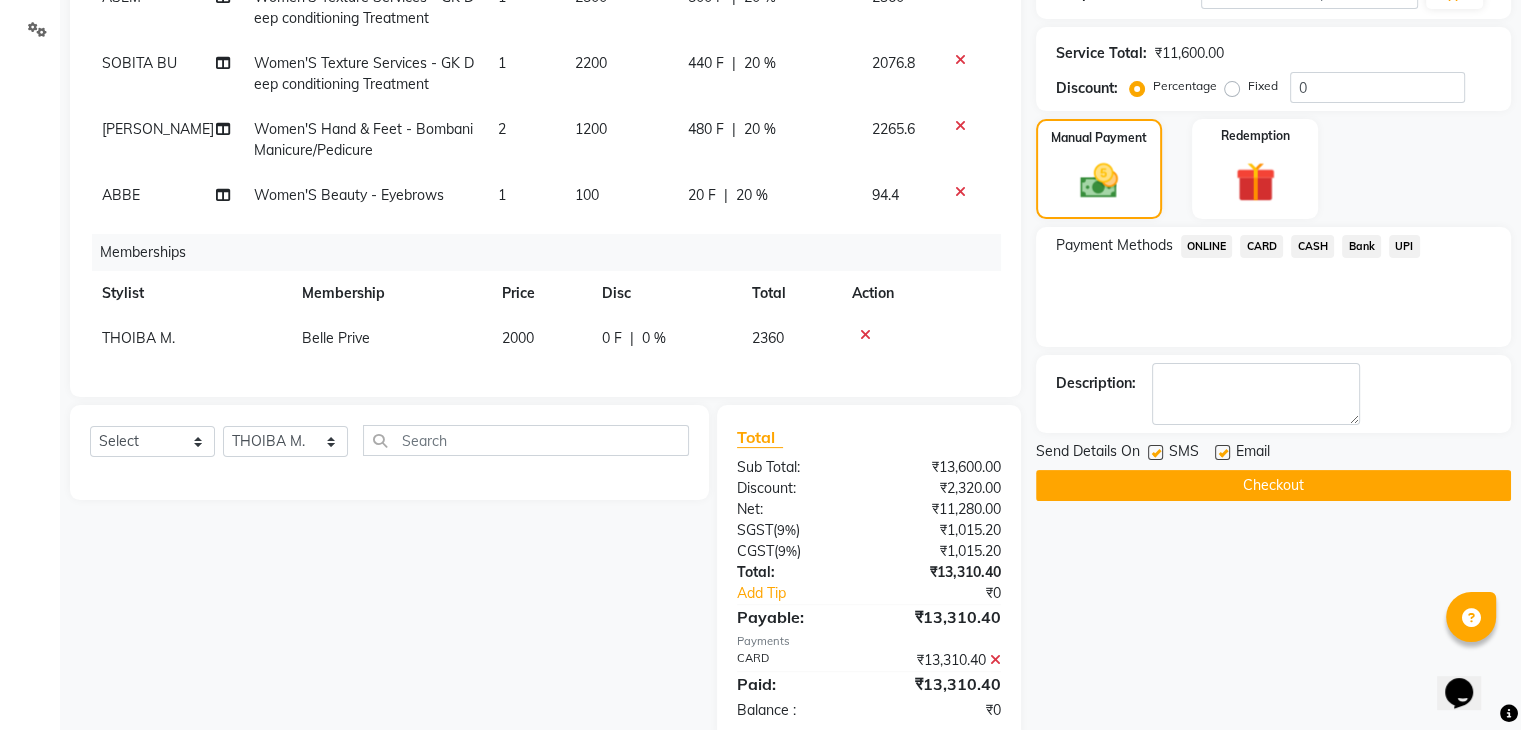 scroll, scrollTop: 412, scrollLeft: 0, axis: vertical 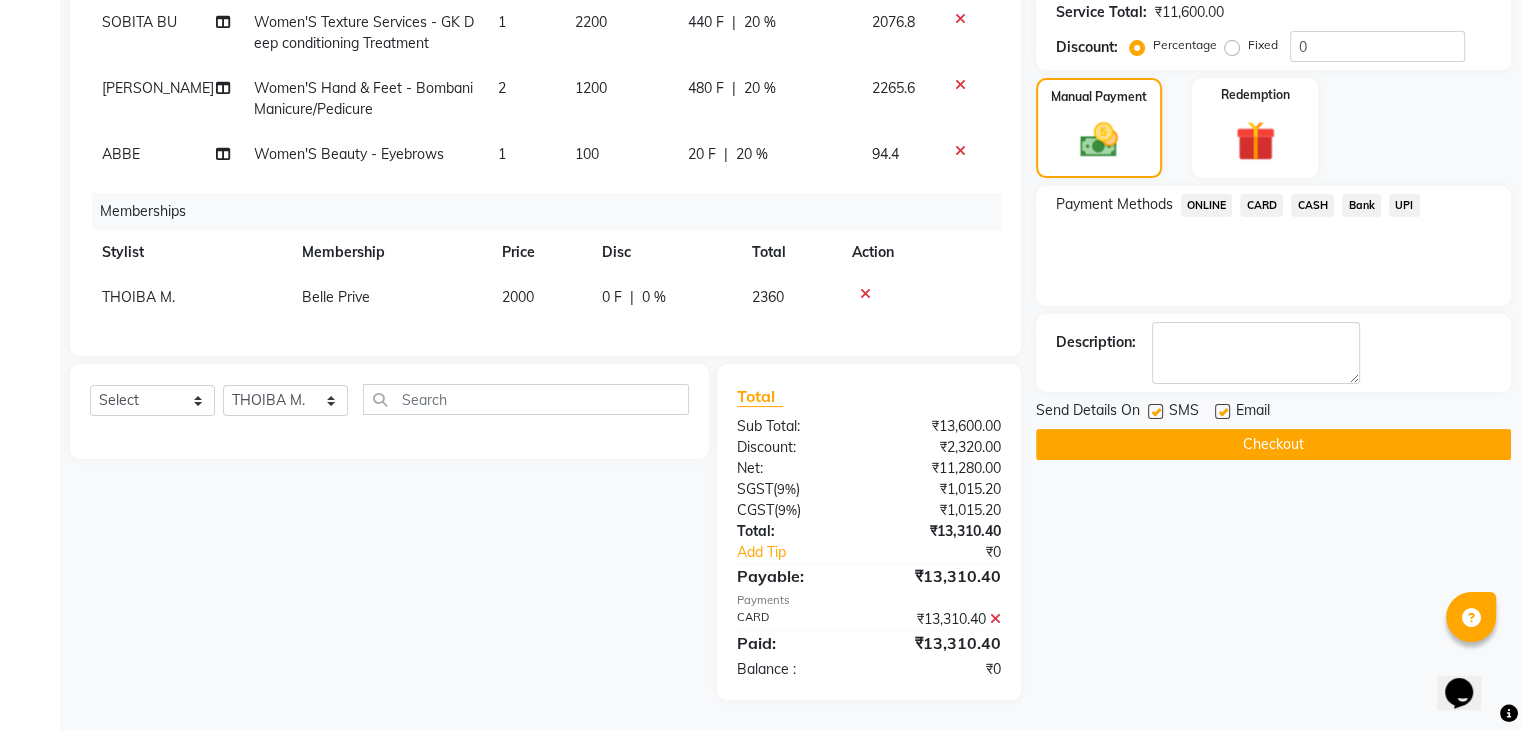 click on "Checkout" 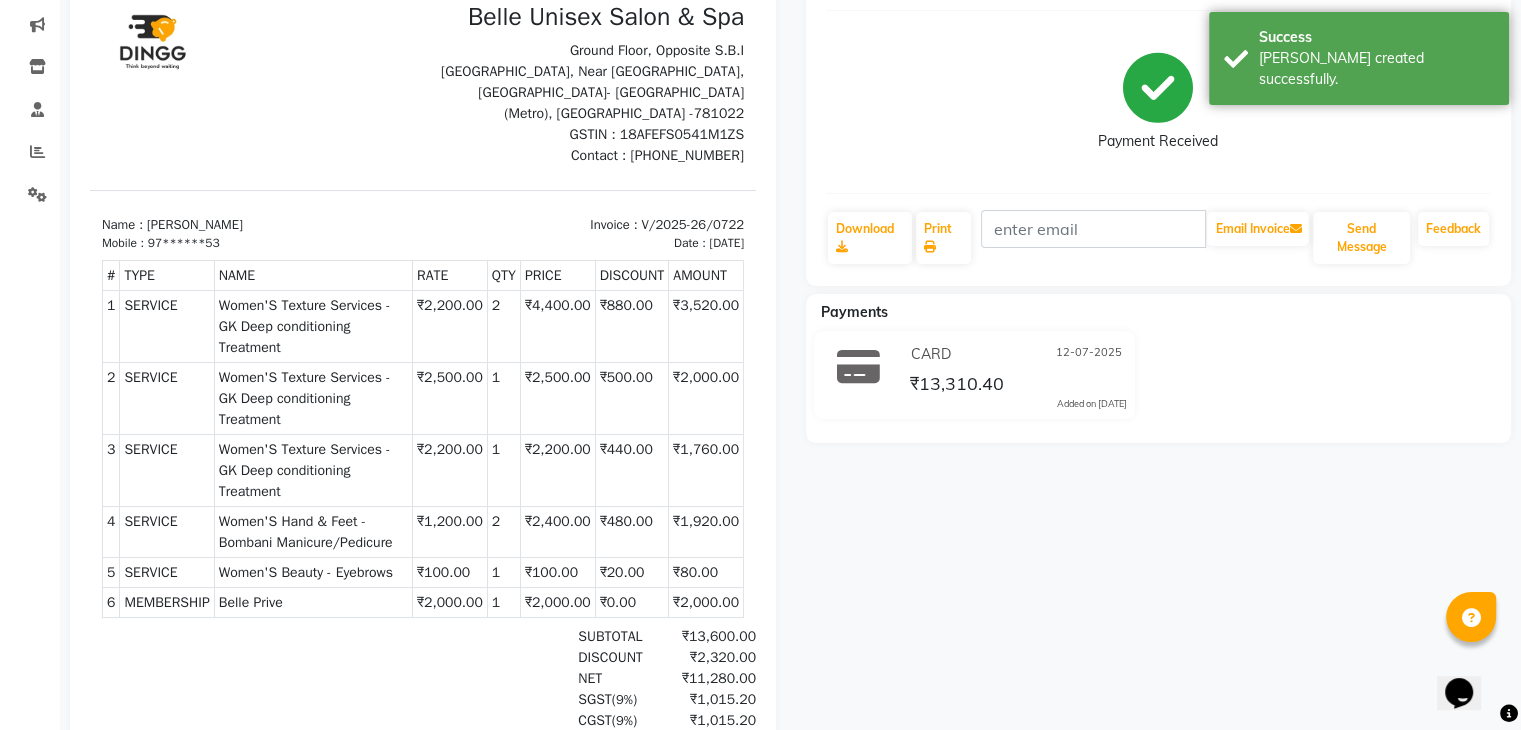 scroll, scrollTop: 0, scrollLeft: 0, axis: both 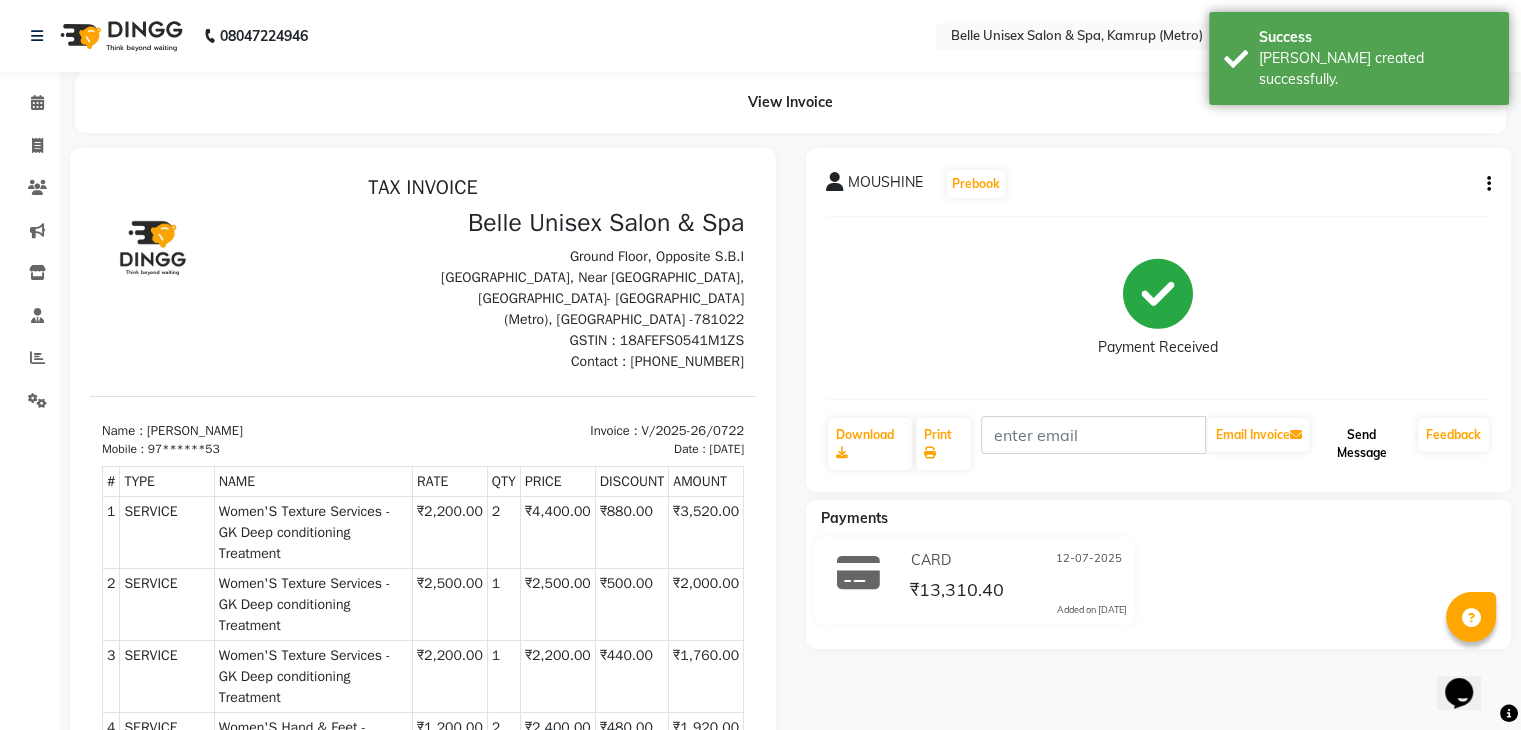 click on "Send Message" 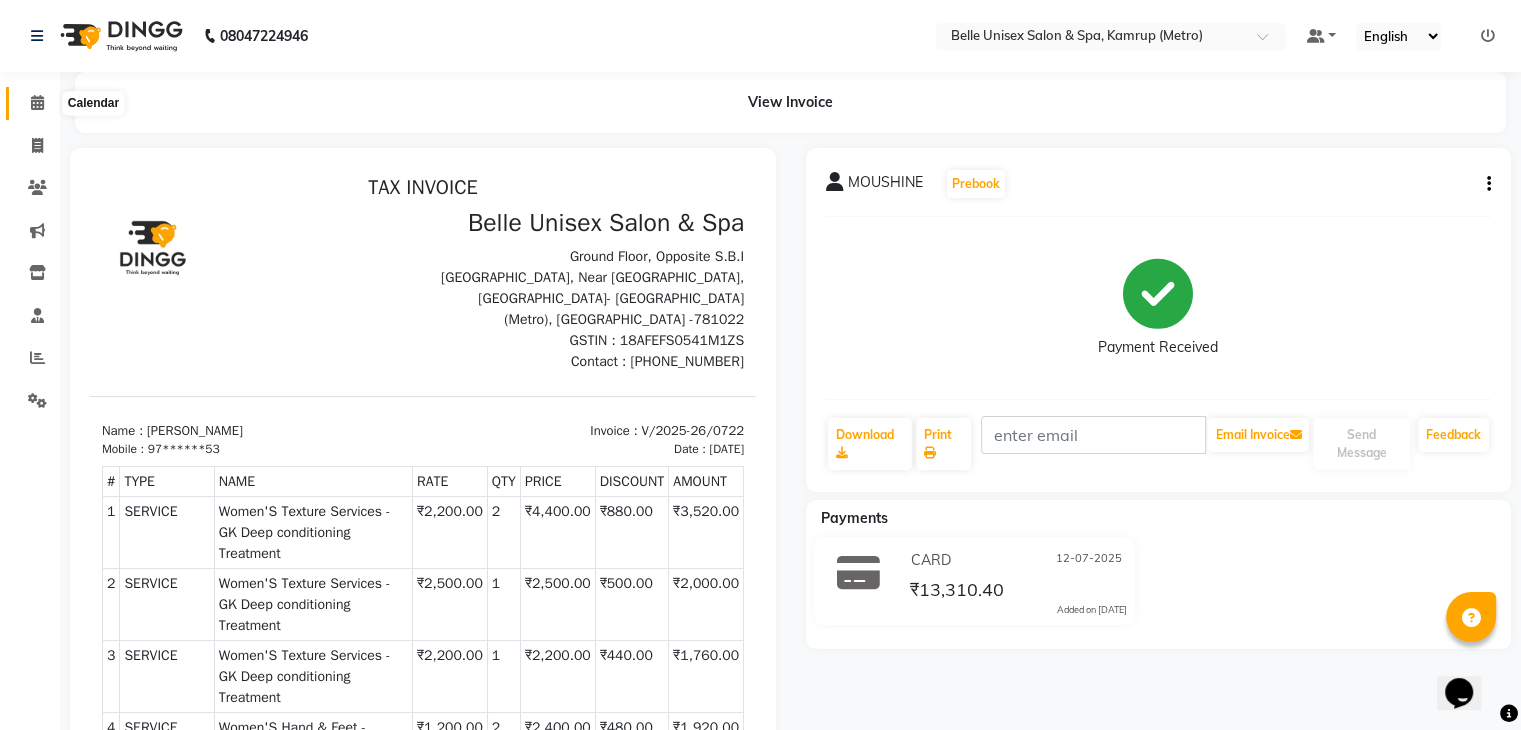 click 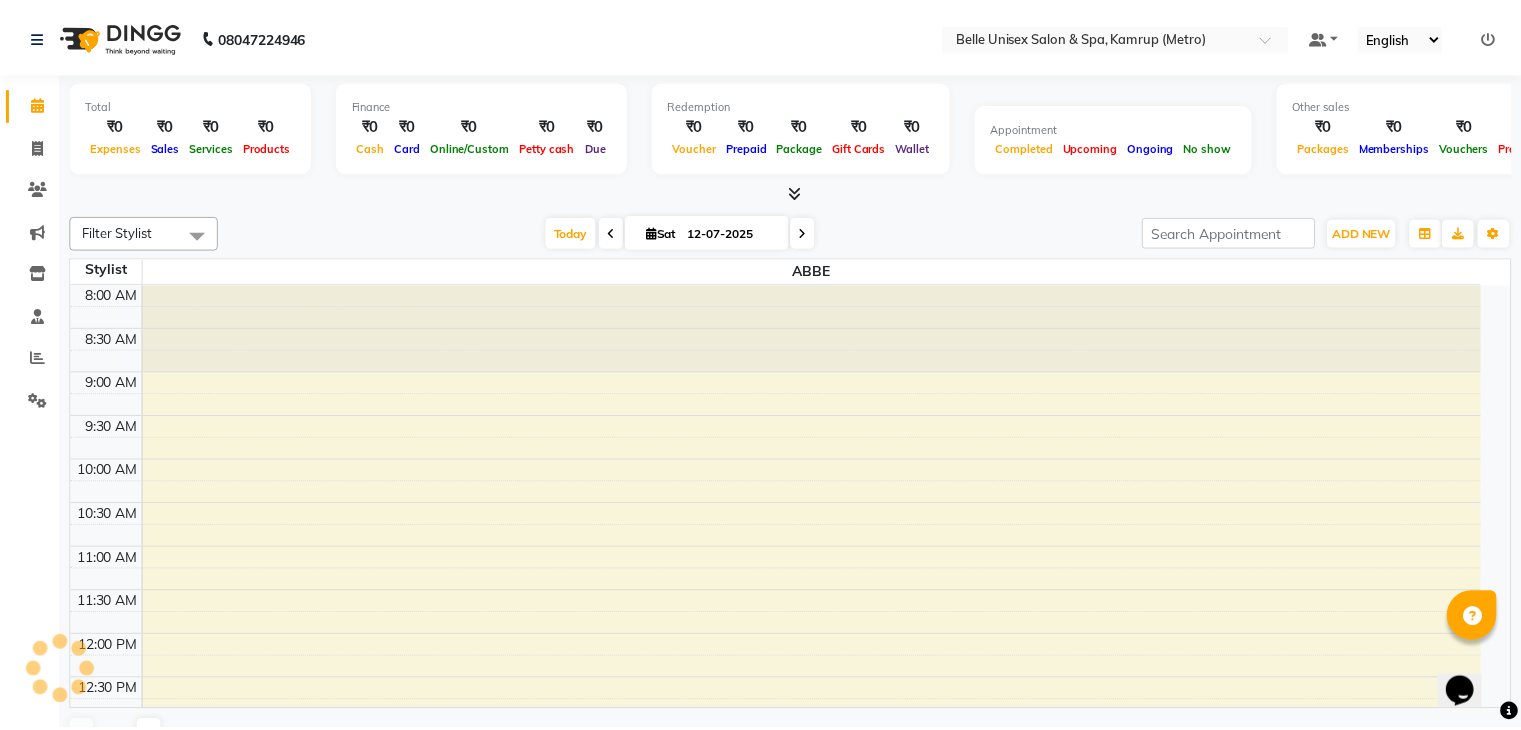 scroll, scrollTop: 0, scrollLeft: 0, axis: both 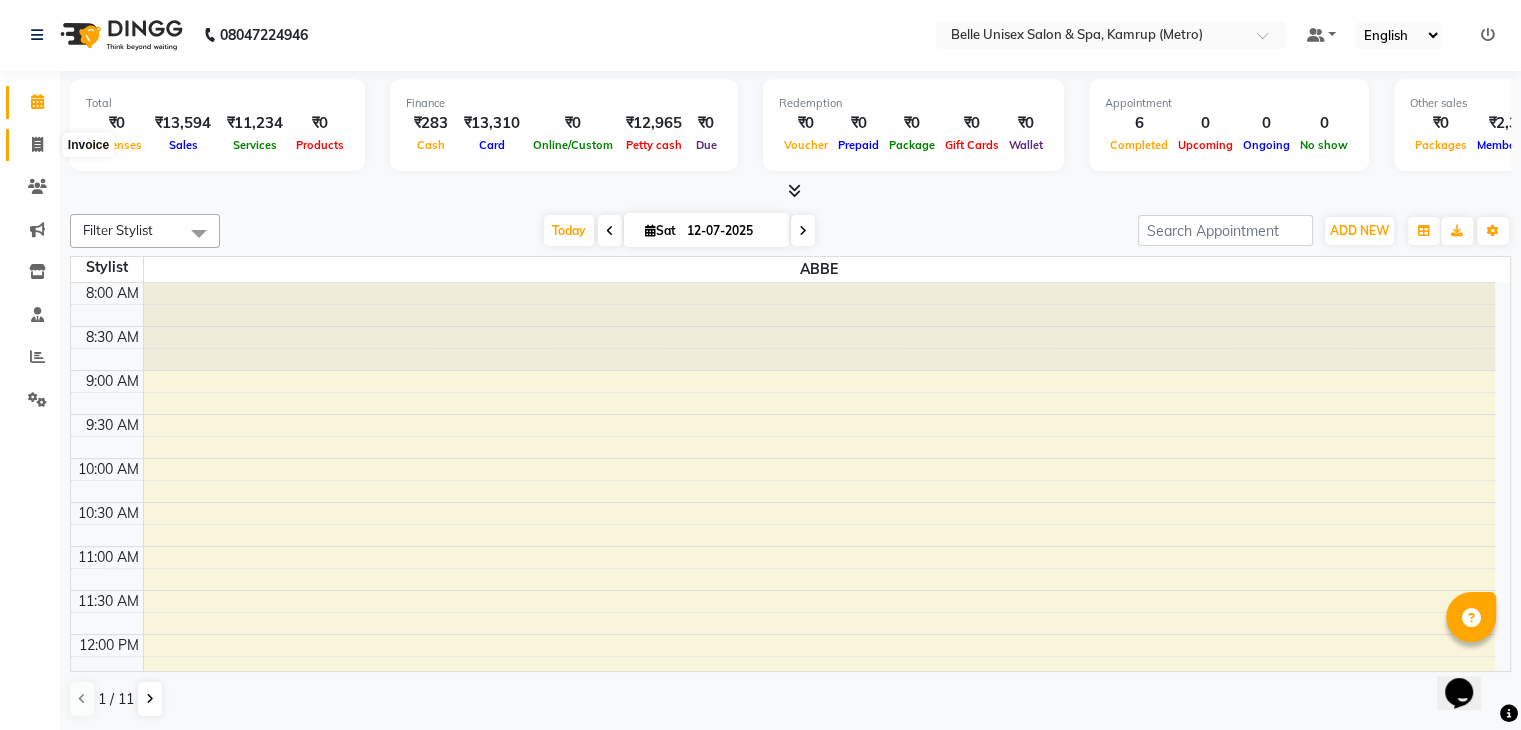 click 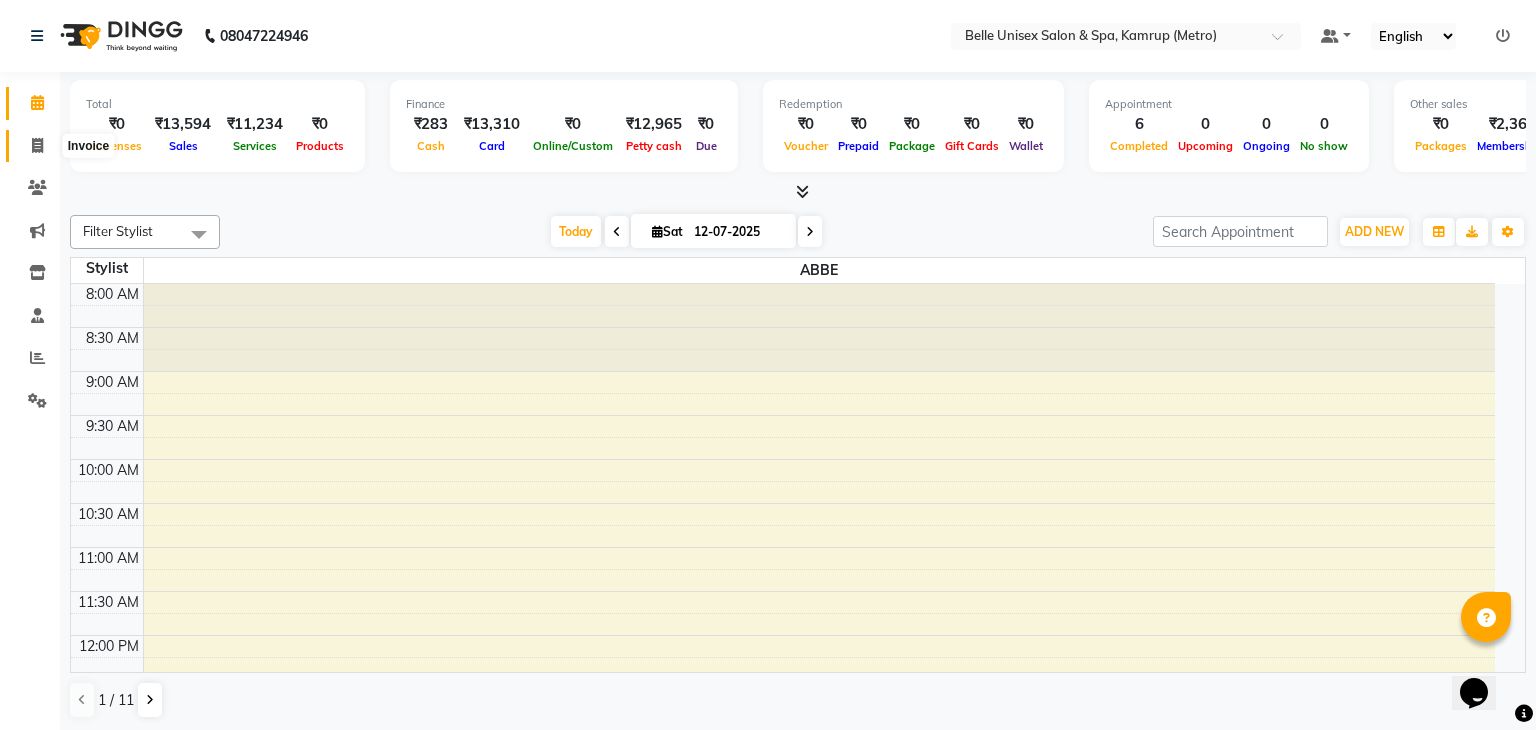 select on "7291" 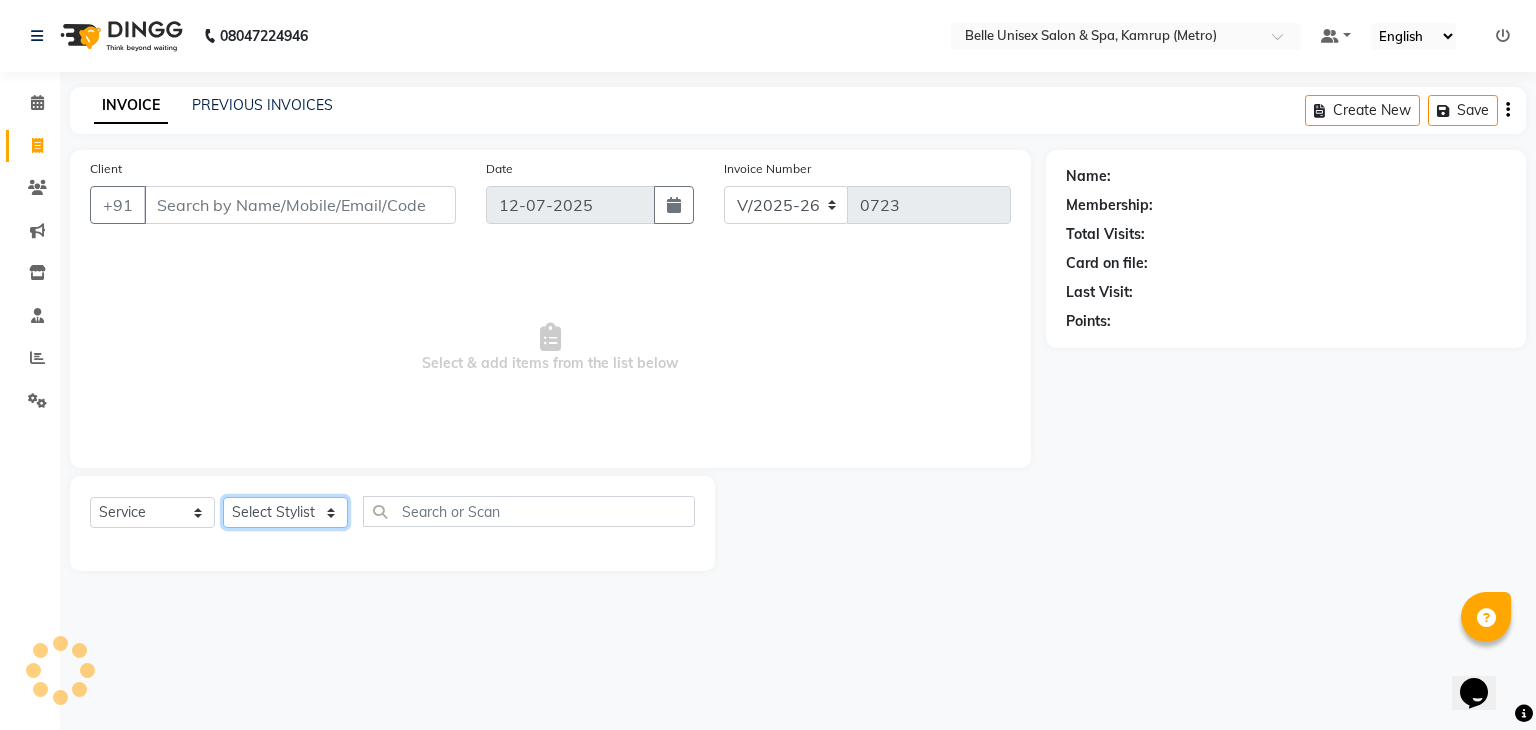 click on "Select Stylist ABBE Admin id ALEX UHD  ASEM  COUNTER SALE  IMLE AO JUPITARA(HK) PURNIMA HK  RANA KANTI SINHA   SABEHA SANGAM THERAPIST SOBITA BU THOIBA M." 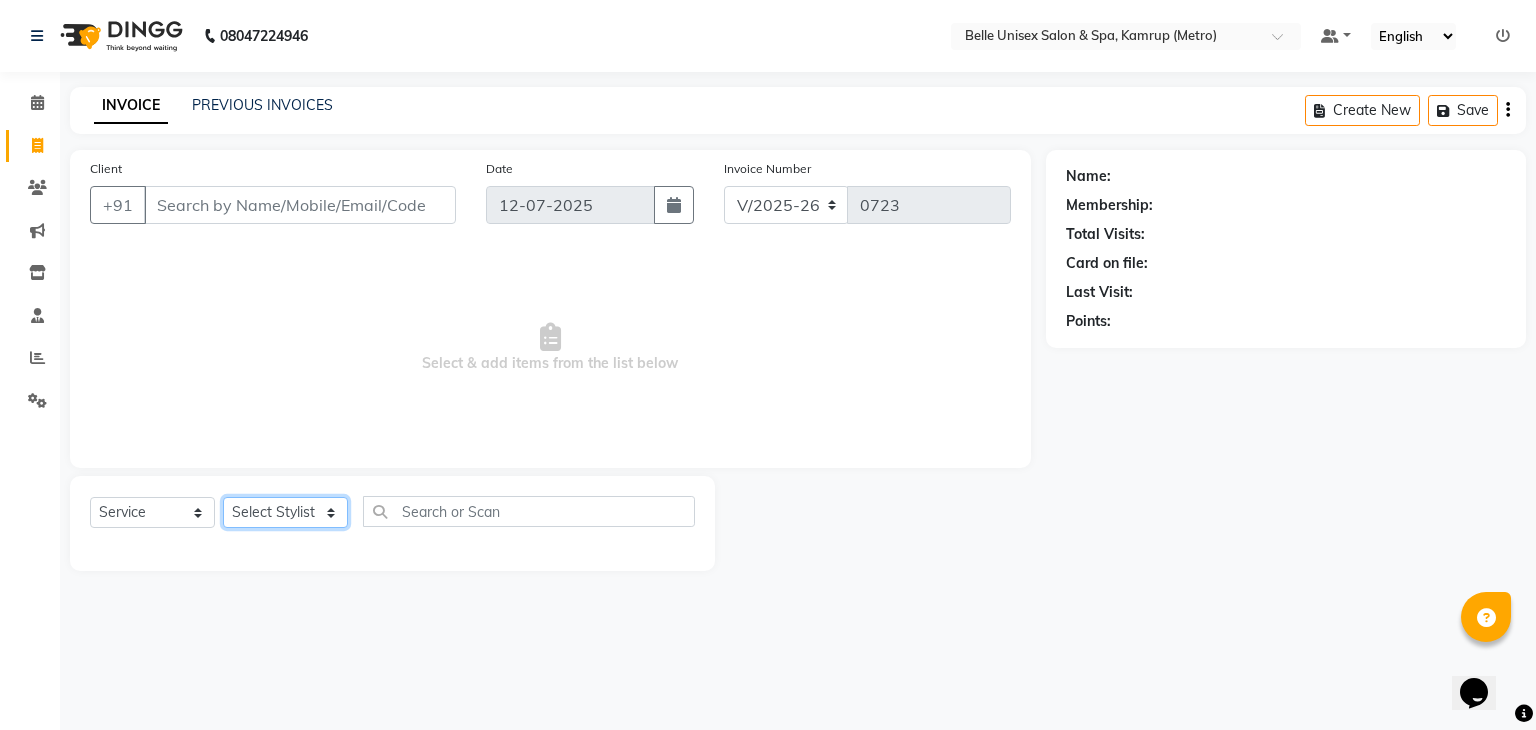 select on "82302" 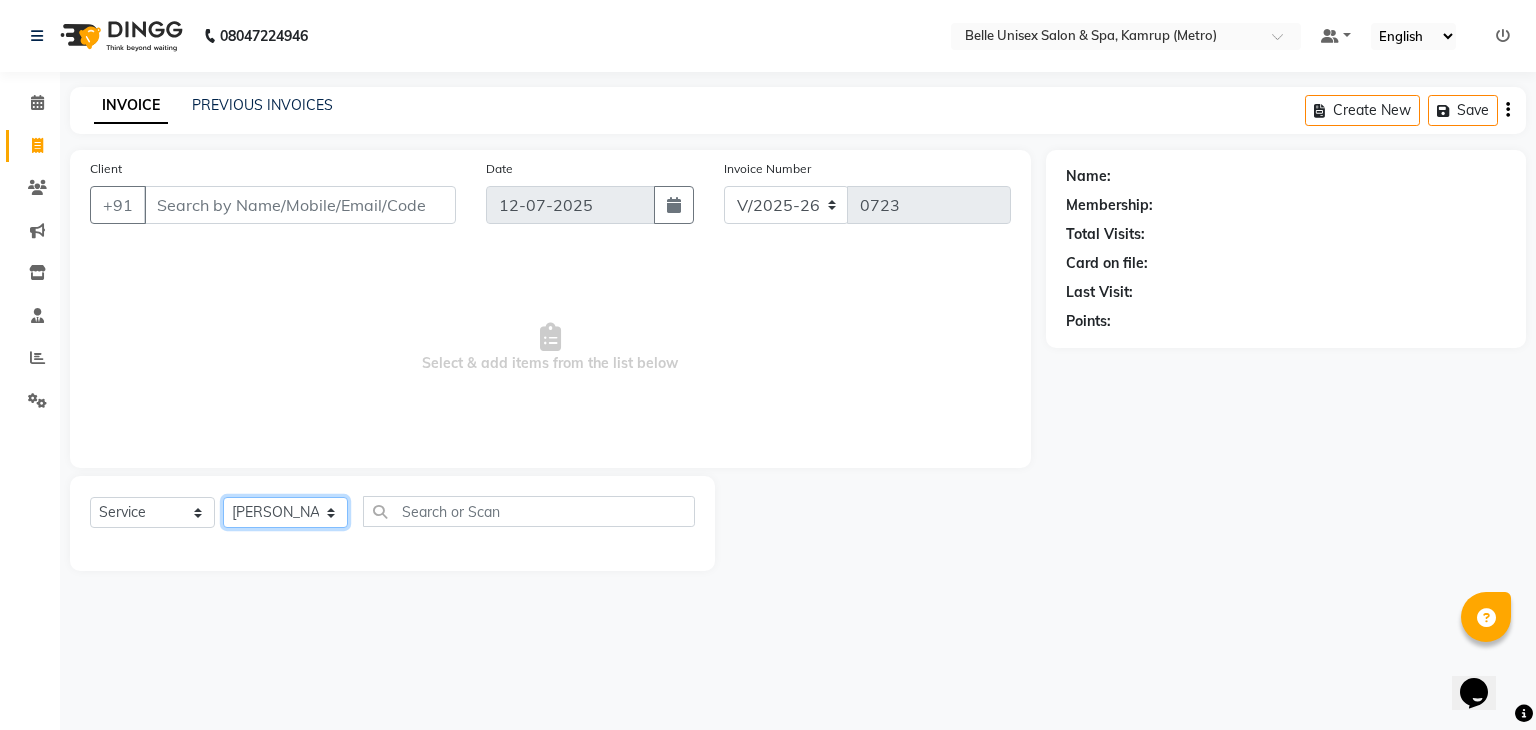 click on "Select Stylist ABBE Admin id ALEX UHD  ASEM  COUNTER SALE  IMLE AO JUPITARA(HK) PURNIMA HK  RANA KANTI SINHA   SABEHA SANGAM THERAPIST SOBITA BU THOIBA M." 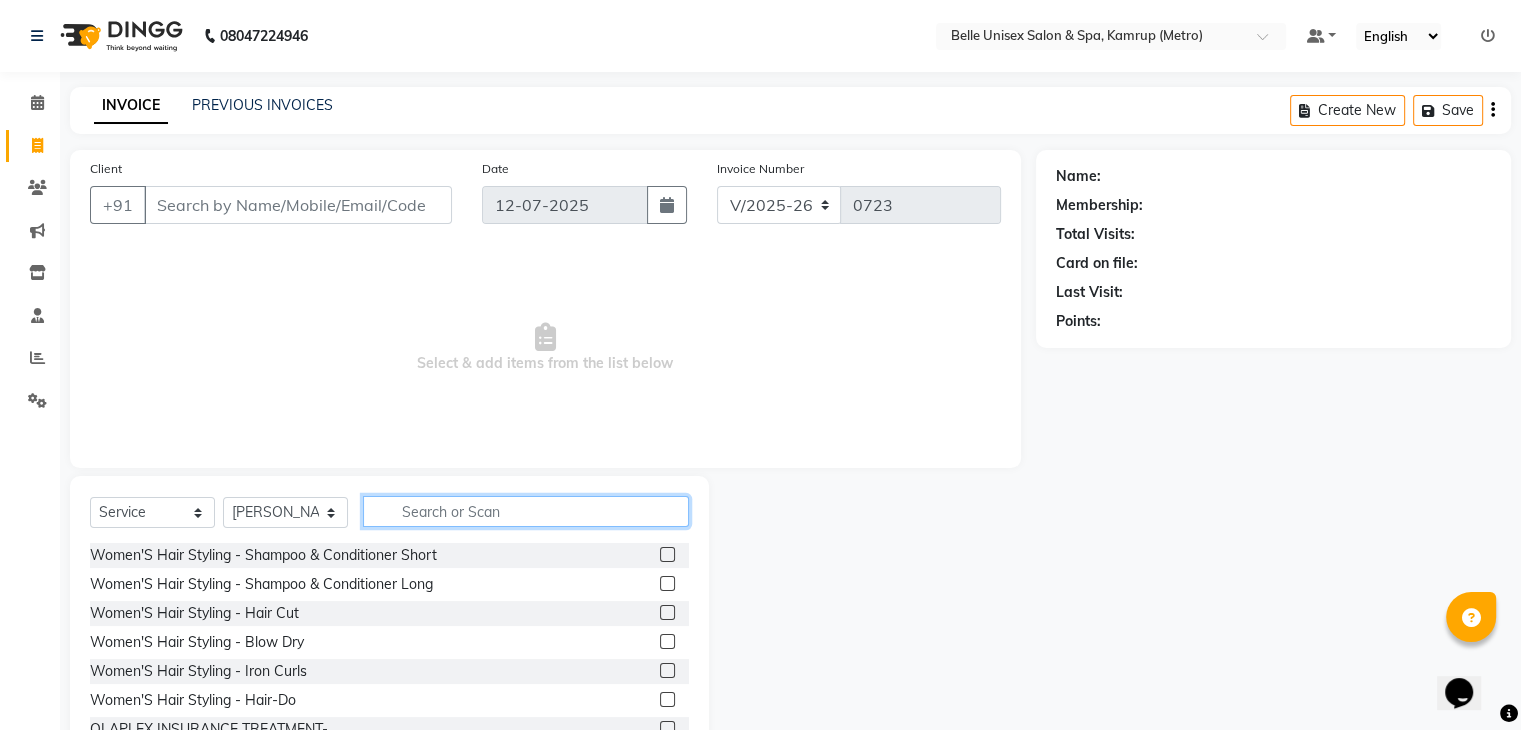 click 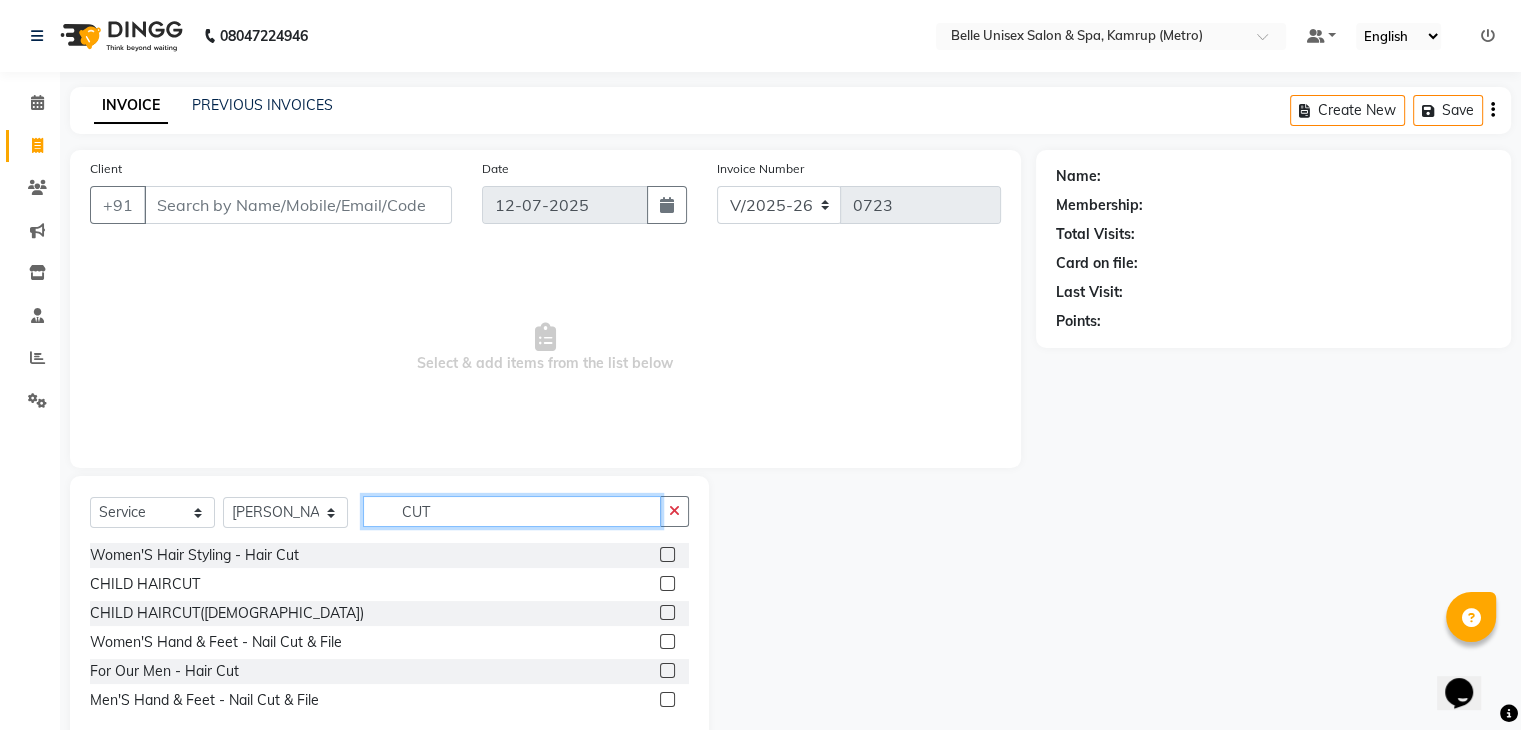 type on "CUT" 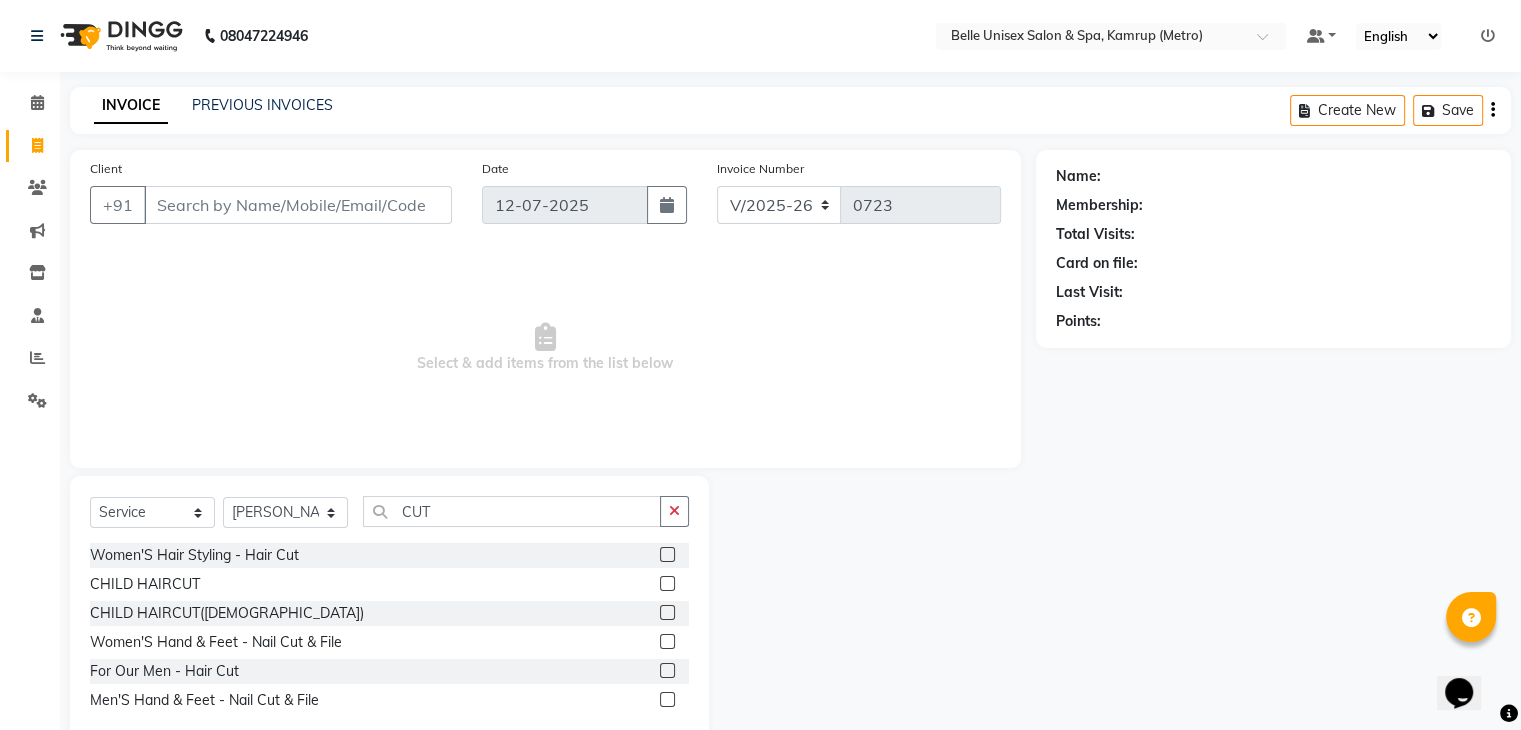 click 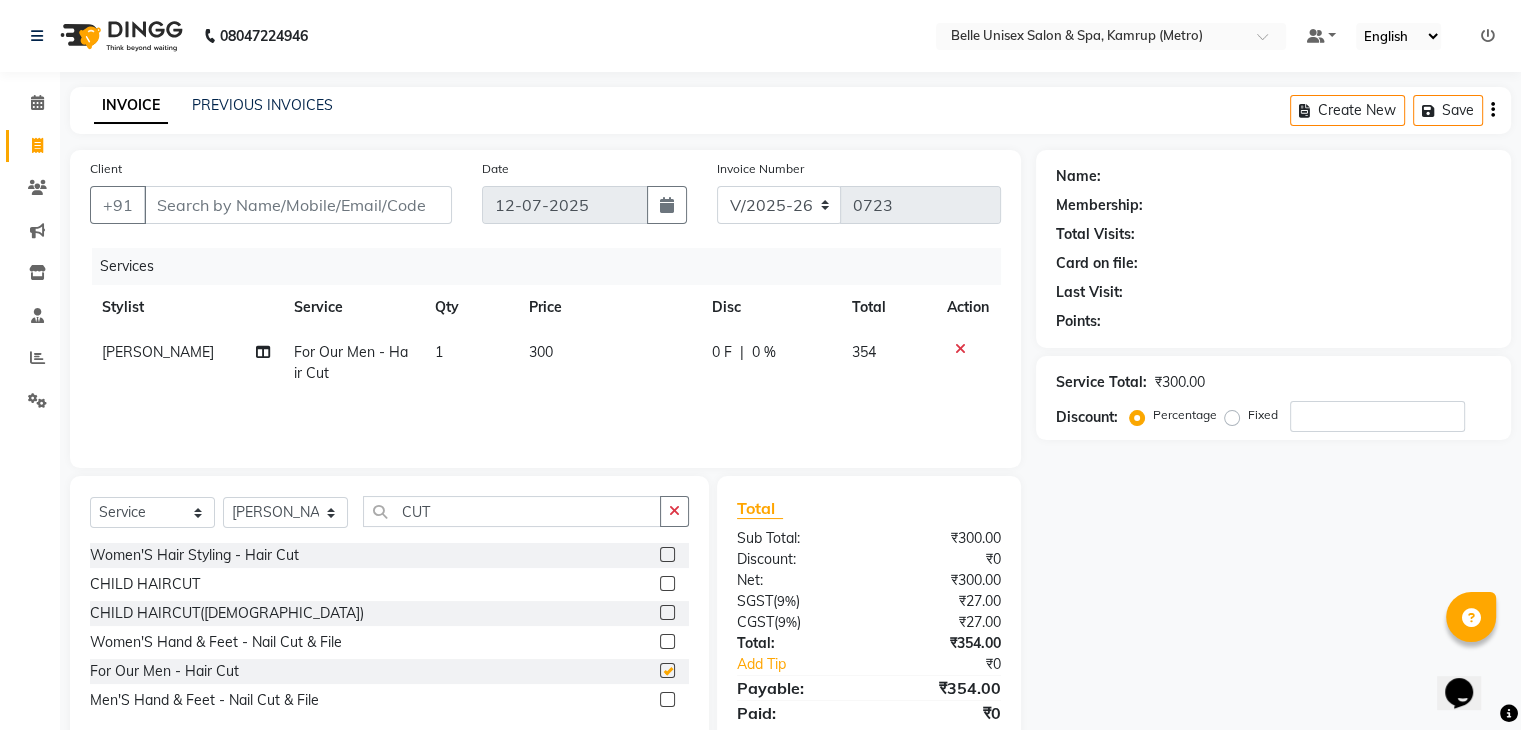 checkbox on "false" 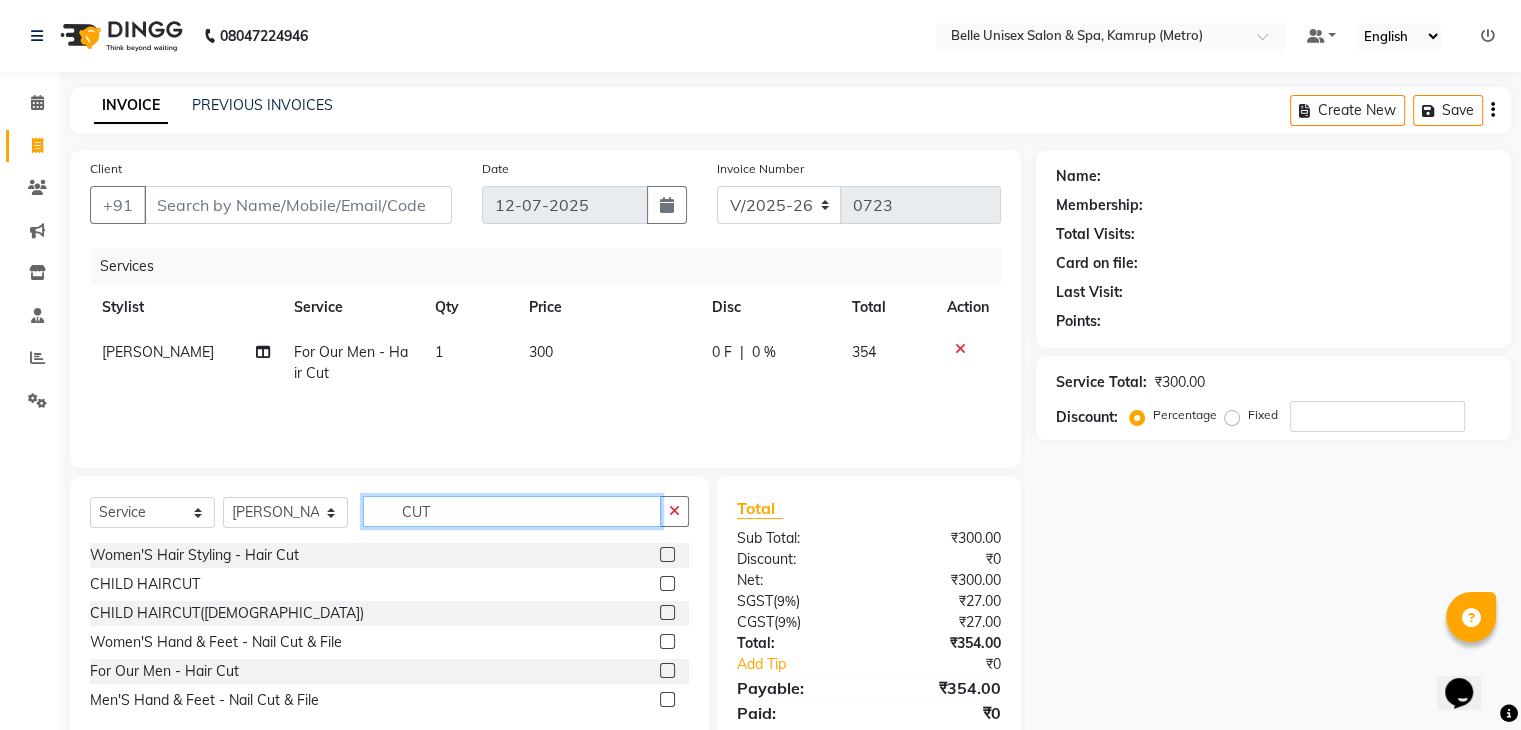 drag, startPoint x: 454, startPoint y: 503, endPoint x: 332, endPoint y: 535, distance: 126.12692 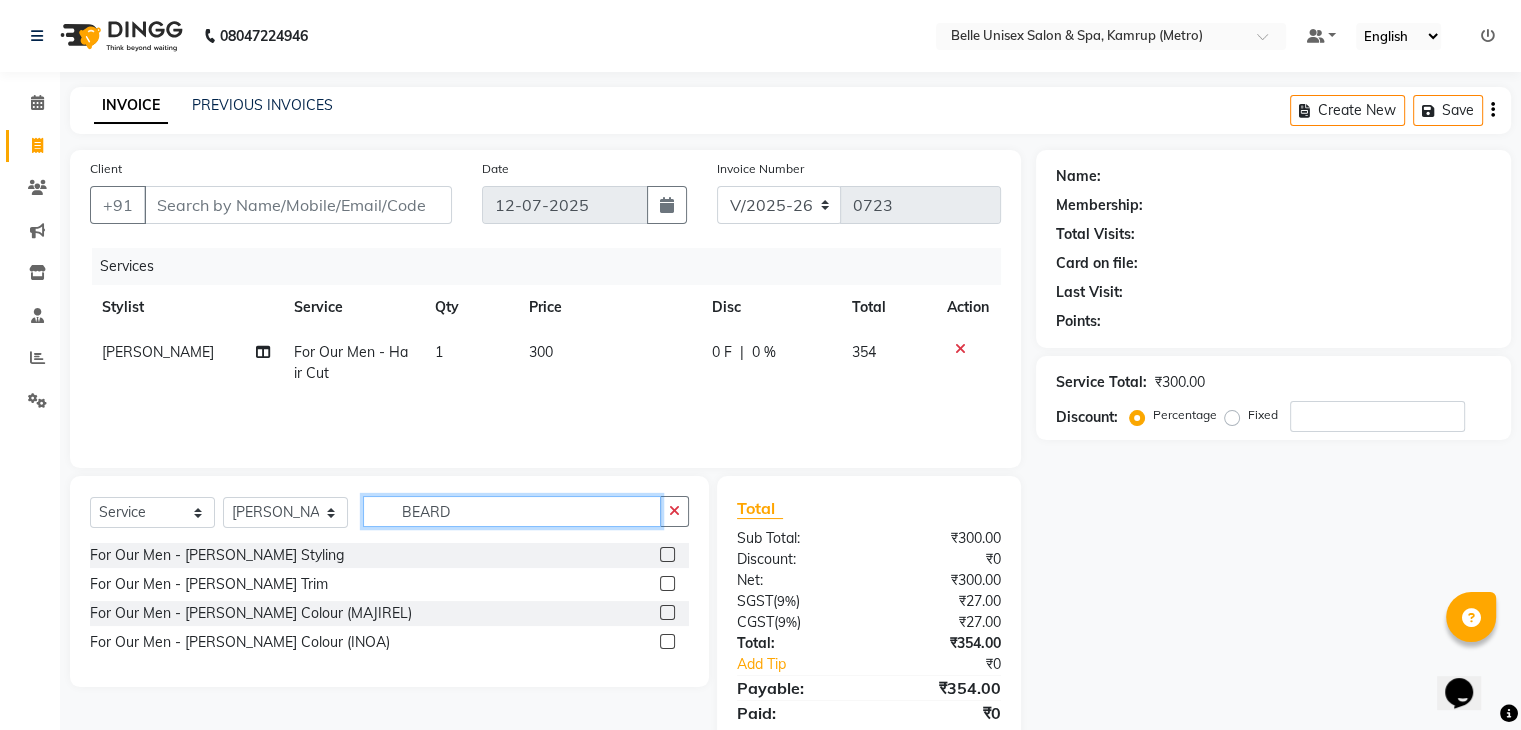 type on "BEARD" 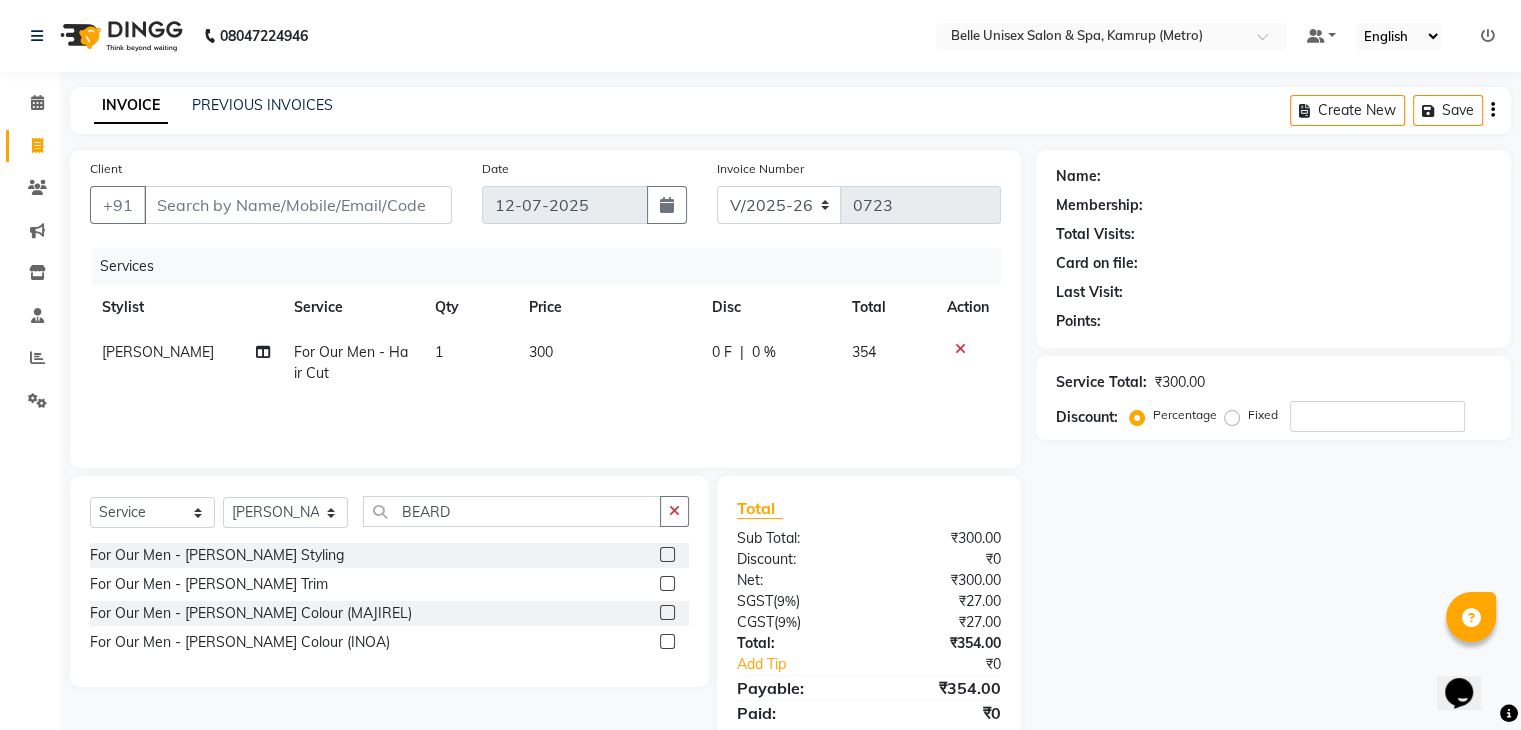 click 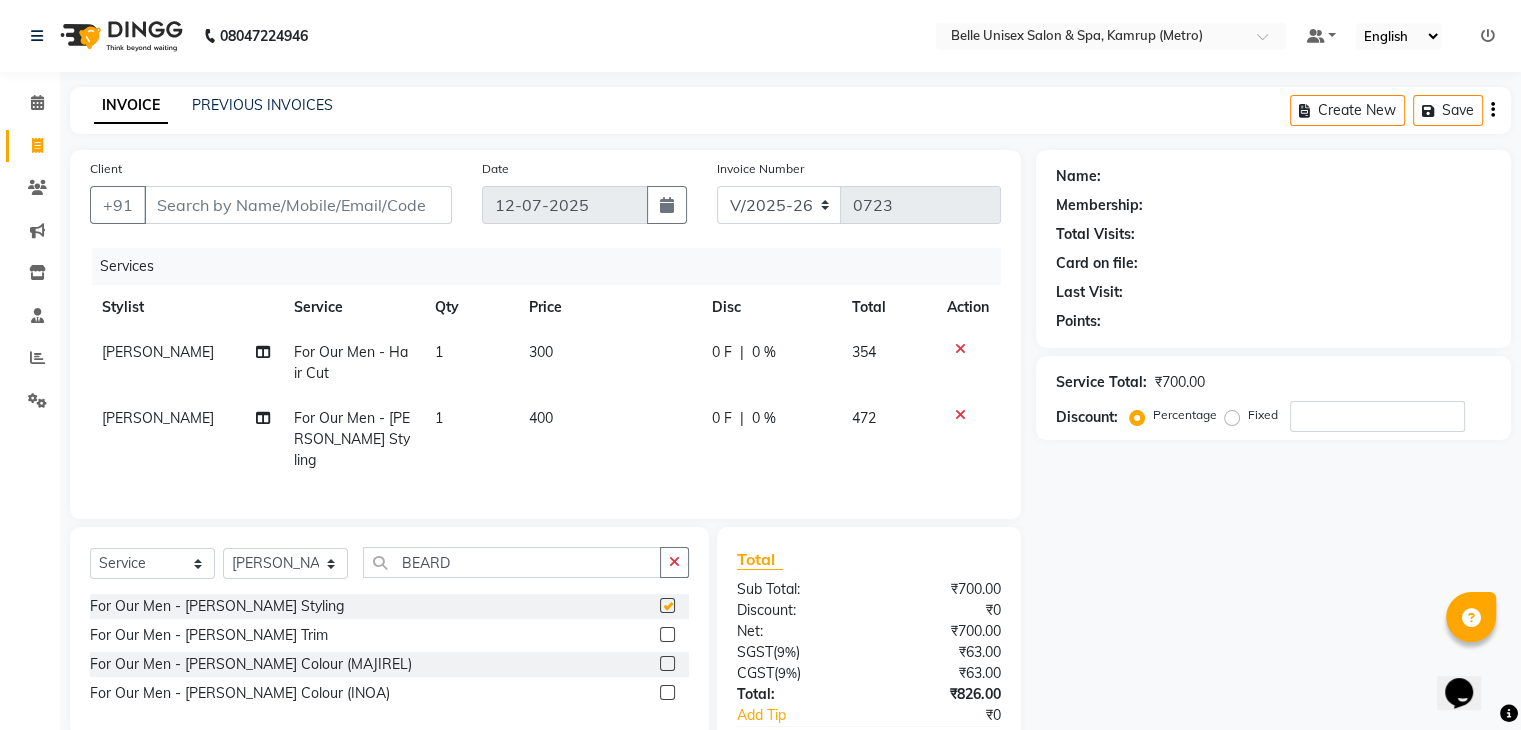 checkbox on "false" 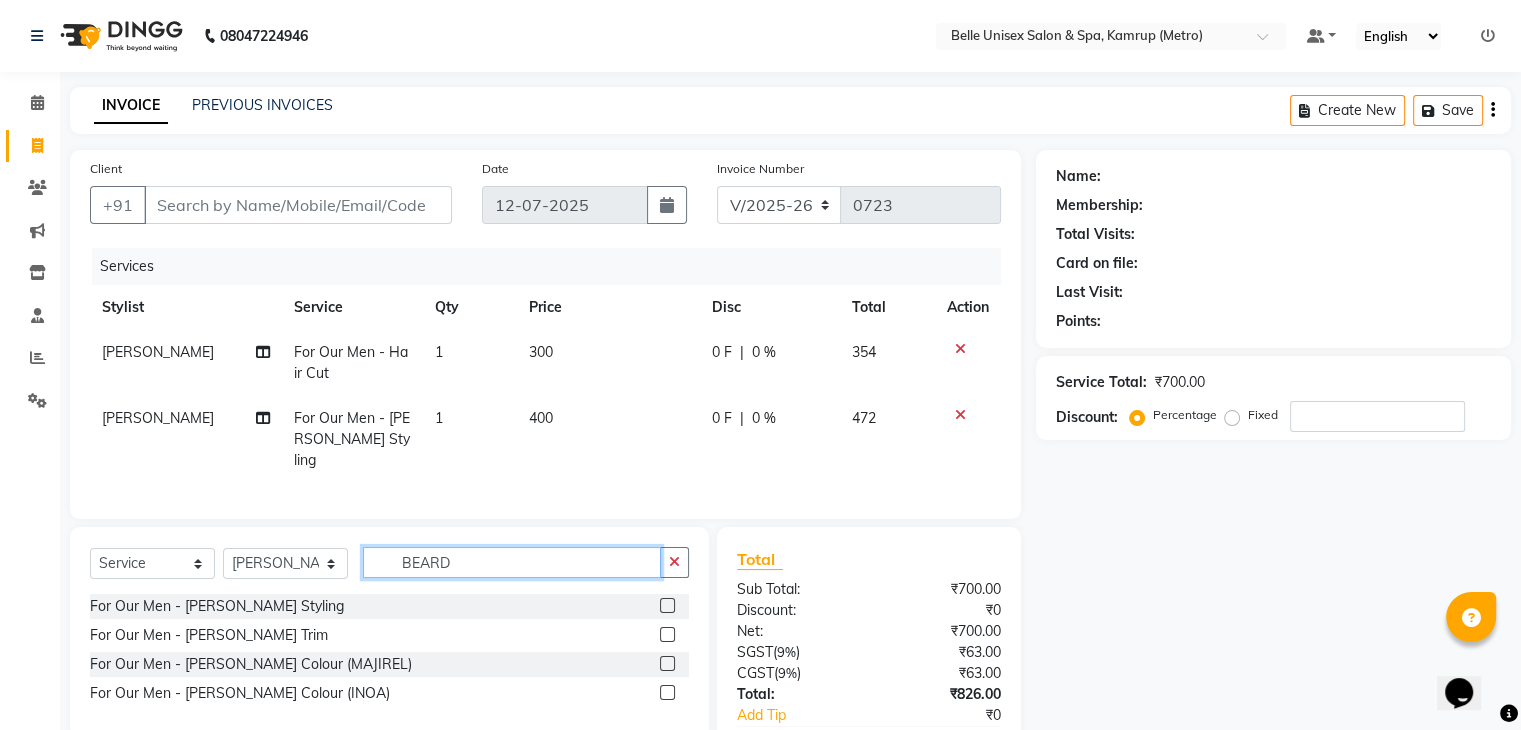 drag, startPoint x: 474, startPoint y: 567, endPoint x: 314, endPoint y: 570, distance: 160.02812 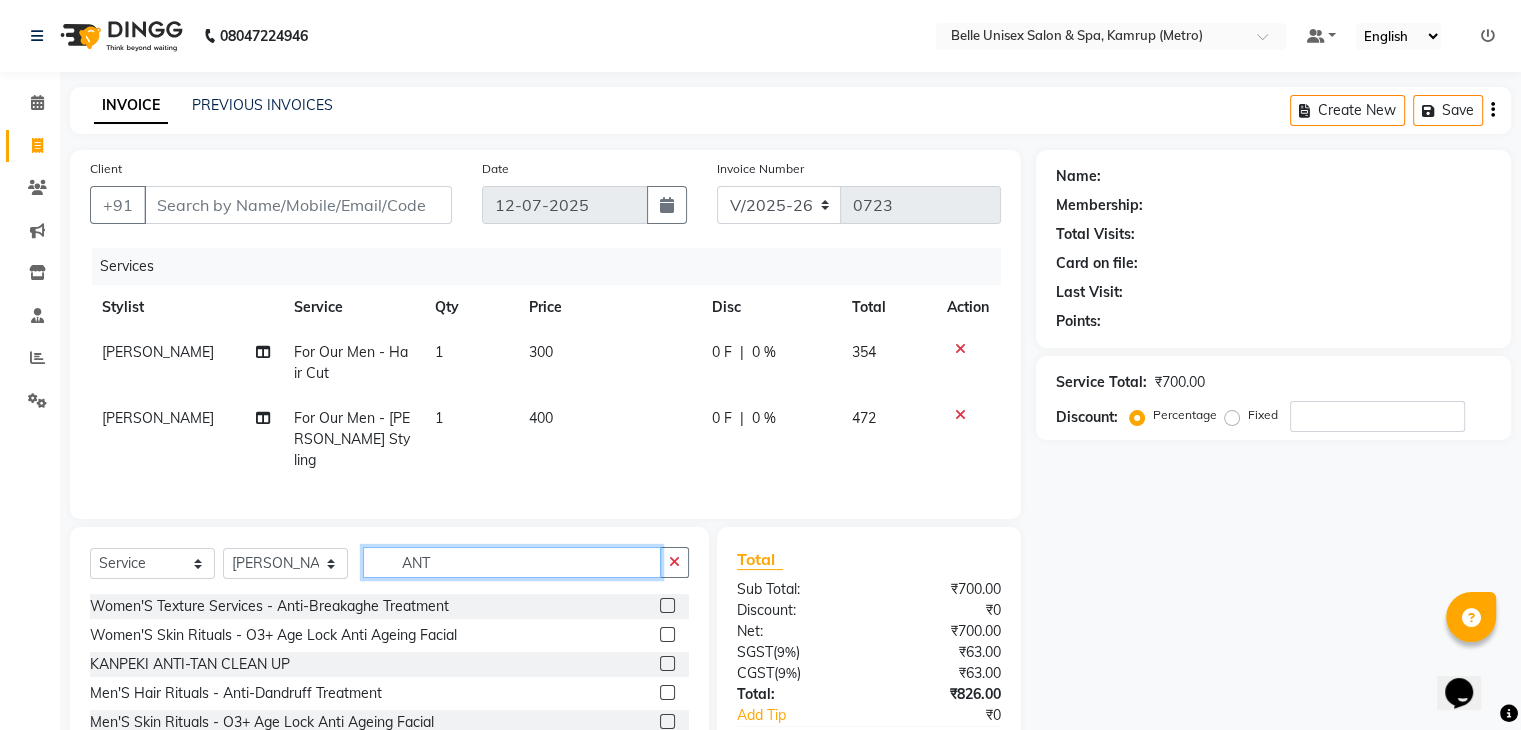 type on "ANT" 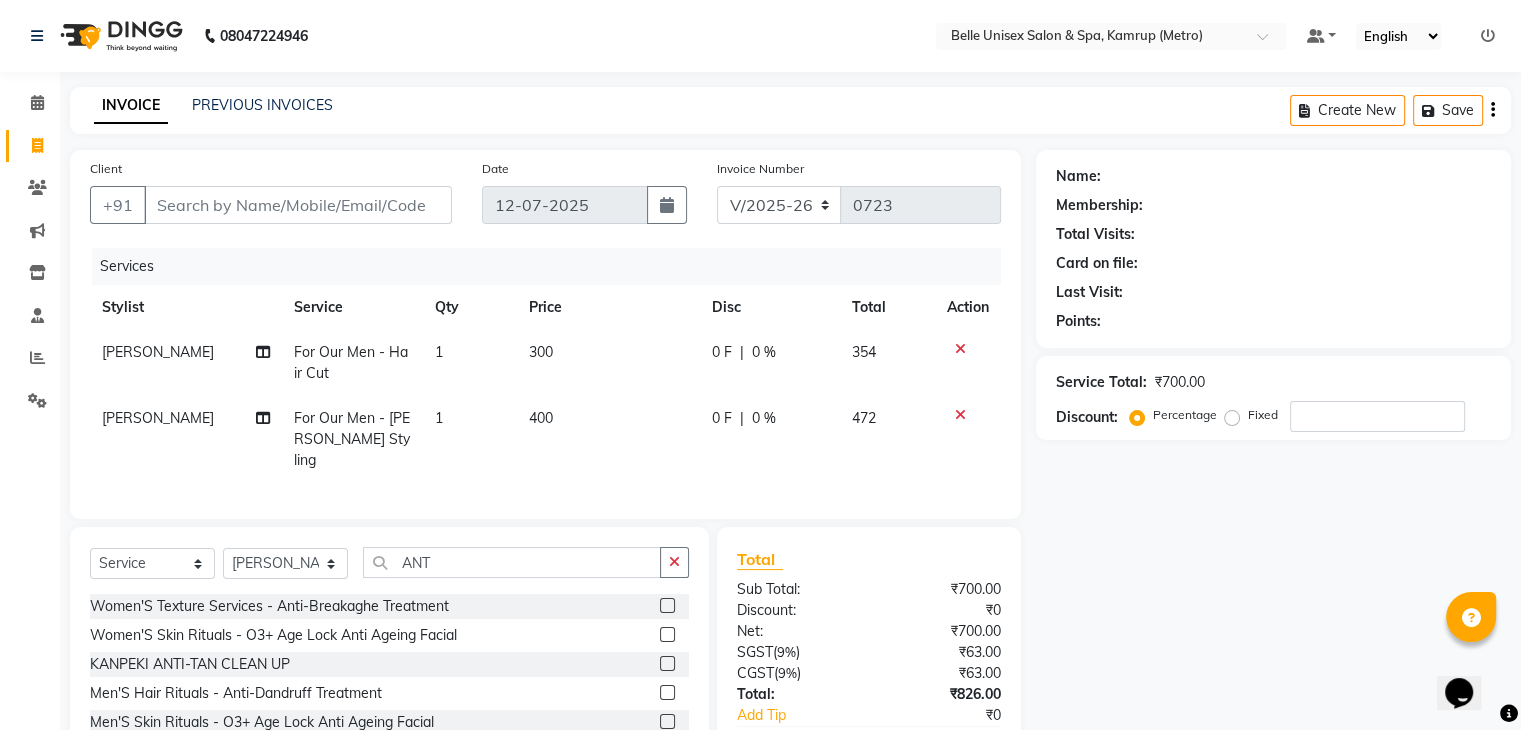 click 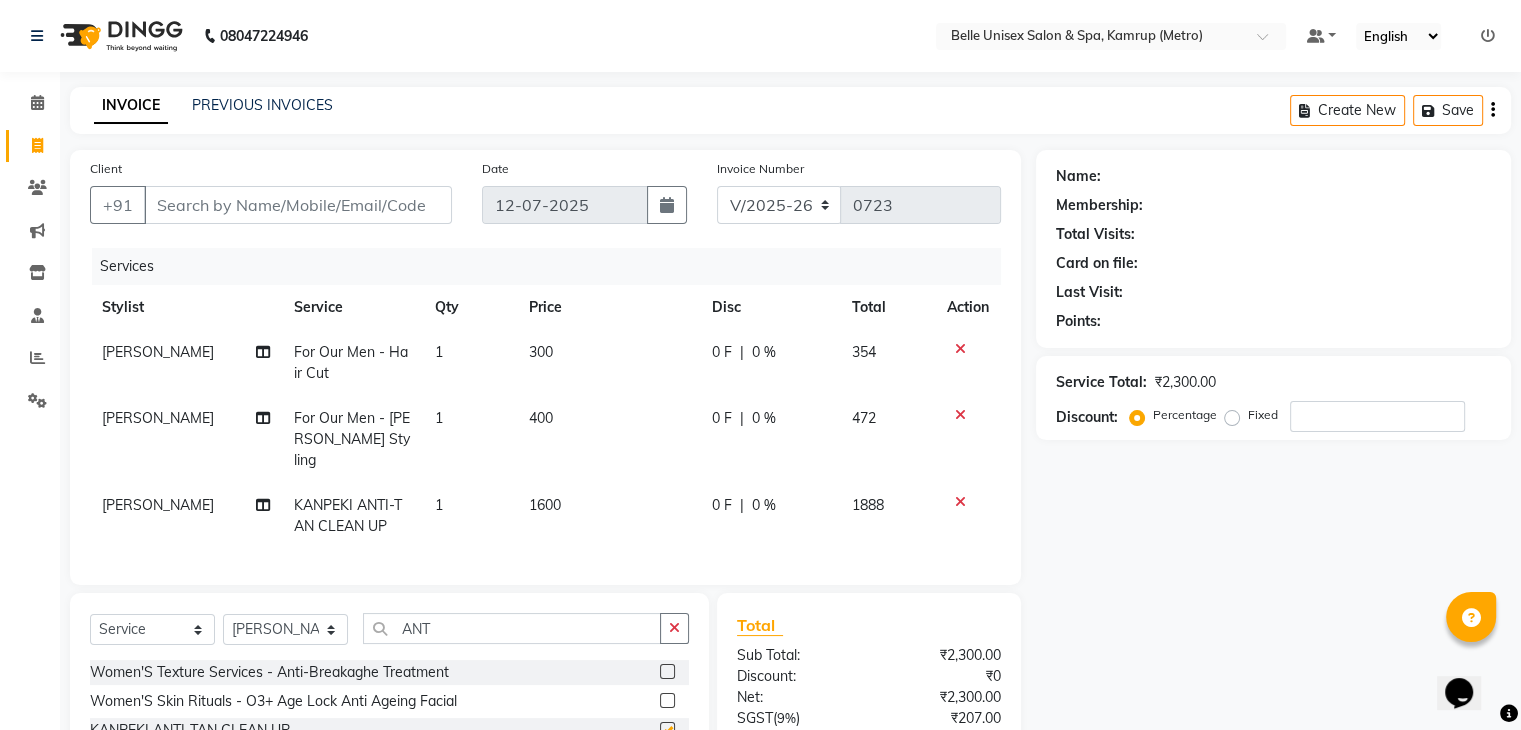 checkbox on "false" 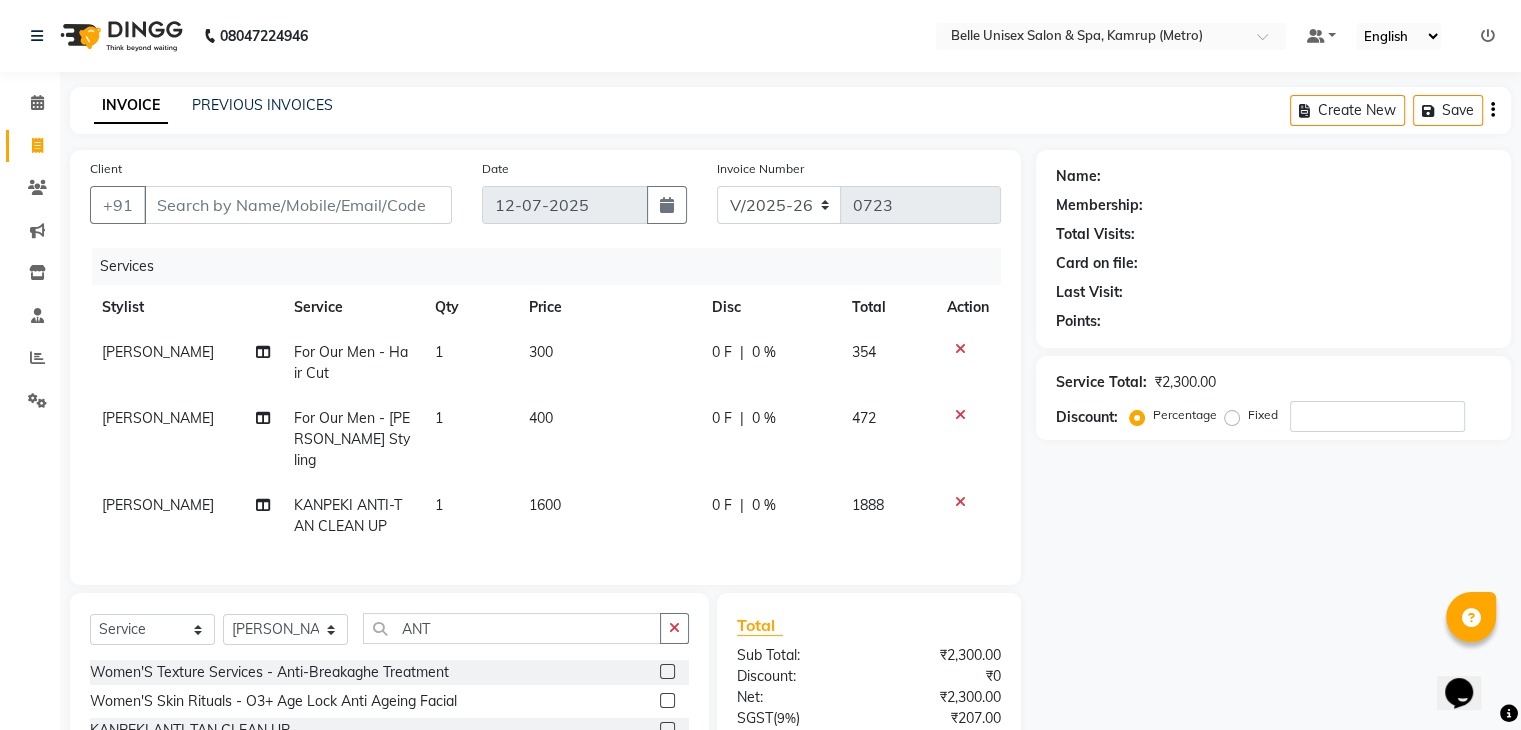 scroll, scrollTop: 182, scrollLeft: 0, axis: vertical 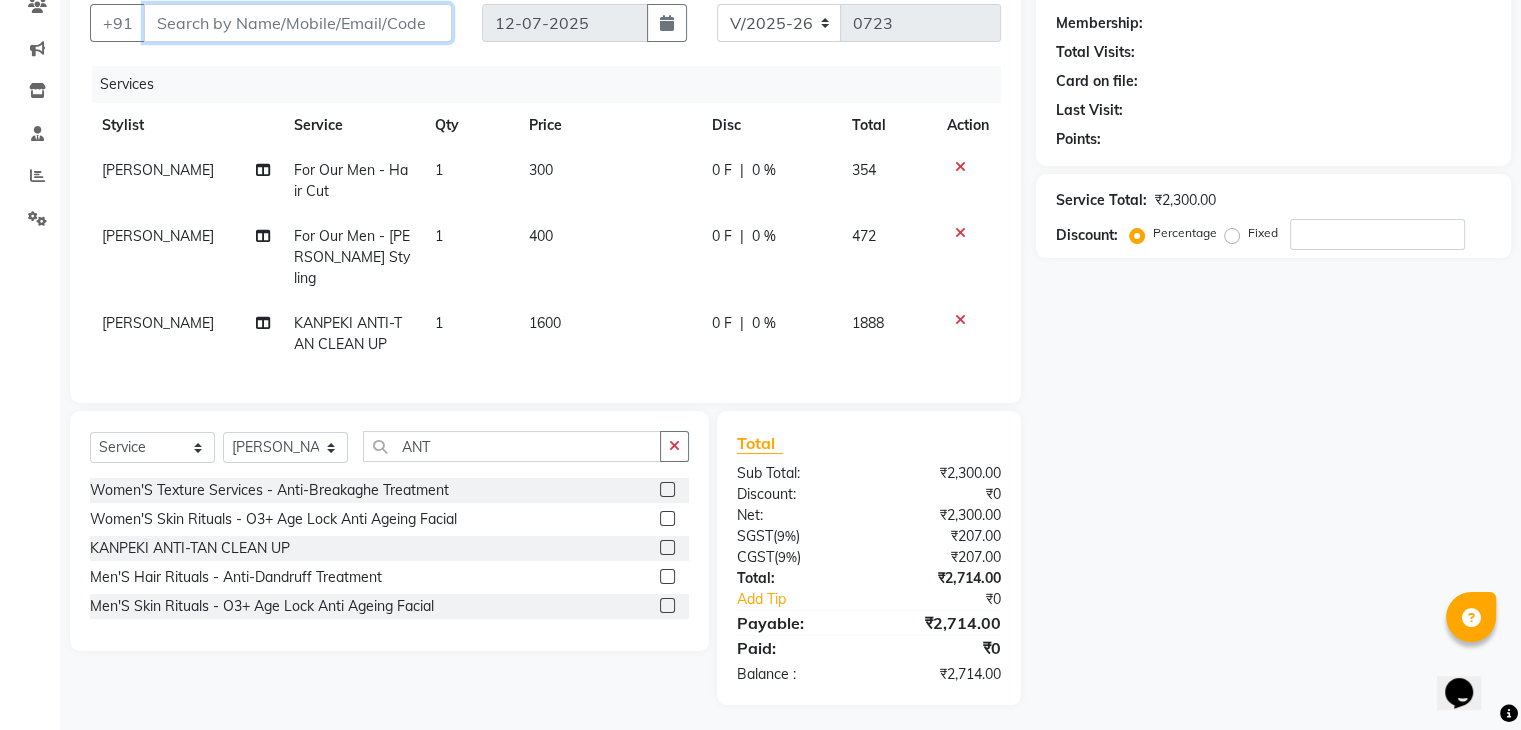 click on "Client" at bounding box center (298, 23) 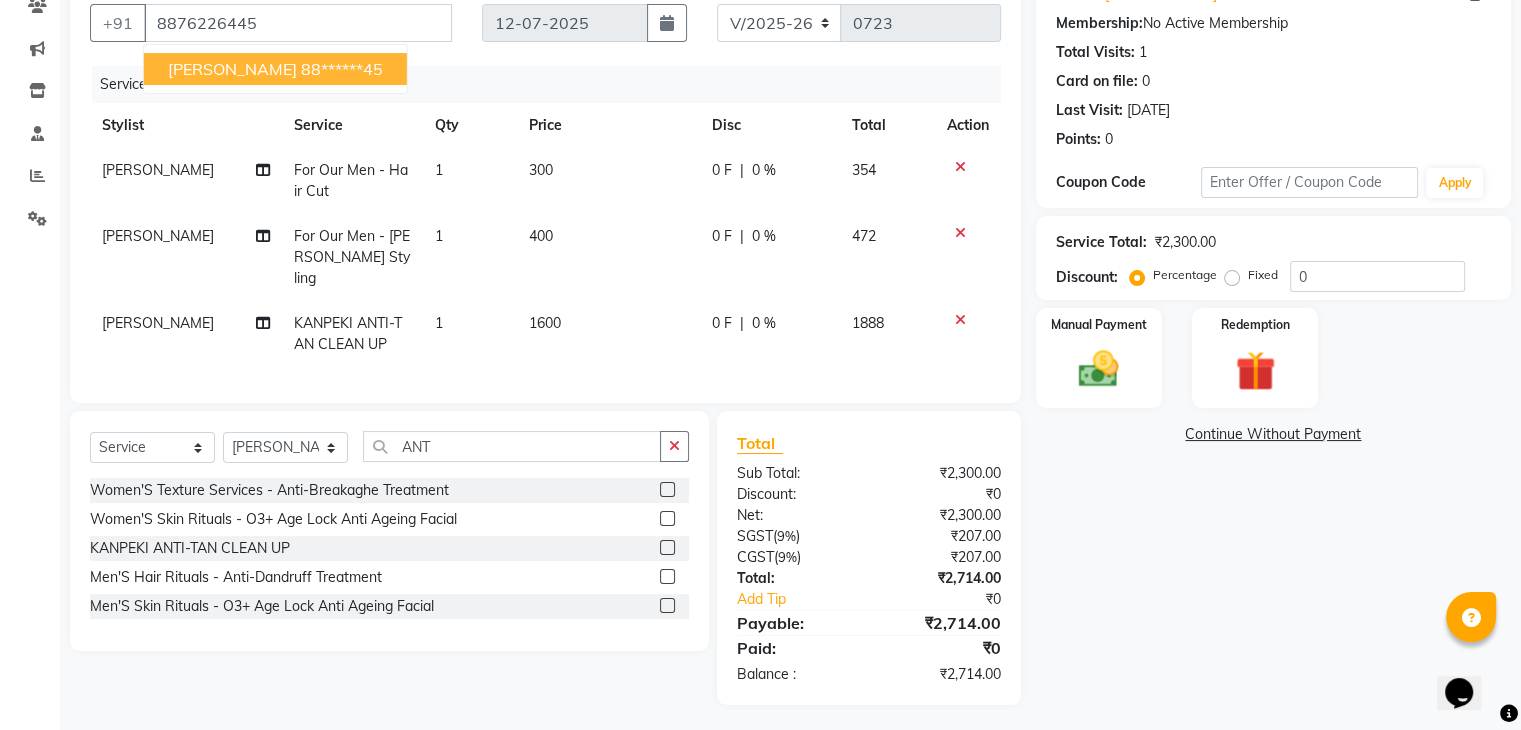 click on "88******45" at bounding box center (342, 69) 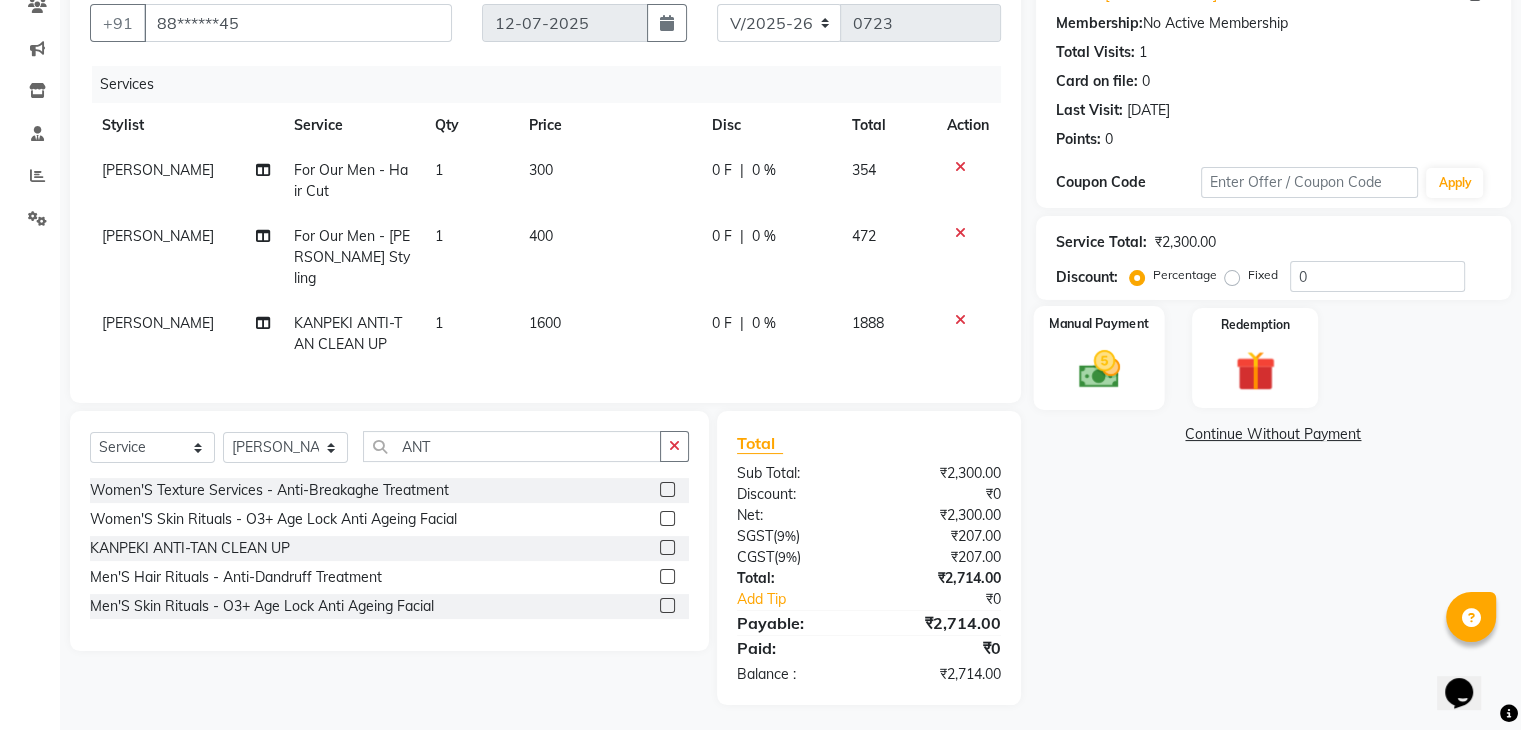 click 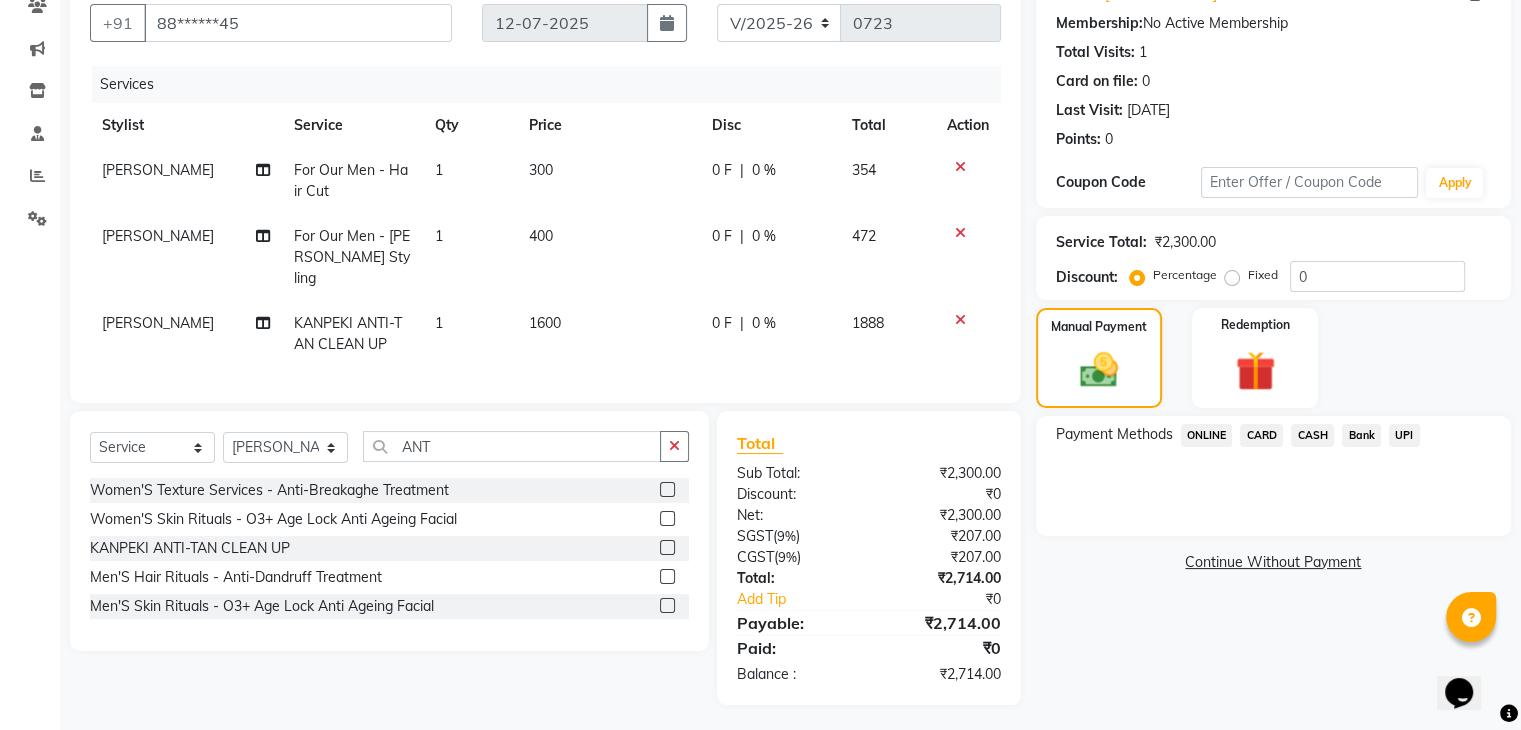 click on "ONLINE" 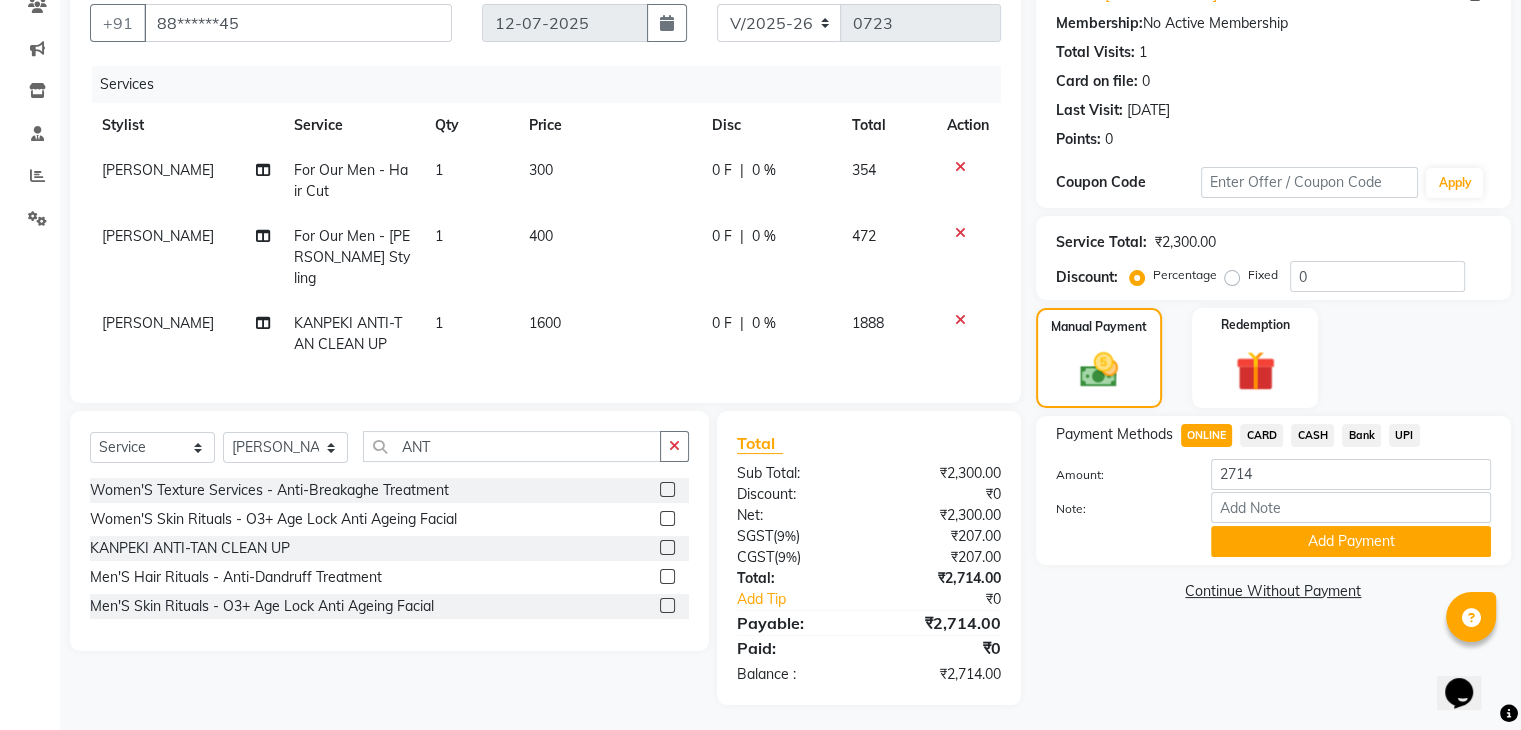 click on "Fixed" 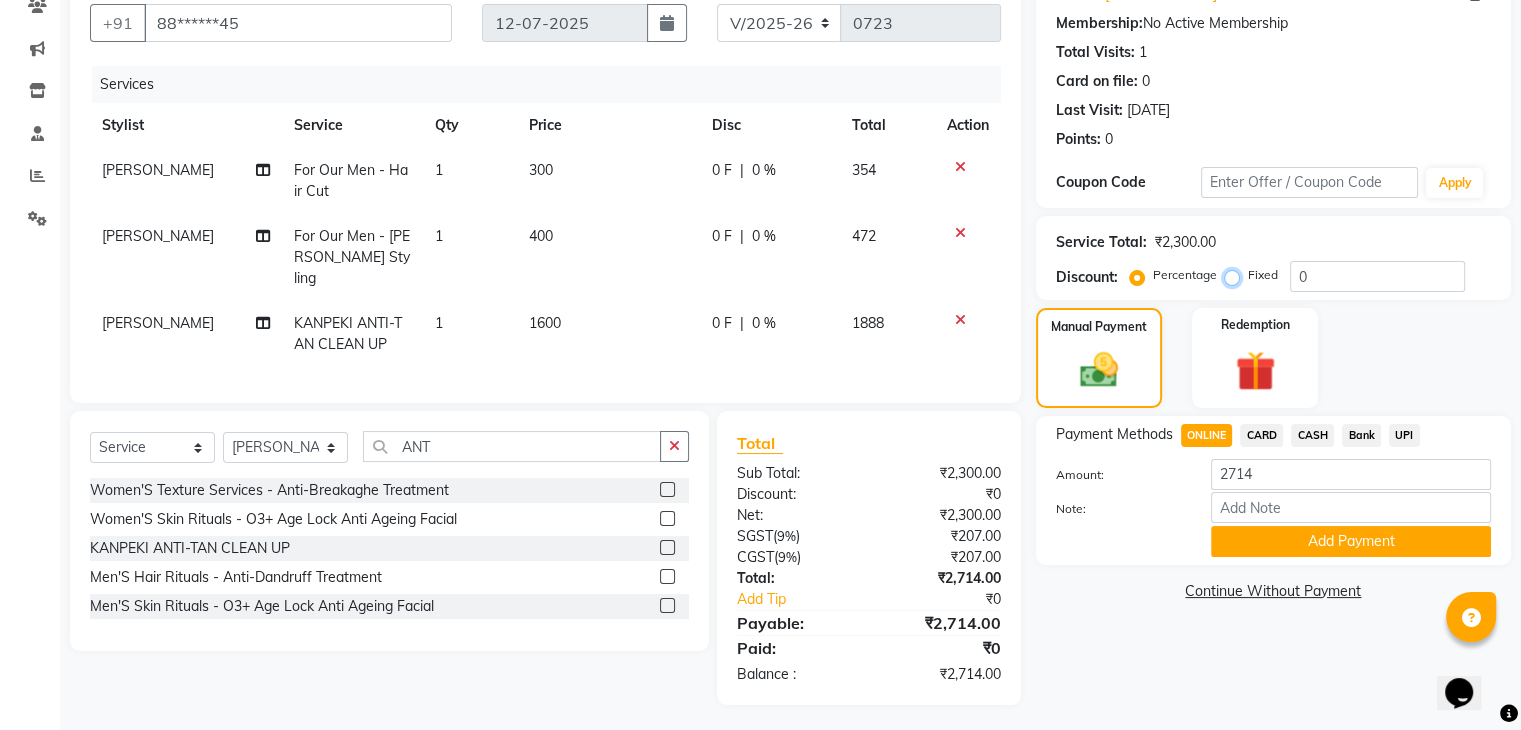 click on "Fixed" at bounding box center [1236, 275] 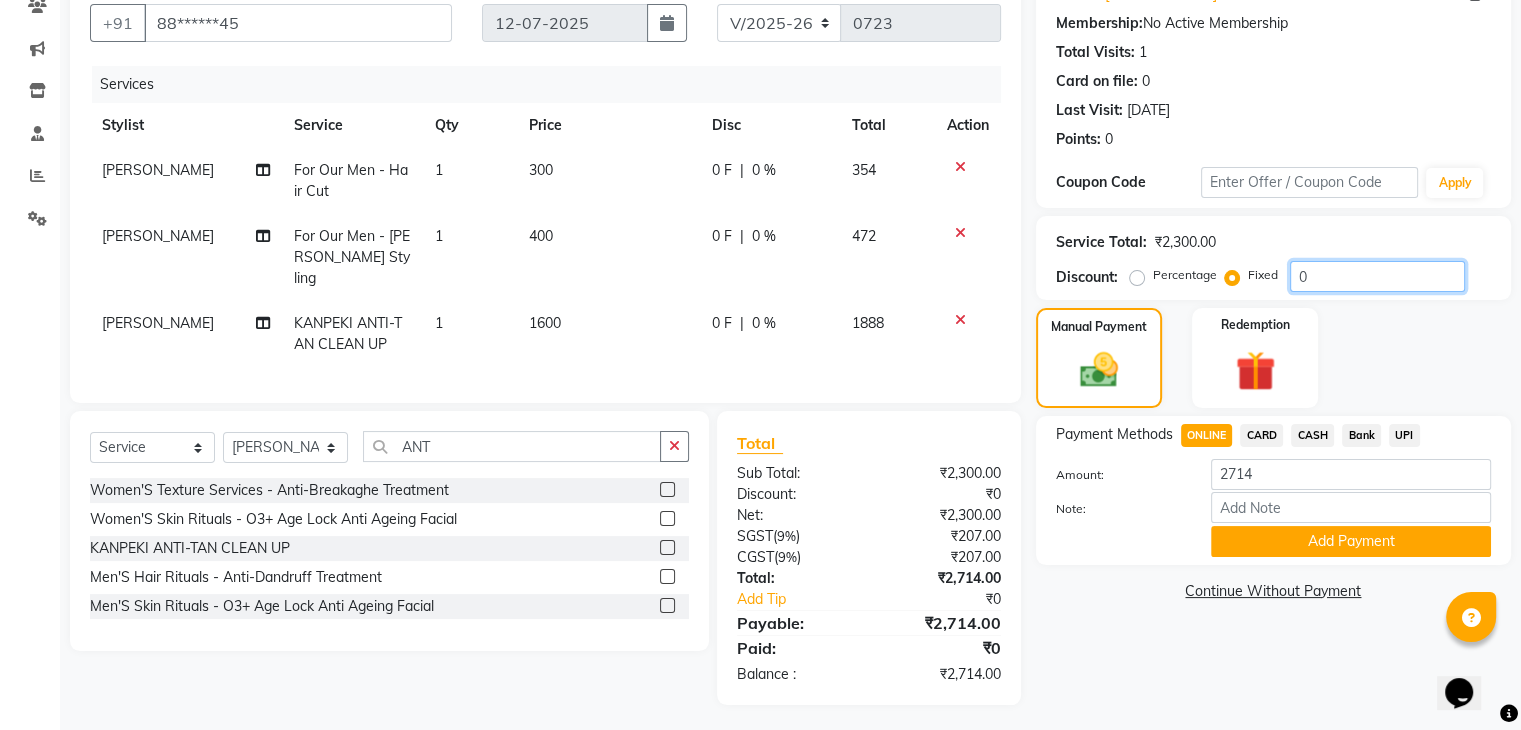 click on "0" 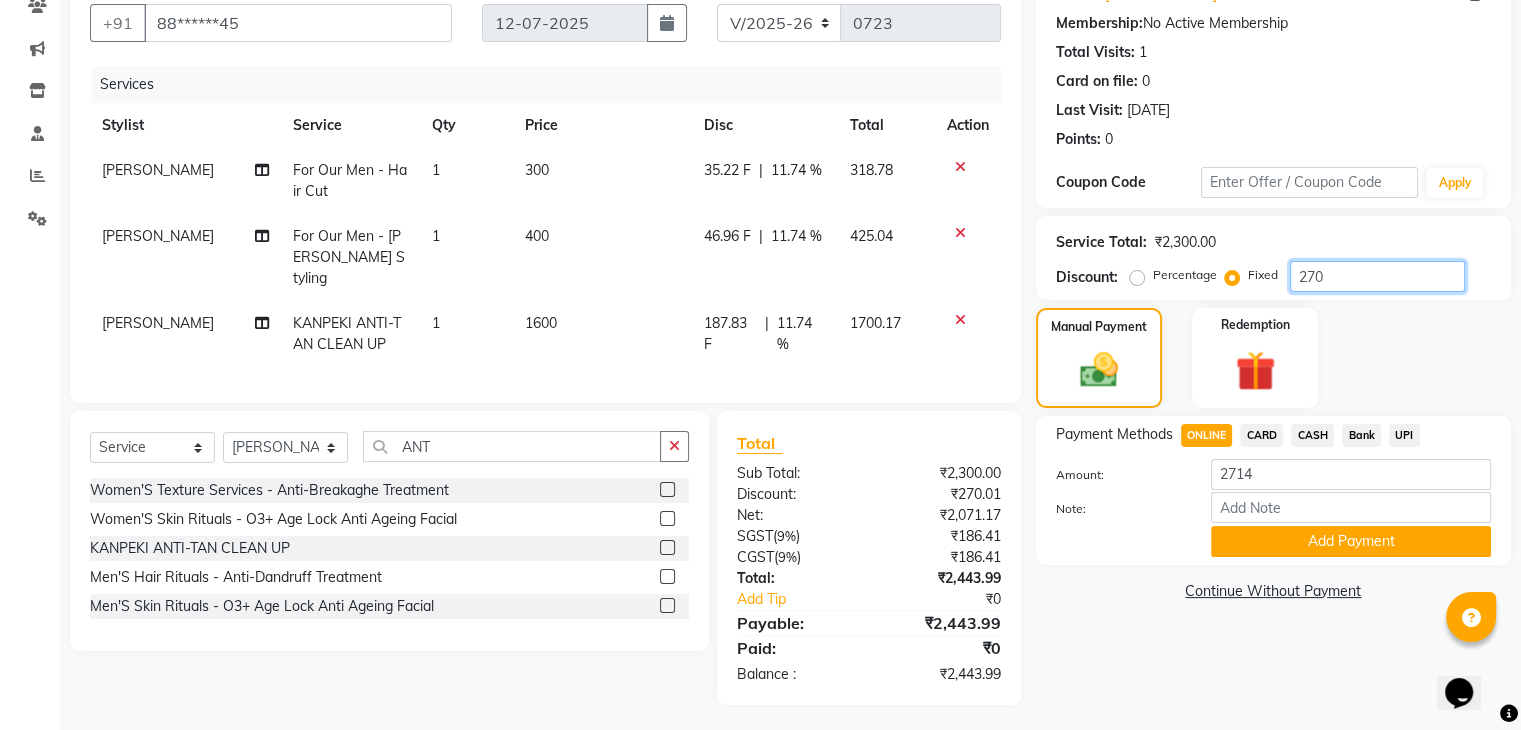 type on "2700" 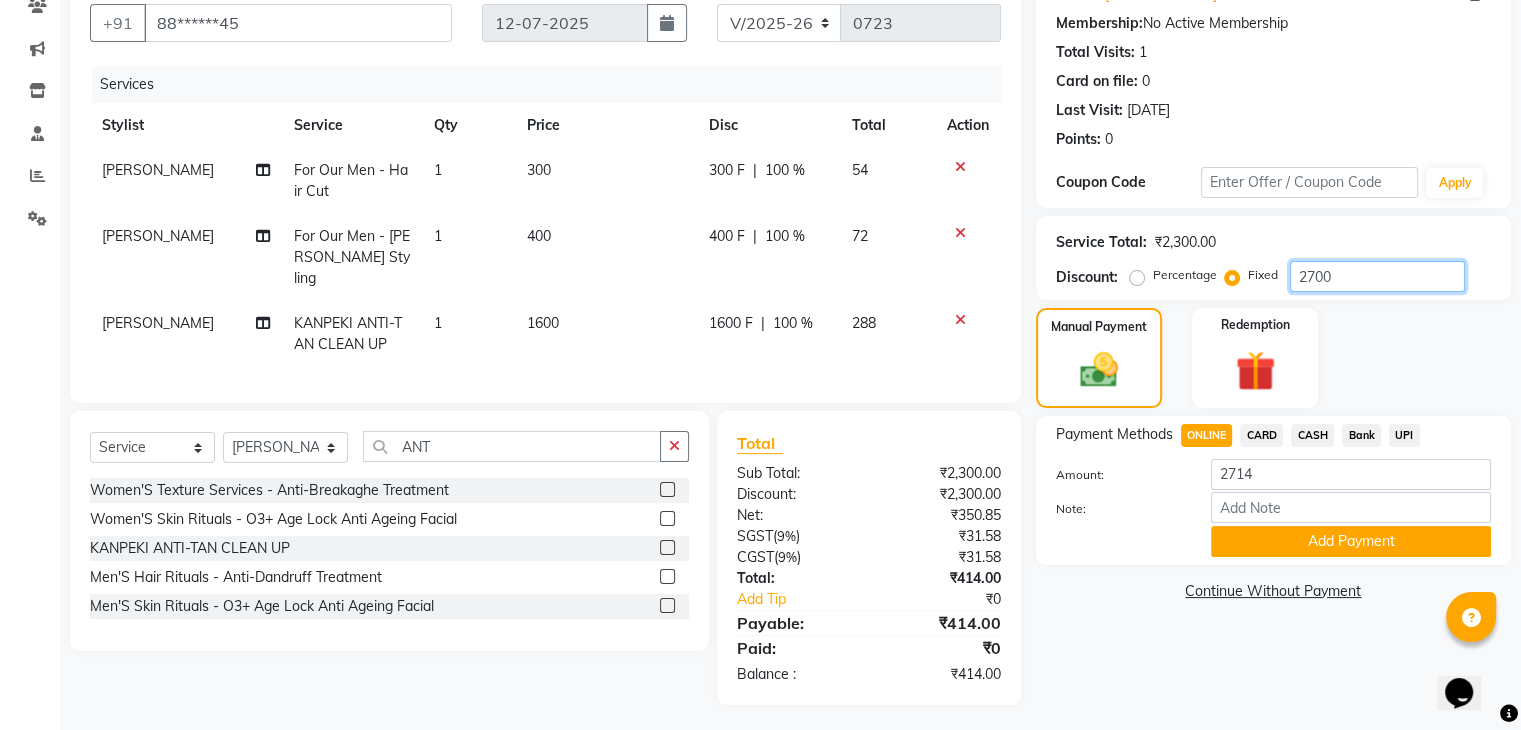 drag, startPoint x: 1348, startPoint y: 269, endPoint x: 1258, endPoint y: 269, distance: 90 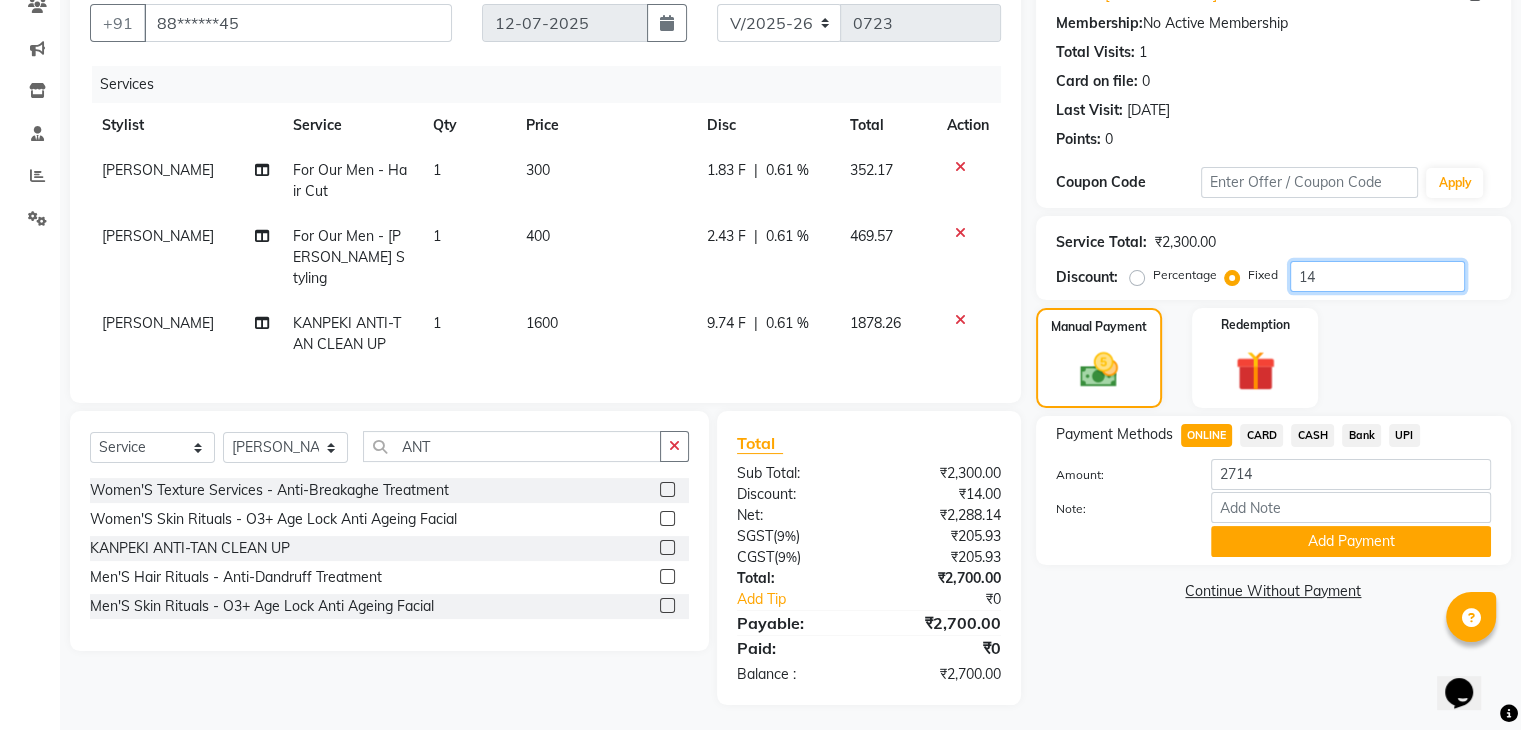 type on "14" 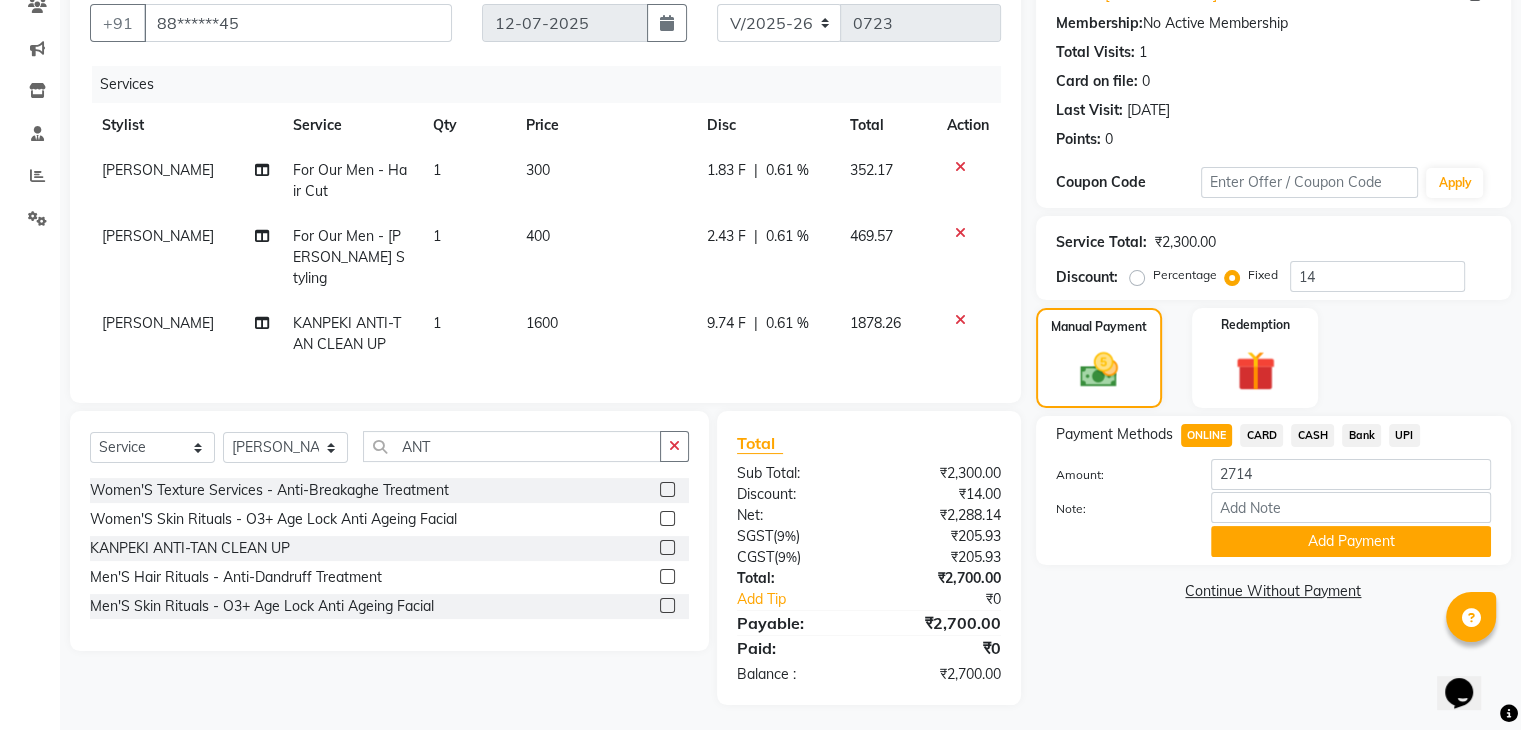click on "CARD" 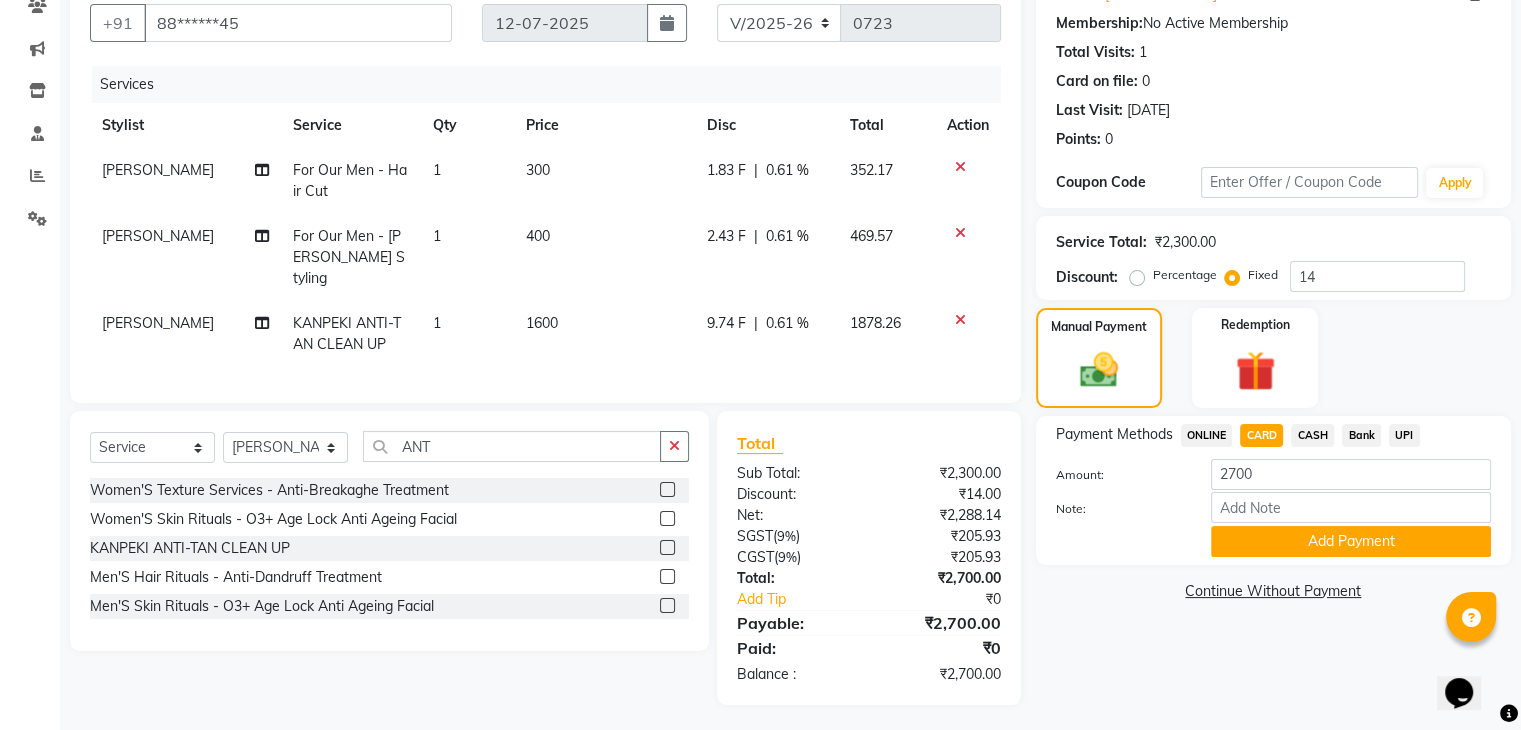 click on "ONLINE" 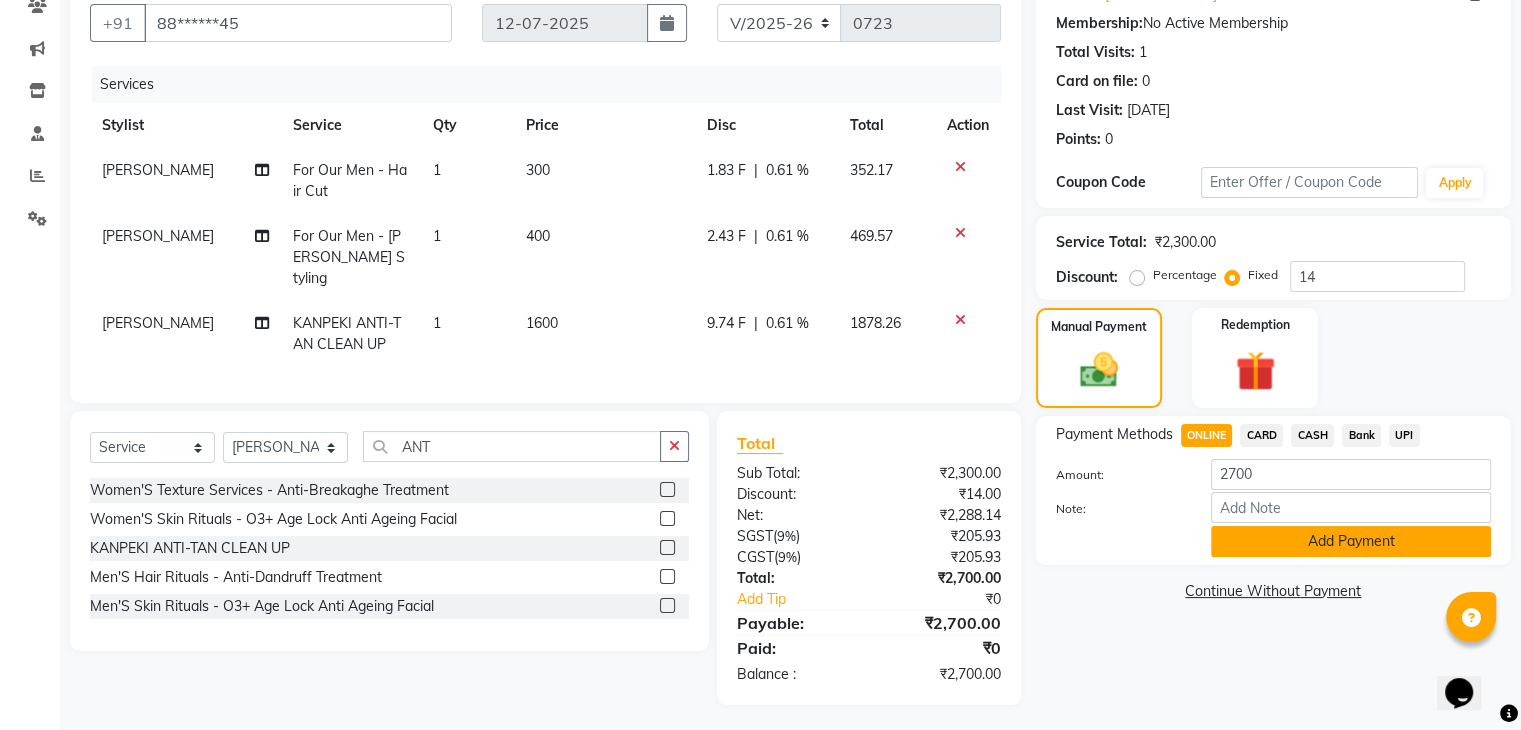 click on "Add Payment" 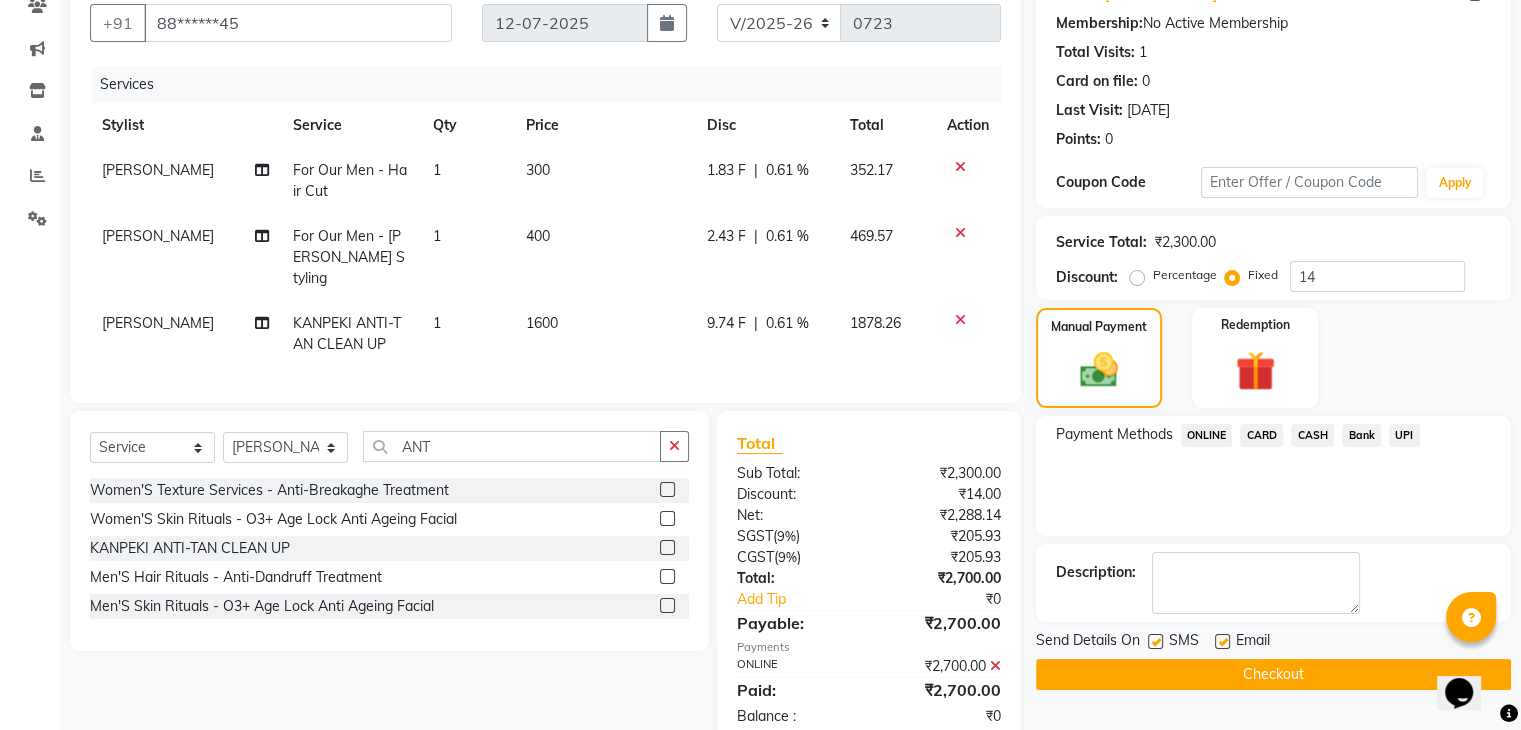 click on "Checkout" 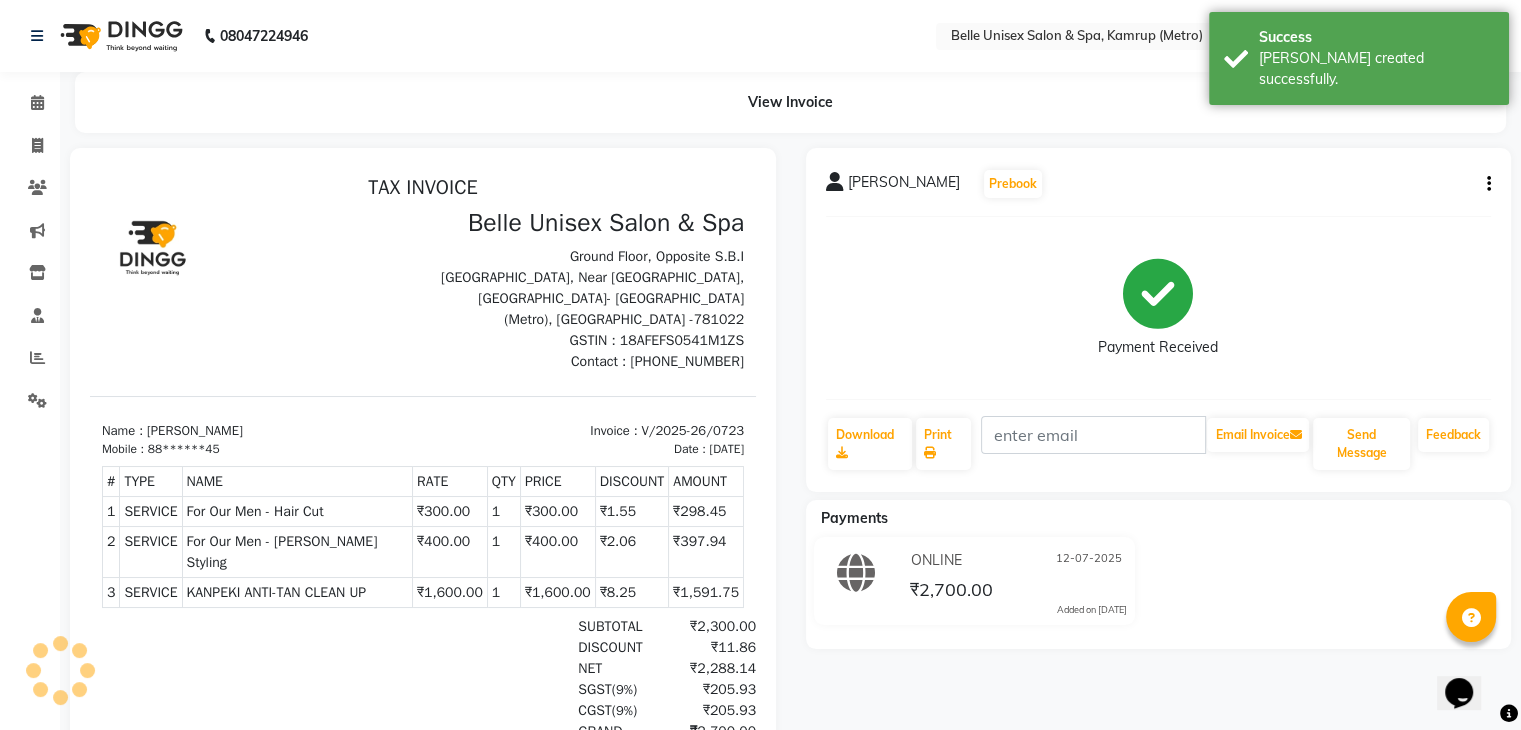 scroll, scrollTop: 0, scrollLeft: 0, axis: both 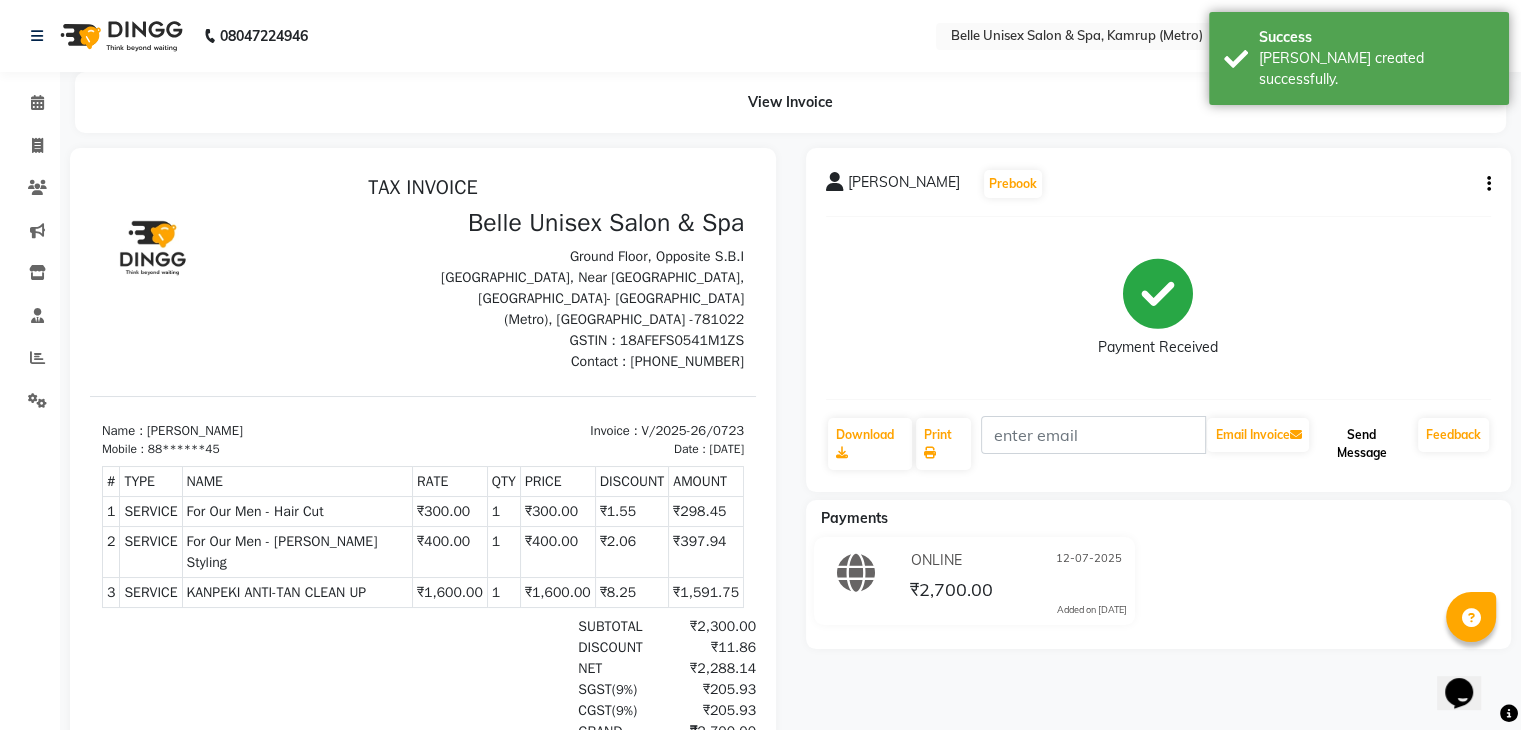 click on "Send Message" 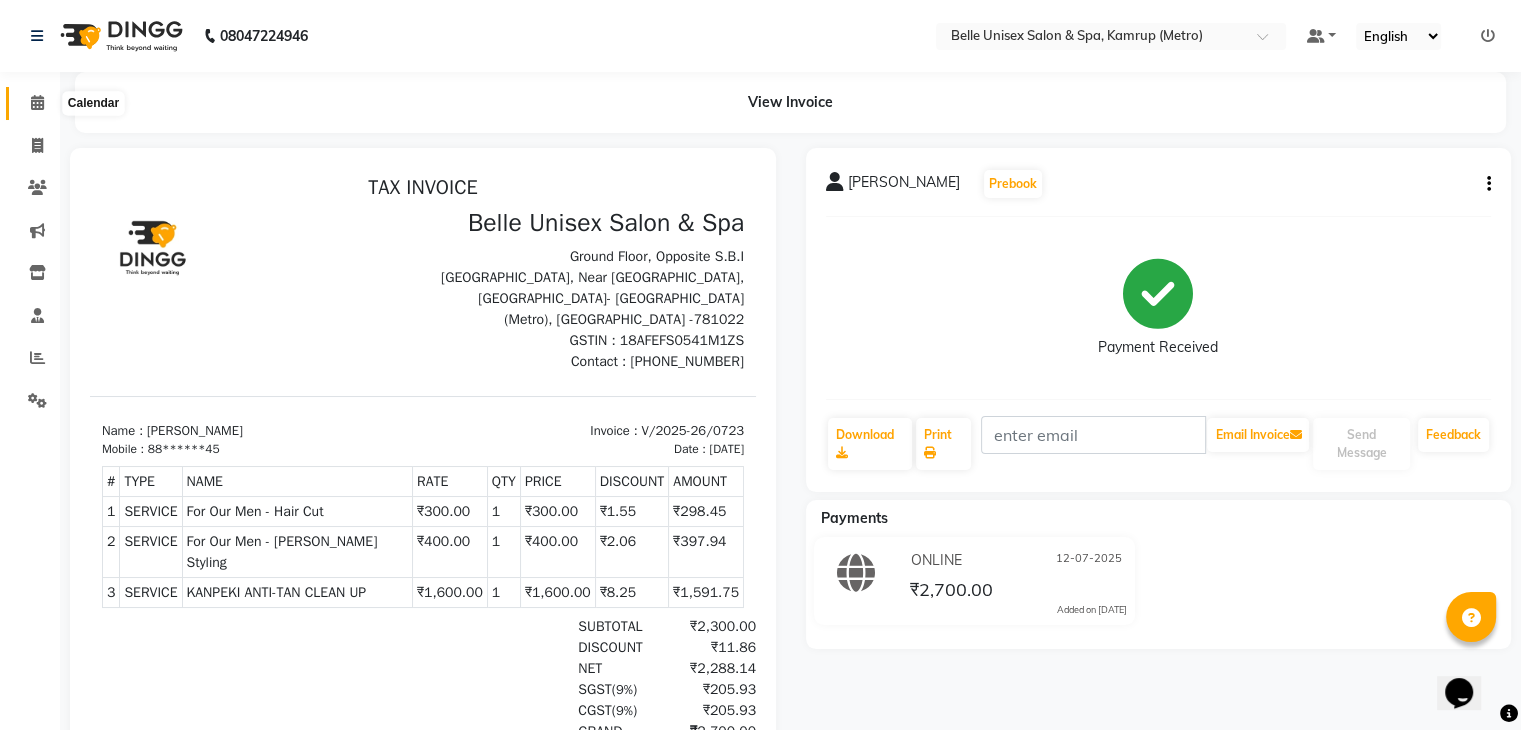 click 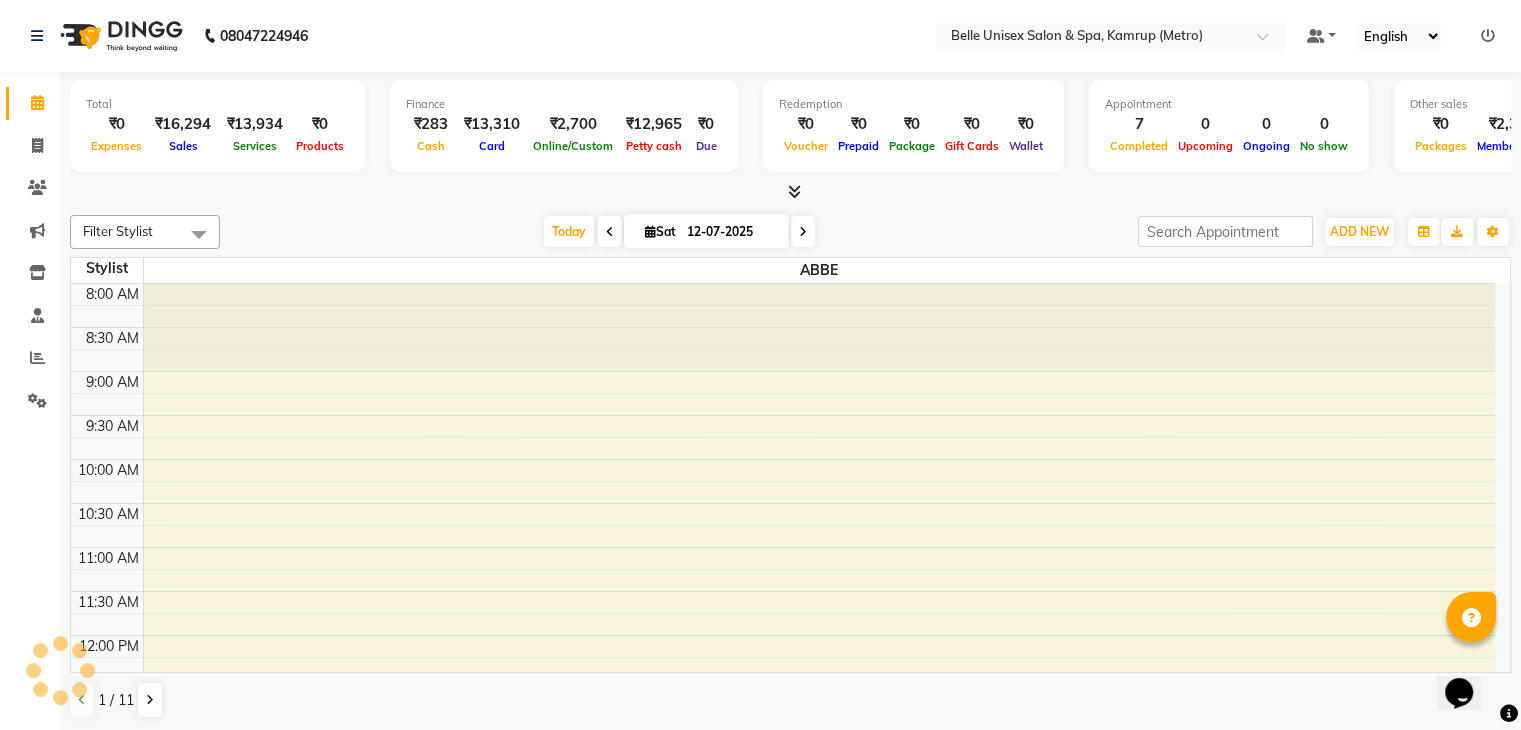 scroll, scrollTop: 699, scrollLeft: 0, axis: vertical 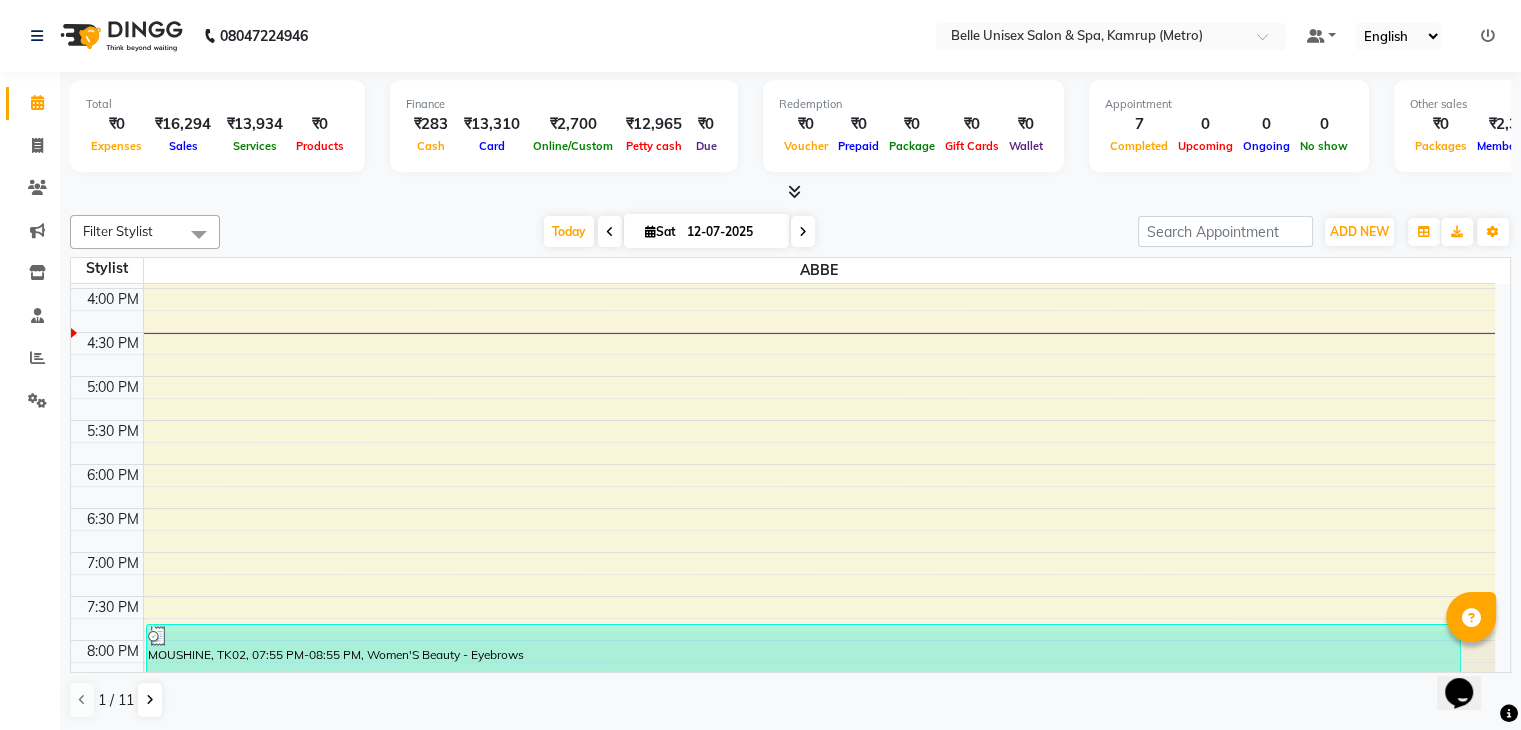 click at bounding box center (790, 192) 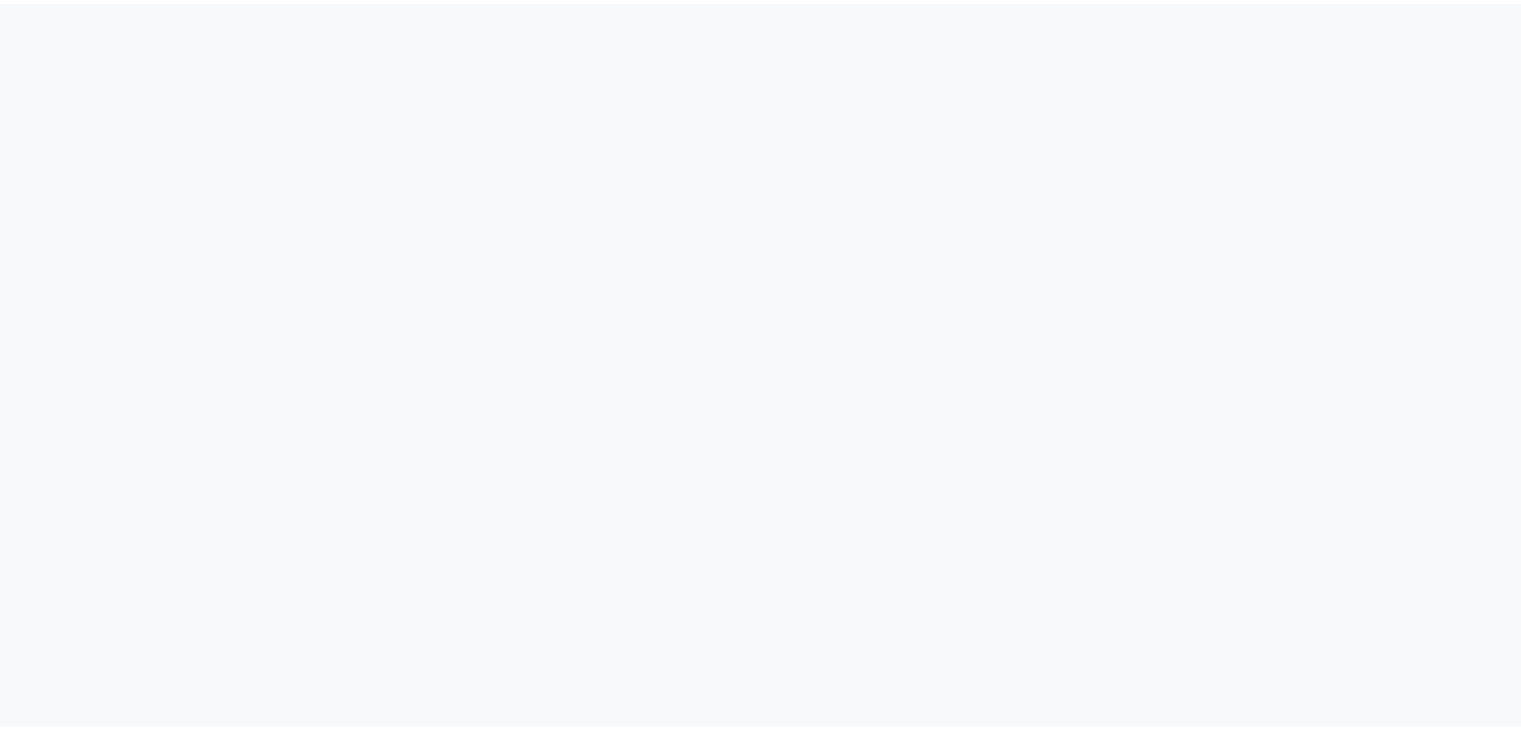 scroll, scrollTop: 0, scrollLeft: 0, axis: both 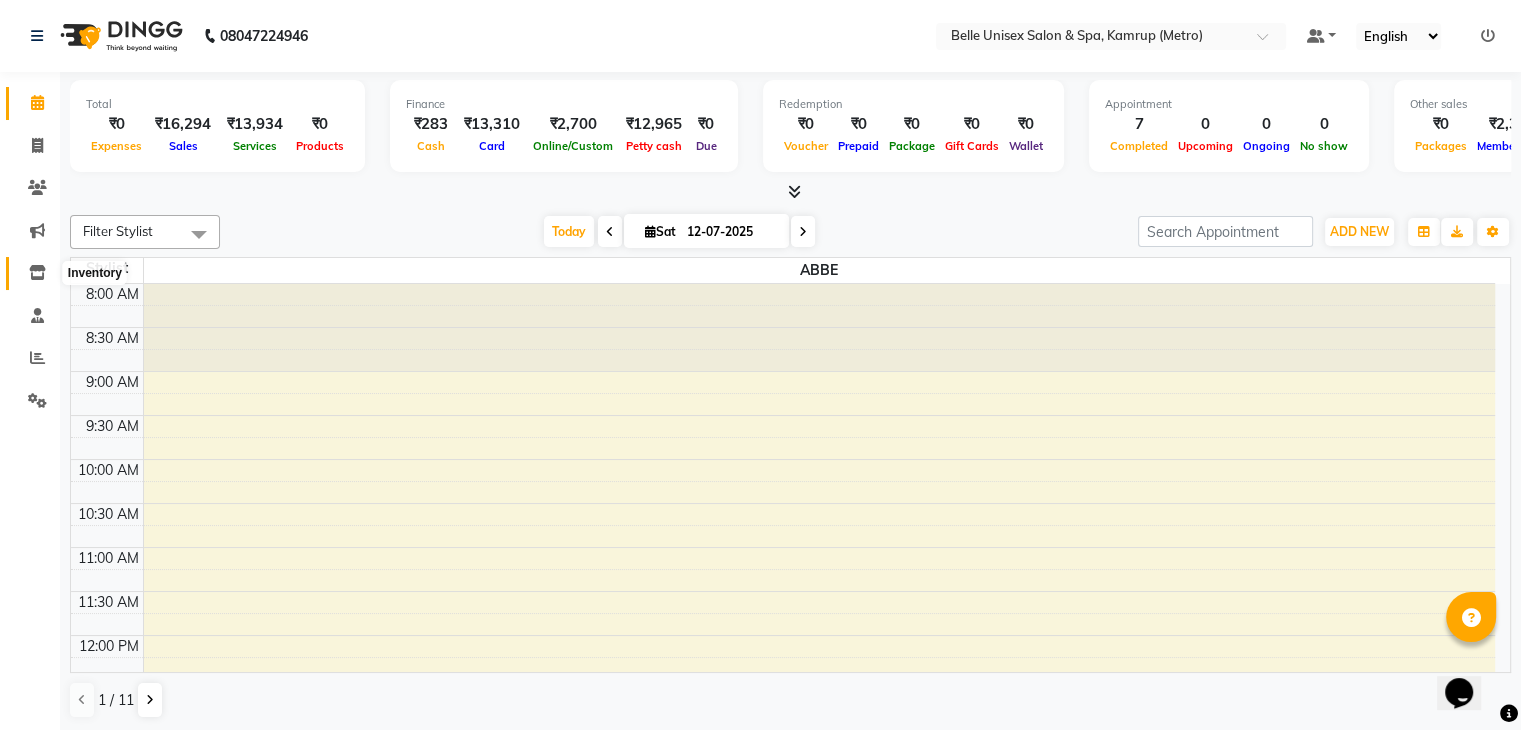click 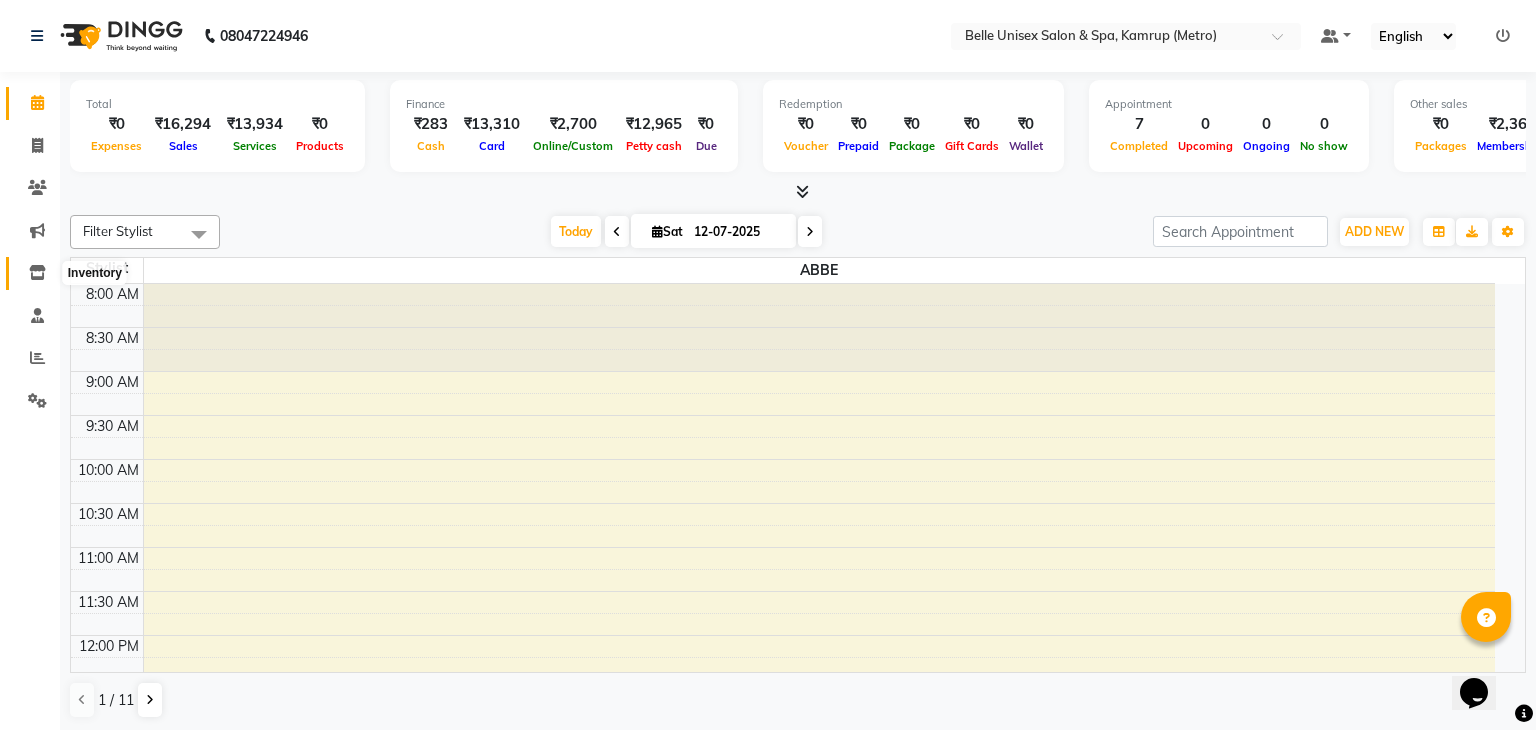 select 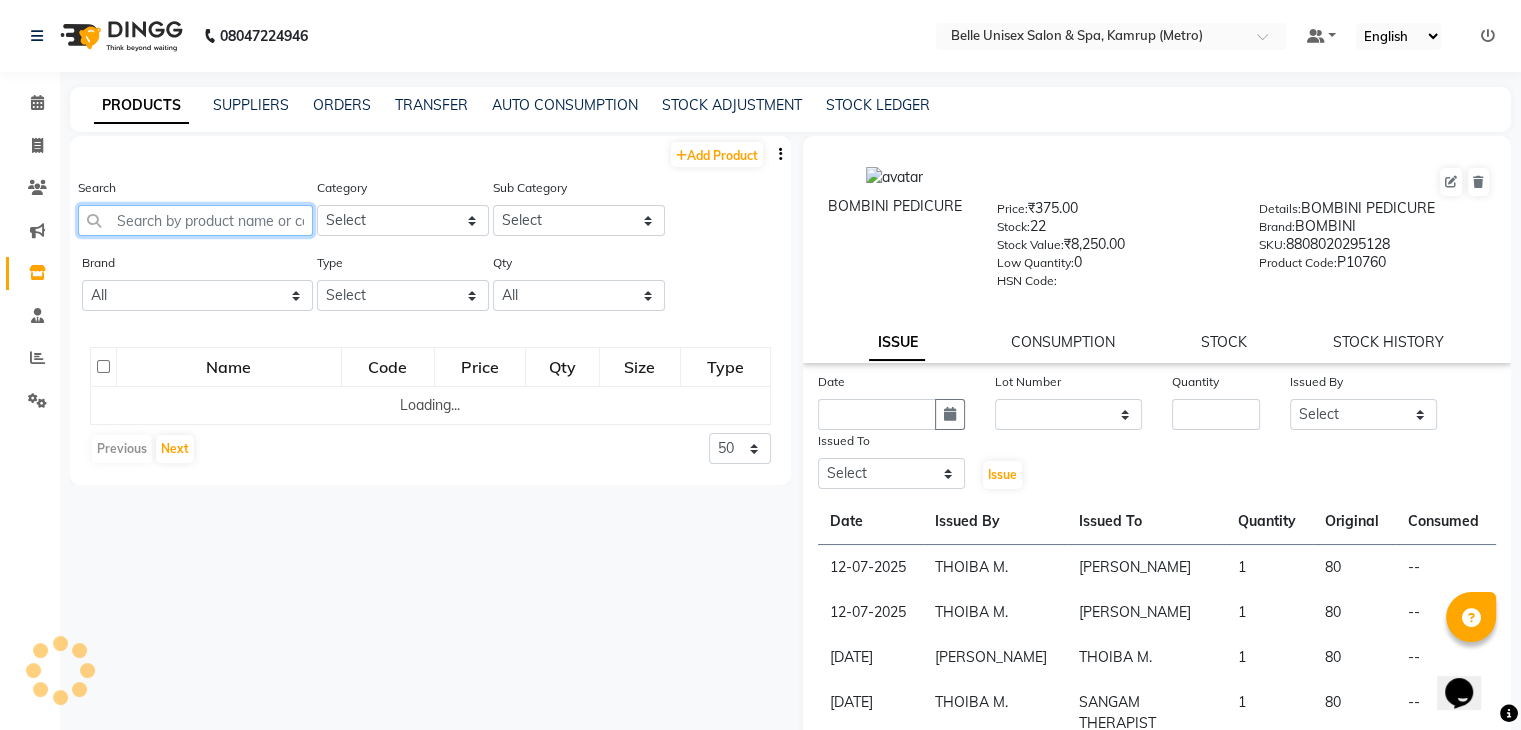 click 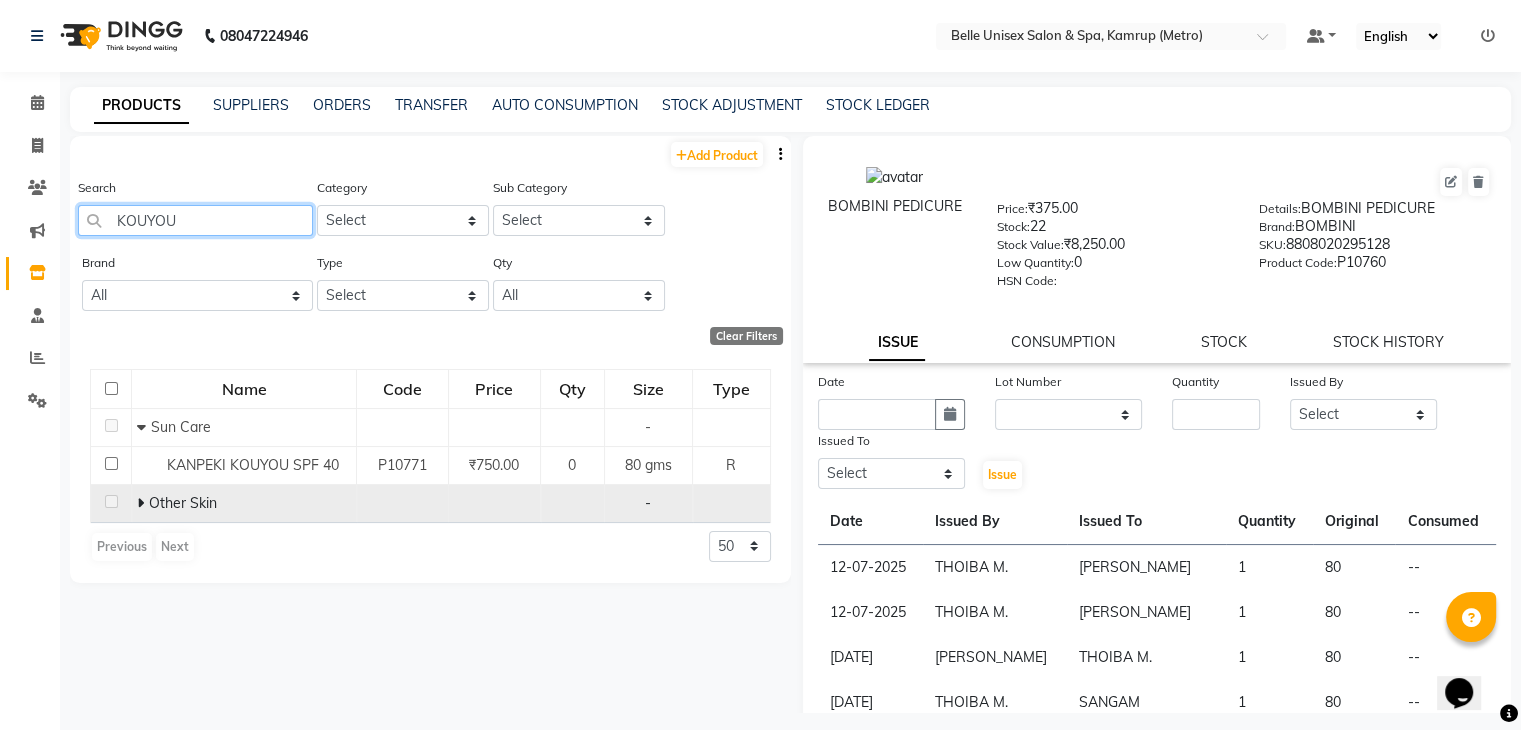 type on "KOUYOU" 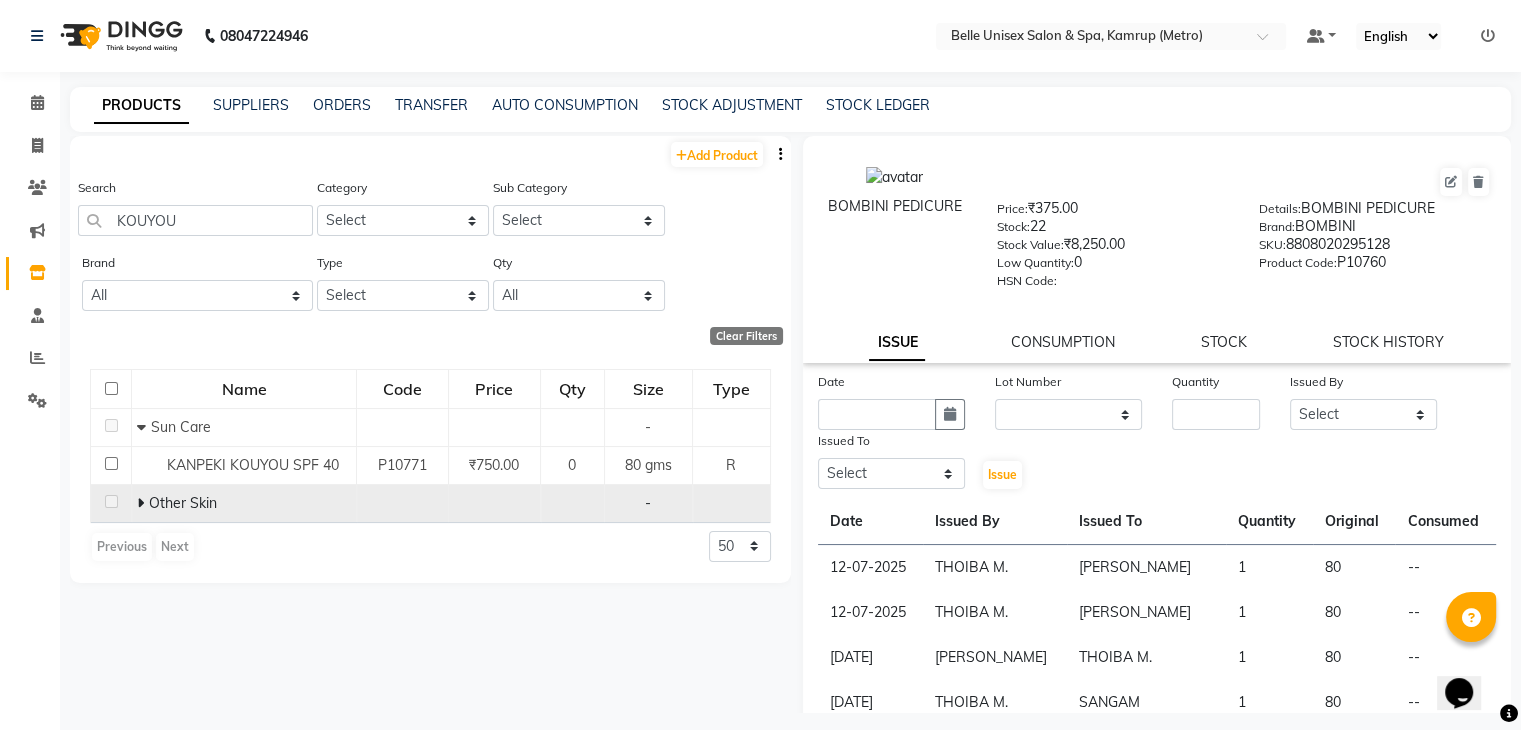 click 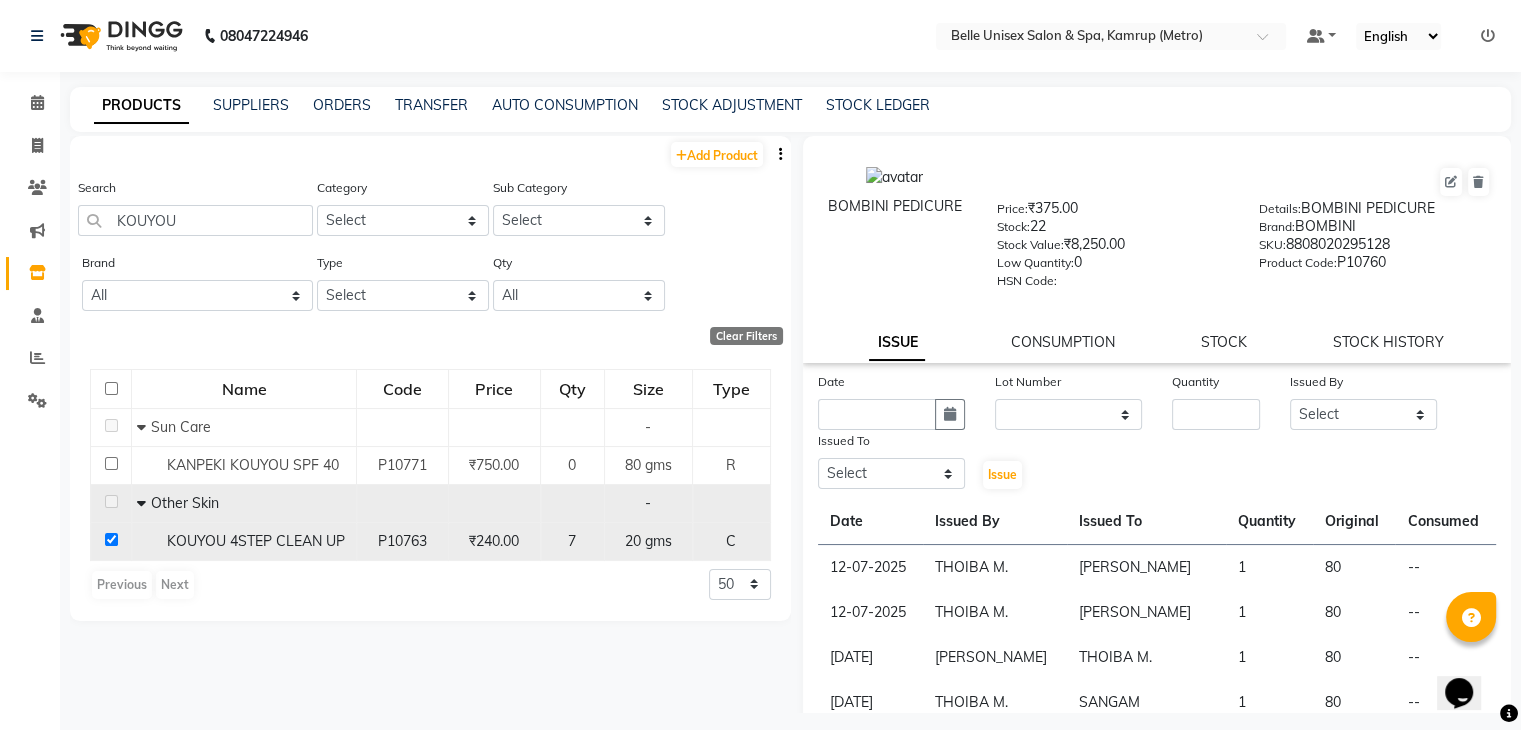 checkbox on "true" 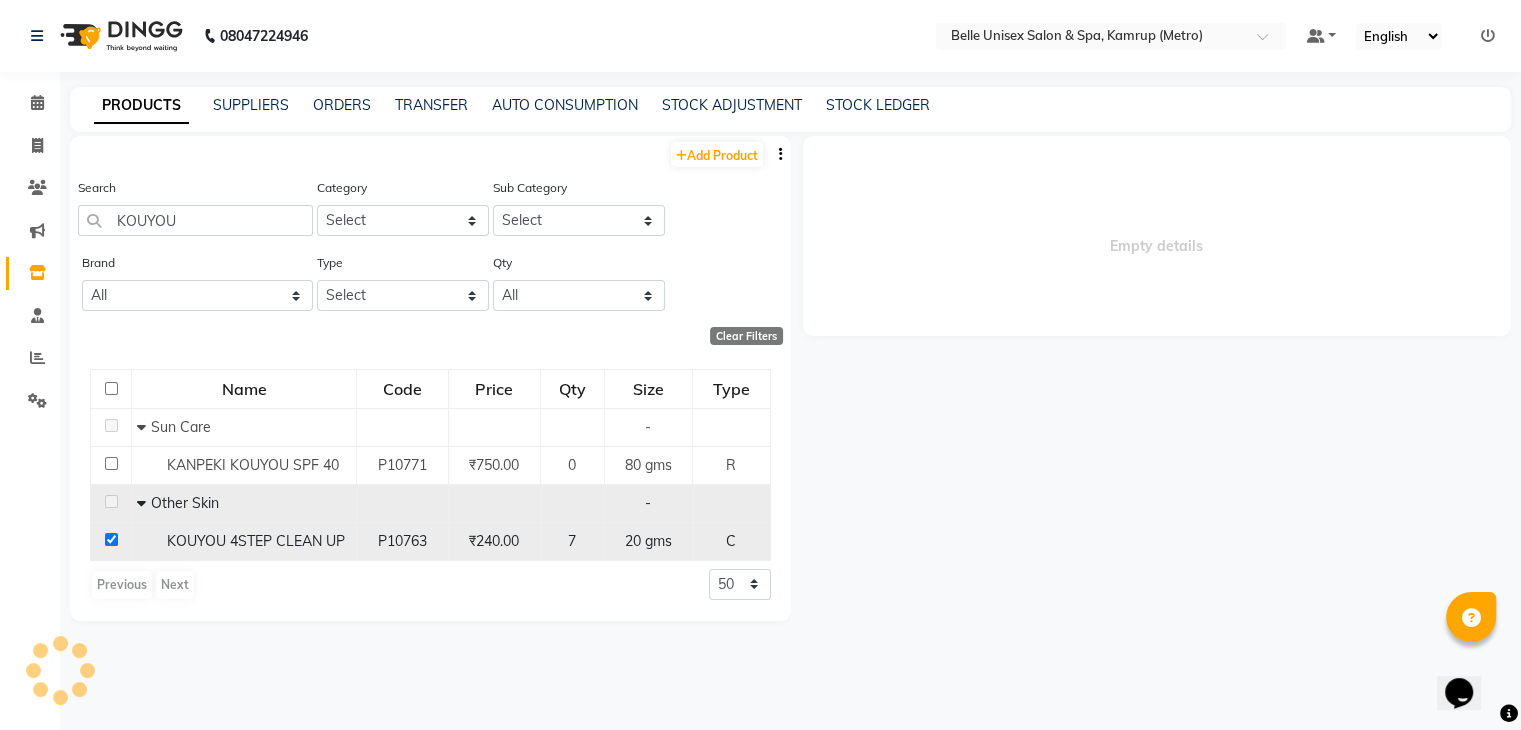 select 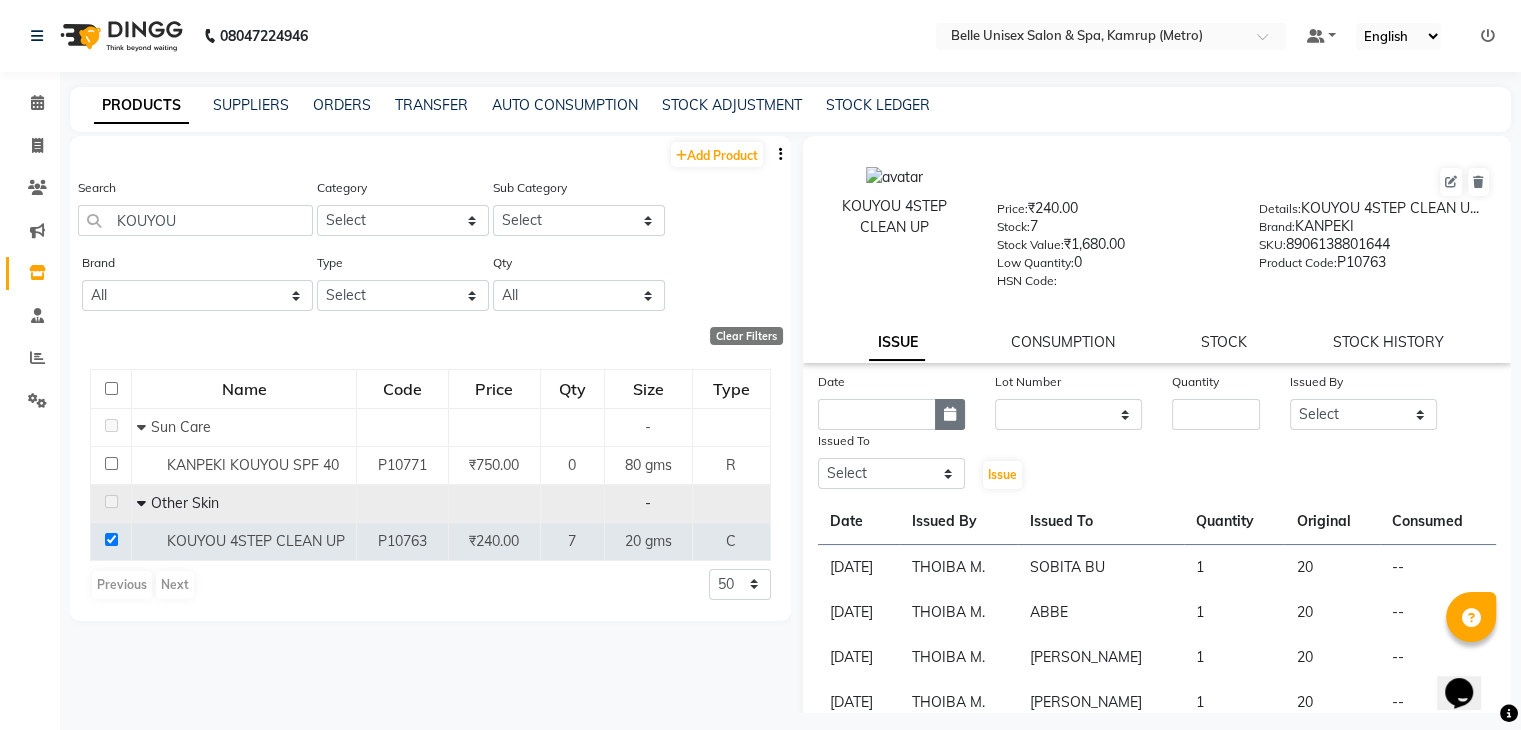 click 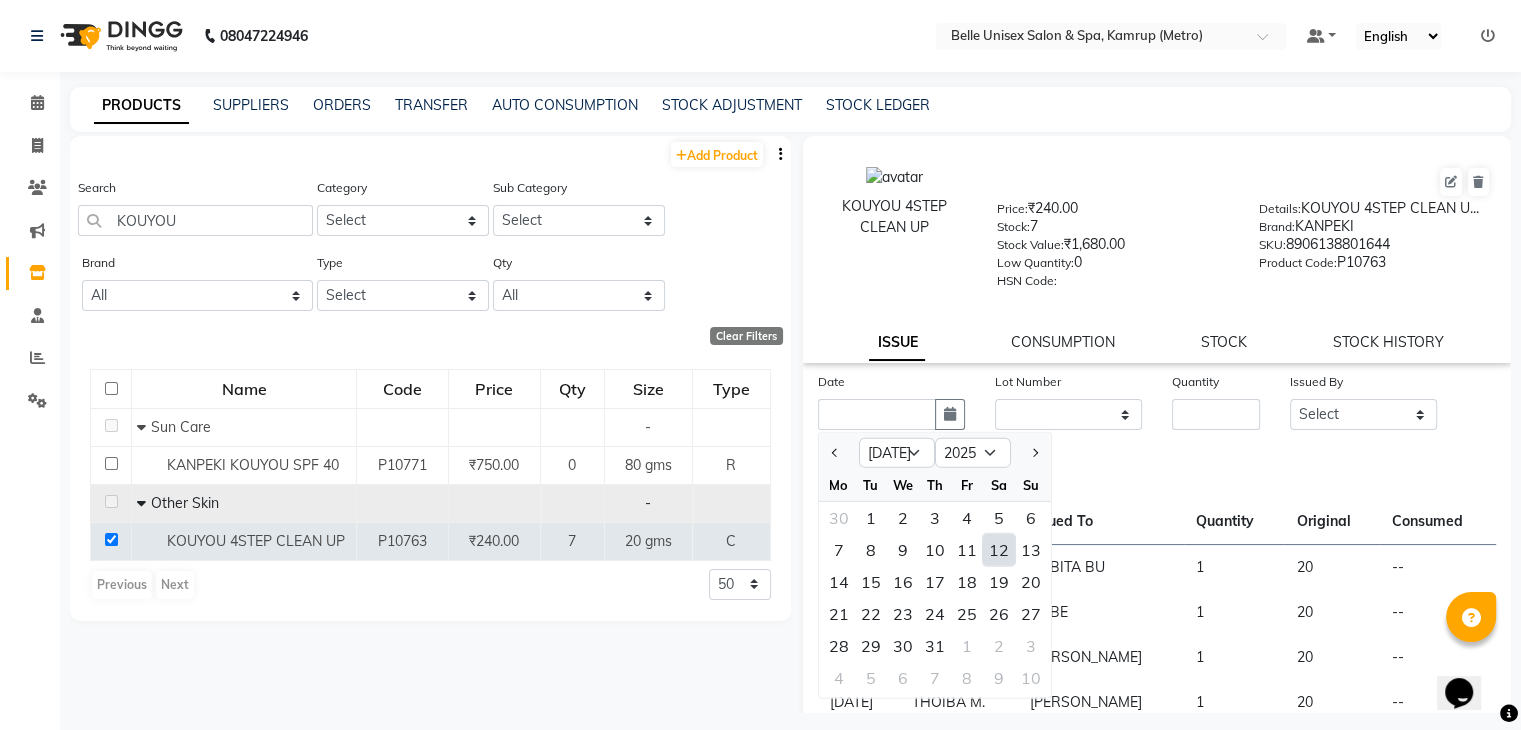 click on "12" 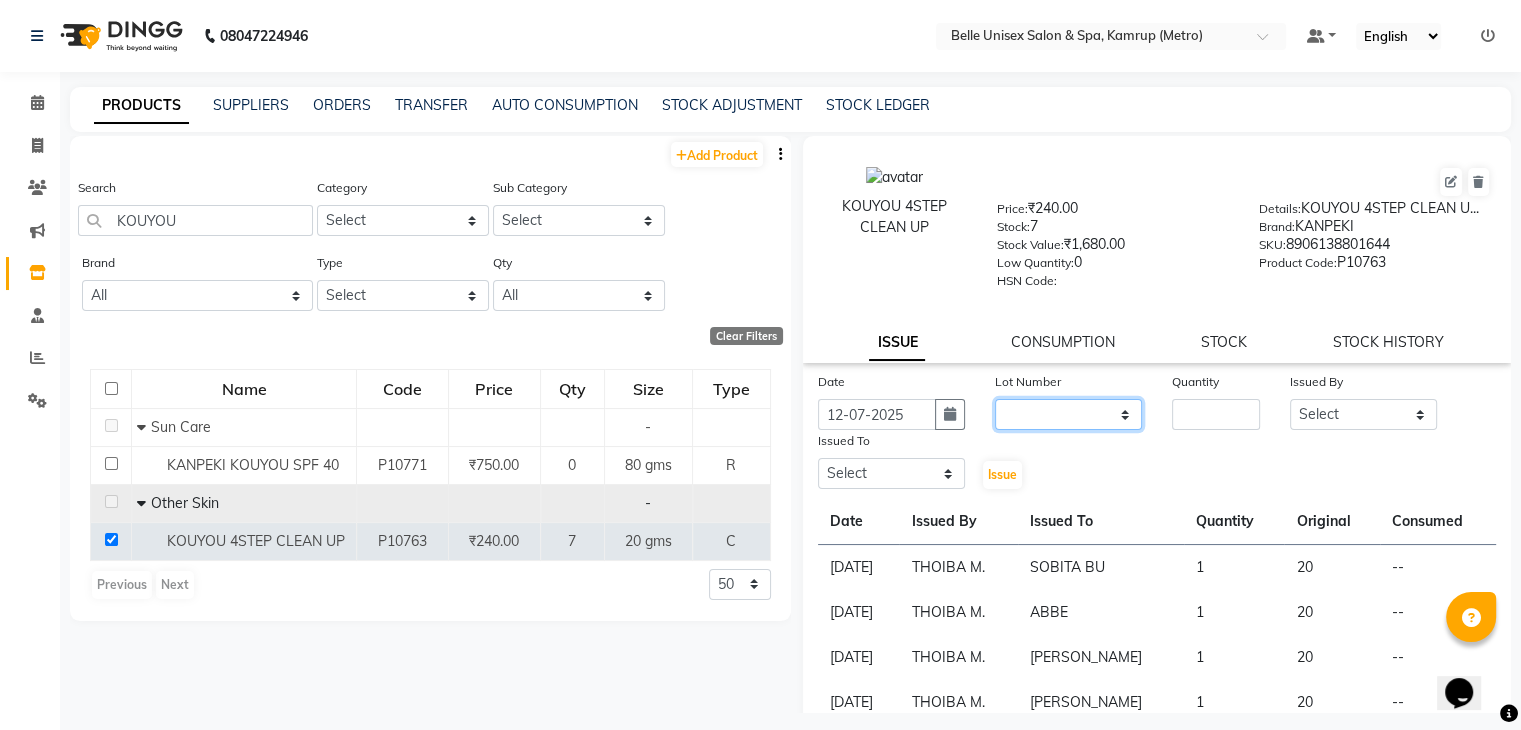 click on "None" 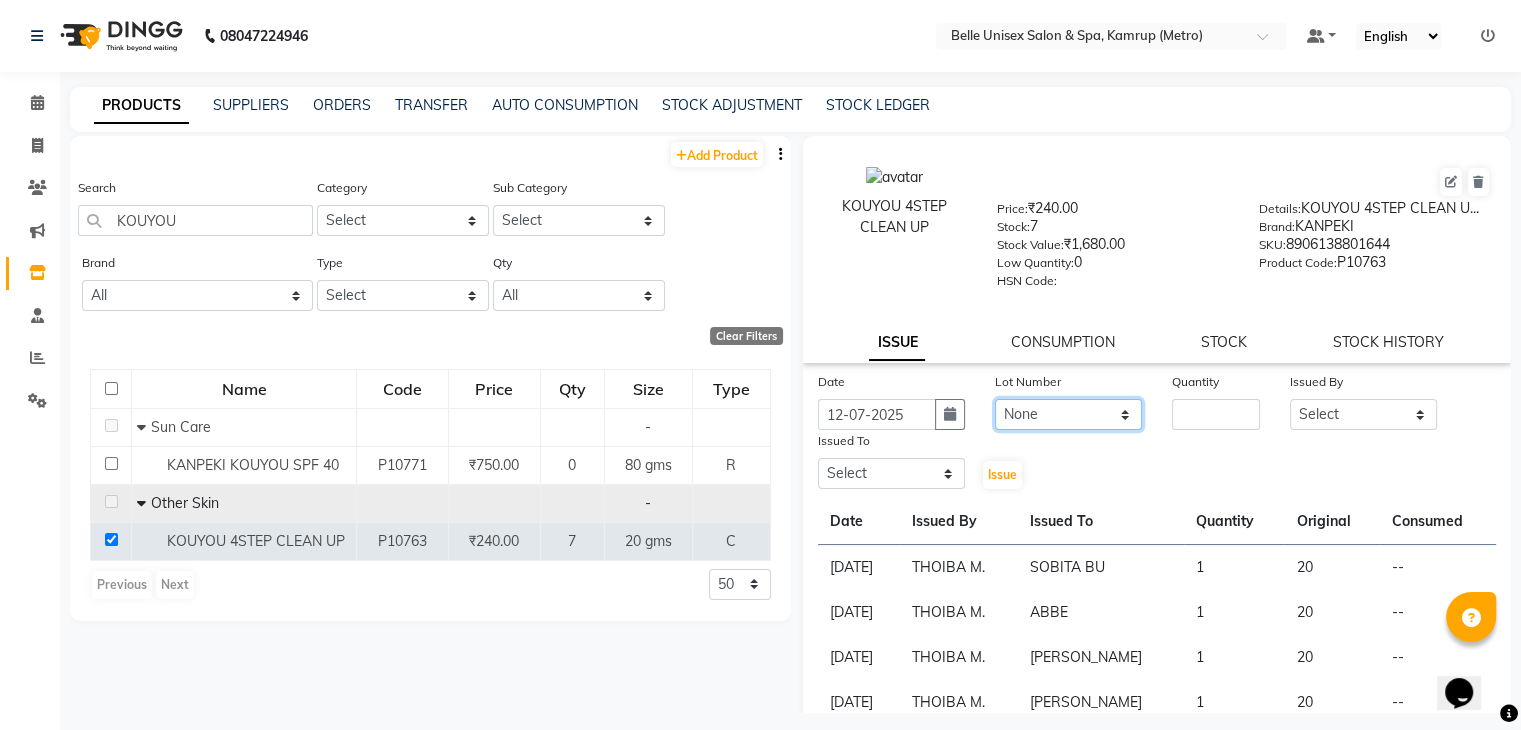 click on "None" 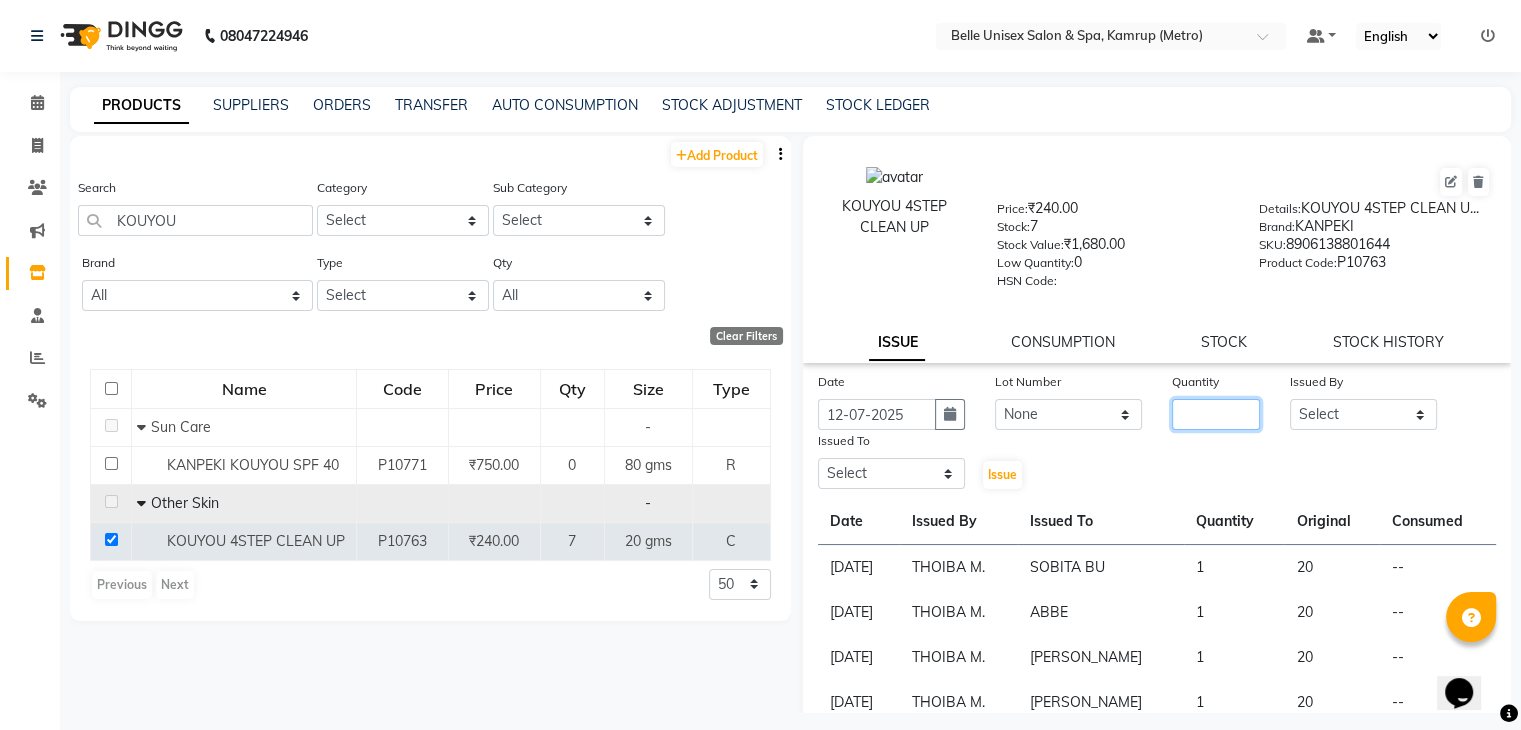 click 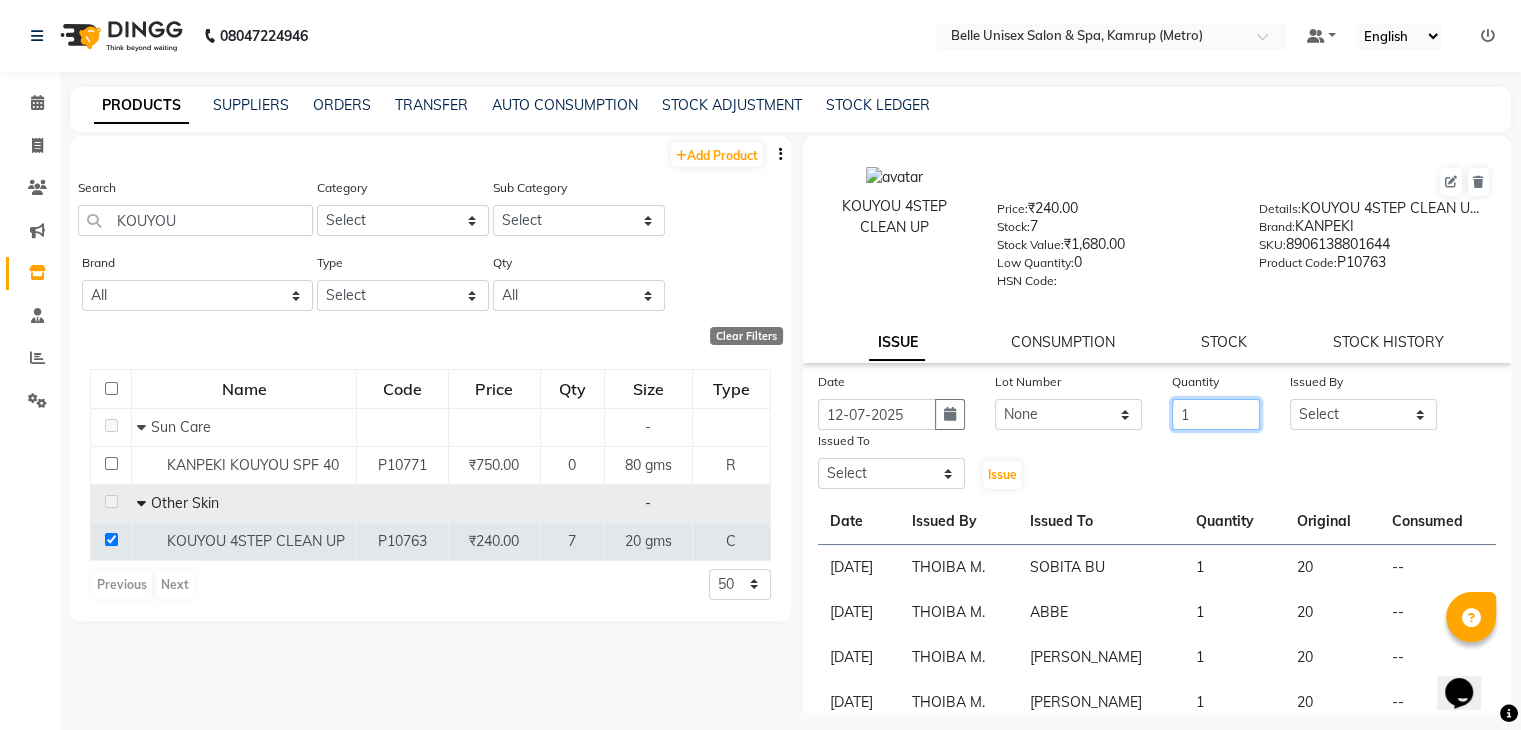 type on "1" 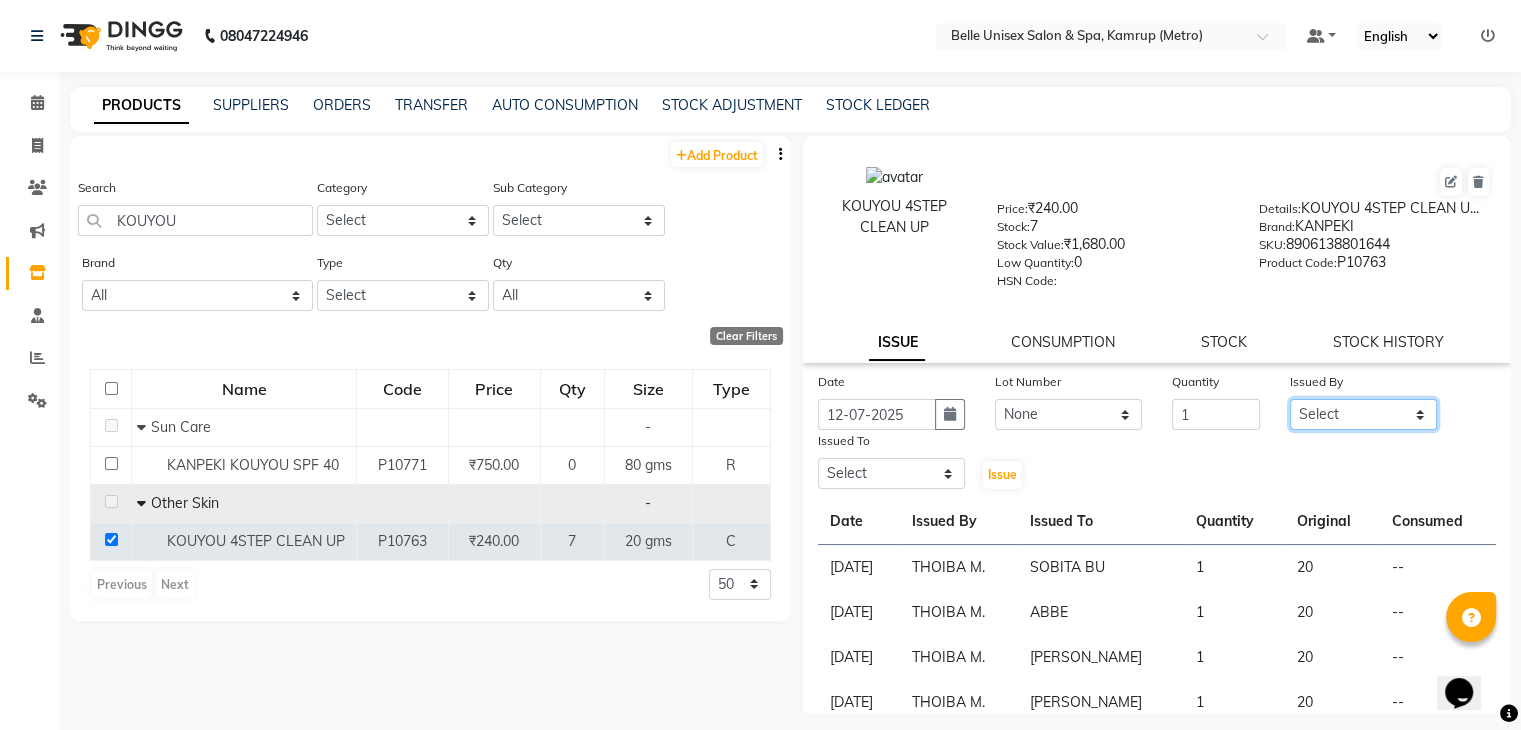 click on "Select ABBE Admin id ALEX UHD  ASEM  COUNTER SALE  IMLE AO JUPITARA(HK) PURNIMA HK  RANA KANTI SINHA   SABEHA SANGAM THERAPIST SOBITA BU THOIBA M." 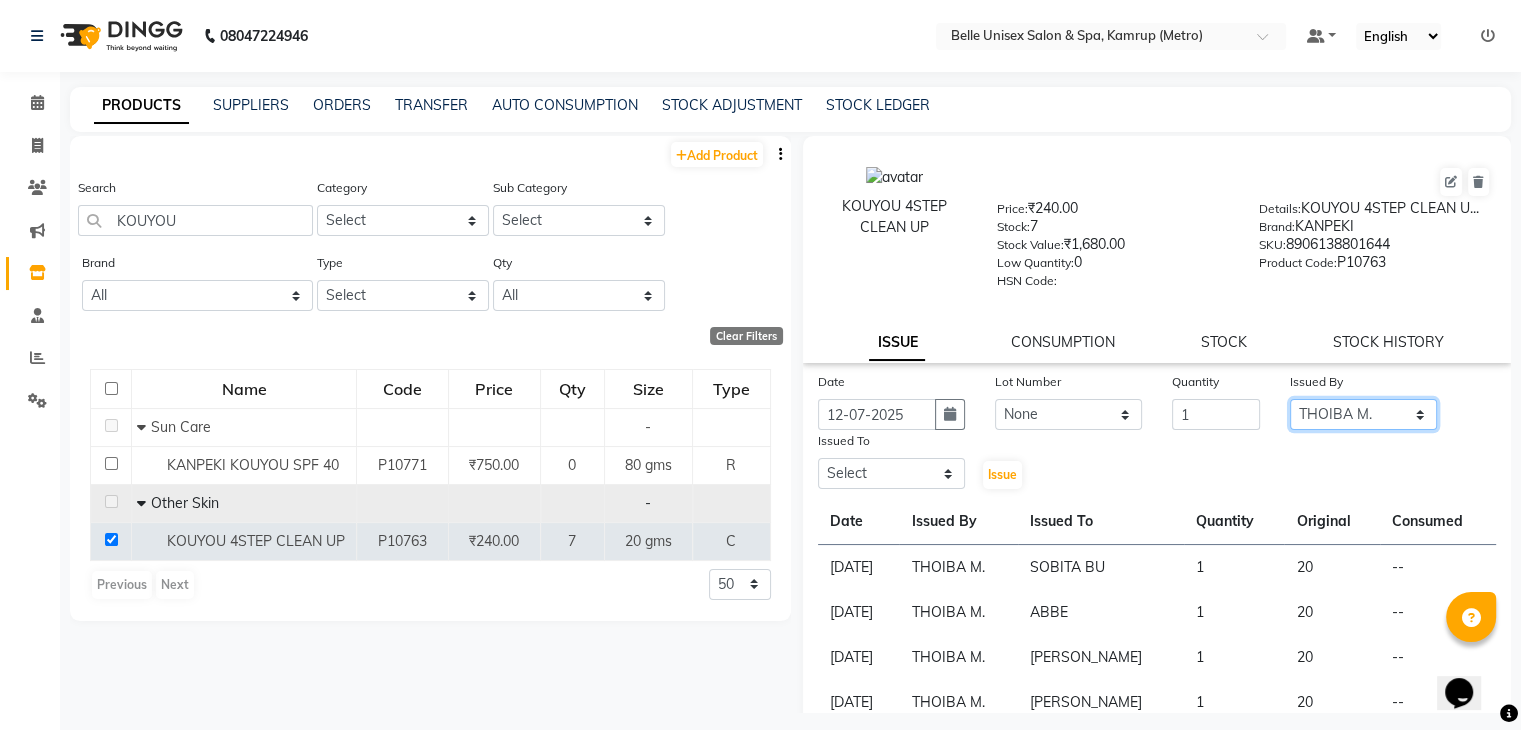 click on "Select ABBE Admin id ALEX UHD  ASEM  COUNTER SALE  IMLE AO JUPITARA(HK) PURNIMA HK  RANA KANTI SINHA   SABEHA SANGAM THERAPIST SOBITA BU THOIBA M." 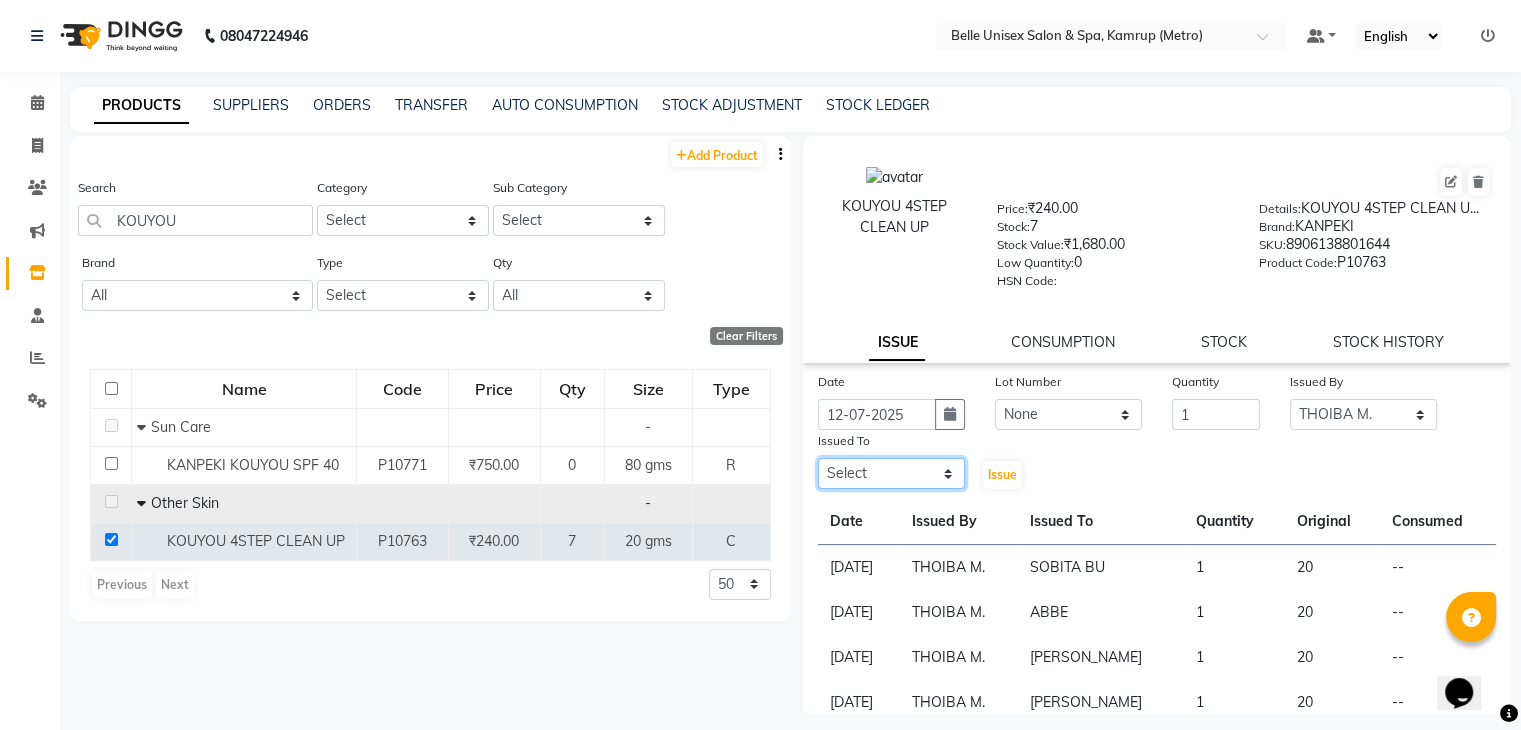 click on "Select ABBE Admin id ALEX UHD  ASEM  COUNTER SALE  IMLE AO JUPITARA(HK) PURNIMA HK  RANA KANTI SINHA   SABEHA SANGAM THERAPIST SOBITA BU THOIBA M." 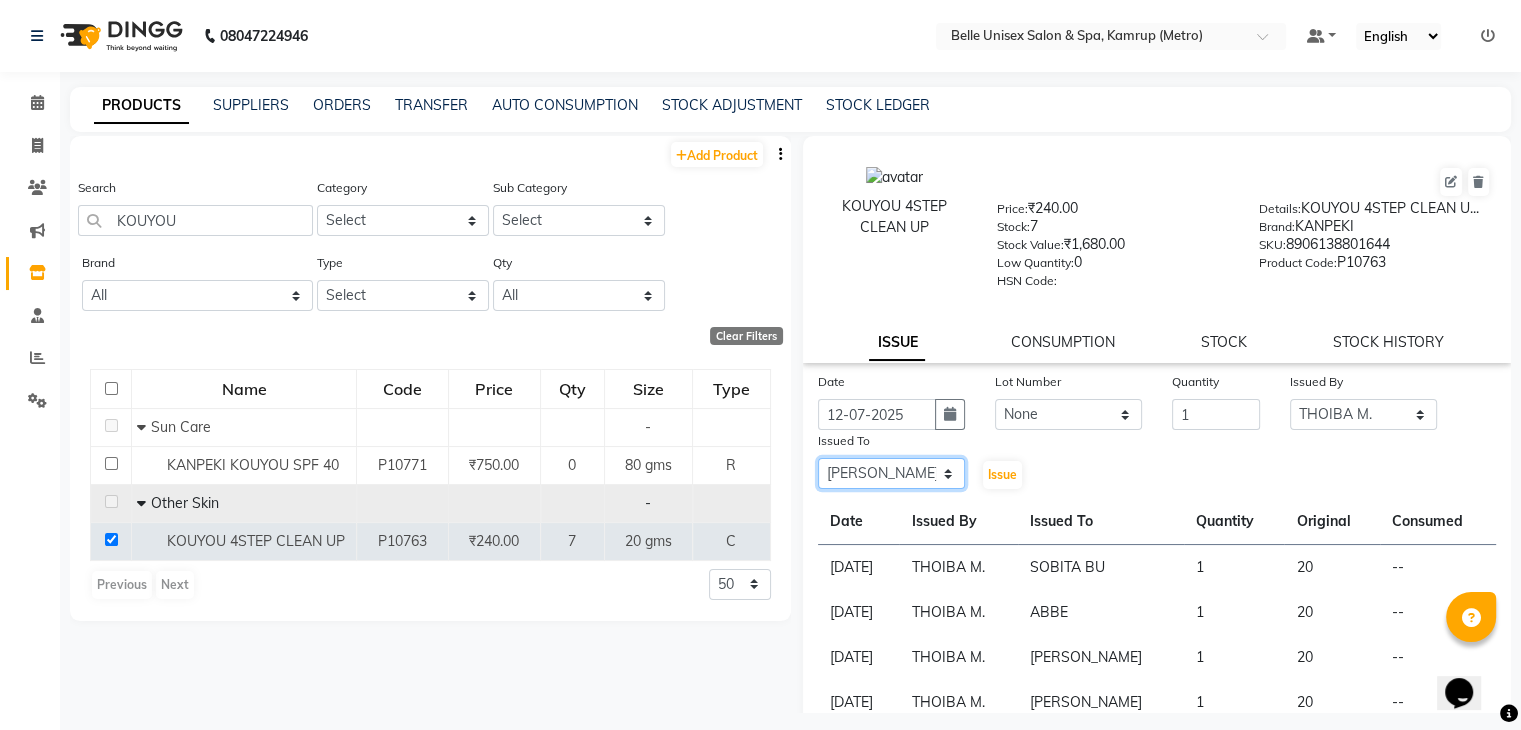 click on "Select ABBE Admin id ALEX UHD  ASEM  COUNTER SALE  IMLE AO JUPITARA(HK) PURNIMA HK  RANA KANTI SINHA   SABEHA SANGAM THERAPIST SOBITA BU THOIBA M." 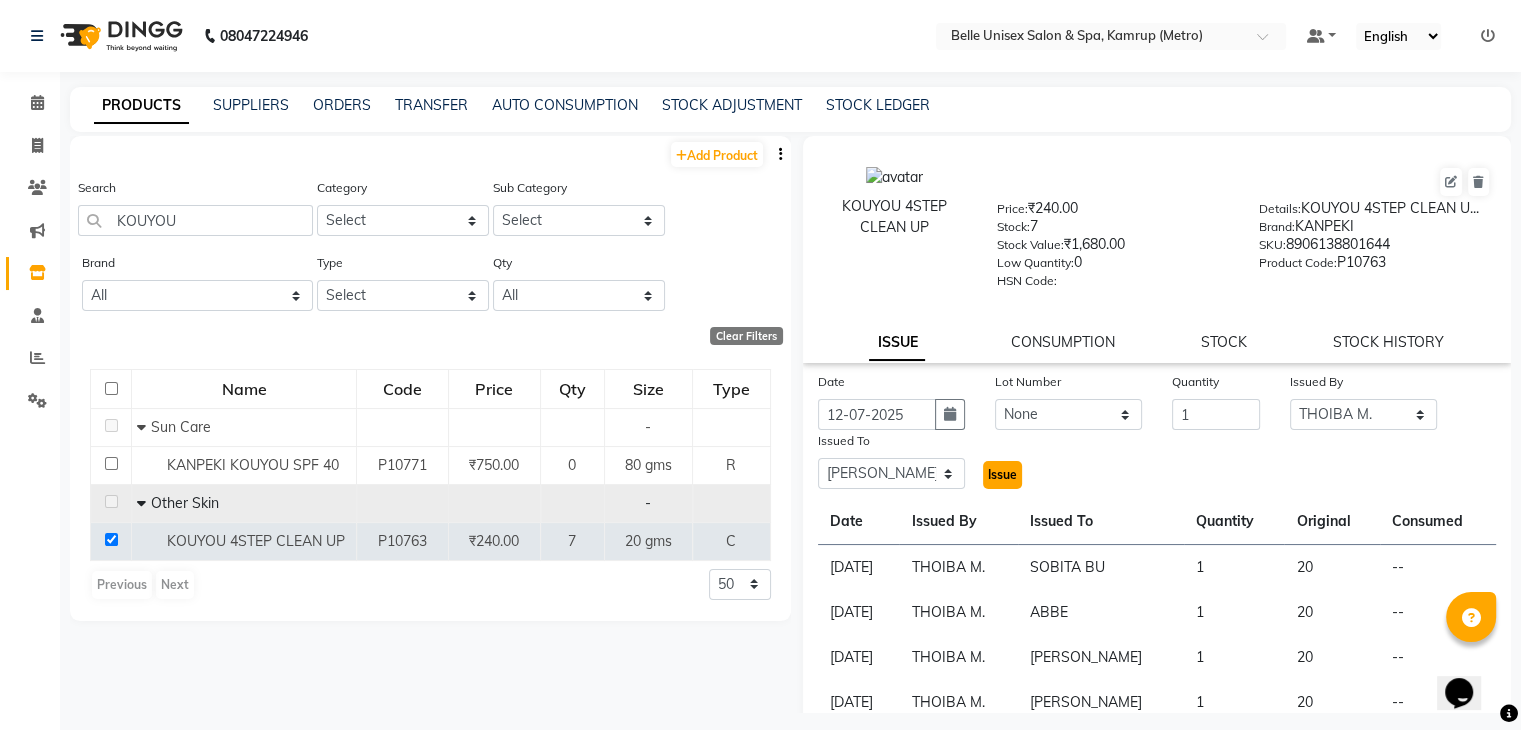 click on "Issue" 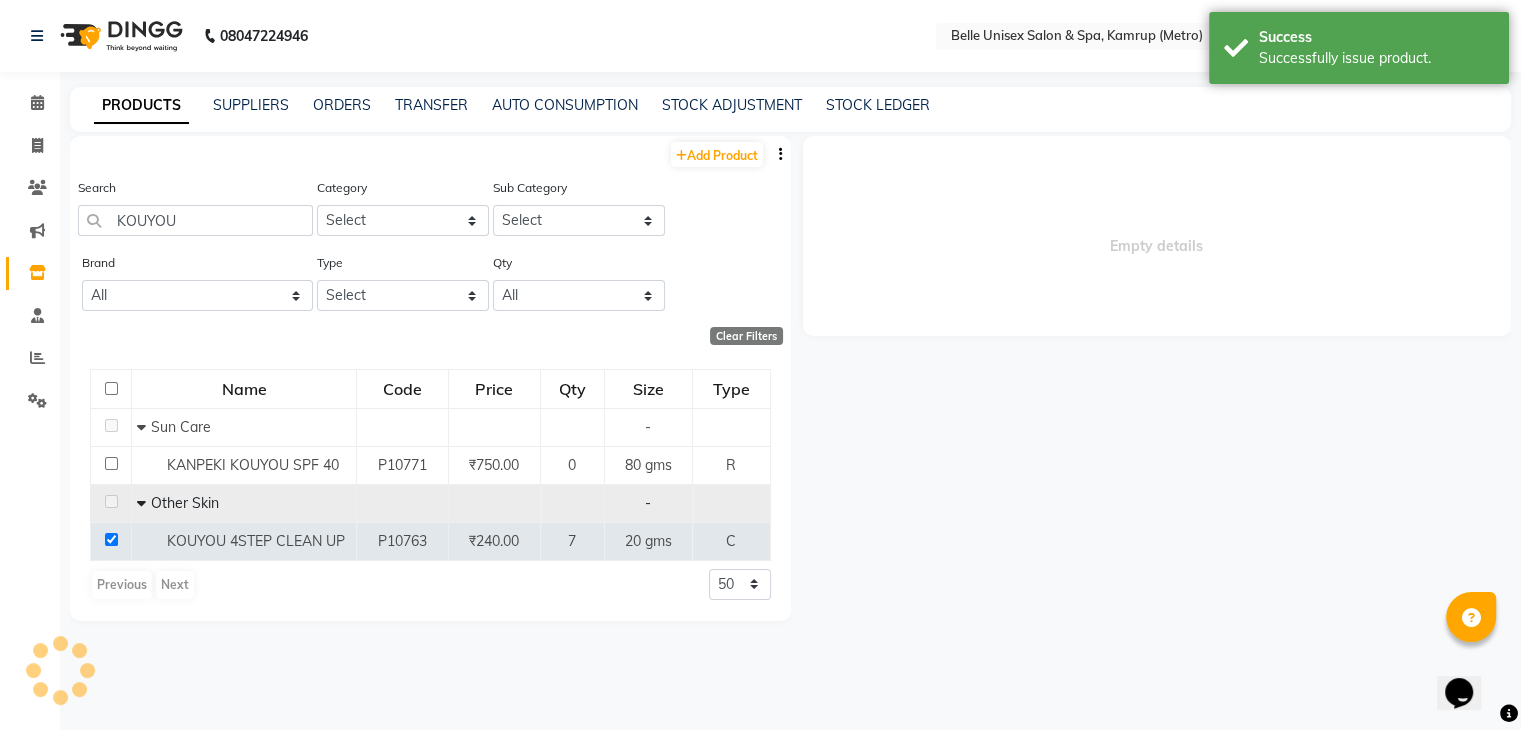 select 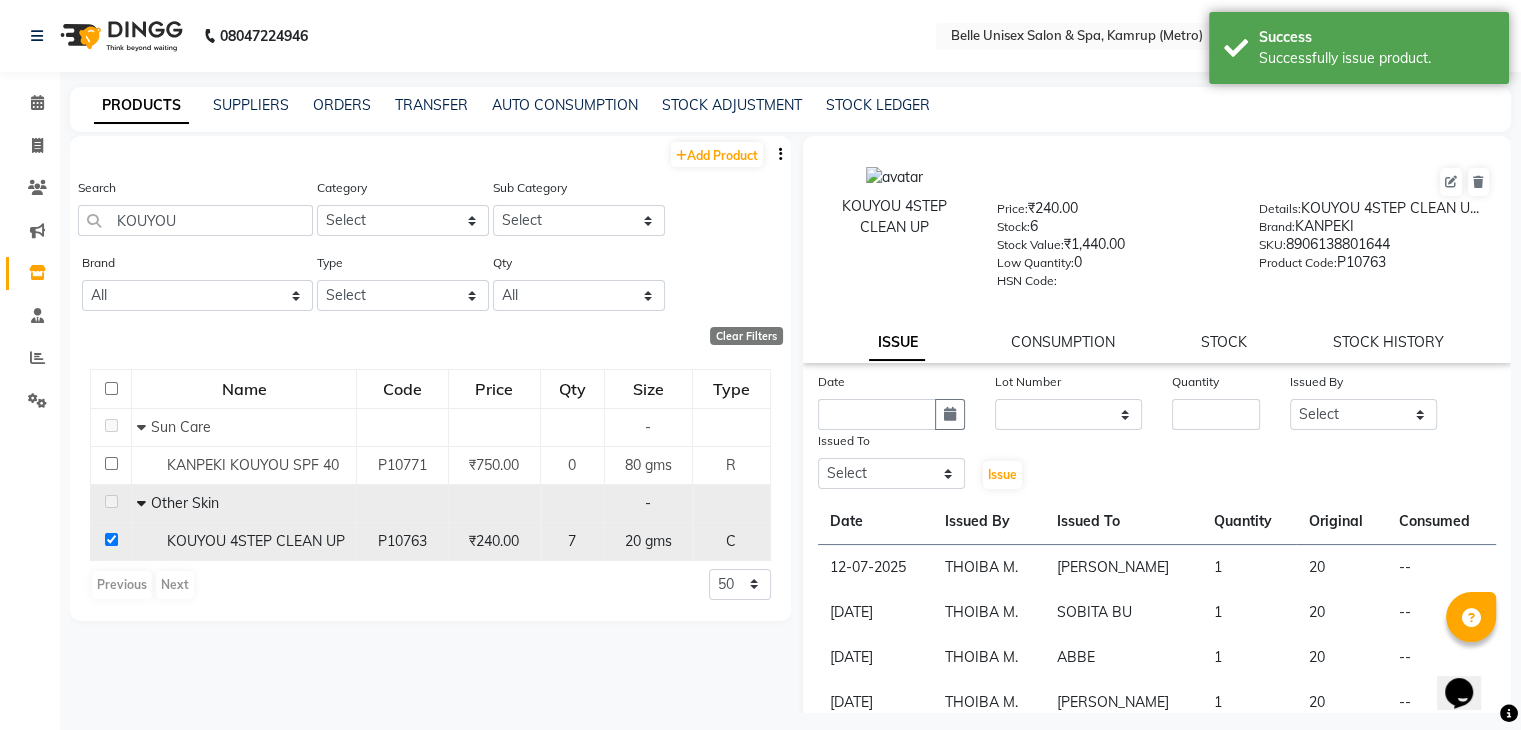 click 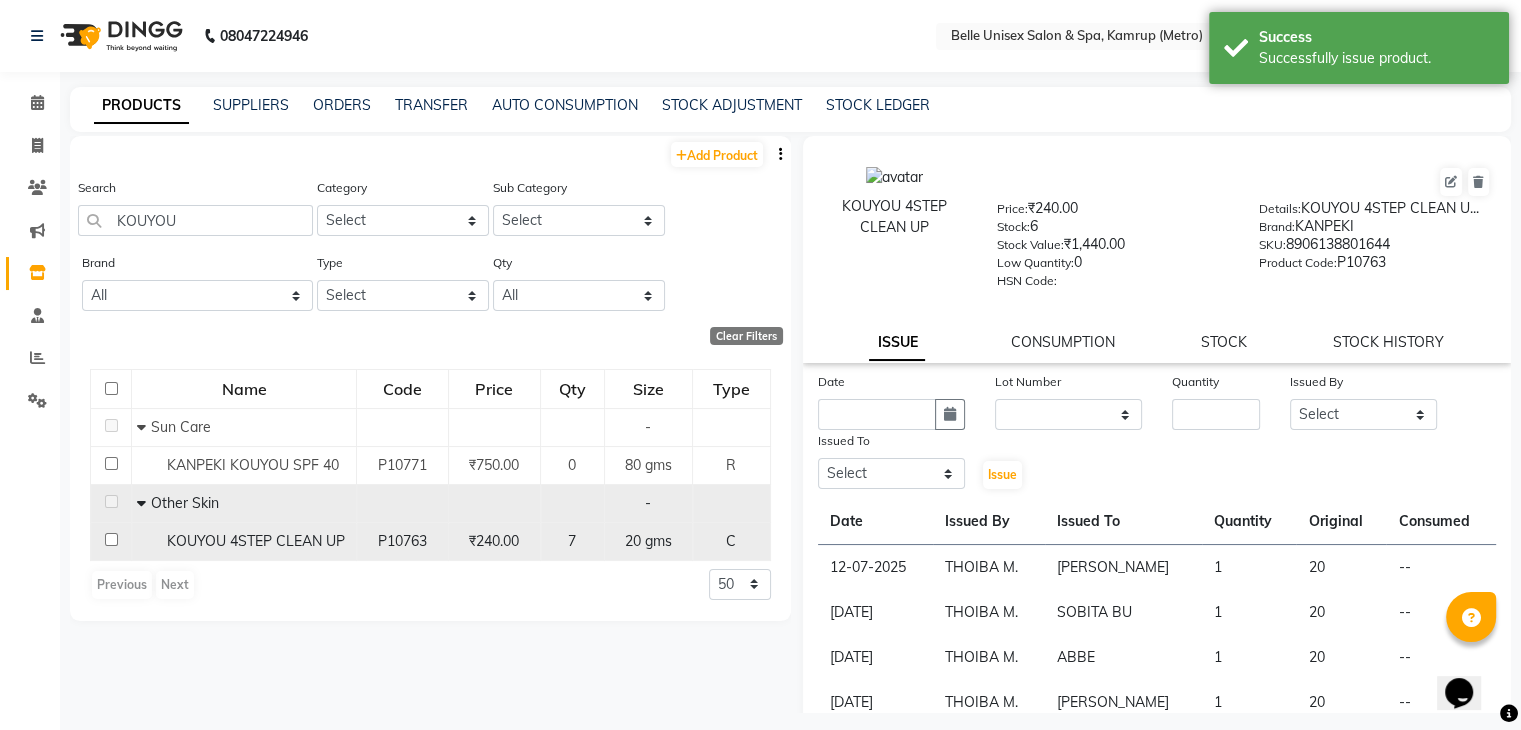checkbox on "false" 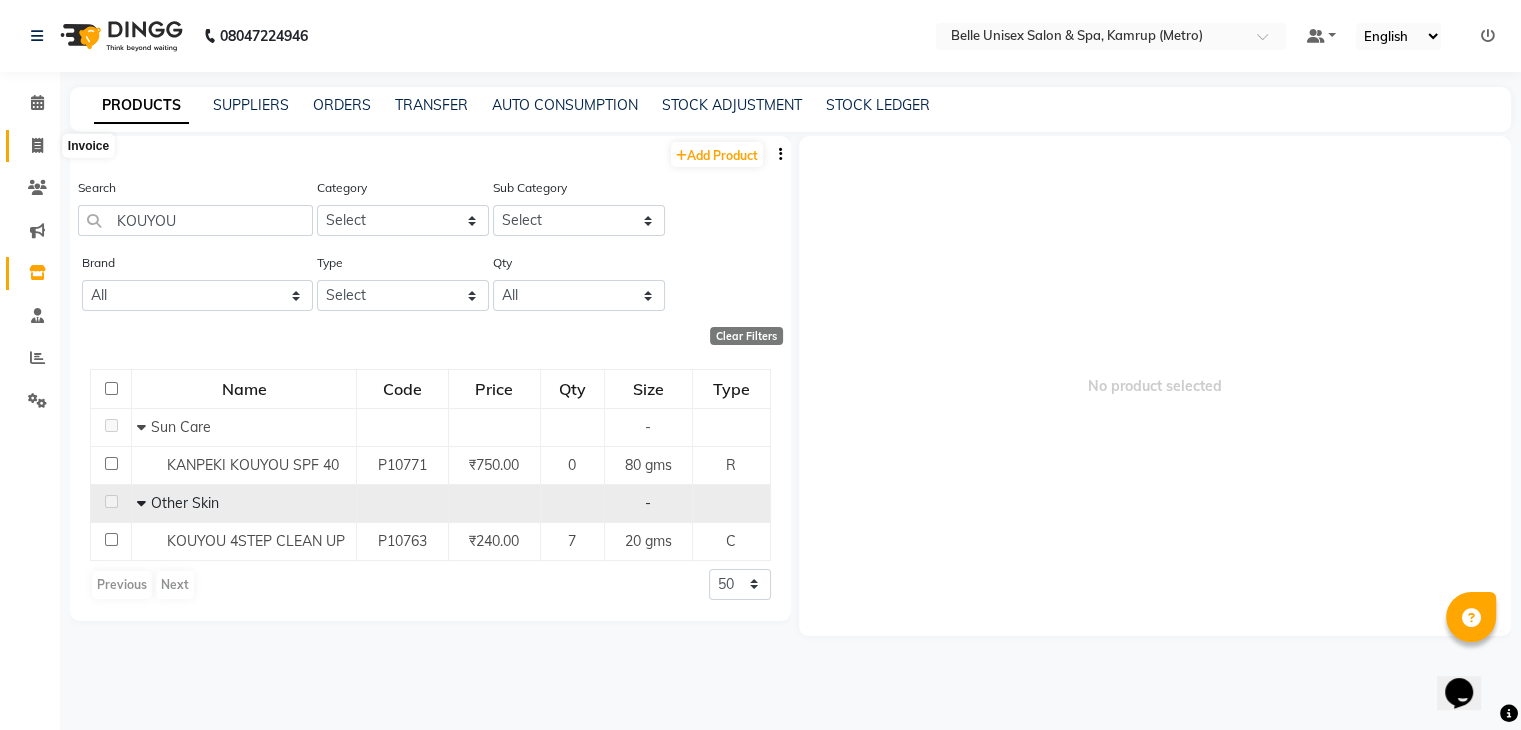 click 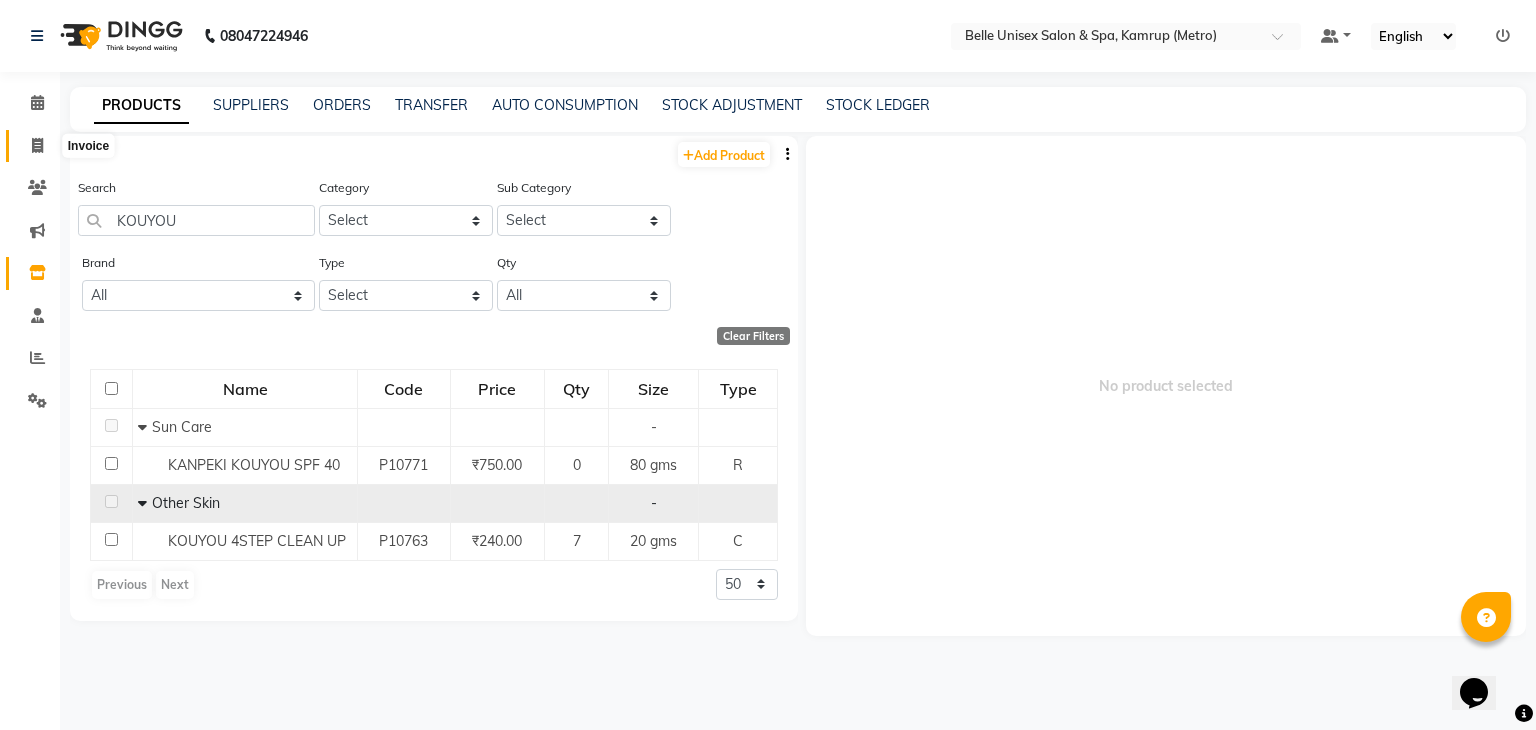 select on "service" 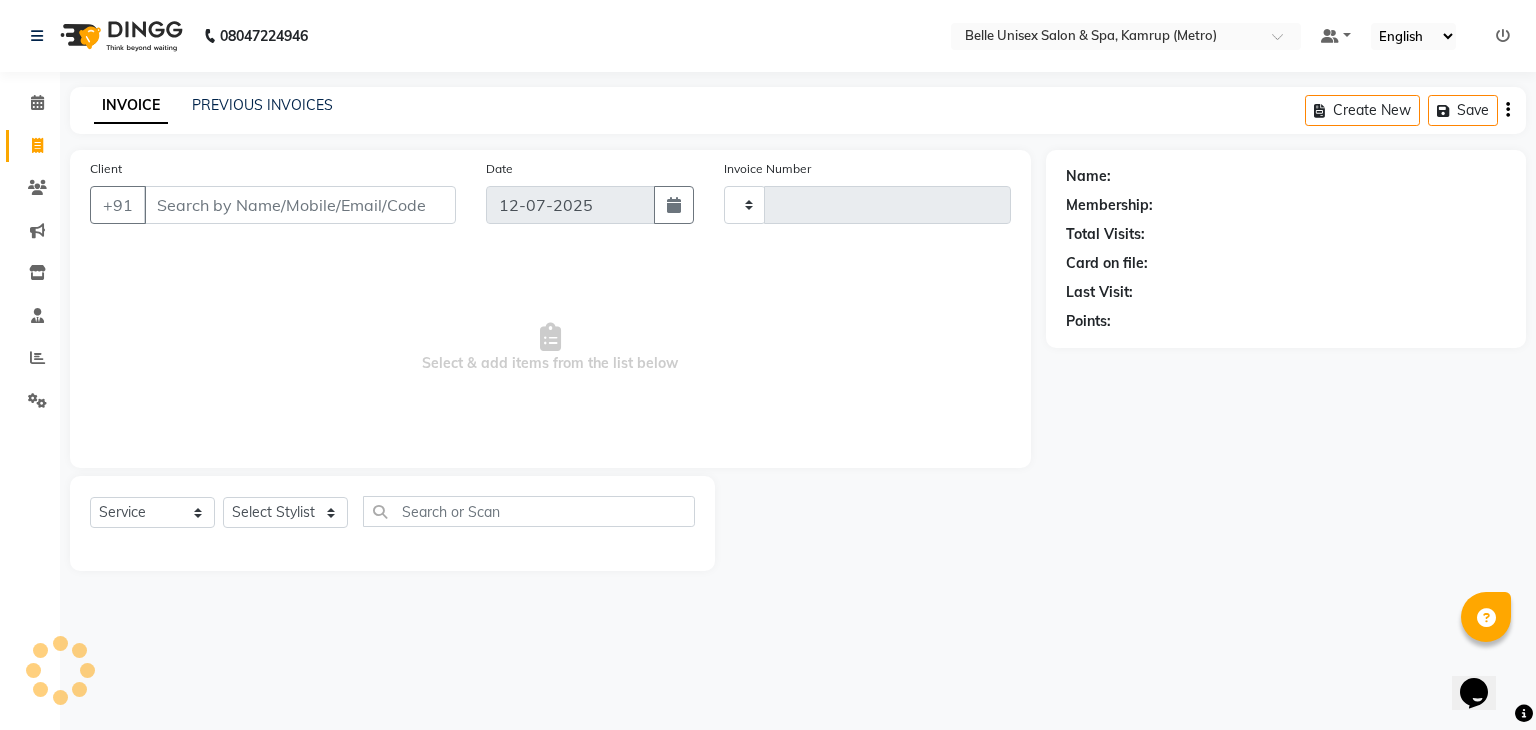 type on "0724" 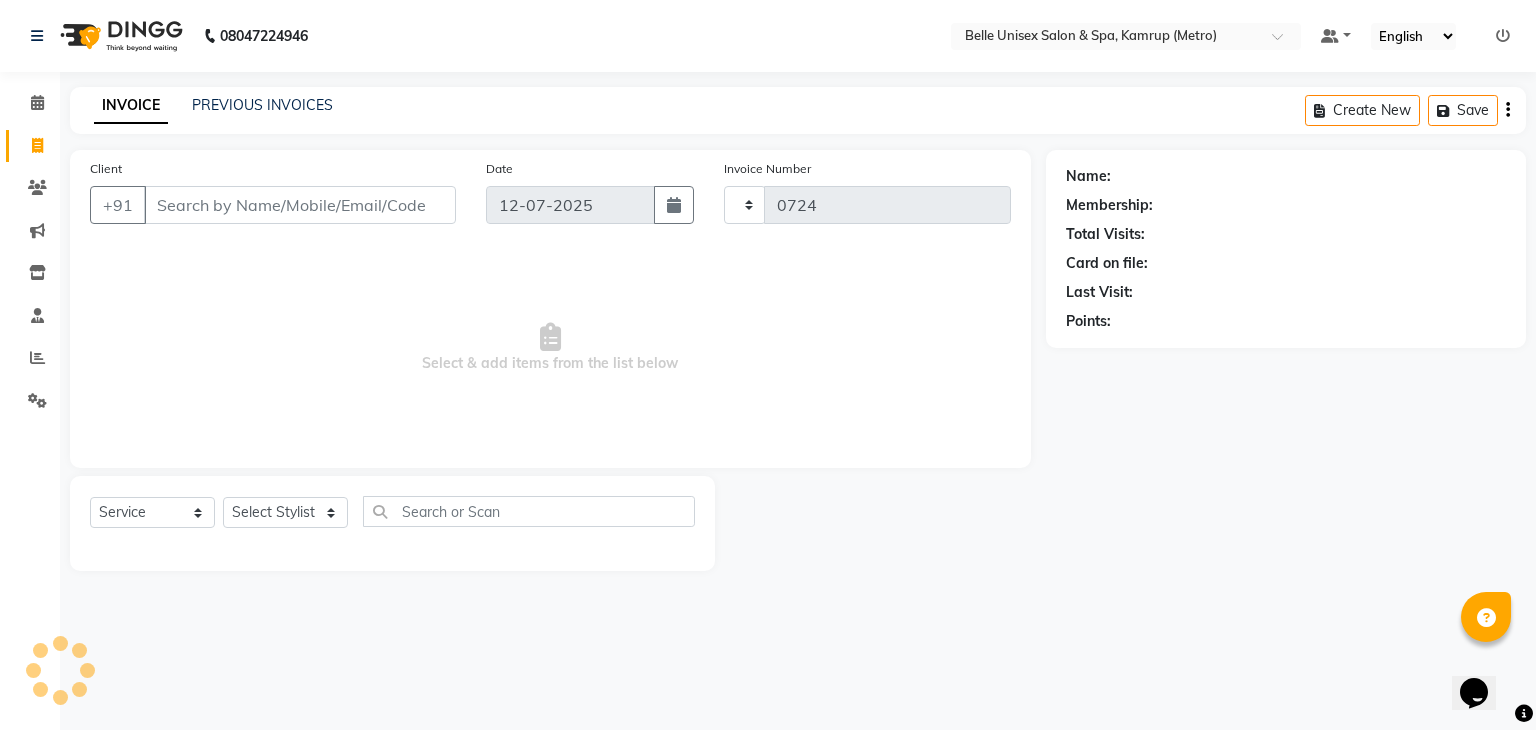 select on "7291" 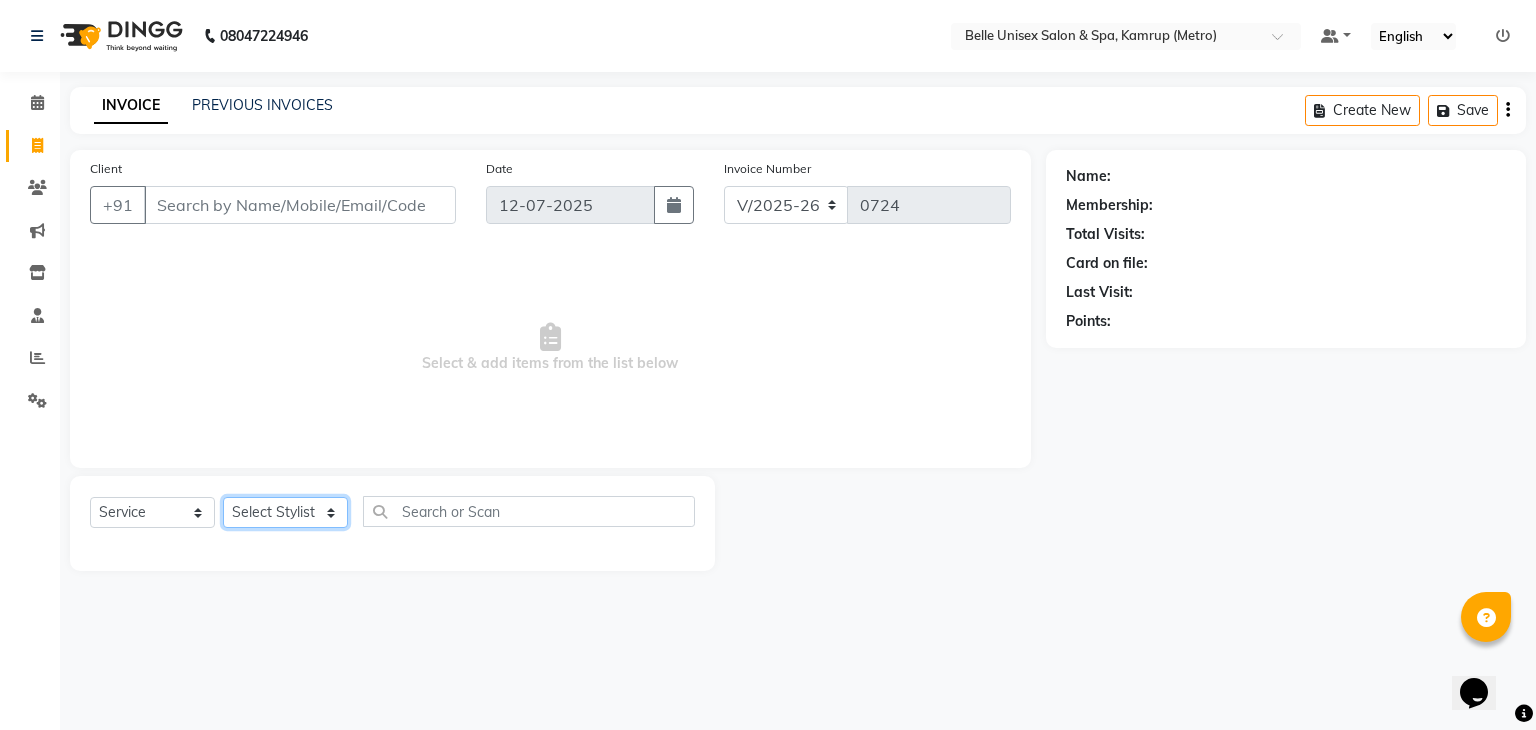 click on "Select Stylist ABBE Admin id ALEX UHD  ASEM  COUNTER SALE  IMLE AO JUPITARA(HK) PURNIMA HK  RANA KANTI SINHA   SABEHA SANGAM THERAPIST SOBITA BU THOIBA M." 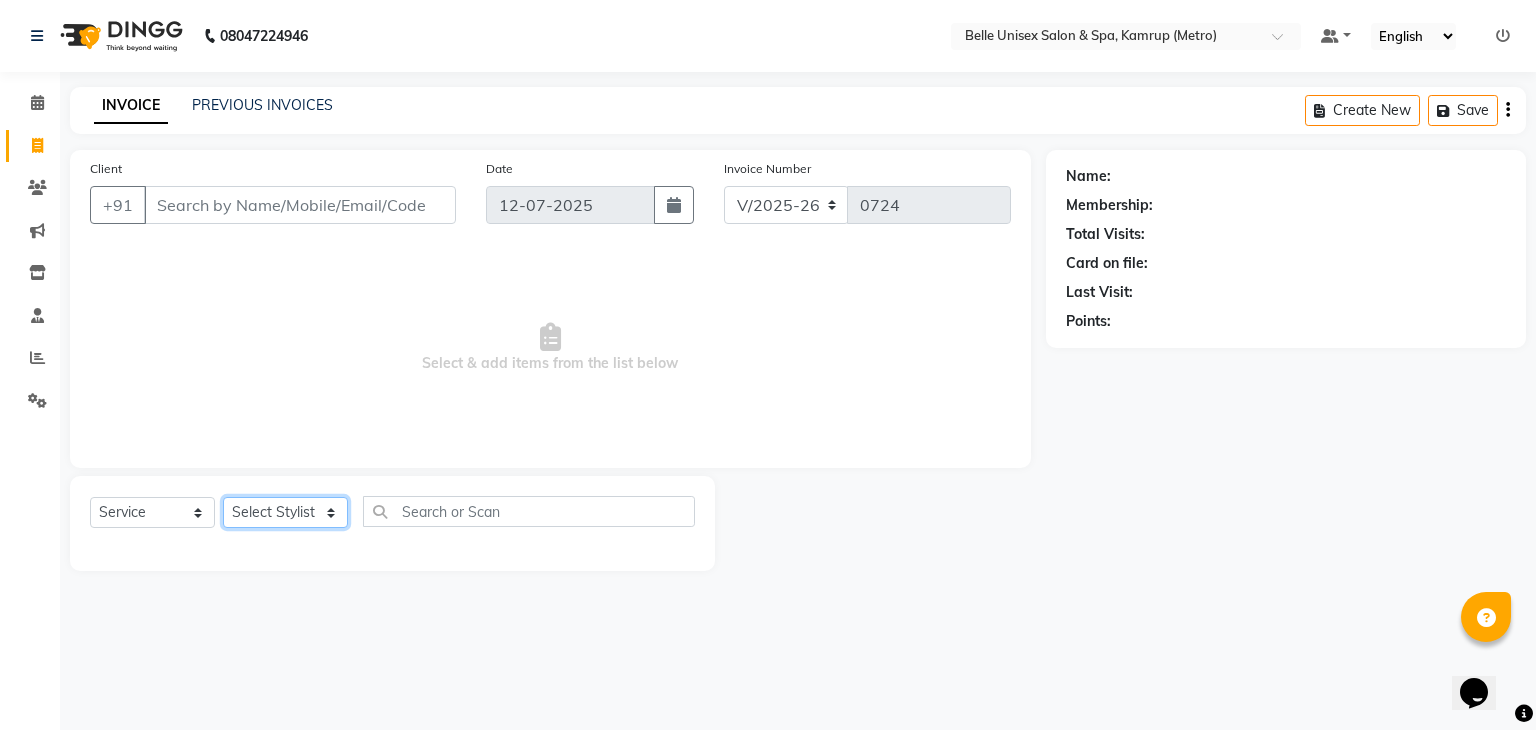 select on "67293" 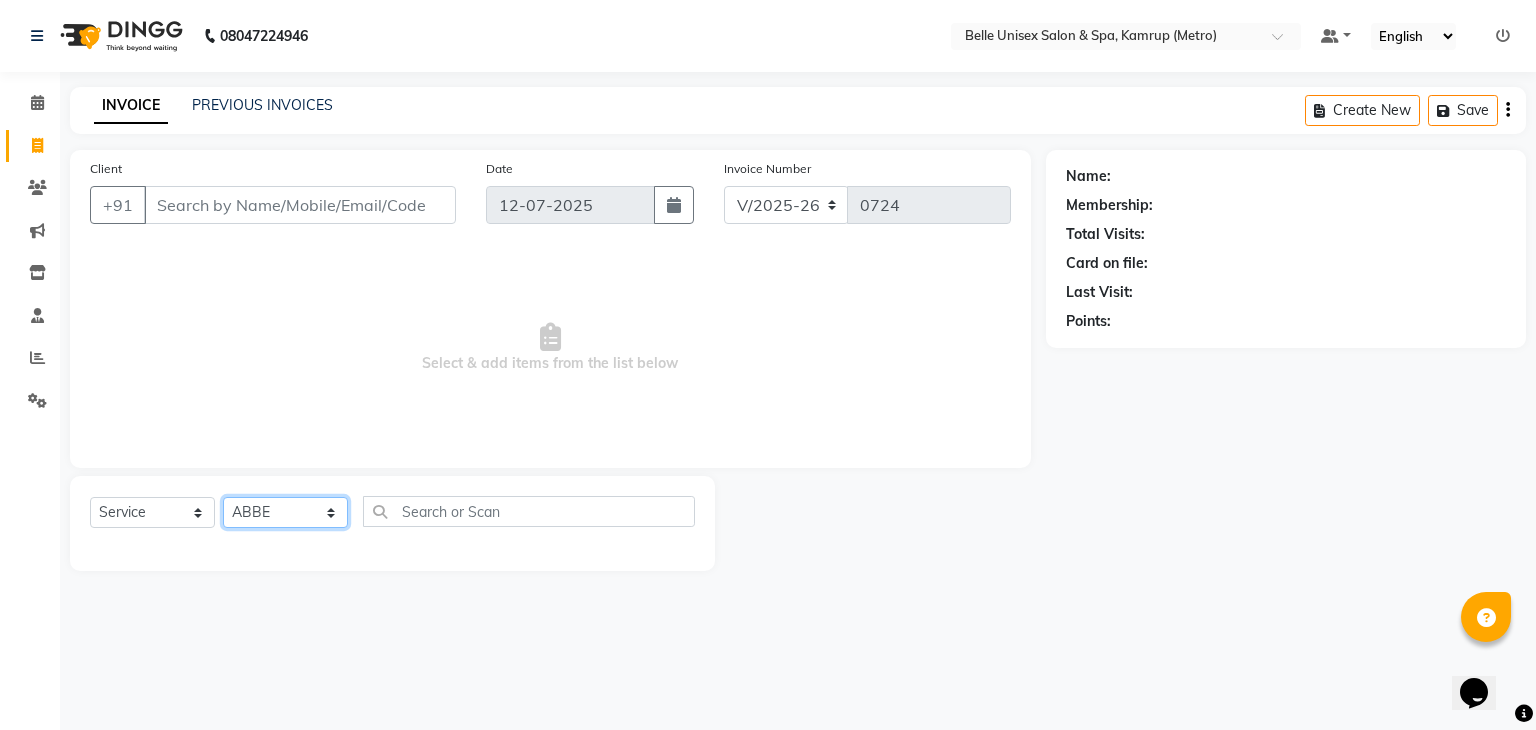 click on "Select Stylist ABBE Admin id ALEX UHD  ASEM  COUNTER SALE  IMLE AO JUPITARA(HK) PURNIMA HK  RANA KANTI SINHA   SABEHA SANGAM THERAPIST SOBITA BU THOIBA M." 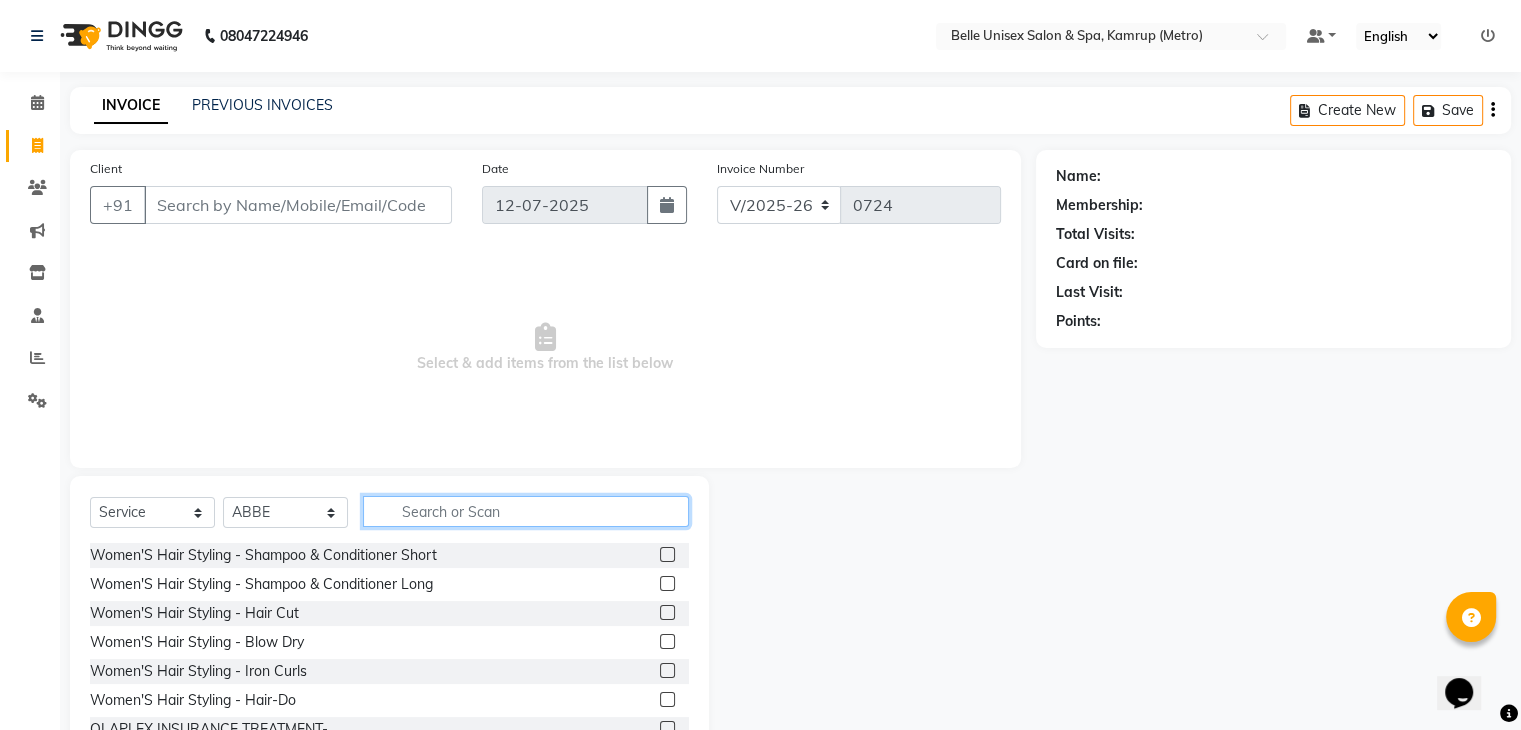 click 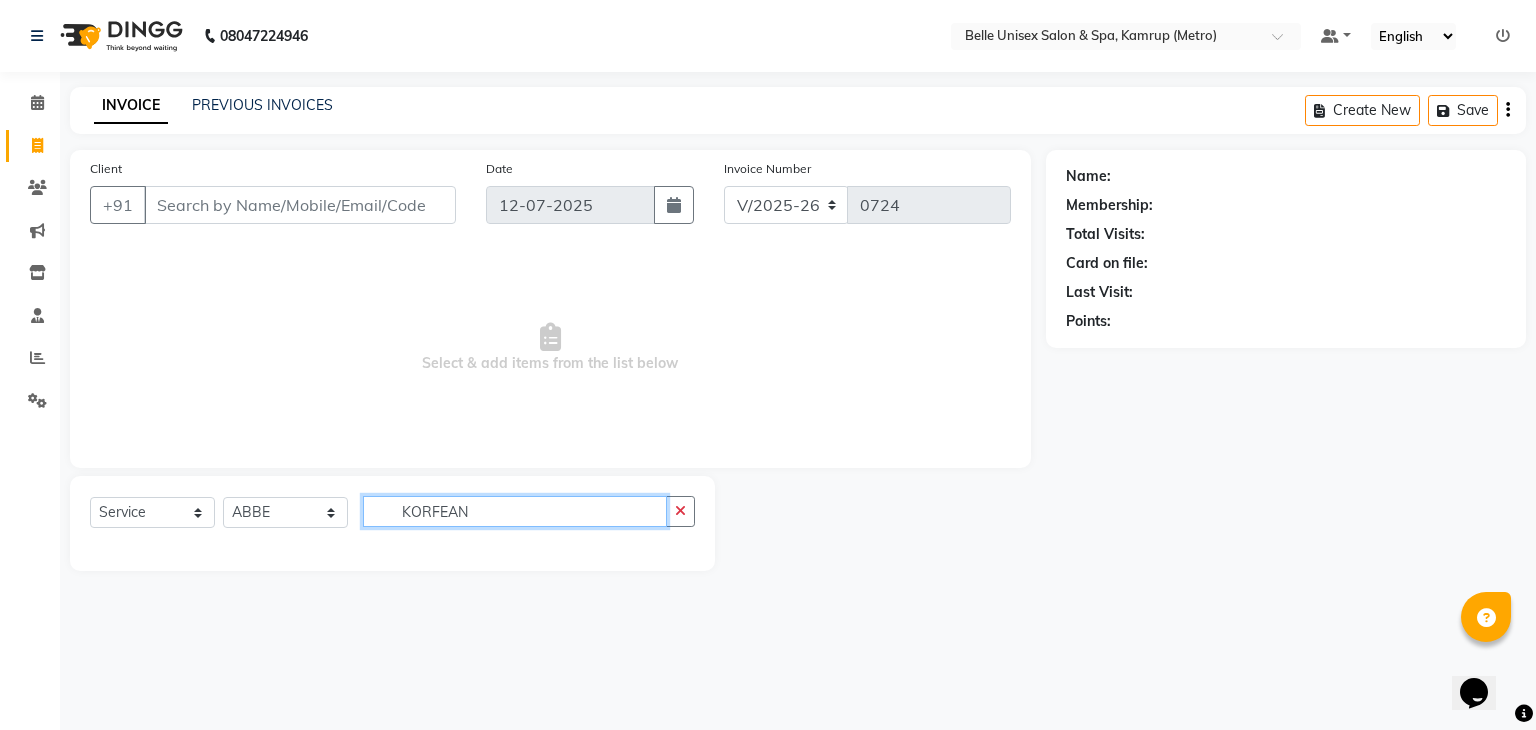 type on "KORFEAN" 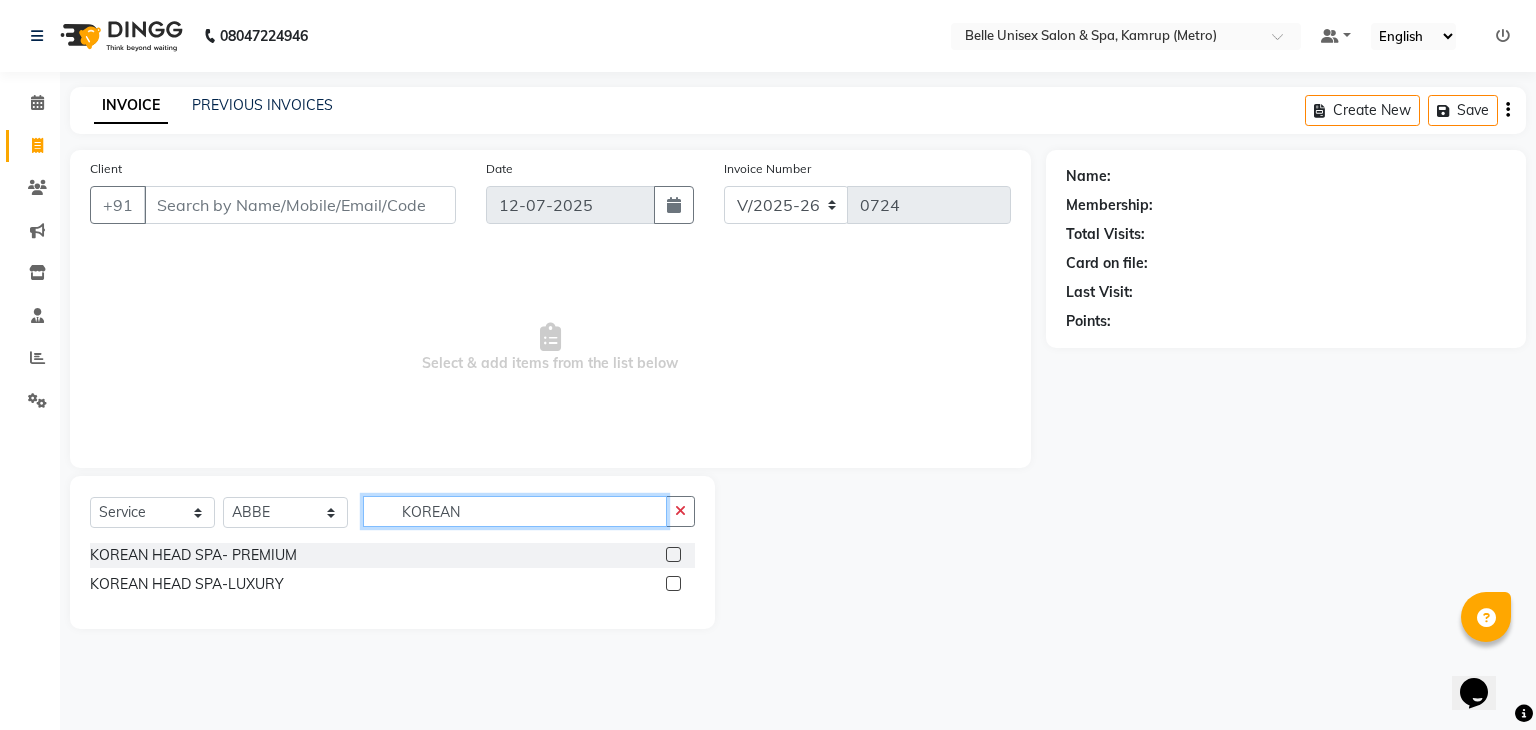 type on "KOREAN" 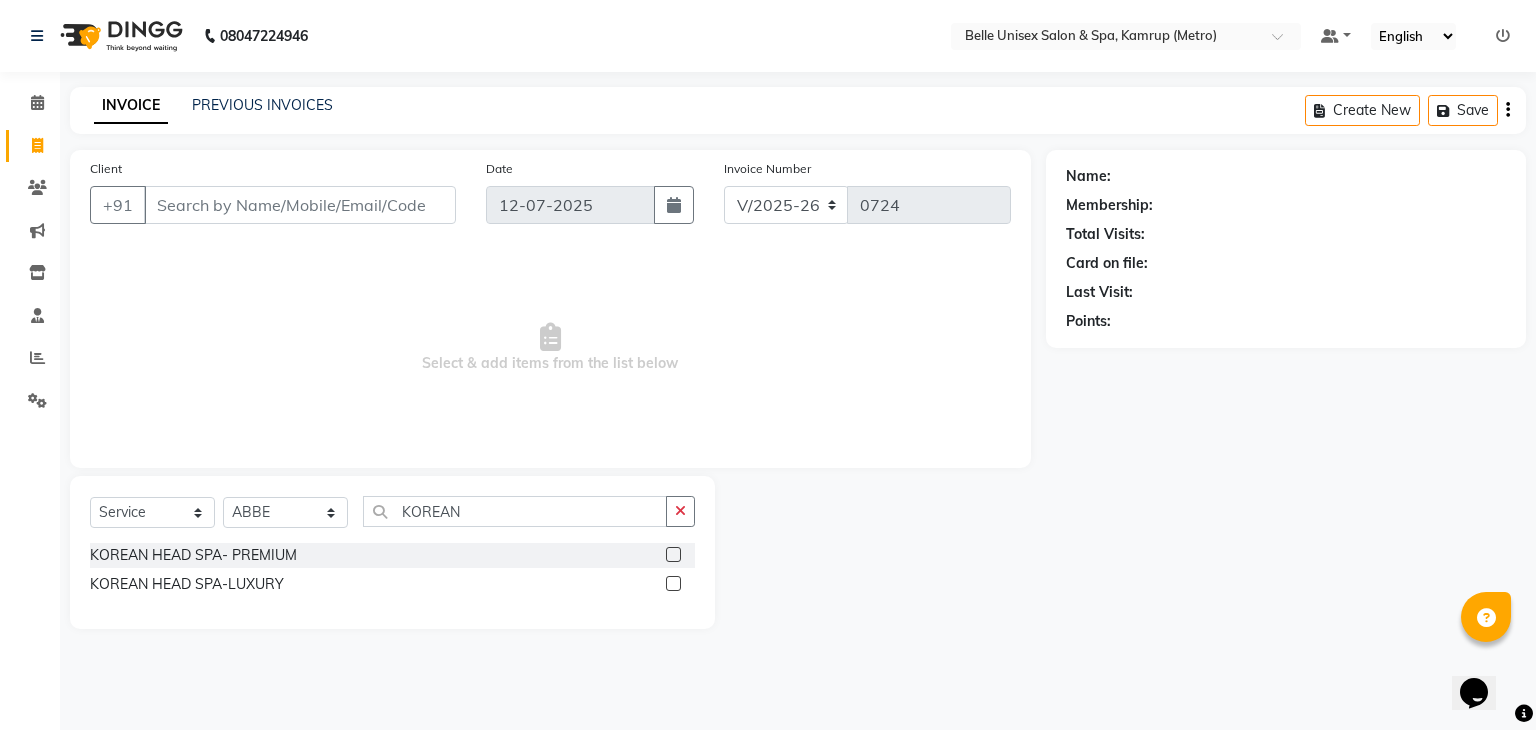 click 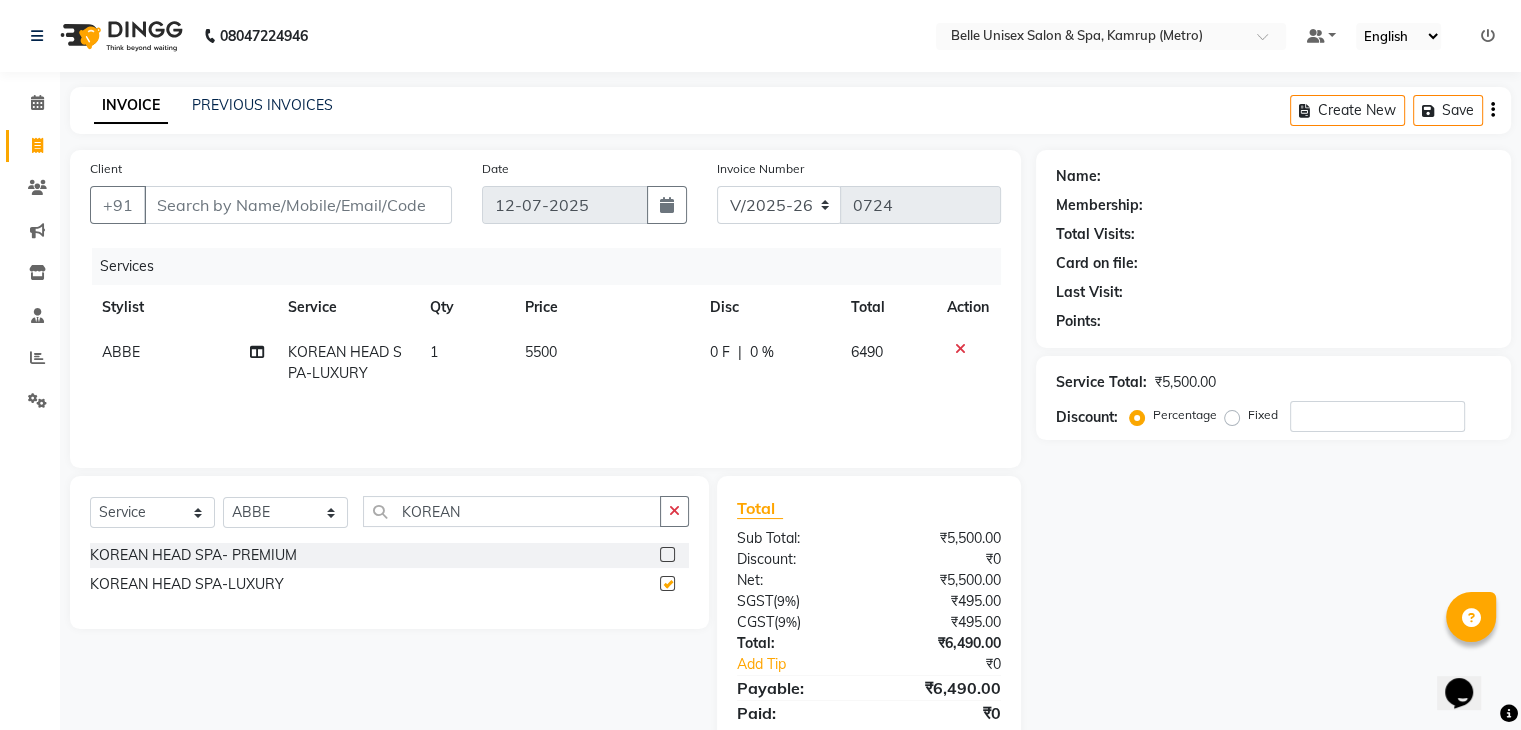 checkbox on "false" 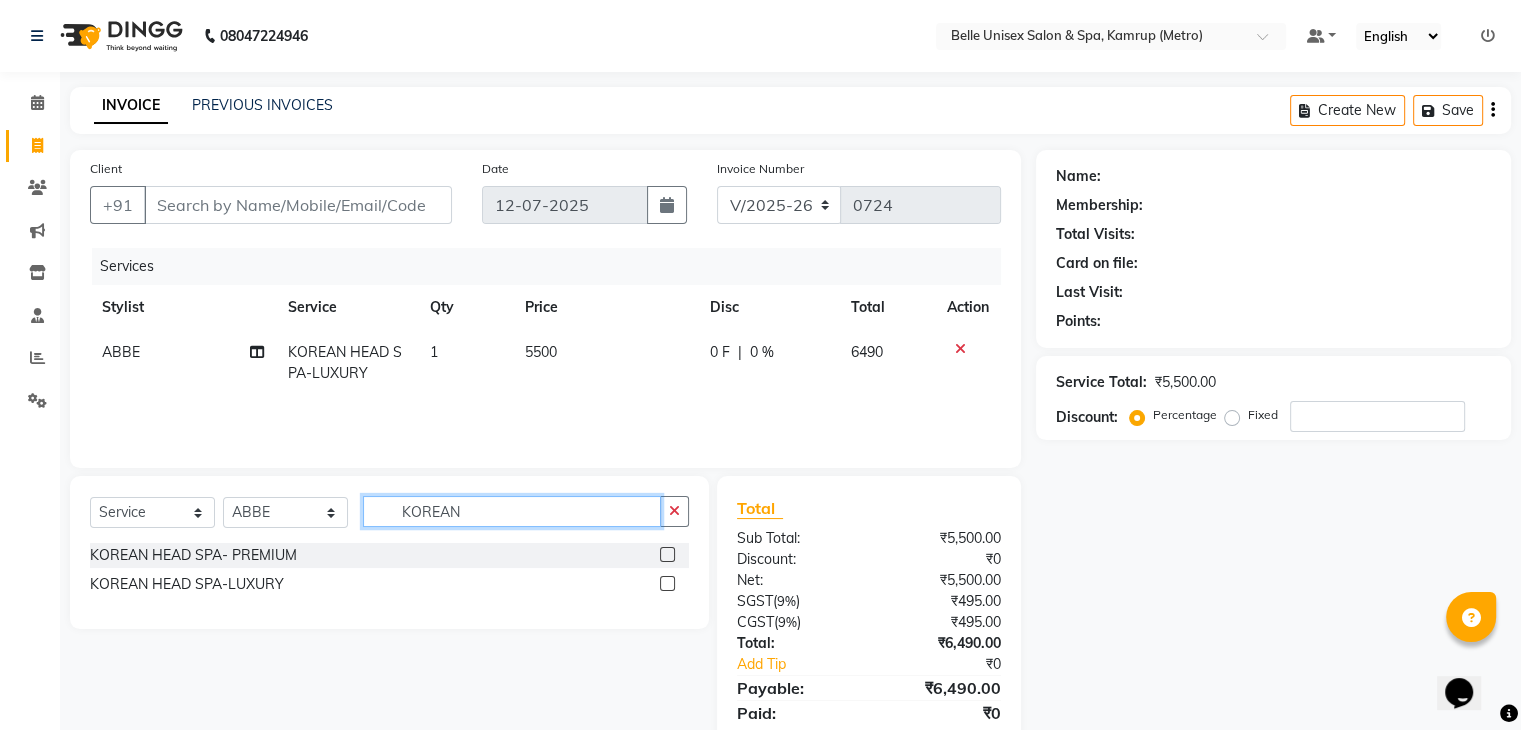 drag, startPoint x: 515, startPoint y: 507, endPoint x: 252, endPoint y: 518, distance: 263.22995 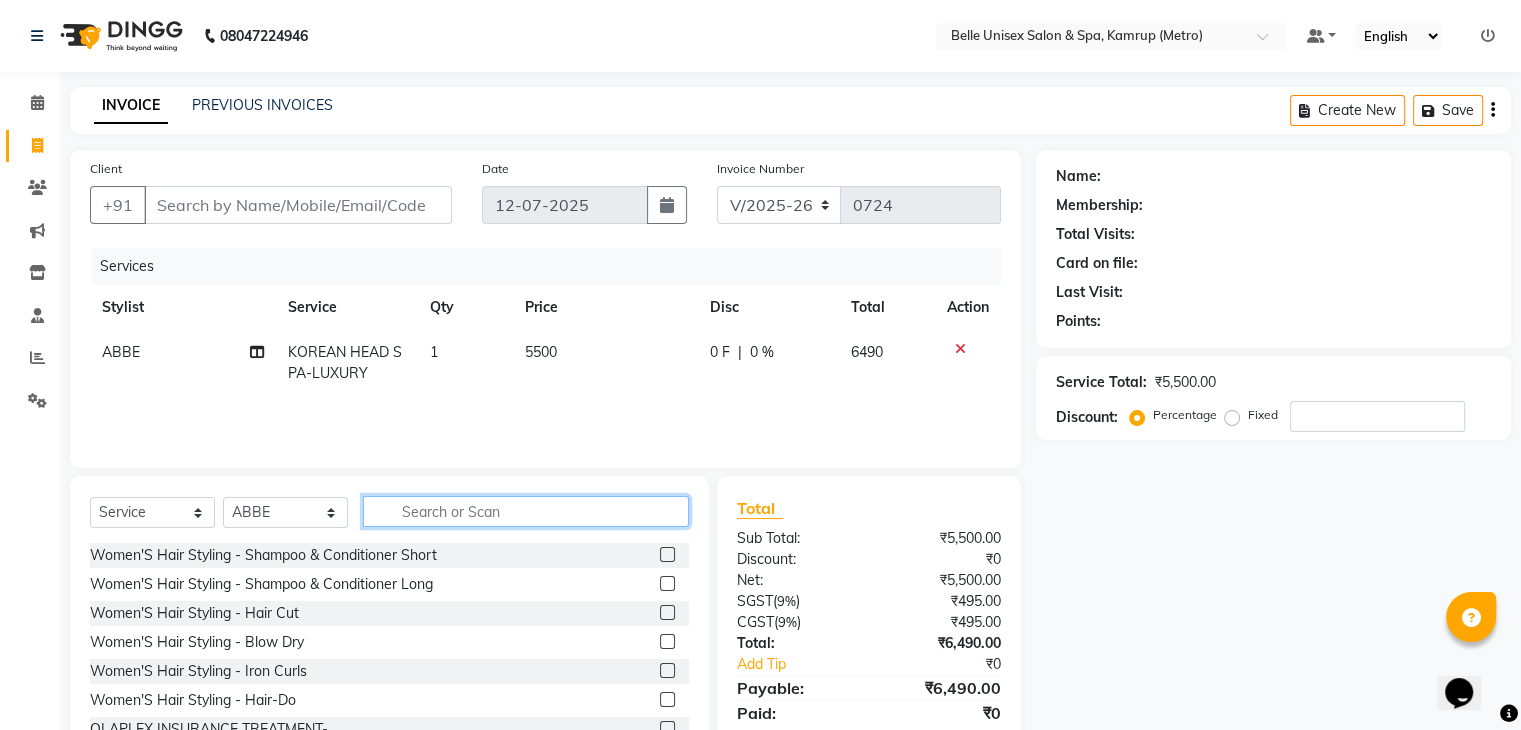type 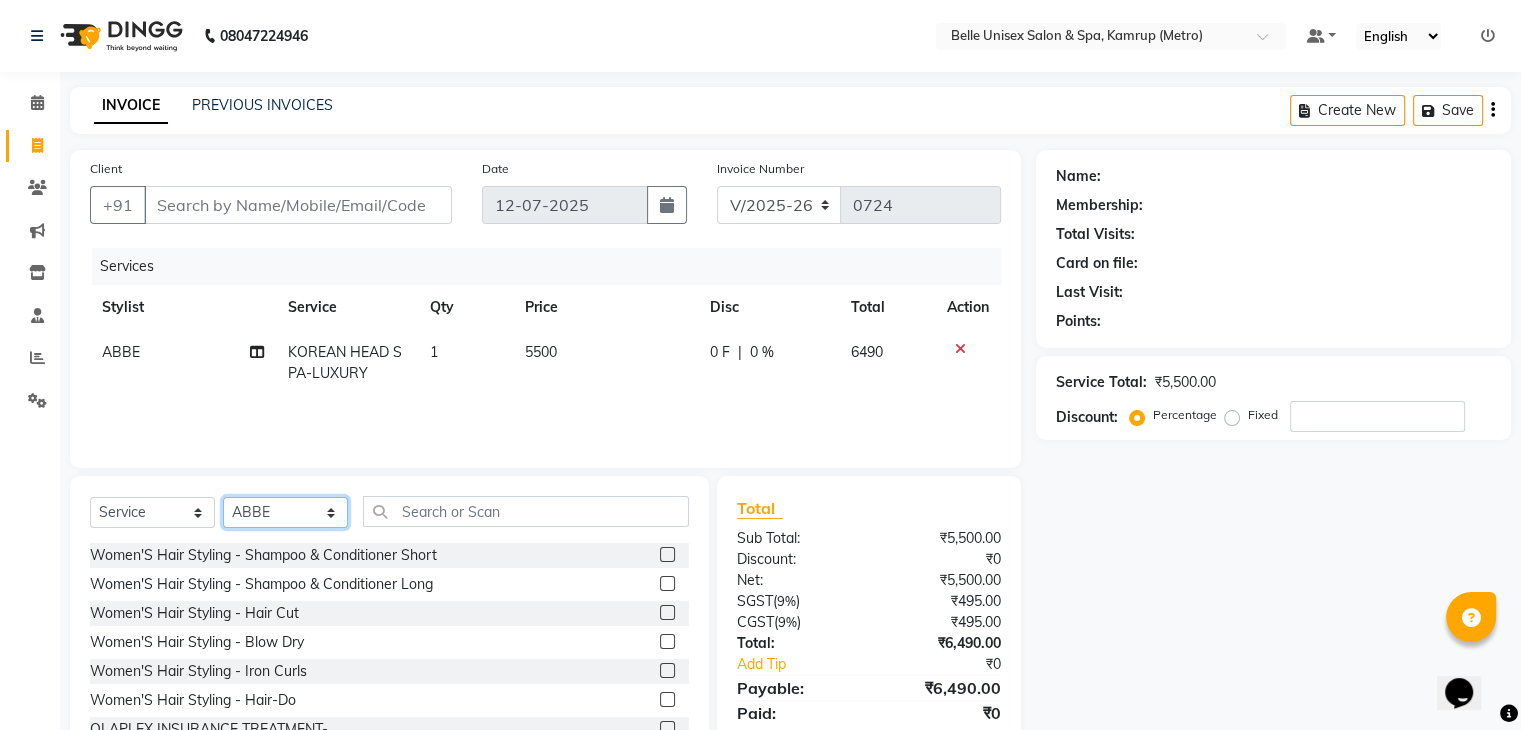click on "Select Stylist ABBE Admin id ALEX UHD  ASEM  COUNTER SALE  IMLE AO JUPITARA(HK) PURNIMA HK  RANA KANTI SINHA   SABEHA SANGAM THERAPIST SOBITA BU THOIBA M." 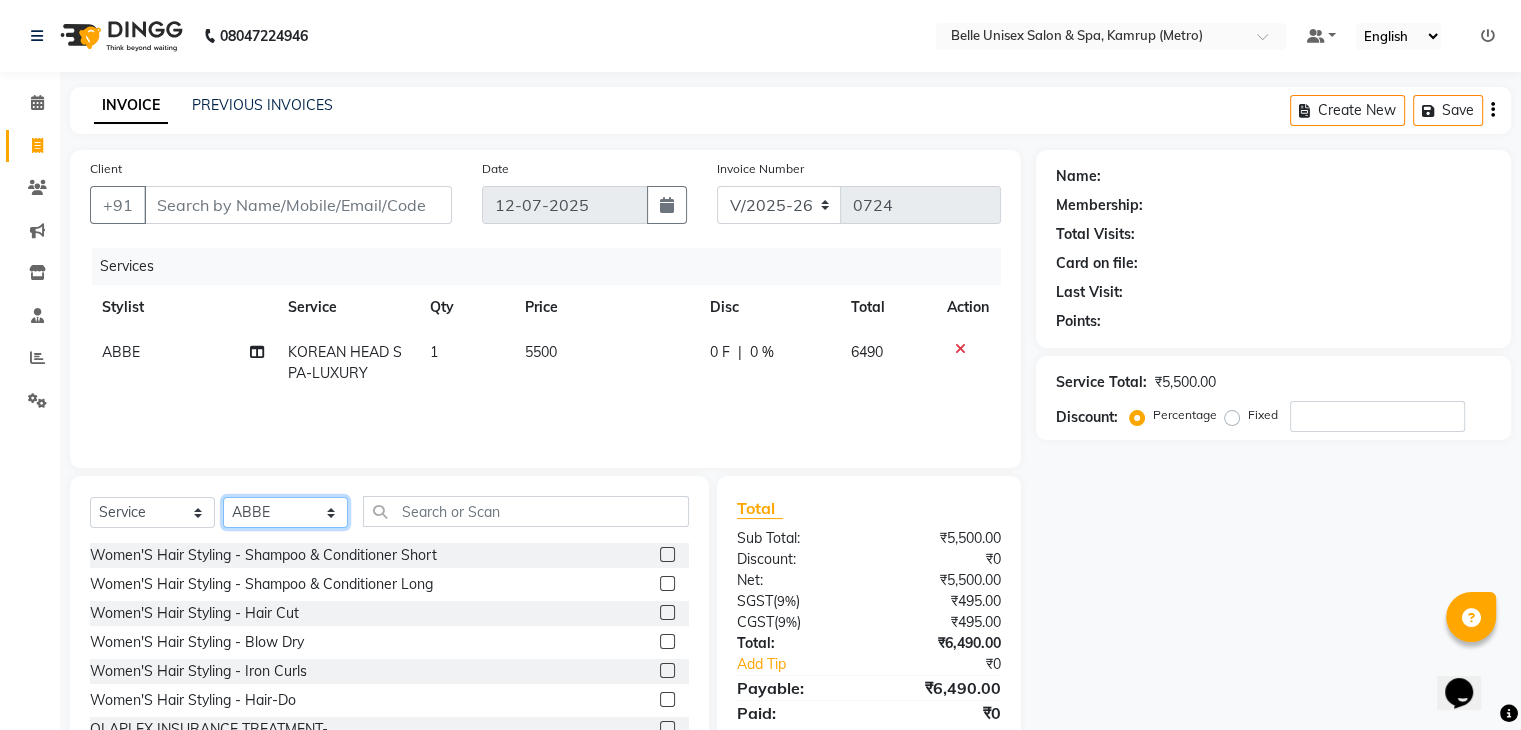 select on "83129" 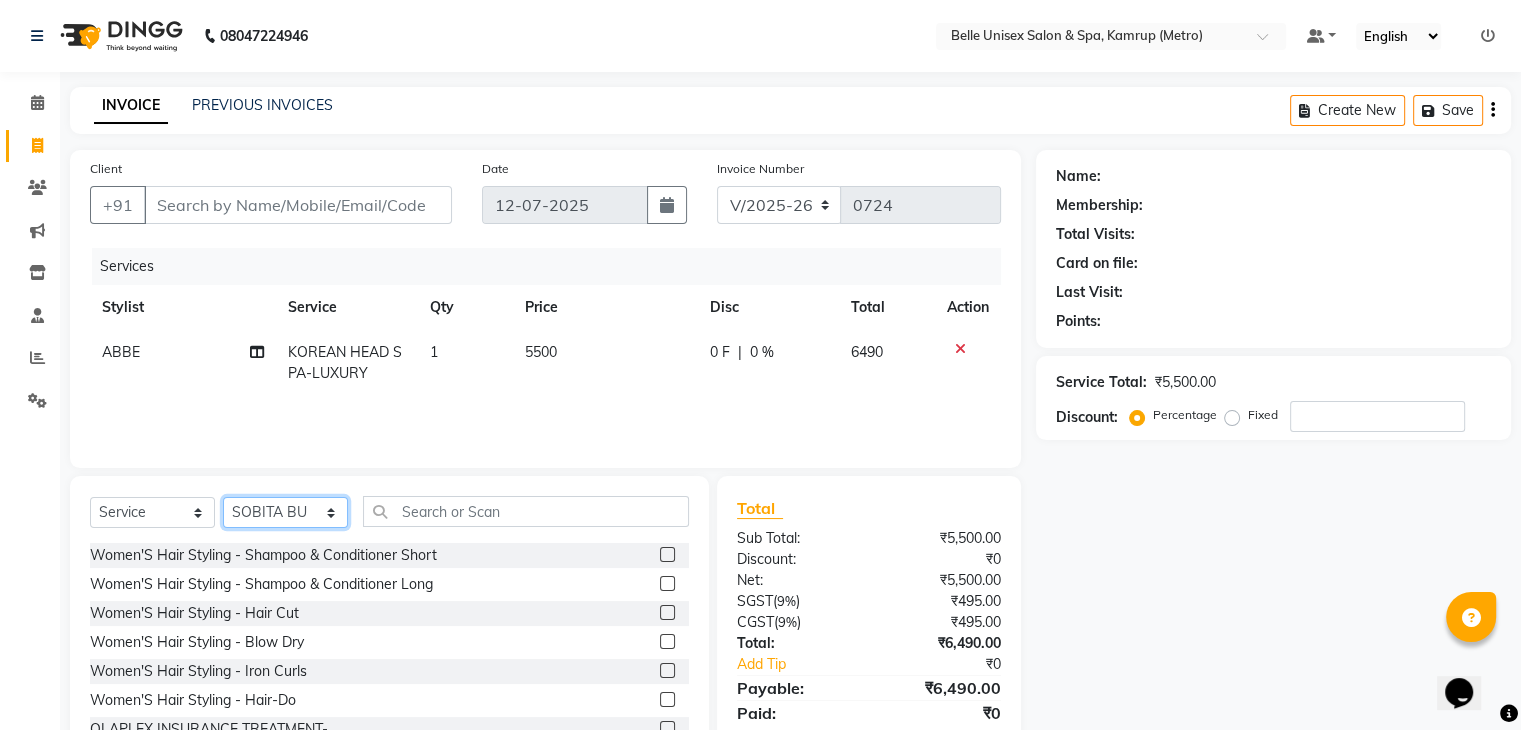 click on "Select Stylist ABBE Admin id ALEX UHD  ASEM  COUNTER SALE  IMLE AO JUPITARA(HK) PURNIMA HK  RANA KANTI SINHA   SABEHA SANGAM THERAPIST SOBITA BU THOIBA M." 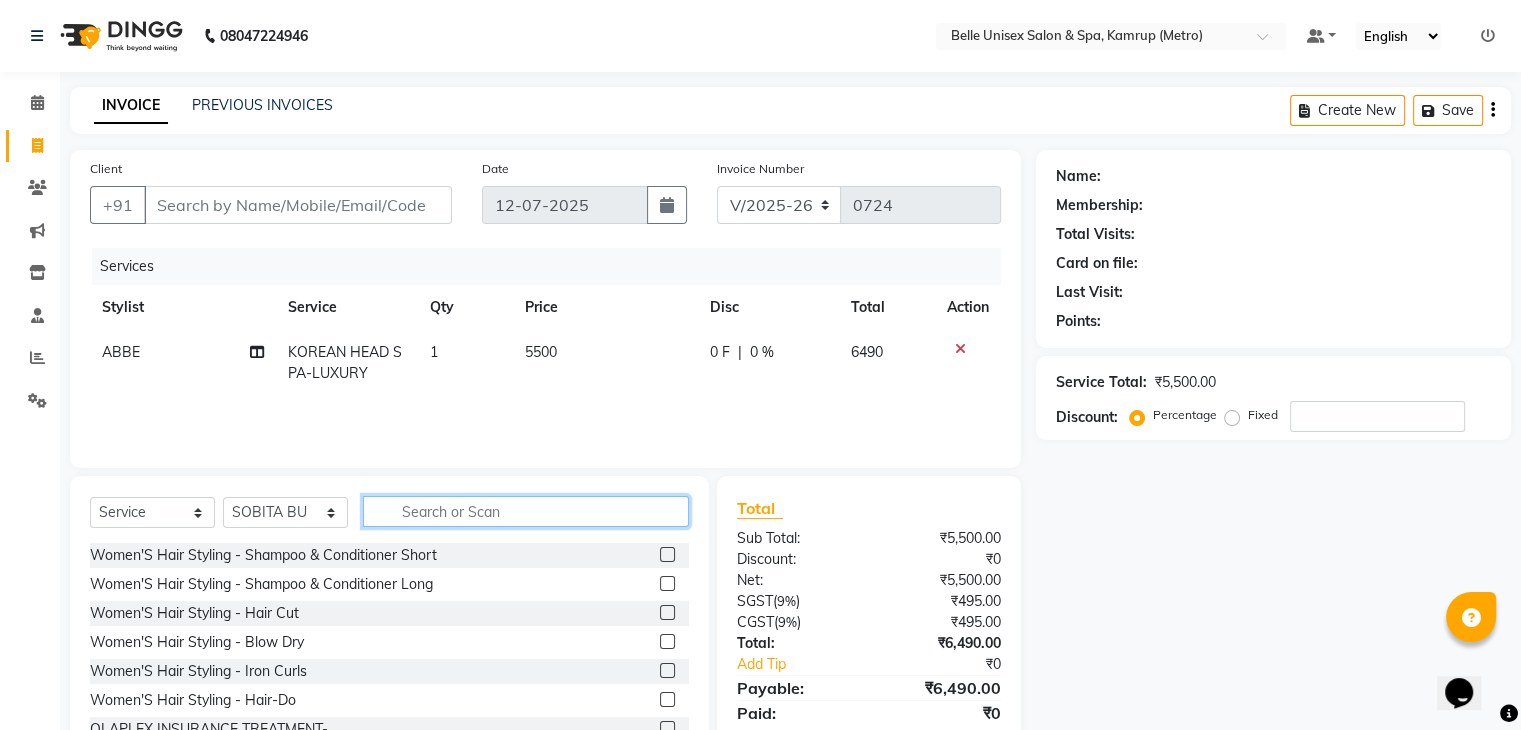 click 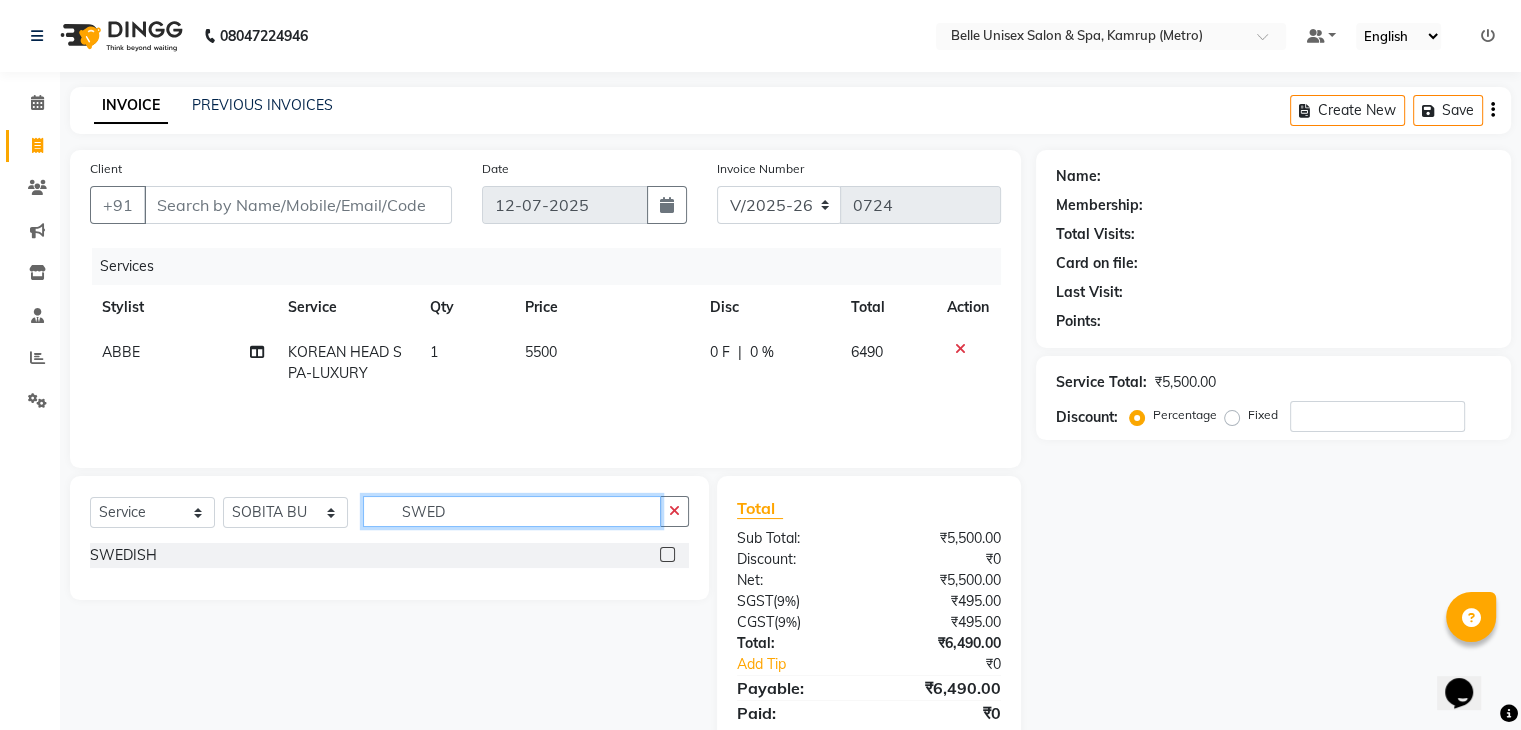 type on "SWED" 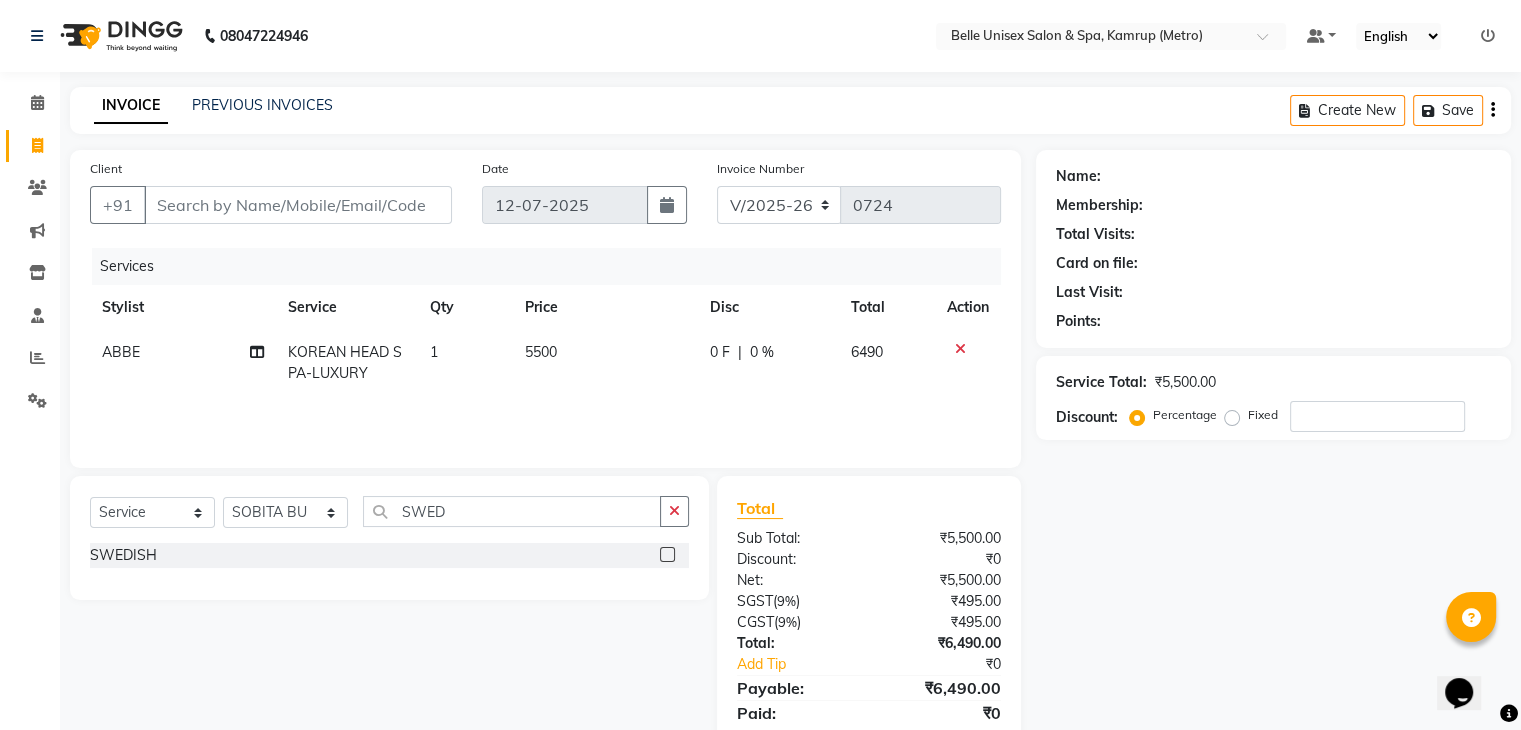 click 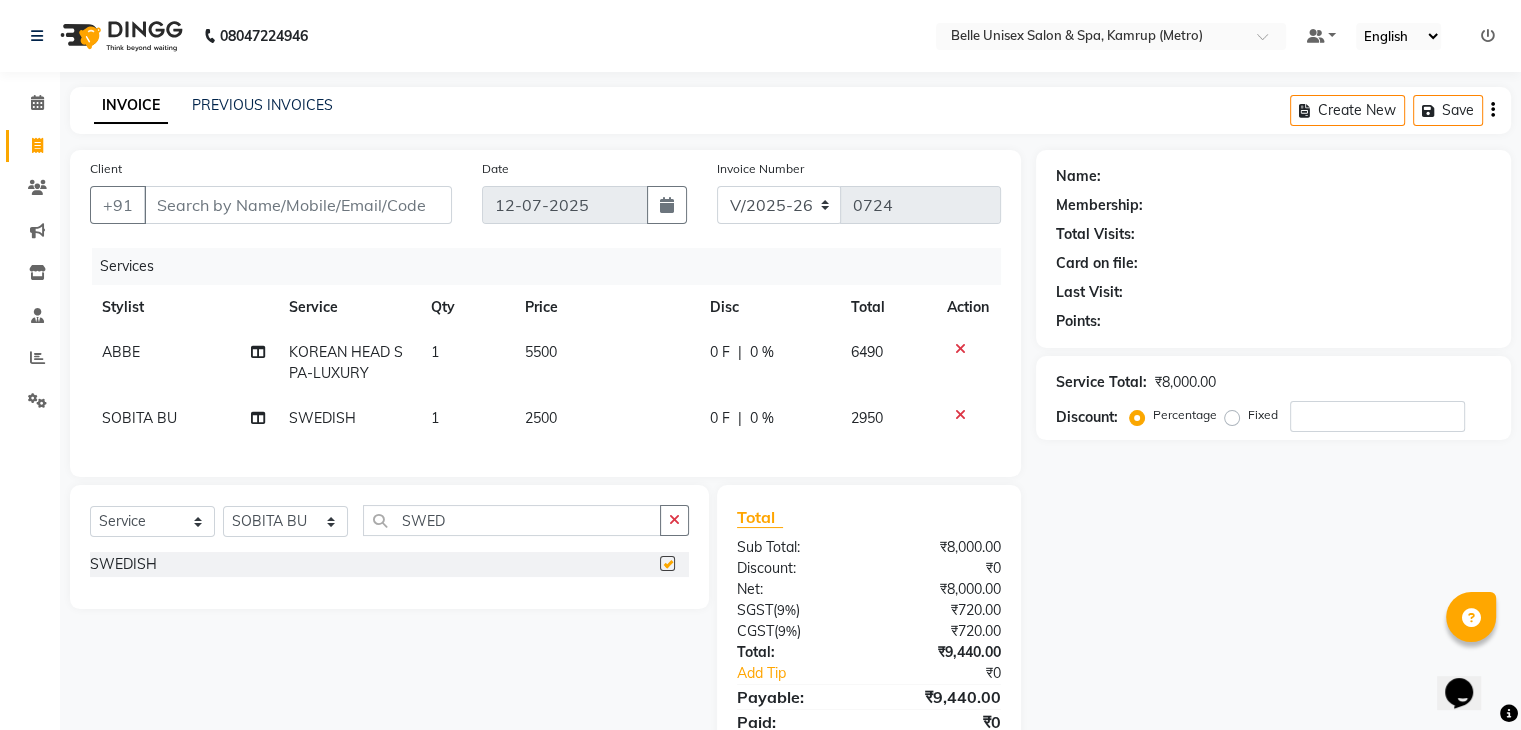 checkbox on "false" 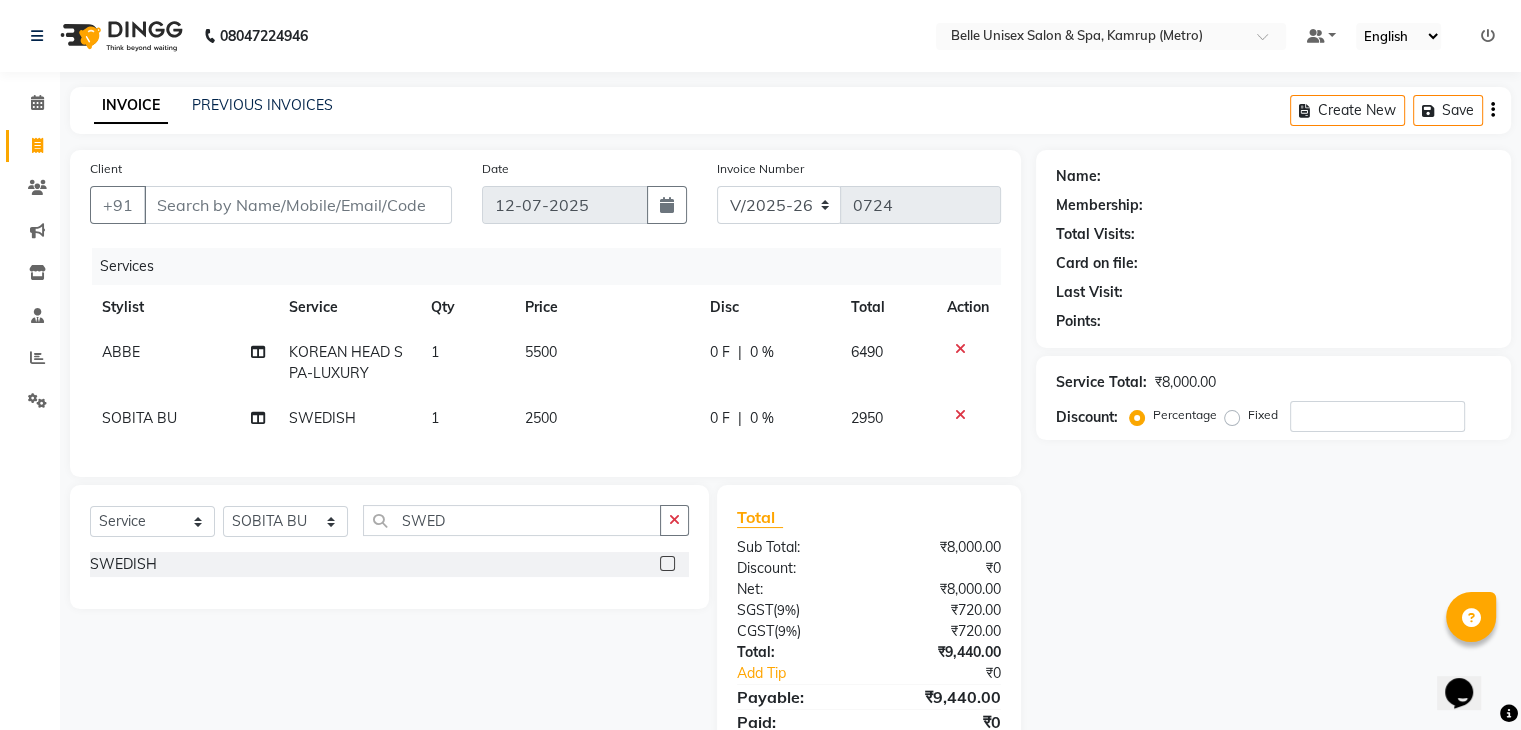 click on "2500" 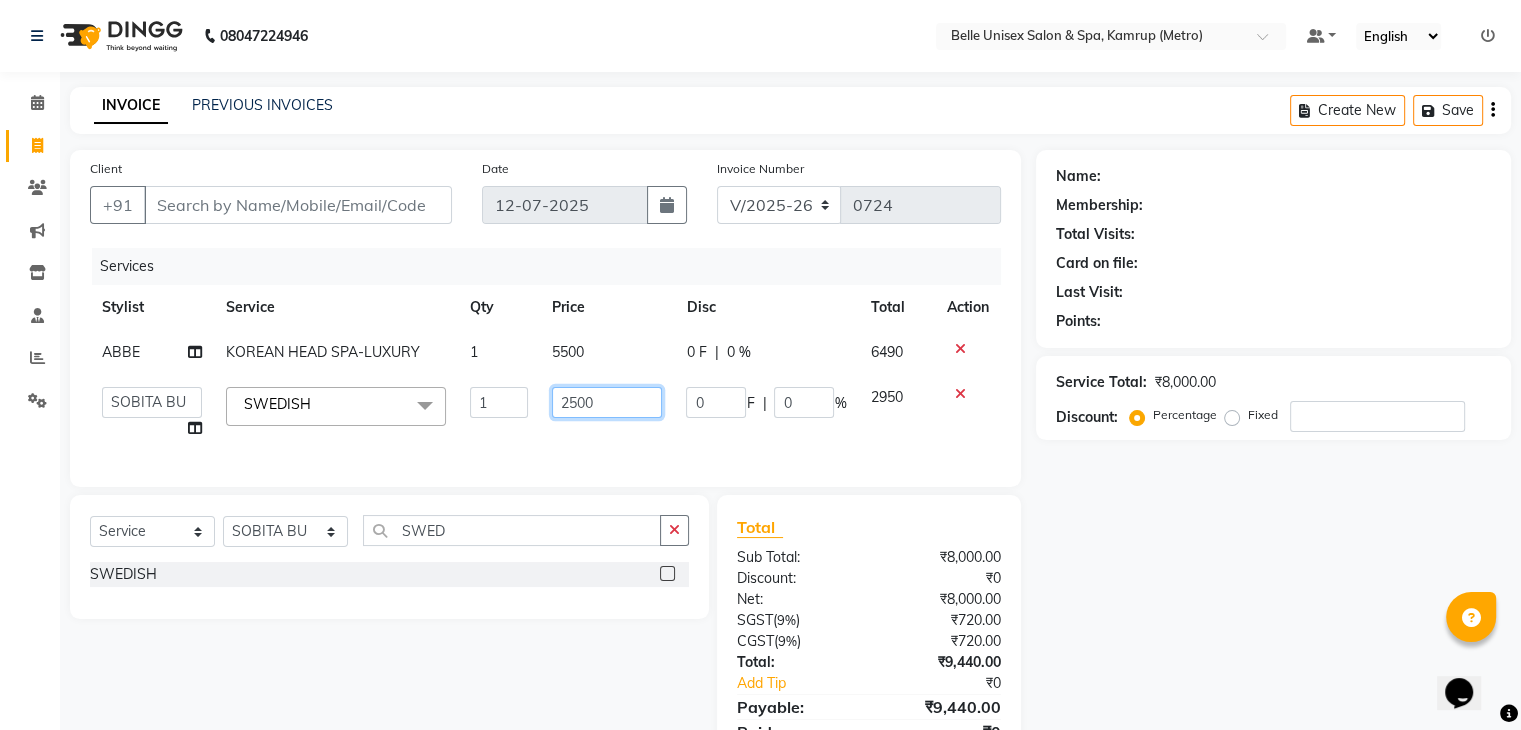 drag, startPoint x: 615, startPoint y: 409, endPoint x: 526, endPoint y: 406, distance: 89.050545 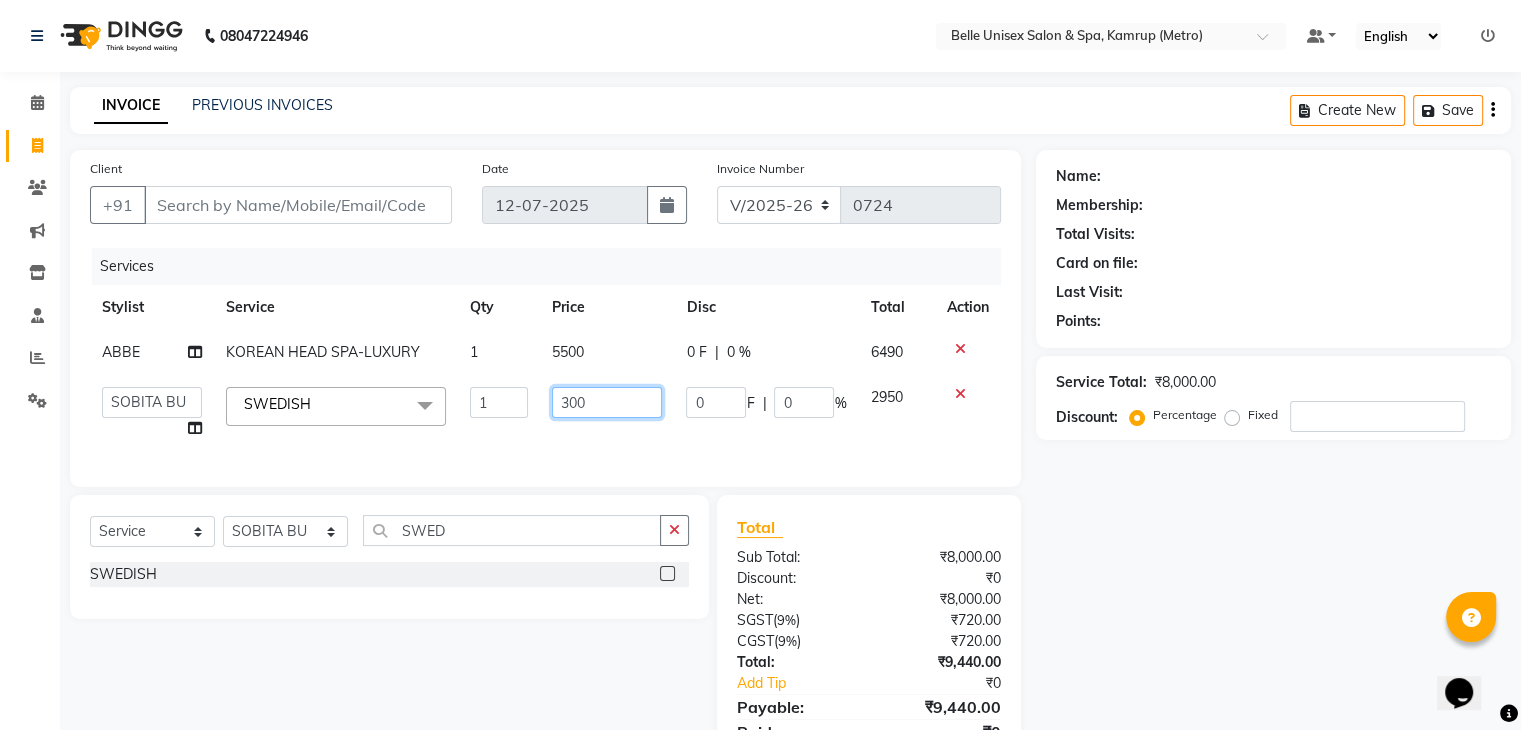type on "3000" 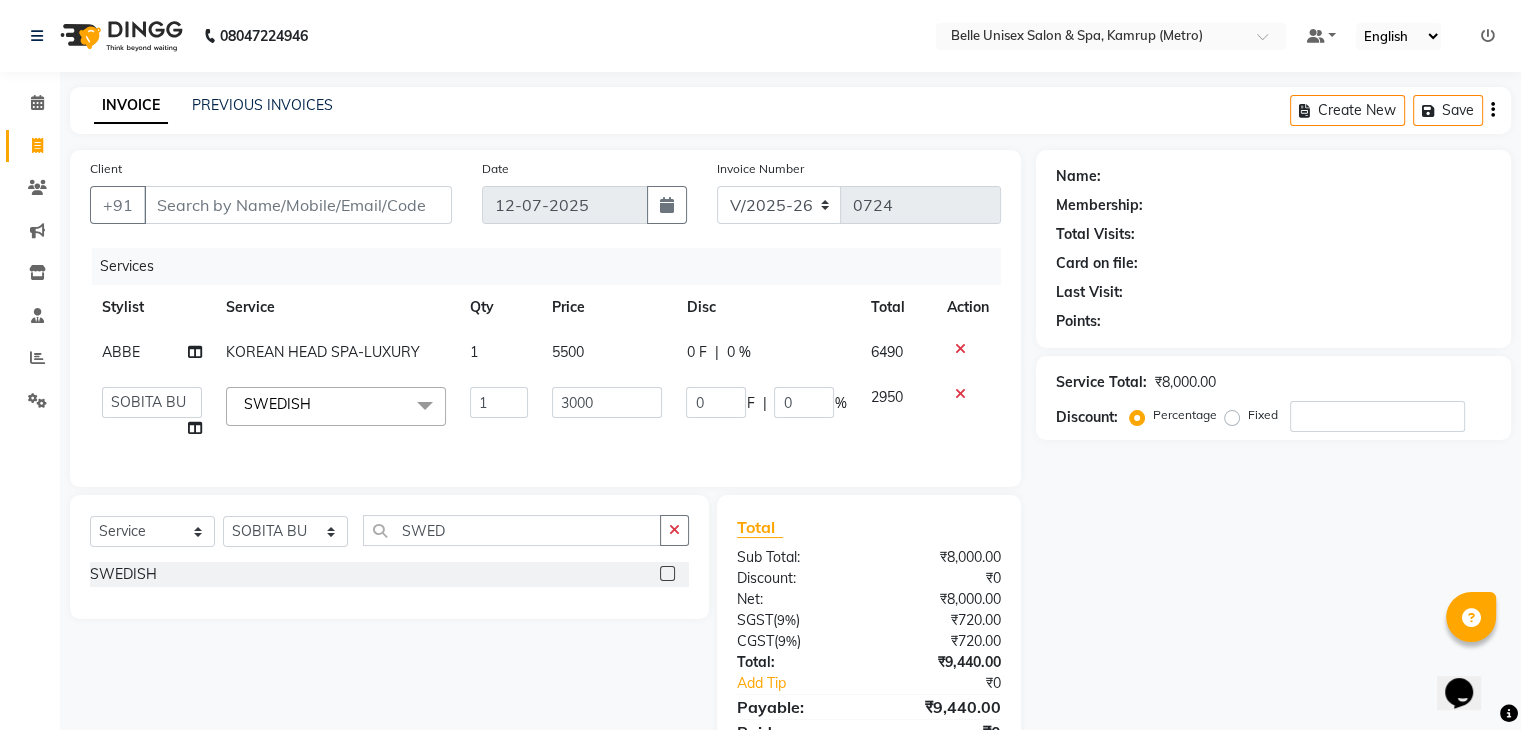 click on "3000" 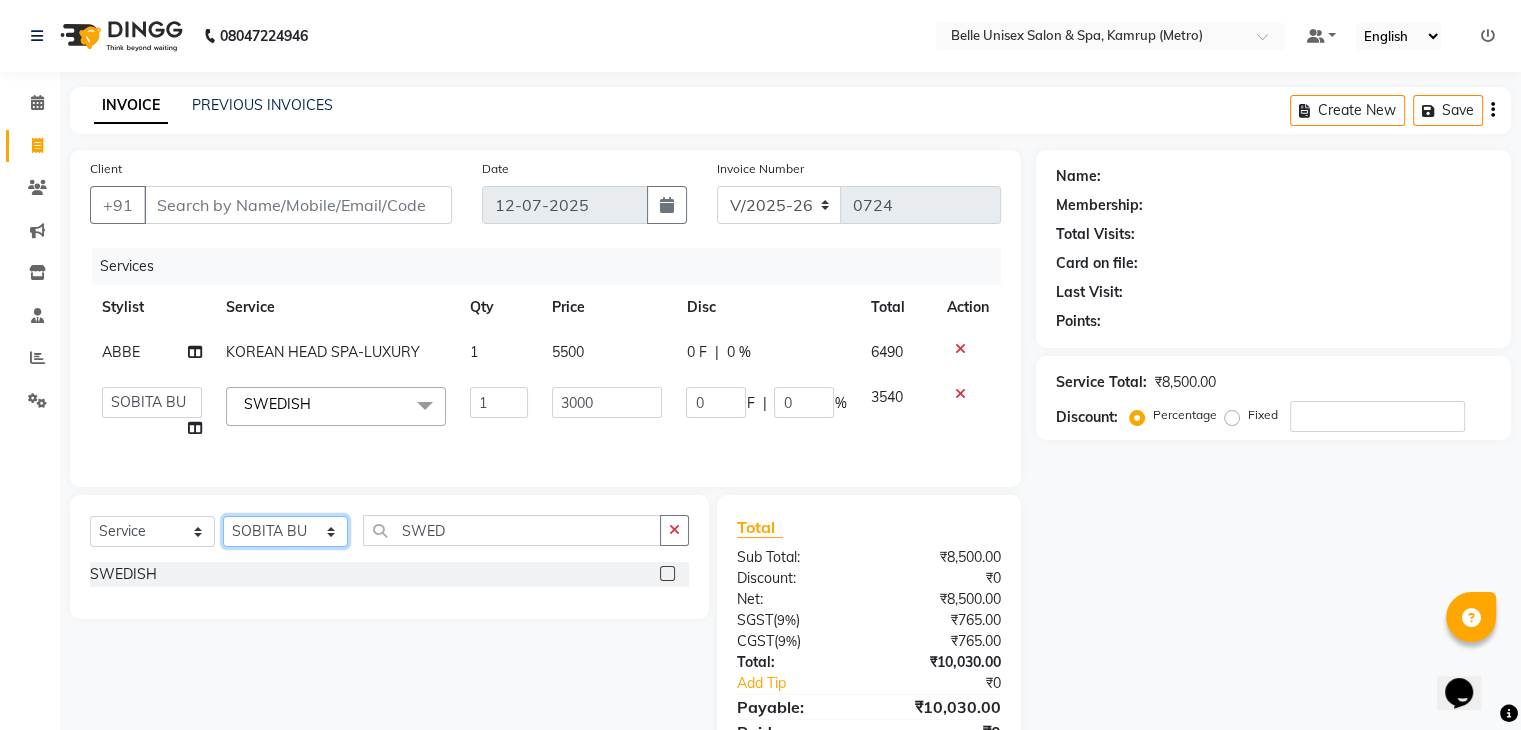click on "Select Stylist ABBE Admin id ALEX UHD  ASEM  COUNTER SALE  IMLE AO JUPITARA(HK) PURNIMA HK  RANA KANTI SINHA   SABEHA SANGAM THERAPIST SOBITA BU THOIBA M." 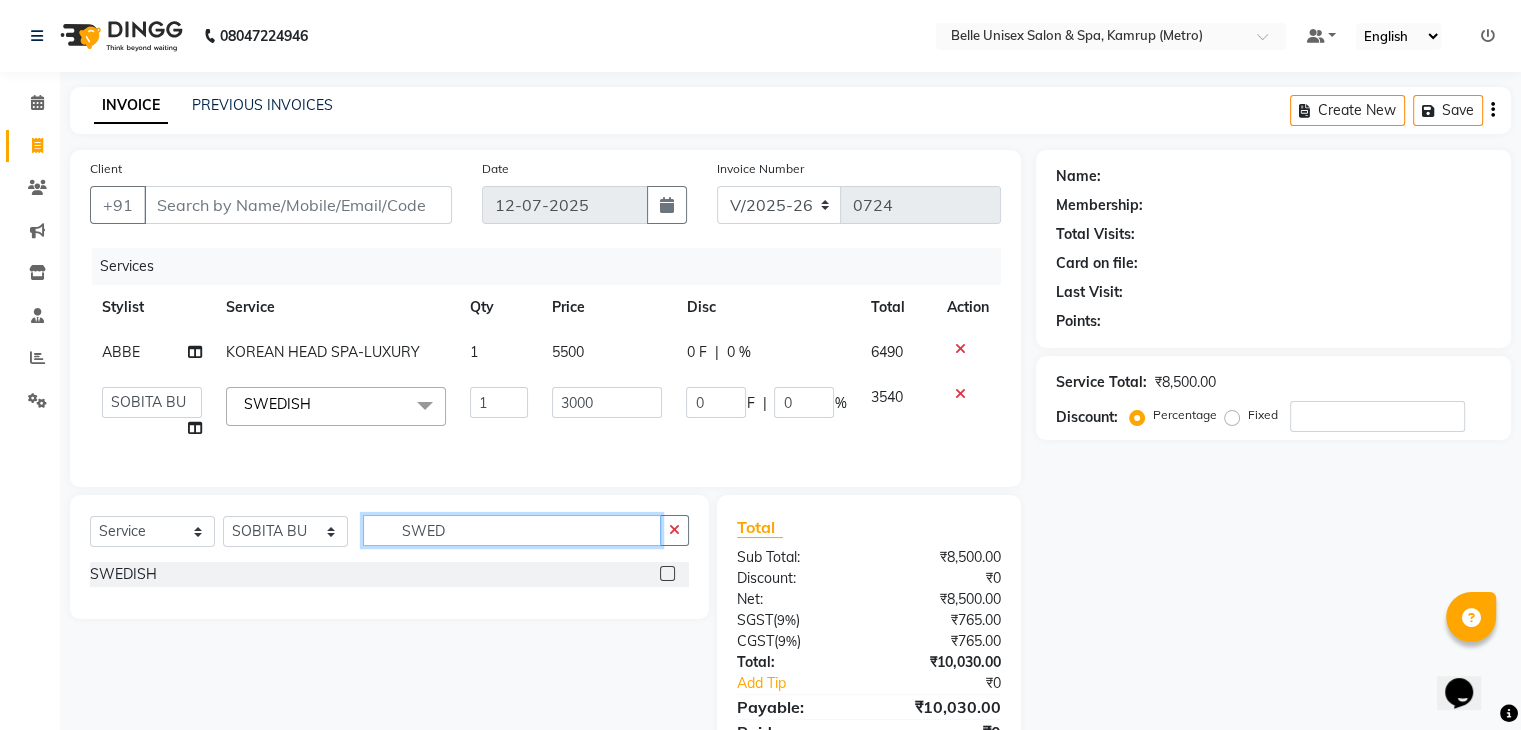 click on "SWED" 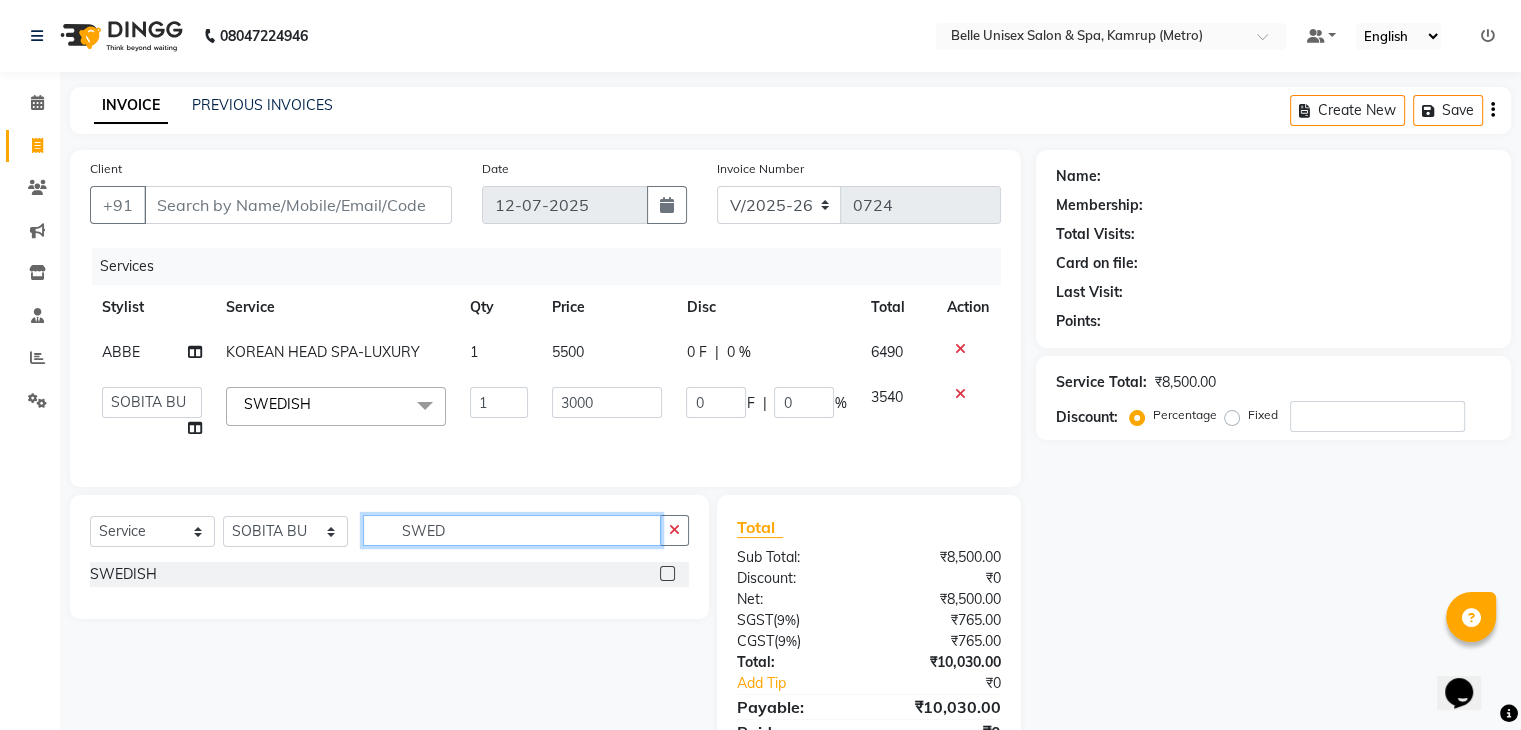 drag, startPoint x: 476, startPoint y: 549, endPoint x: 284, endPoint y: 549, distance: 192 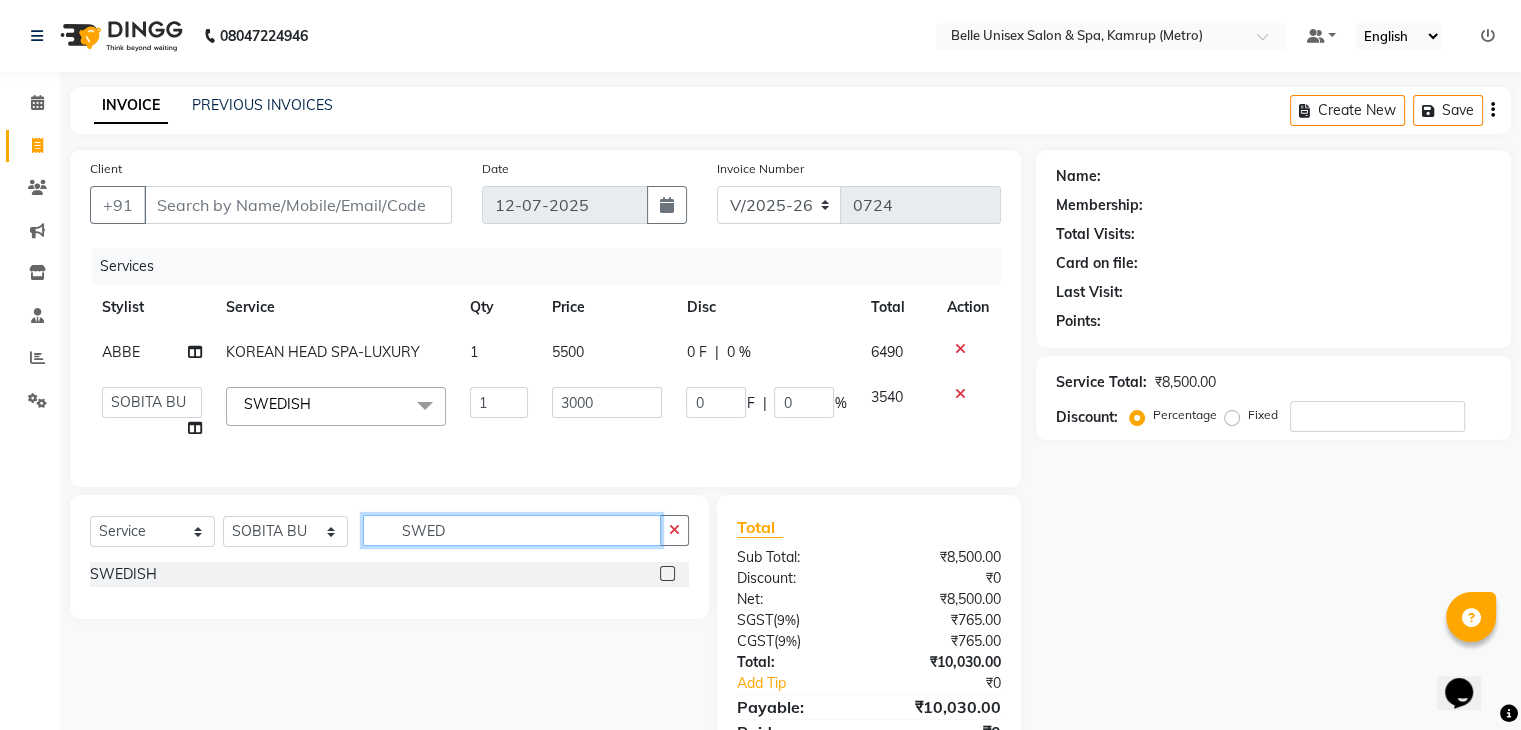 click on "Select  Service  Product  Membership  Package Voucher Prepaid Gift Card  Select Stylist ABBE Admin id ALEX UHD  ASEM  COUNTER SALE  IMLE AO JUPITARA(HK) PURNIMA HK  RANA KANTI SINHA   SABEHA SANGAM THERAPIST SOBITA BU THOIBA M. SWED" 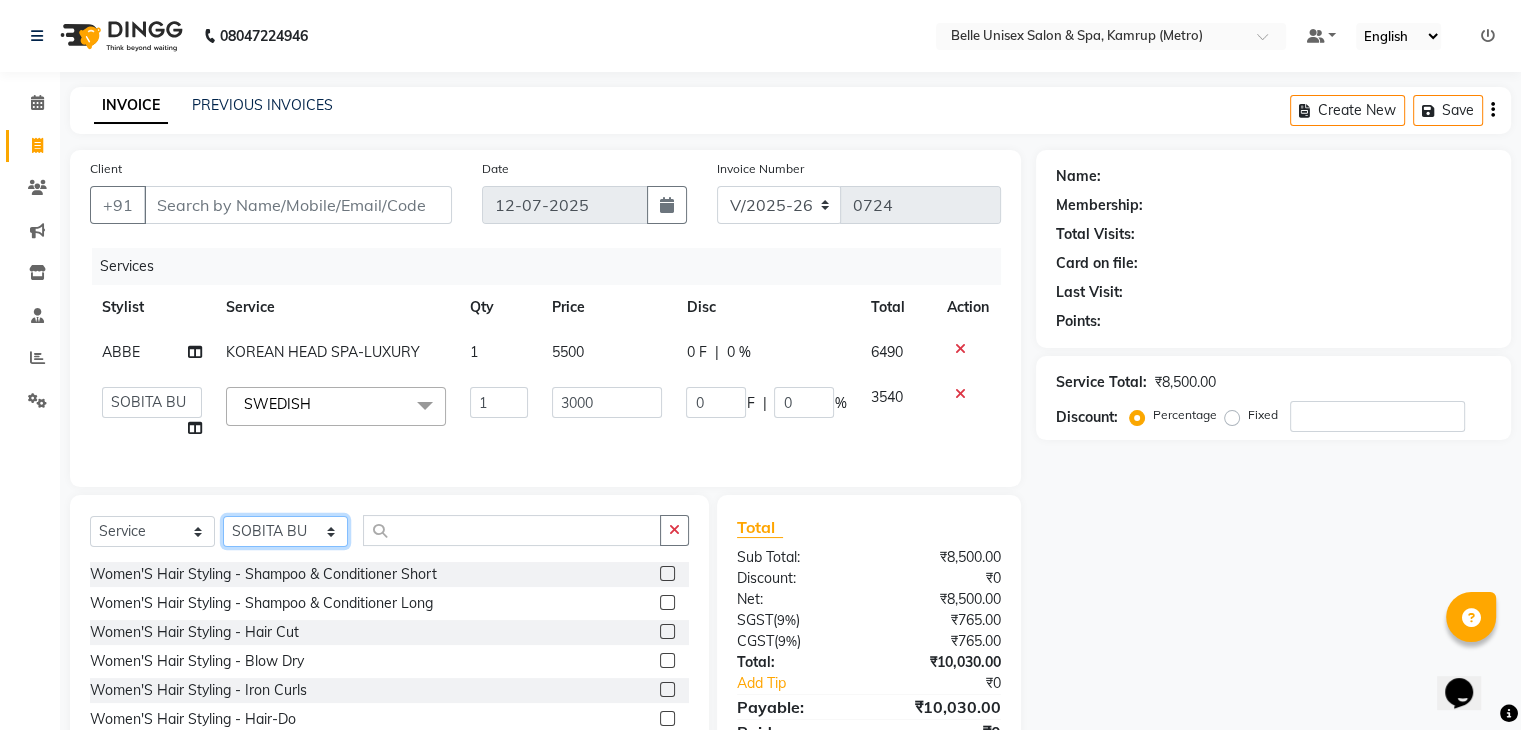 click on "Select Stylist ABBE Admin id ALEX UHD  ASEM  COUNTER SALE  IMLE AO JUPITARA(HK) PURNIMA HK  RANA KANTI SINHA   SABEHA SANGAM THERAPIST SOBITA BU THOIBA M." 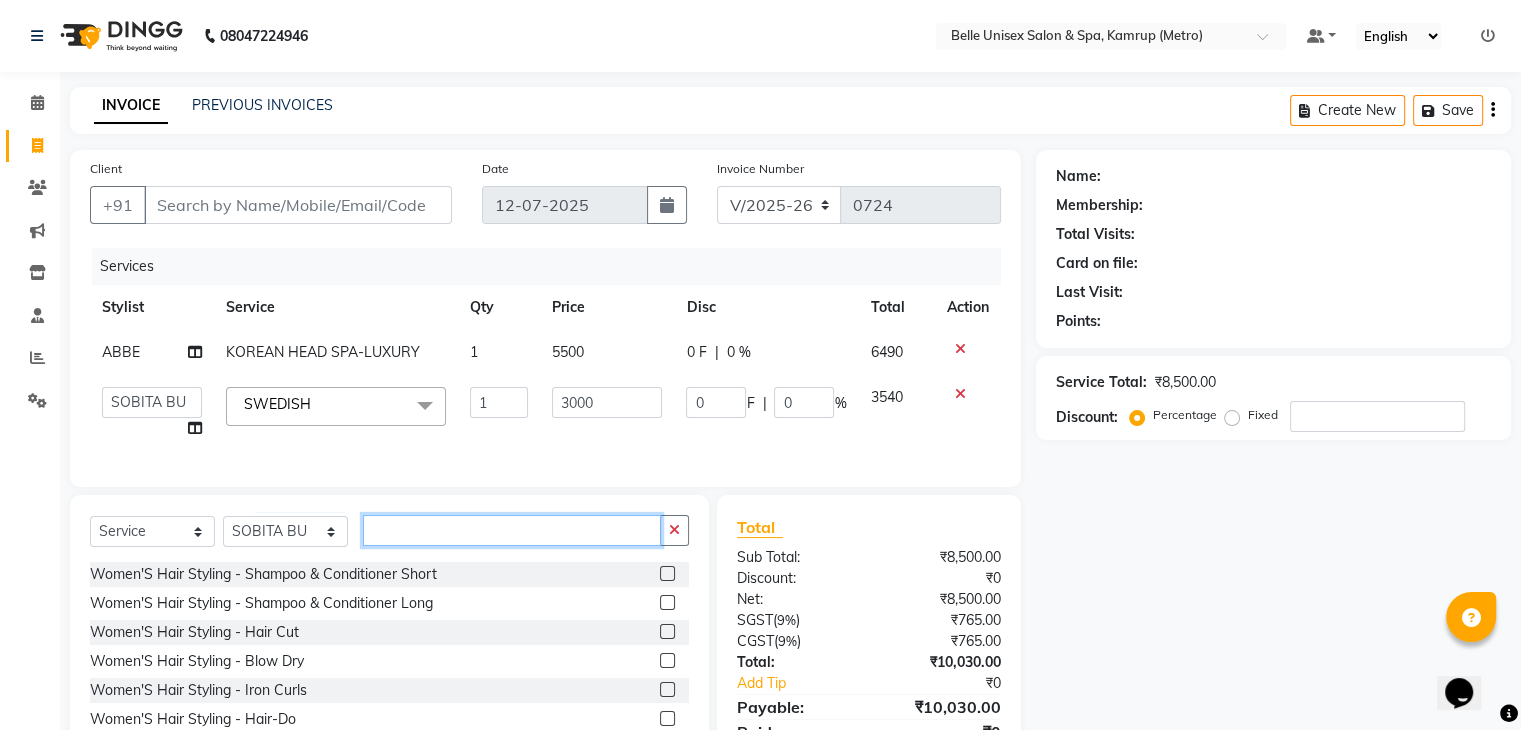 click 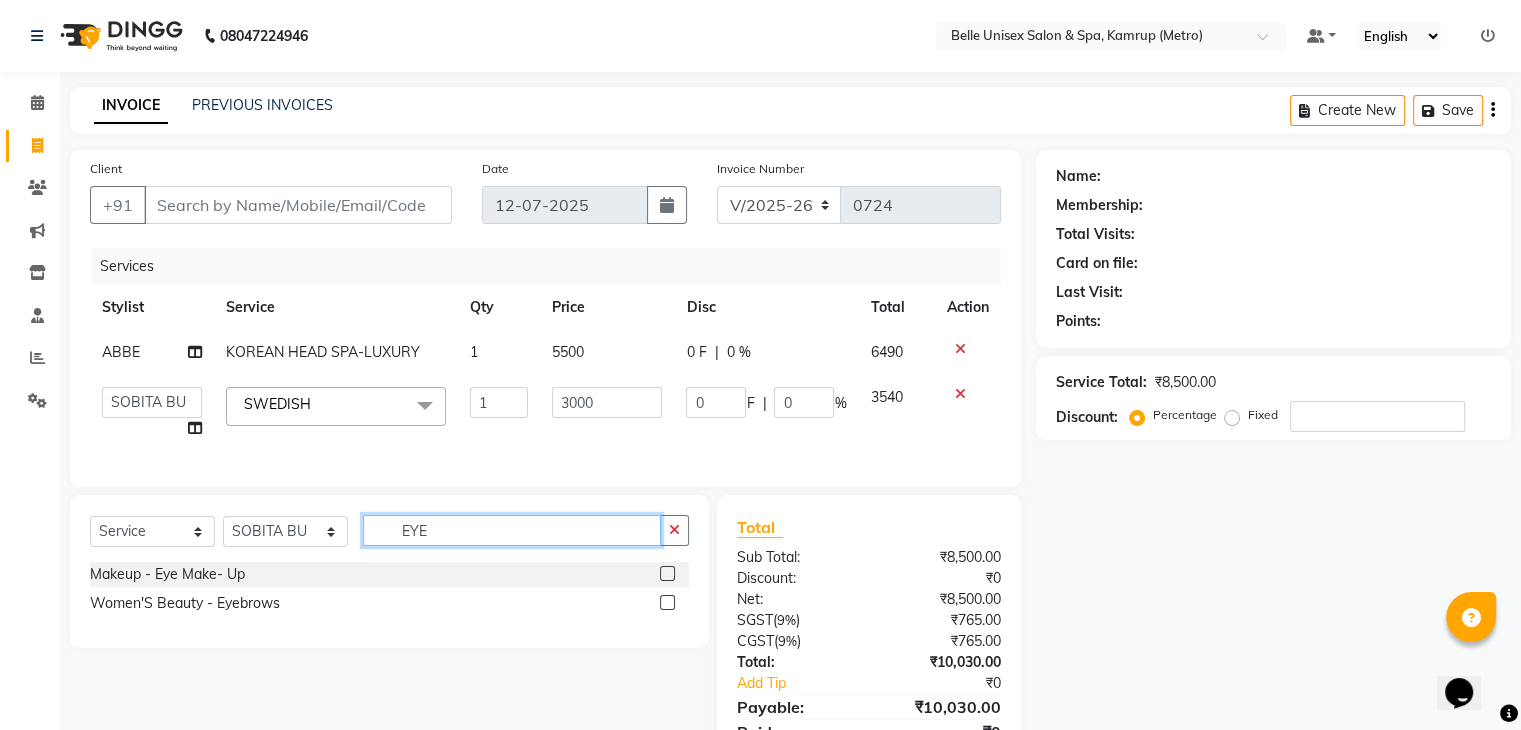 type on "EYE" 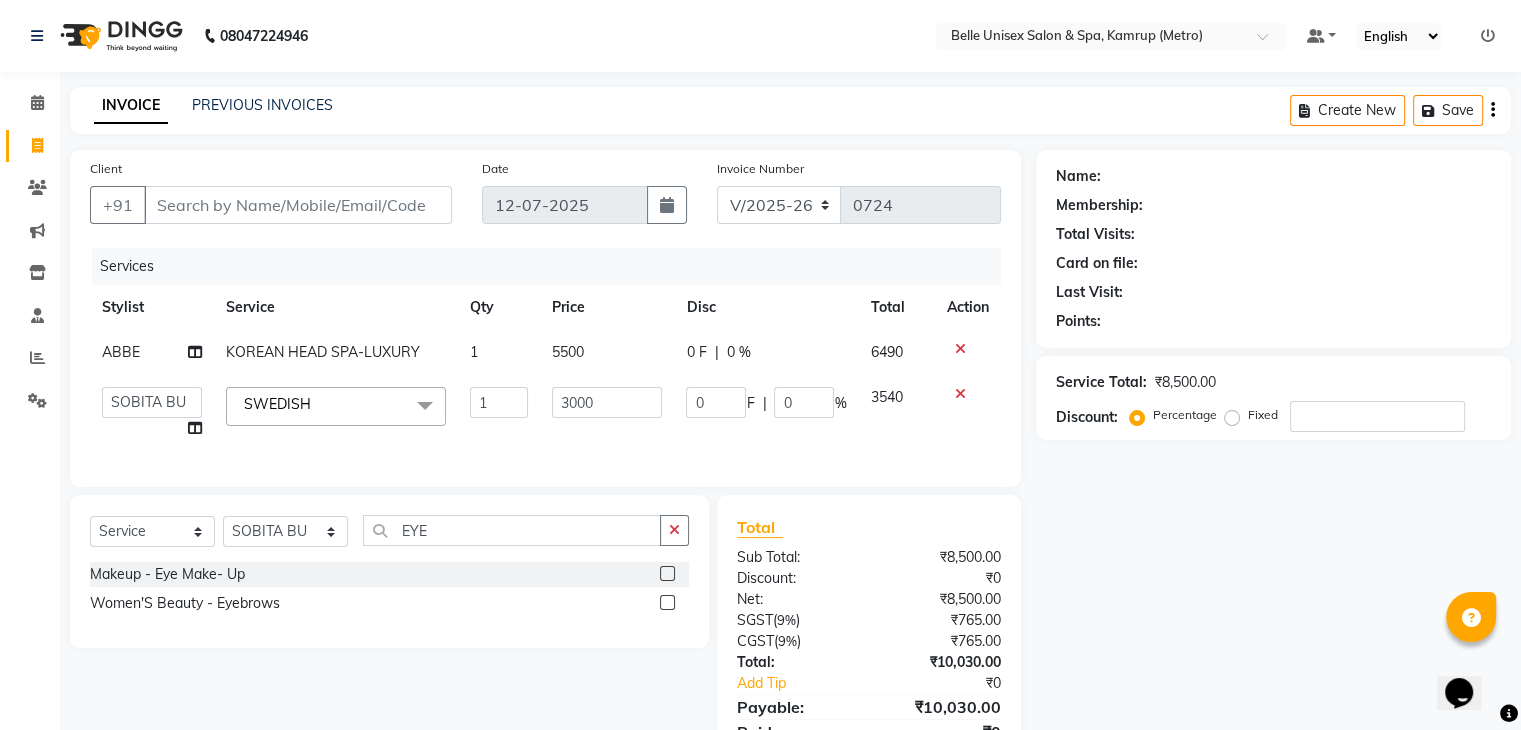 click 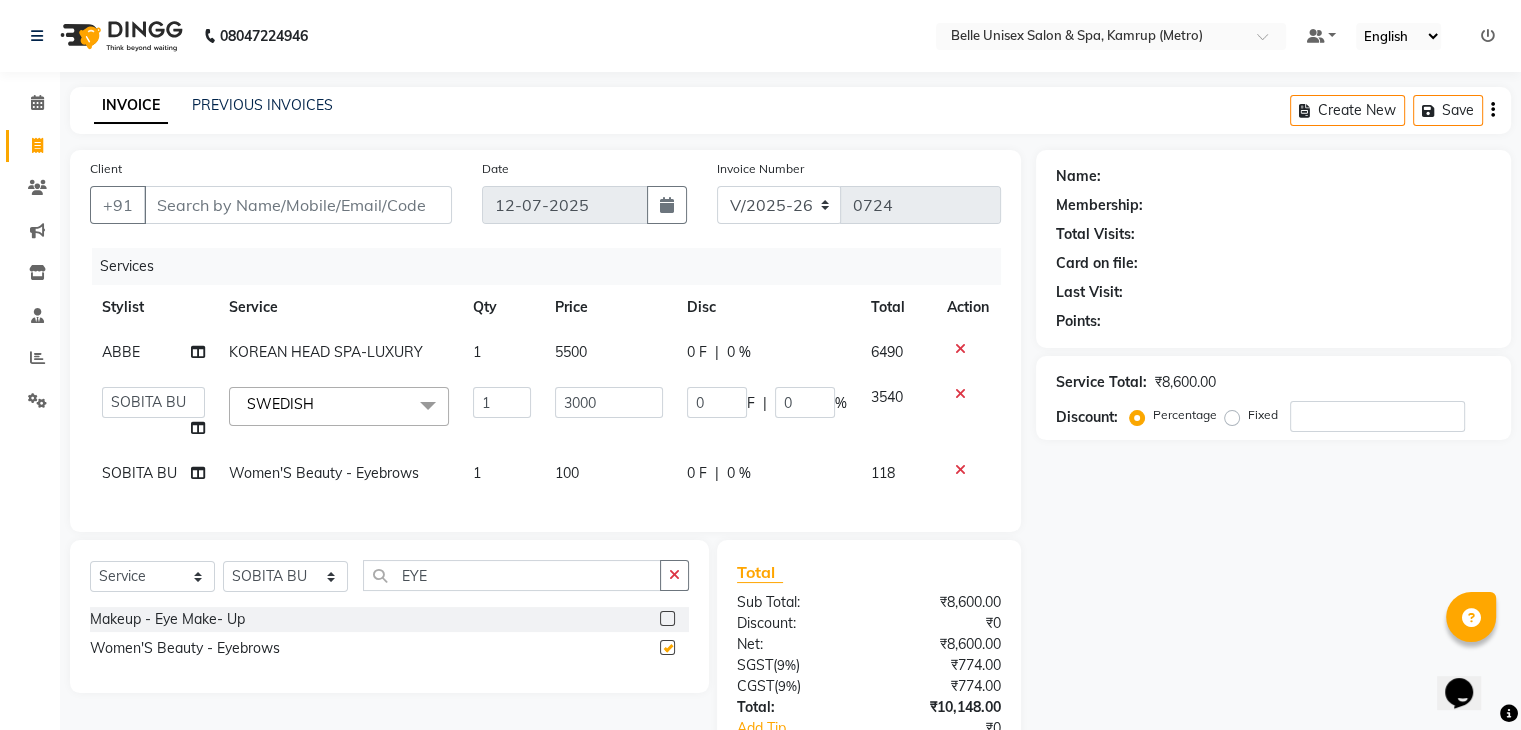 checkbox on "false" 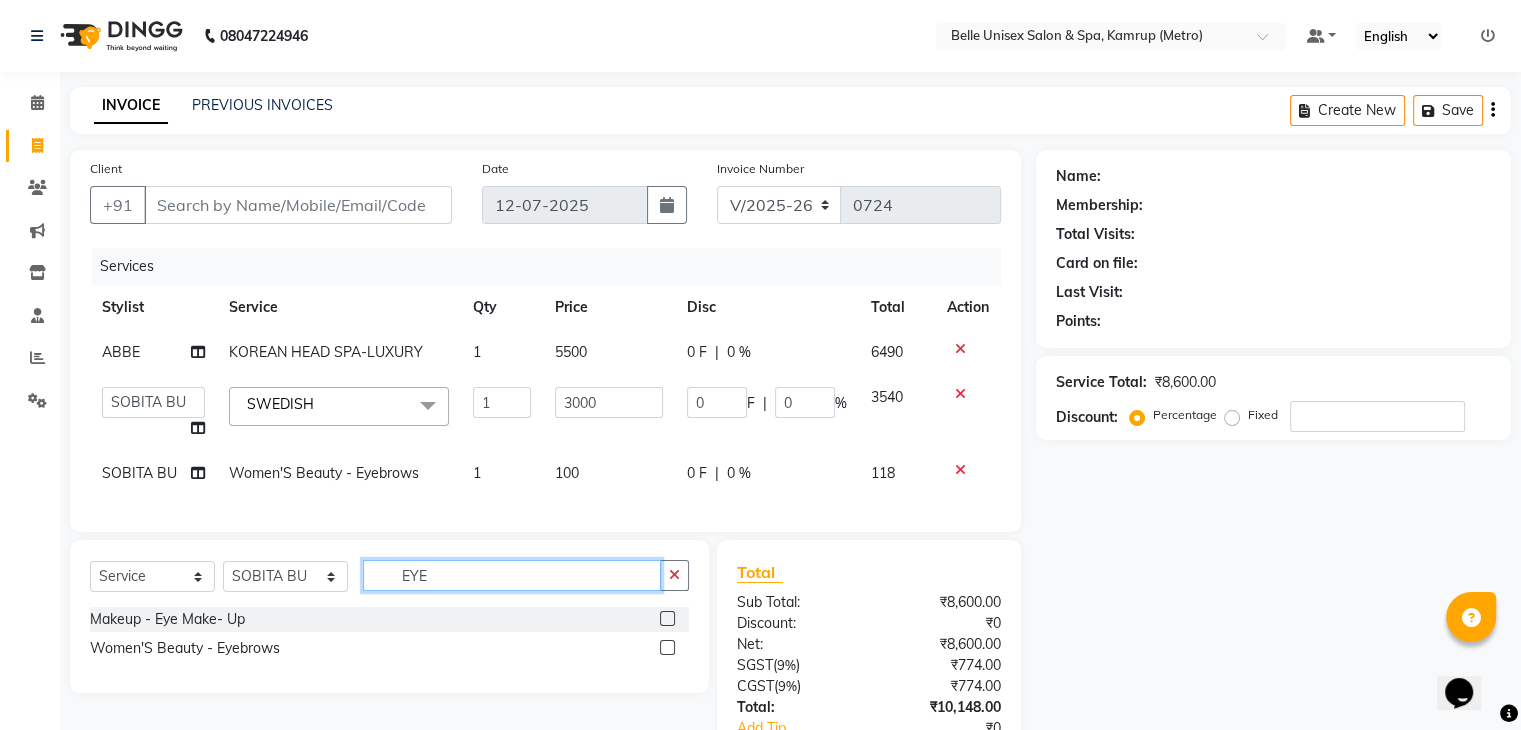 drag, startPoint x: 471, startPoint y: 599, endPoint x: 322, endPoint y: 601, distance: 149.01343 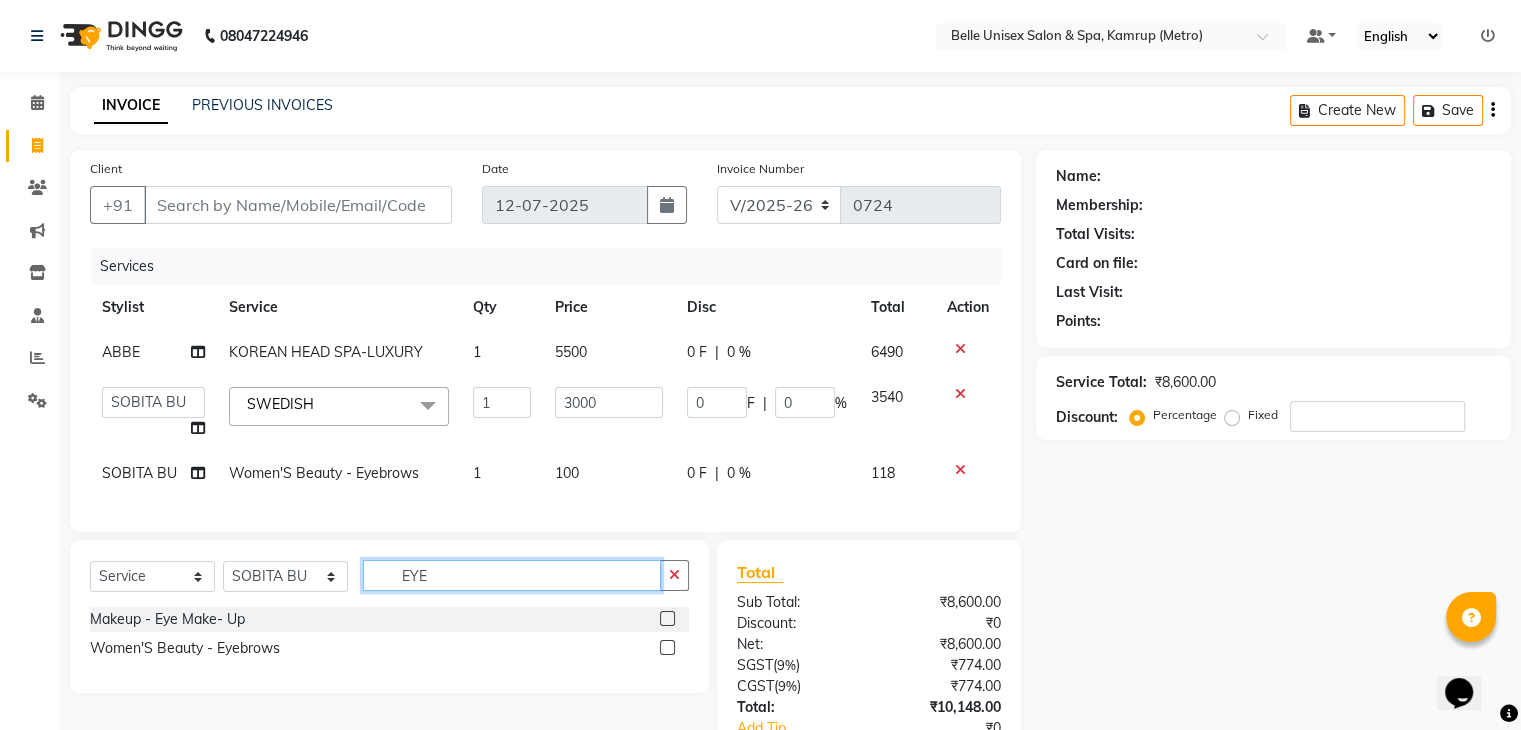 click on "Select  Service  Product  Membership  Package Voucher Prepaid Gift Card  Select Stylist ABBE Admin id ALEX UHD  ASEM  COUNTER SALE  IMLE AO JUPITARA(HK) PURNIMA HK  RANA KANTI SINHA   SABEHA SANGAM THERAPIST SOBITA BU THOIBA M. EYE" 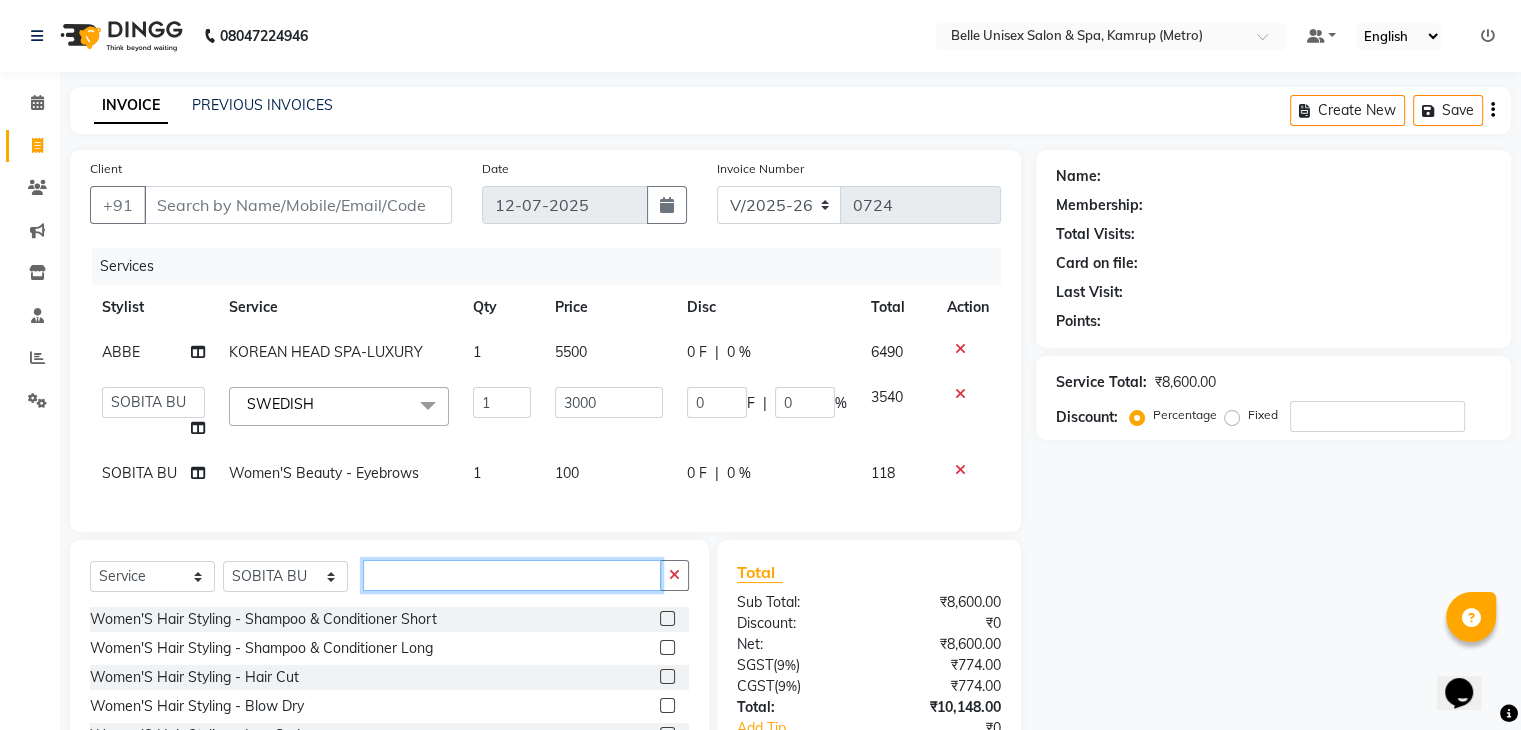 type 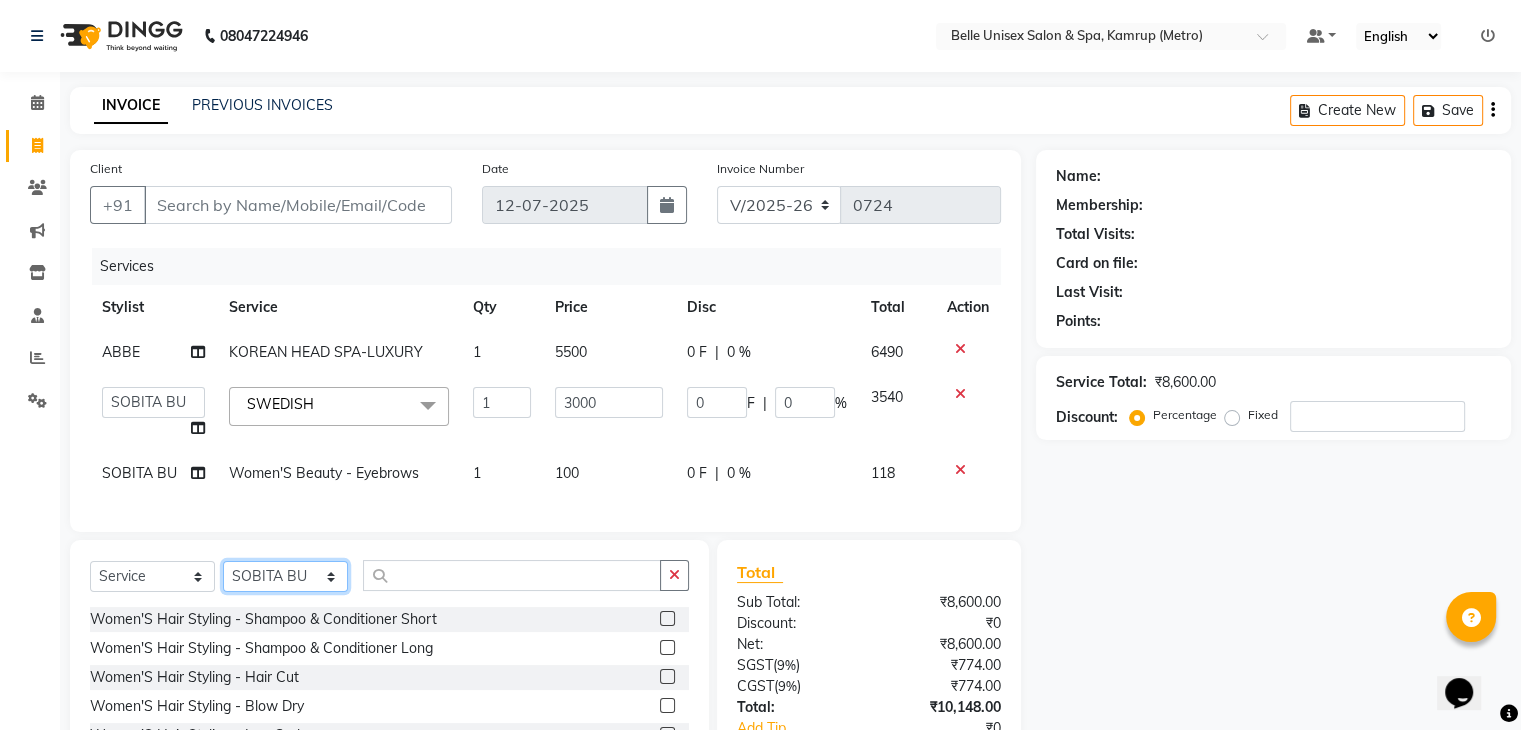 click on "Select Stylist ABBE Admin id ALEX UHD  ASEM  COUNTER SALE  IMLE AO JUPITARA(HK) PURNIMA HK  RANA KANTI SINHA   SABEHA SANGAM THERAPIST SOBITA BU THOIBA M." 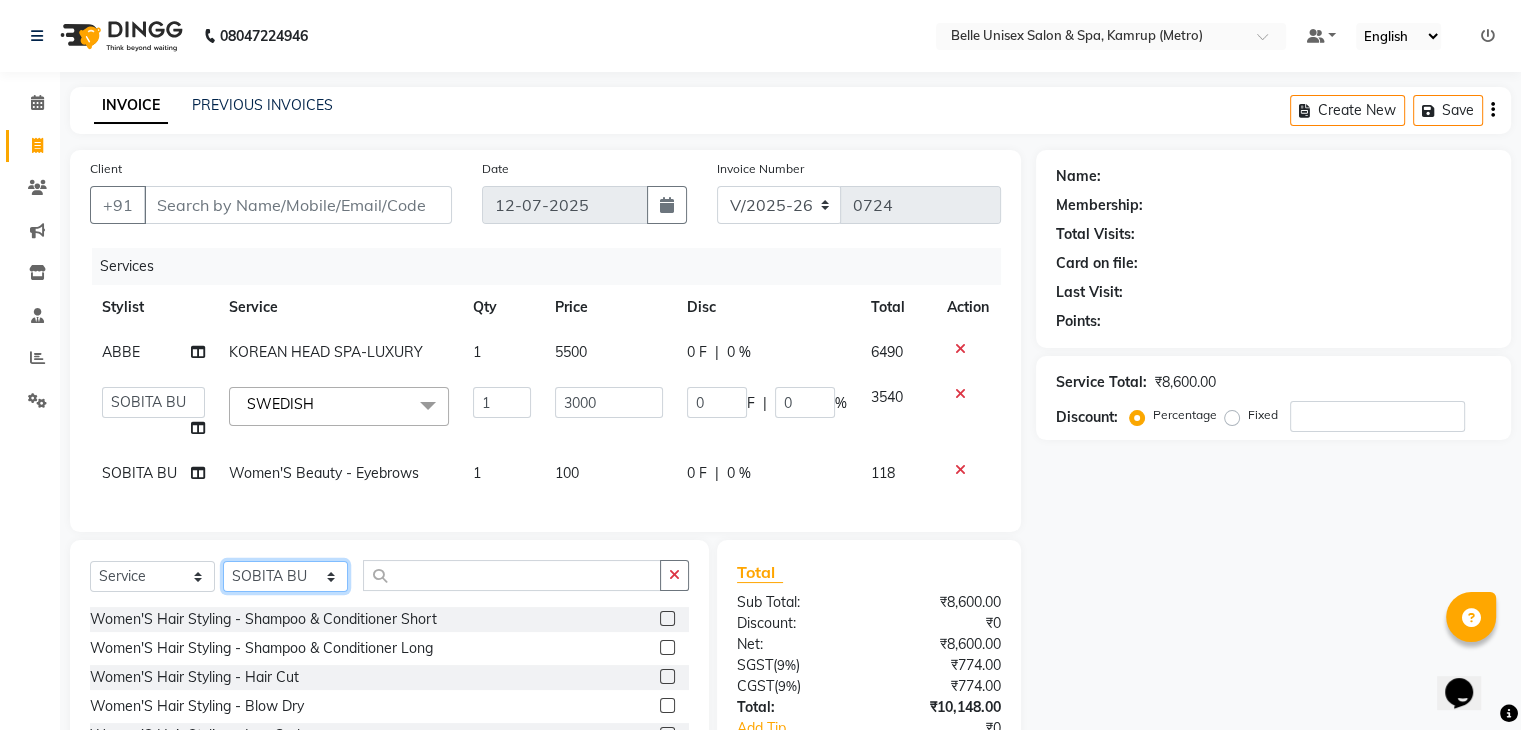 select on "76986" 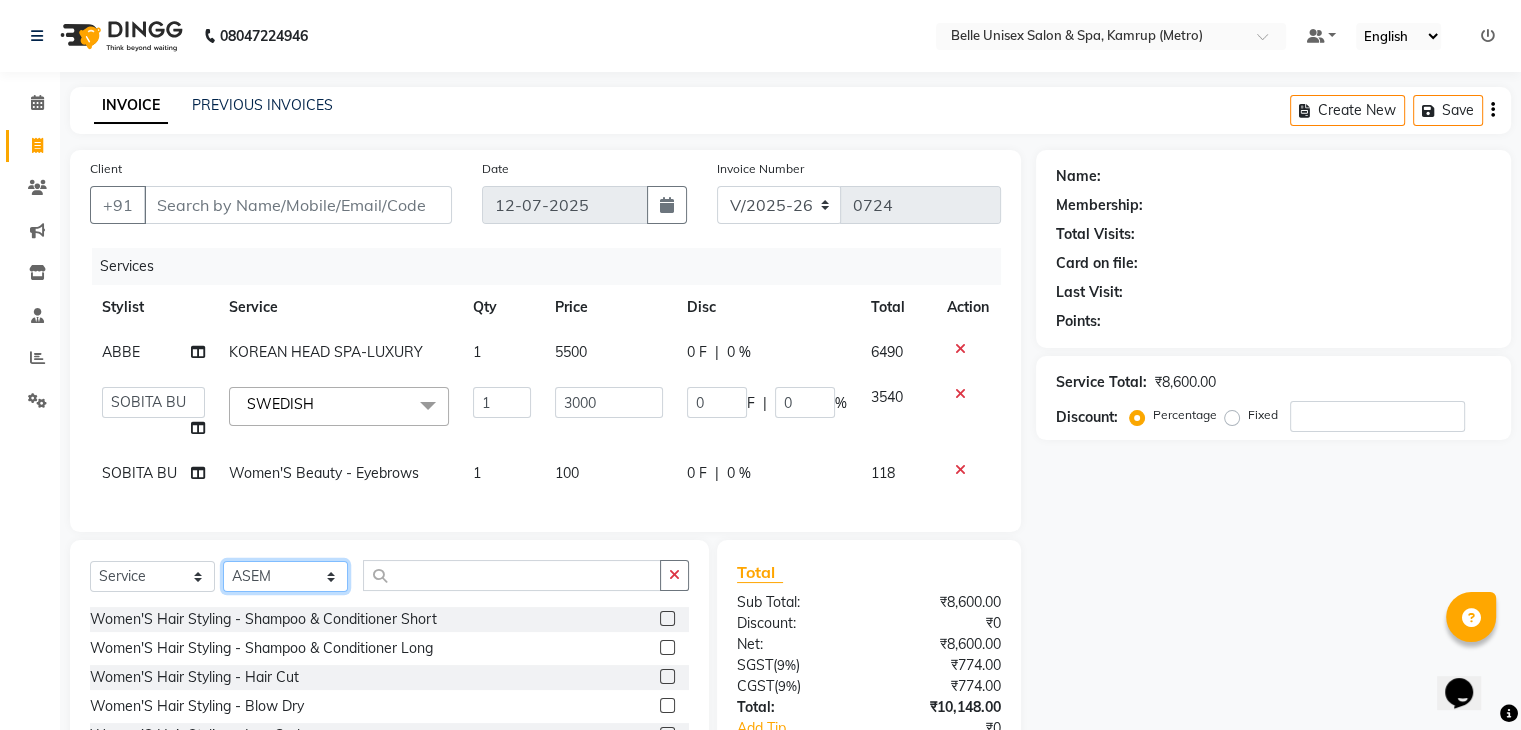click on "Select Stylist ABBE Admin id ALEX UHD  ASEM  COUNTER SALE  IMLE AO JUPITARA(HK) PURNIMA HK  RANA KANTI SINHA   SABEHA SANGAM THERAPIST SOBITA BU THOIBA M." 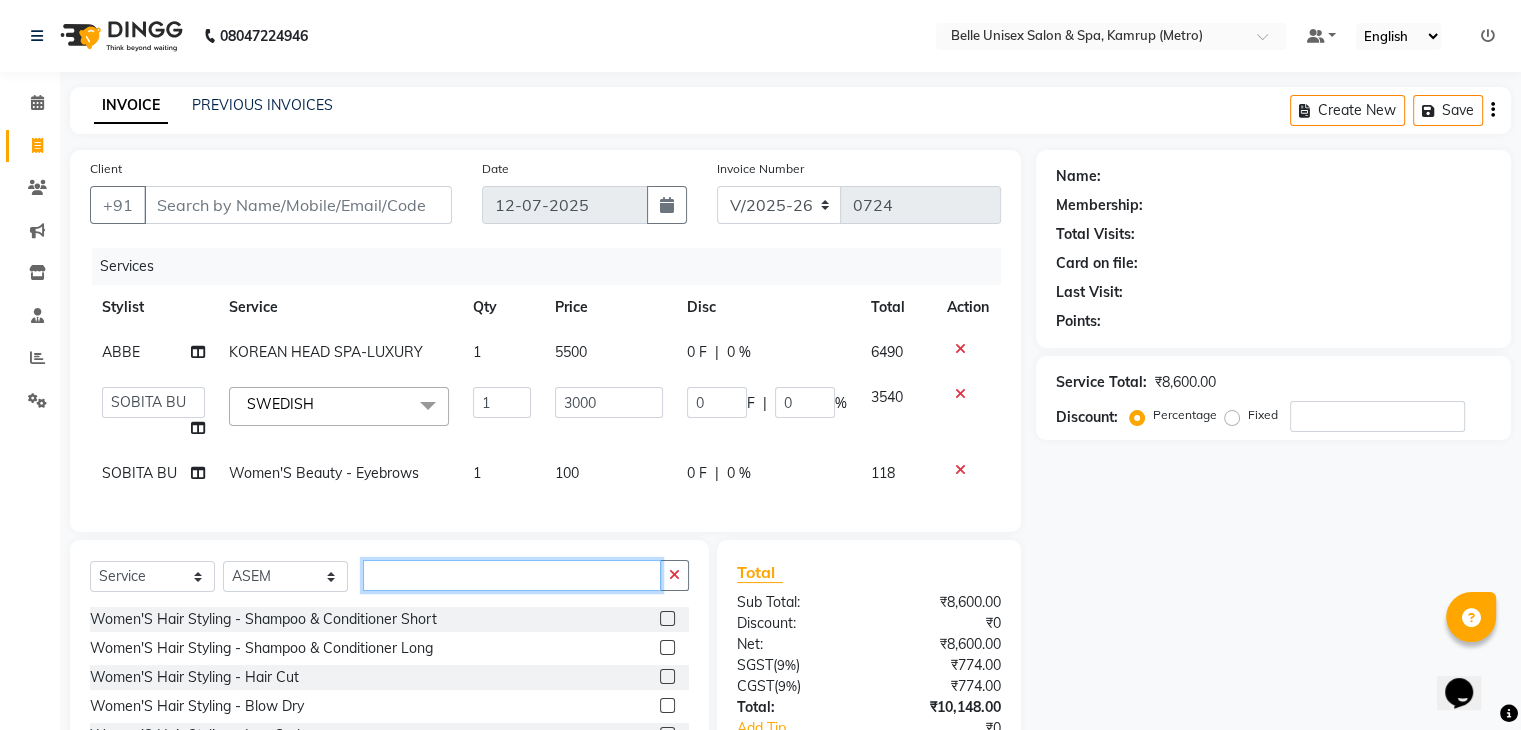 click 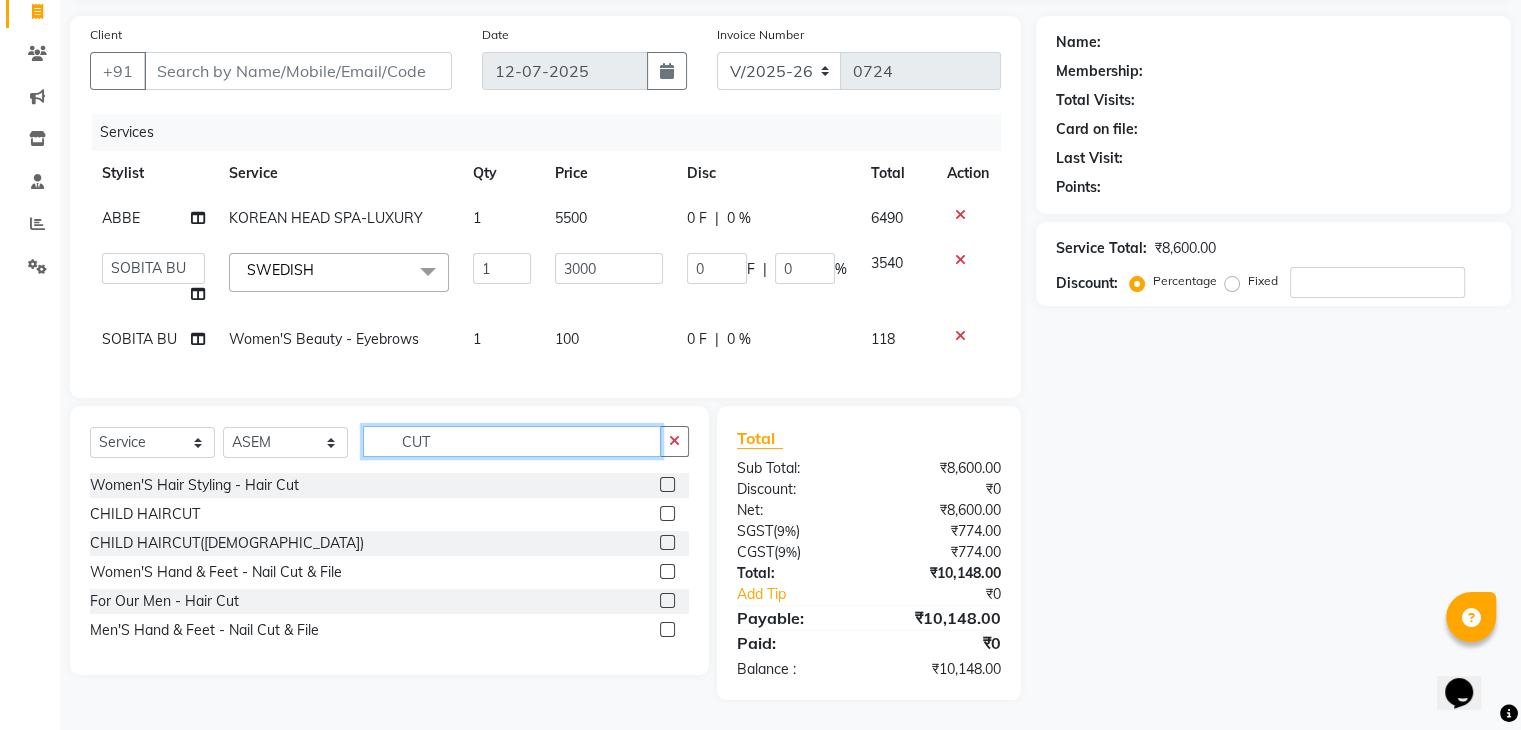 scroll, scrollTop: 150, scrollLeft: 0, axis: vertical 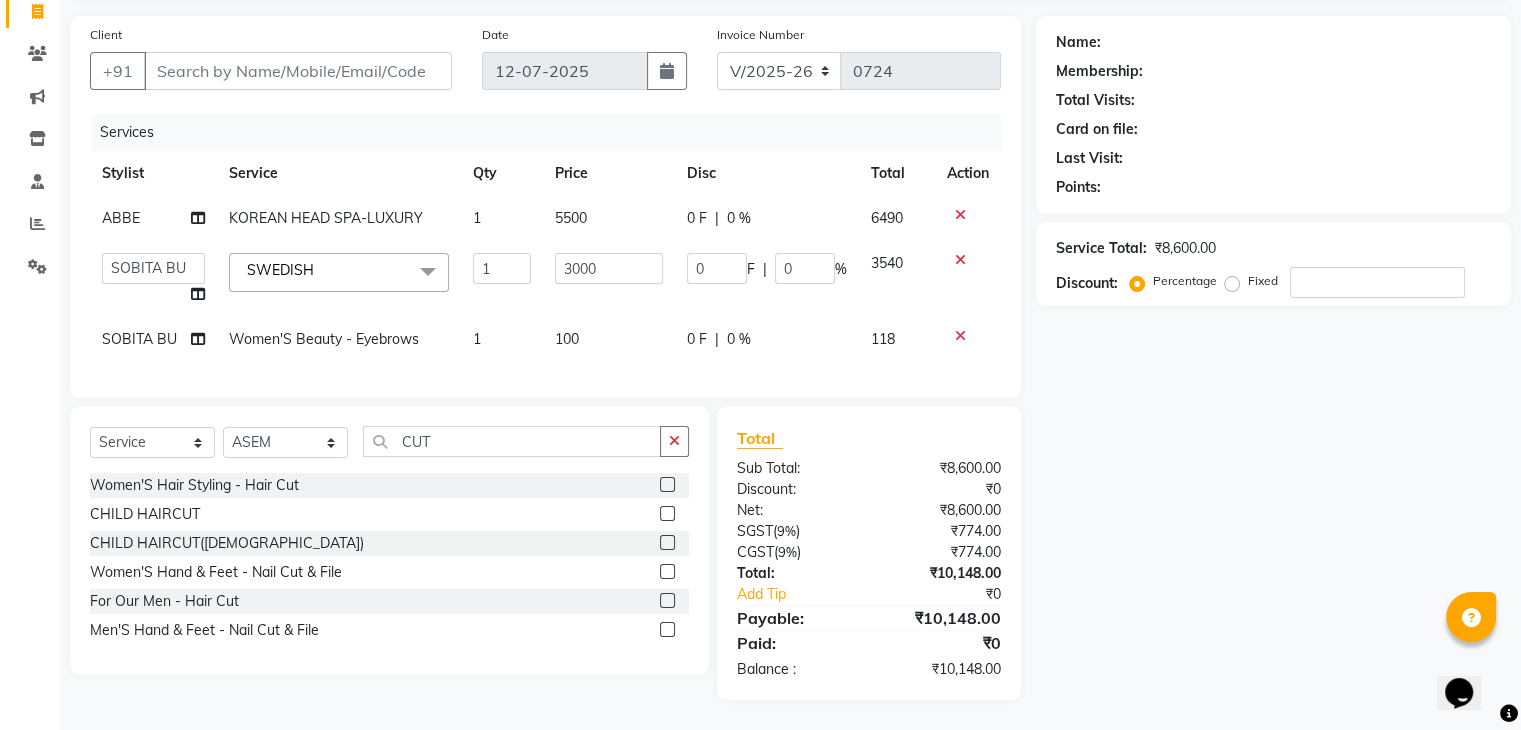 click 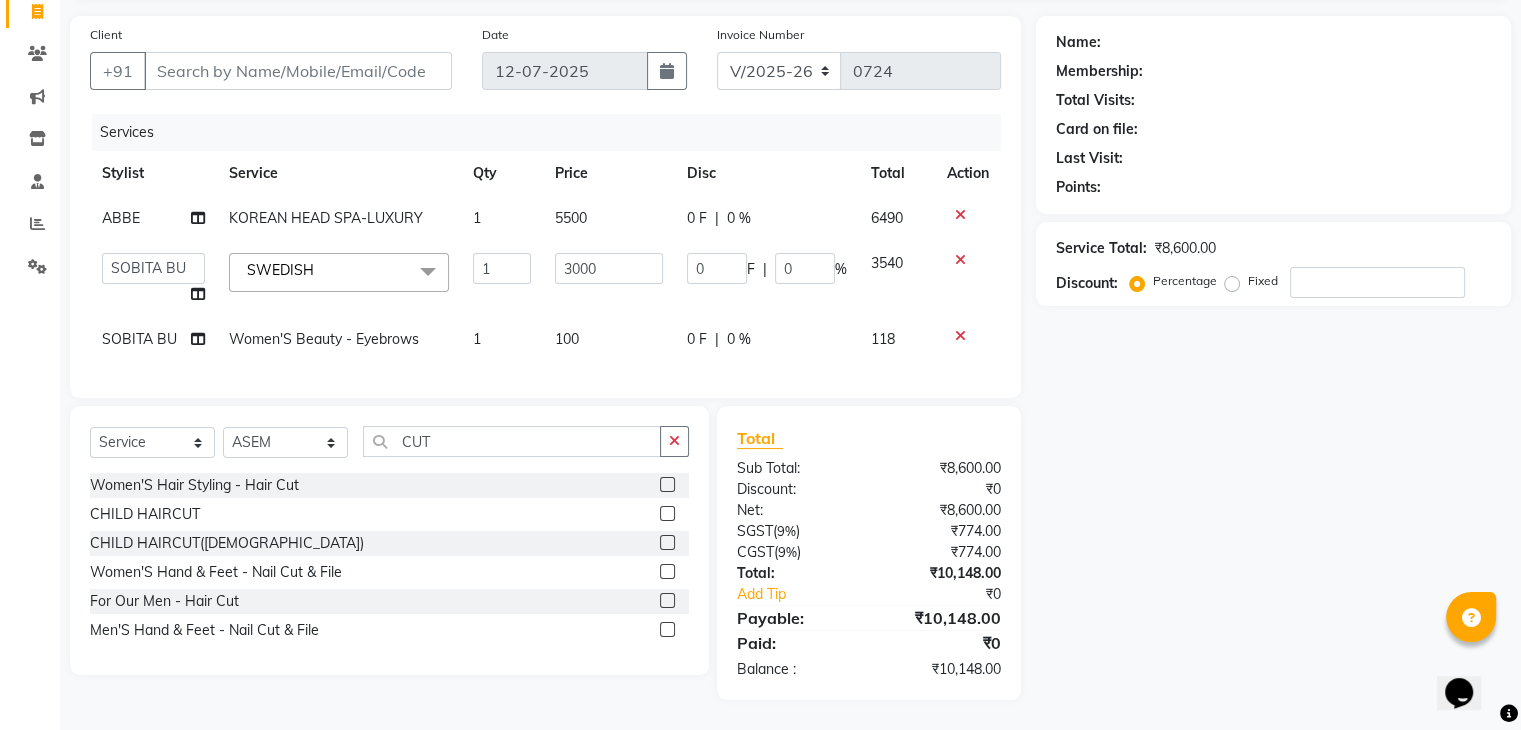 click at bounding box center [666, 601] 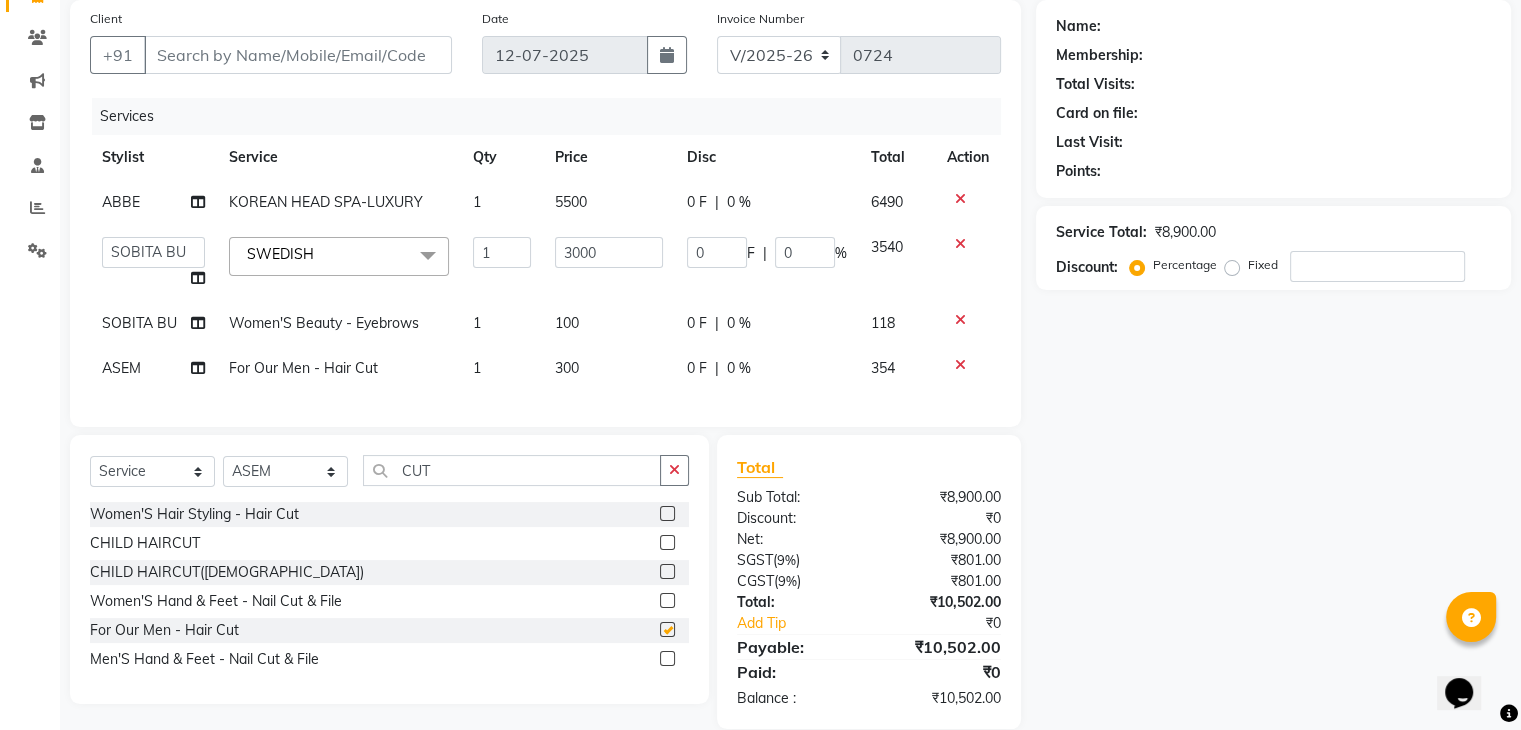 checkbox on "false" 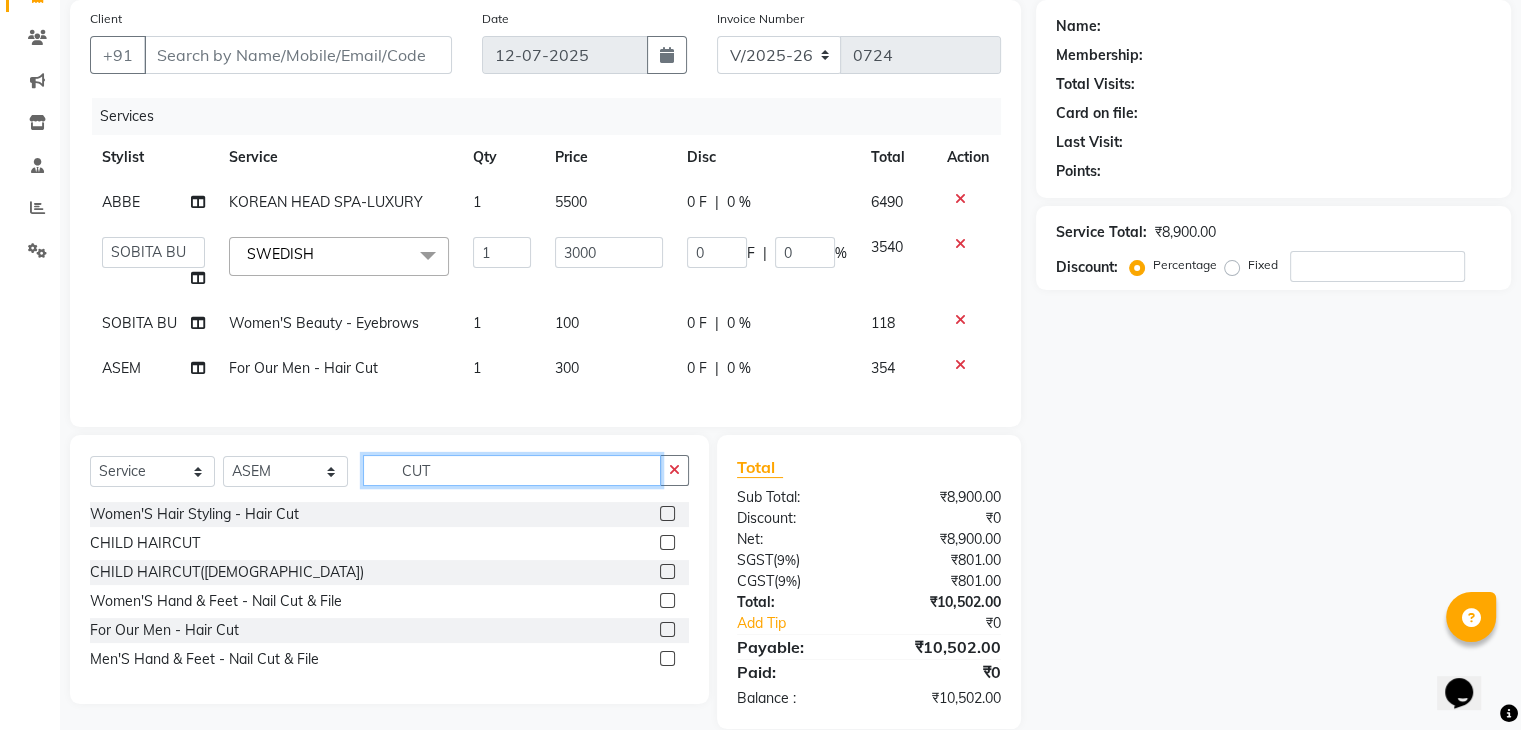 drag, startPoint x: 475, startPoint y: 488, endPoint x: 344, endPoint y: 489, distance: 131.00381 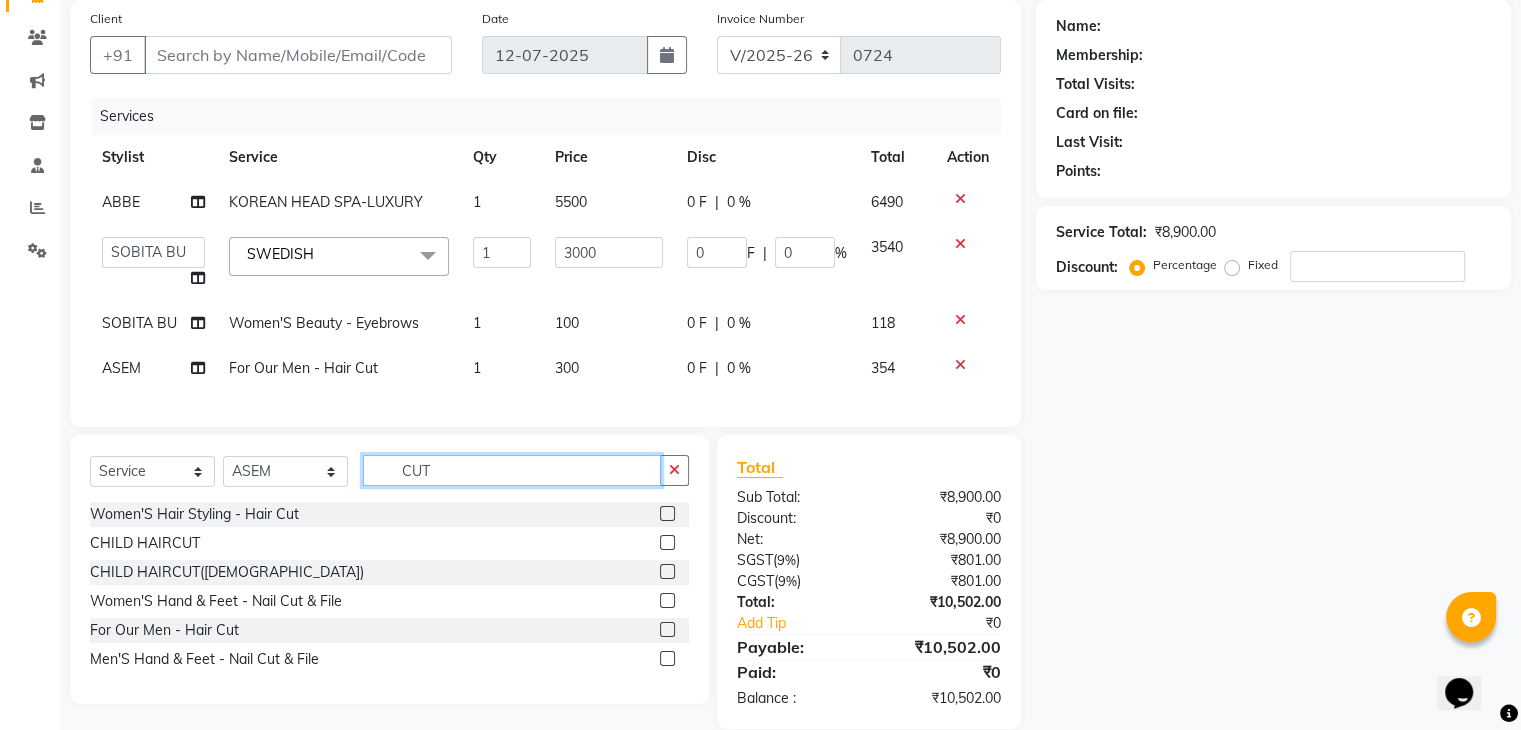 click on "CUT" 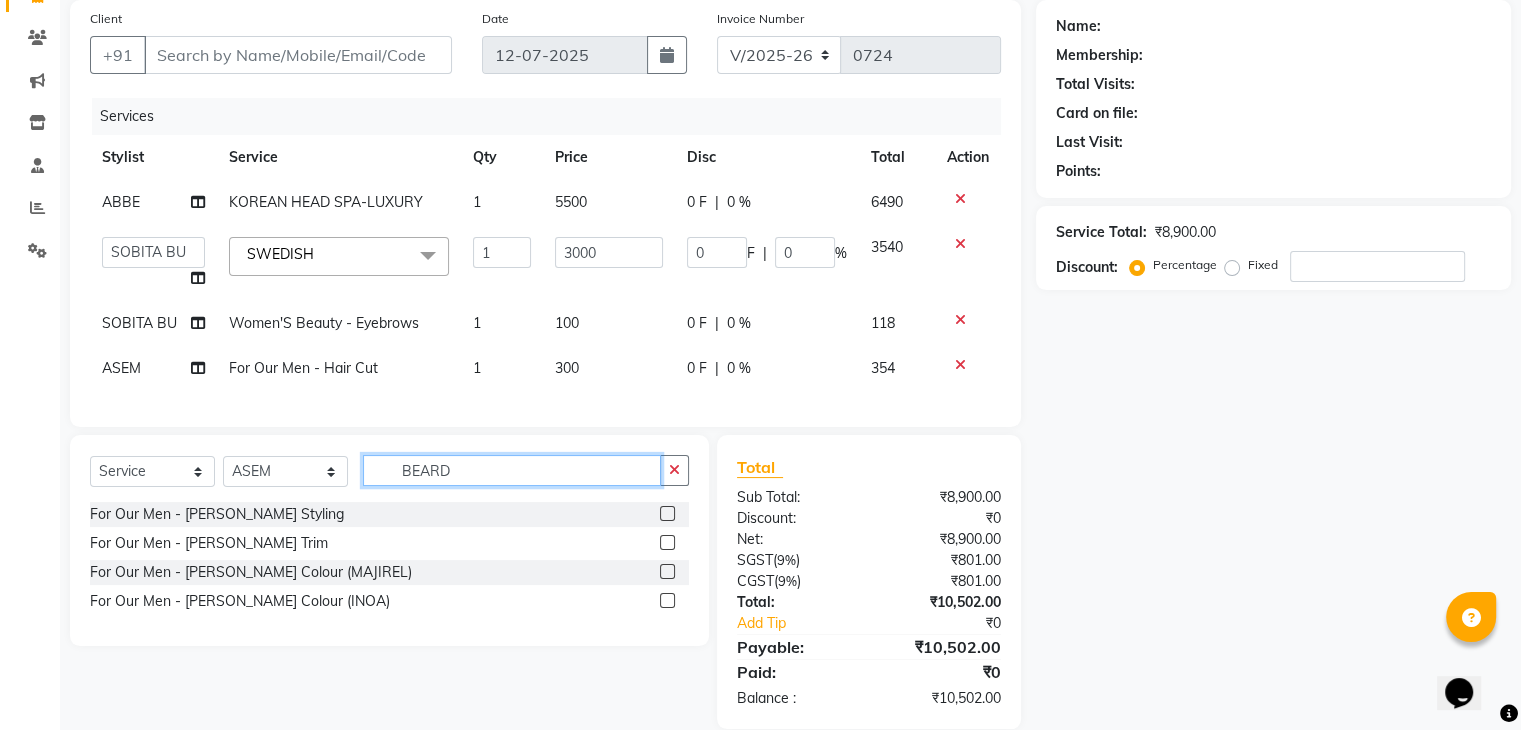 type on "BEARD" 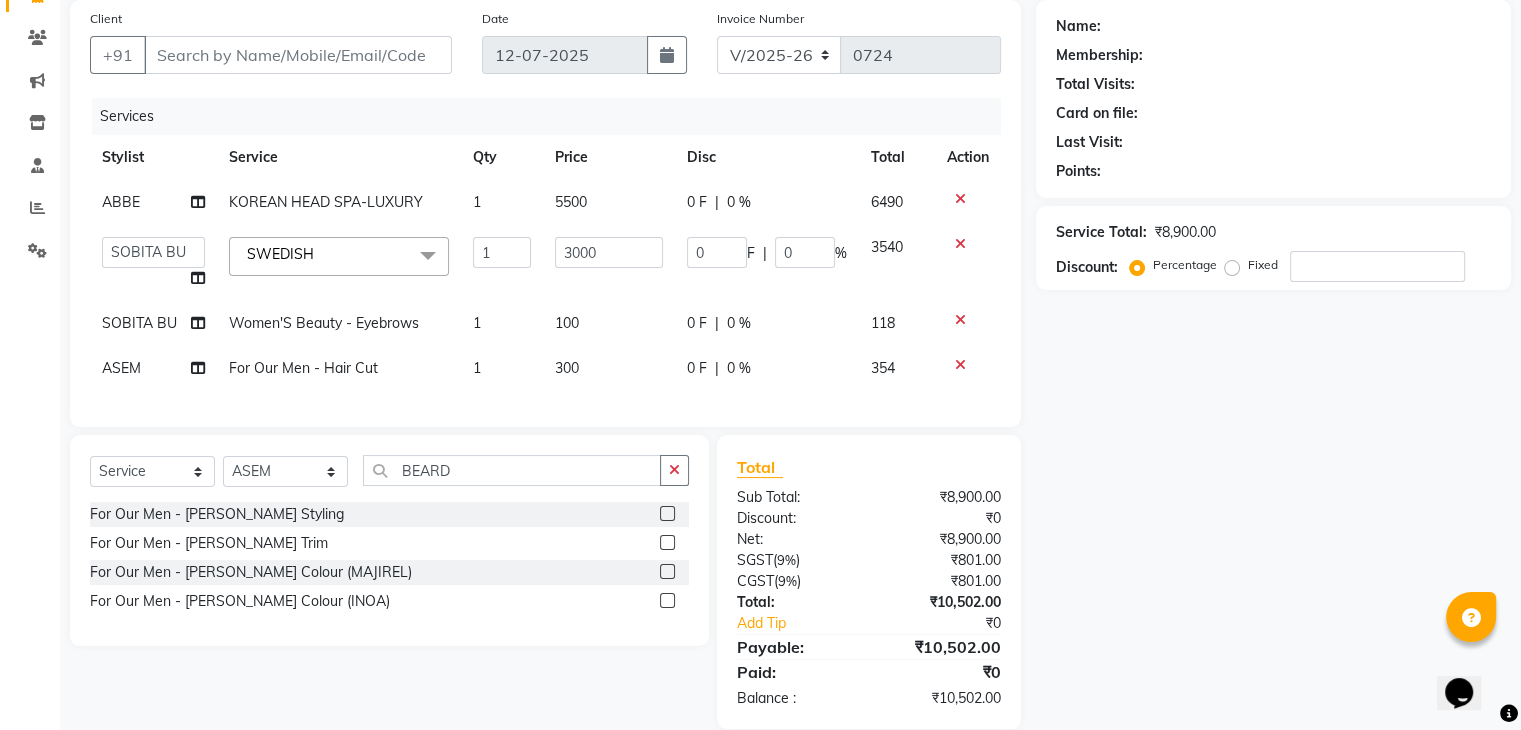 click 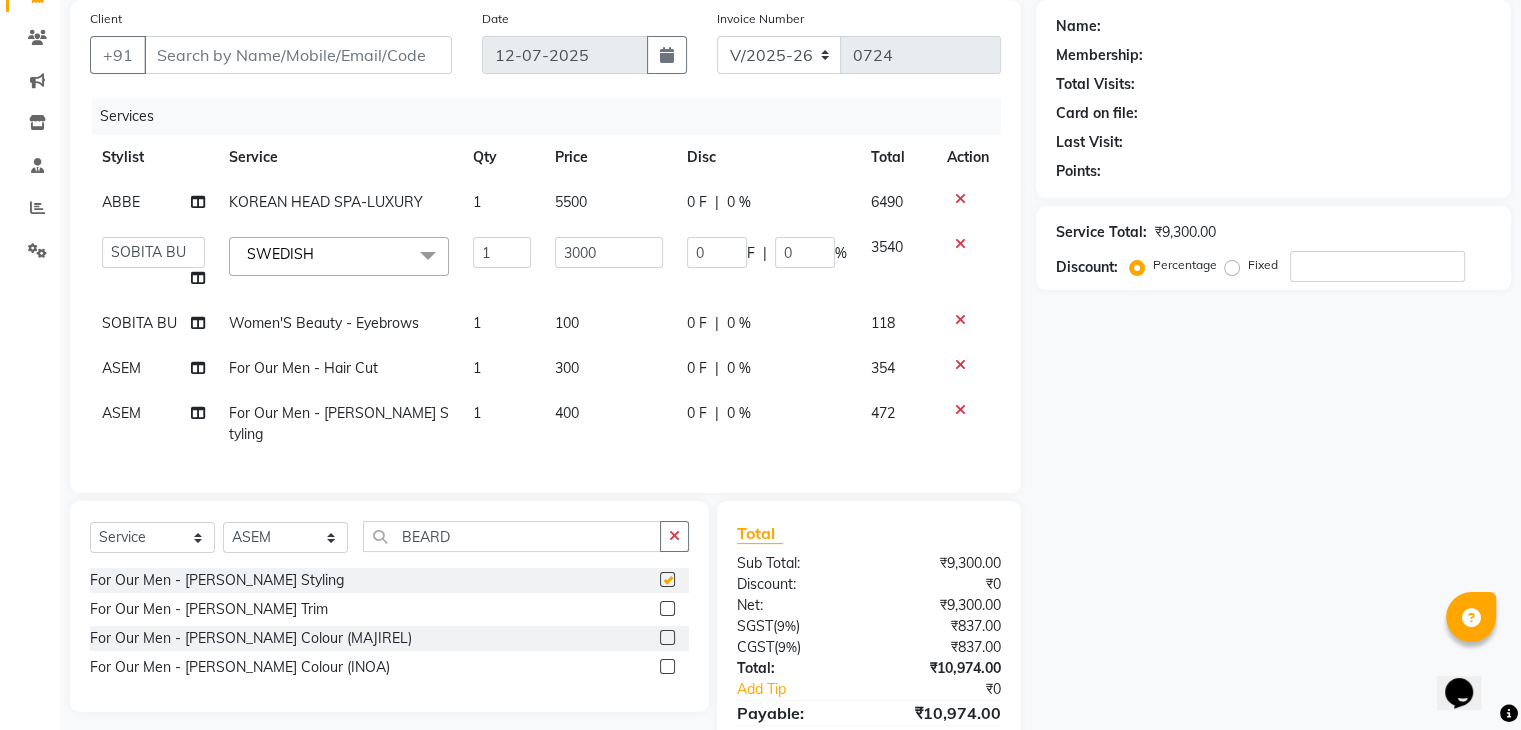 checkbox on "false" 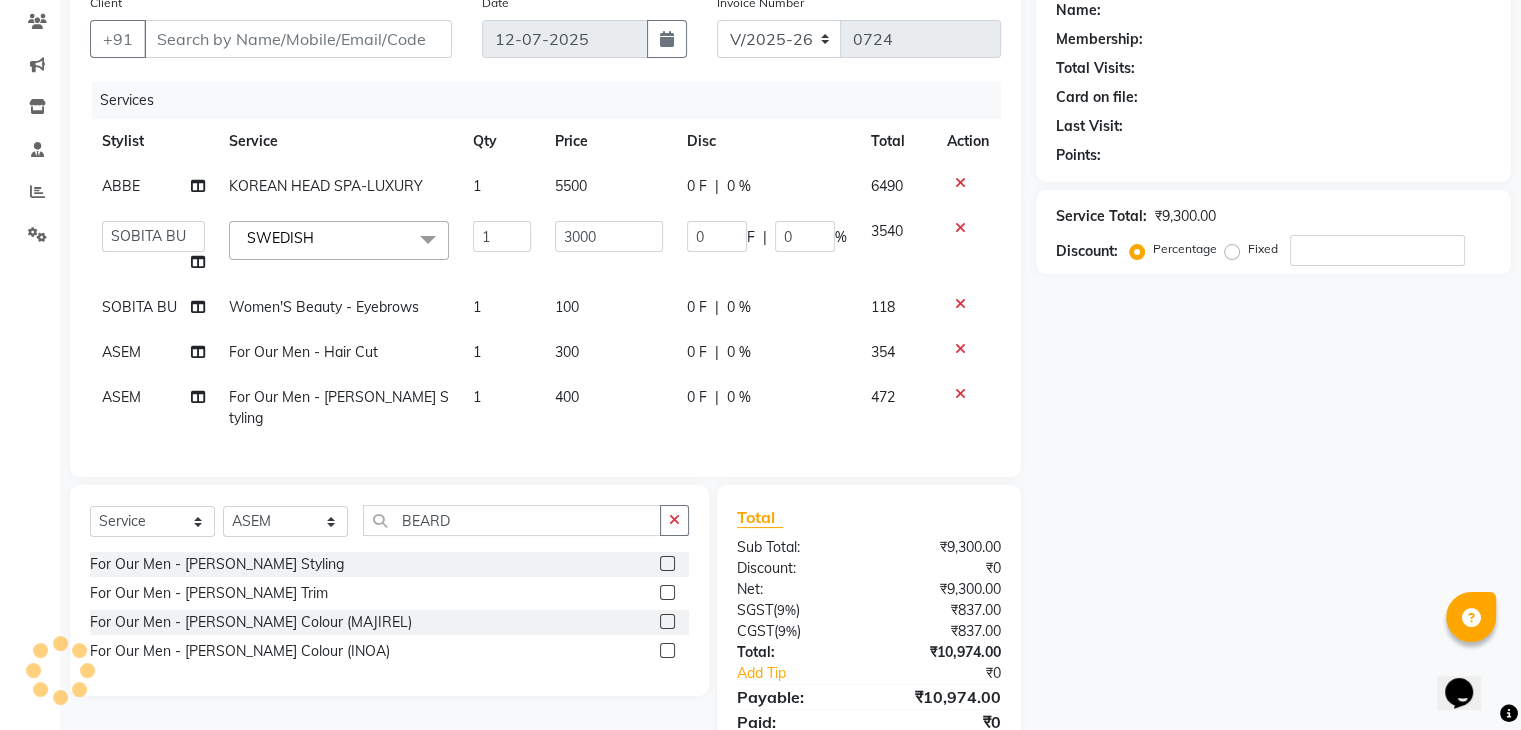 scroll, scrollTop: 40, scrollLeft: 0, axis: vertical 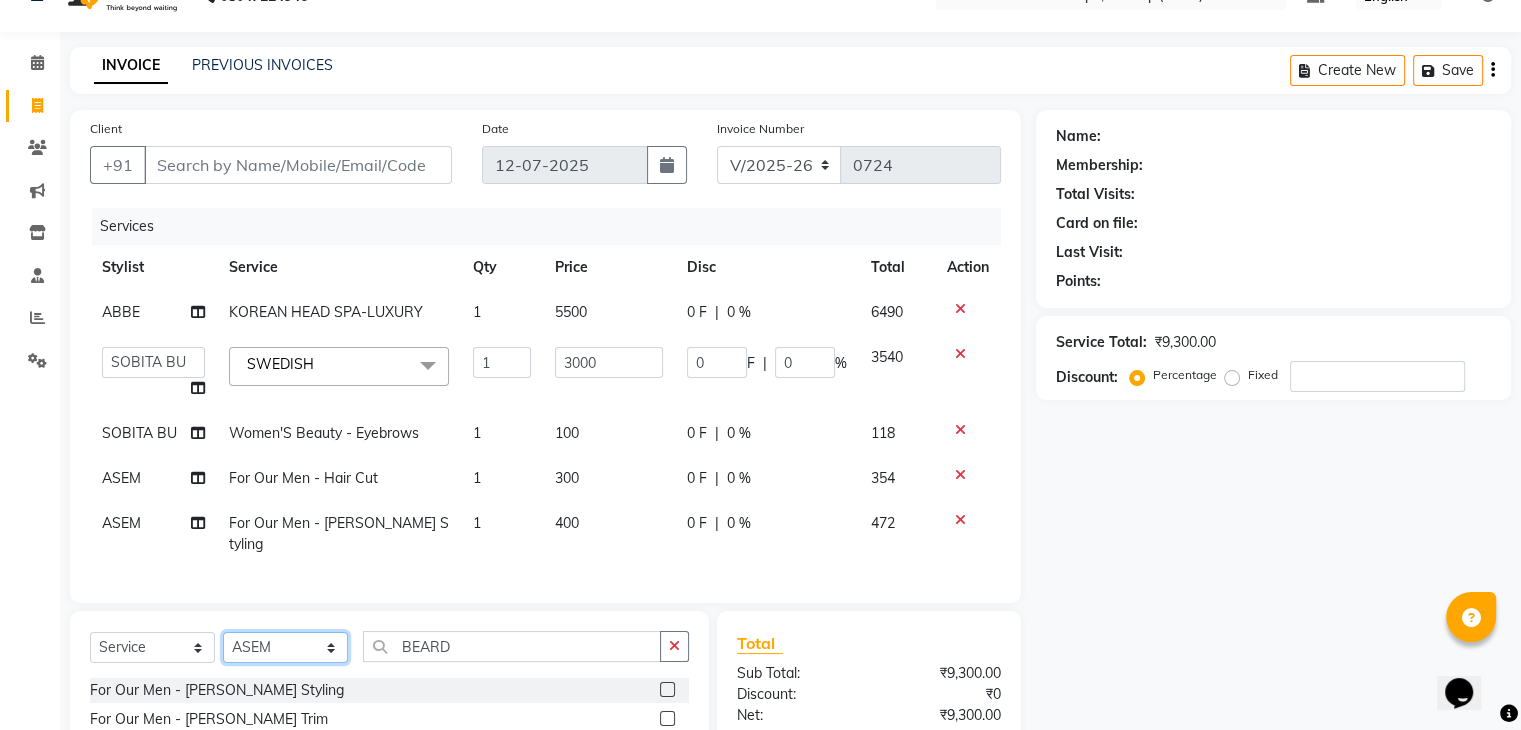 click on "Select Stylist ABBE Admin id ALEX UHD  ASEM  COUNTER SALE  IMLE AO JUPITARA(HK) PURNIMA HK  RANA KANTI SINHA   SABEHA SANGAM THERAPIST SOBITA BU THOIBA M." 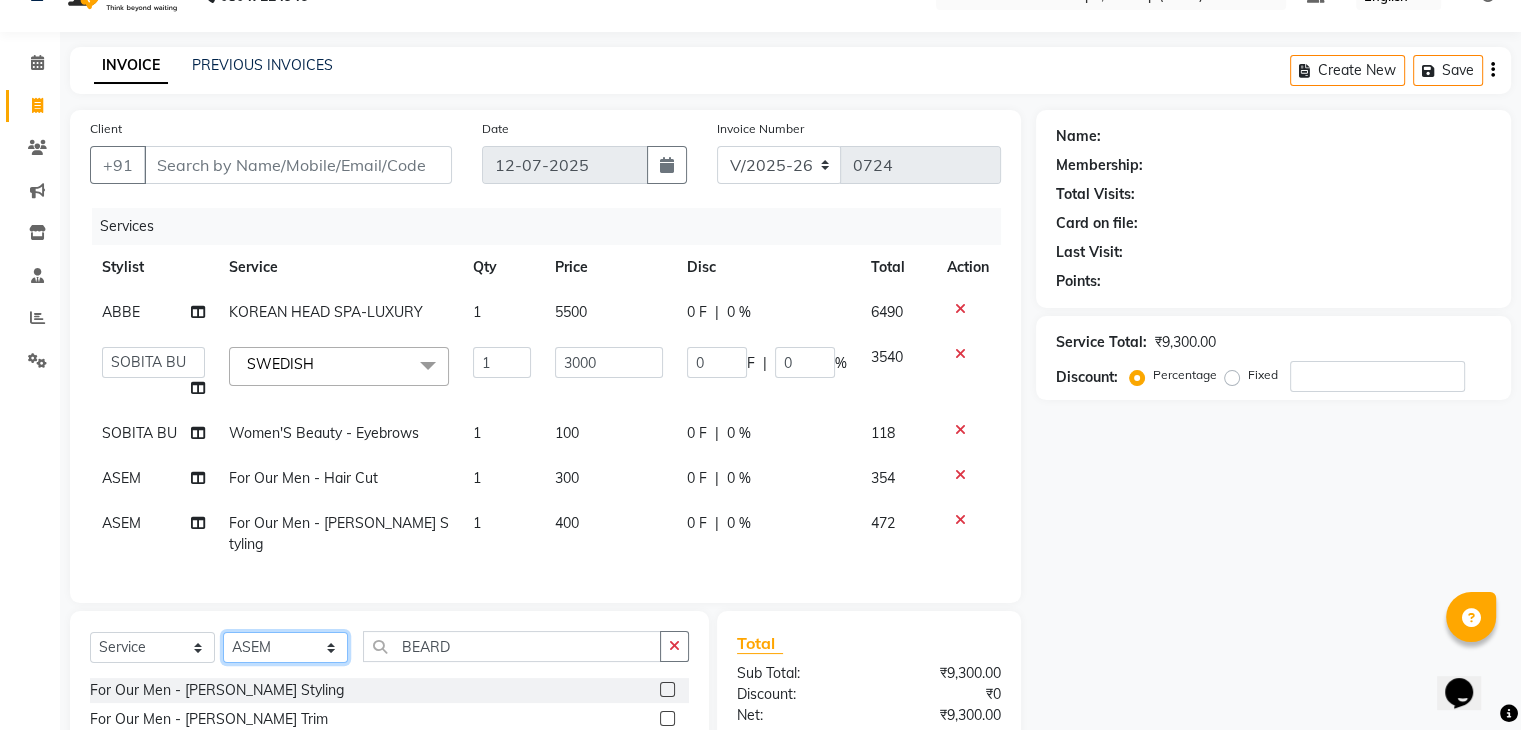 select on "82274" 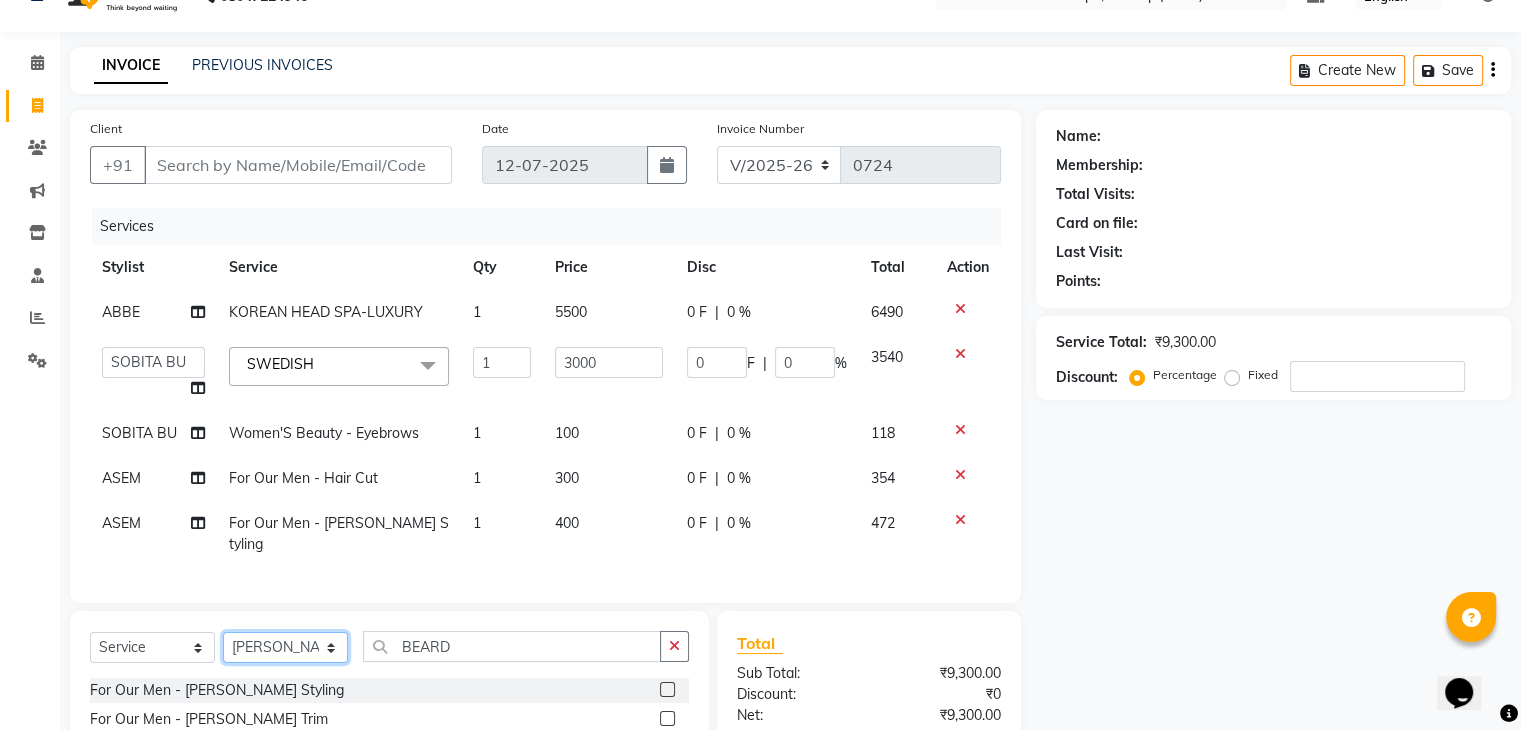 click on "Select Stylist ABBE Admin id ALEX UHD  ASEM  COUNTER SALE  IMLE AO JUPITARA(HK) PURNIMA HK  RANA KANTI SINHA   SABEHA SANGAM THERAPIST SOBITA BU THOIBA M." 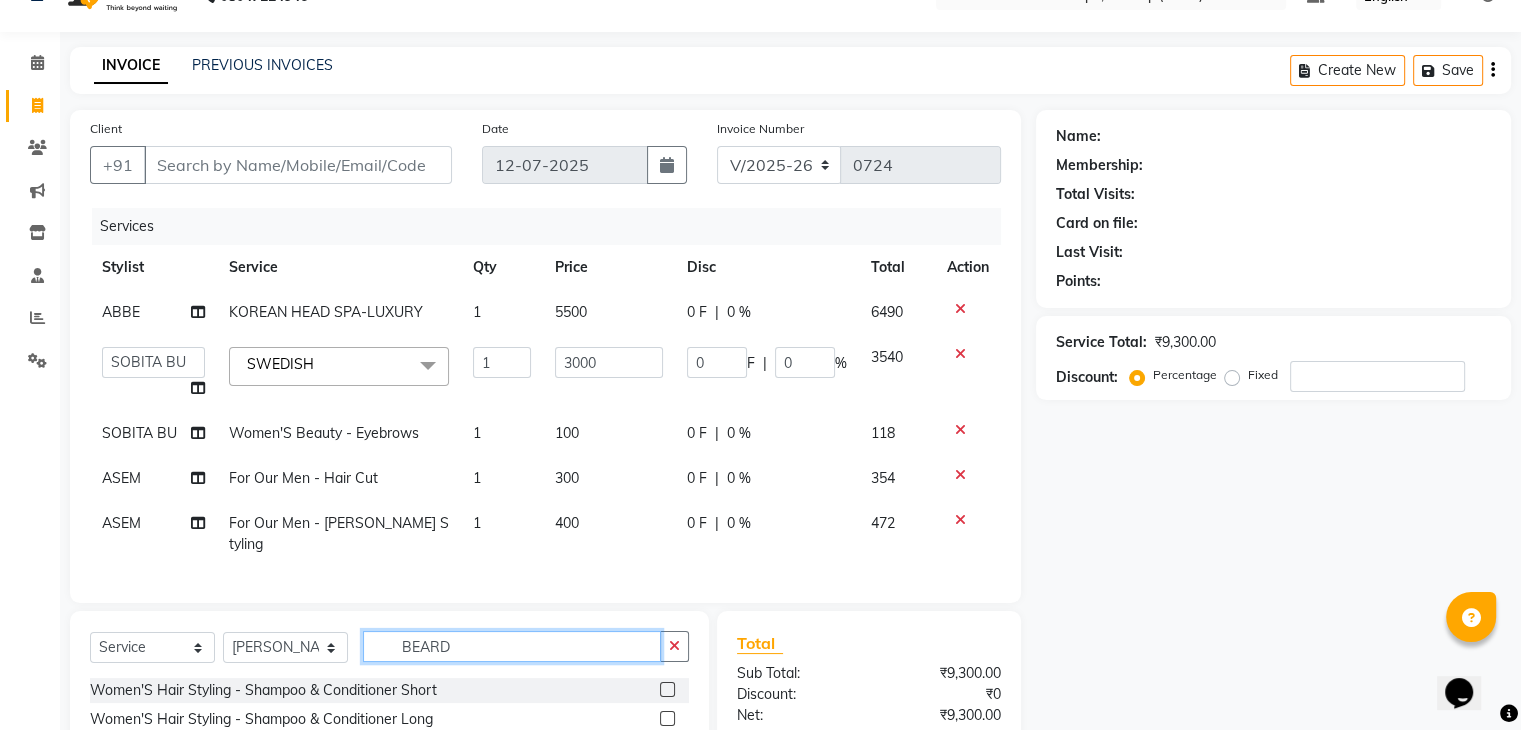 drag, startPoint x: 467, startPoint y: 635, endPoint x: 110, endPoint y: 644, distance: 357.11343 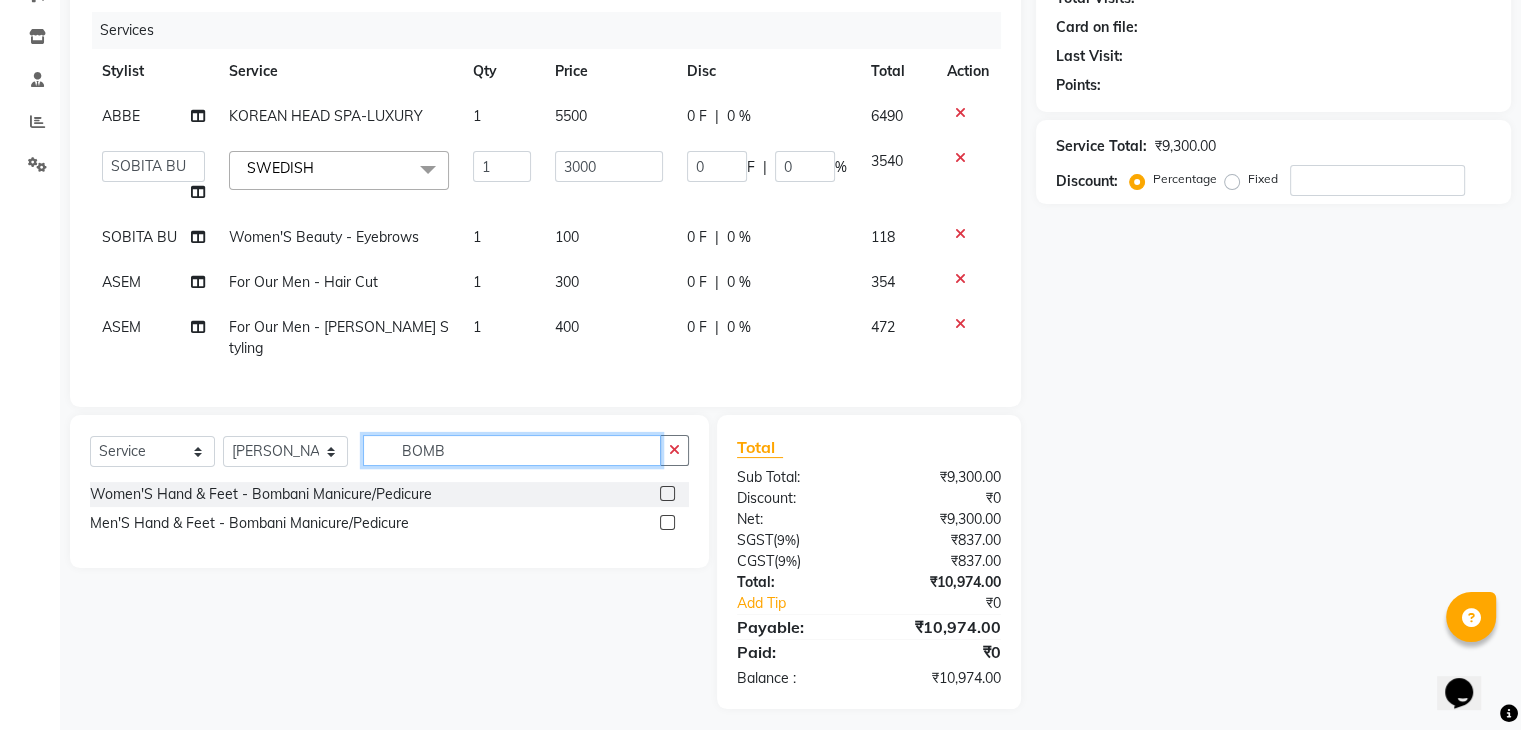 scroll, scrollTop: 240, scrollLeft: 0, axis: vertical 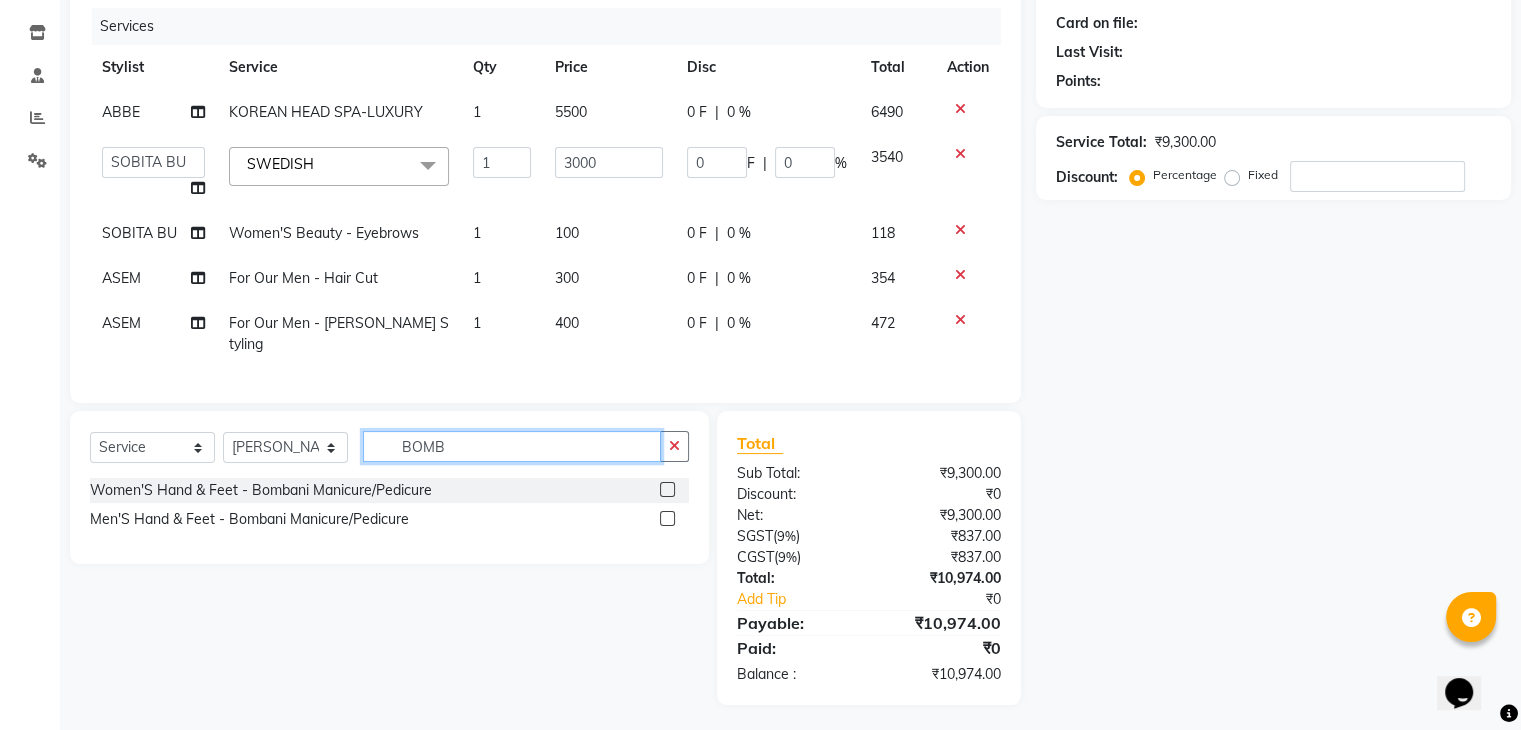 type on "BOMB" 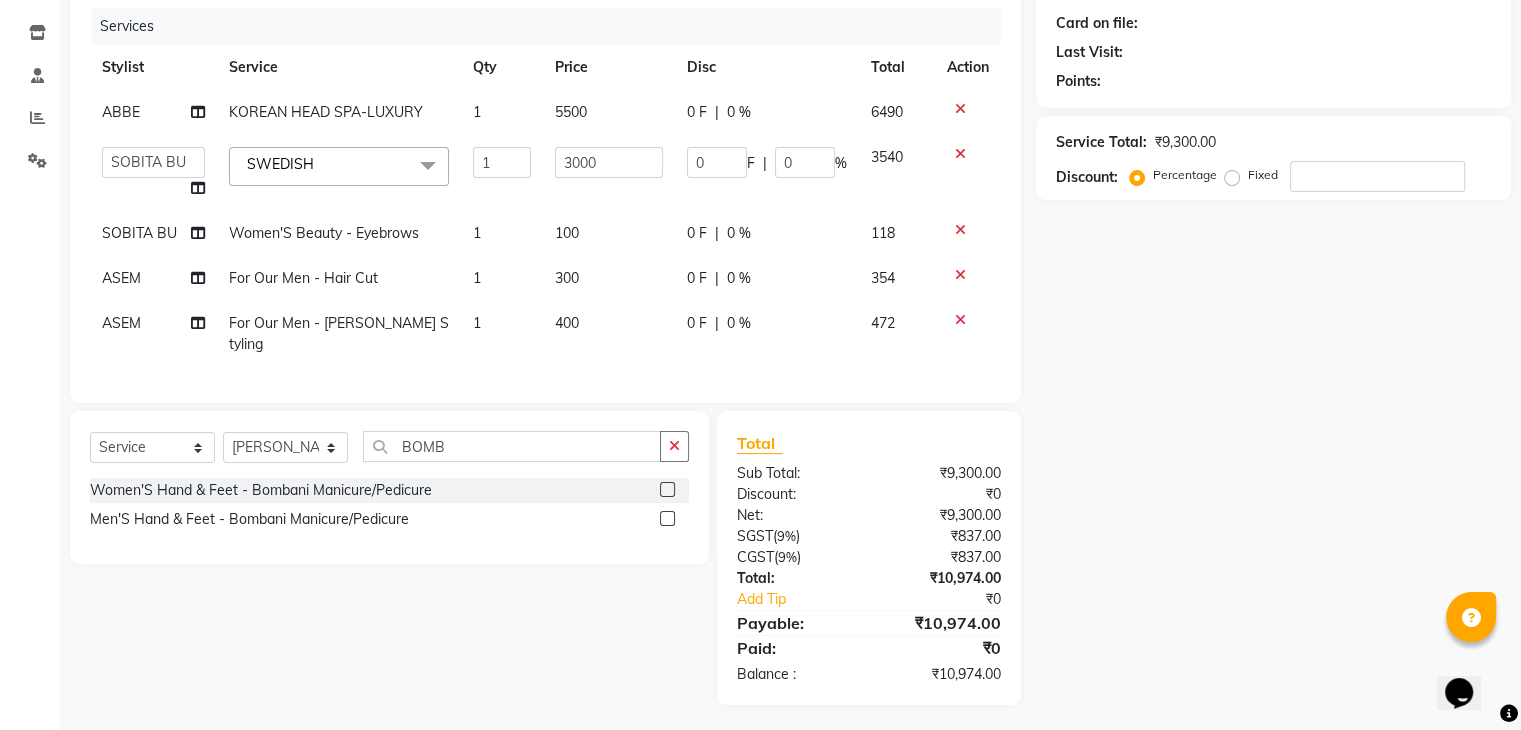 click 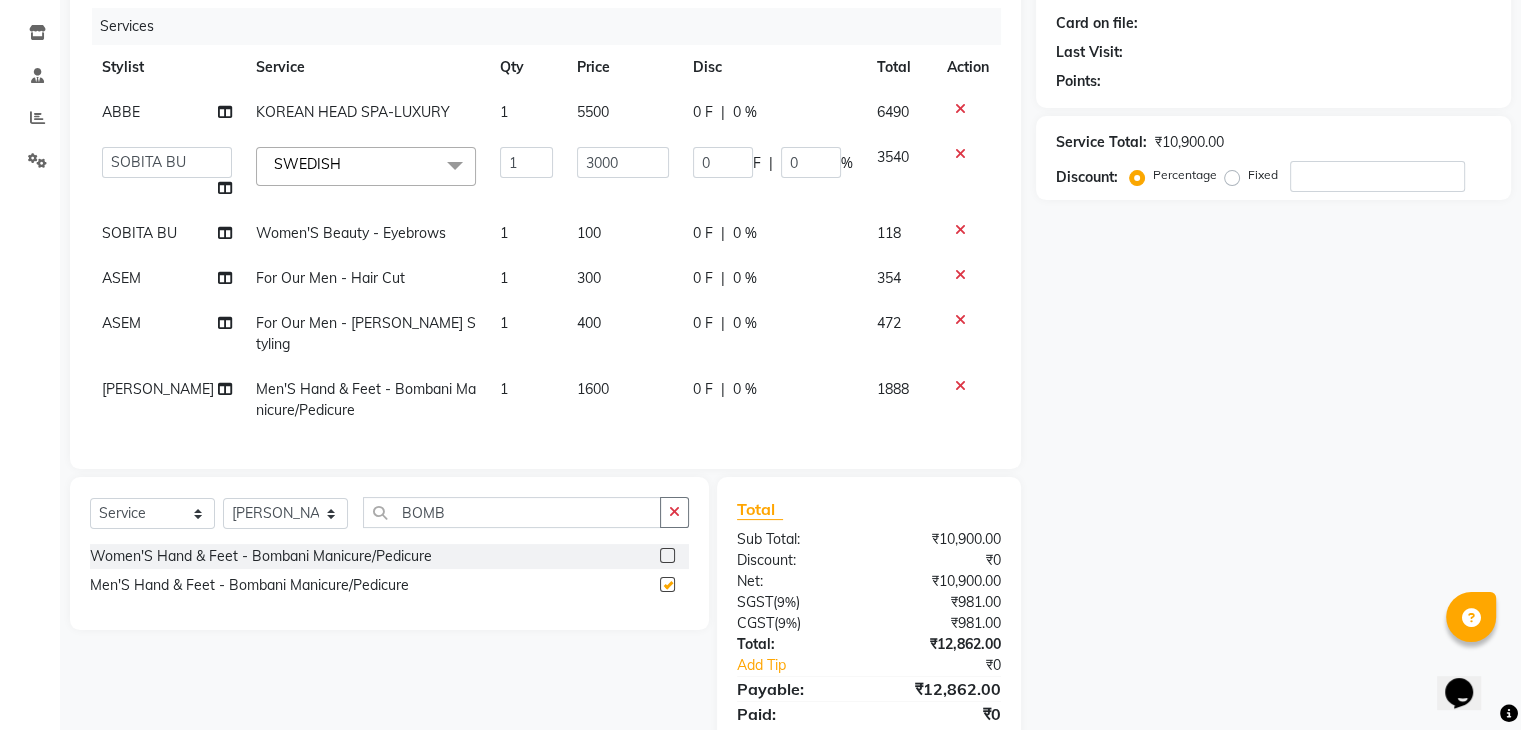 checkbox on "false" 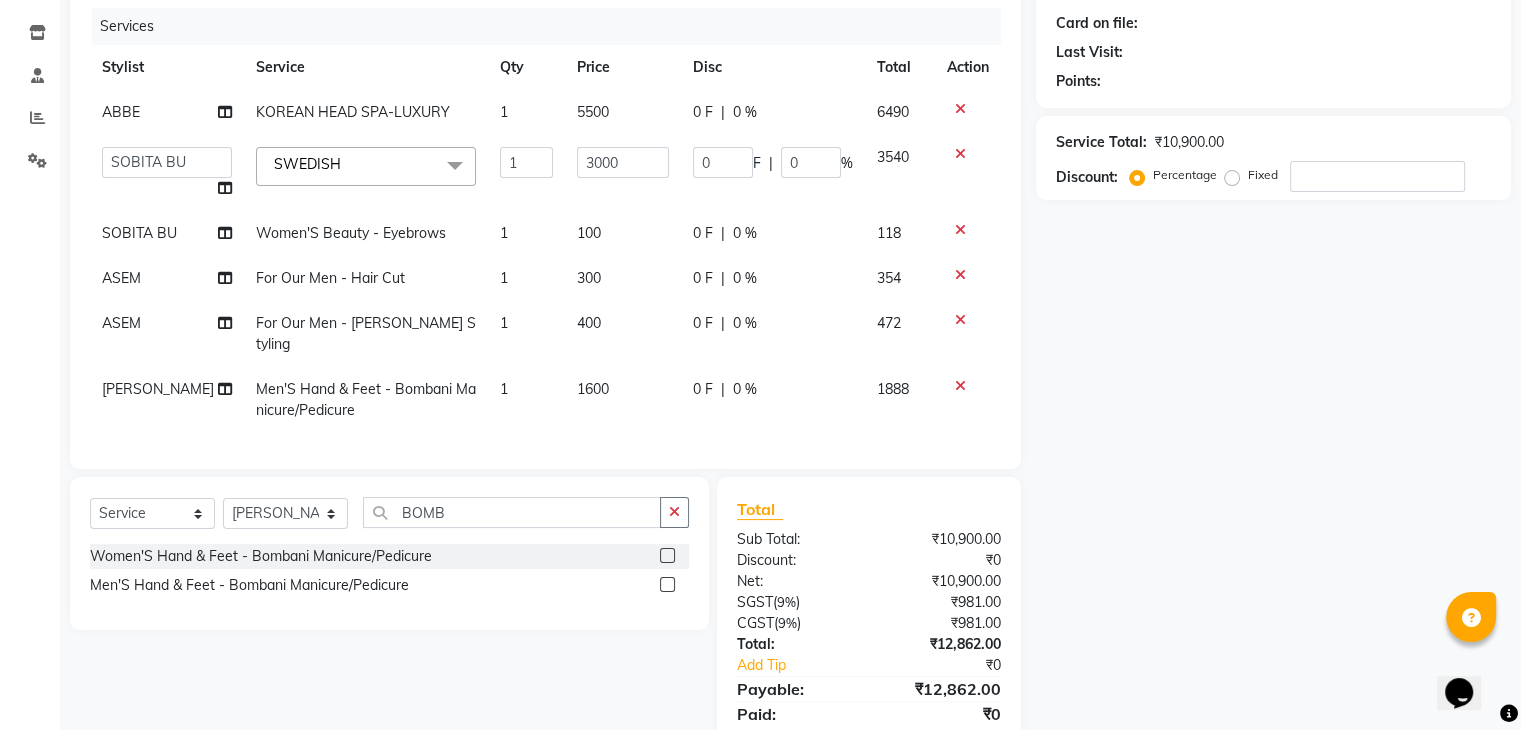 click on "1600" 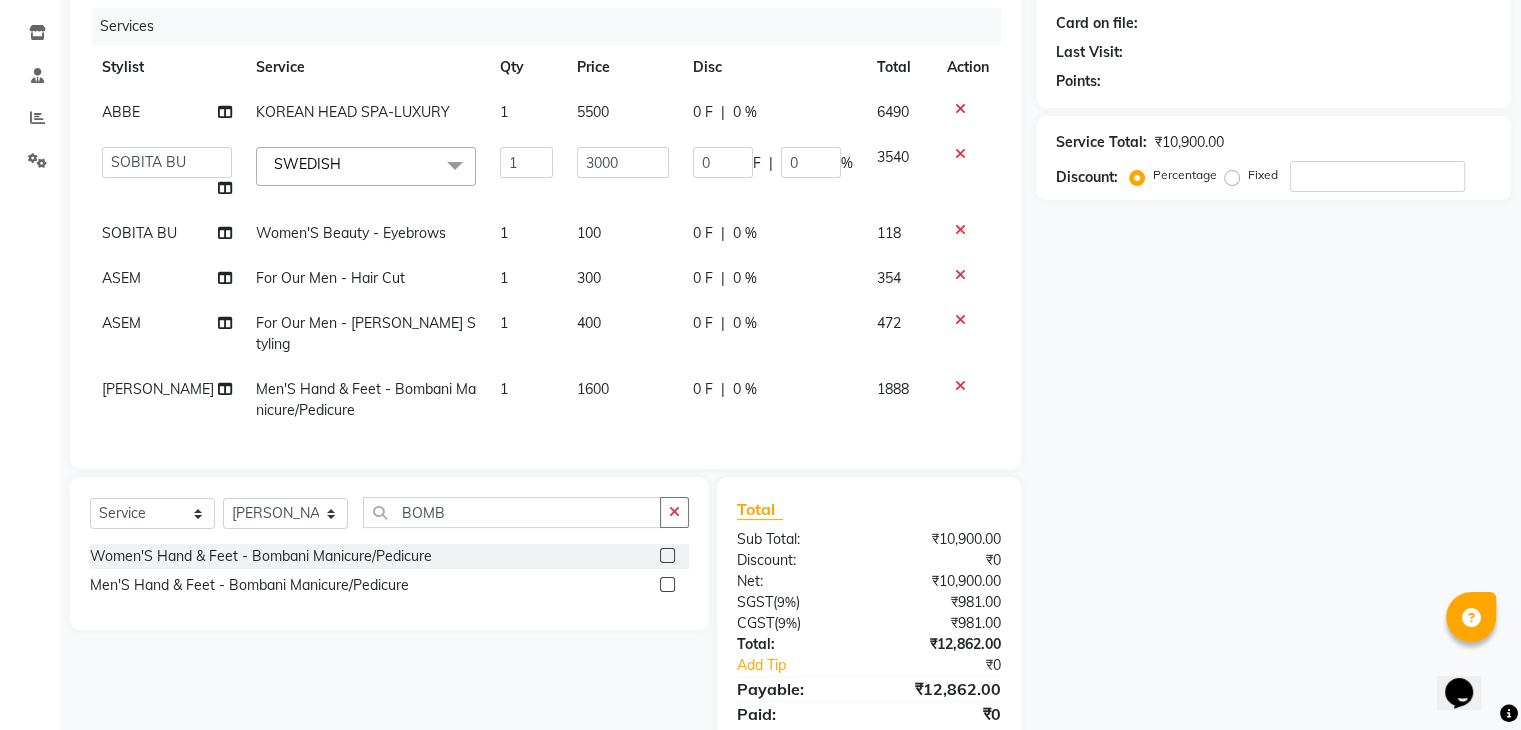 select on "82274" 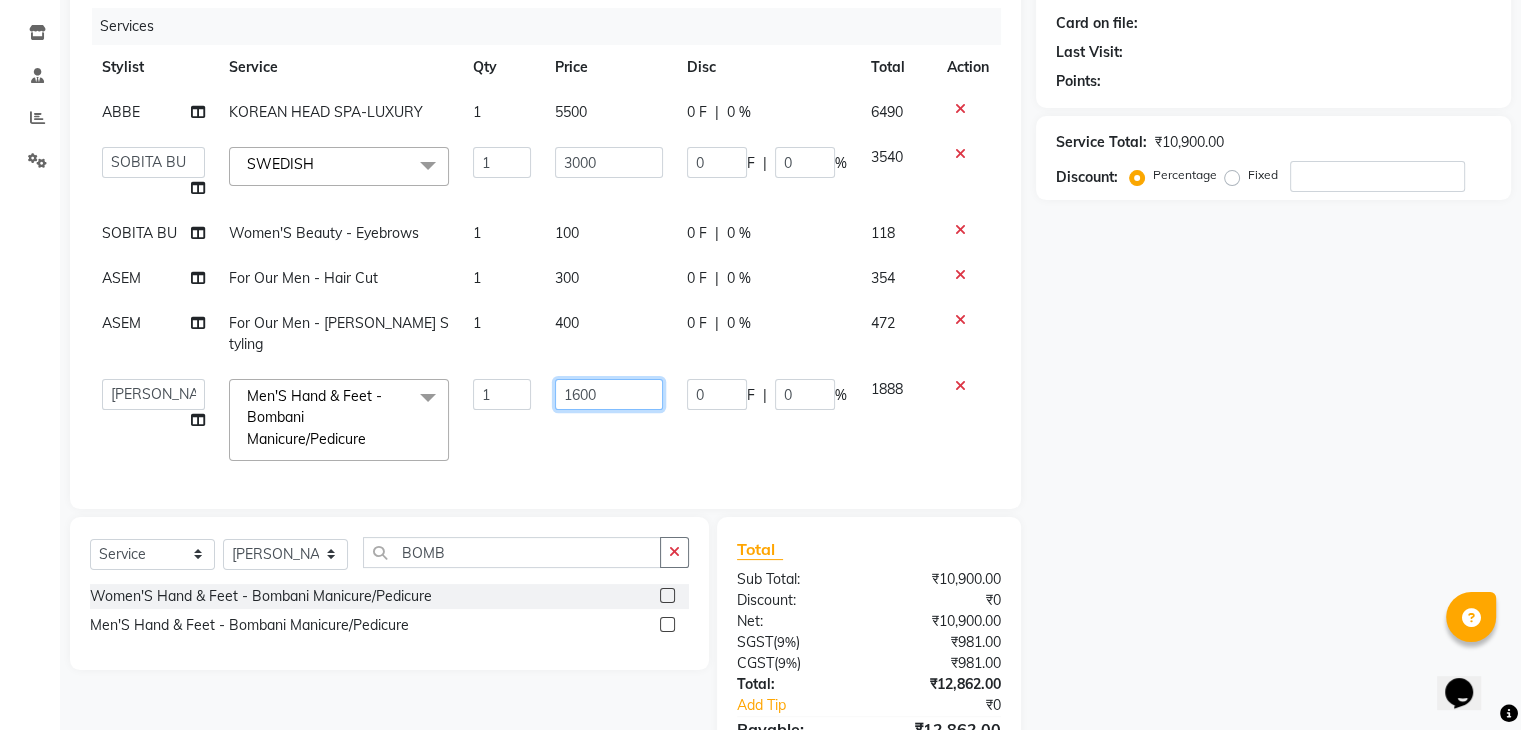 drag, startPoint x: 617, startPoint y: 370, endPoint x: 499, endPoint y: 379, distance: 118.34272 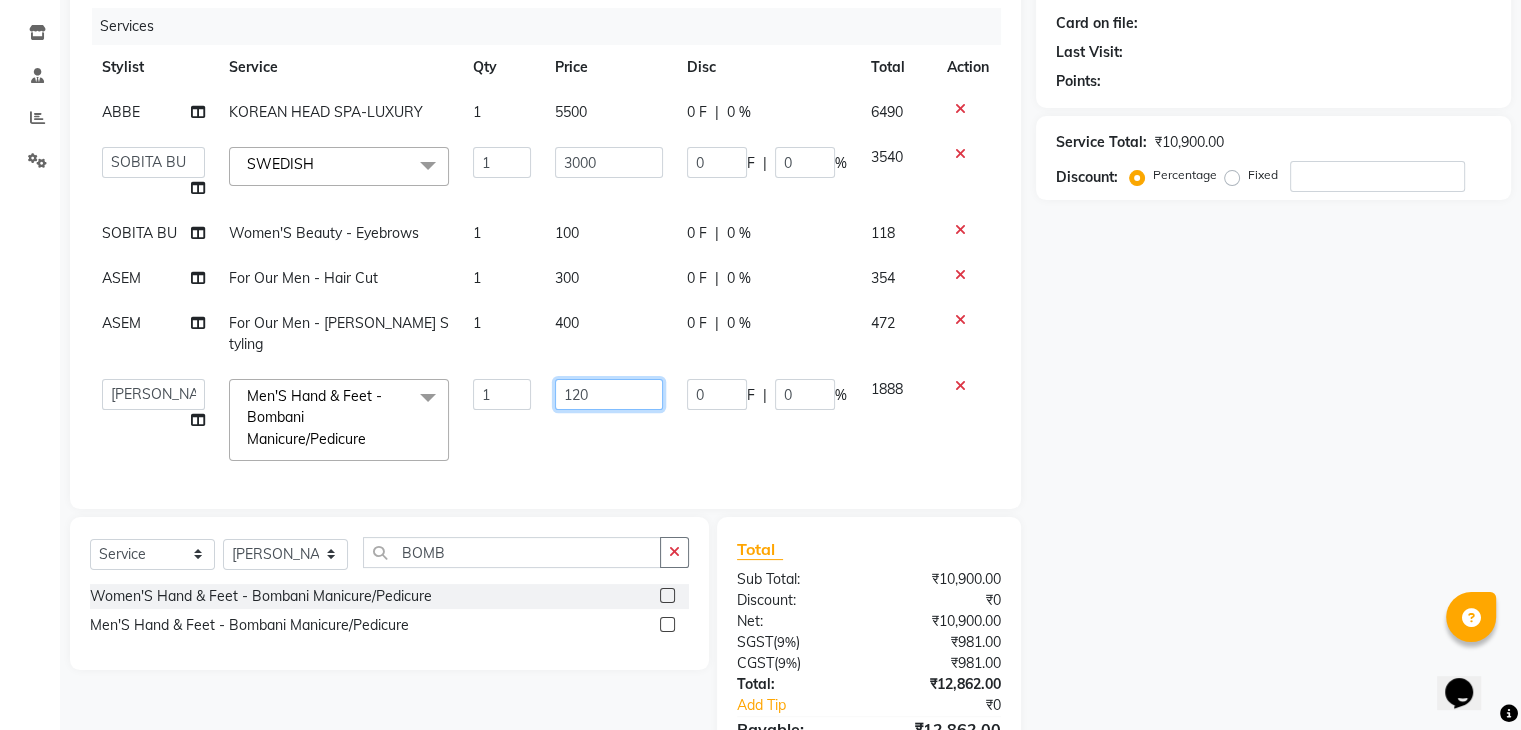 type on "1200" 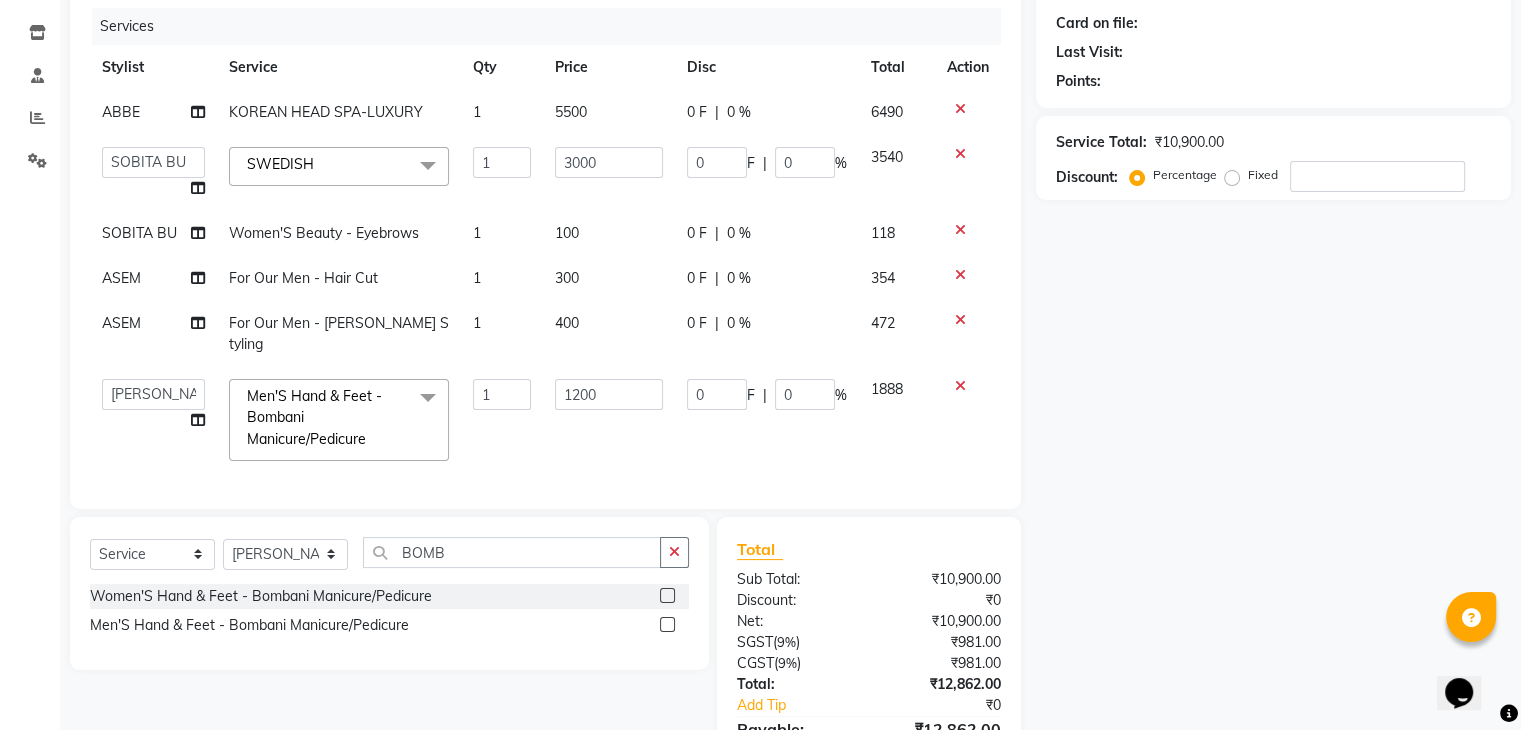 click on "1200" 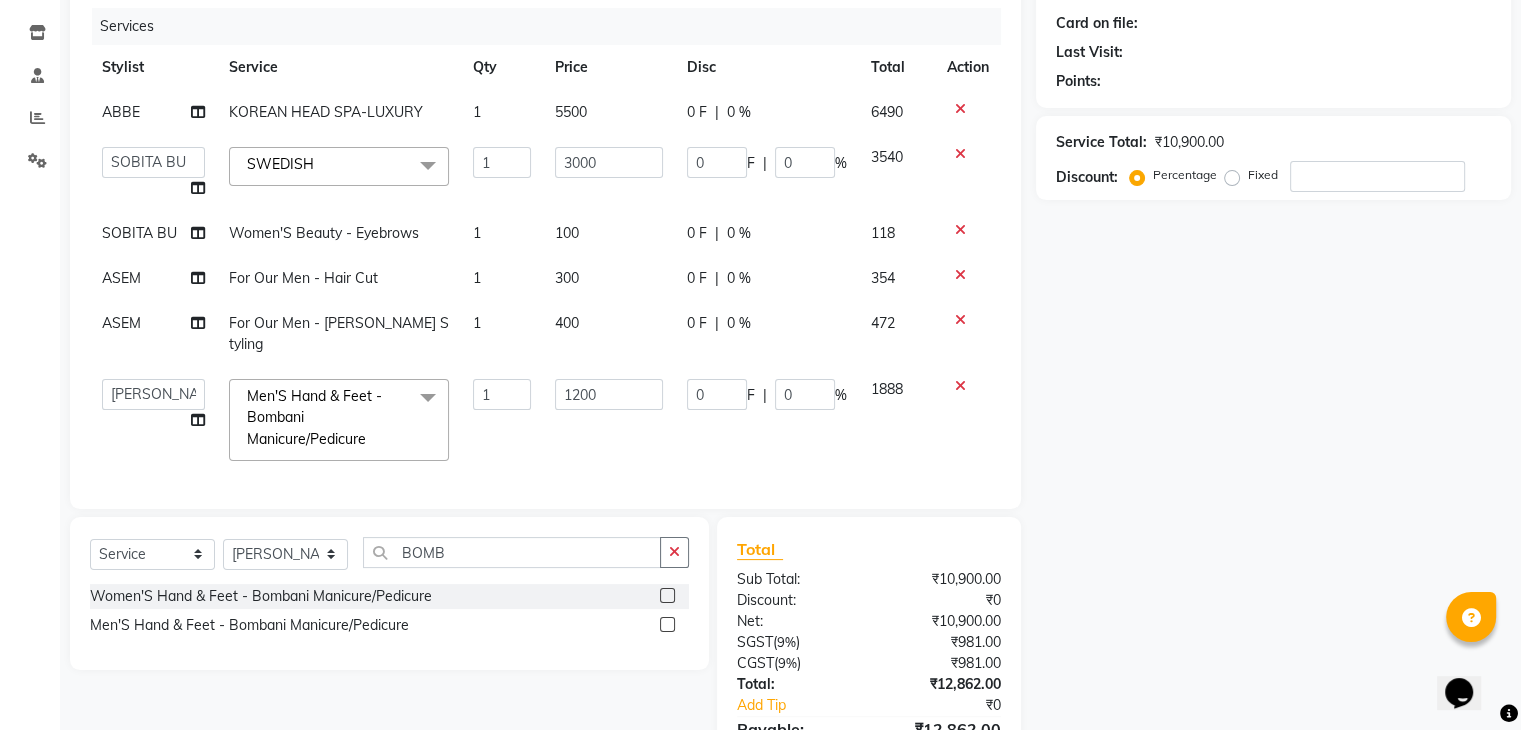 select on "82274" 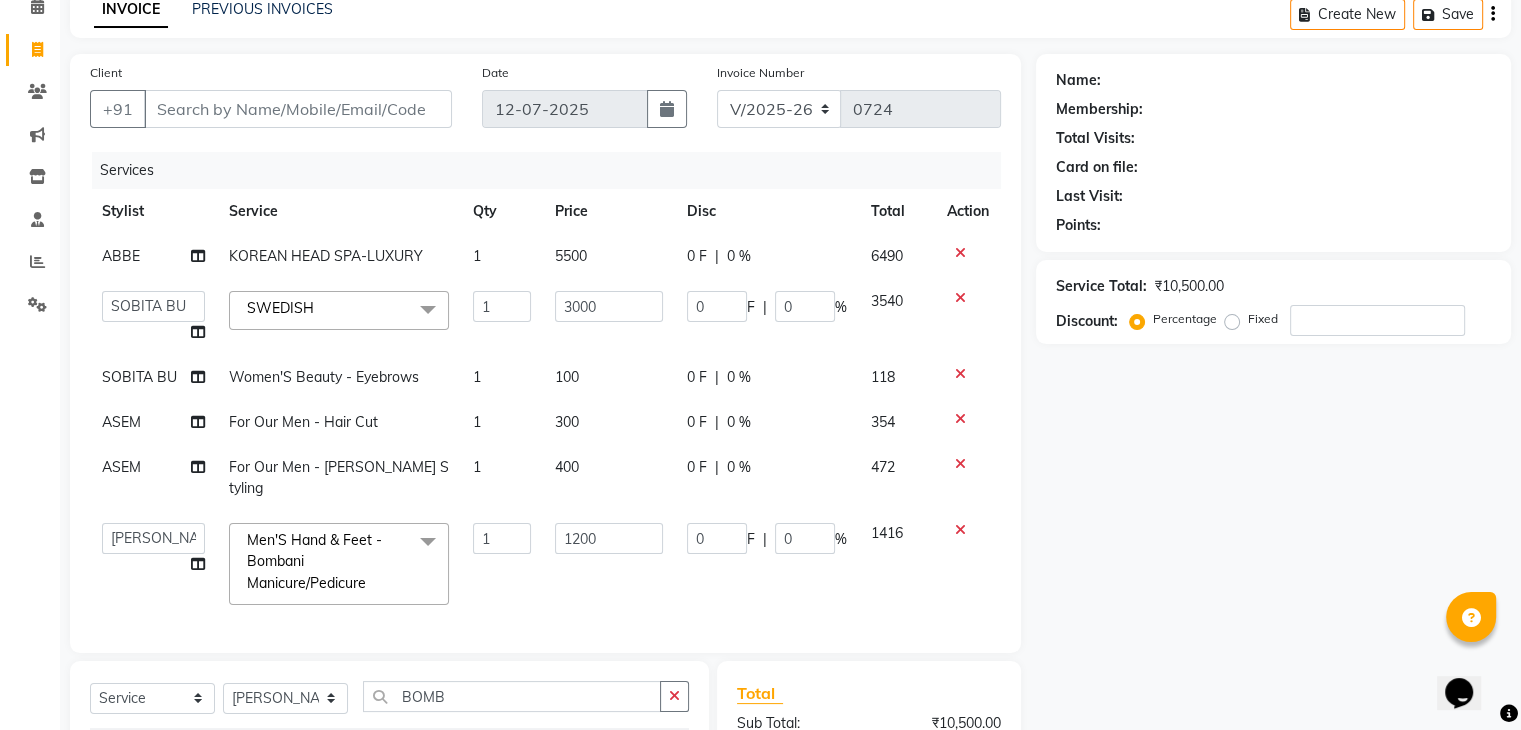 scroll, scrollTop: 100, scrollLeft: 0, axis: vertical 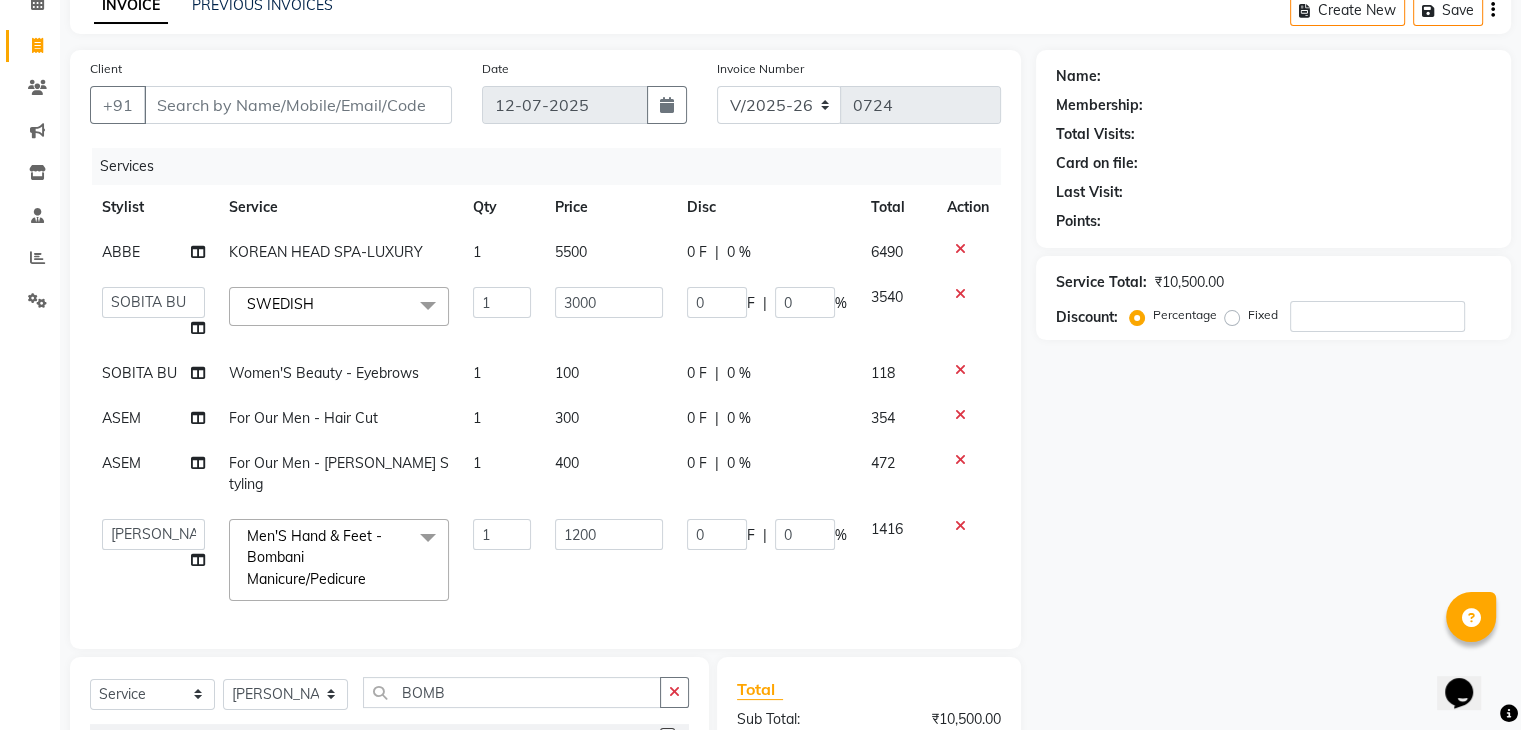 click on "1200" 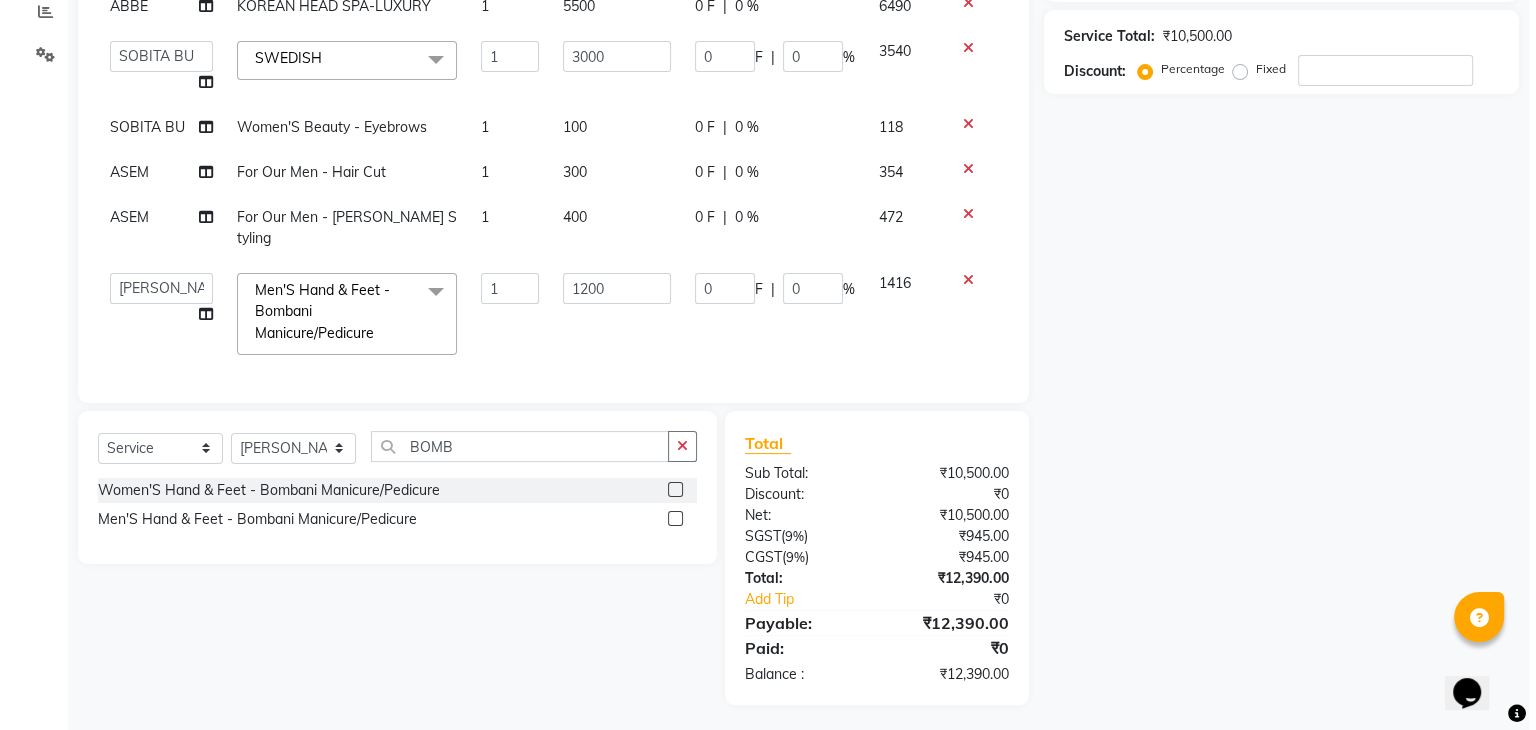 scroll, scrollTop: 0, scrollLeft: 0, axis: both 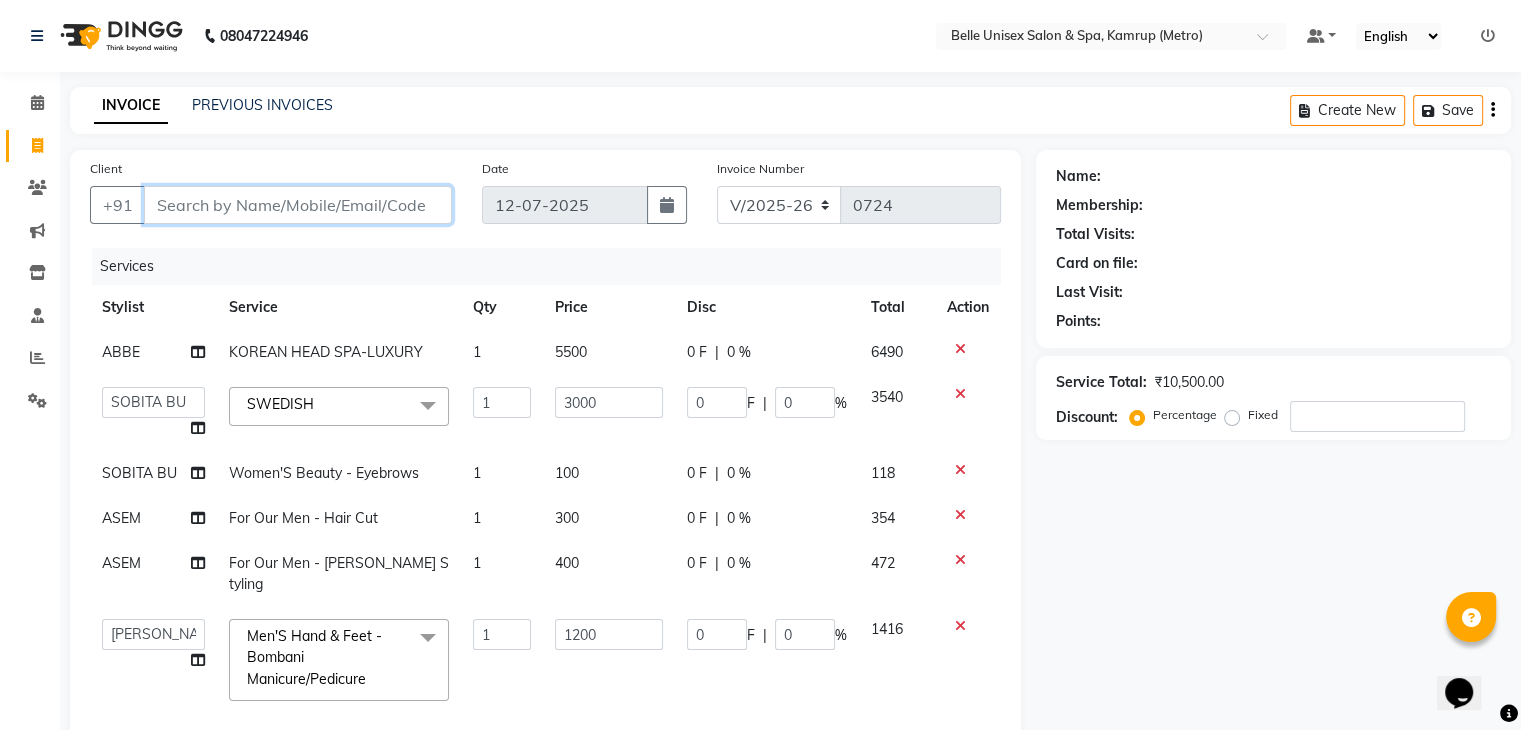 click on "Client" at bounding box center (298, 205) 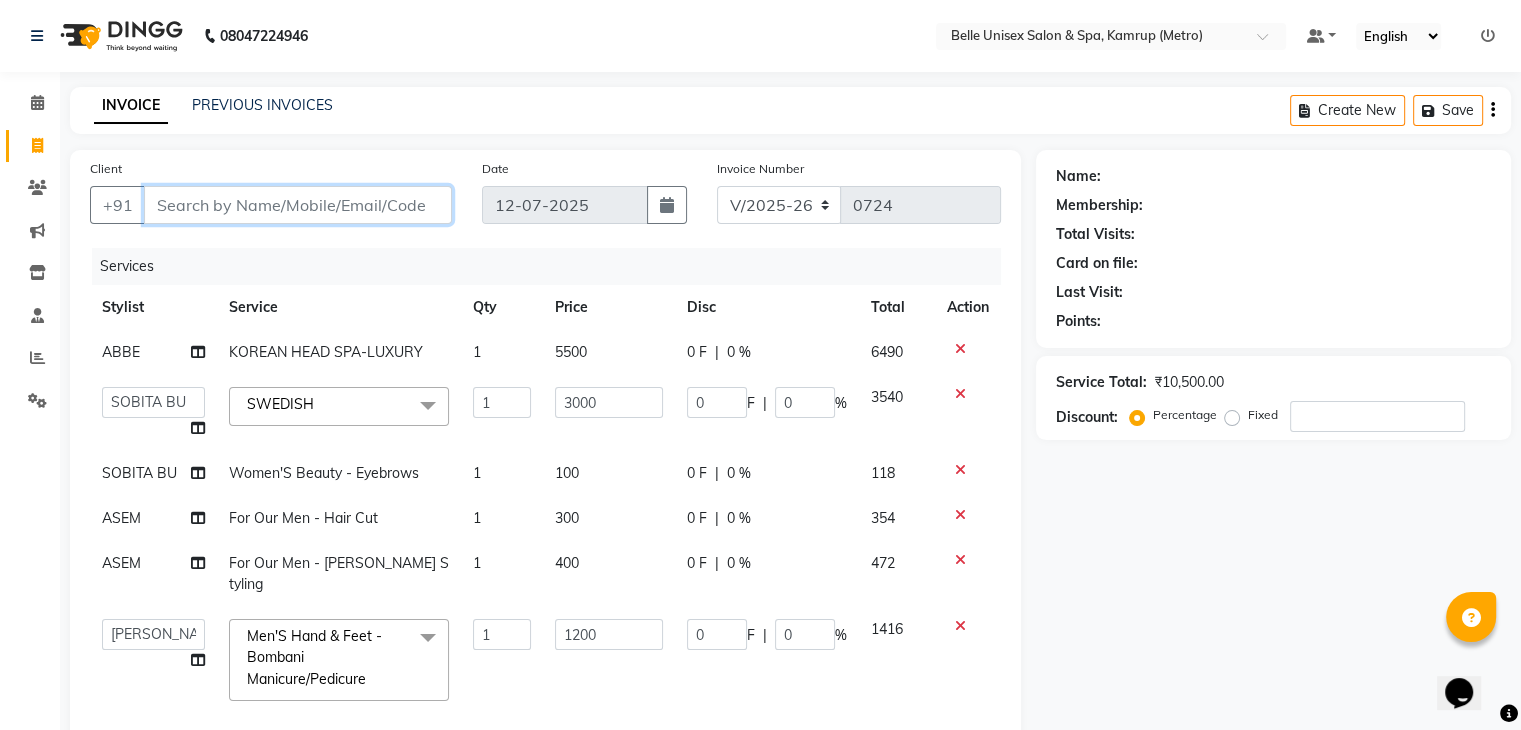 type on "7" 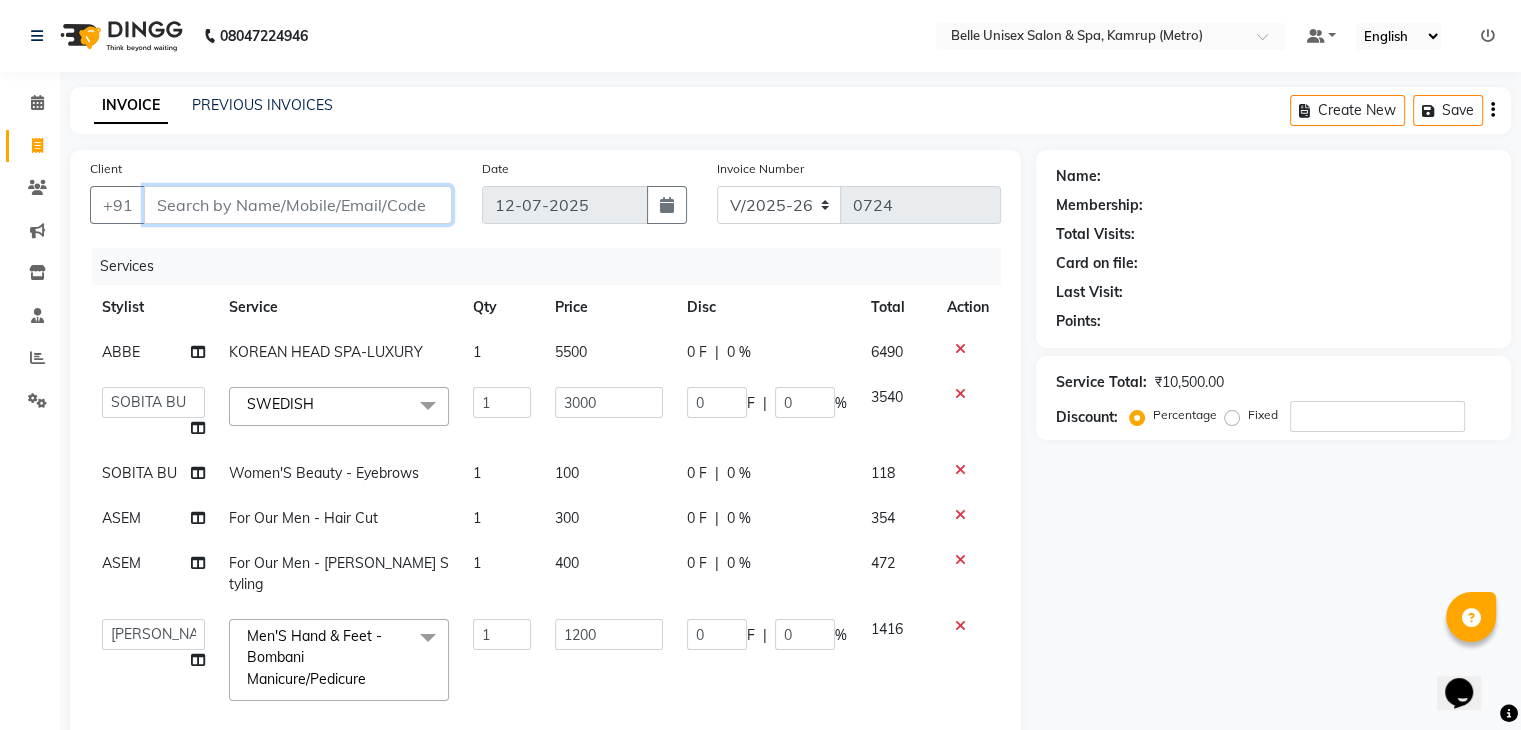 type on "0" 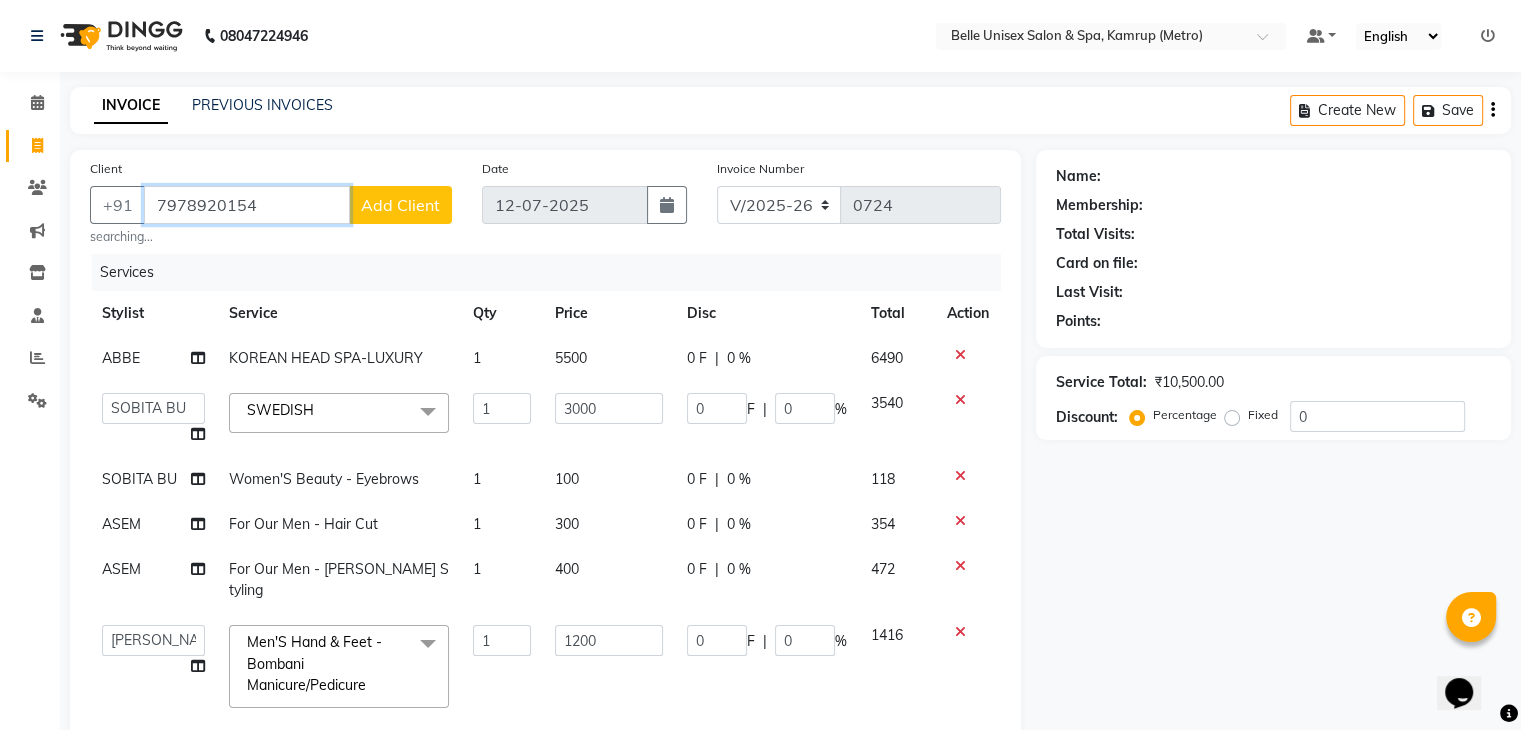 type on "7978920154" 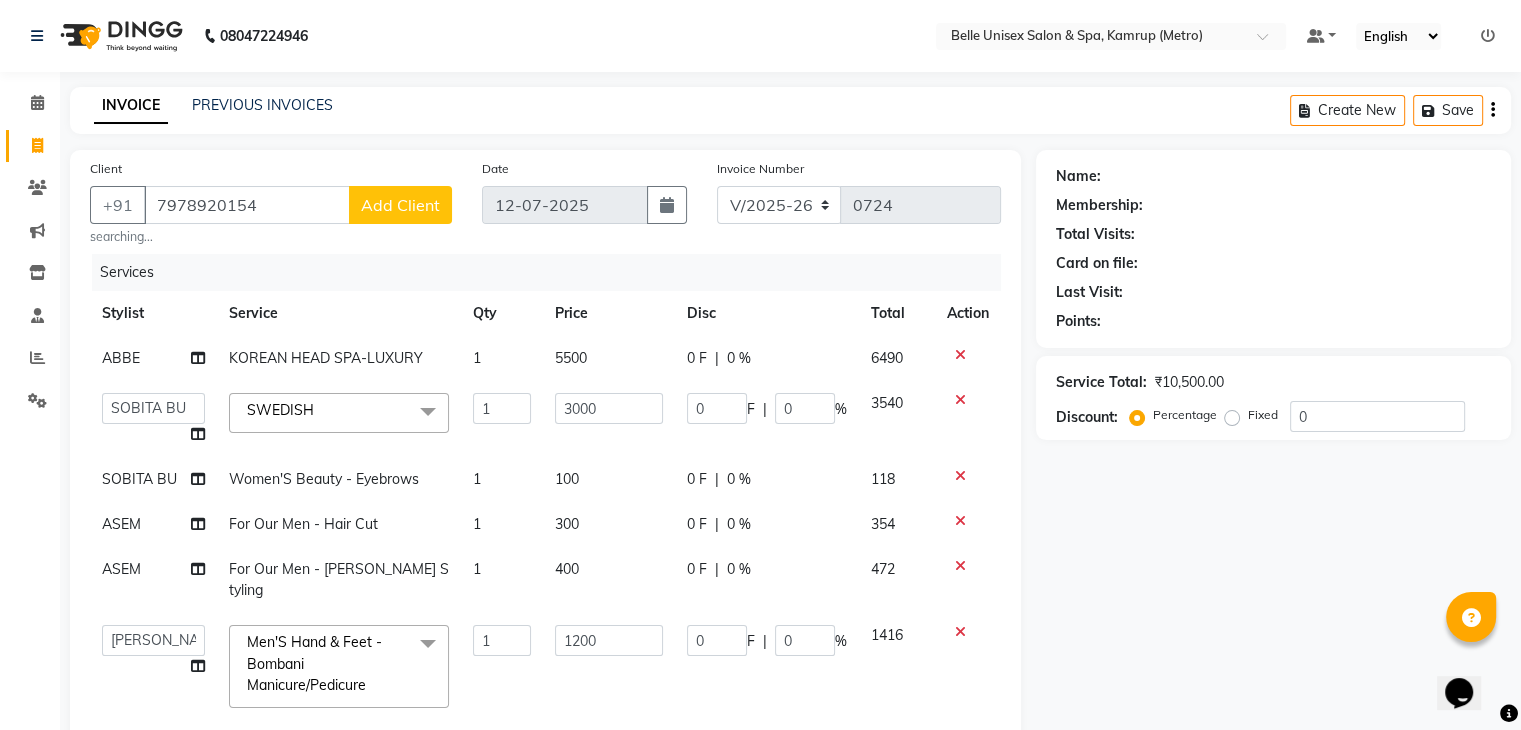 click on "Add Client" 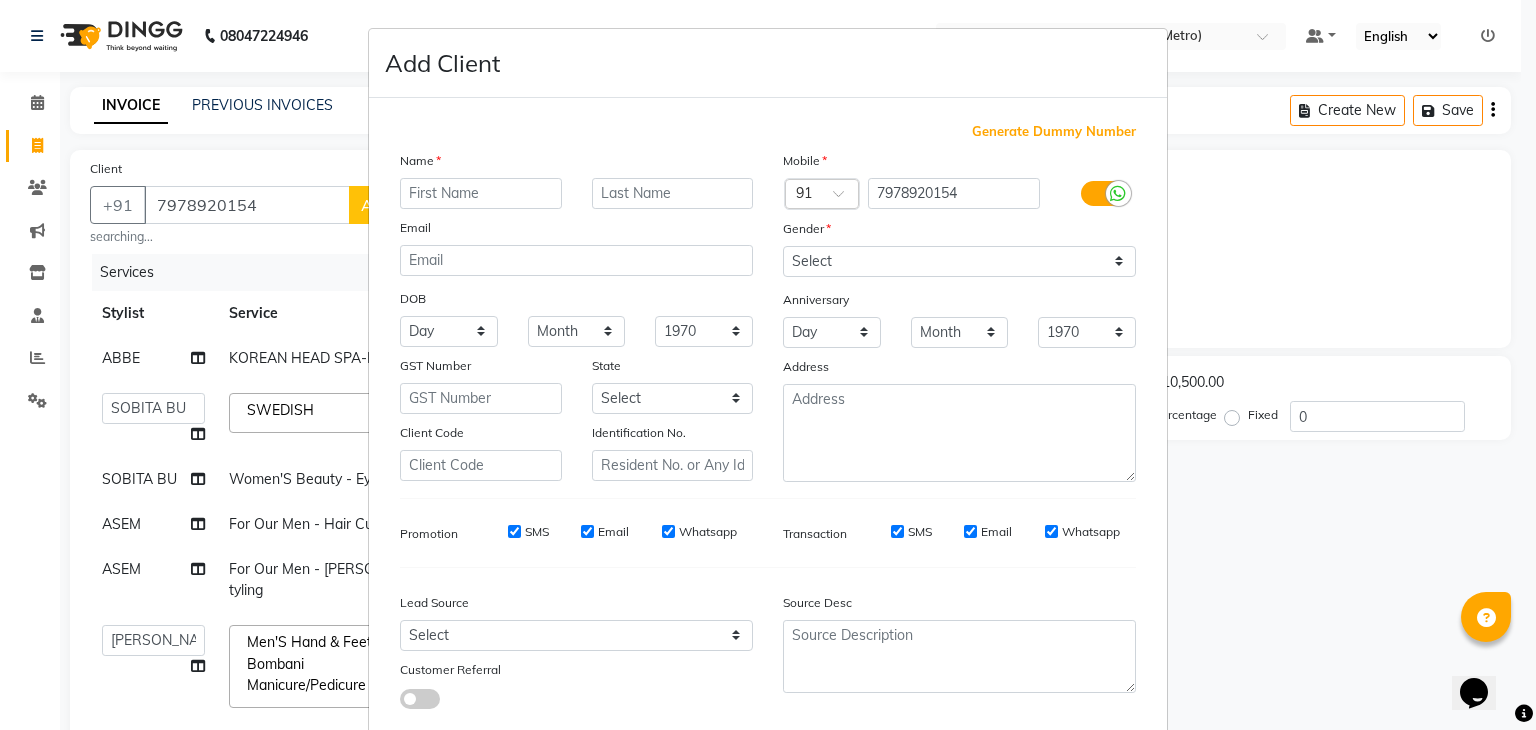 click at bounding box center (481, 193) 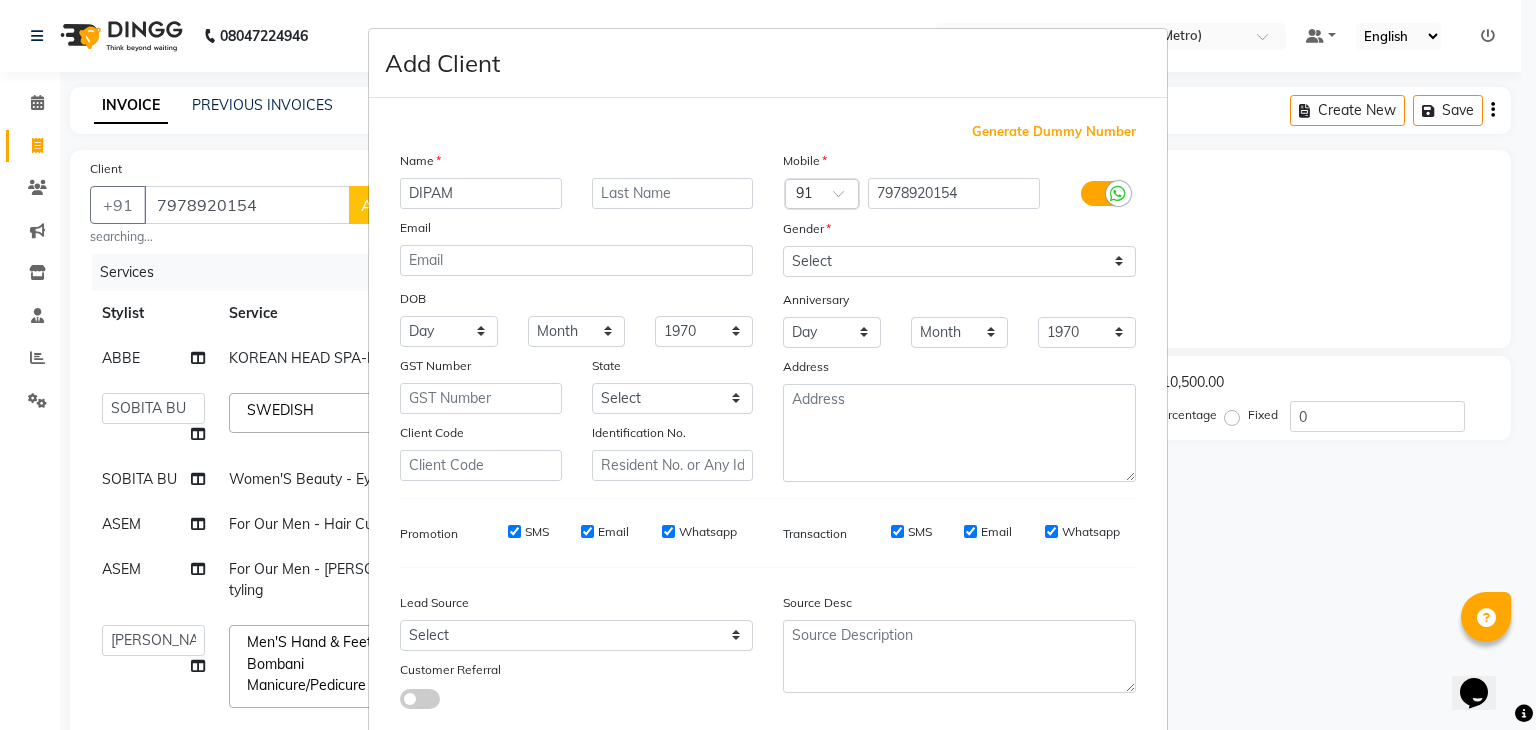 type on "DIPAM" 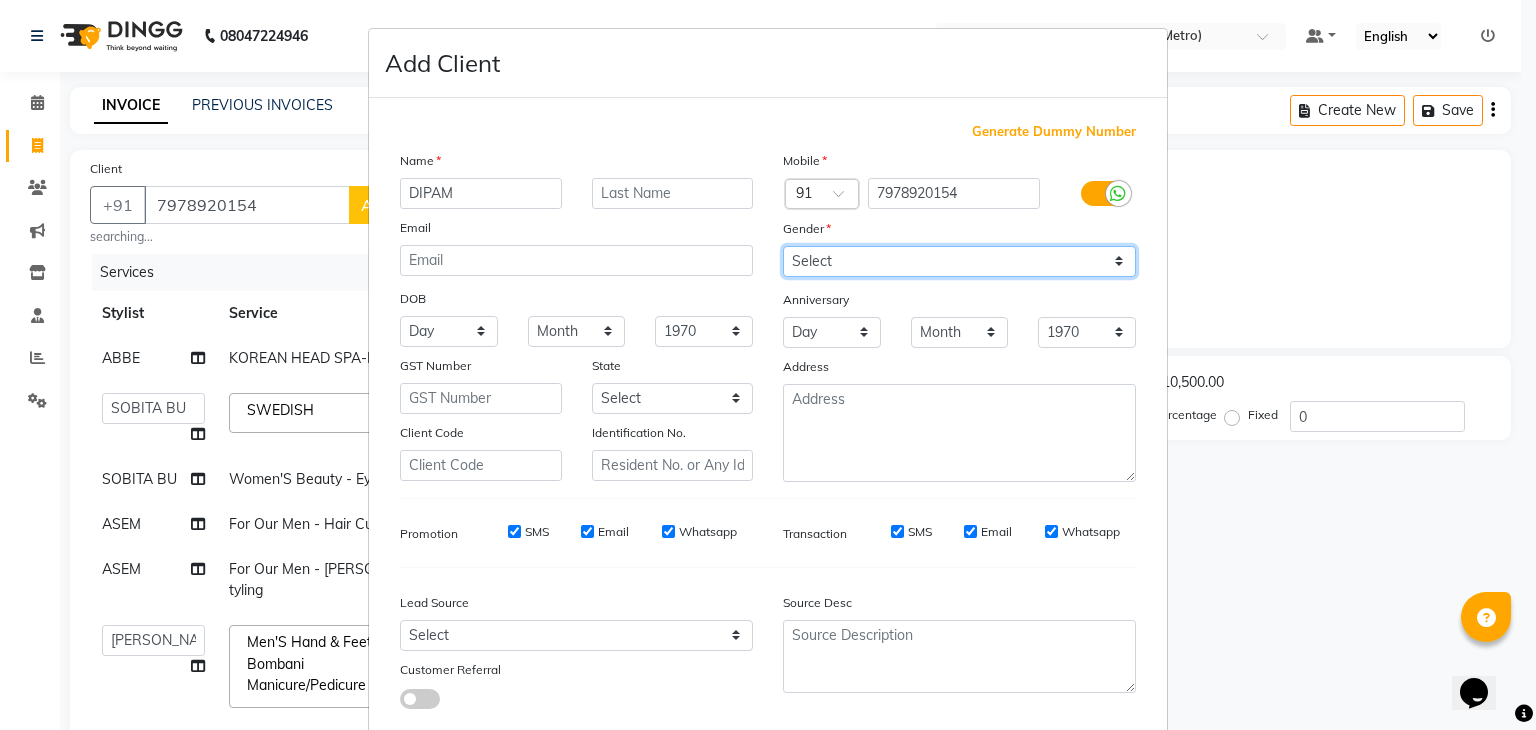 click on "Select Male Female Other Prefer Not To Say" at bounding box center (959, 261) 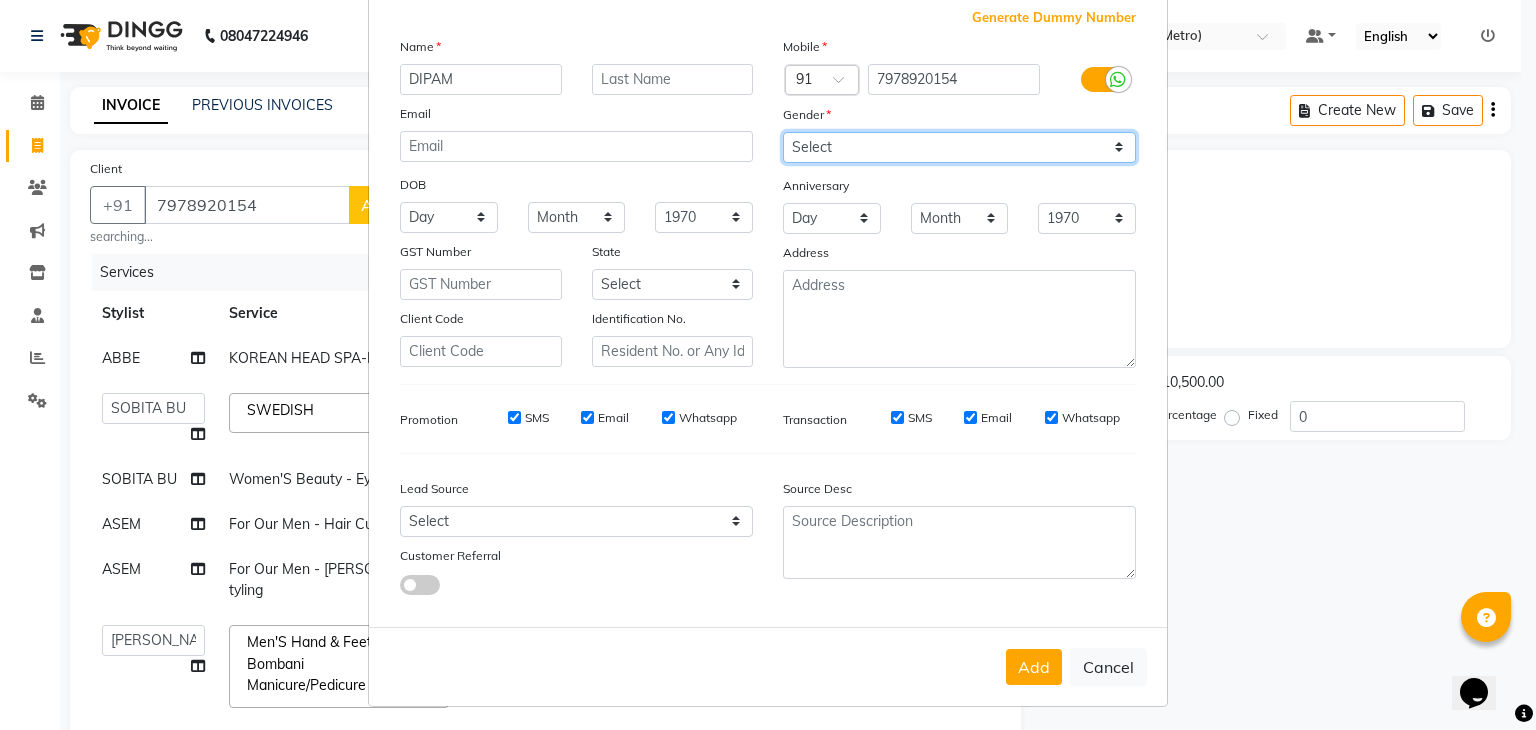 scroll, scrollTop: 127, scrollLeft: 0, axis: vertical 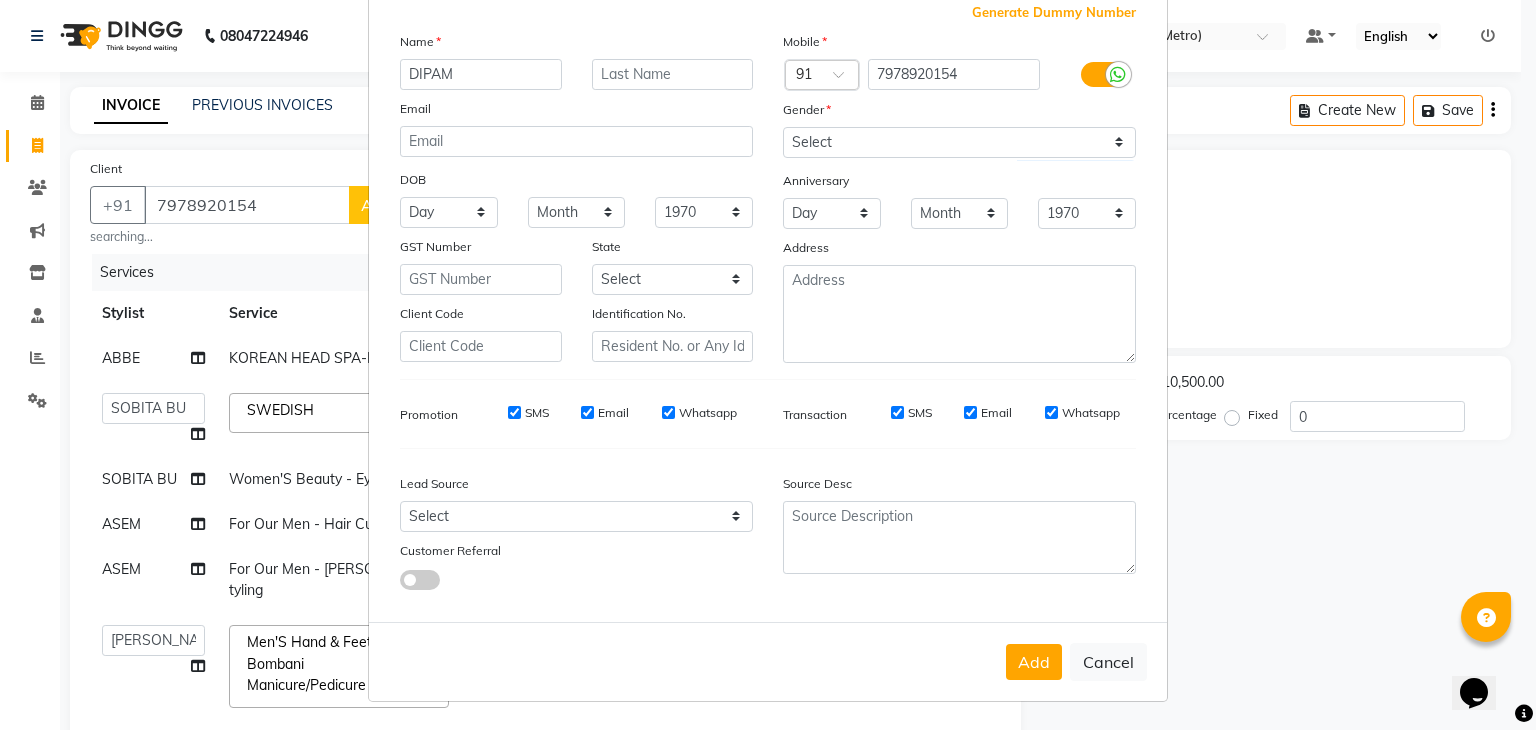 drag, startPoint x: 1028, startPoint y: 669, endPoint x: 988, endPoint y: 652, distance: 43.462627 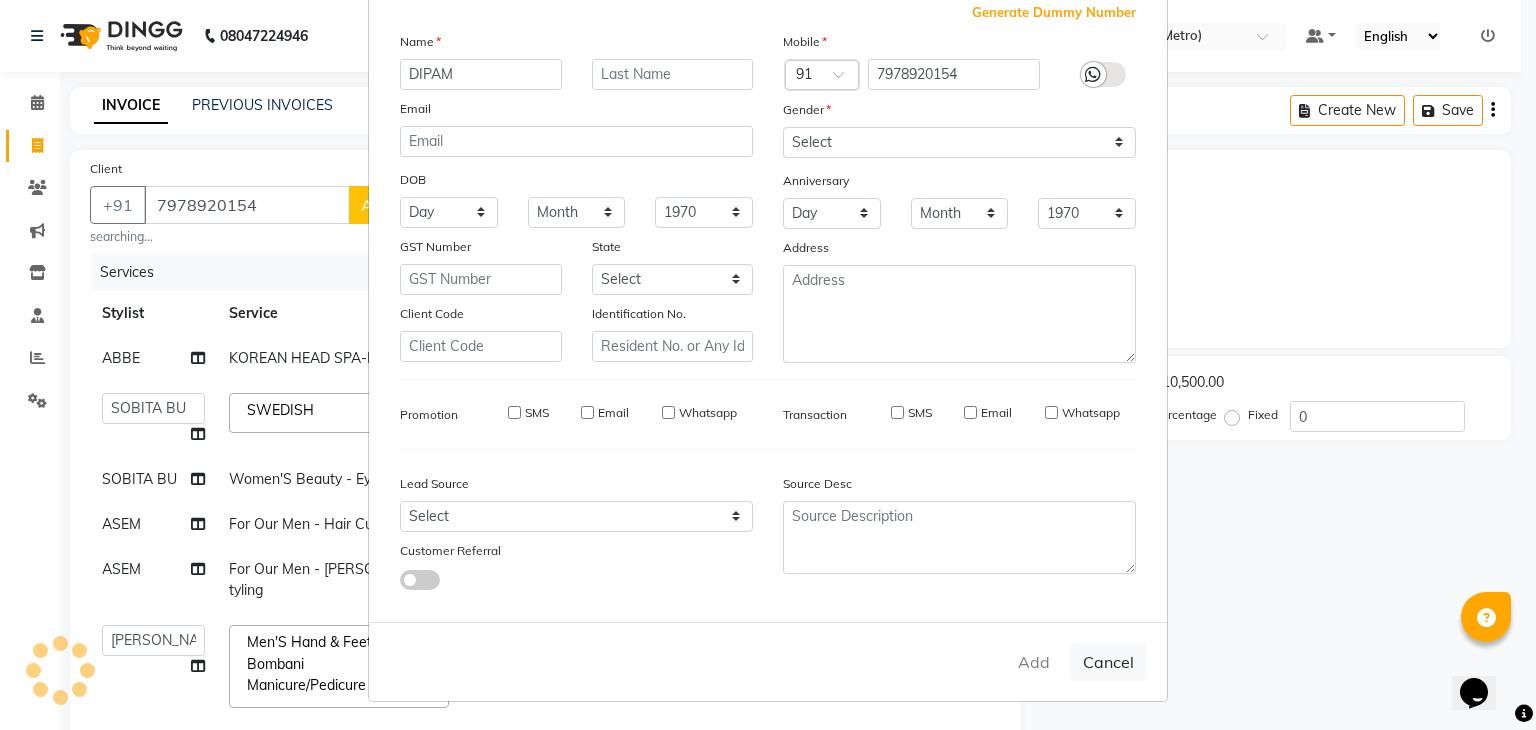 type on "79******54" 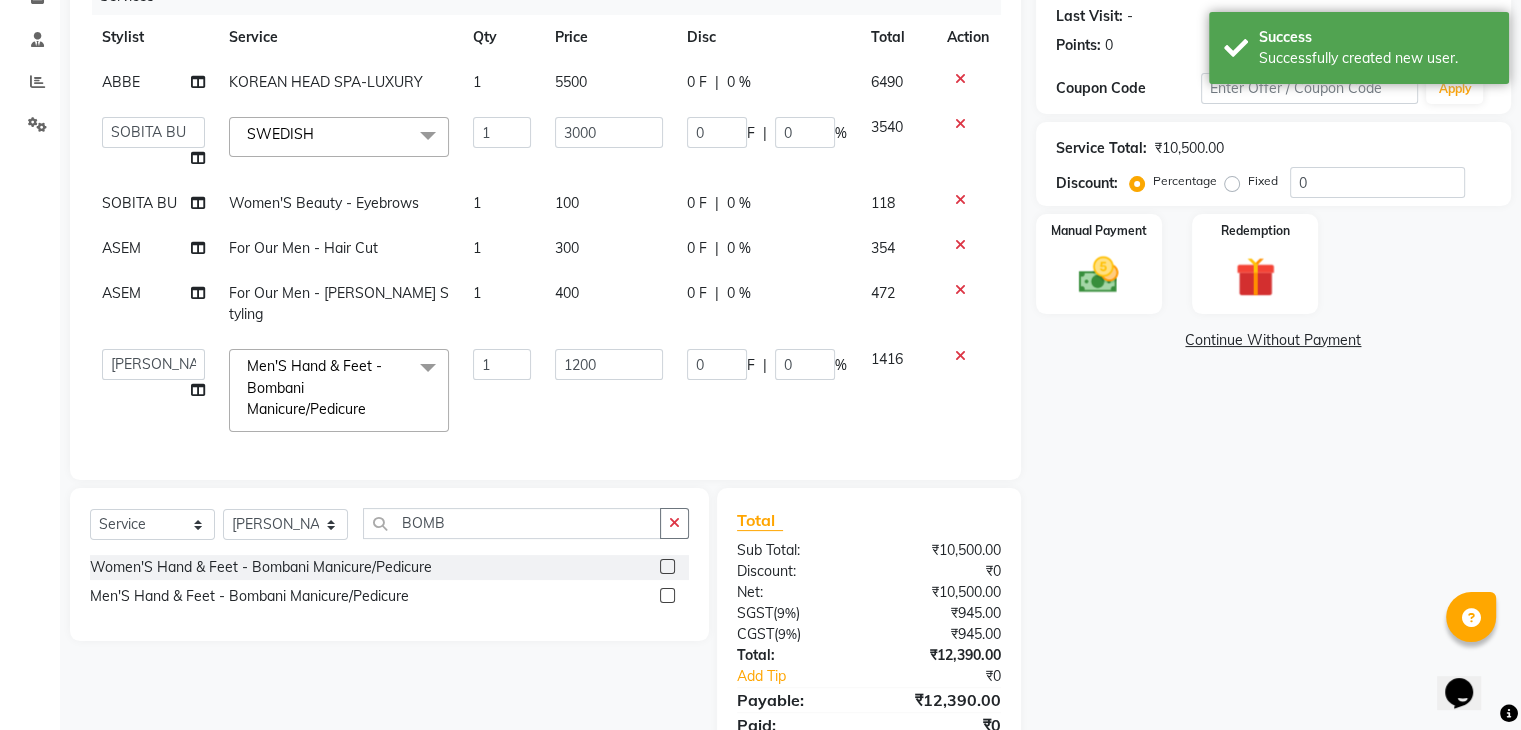 scroll, scrollTop: 352, scrollLeft: 0, axis: vertical 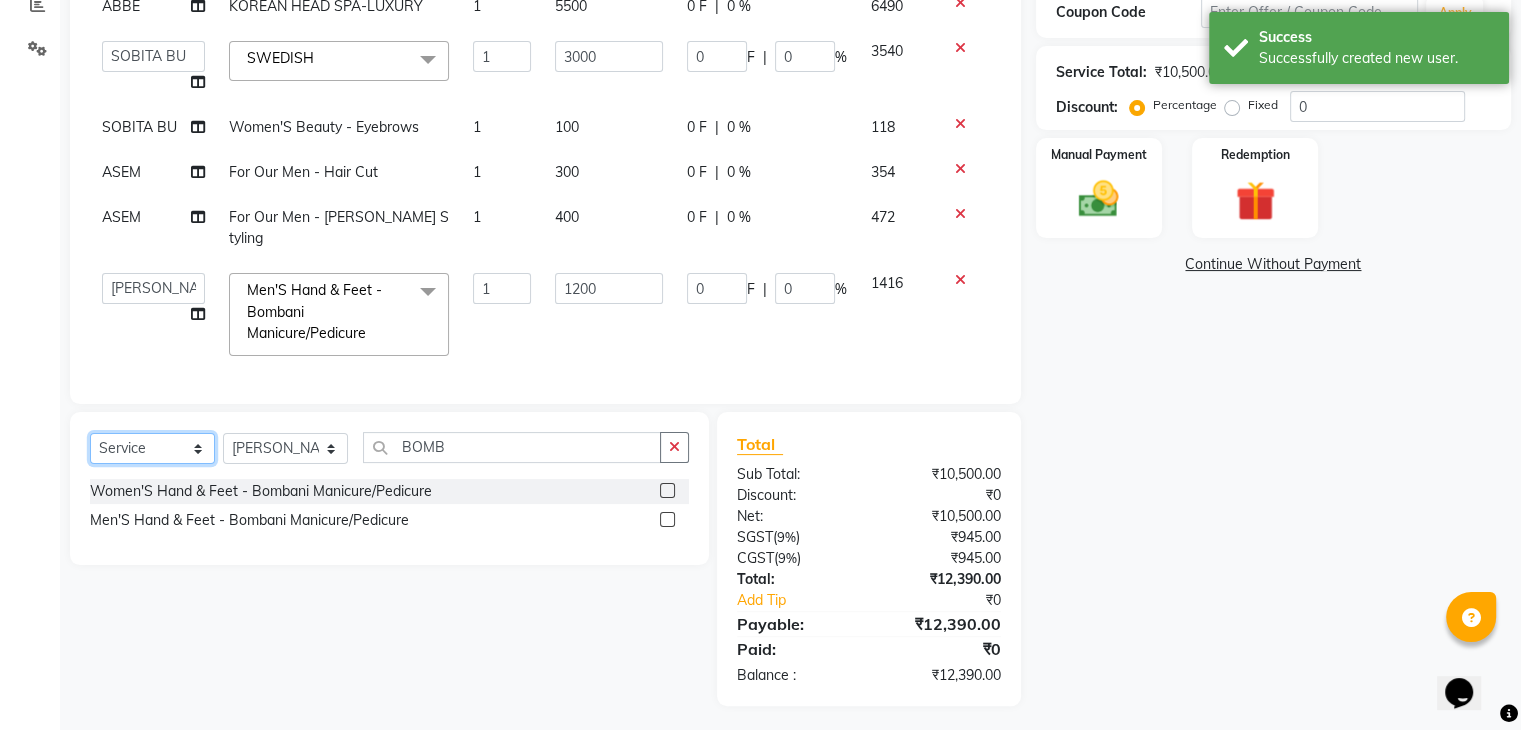 click on "Select  Service  Product  Membership  Package Voucher Prepaid Gift Card" 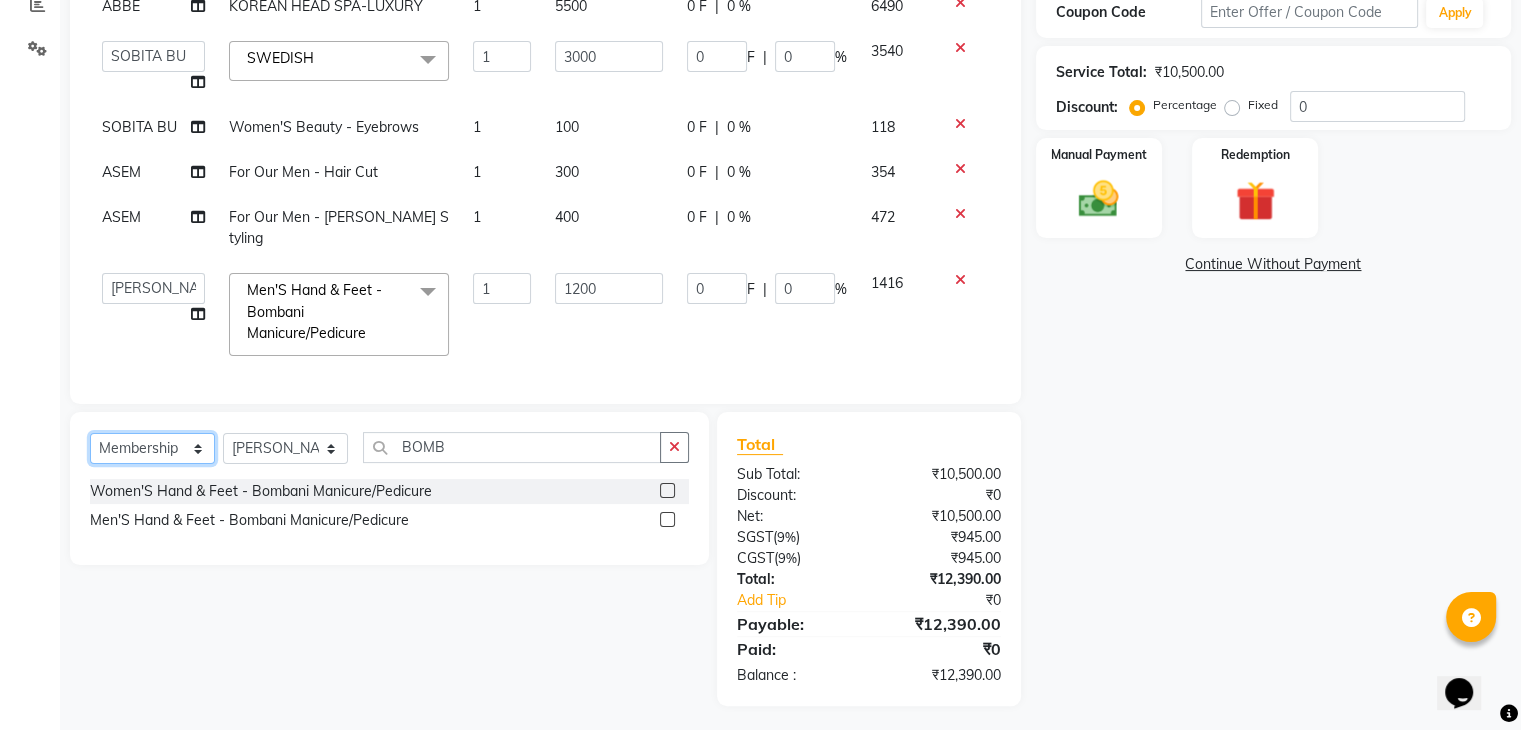 click on "Select  Service  Product  Membership  Package Voucher Prepaid Gift Card" 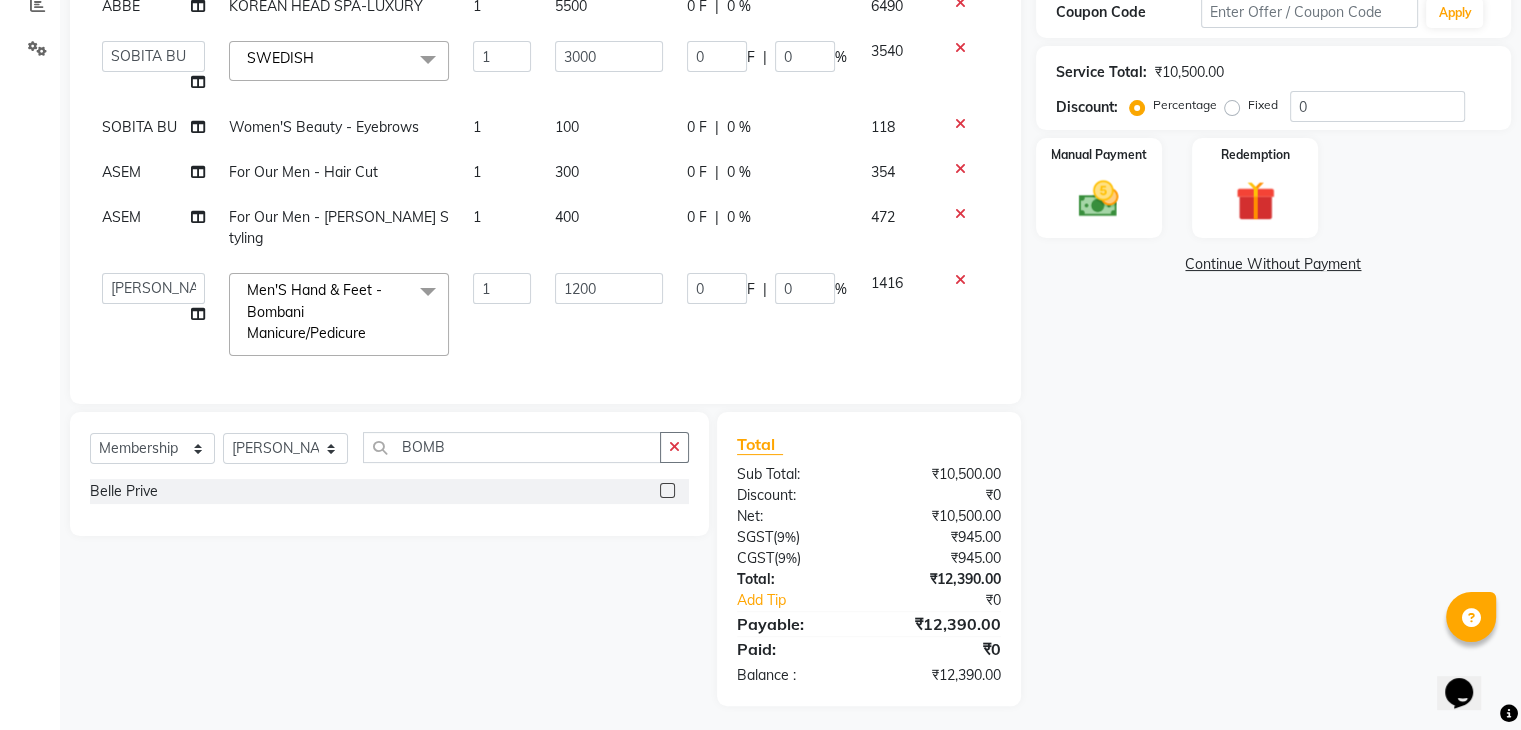 click 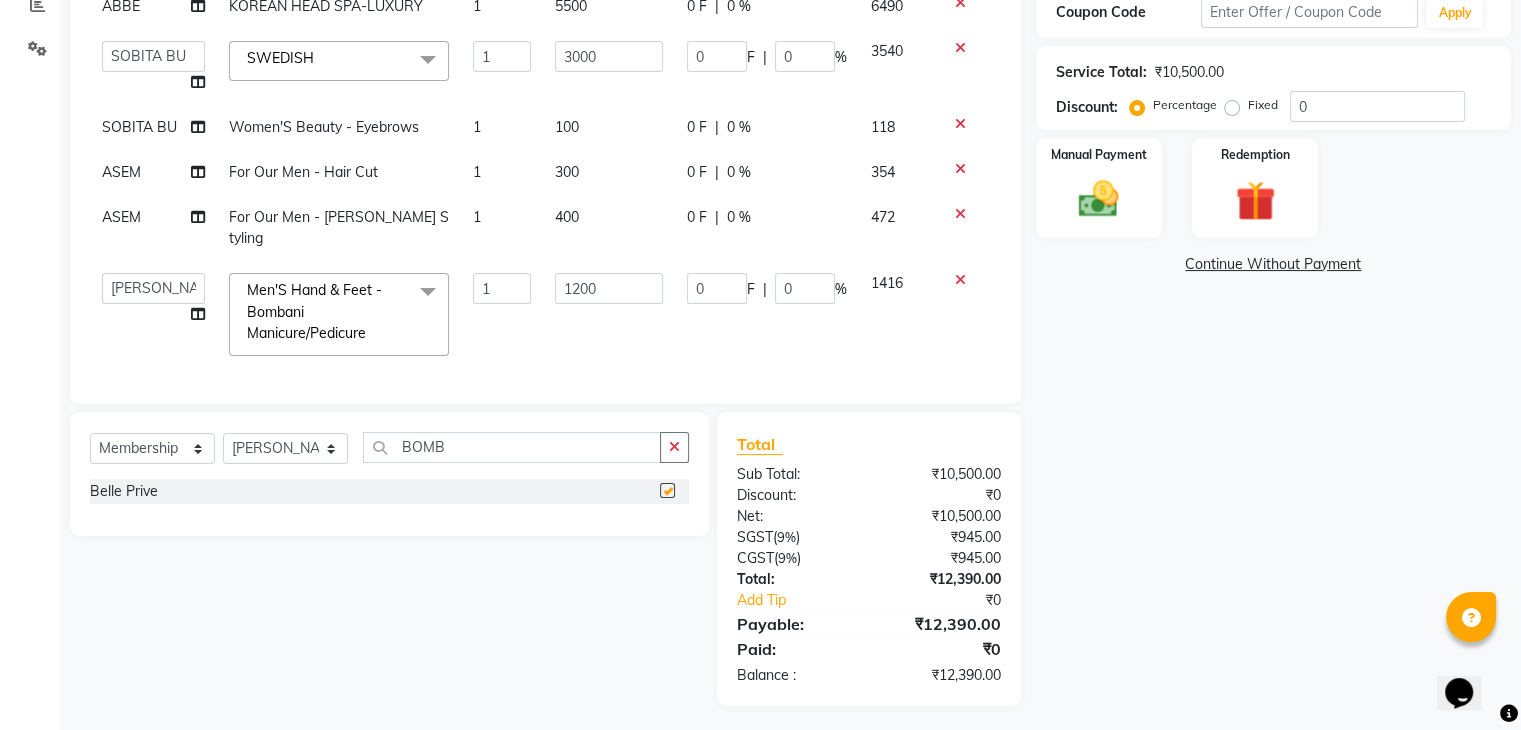 select on "select" 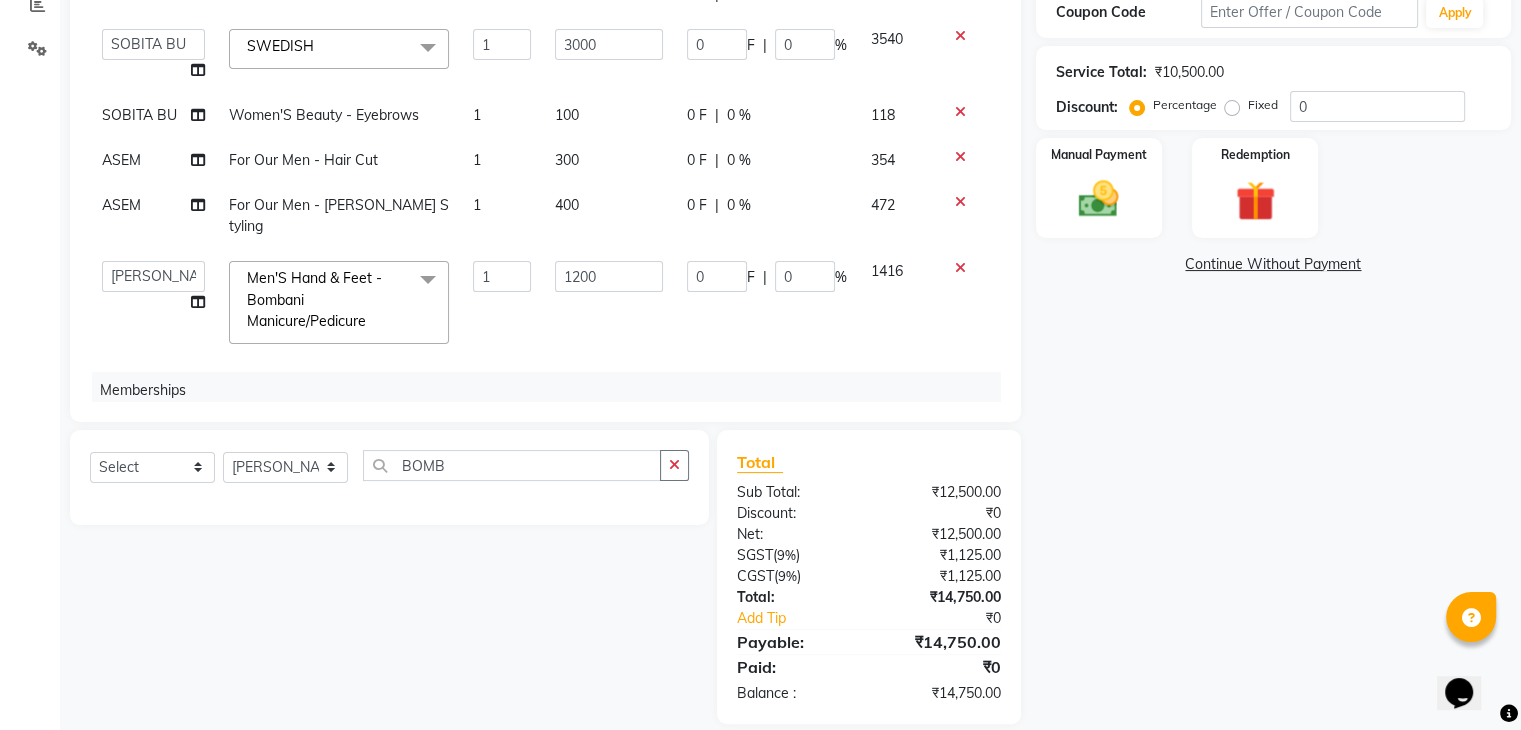 scroll, scrollTop: 0, scrollLeft: 0, axis: both 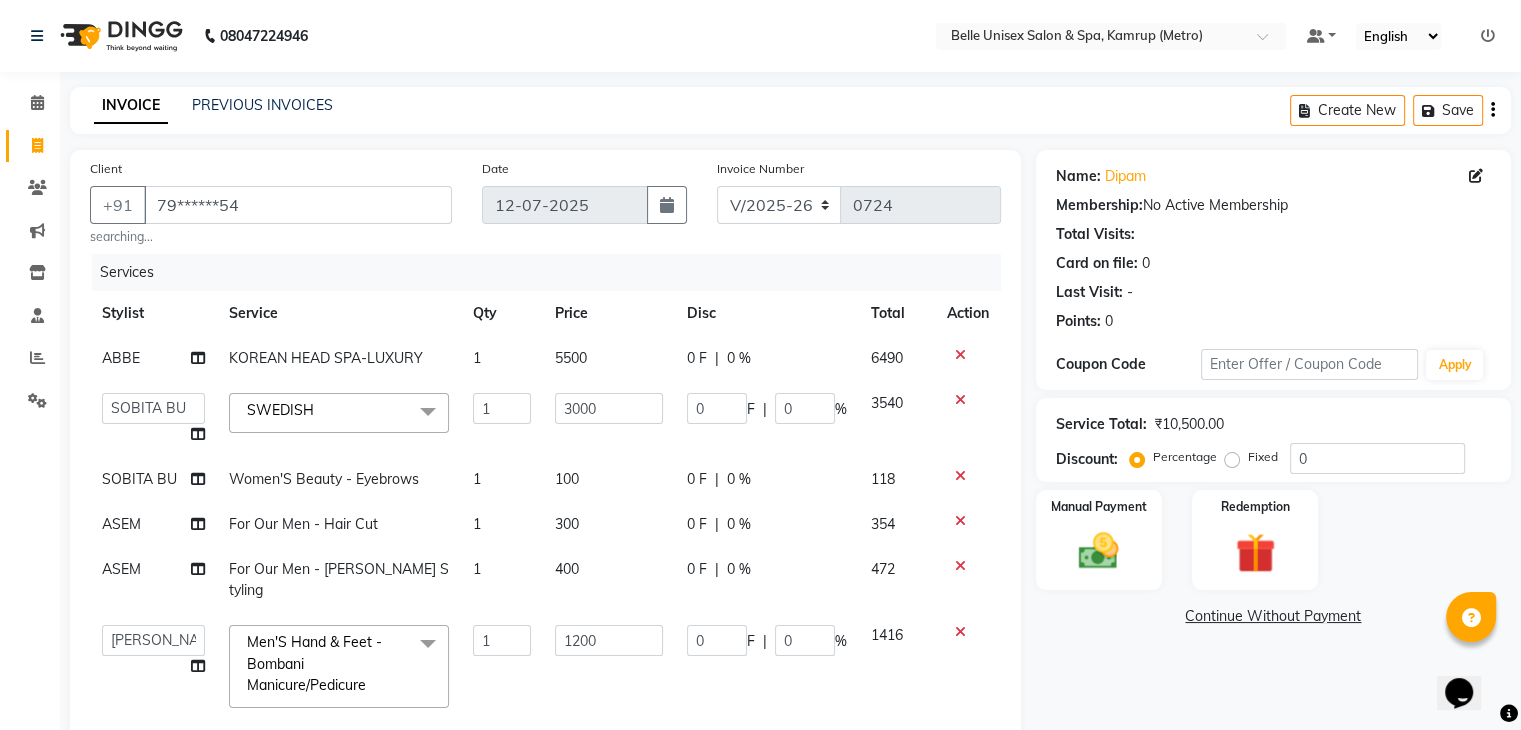 click on "0 %" 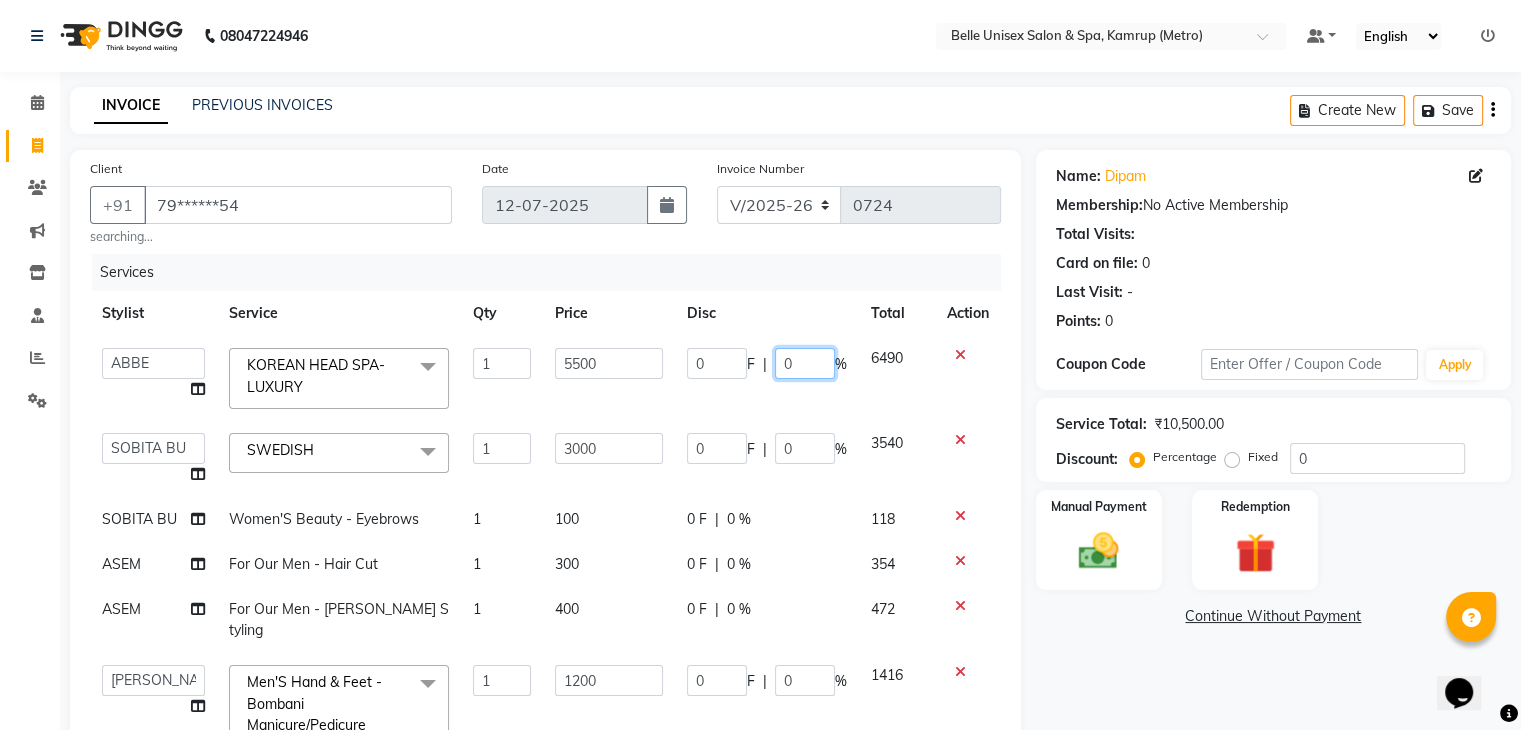 click on "0" 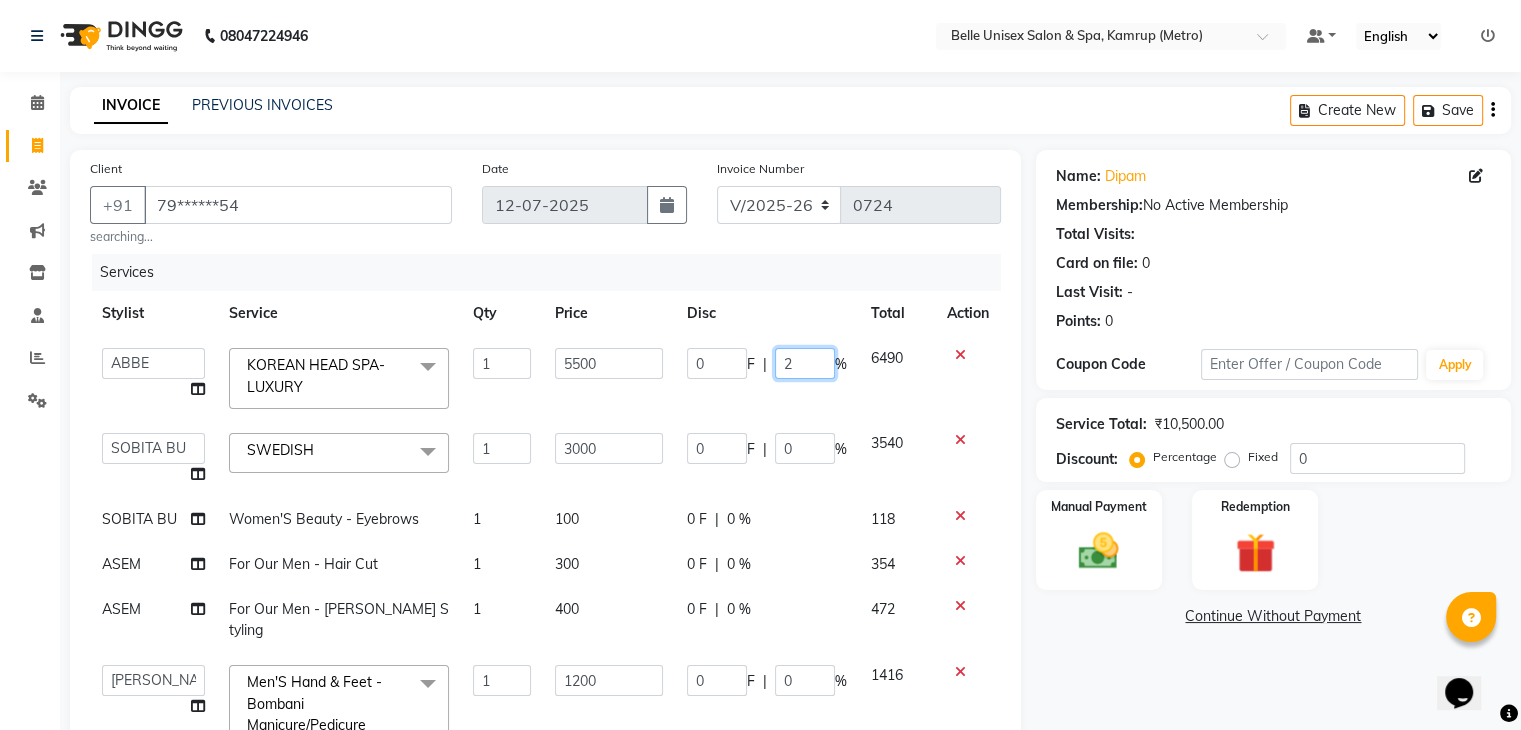 type on "20" 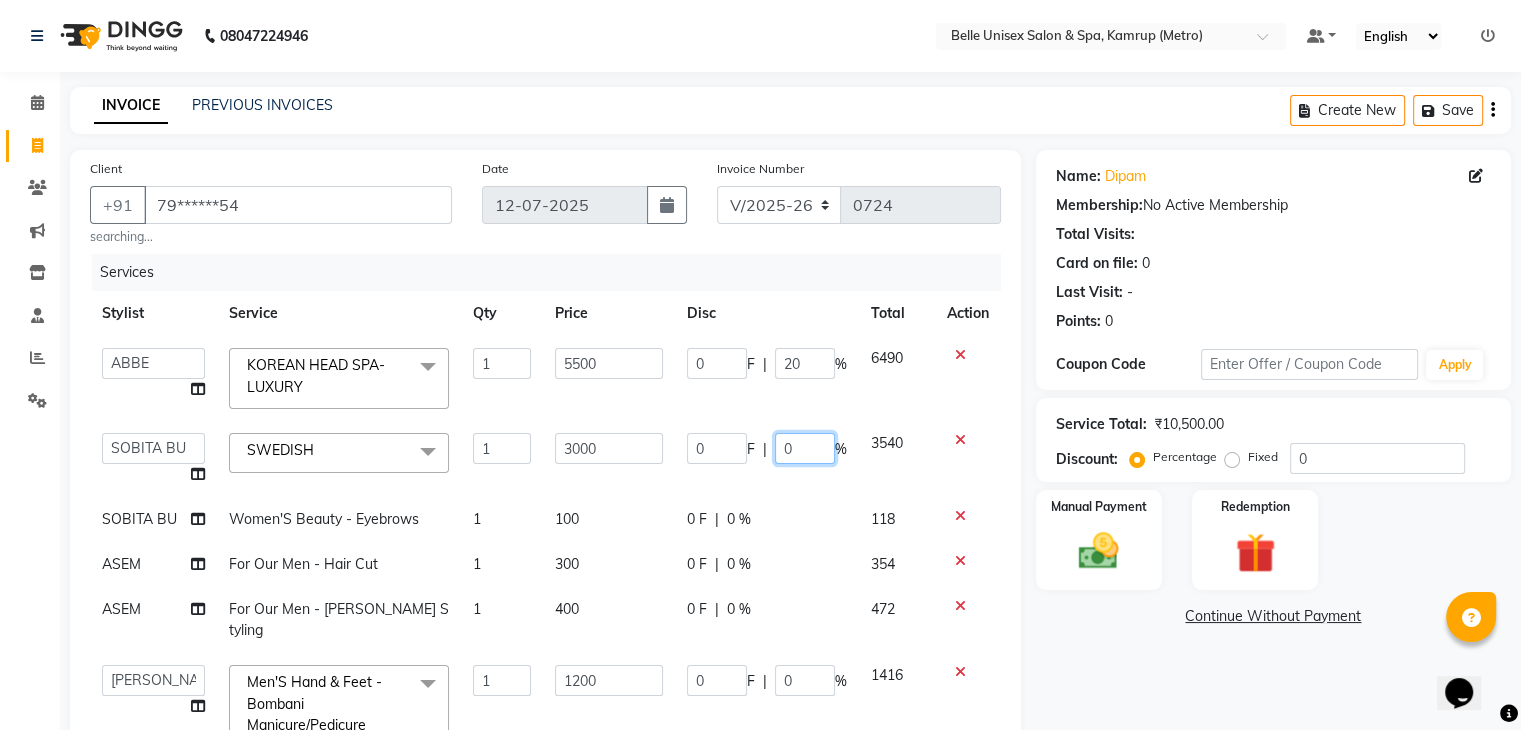 click on "0 F | 0 %" 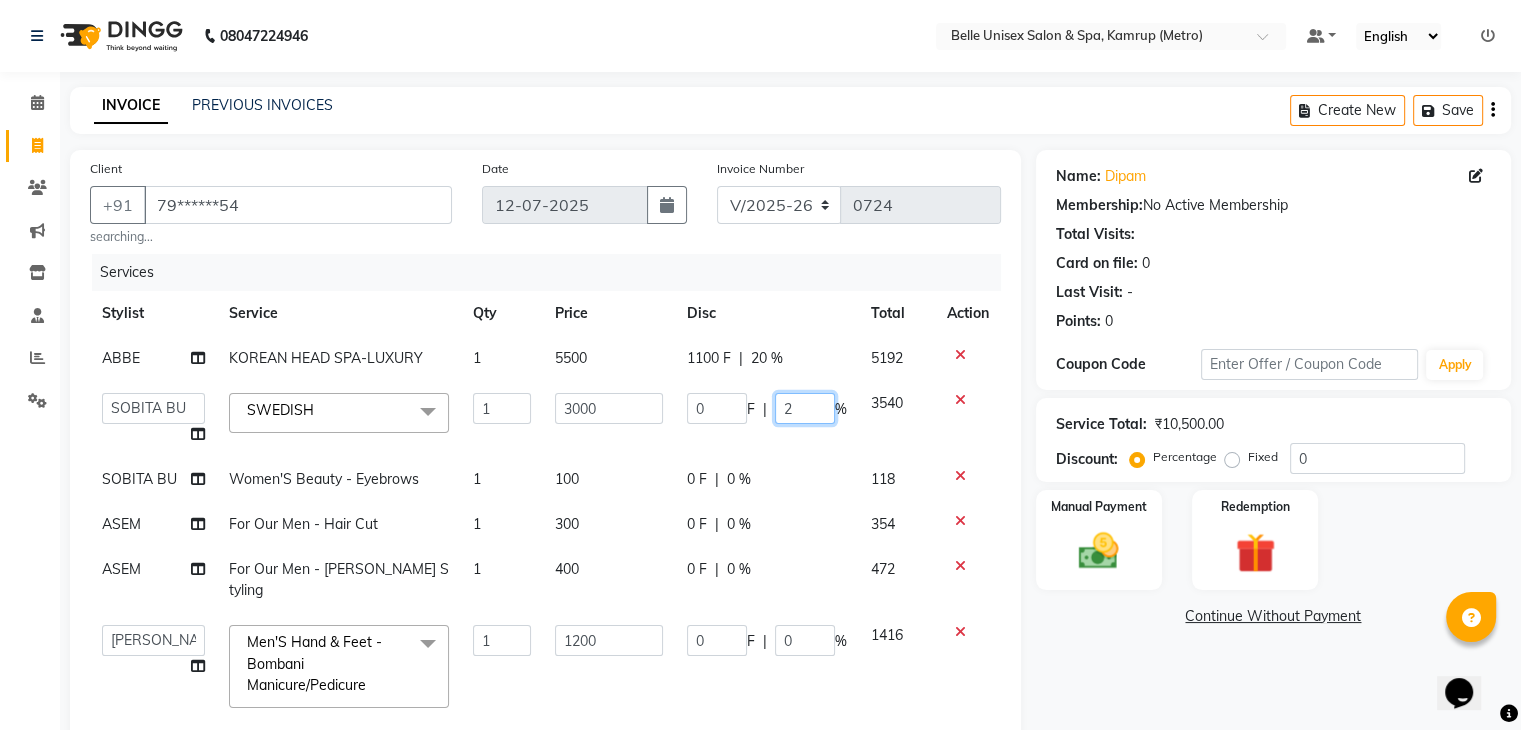 type on "20" 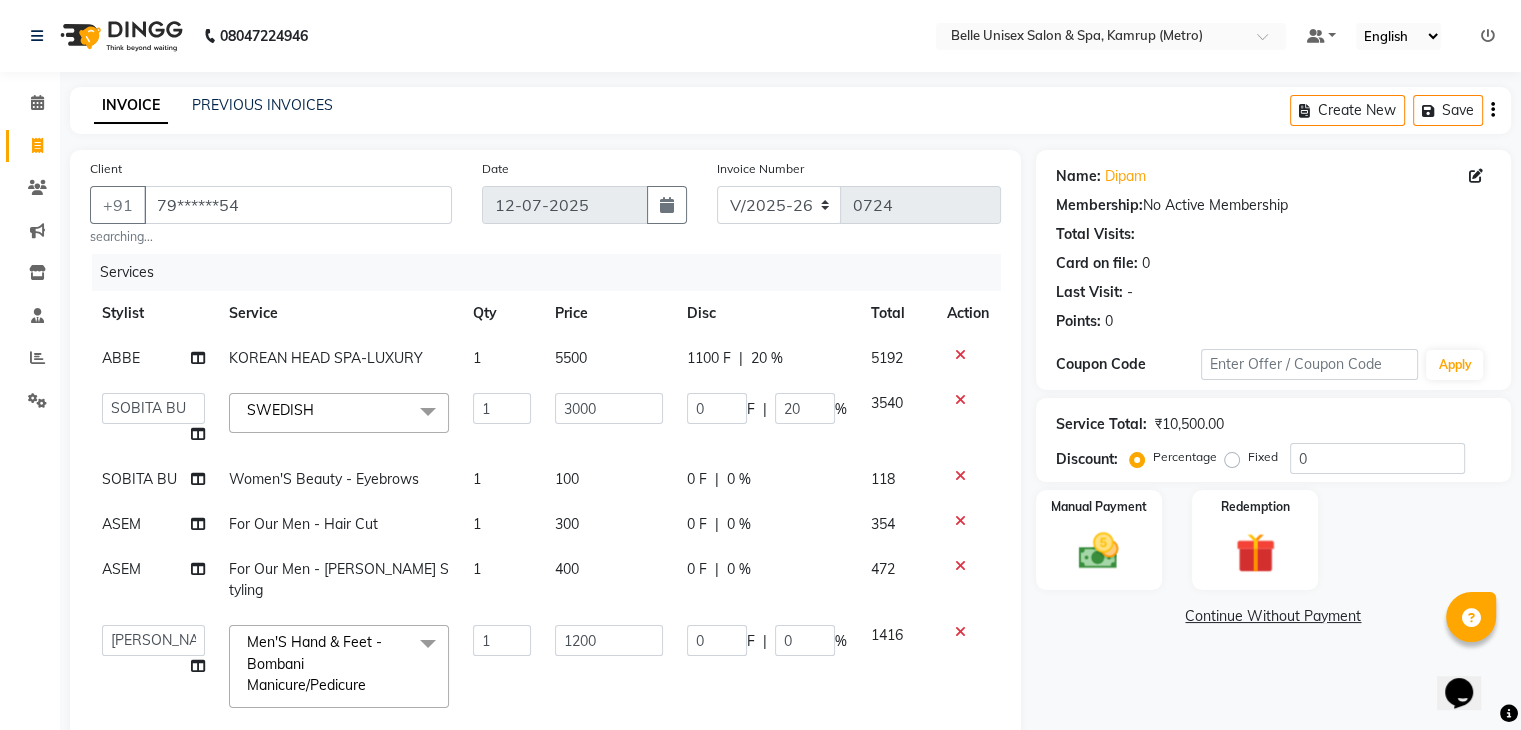 click on "ABBE KOREAN HEAD SPA-LUXURY 1 5500 1100 F | 20 % 5192  ABBE   Admin id   ALEX UHD    ASEM    COUNTER SALE    IMLE AO   JUPITARA(HK)   PURNIMA HK    RANA KANTI SINHA     SABEHA   SANGAM THERAPIST   SOBITA BU   THOIBA M.  SWEDISH   x Women'S Hair Styling - Shampoo & Conditioner Short Women'S Hair Styling - Shampoo & Conditioner Long Women'S Hair Styling - Hair Cut Women'S Hair Styling - Blow Dry Women'S Hair Styling - Iron Curls Women'S Hair Styling - Hair-Do OLAPLEX INSURANCE TREATMENT- DEEPTISSUE MASSAGE DEEP TISSUE MASSAGE BELLYNESS MASSAGE SWEDISH  SAREEDRAPING KANPEKI PAPAYA MARSHMELLOW KANPEKI GINGER WALLNUT JAMAICAN SORELL BLANCH FACIAL KANPEKI UPENDICE KANPEKI SENSI ACE FACIAL  KANPEKI SAVE THE DATE BRIDAL FACIAL  KANPEKI PRO HYDRA FACIAL  KANPEKI PRO MATTE FACIAL  KANPEKI PRO MERGE FACIAL KANPEKI FRUITSHU CHOCOLATE FACIAL  KANPEKI FRUITSHU QUINAO WHITENING FACIAL  CASMARA RGNERIM TREATMENT  CASMARA SKIN SENSATION TREATMENT  CASMARA GOJI TREATMENT  CASMARA OCEAN MIRACLE TREATMENT  AROMA MASSAGE  1 3000" 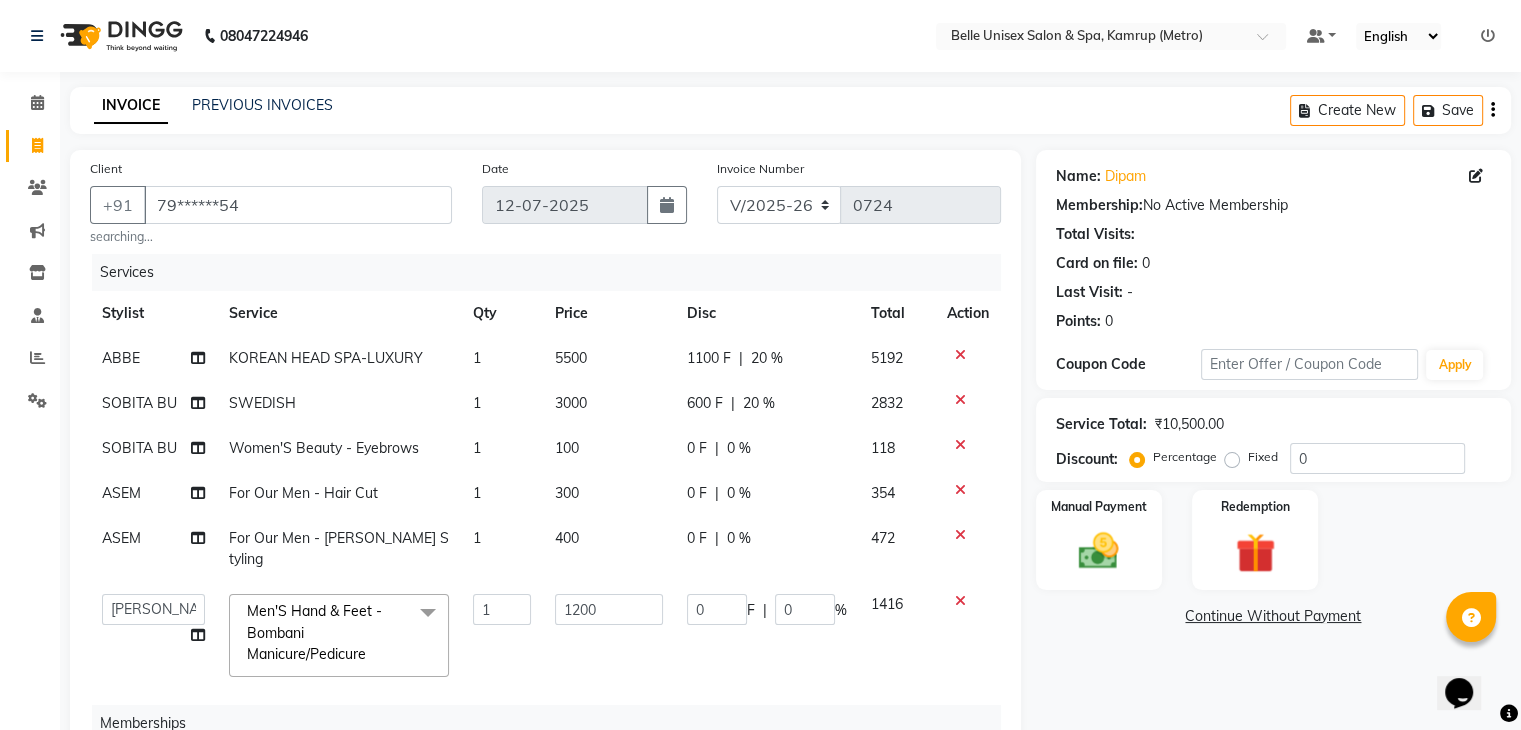click on "0 %" 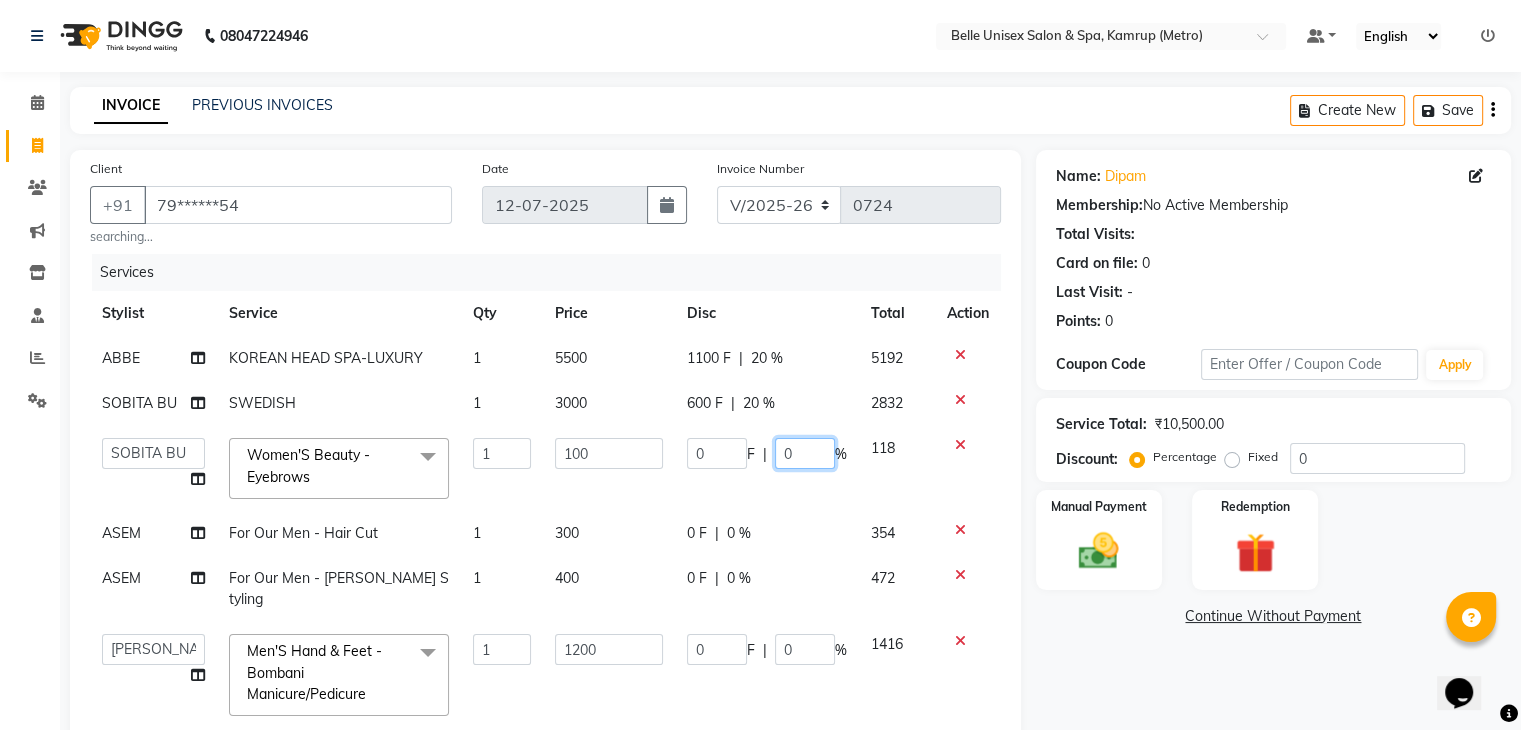 click on "0" 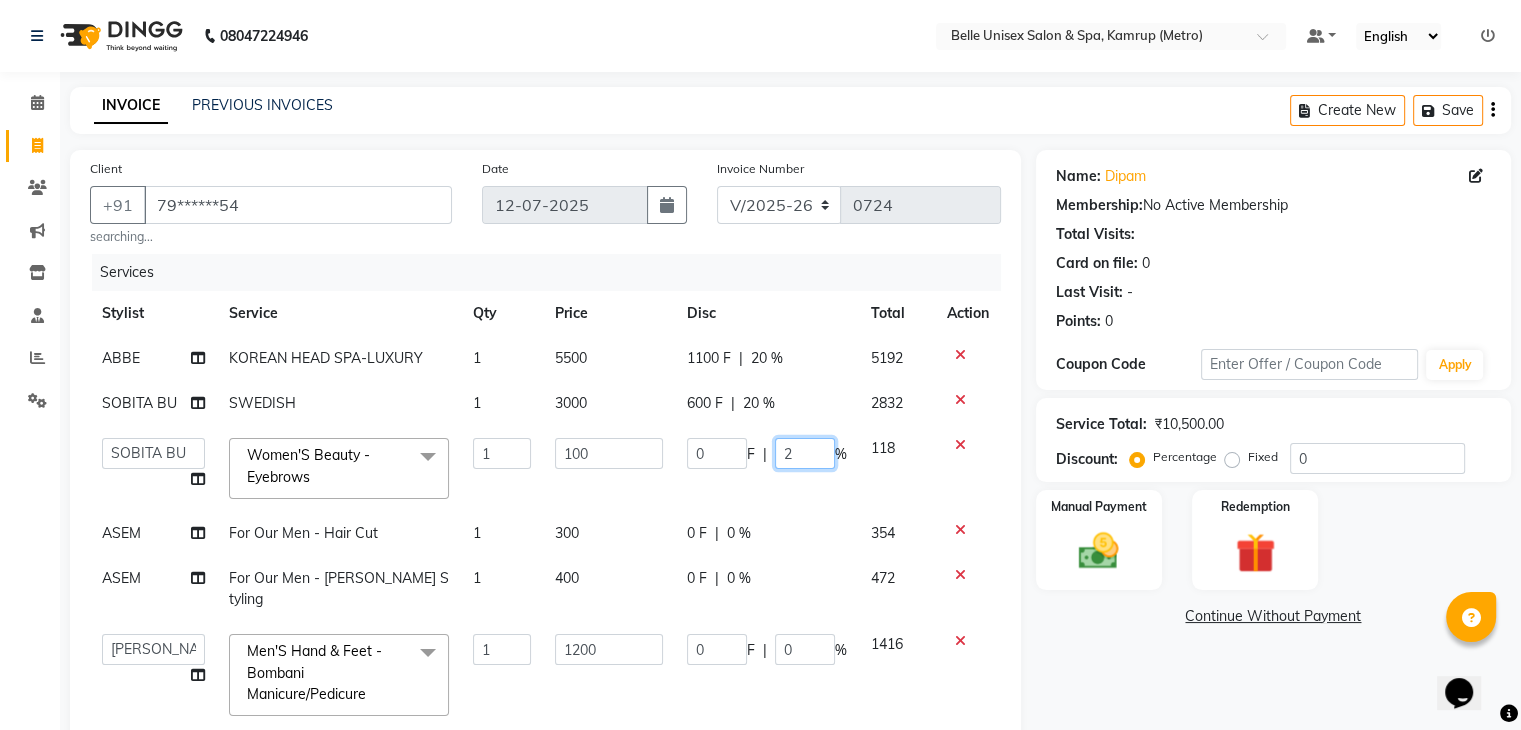 type on "20" 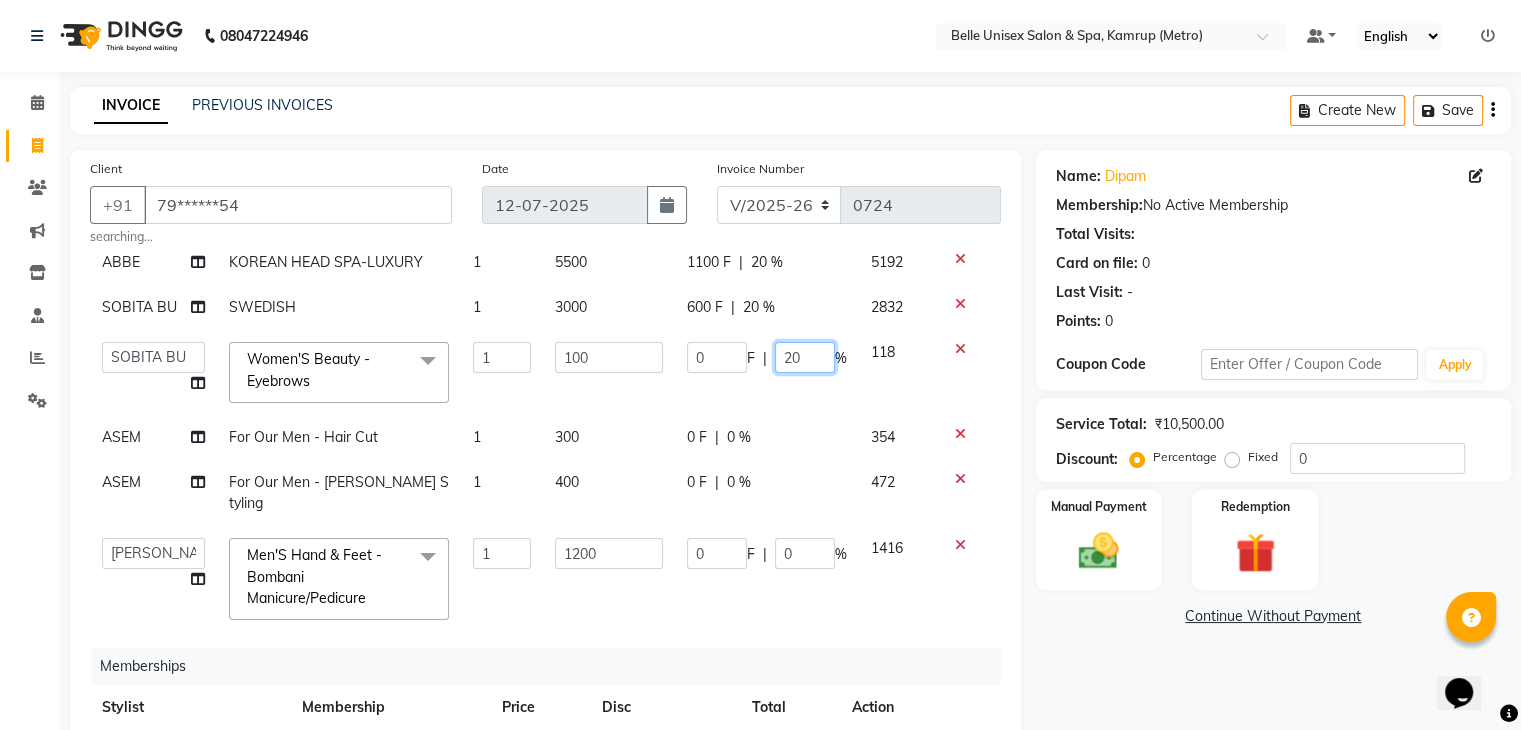 scroll, scrollTop: 100, scrollLeft: 0, axis: vertical 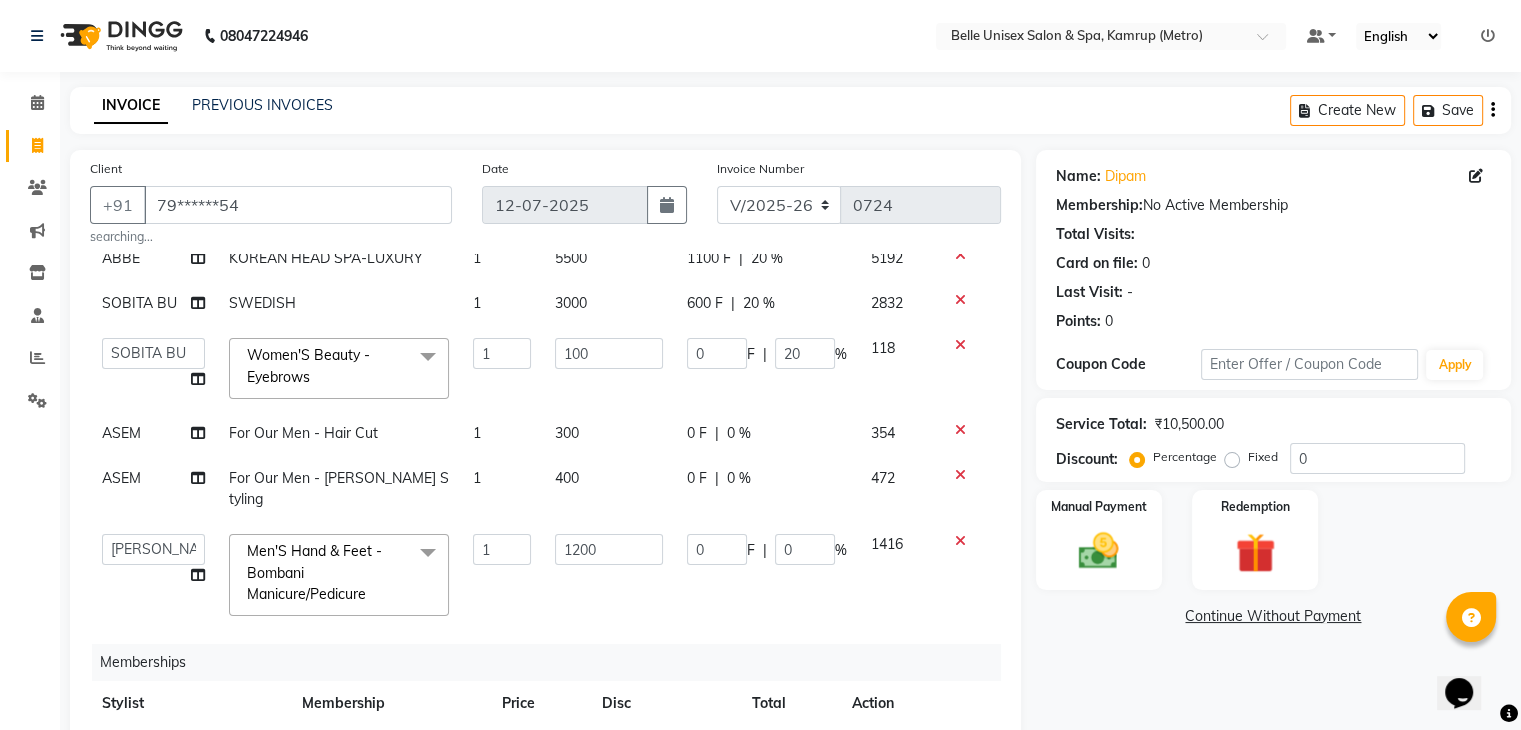 click on "ABBE KOREAN HEAD SPA-LUXURY 1 5500 1100 F | 20 % 5192 SOBITA BU SWEDISH  1 3000 600 F | 20 % 2832  ABBE   Admin id   ALEX UHD    ASEM    COUNTER SALE    IMLE AO   JUPITARA(HK)   PURNIMA HK    RANA KANTI SINHA     SABEHA   SANGAM THERAPIST   SOBITA BU   THOIBA M.  Women'S Beauty - Eyebrows  x Women'S Hair Styling - Shampoo & Conditioner Short Women'S Hair Styling - Shampoo & Conditioner Long Women'S Hair Styling - Hair Cut Women'S Hair Styling - Blow Dry Women'S Hair Styling - Iron Curls Women'S Hair Styling - Hair-Do OLAPLEX INSURANCE TREATMENT- DEEPTISSUE MASSAGE DEEP TISSUE MASSAGE BELLYNESS MASSAGE SWEDISH  SAREEDRAPING KANPEKI PAPAYA MARSHMELLOW KANPEKI GINGER WALLNUT JAMAICAN SORELL BLANCH FACIAL KANPEKI UPENDICE KANPEKI SENSI ACE FACIAL  KANPEKI SAVE THE DATE BRIDAL FACIAL  KANPEKI PRO HYDRA FACIAL  KANPEKI PRO MATTE FACIAL  KANPEKI PRO MERGE FACIAL KANPEKI FRUITSHU CHOCOLATE FACIAL  KANPEKI FRUITSHU QUINAO WHITENING FACIAL  CASMARA RGNERIM TREATMENT  CASMARA SKIN SENSATION TREATMENT  AROMA MASSAGE  1" 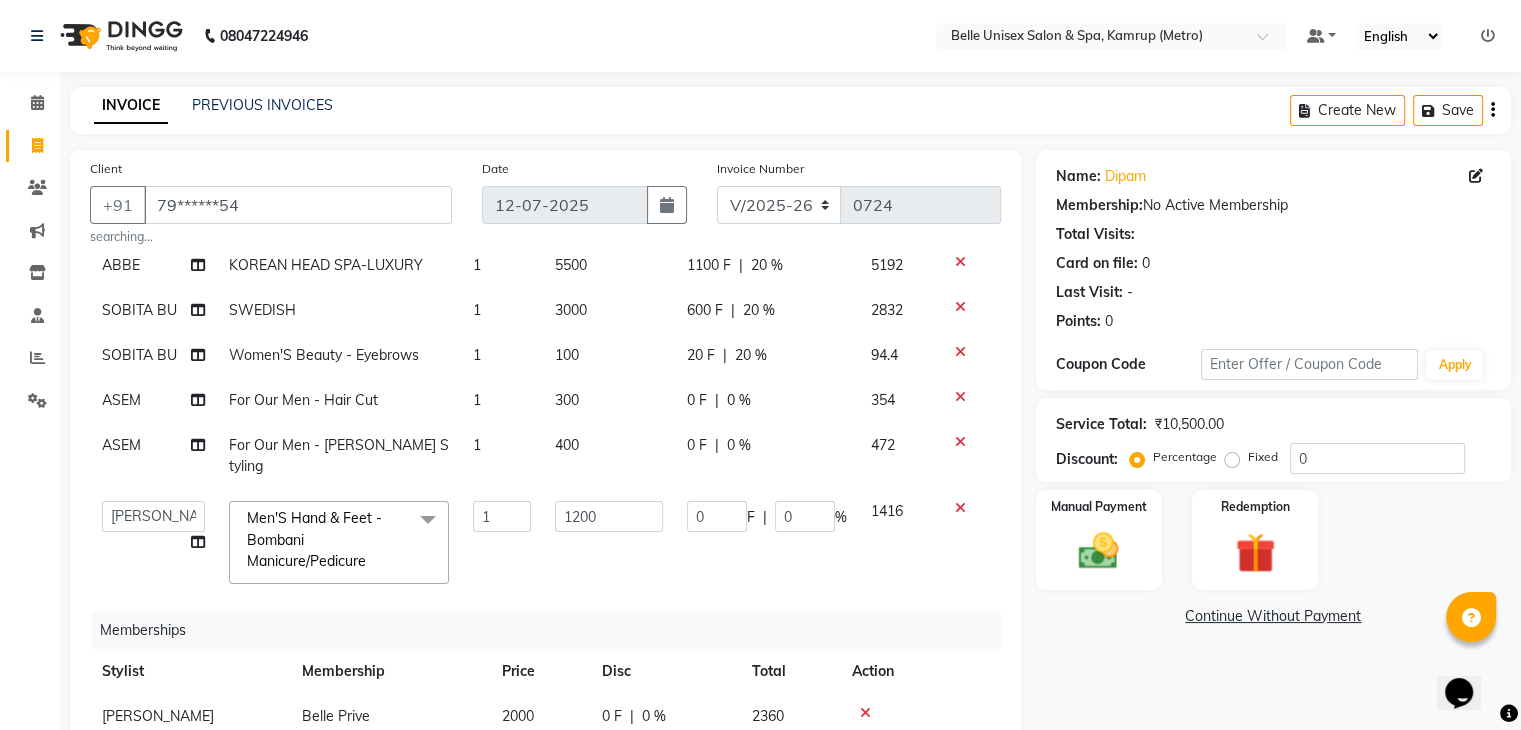 scroll, scrollTop: 87, scrollLeft: 0, axis: vertical 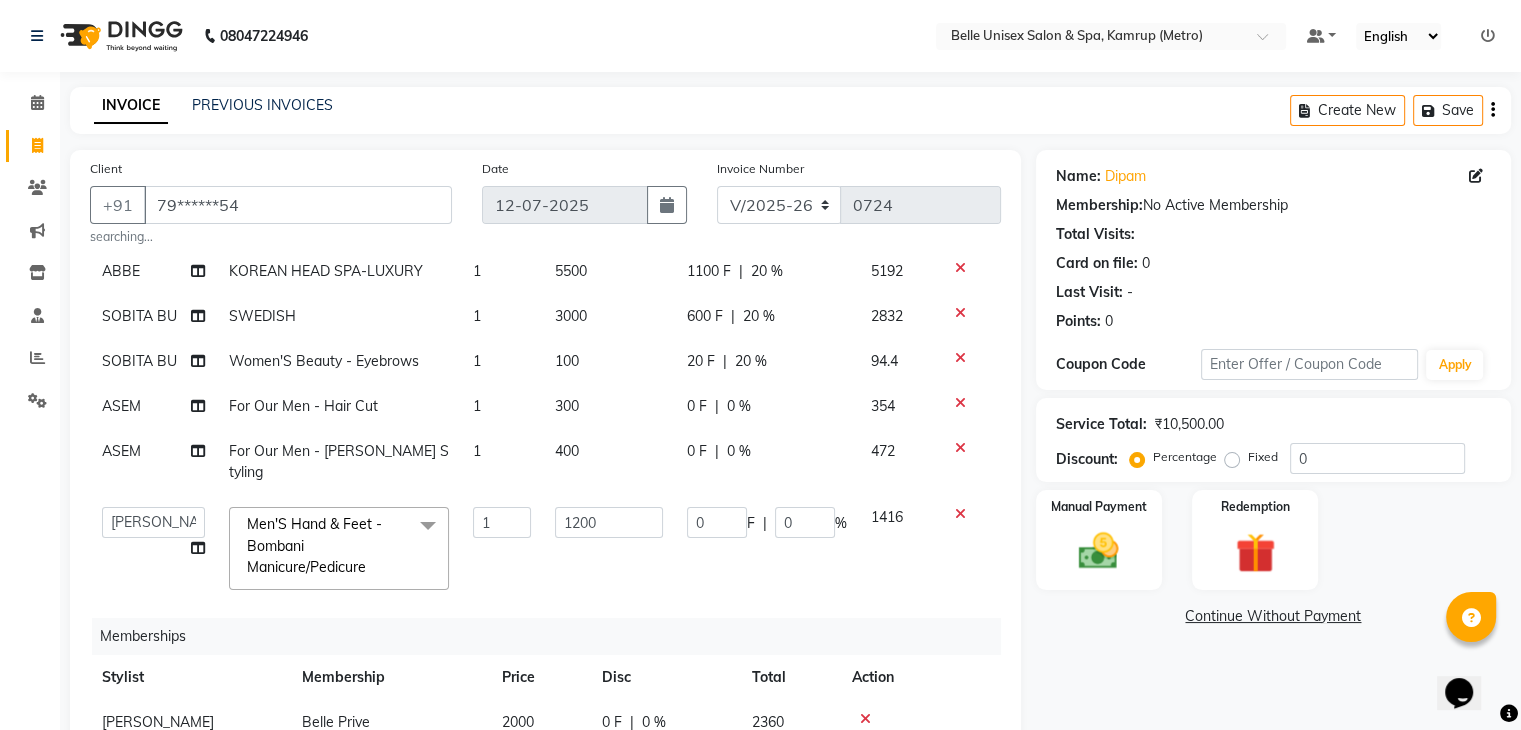 click on "0 %" 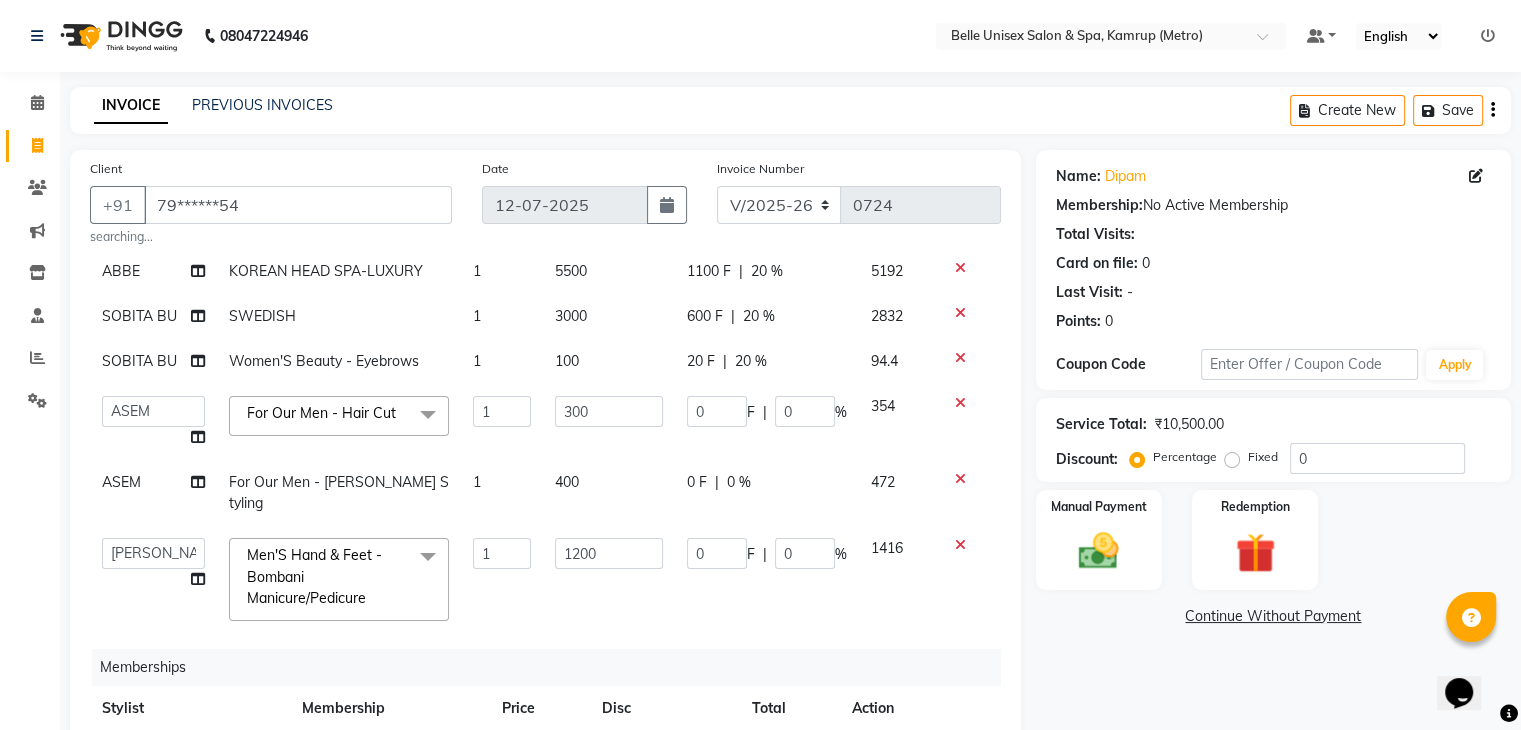 scroll, scrollTop: 100, scrollLeft: 0, axis: vertical 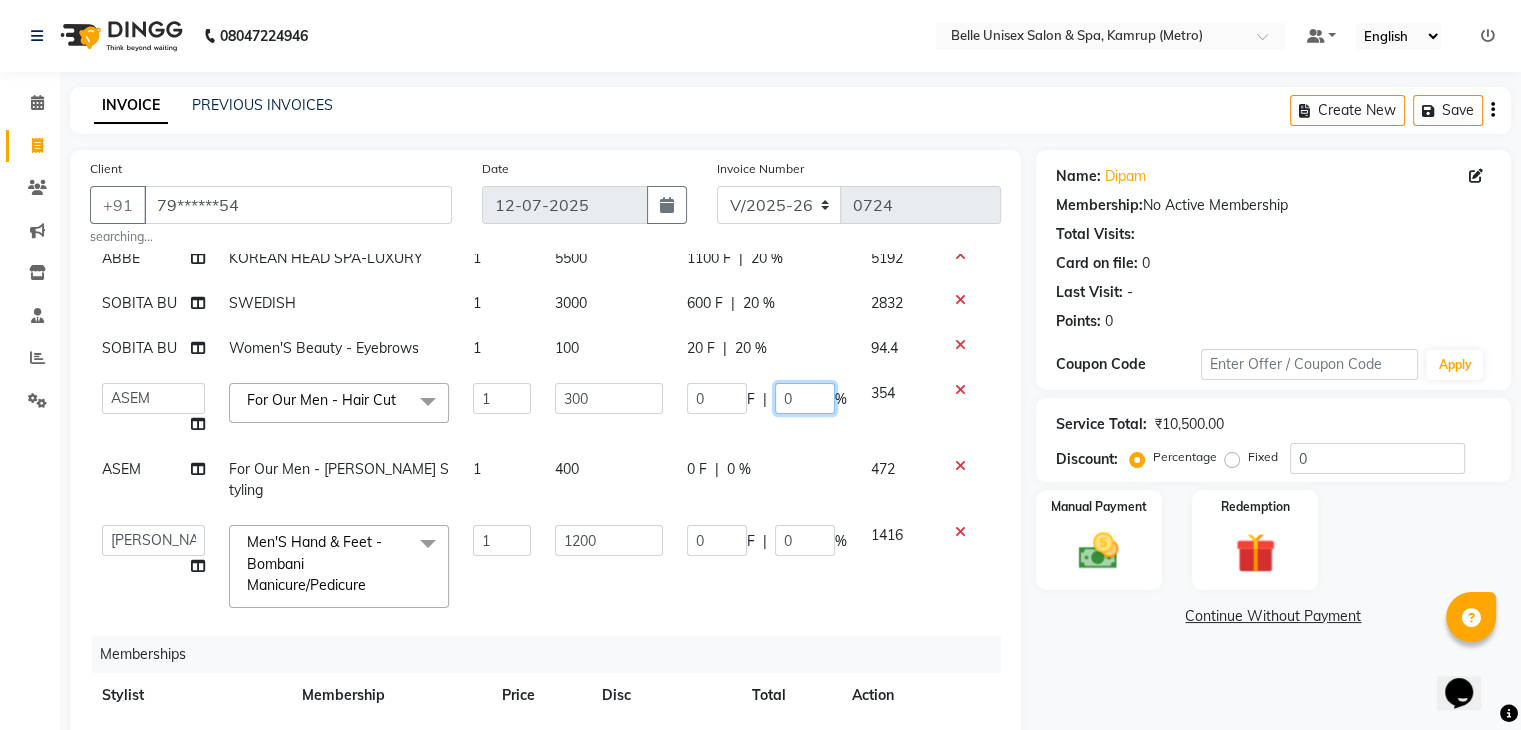 click on "0" 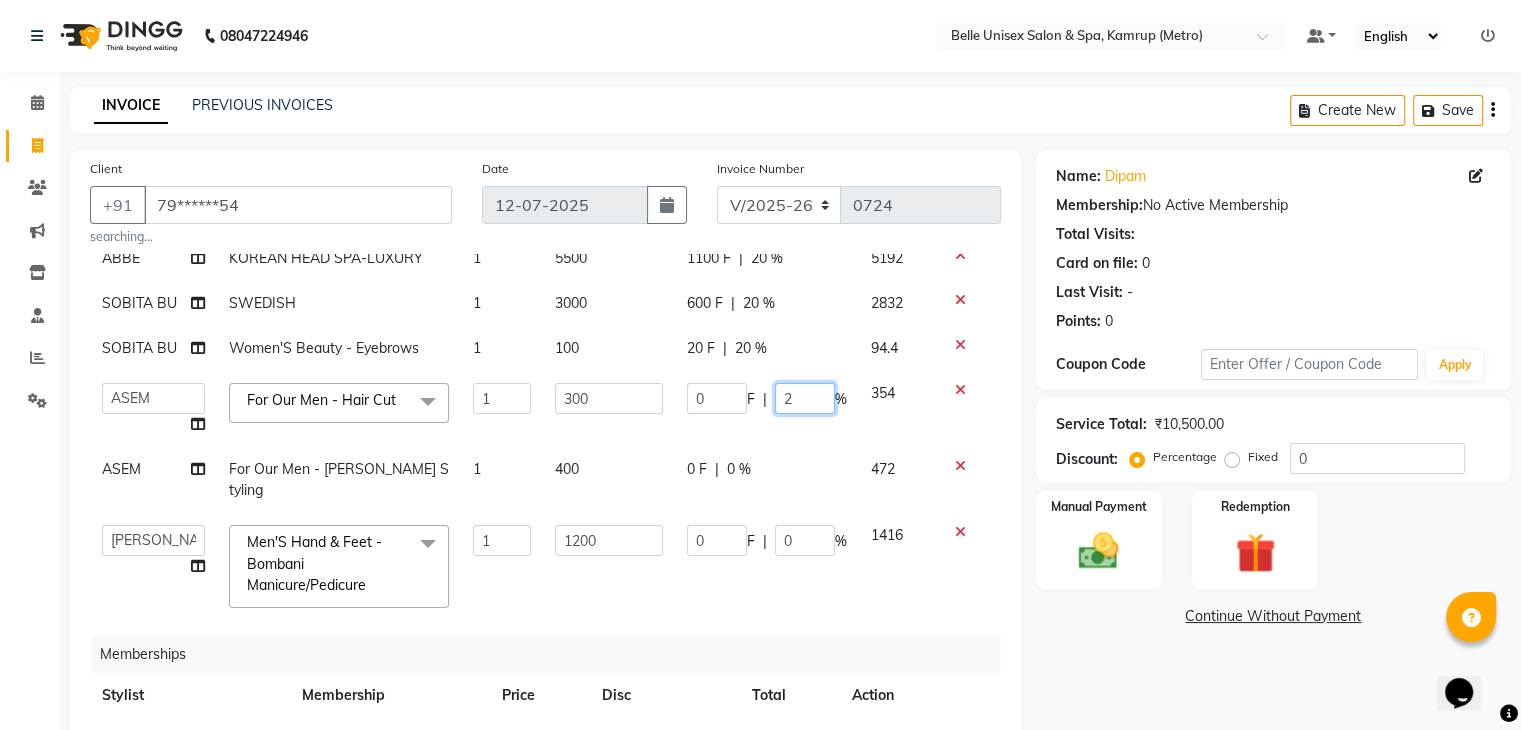 type on "20" 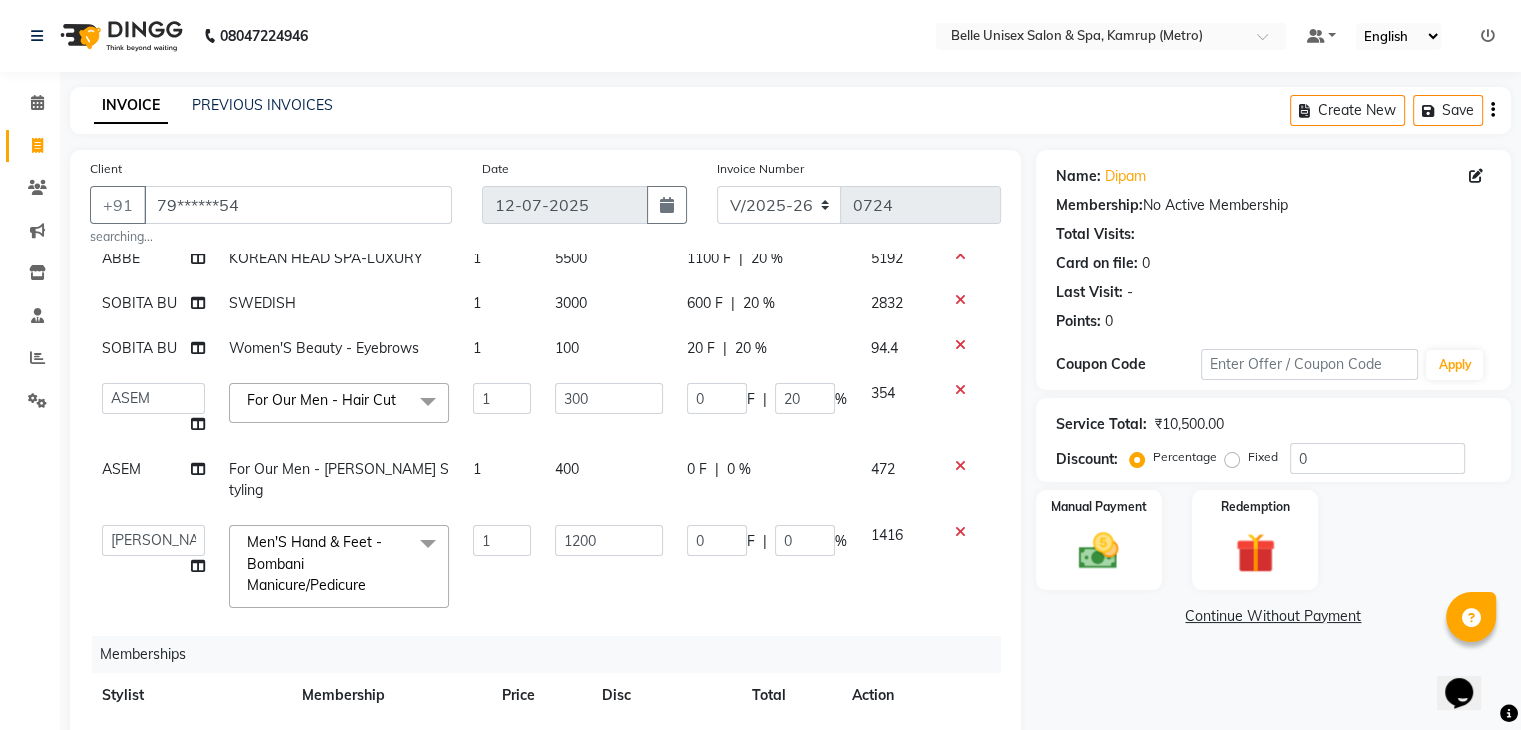 click on "0 F | 0 %" 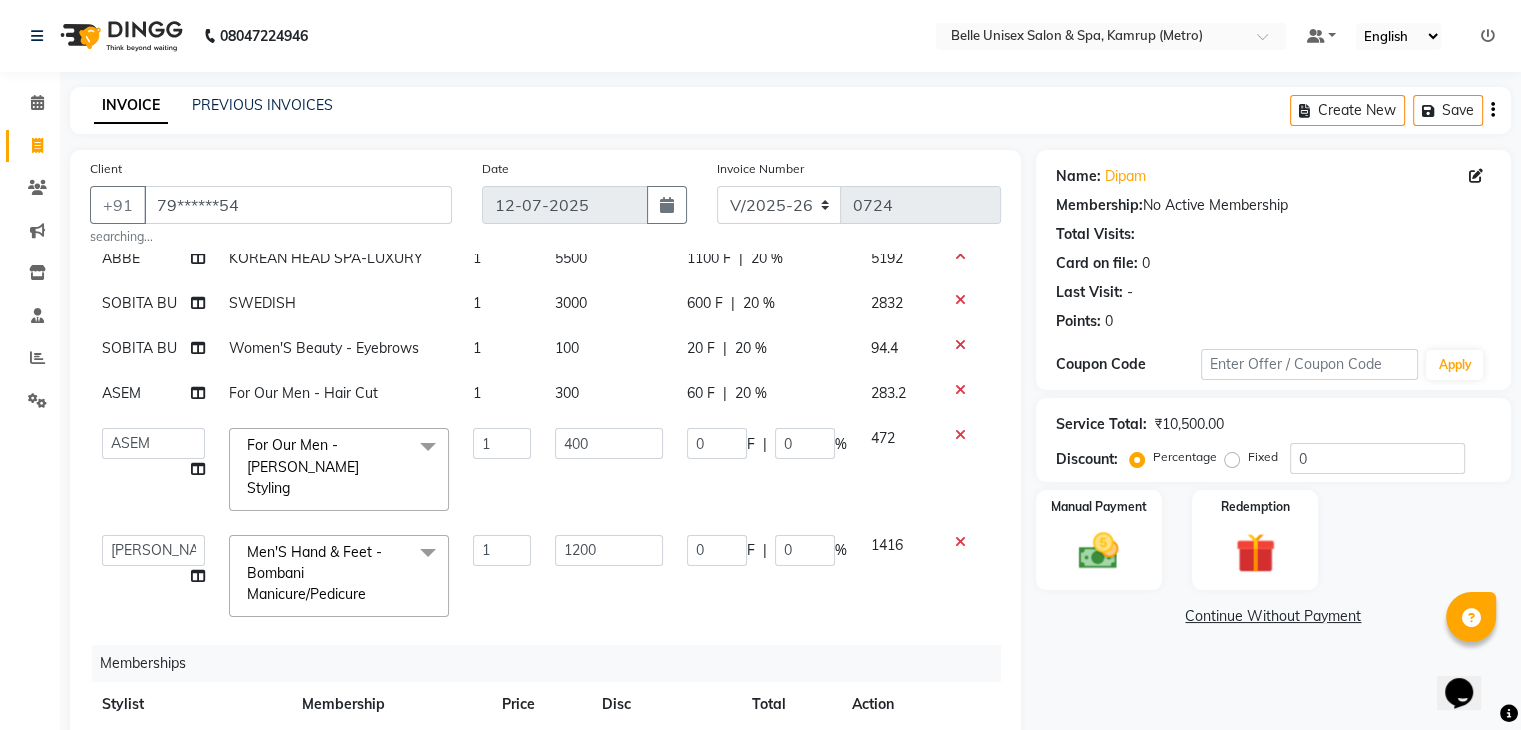 scroll, scrollTop: 100, scrollLeft: 0, axis: vertical 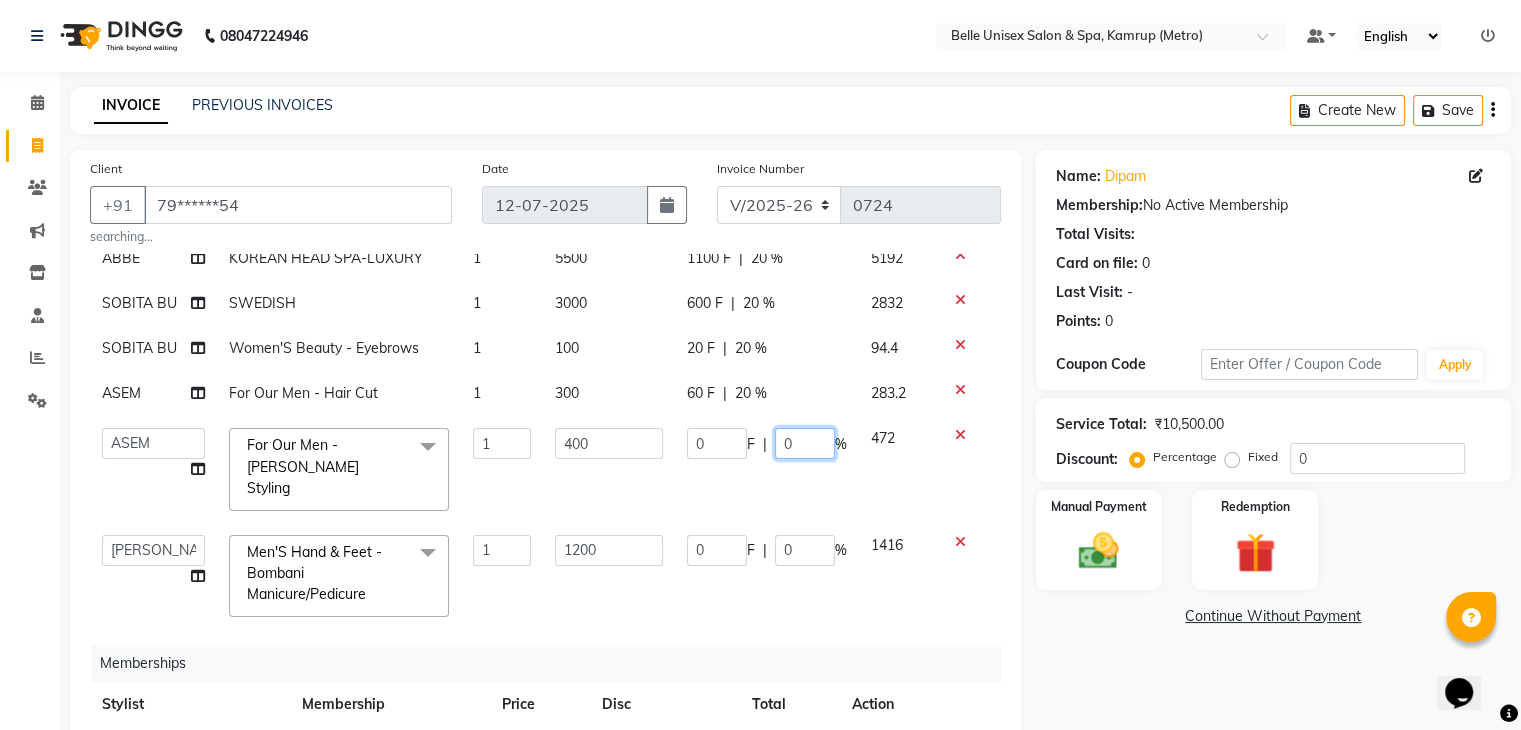 click on "0" 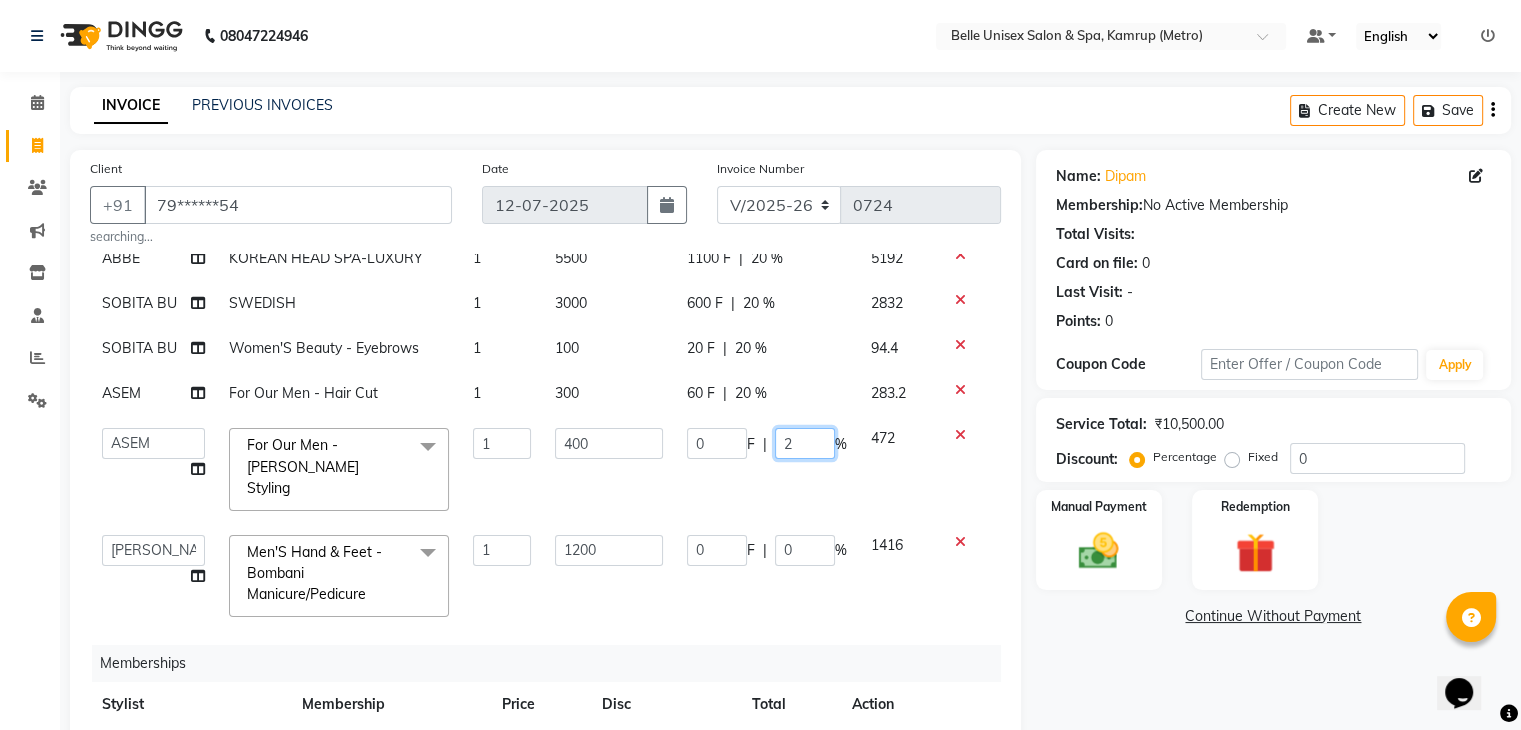 type on "20" 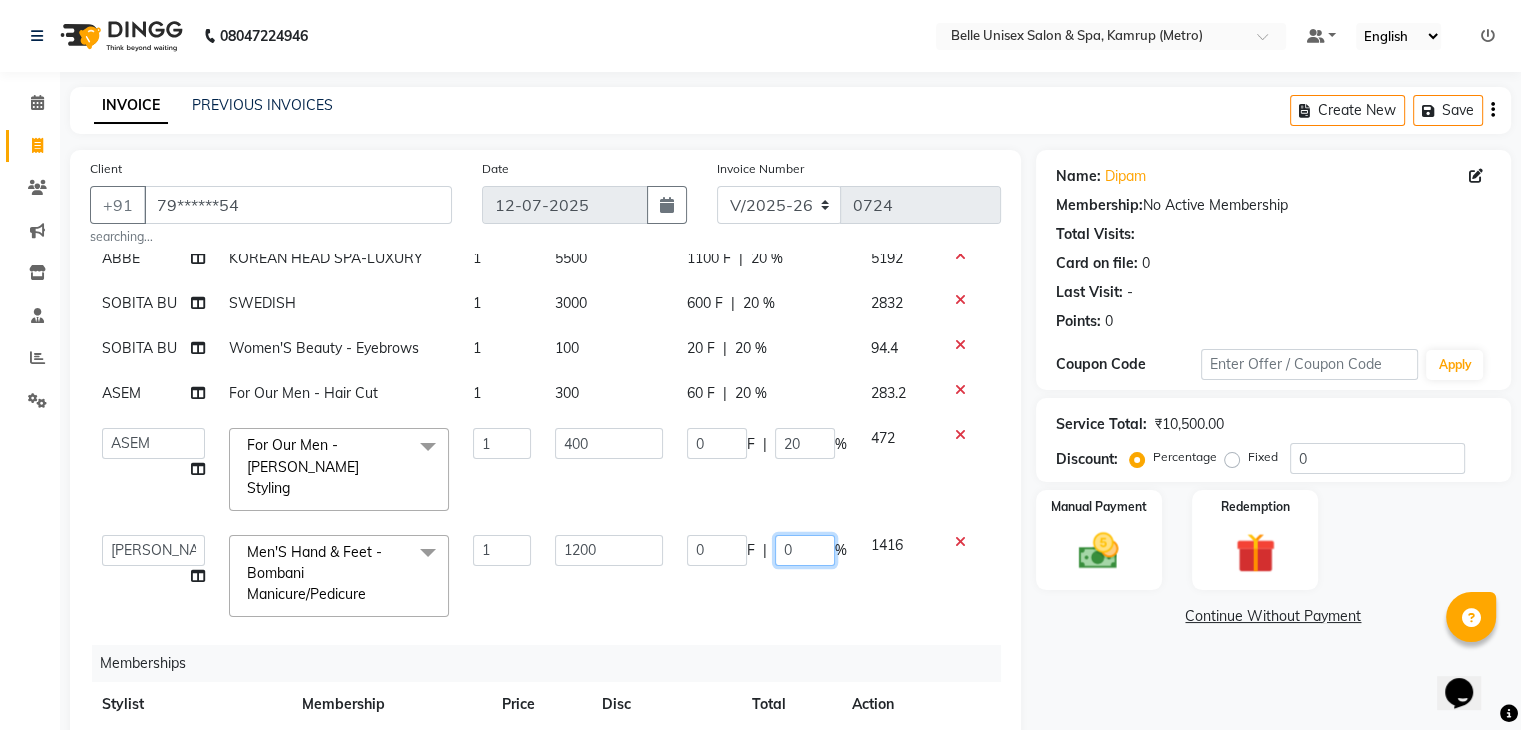 click on "0 F | 0 %" 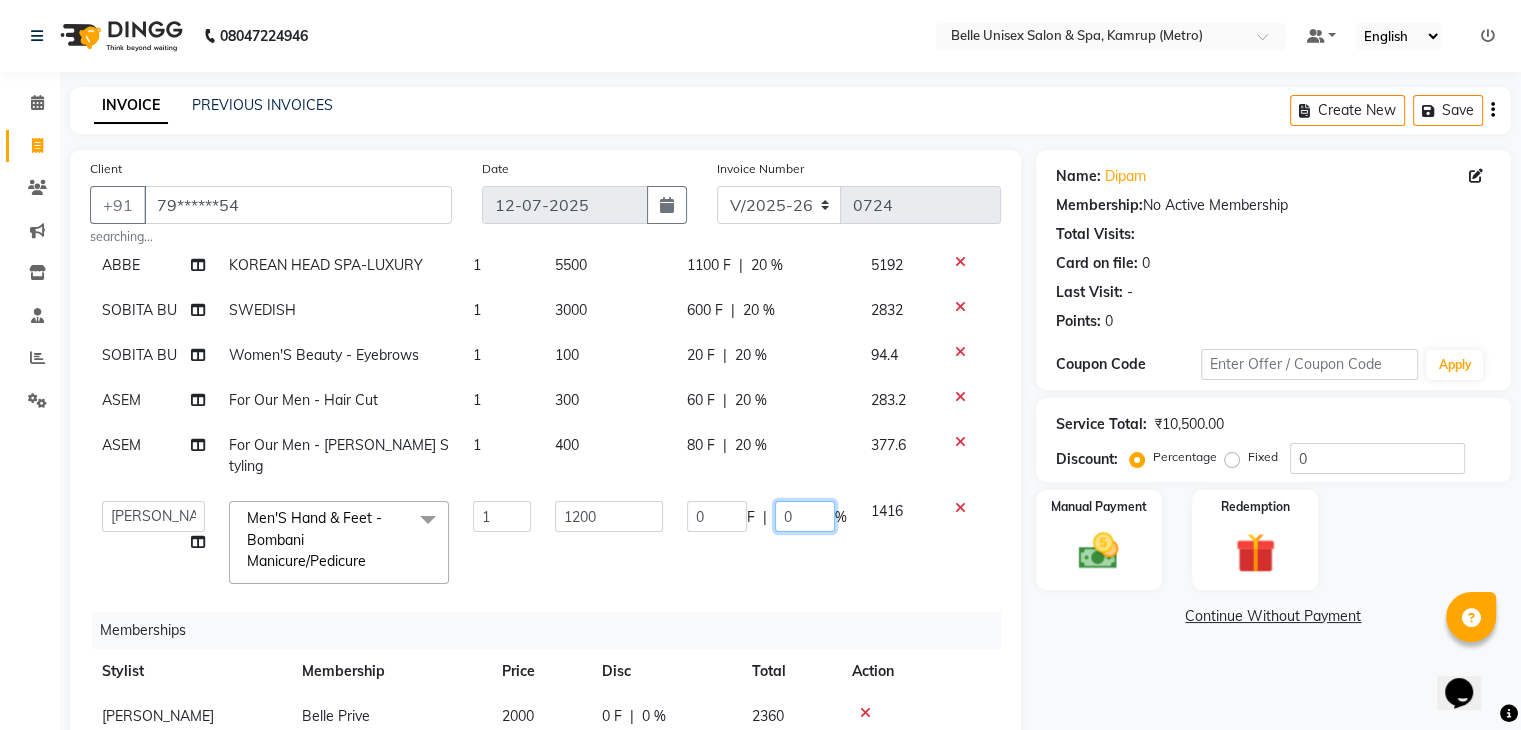 scroll, scrollTop: 87, scrollLeft: 0, axis: vertical 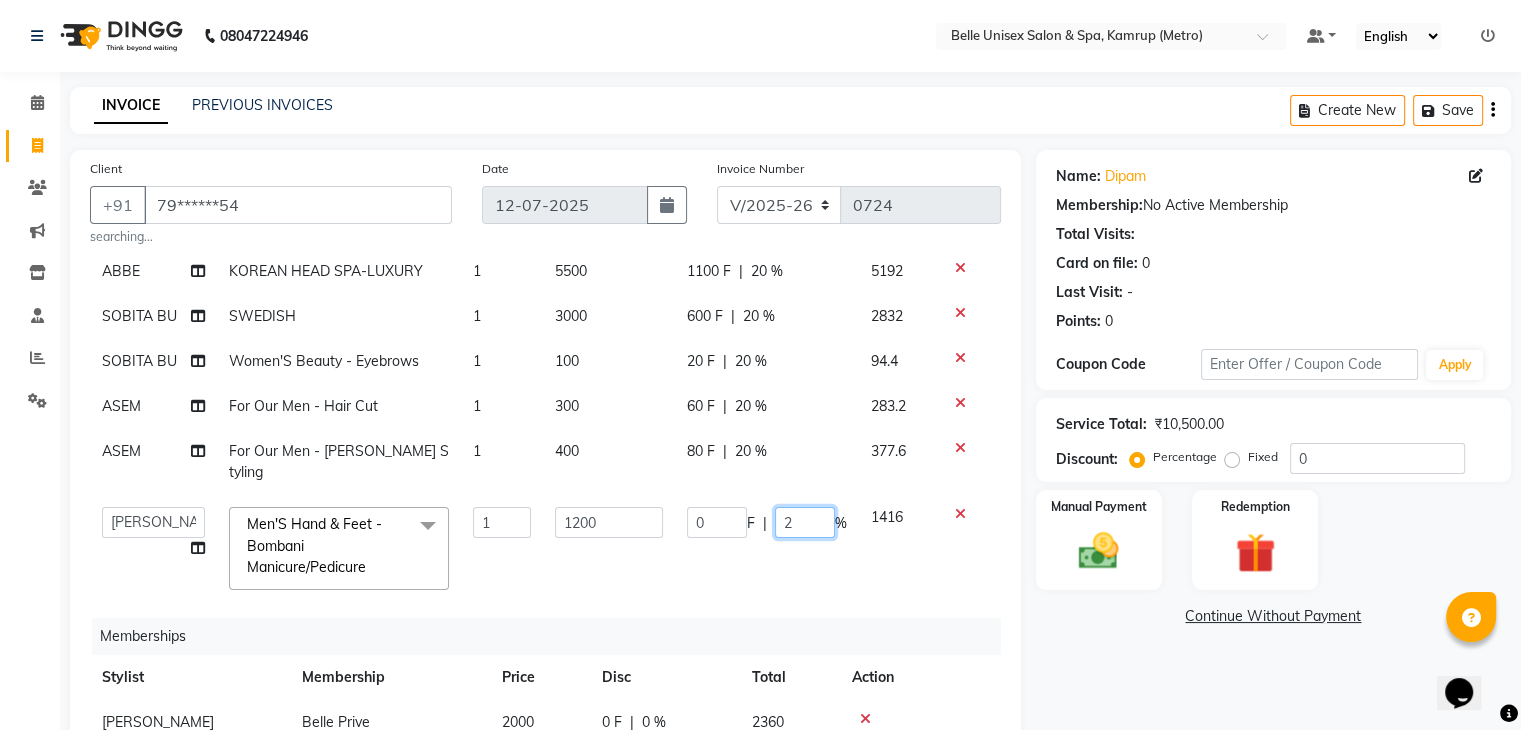 type on "20" 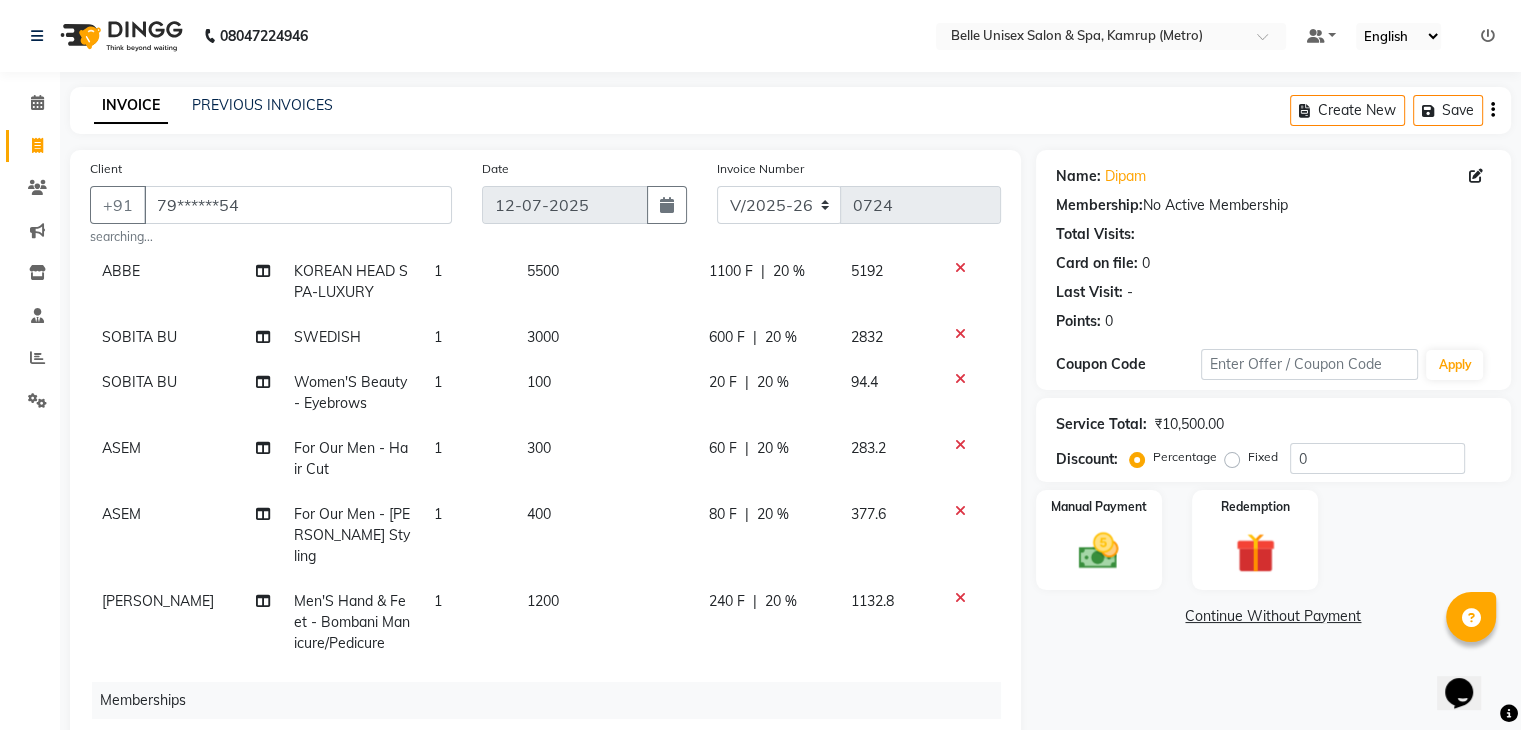 click on "ABBE KOREAN HEAD SPA-LUXURY 1 5500 1100 F | 20 % 5192 SOBITA BU SWEDISH  1 3000 600 F | 20 % 2832 SOBITA BU Women'S Beauty - Eyebrows 1 100 20 F | 20 % 94.4 ASEM  For Our Men - Hair Cut 1 300 60 F | 20 % 283.2 ASEM  For Our Men - Beard Styling  1 400 80 F | 20 % 377.6 RANA KANTI SINHA  Men'S Hand & Feet - Bombani Manicure/Pedicure 1 1200 240 F | 20 % 1132.8" 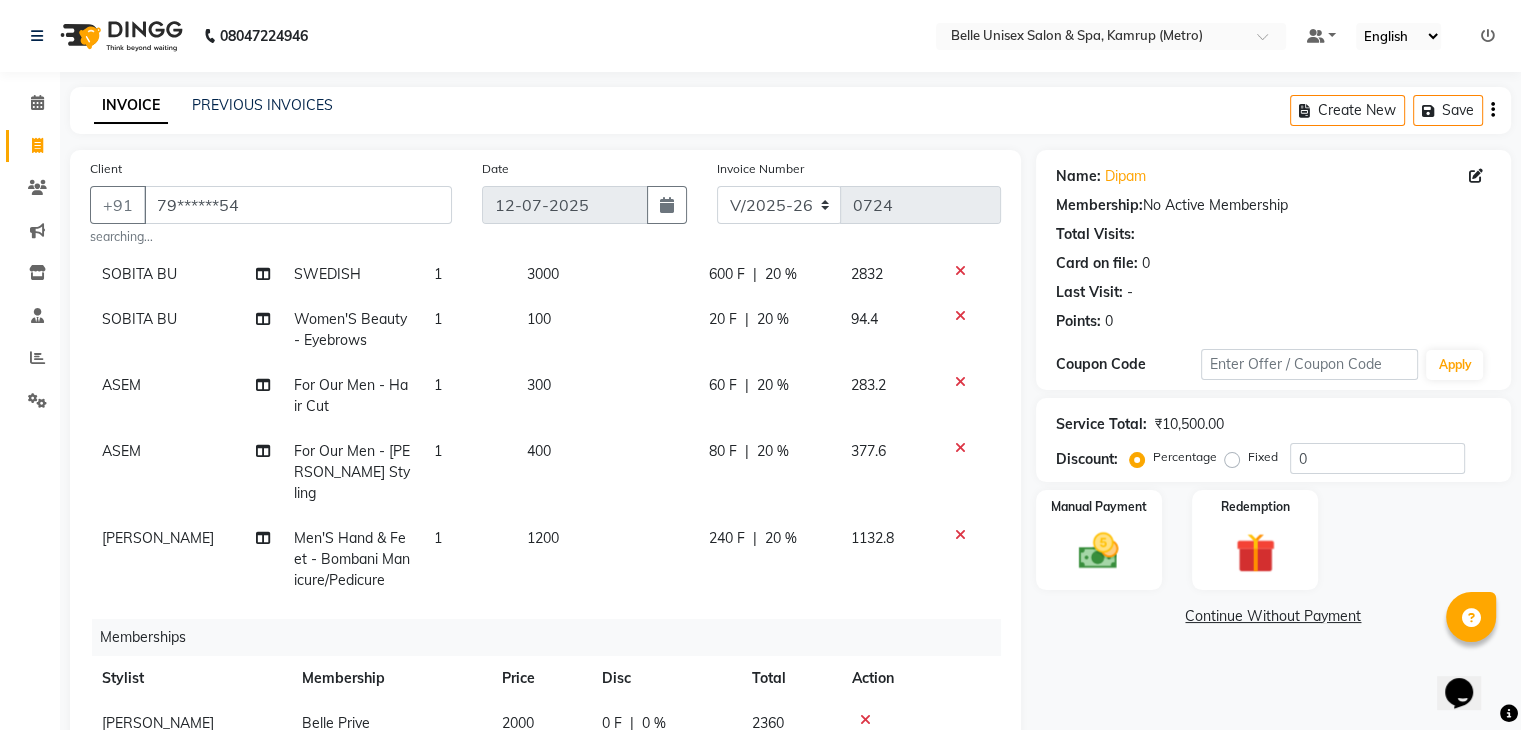 scroll, scrollTop: 152, scrollLeft: 0, axis: vertical 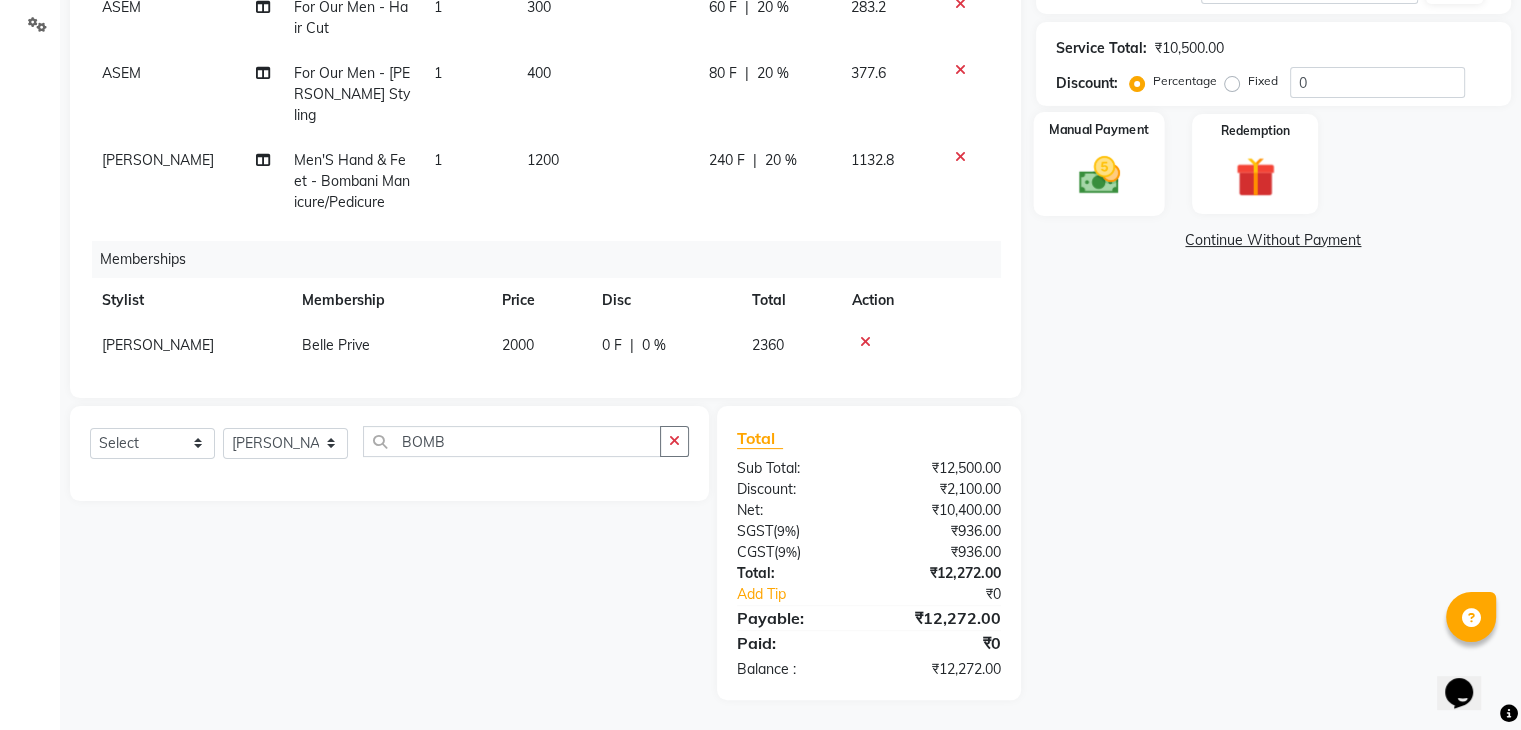 click 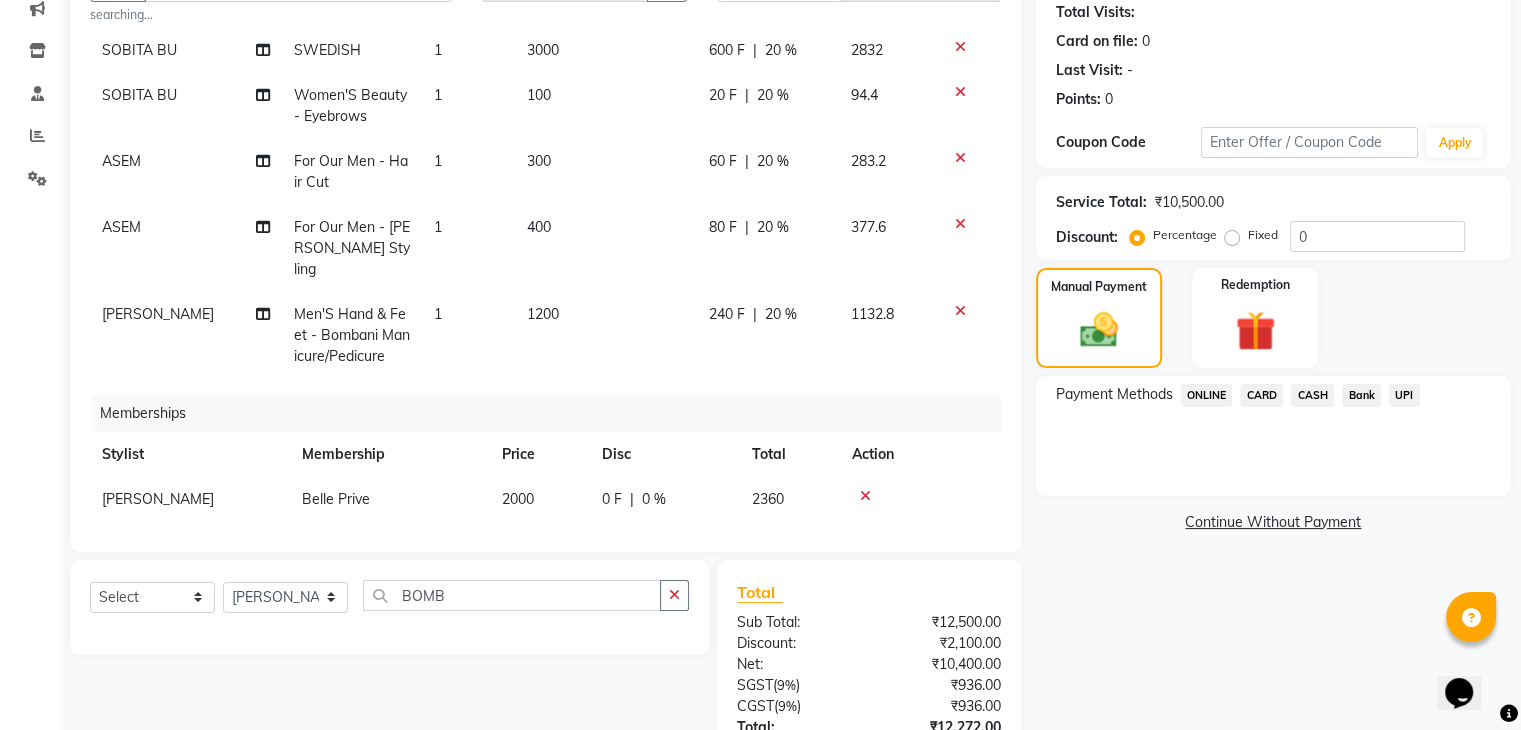 scroll, scrollTop: 0, scrollLeft: 0, axis: both 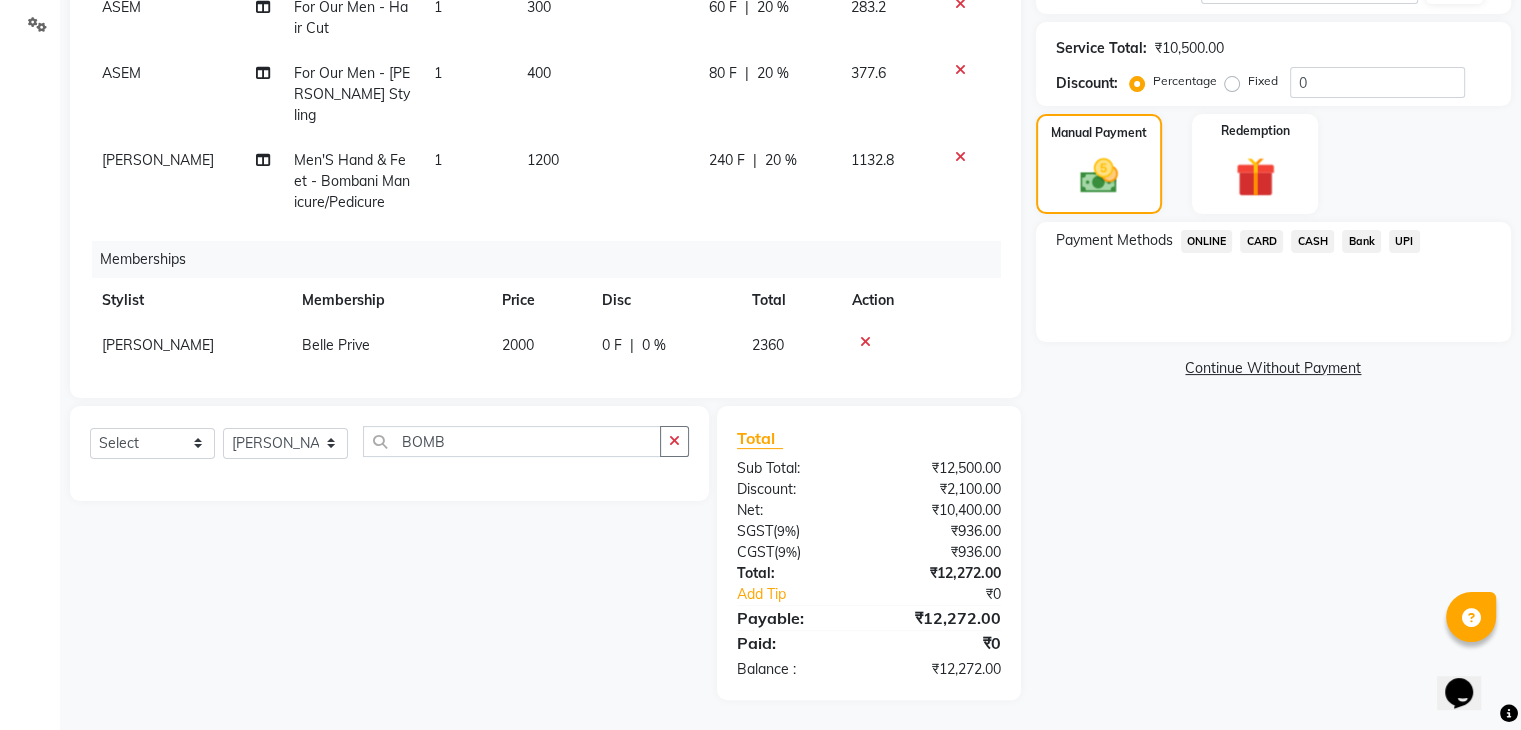 click on "CASH" 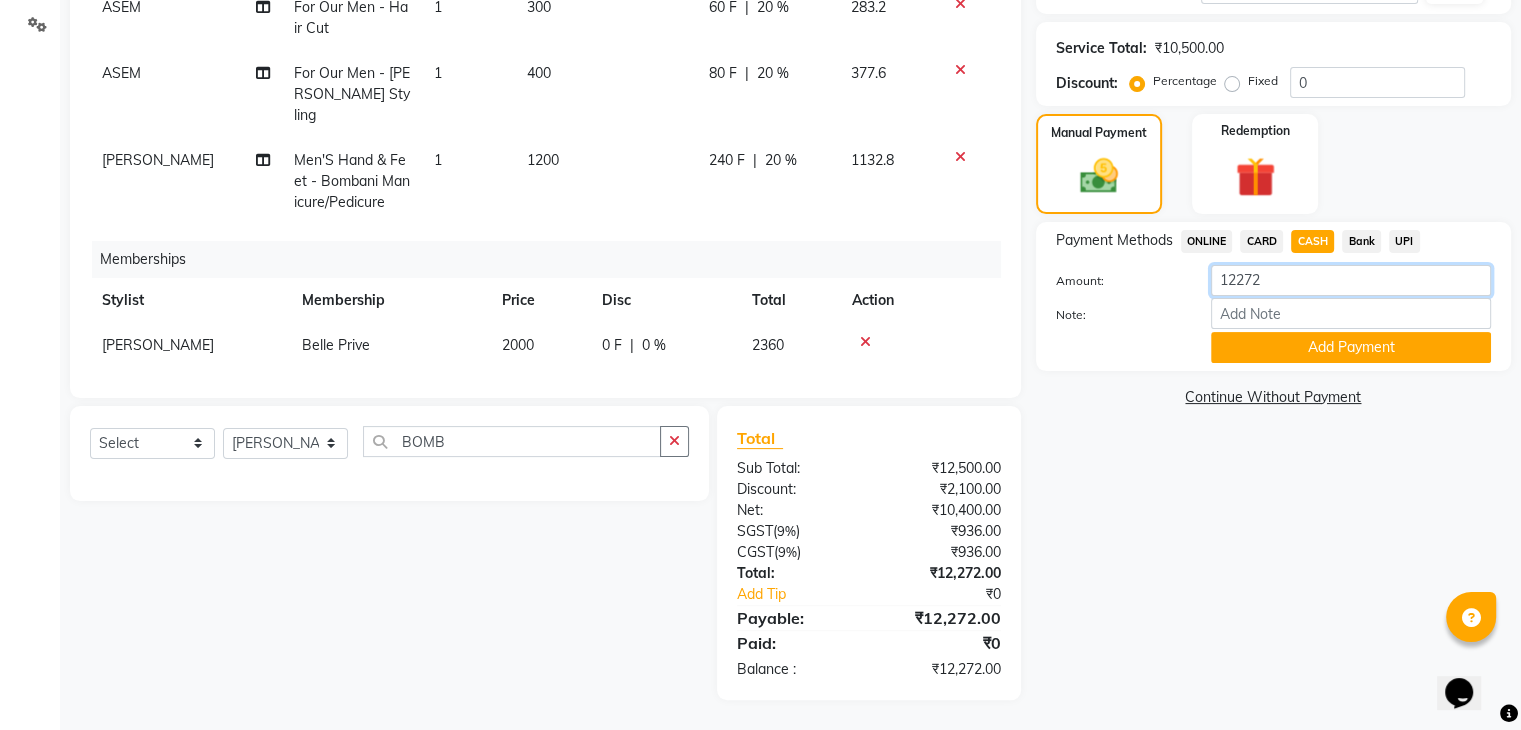 click on "12272" 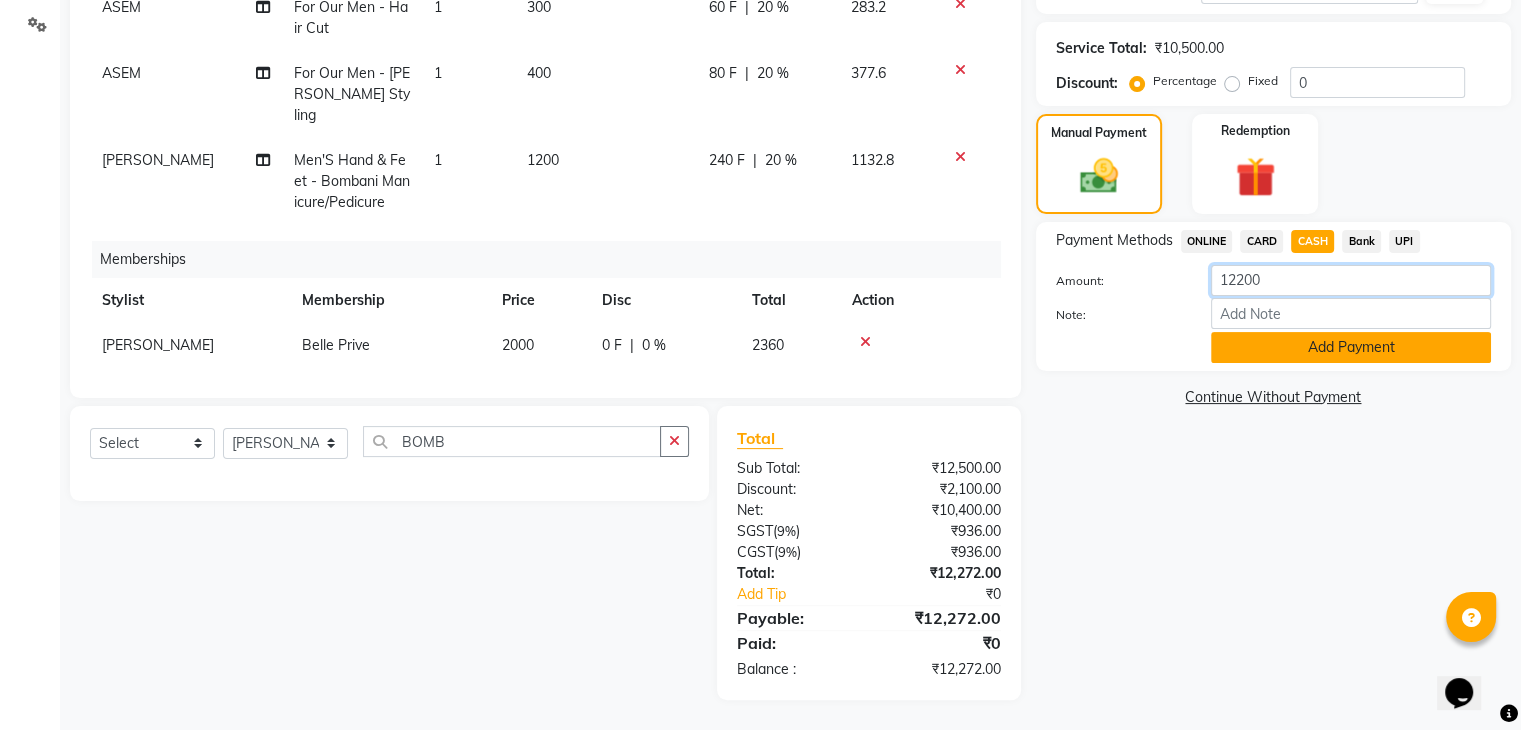 type on "12200" 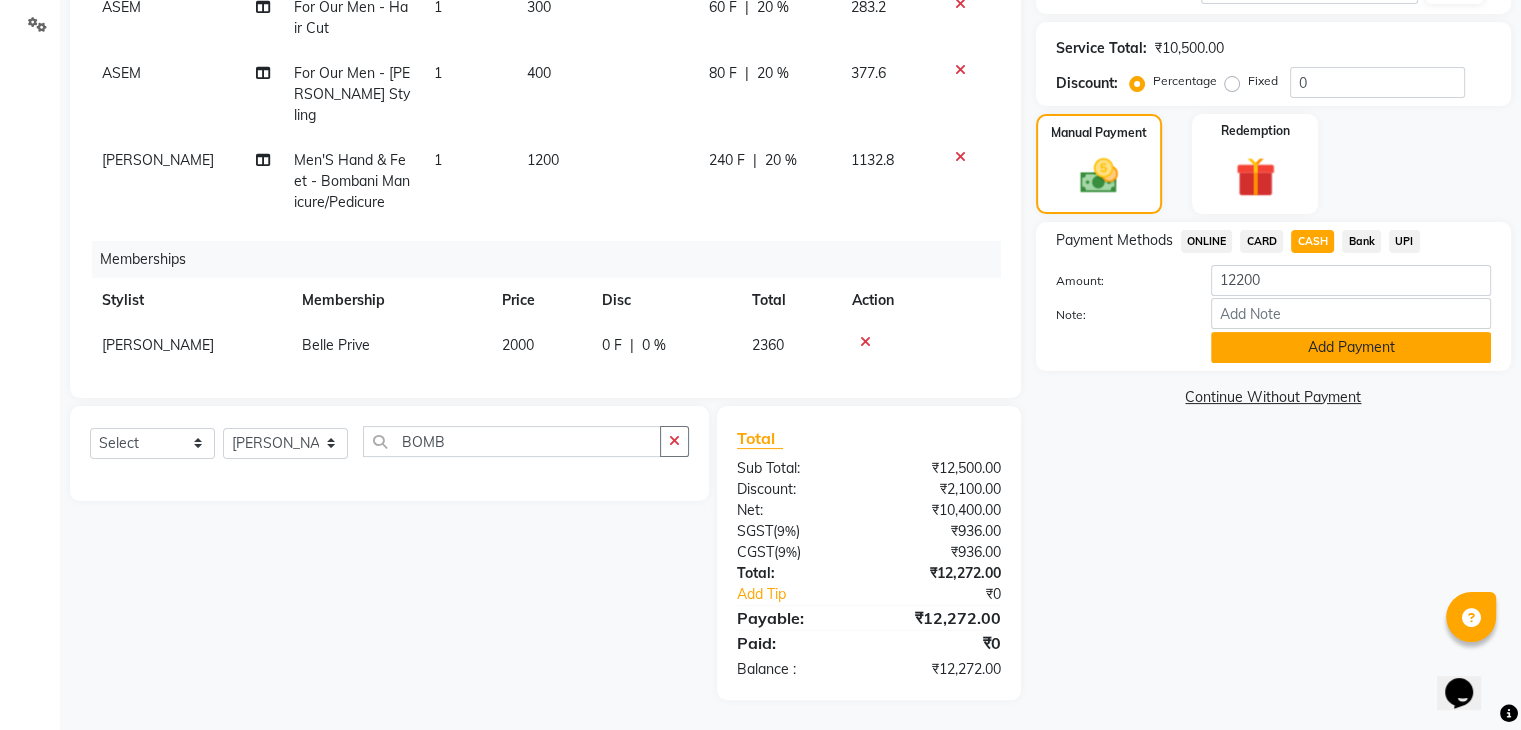 click on "Add Payment" 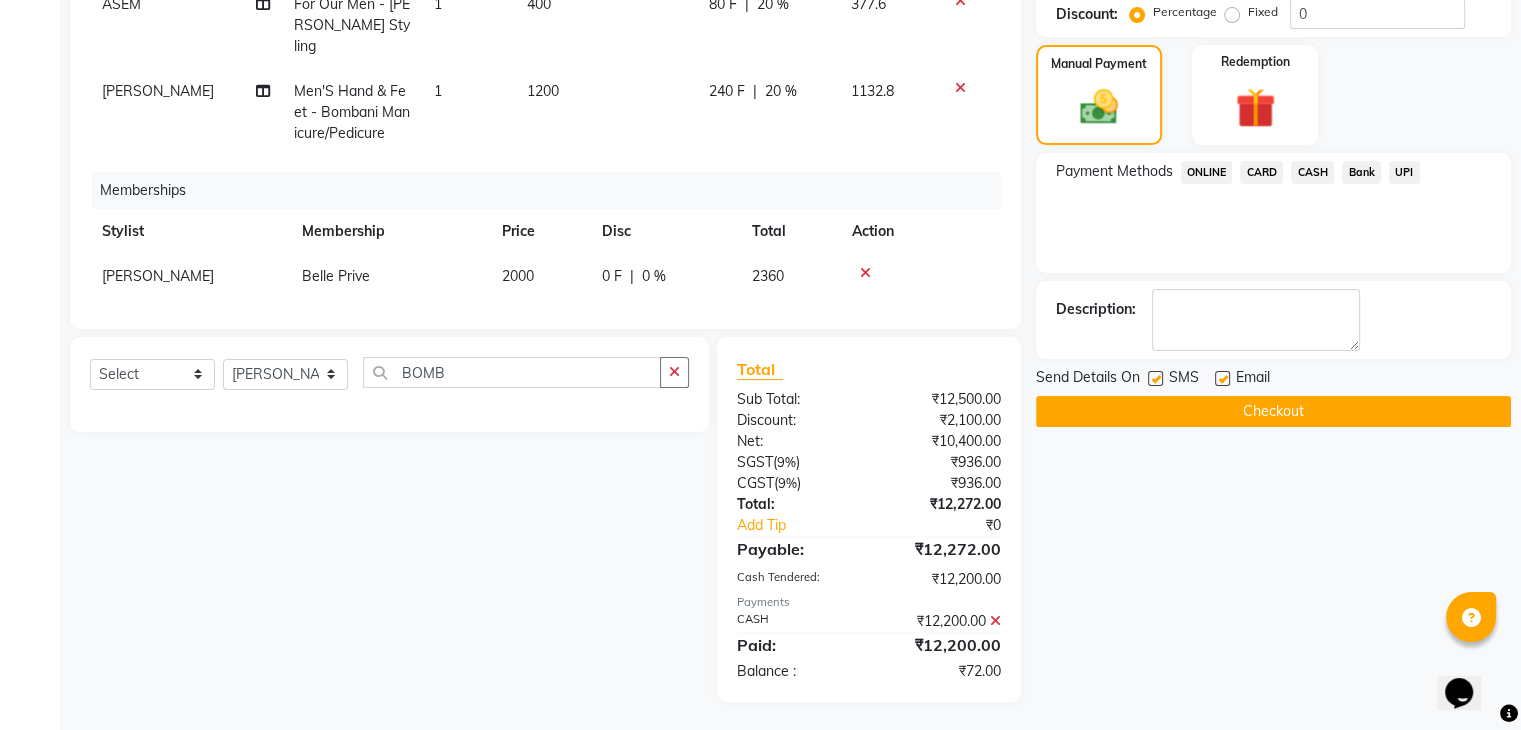scroll, scrollTop: 448, scrollLeft: 0, axis: vertical 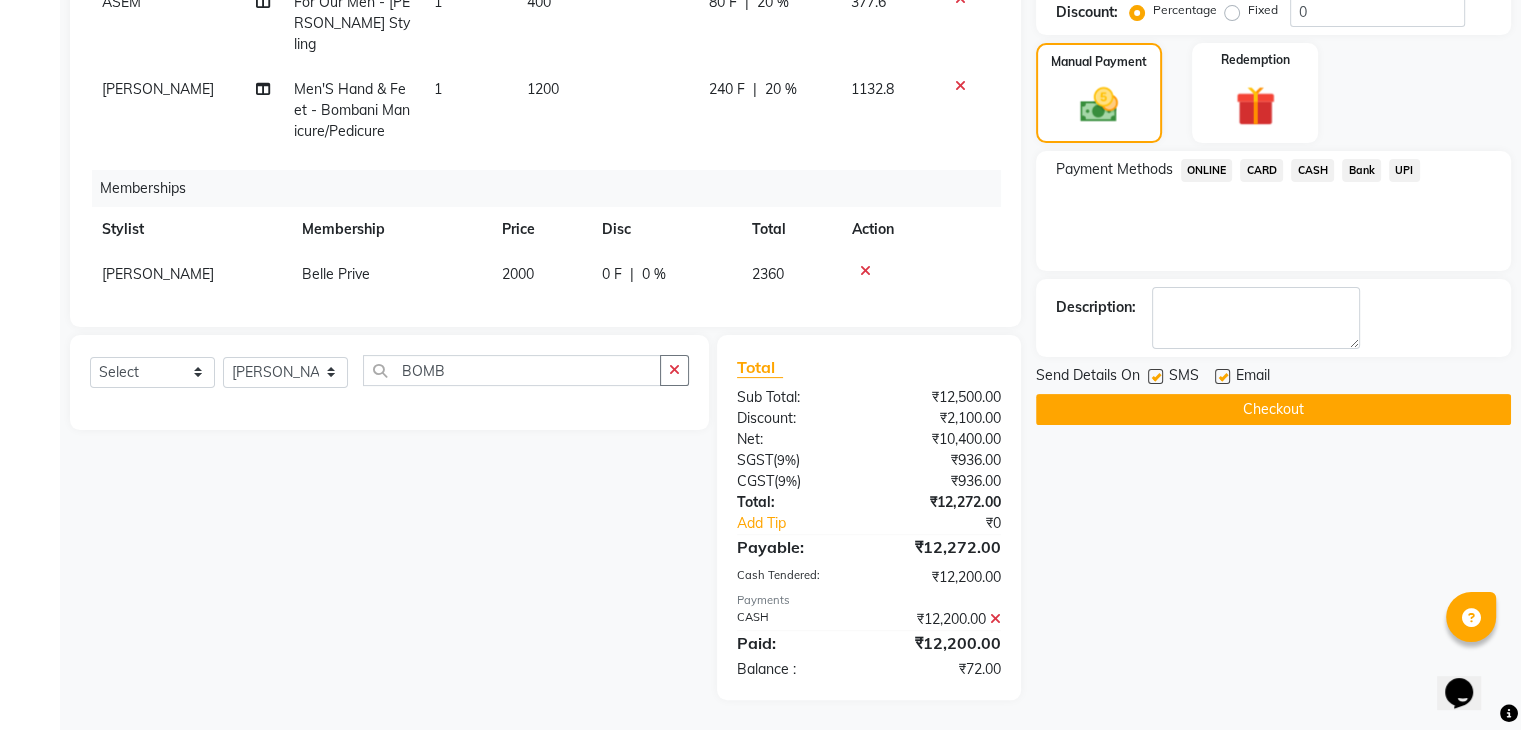 click on "ONLINE" 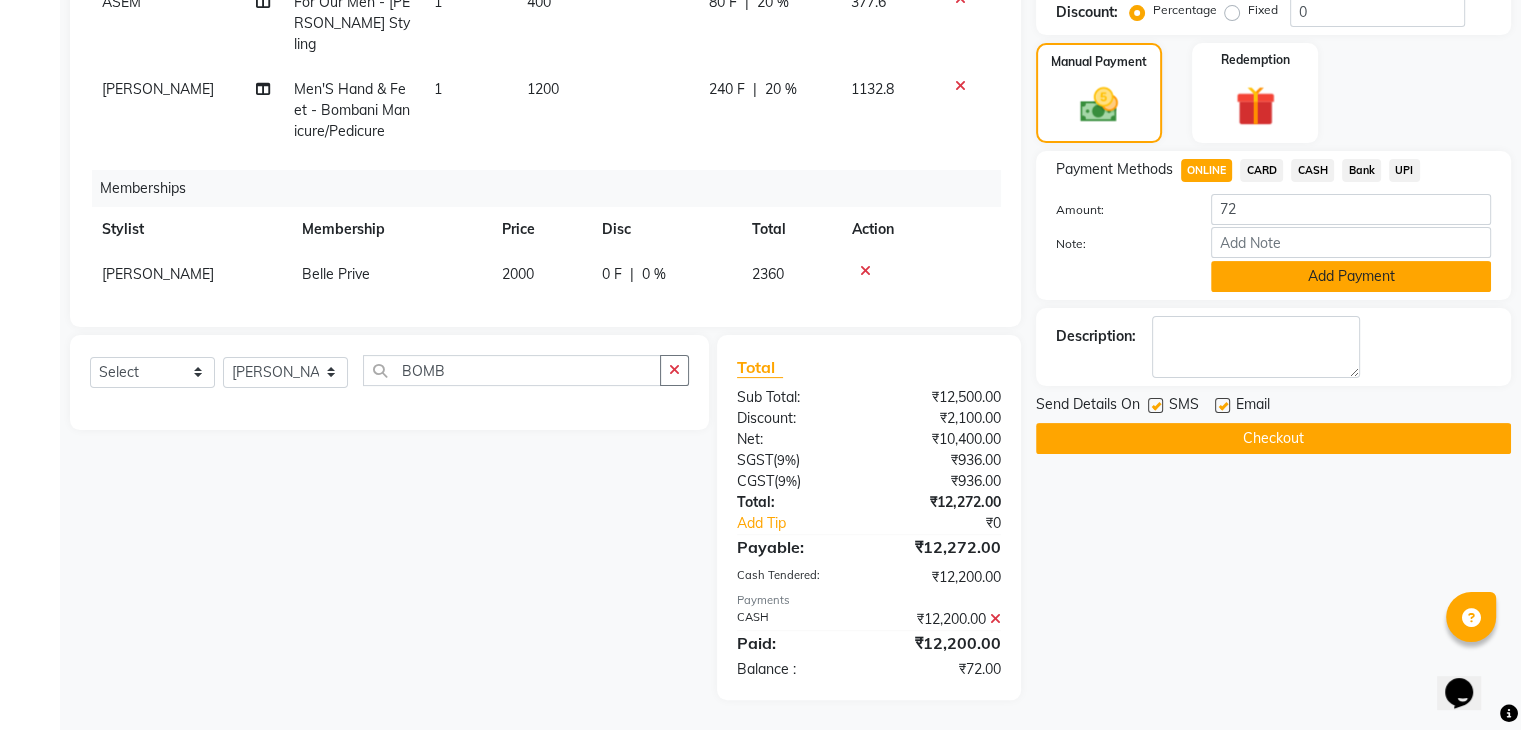click on "Add Payment" 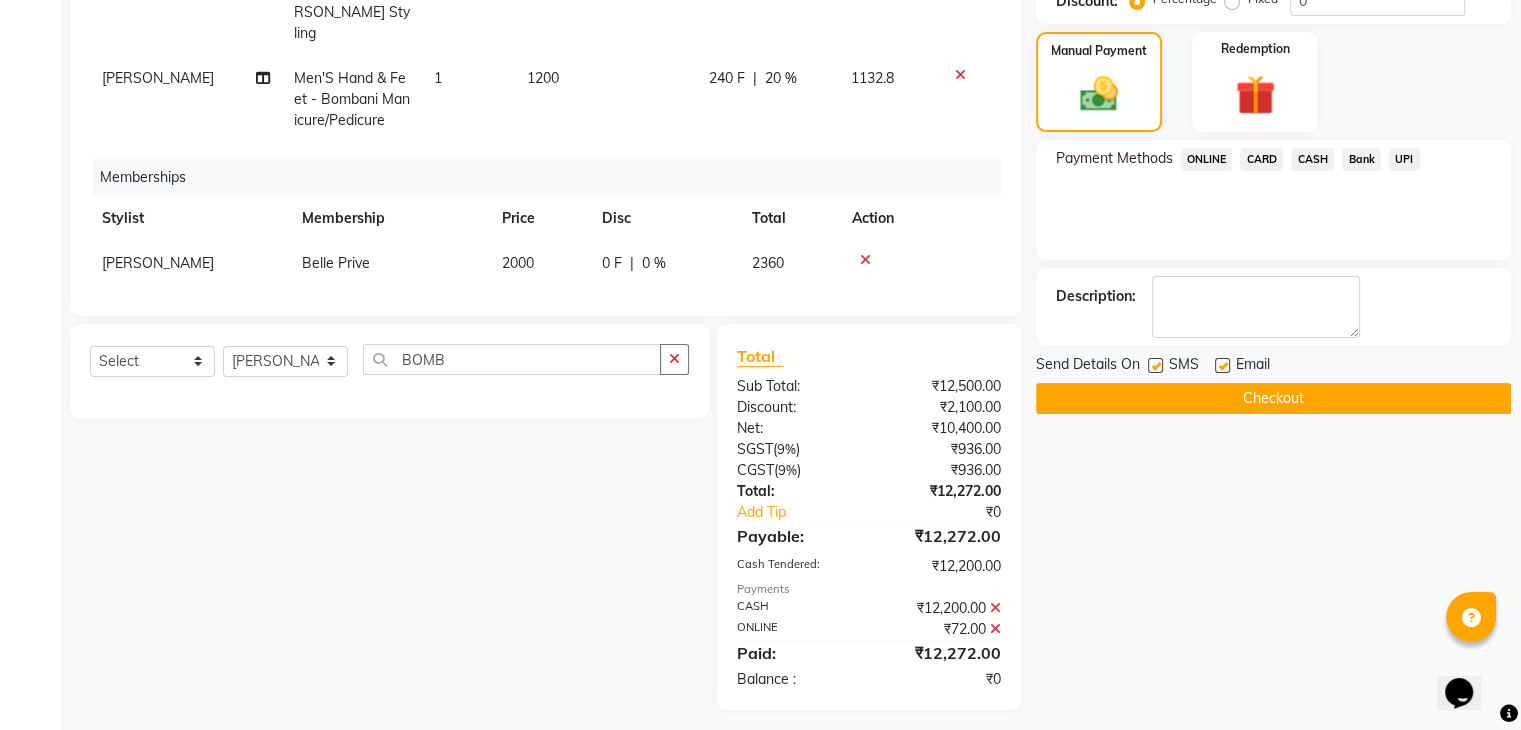 scroll, scrollTop: 468, scrollLeft: 0, axis: vertical 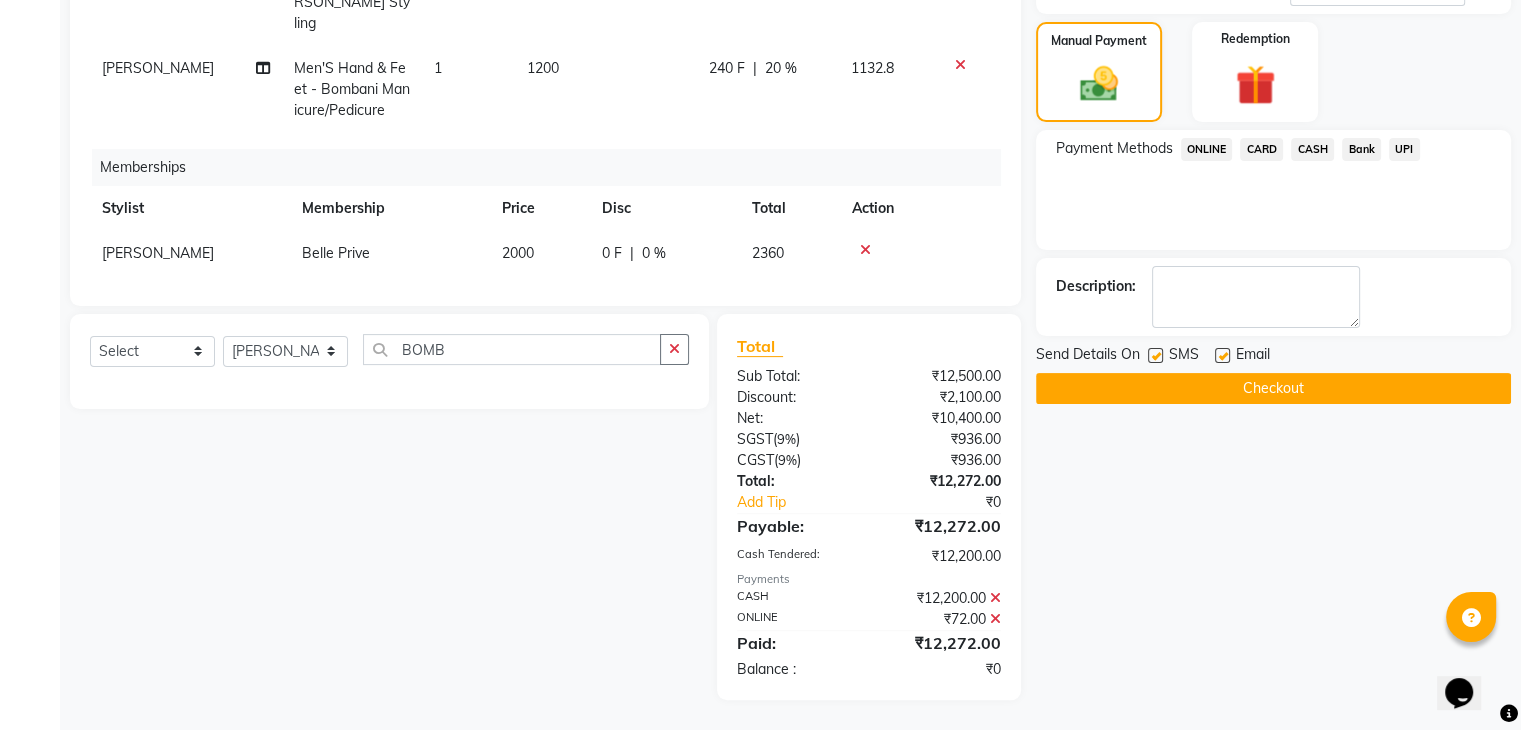 click on "Checkout" 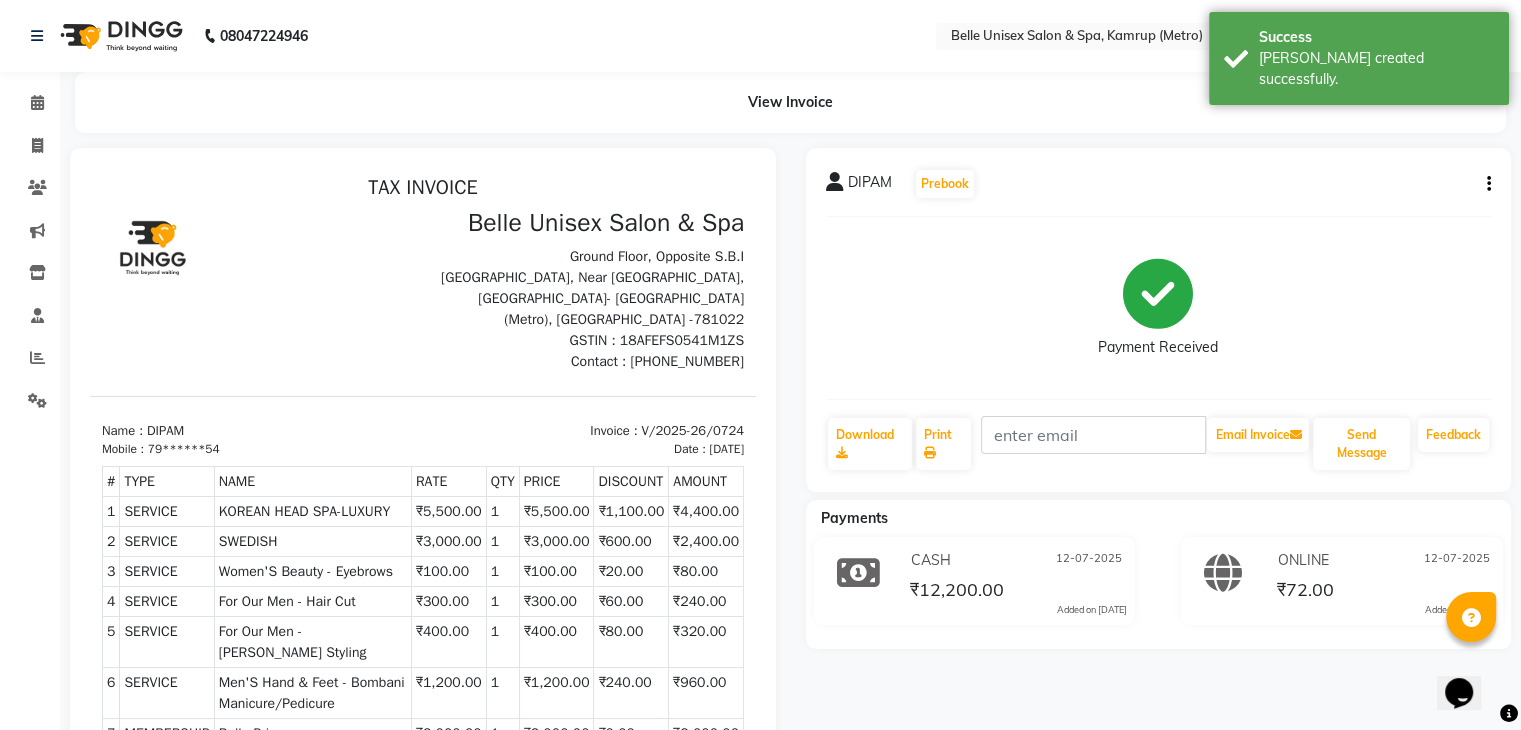 scroll, scrollTop: 0, scrollLeft: 0, axis: both 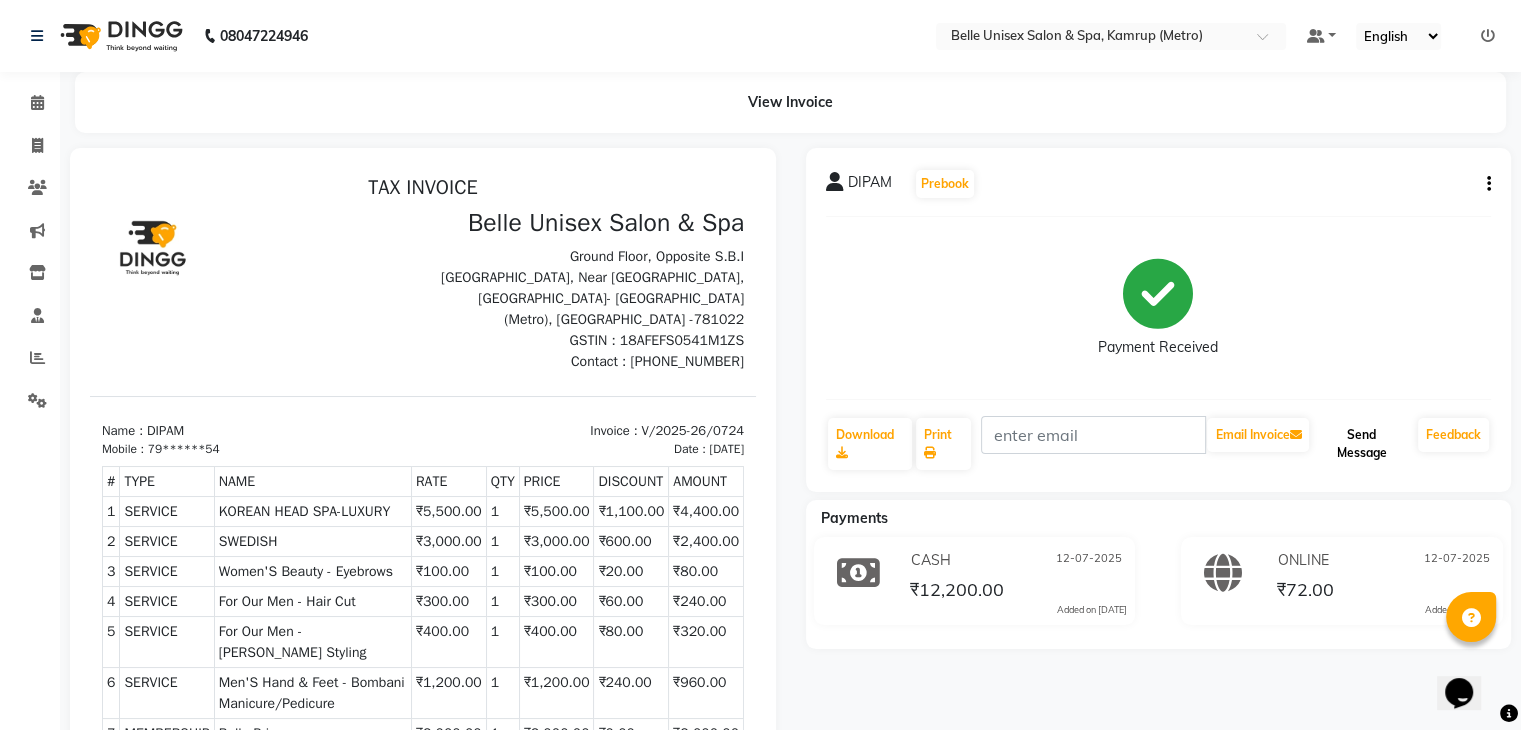click on "Send Message" 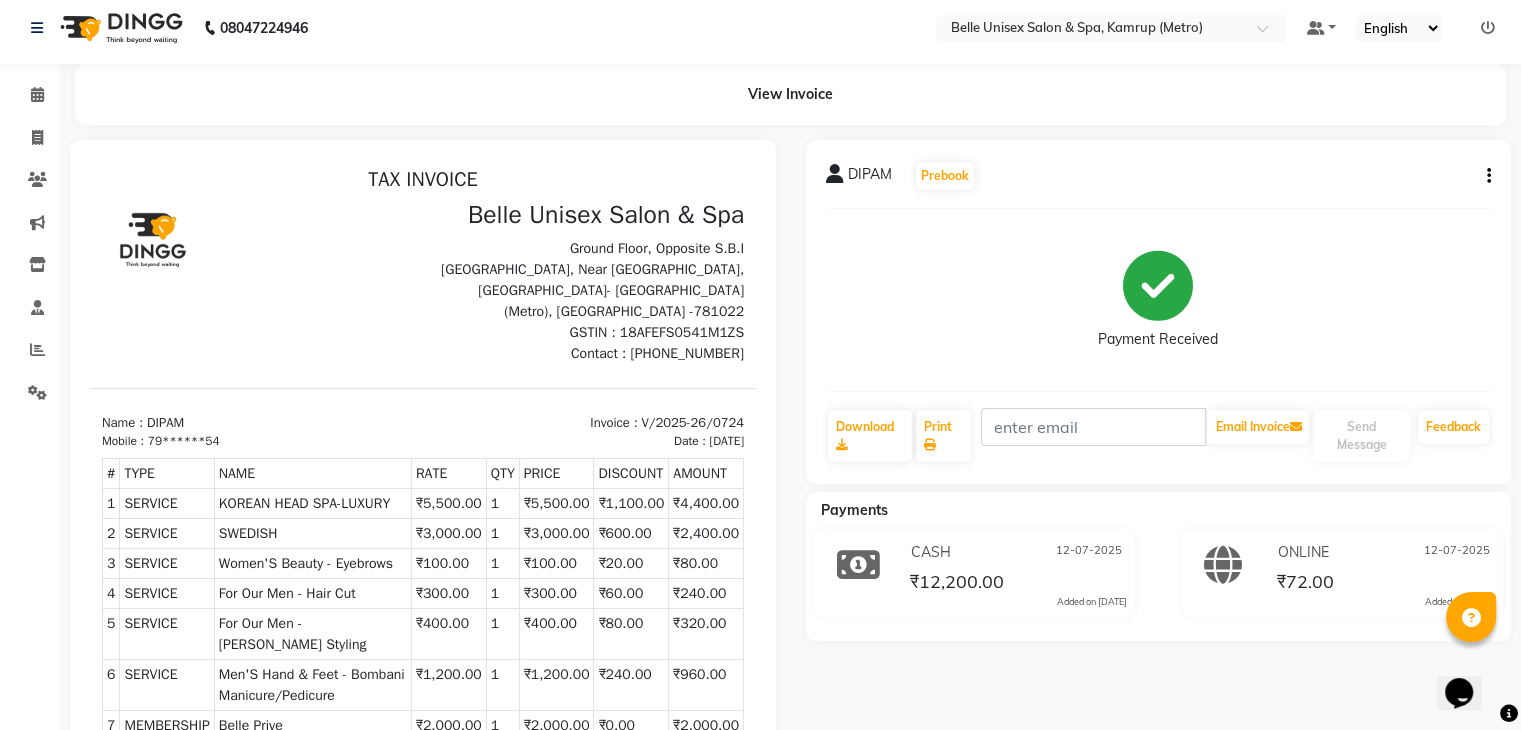 scroll, scrollTop: 0, scrollLeft: 0, axis: both 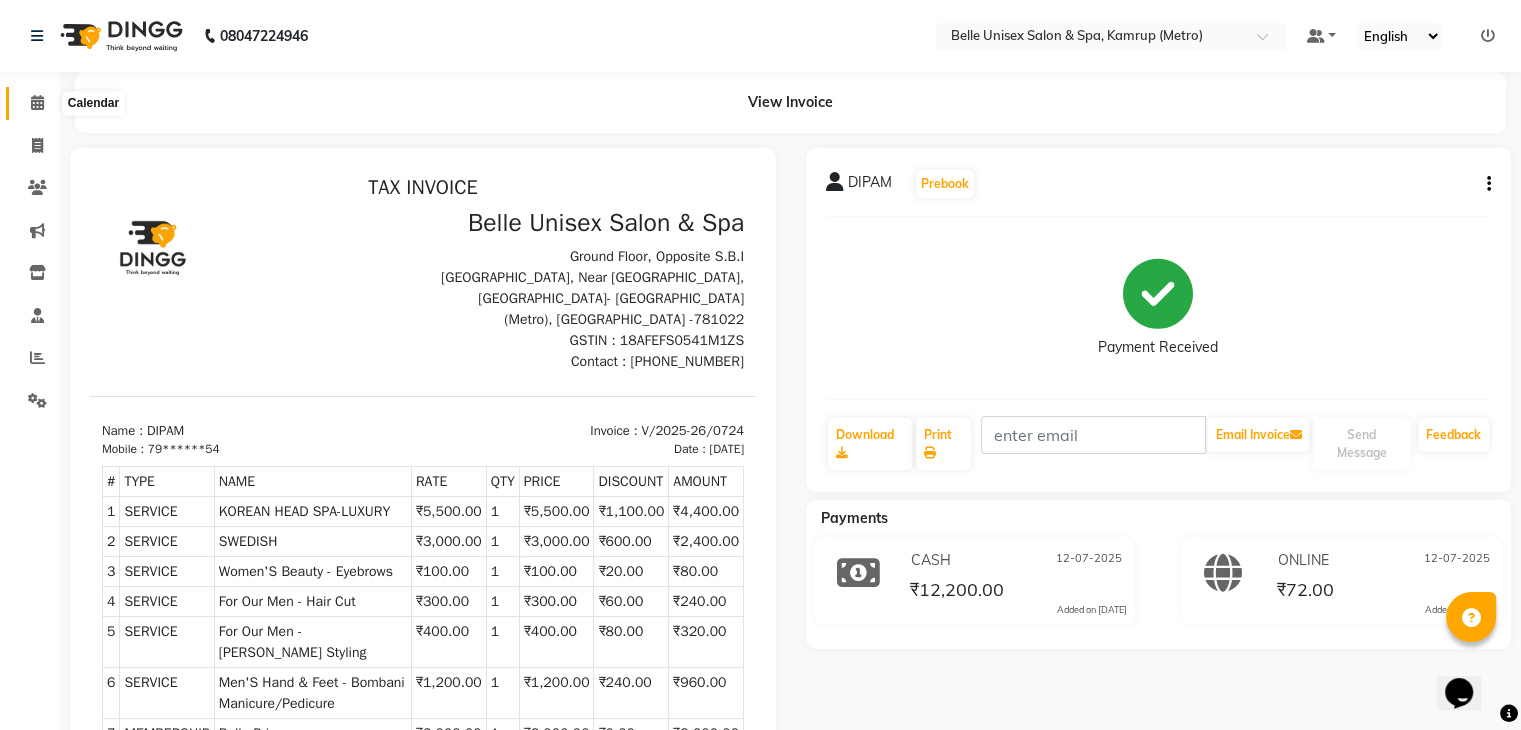 click 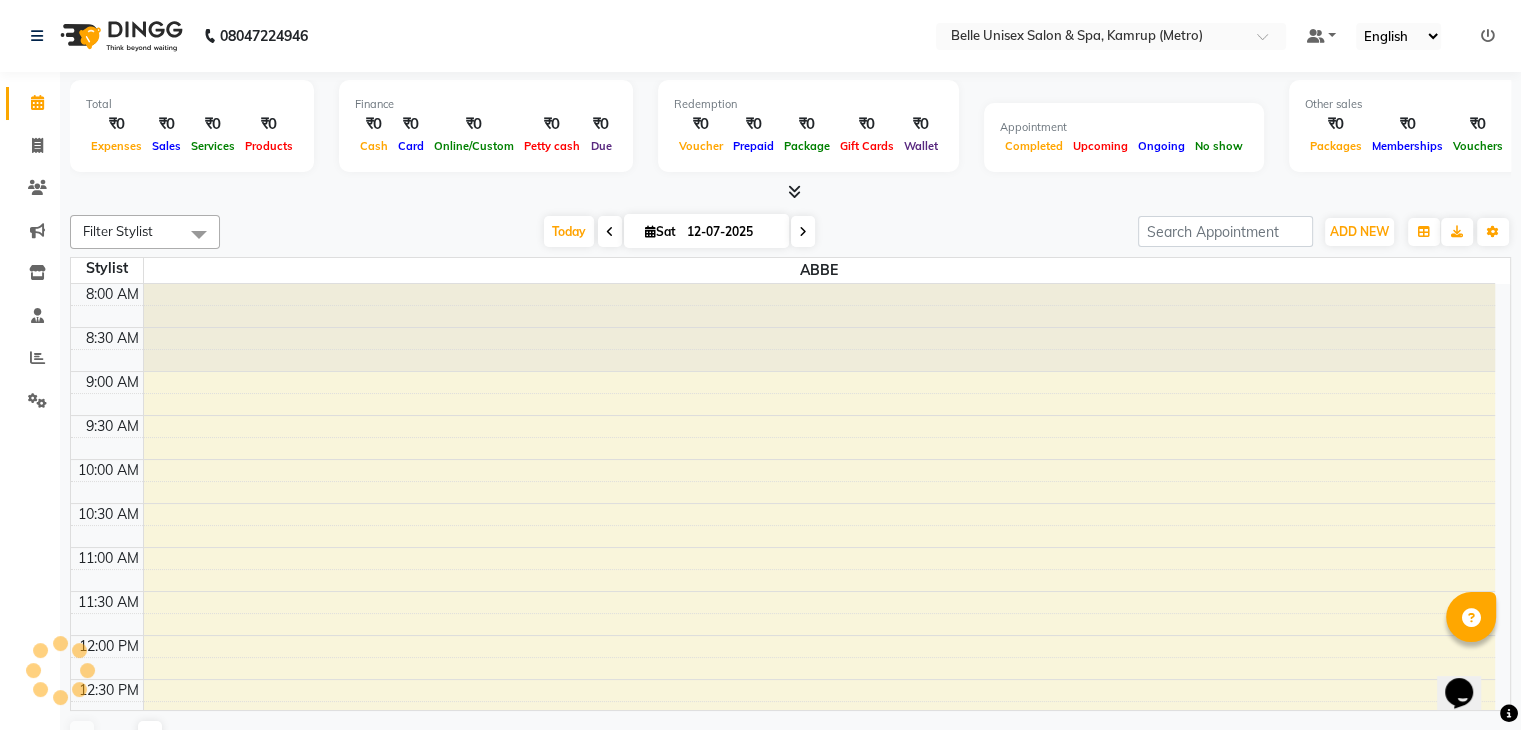 scroll, scrollTop: 0, scrollLeft: 0, axis: both 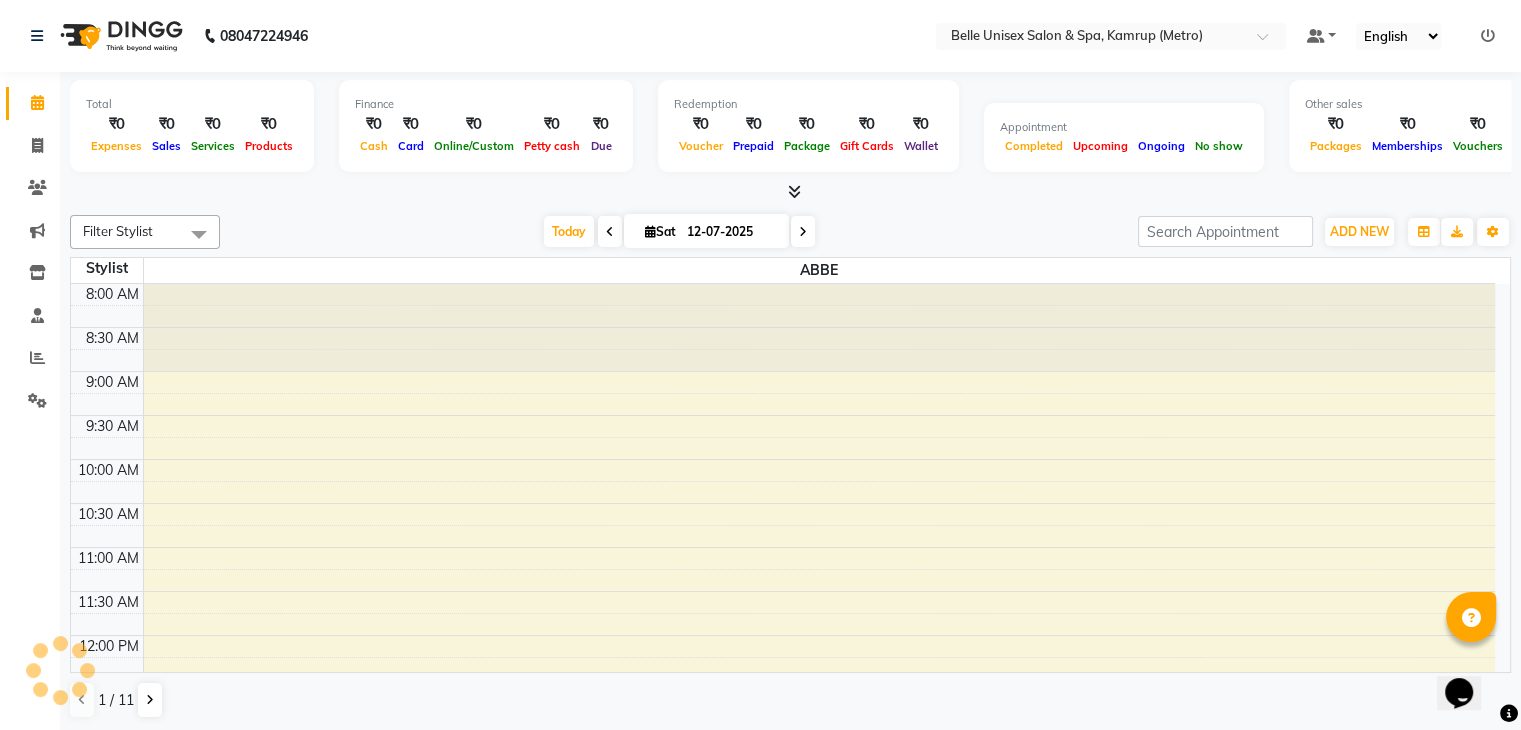 click on "Finance  ₹0  Cash ₹0  Card ₹0  Online/Custom ₹0 Petty cash ₹0 Due" at bounding box center [486, 126] 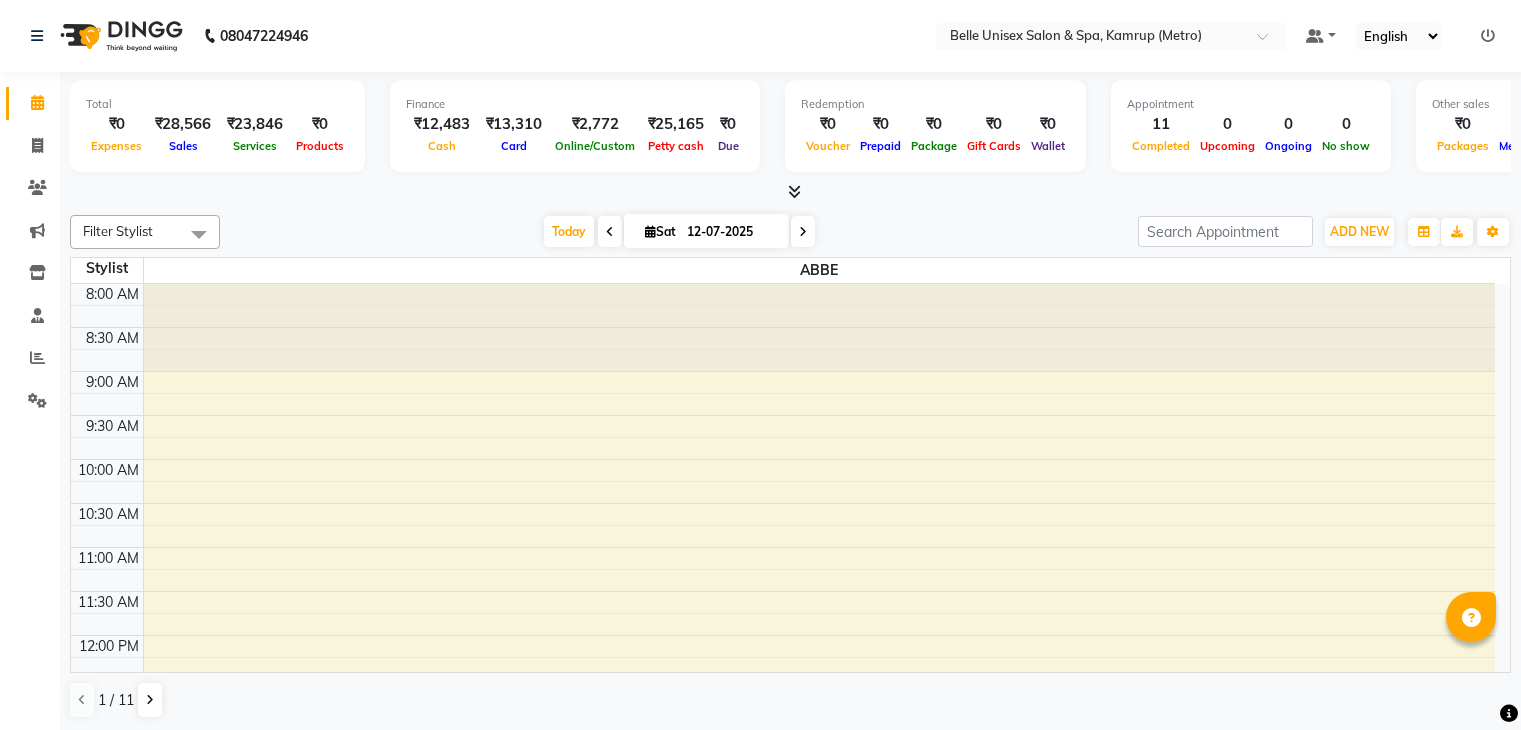 scroll, scrollTop: 0, scrollLeft: 0, axis: both 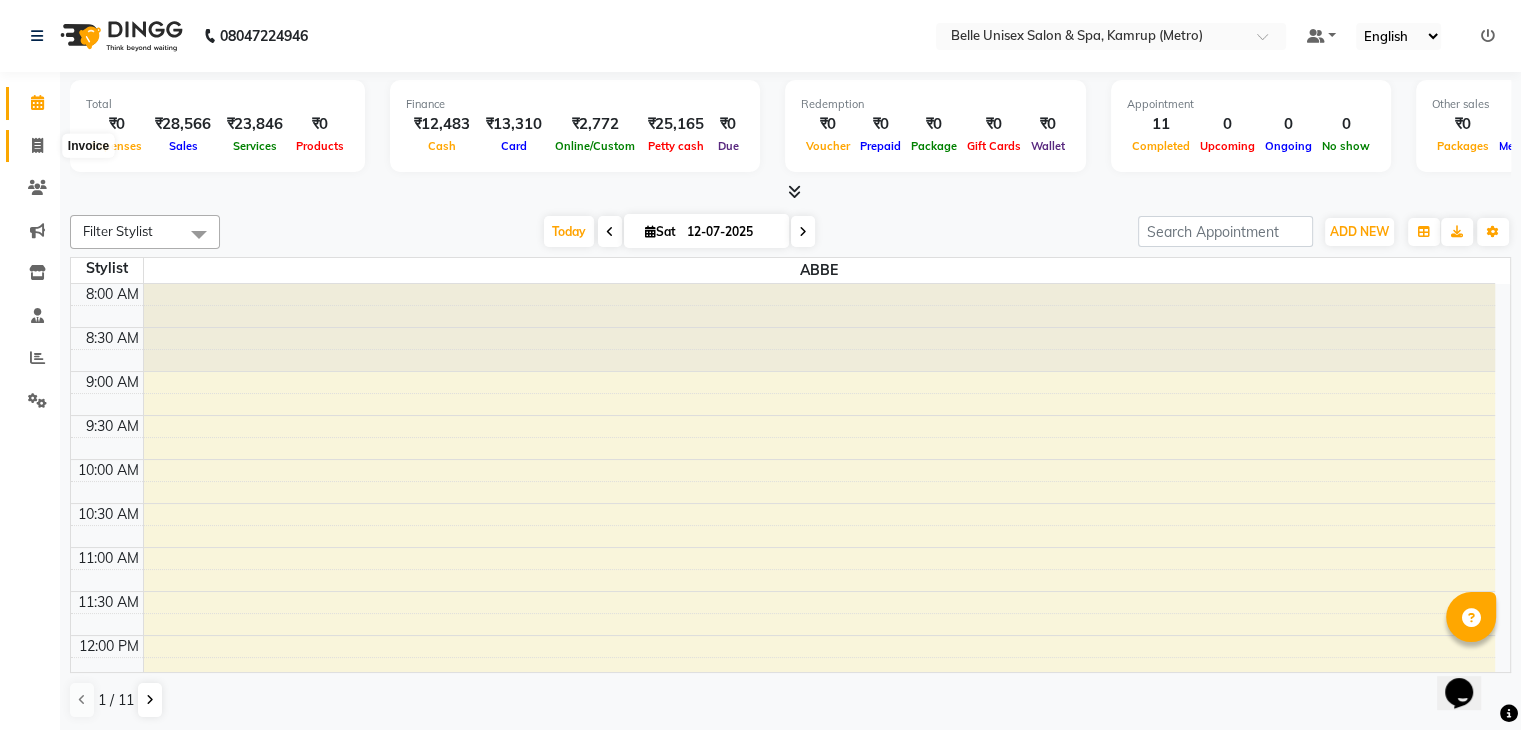 click 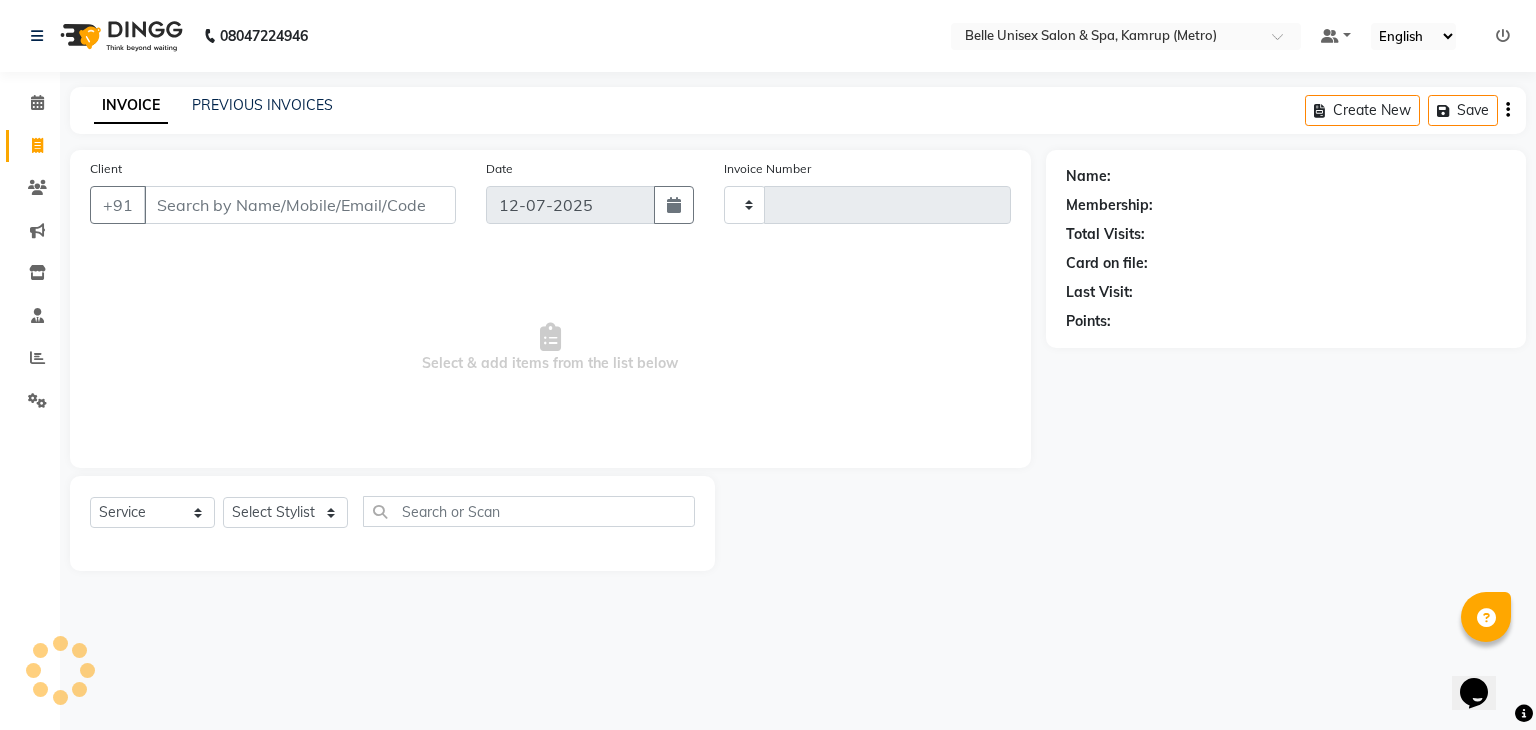 type on "0725" 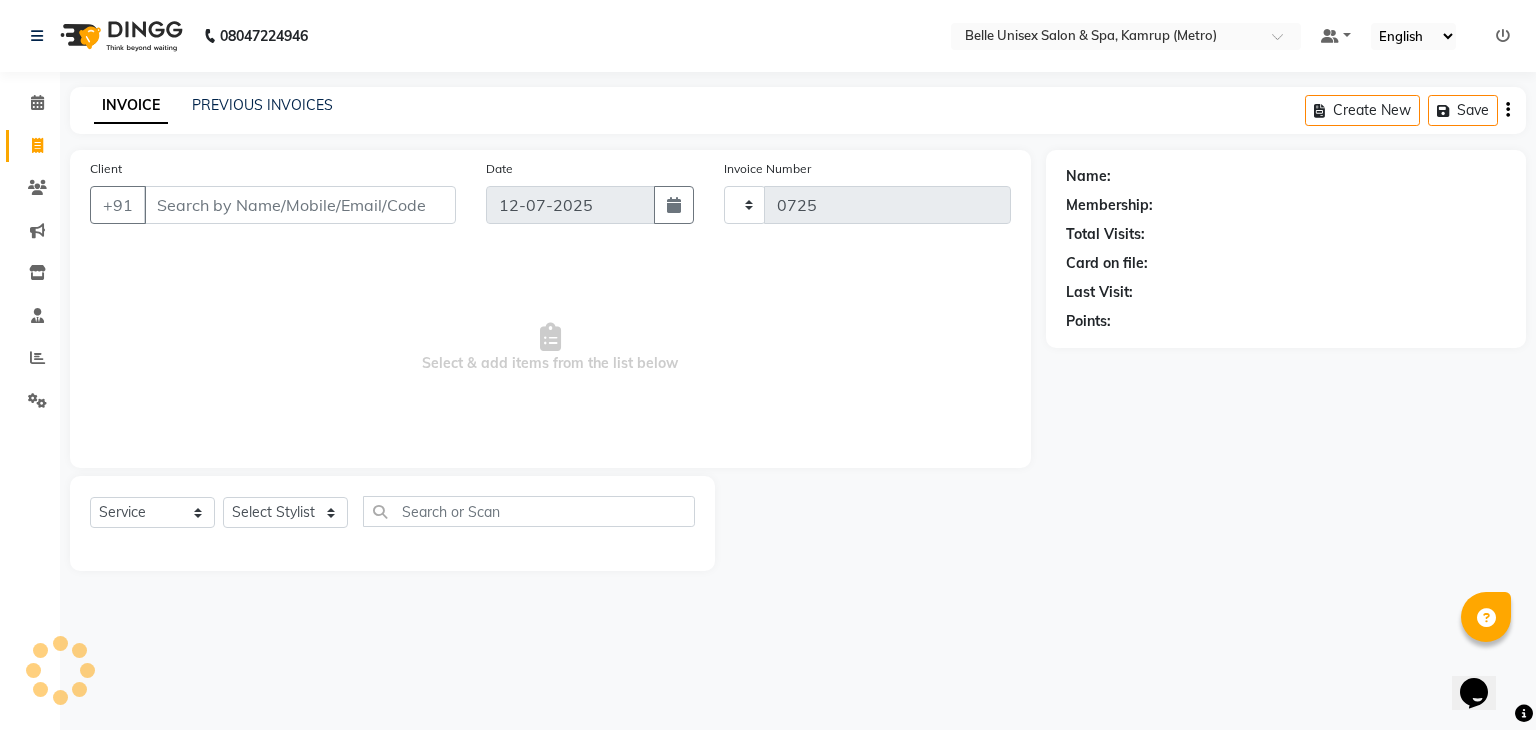 select on "7291" 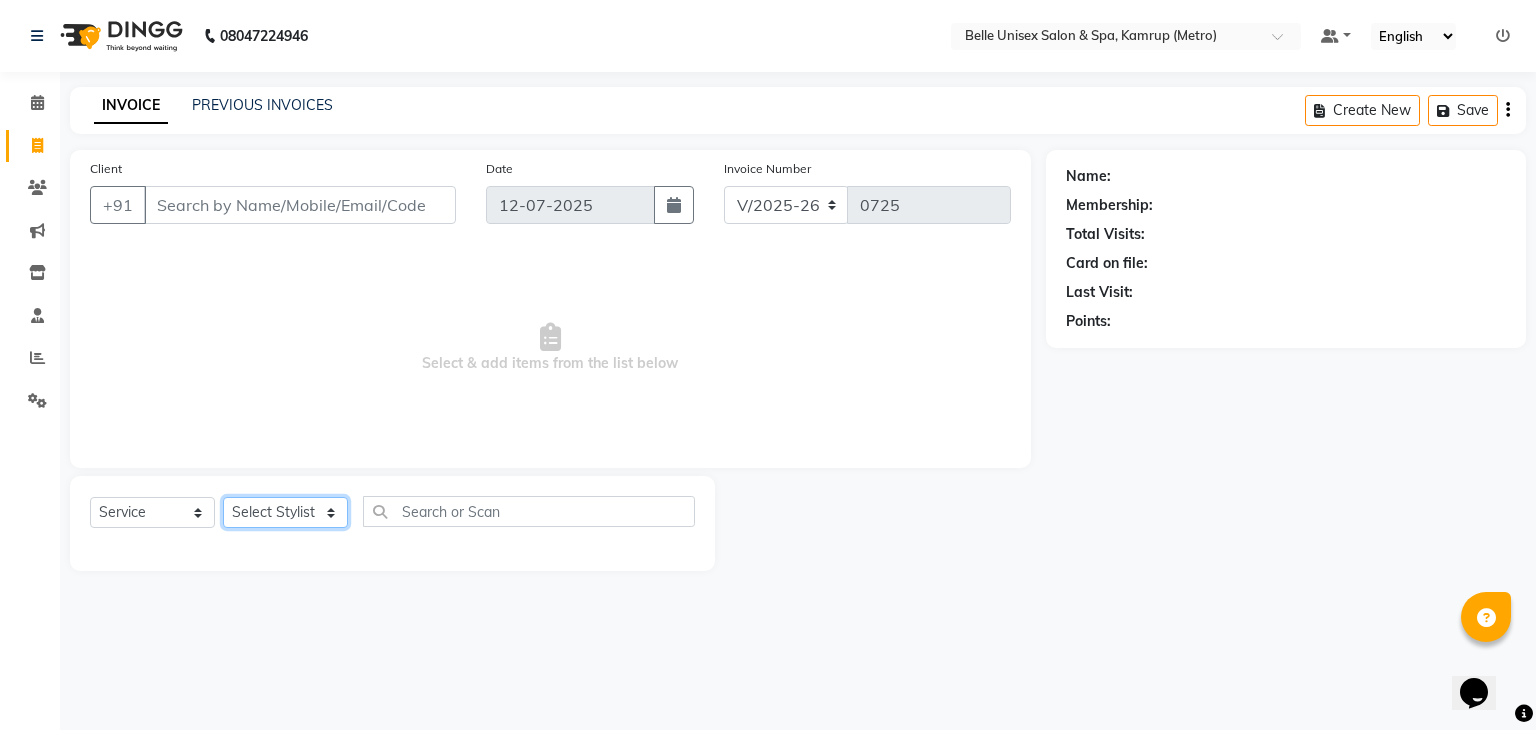 click on "Select Stylist" 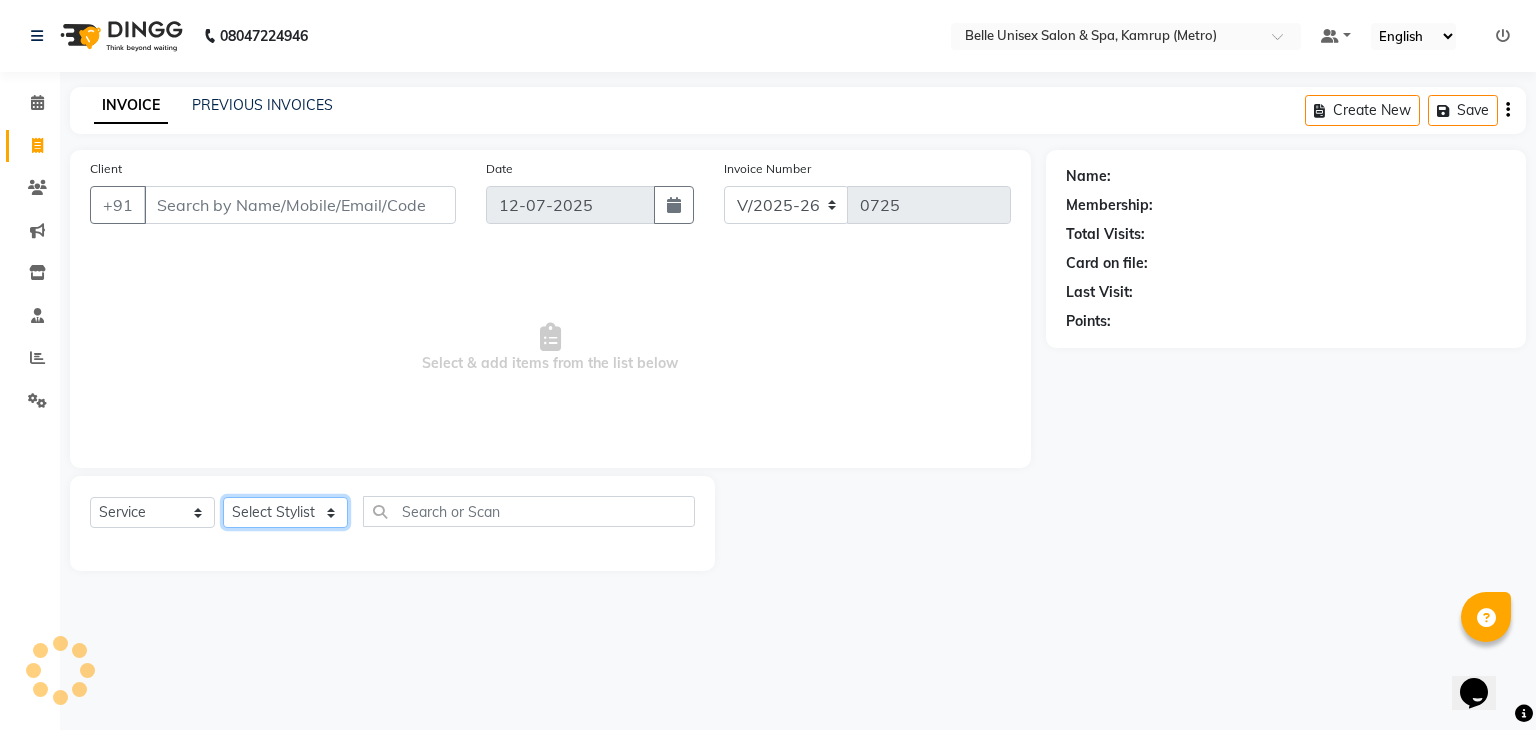 click on "Select Stylist" 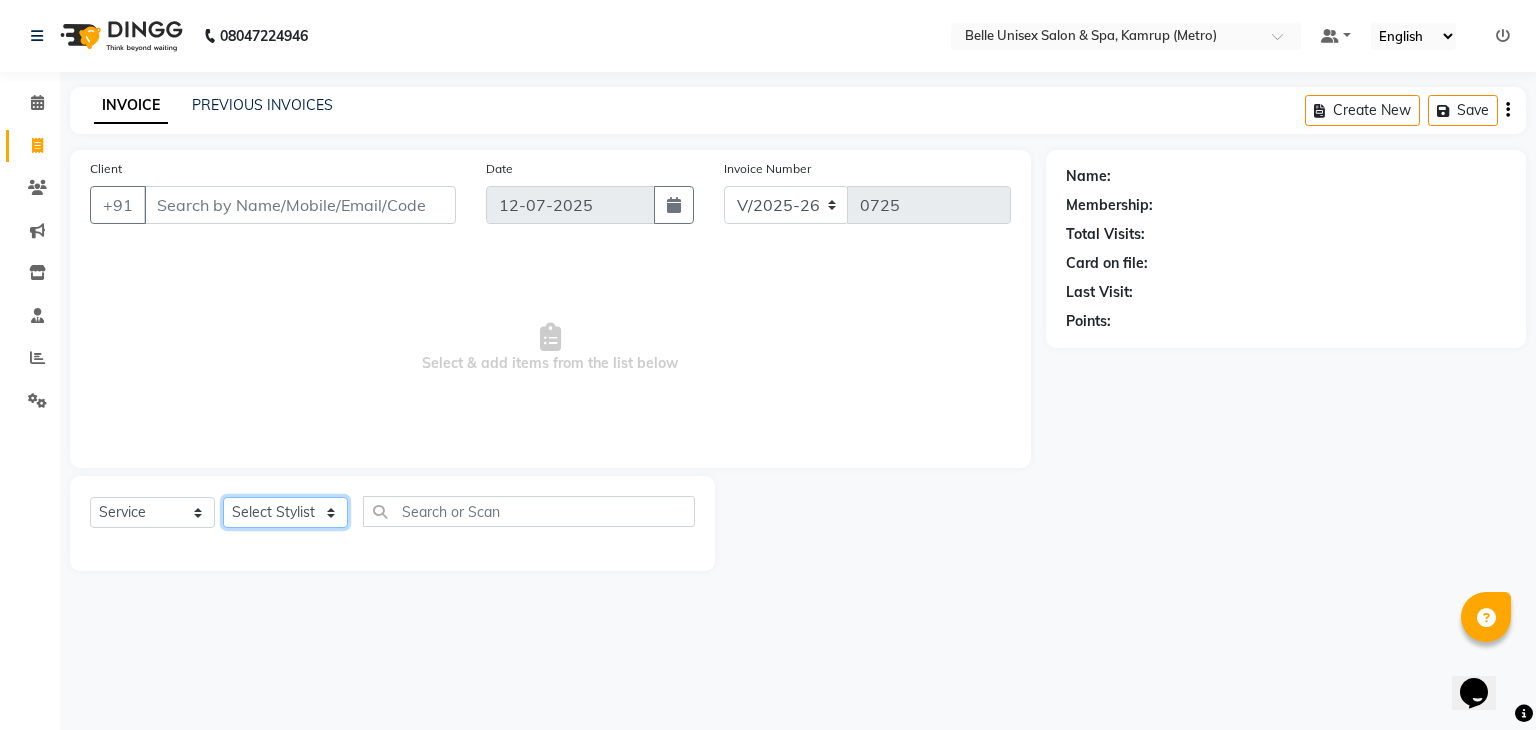 select on "76986" 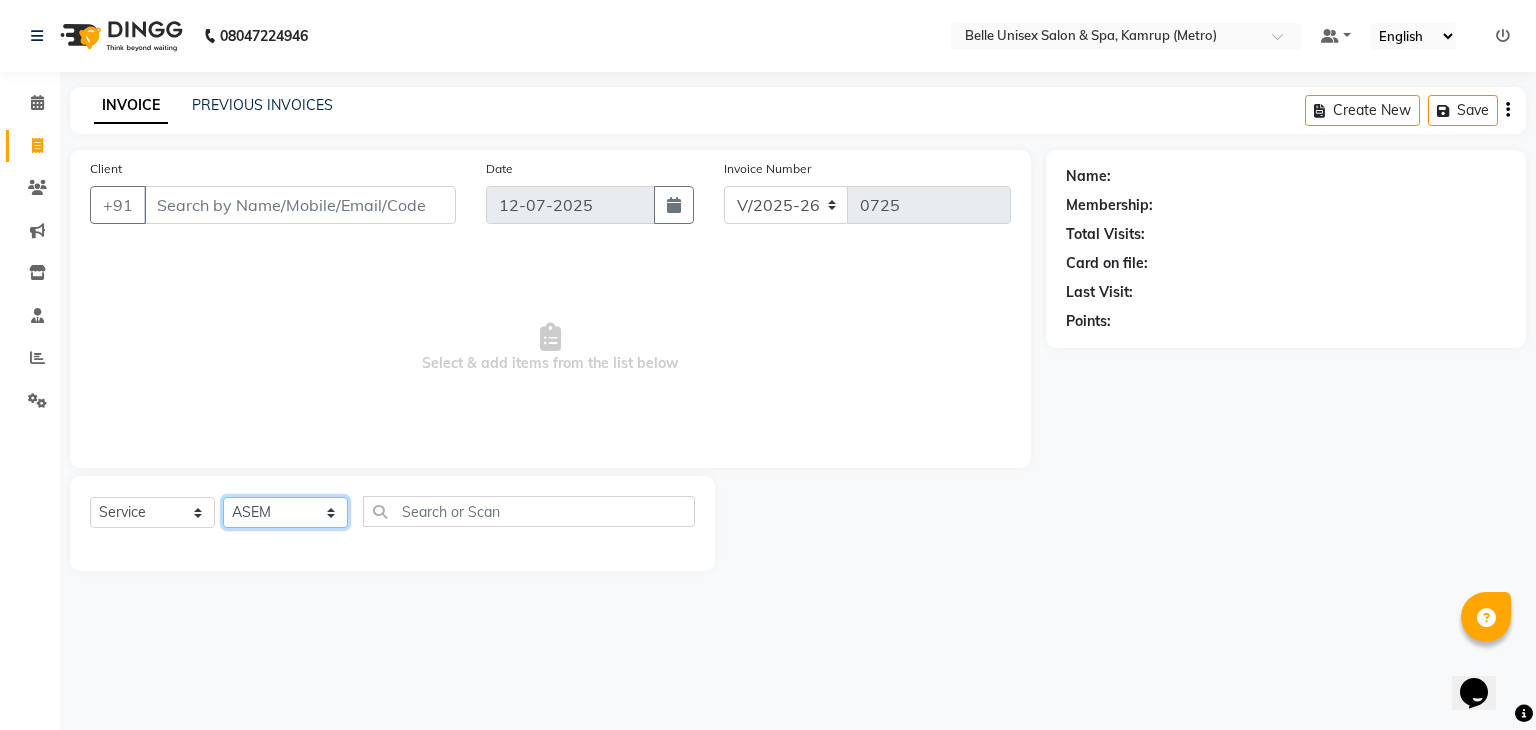 click on "Select Stylist ABBE Admin id ALEX UHD  ASEM  COUNTER SALE  IMLE AO JUPITARA(HK) PURNIMA HK  RANA KANTI SINHA   SABEHA SANGAM THERAPIST SOBITA BU THOIBA M." 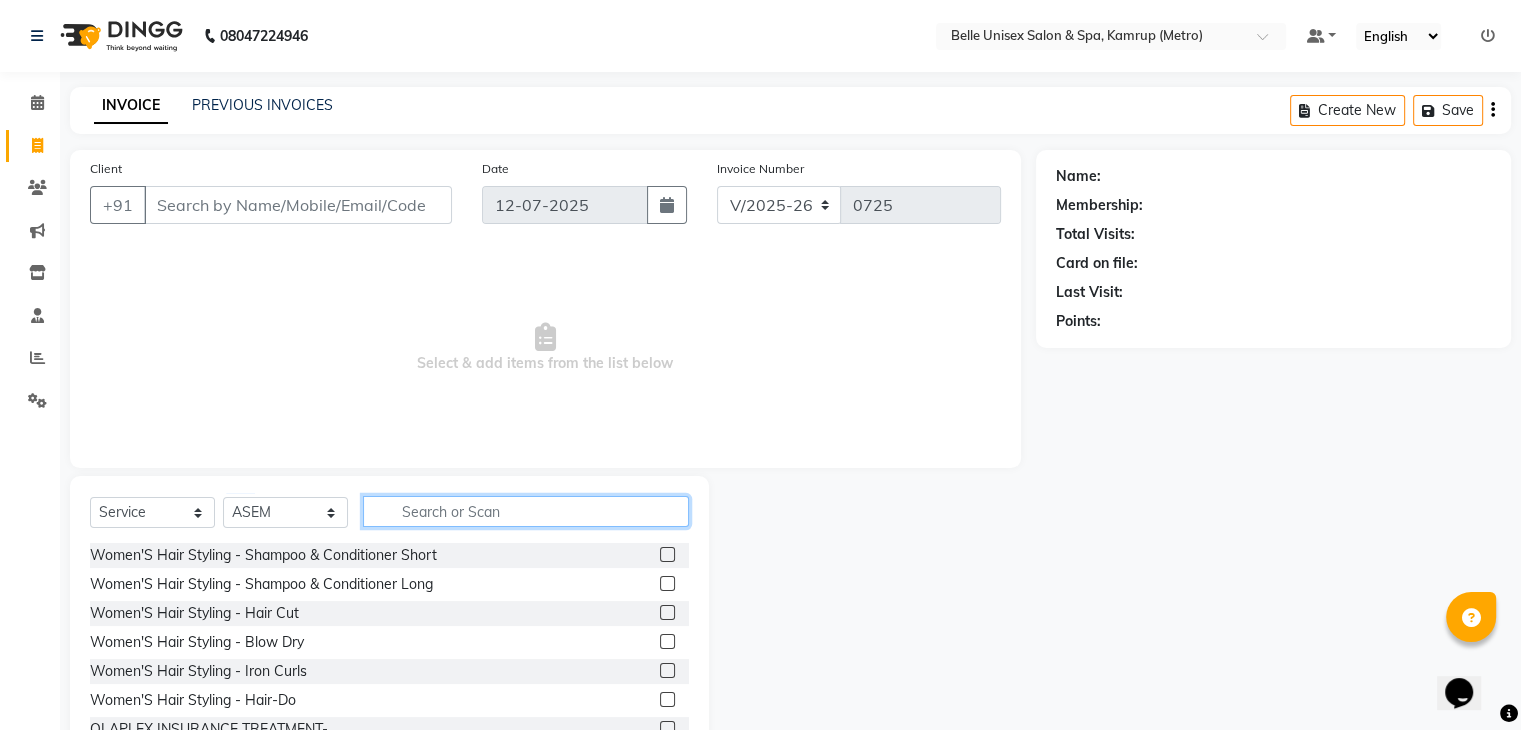 click 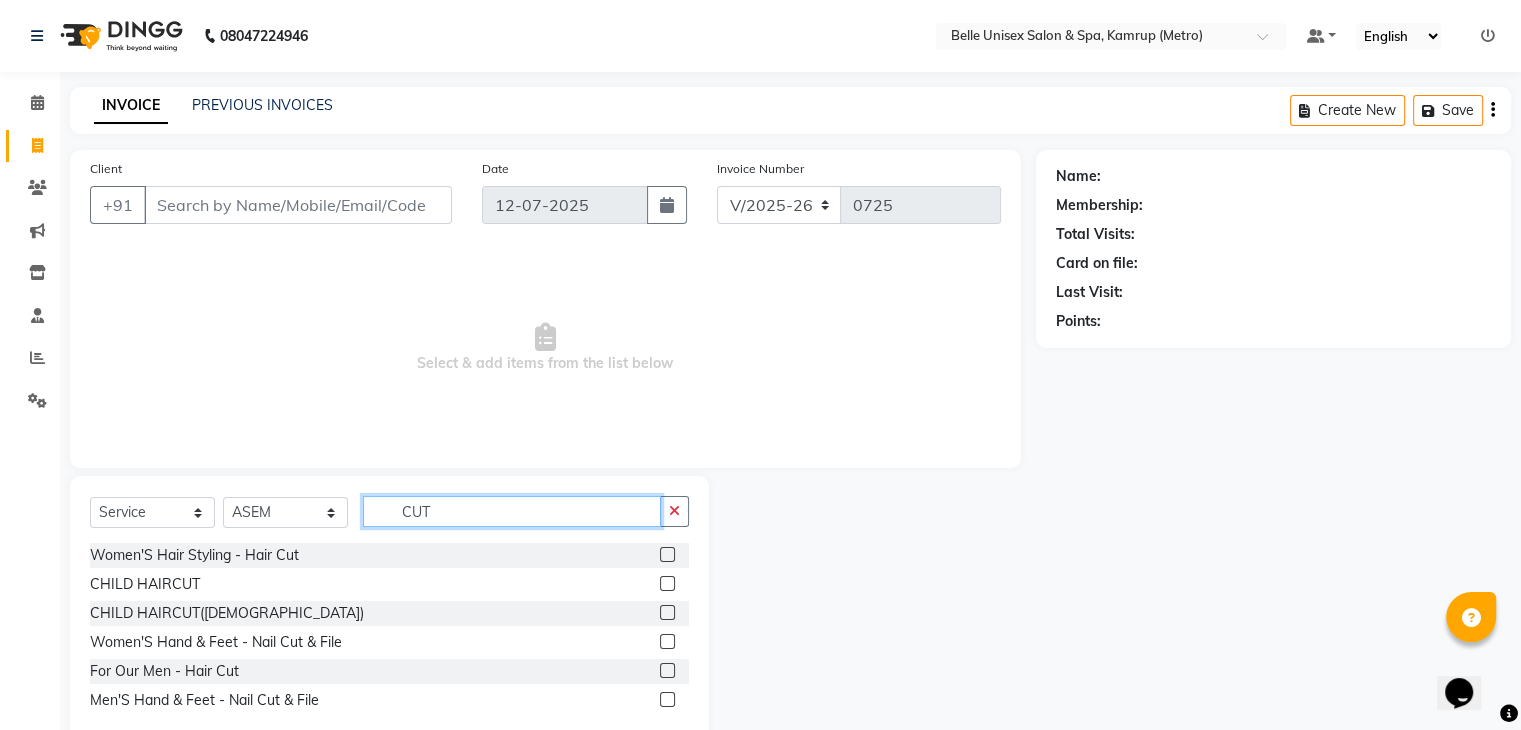 type on "CUT" 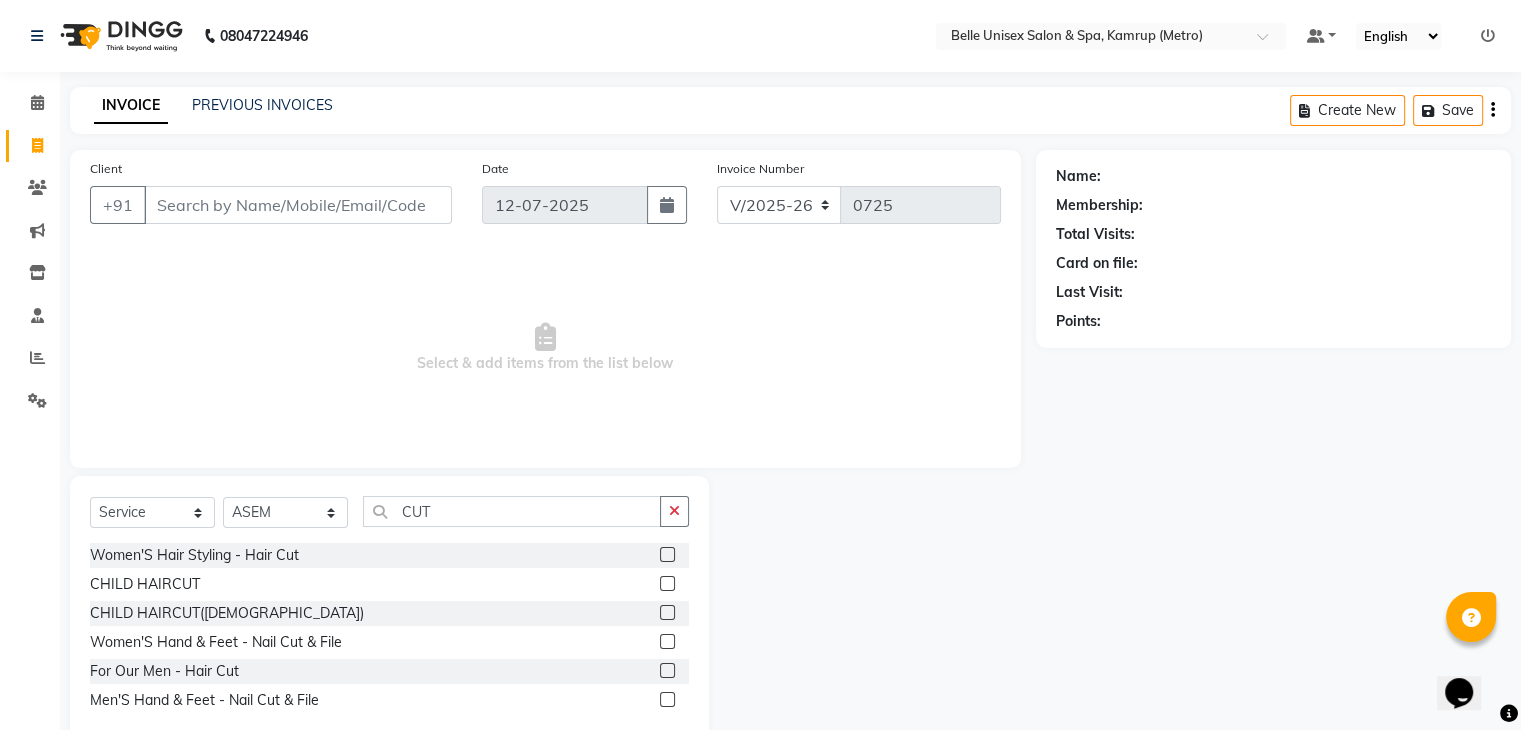 click 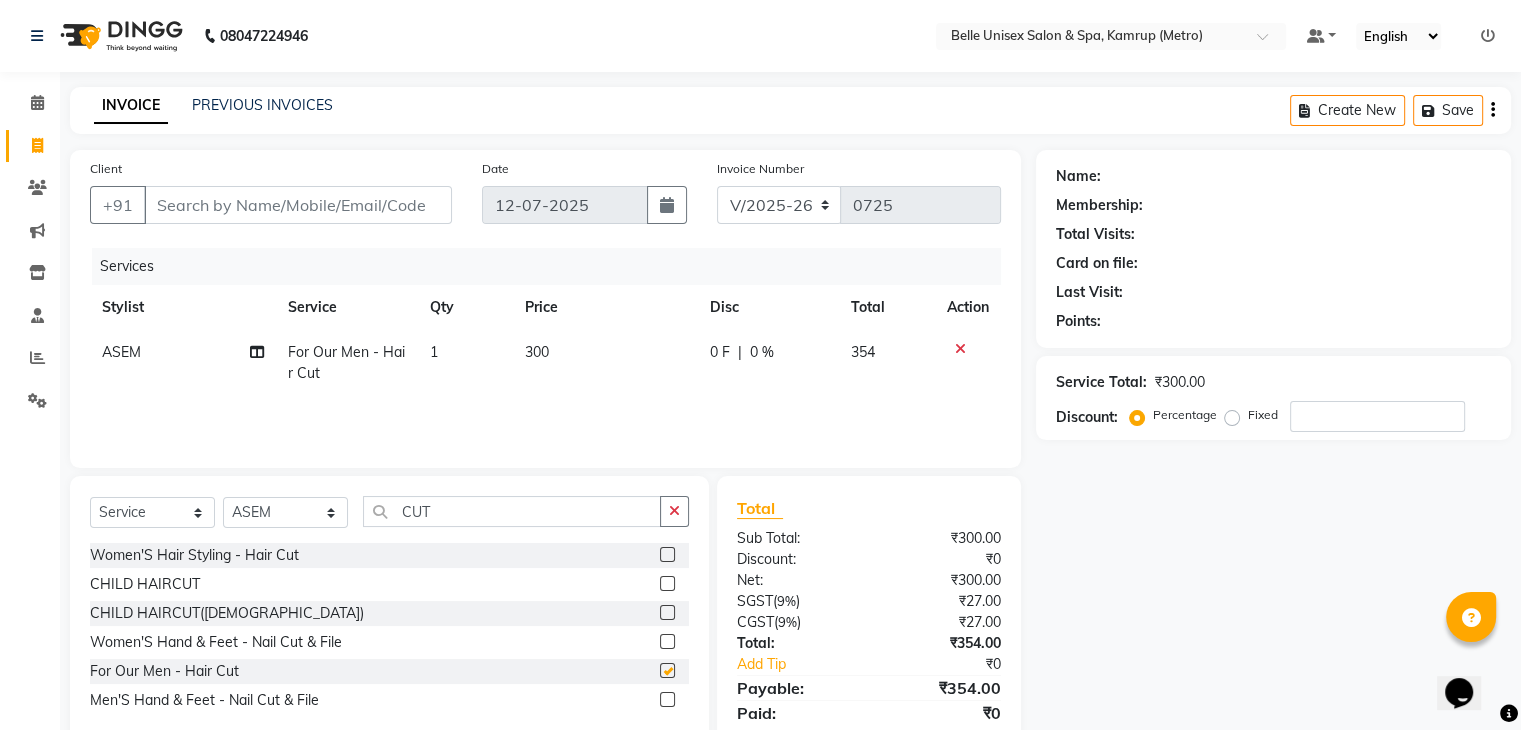 checkbox on "false" 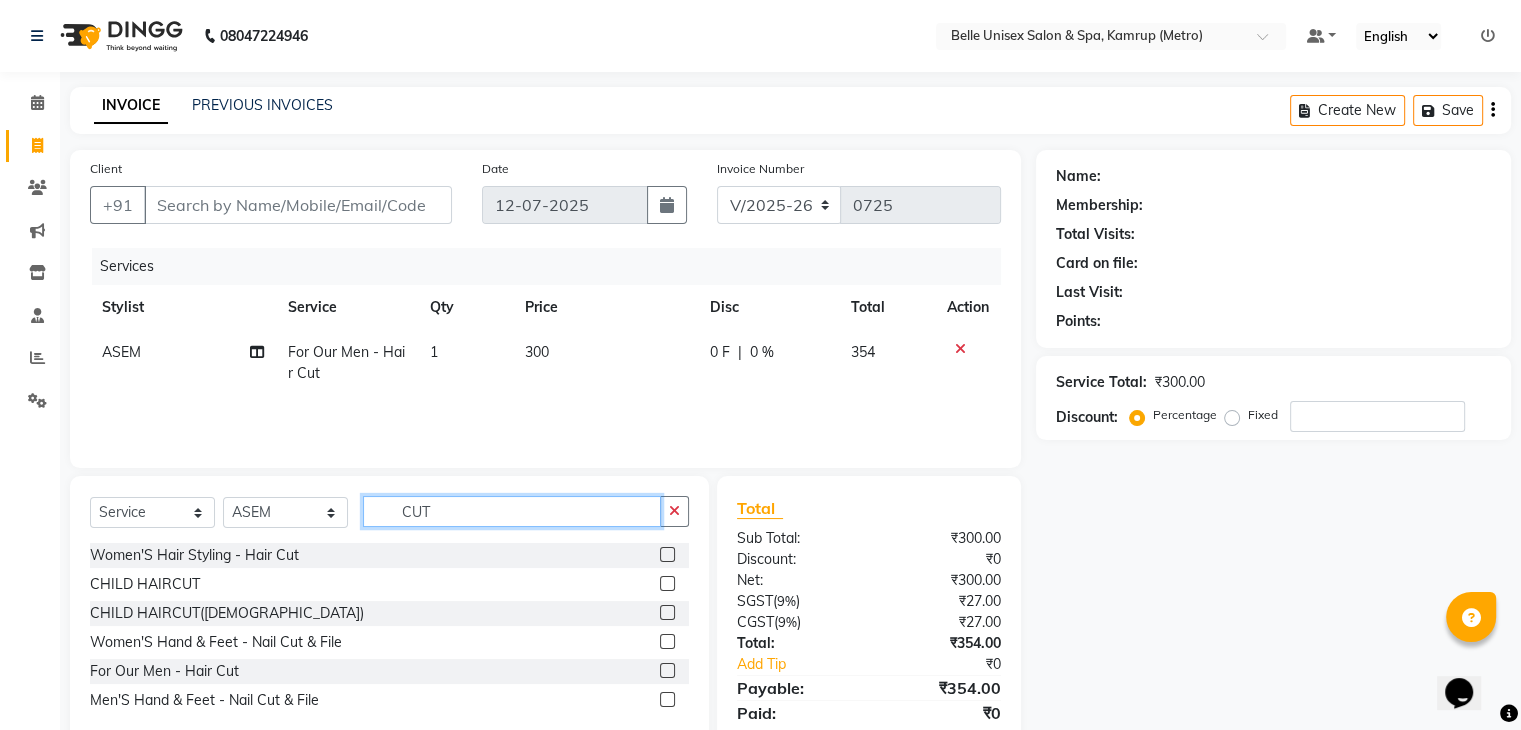 drag, startPoint x: 499, startPoint y: 502, endPoint x: 317, endPoint y: 518, distance: 182.70195 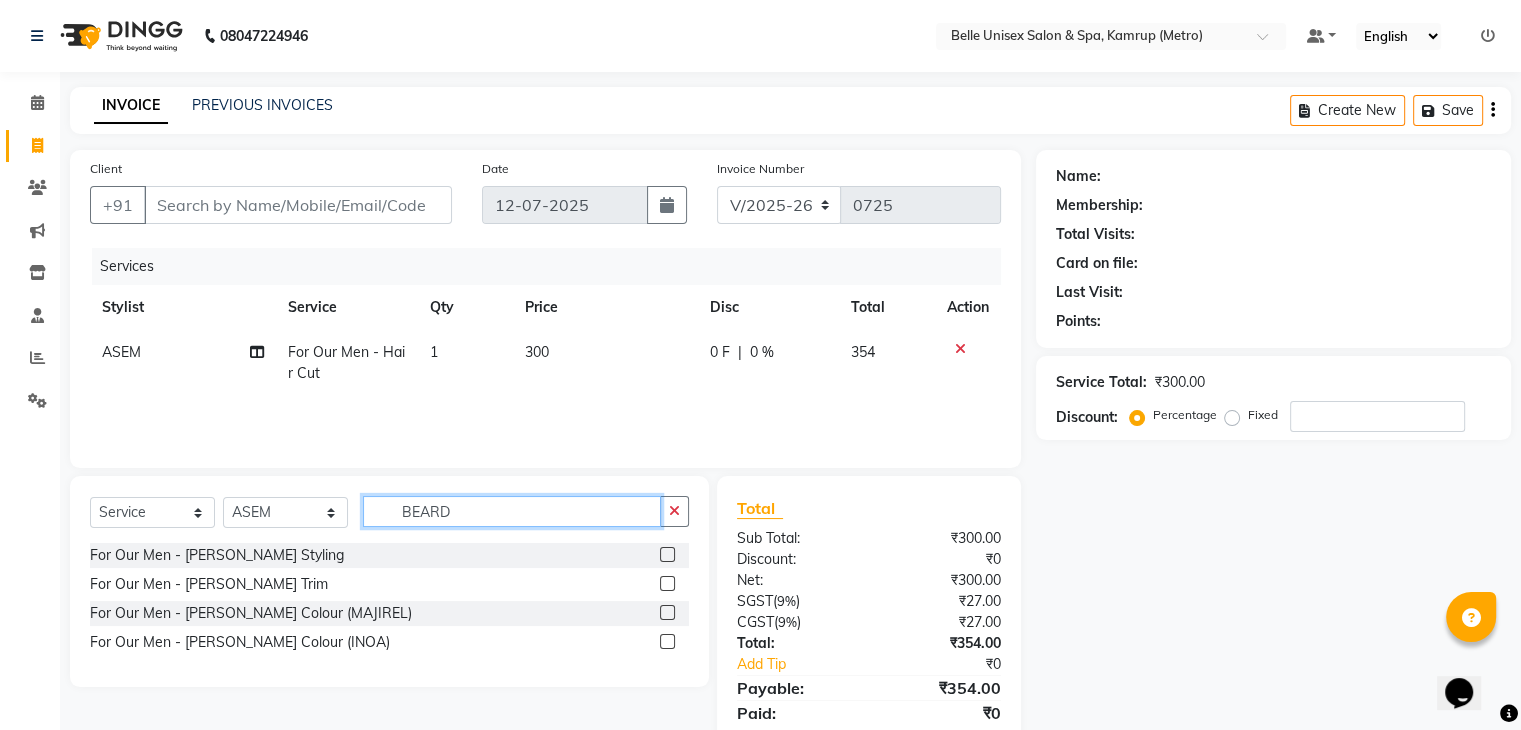 type on "BEARD" 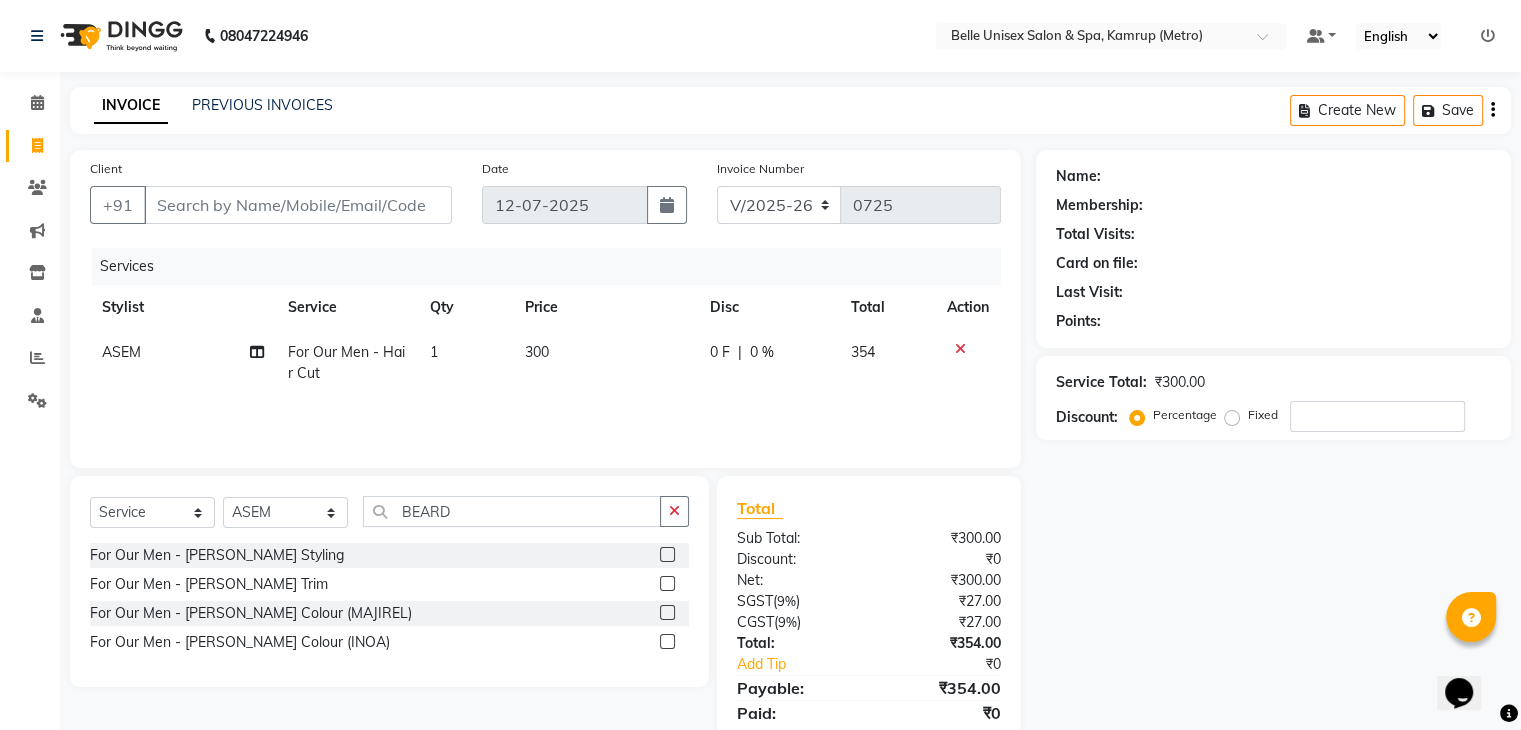 click 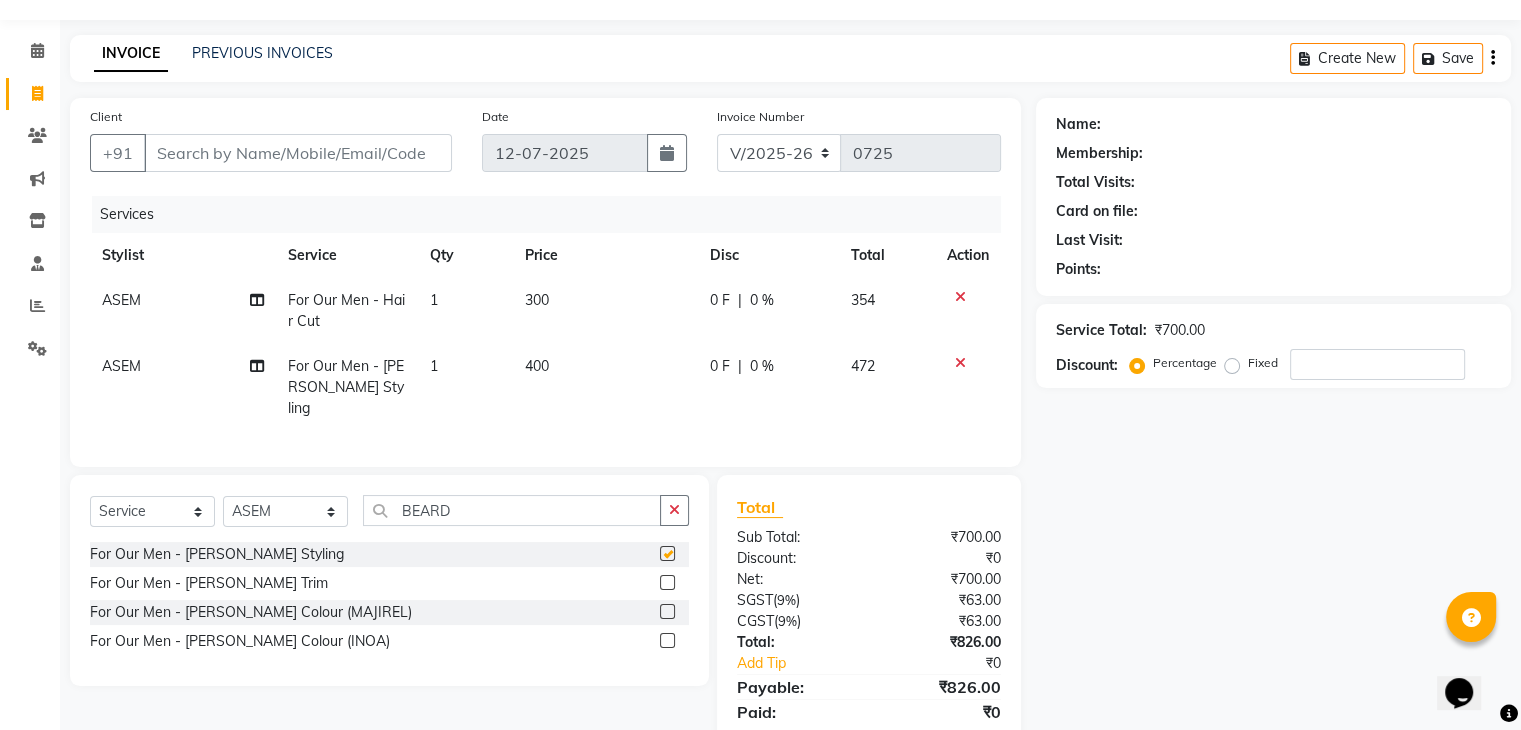 checkbox on "false" 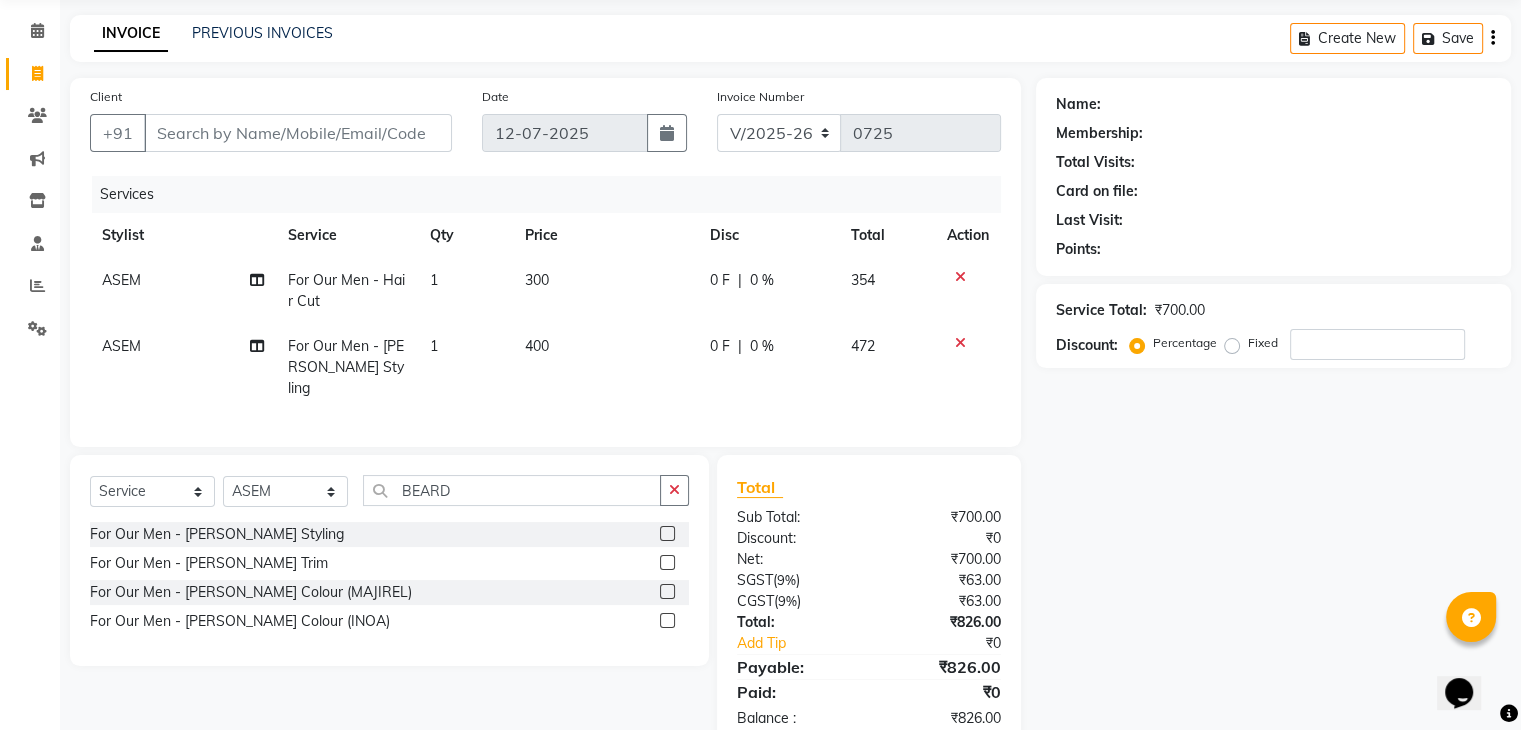 scroll, scrollTop: 0, scrollLeft: 0, axis: both 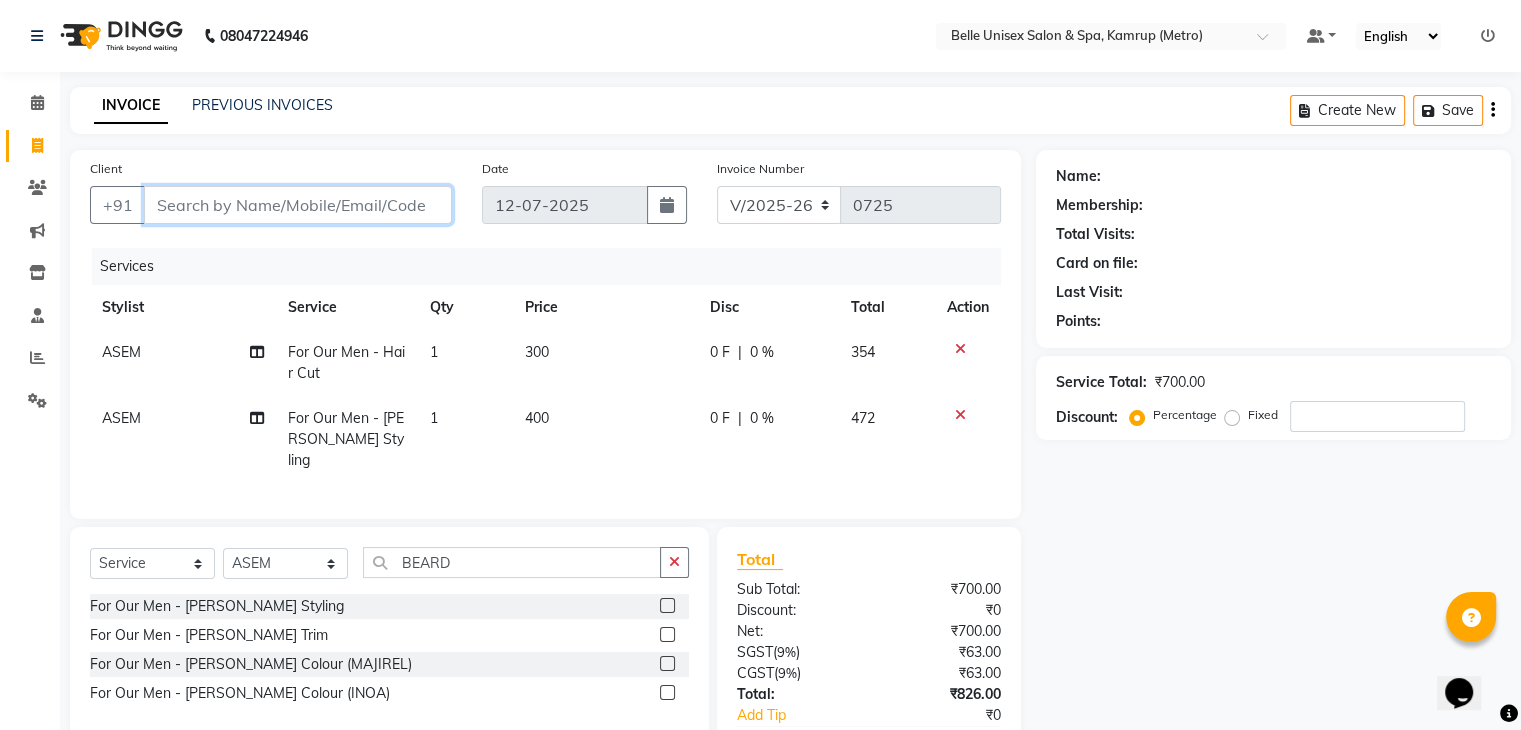 click on "Client" at bounding box center (298, 205) 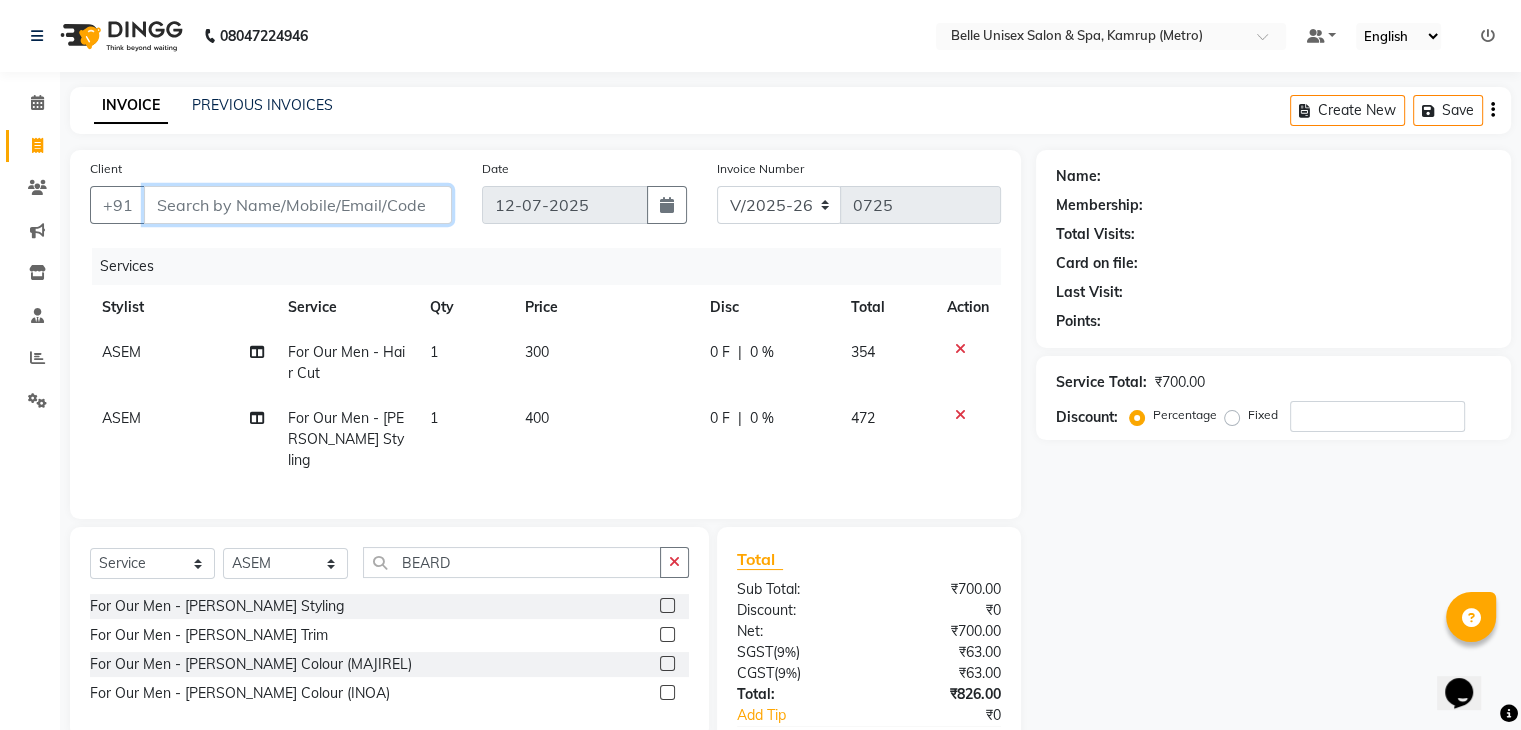 type on "7" 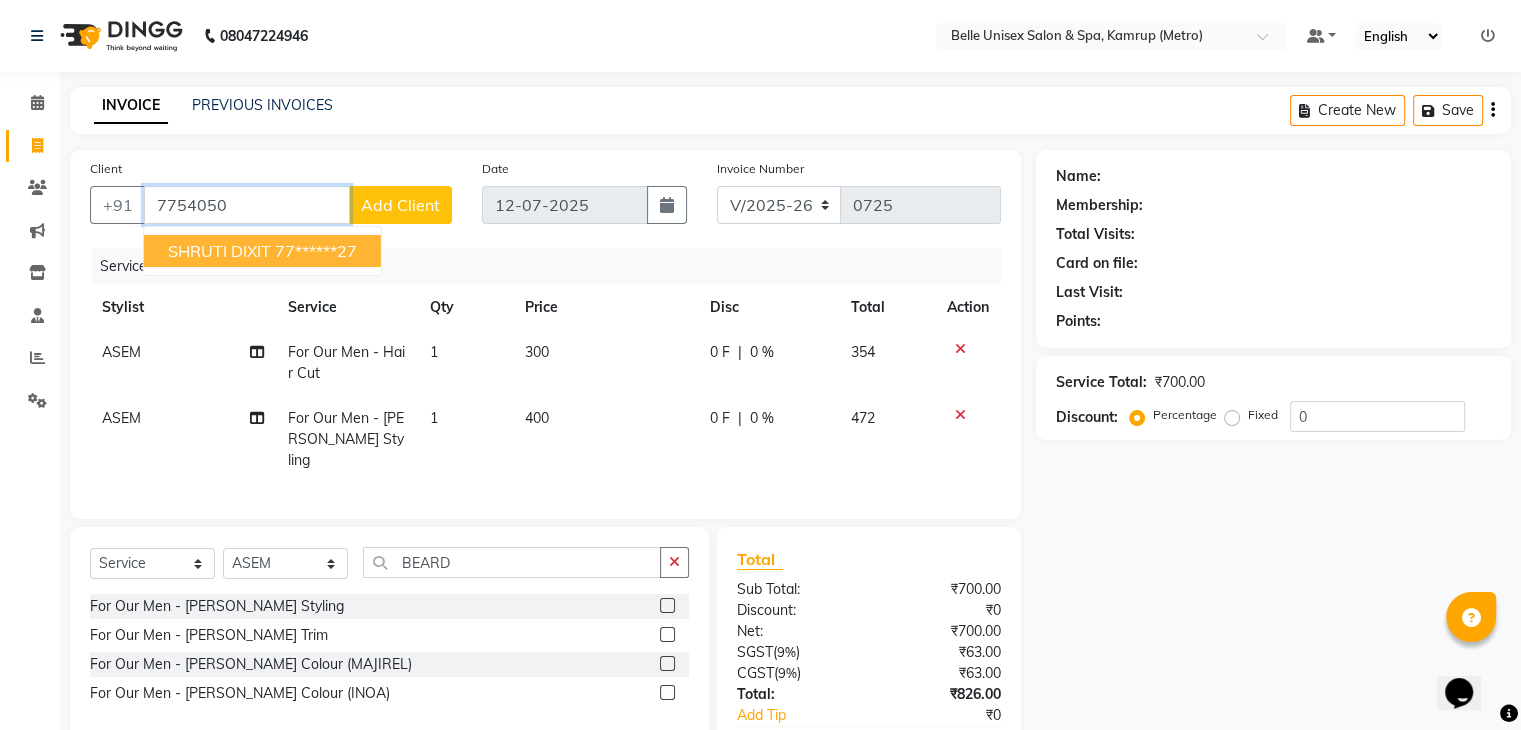 click on "77******27" at bounding box center (316, 251) 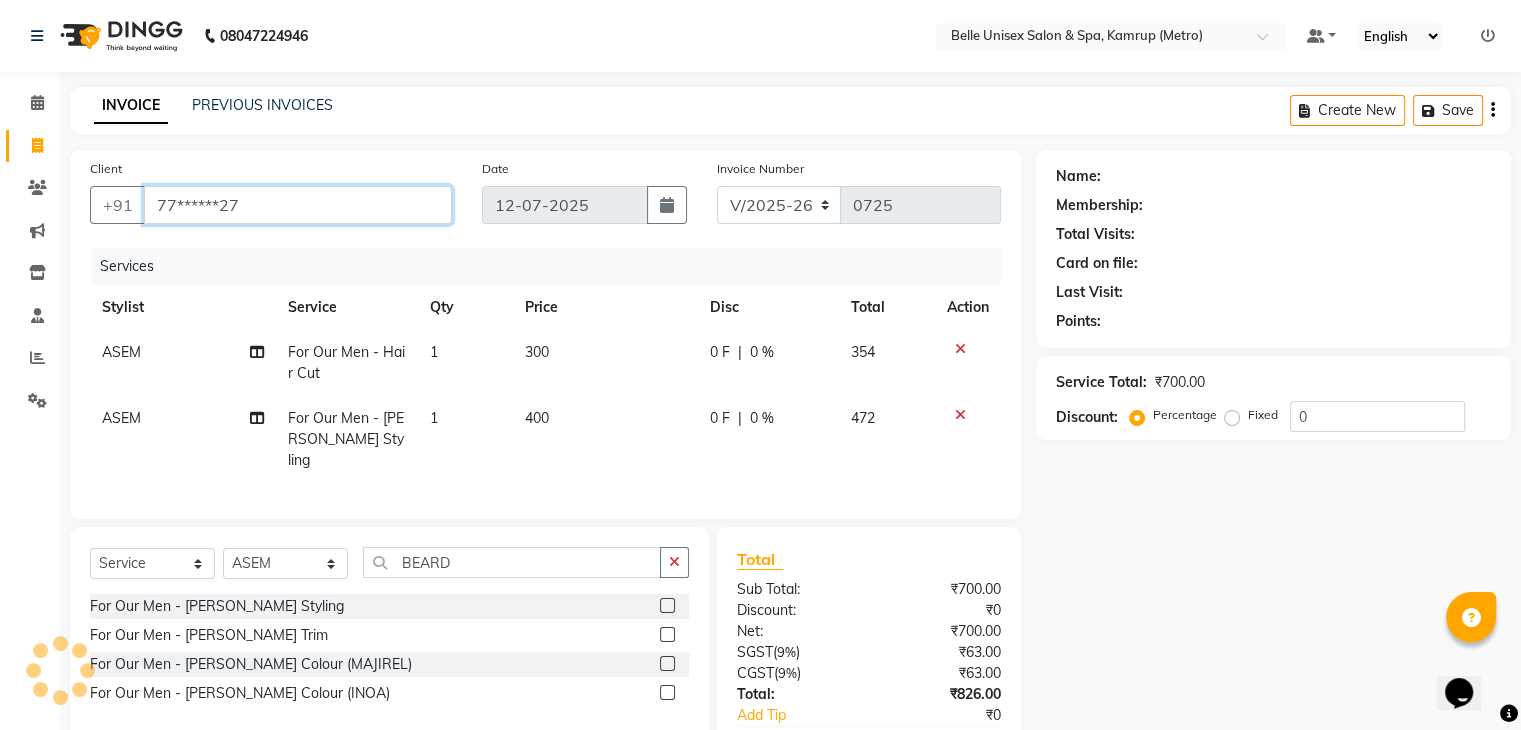 type on "77******27" 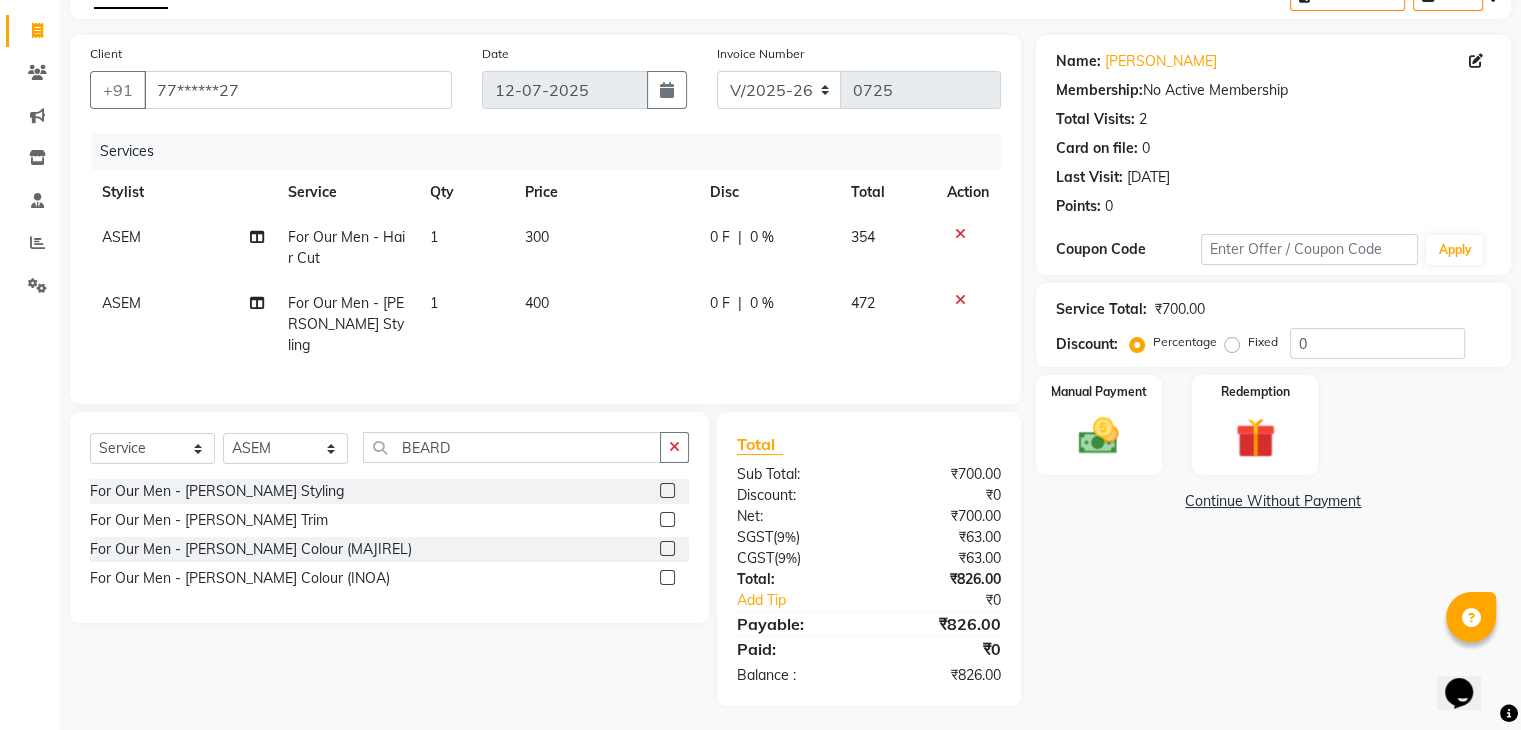 scroll, scrollTop: 116, scrollLeft: 0, axis: vertical 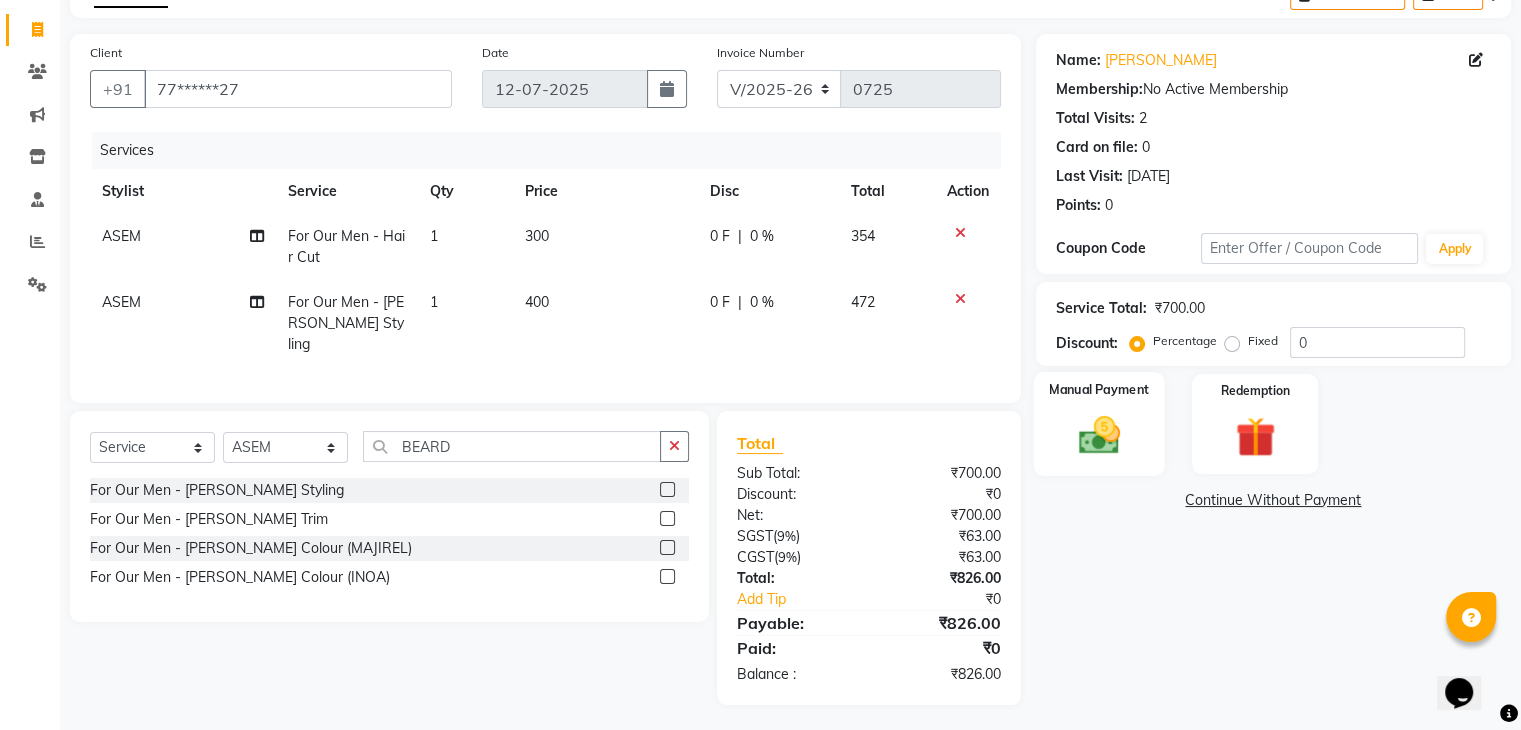 click on "Manual Payment" 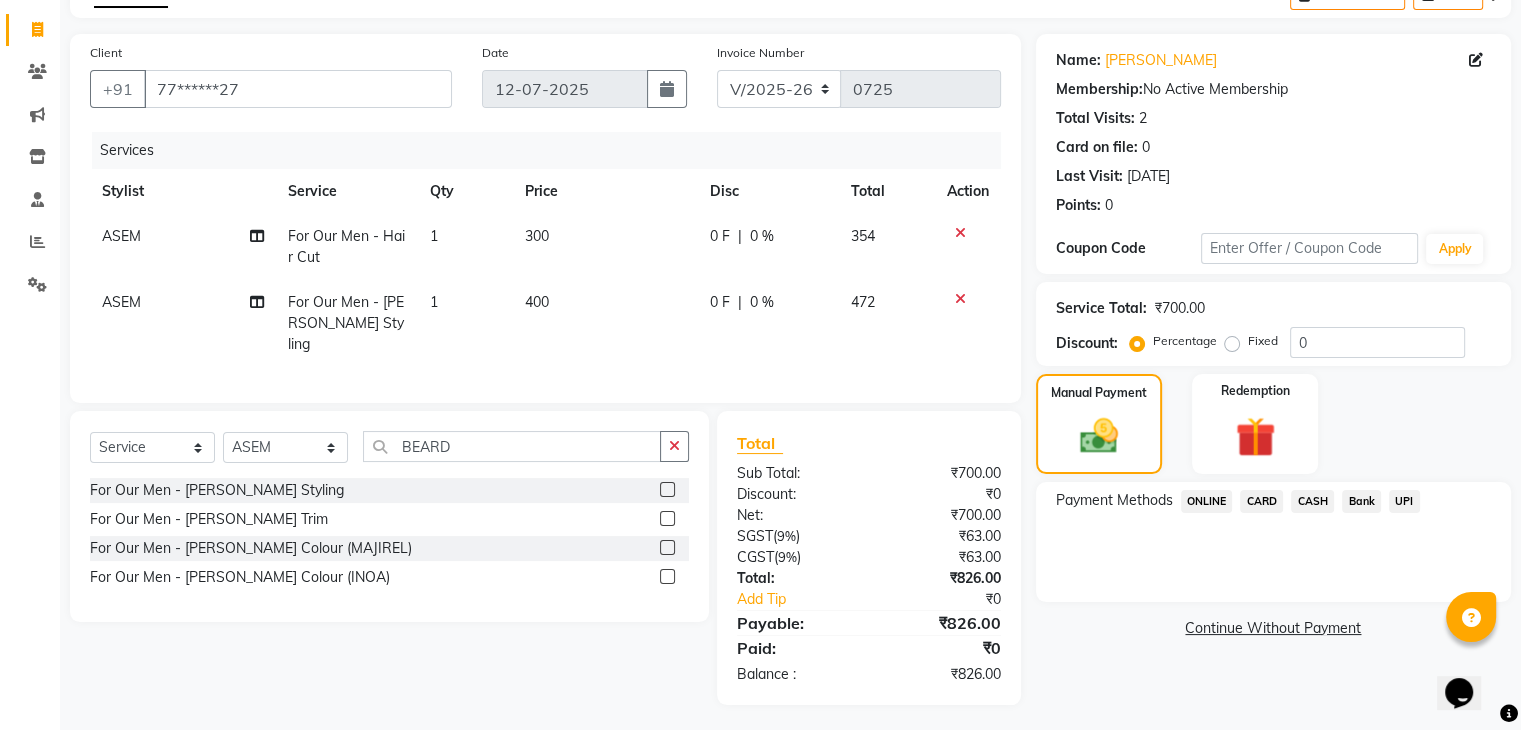 click on "ONLINE" 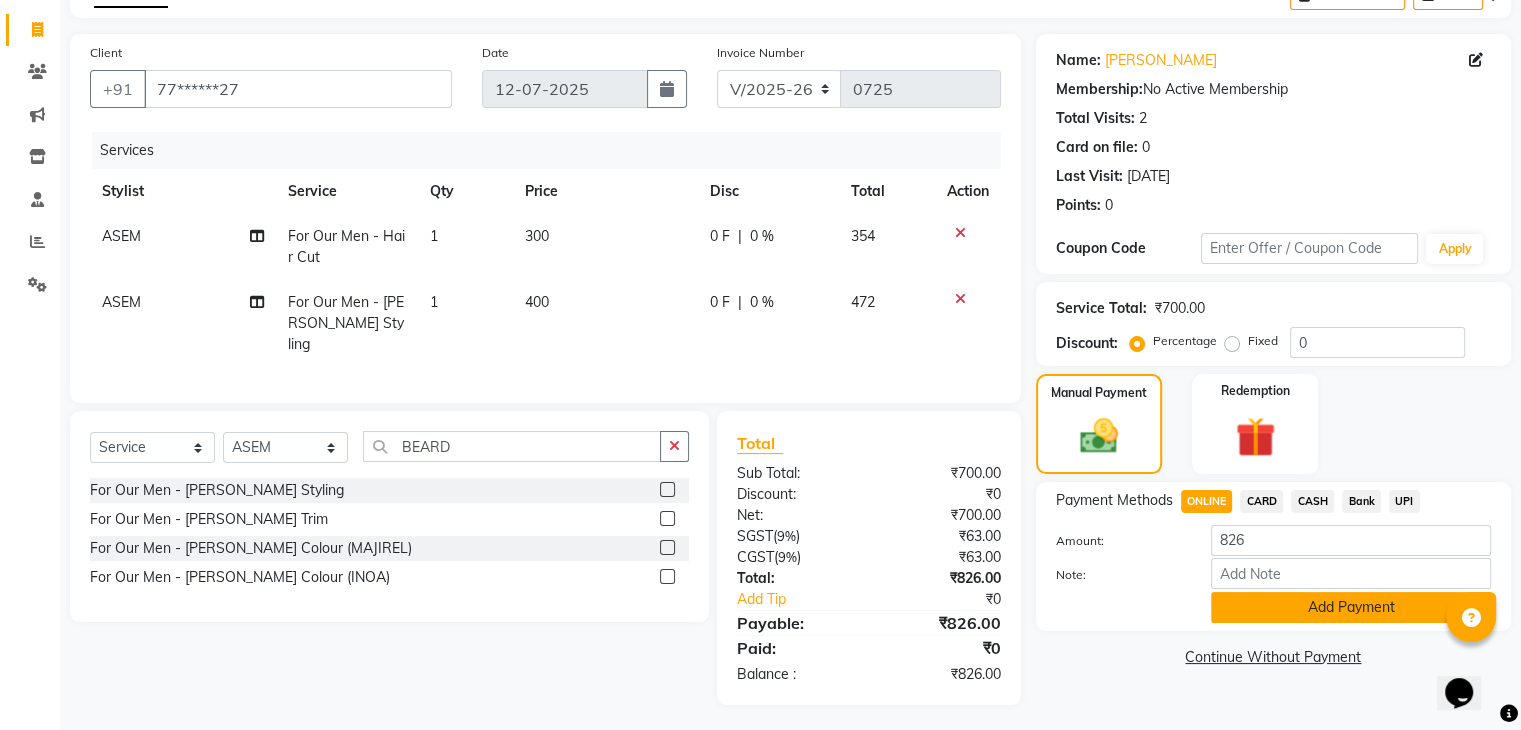 click on "Add Payment" 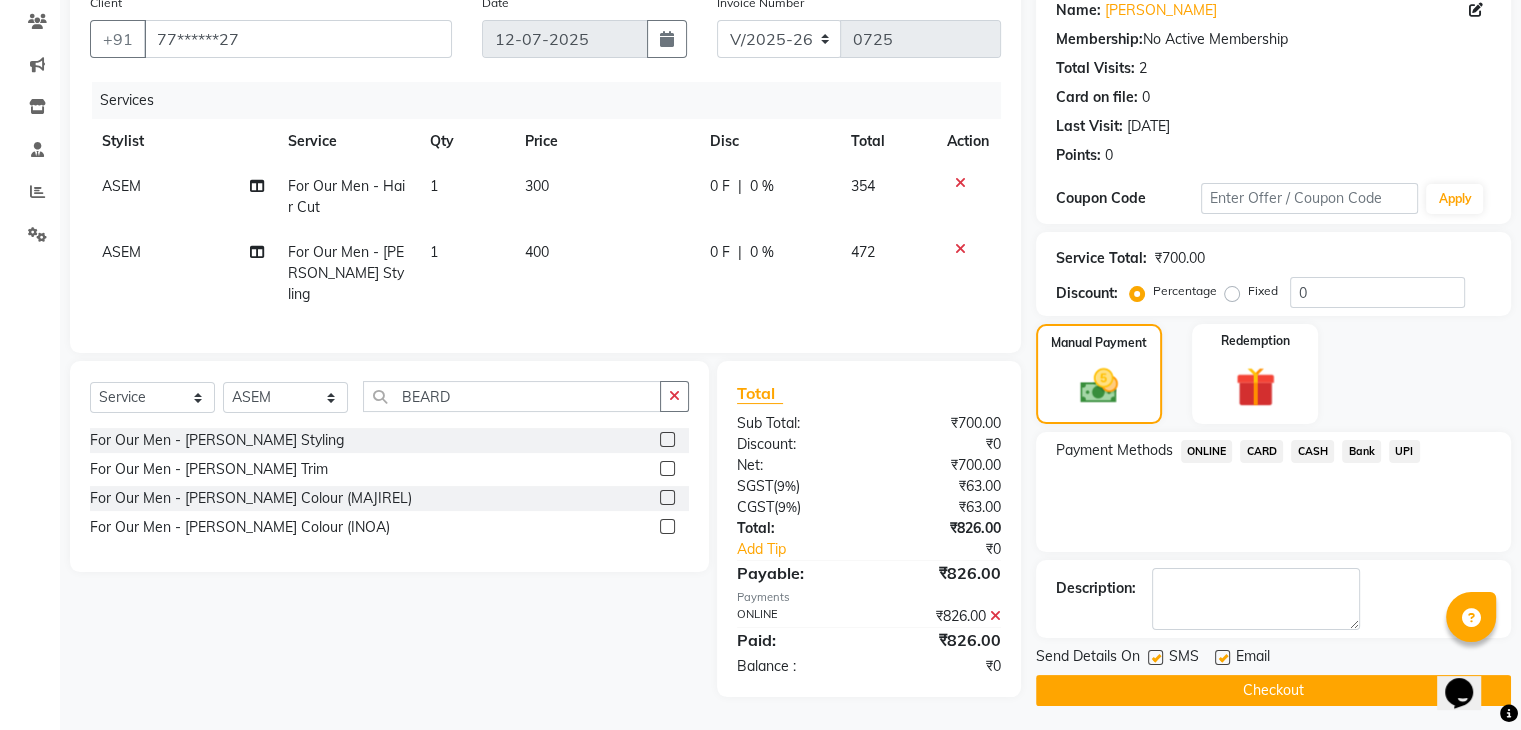 scroll, scrollTop: 171, scrollLeft: 0, axis: vertical 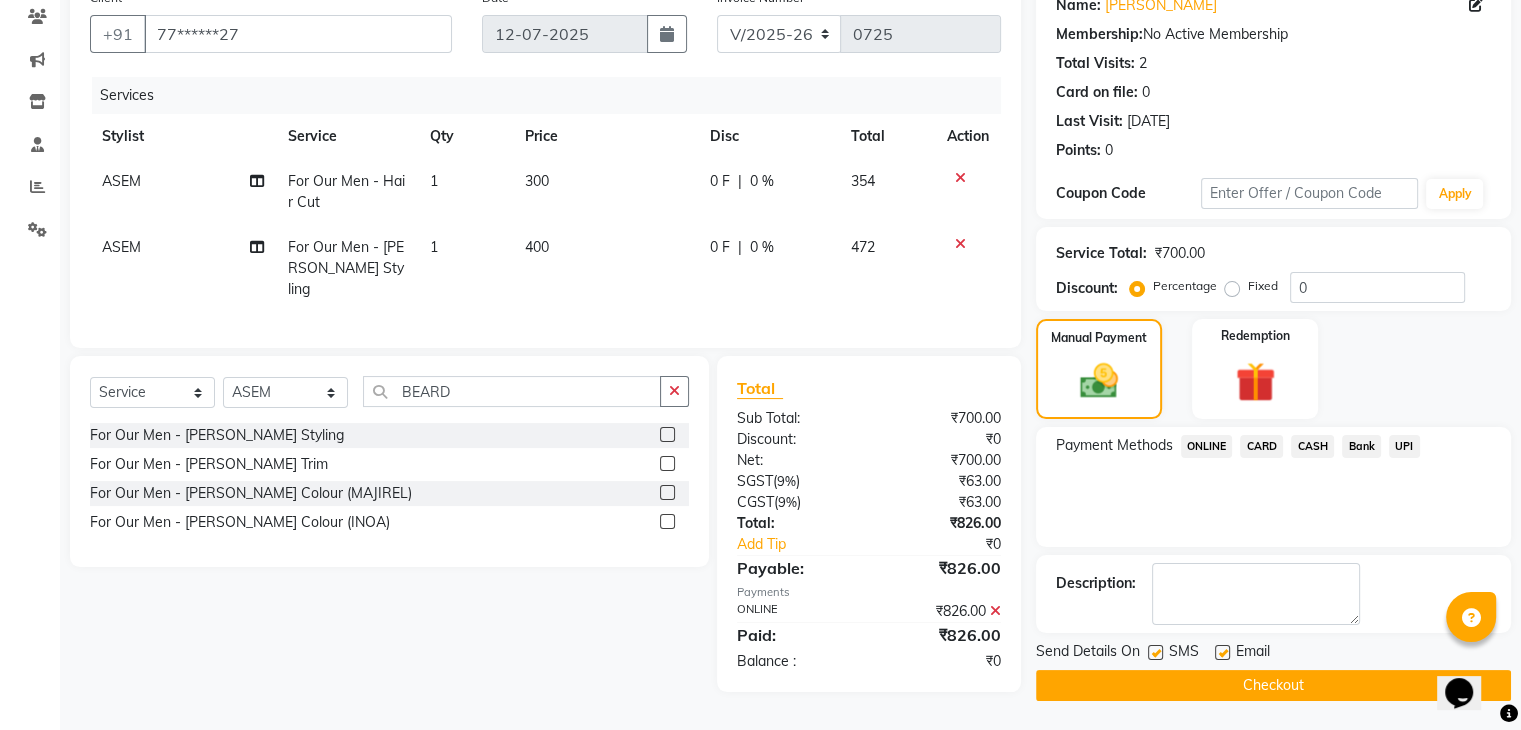 click on "Checkout" 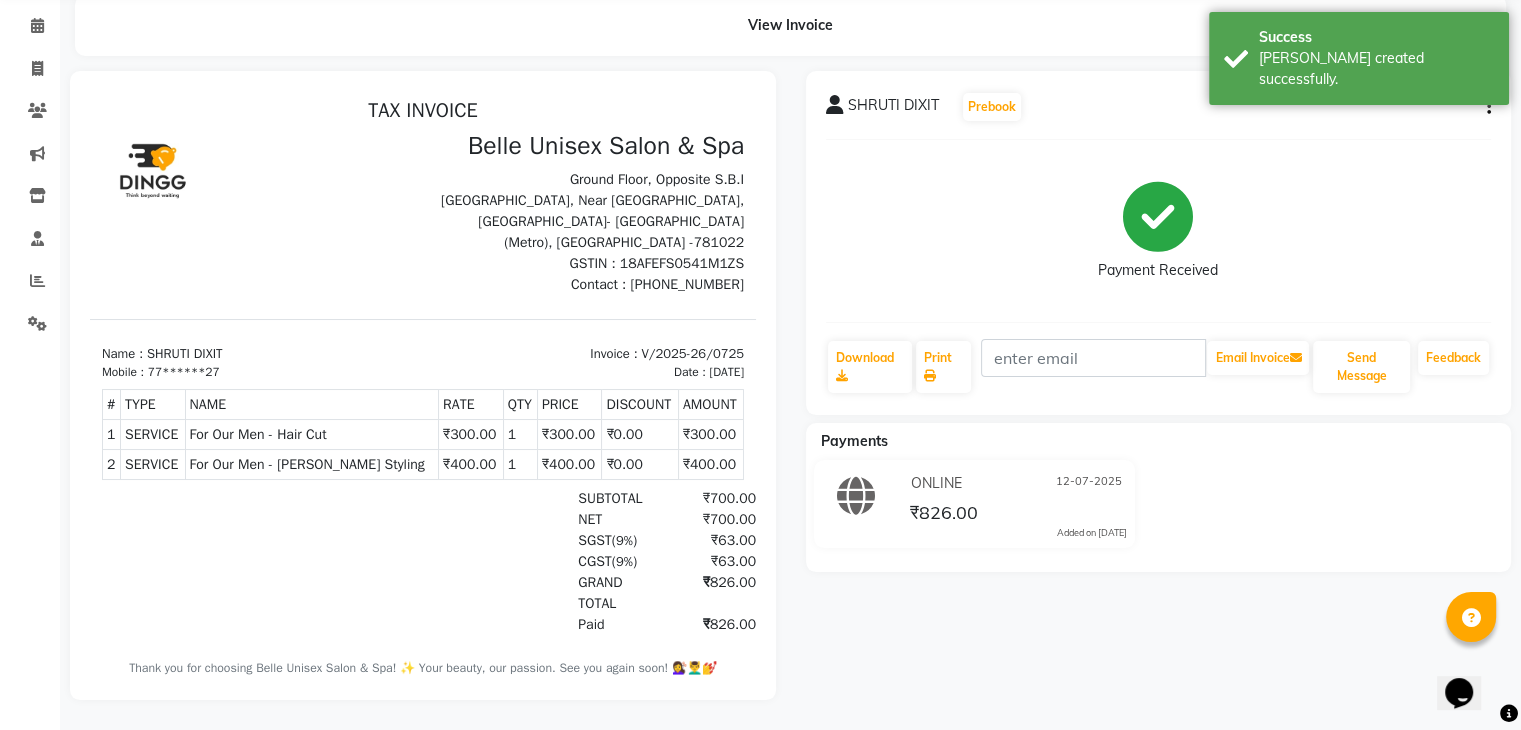 scroll, scrollTop: 92, scrollLeft: 0, axis: vertical 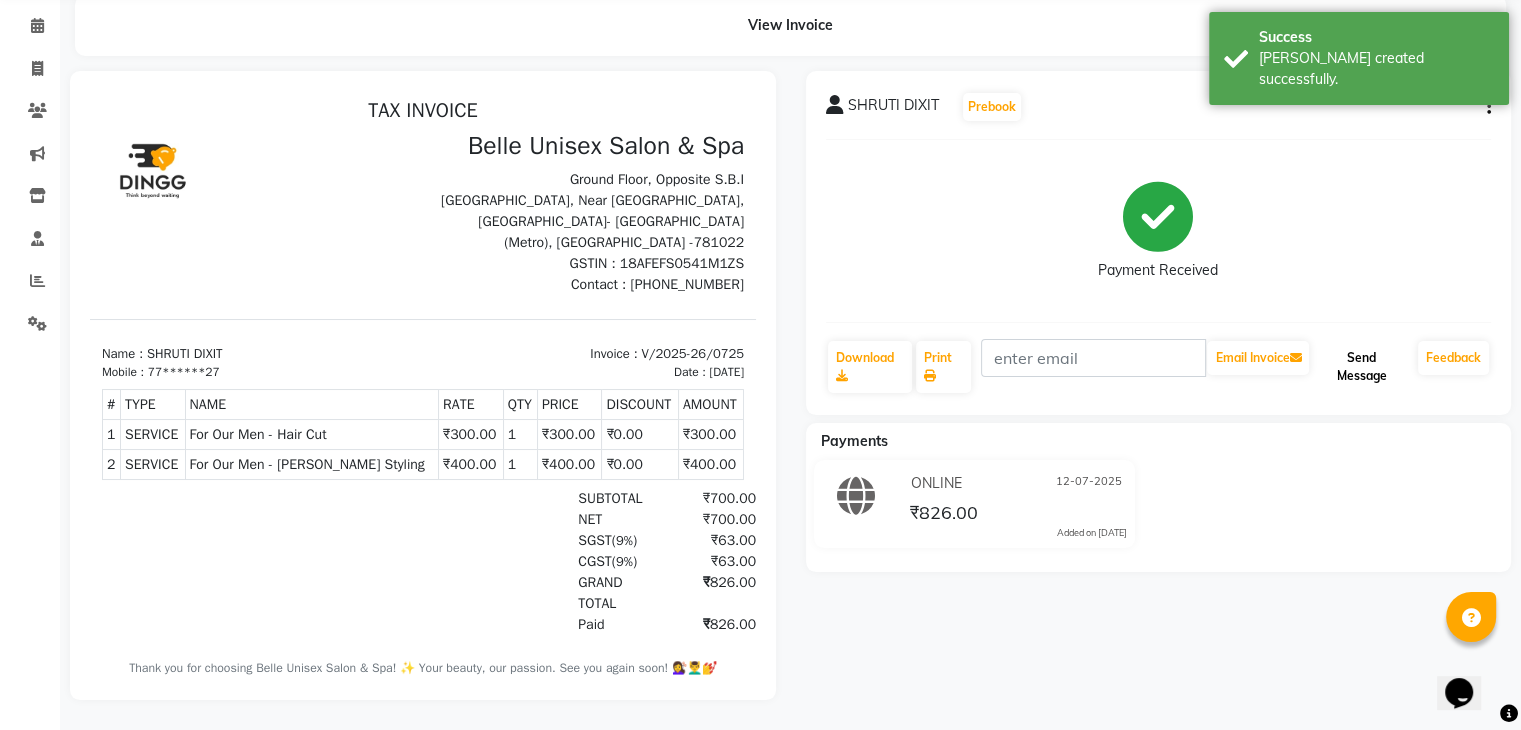 click on "Send Message" 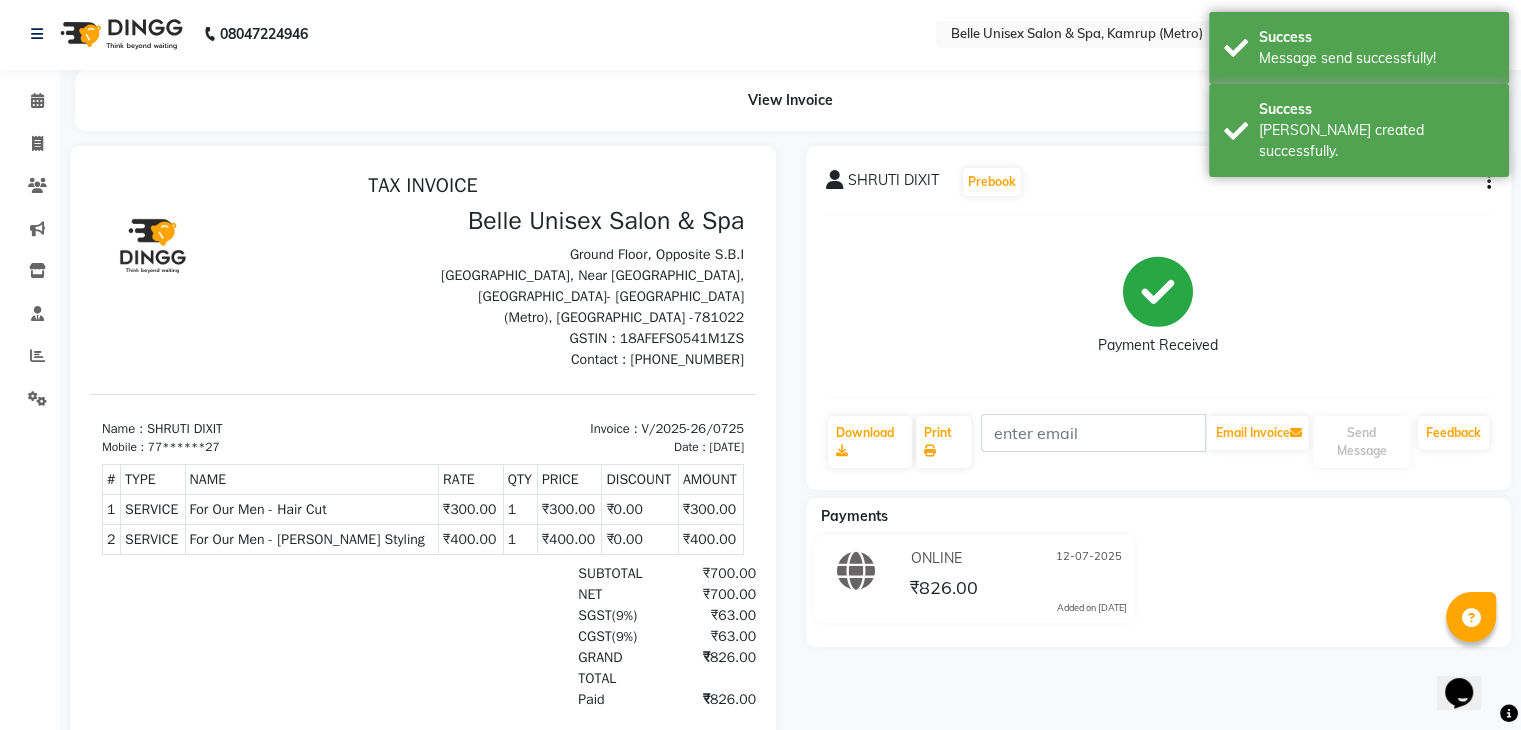 scroll, scrollTop: 0, scrollLeft: 0, axis: both 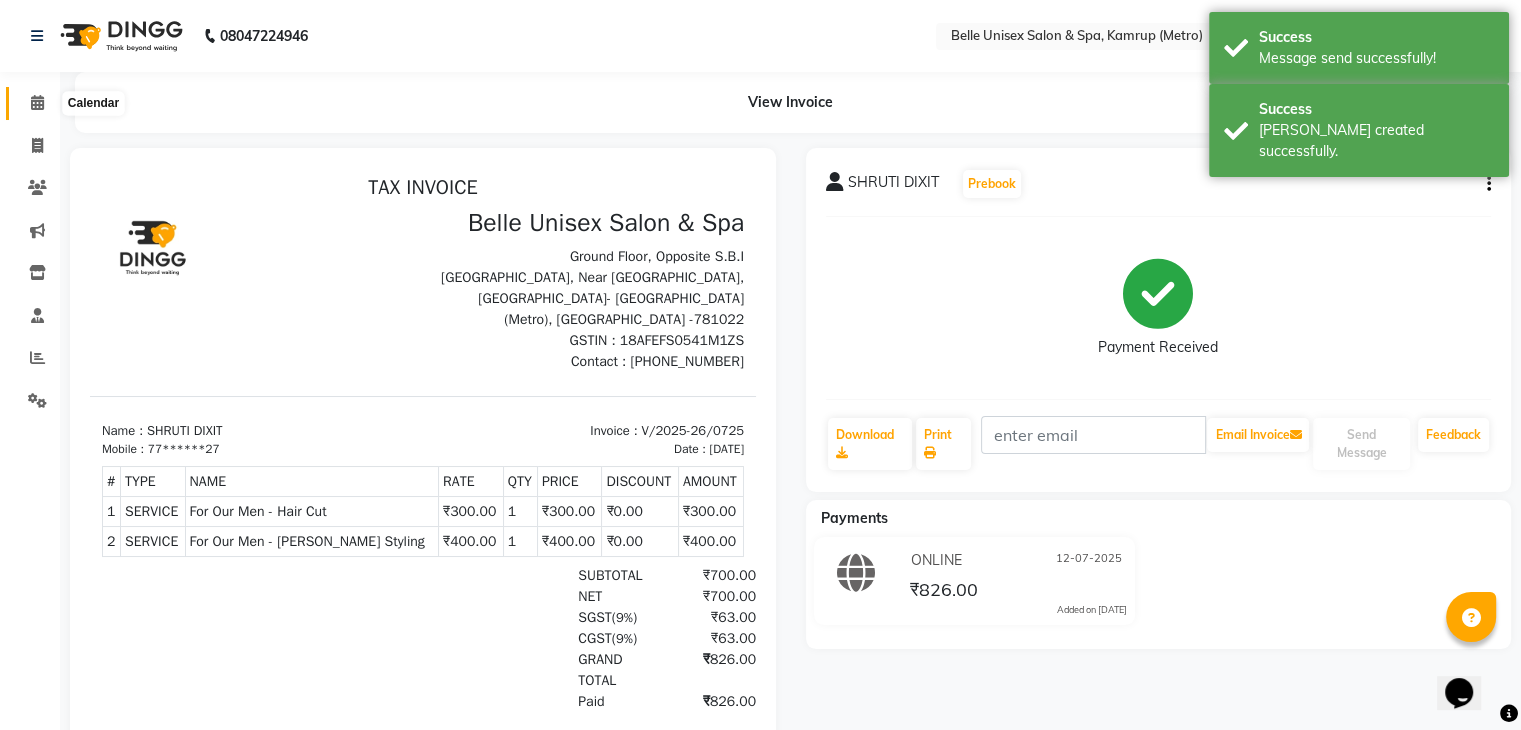 click 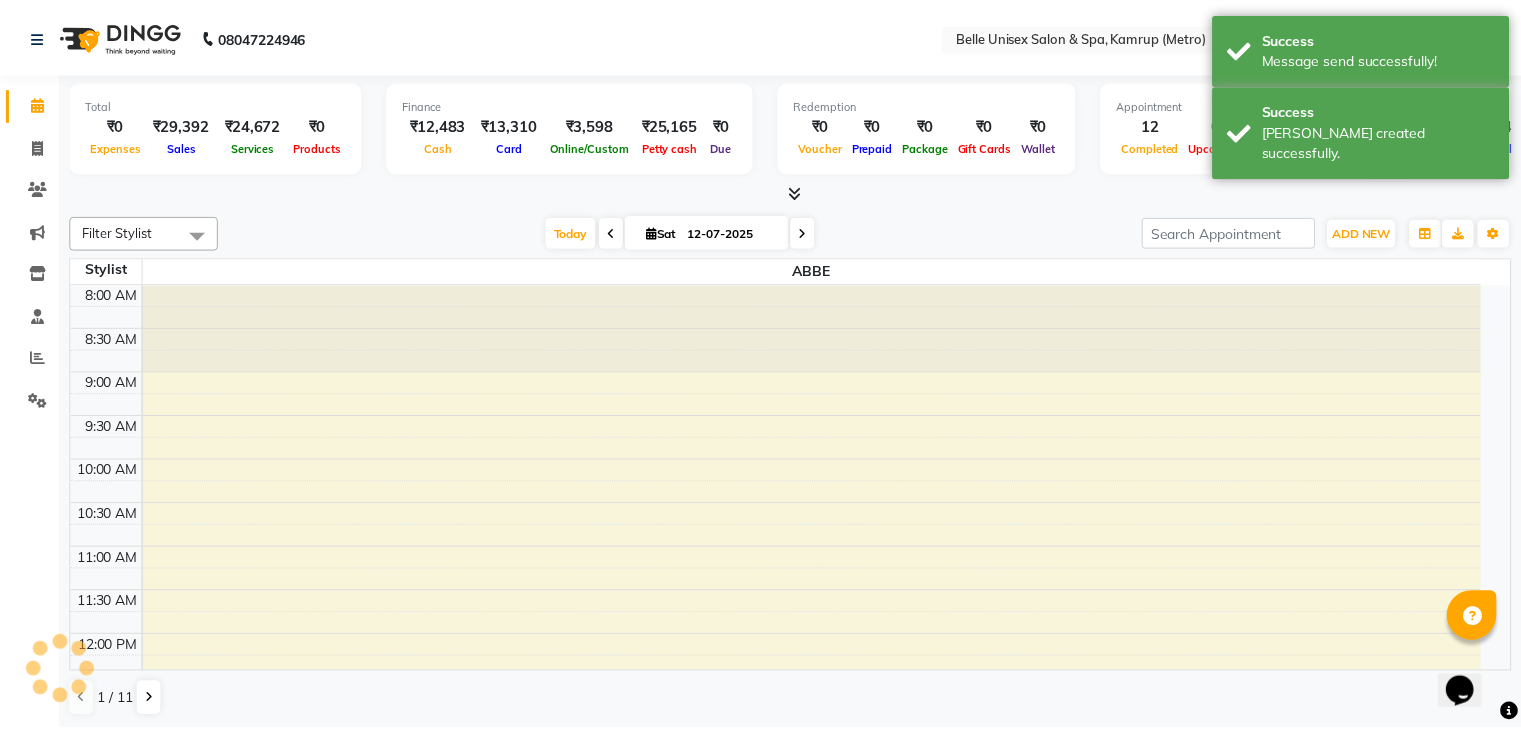 scroll, scrollTop: 0, scrollLeft: 0, axis: both 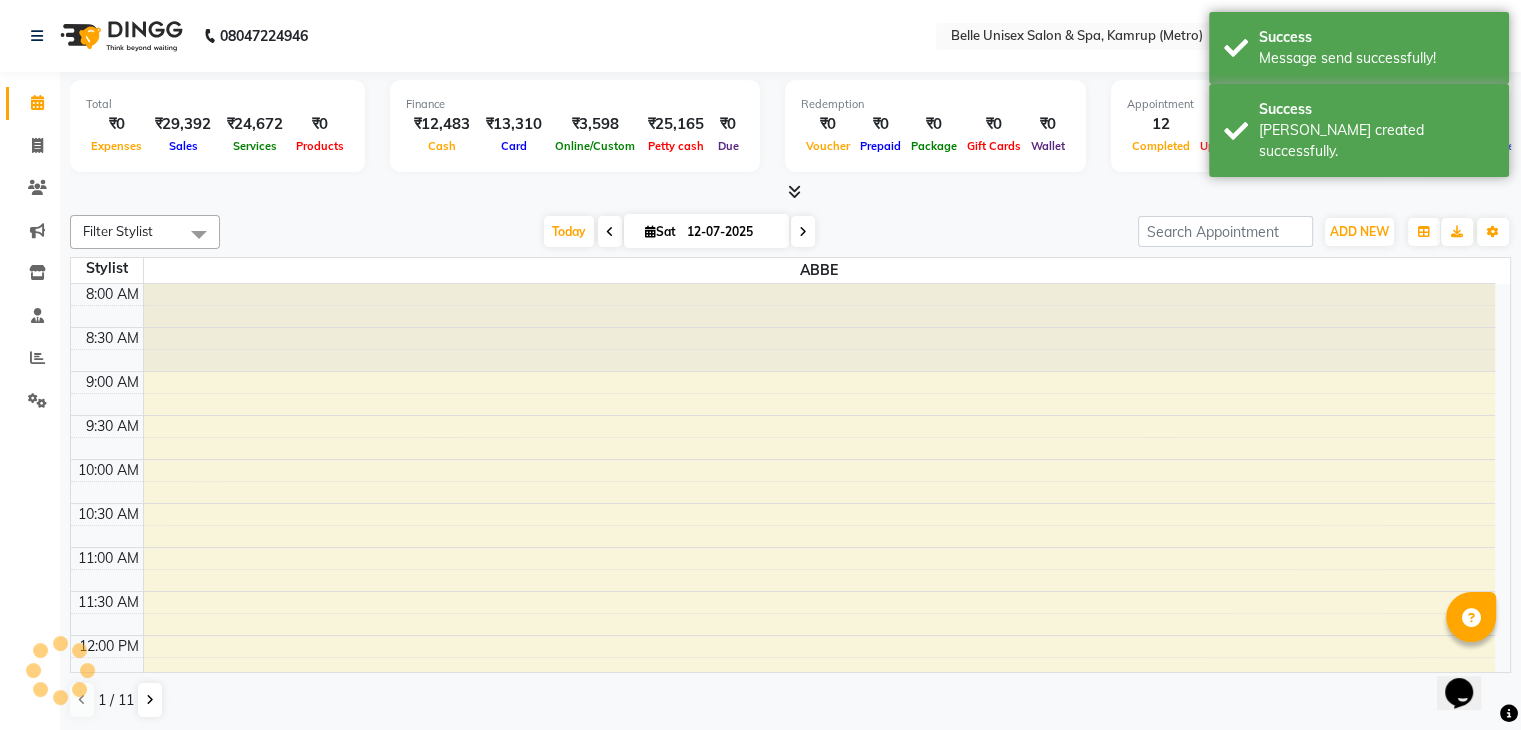 click at bounding box center (790, 192) 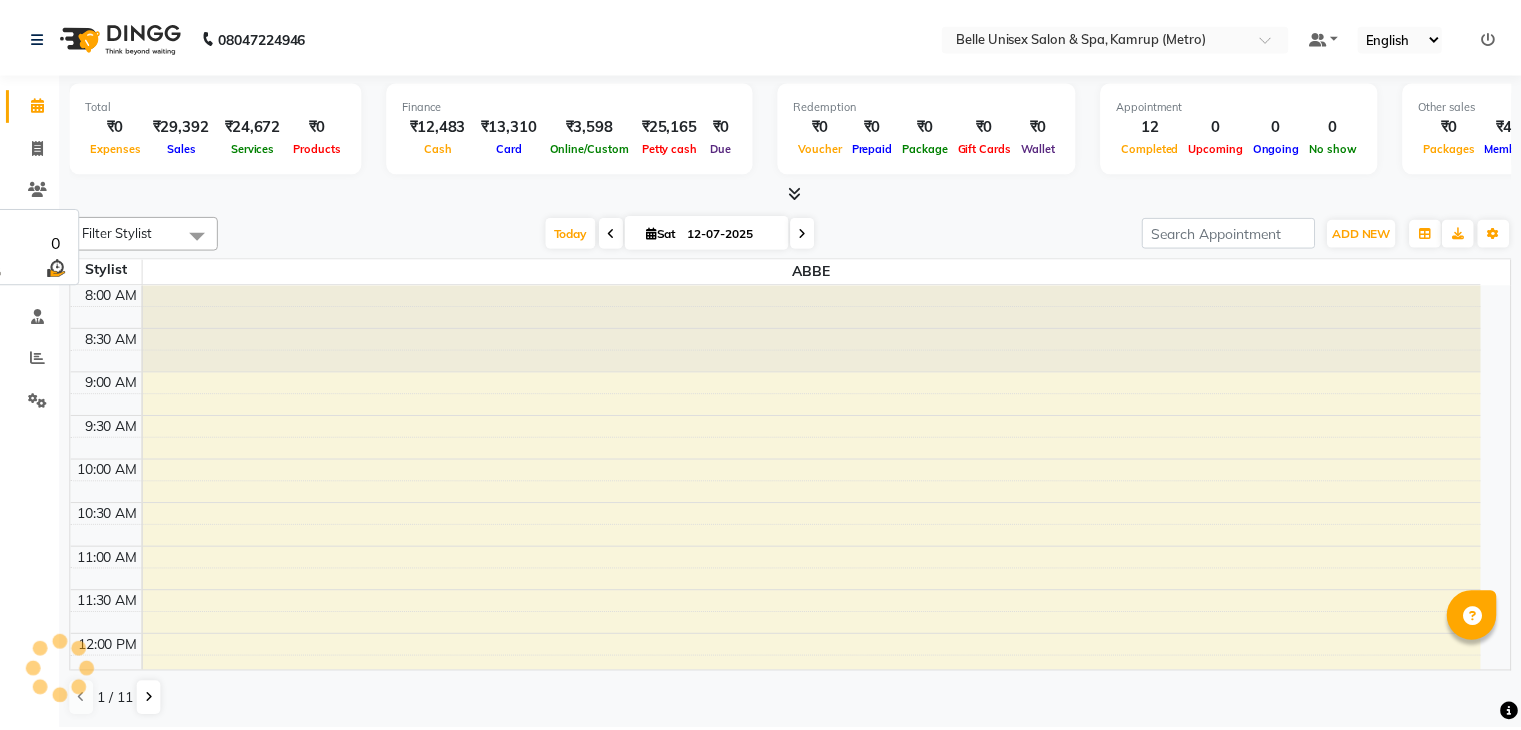scroll, scrollTop: 0, scrollLeft: 0, axis: both 